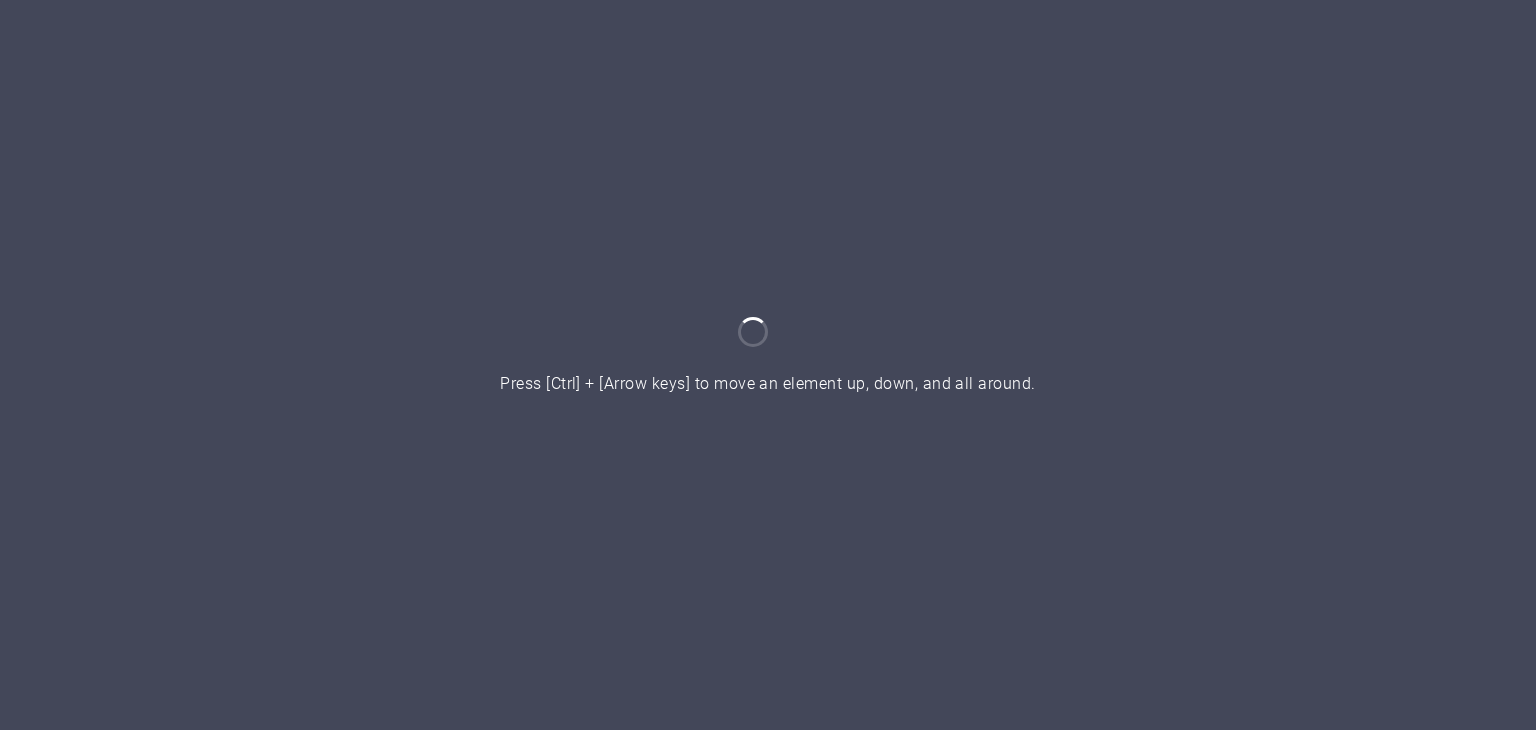 scroll, scrollTop: 0, scrollLeft: 0, axis: both 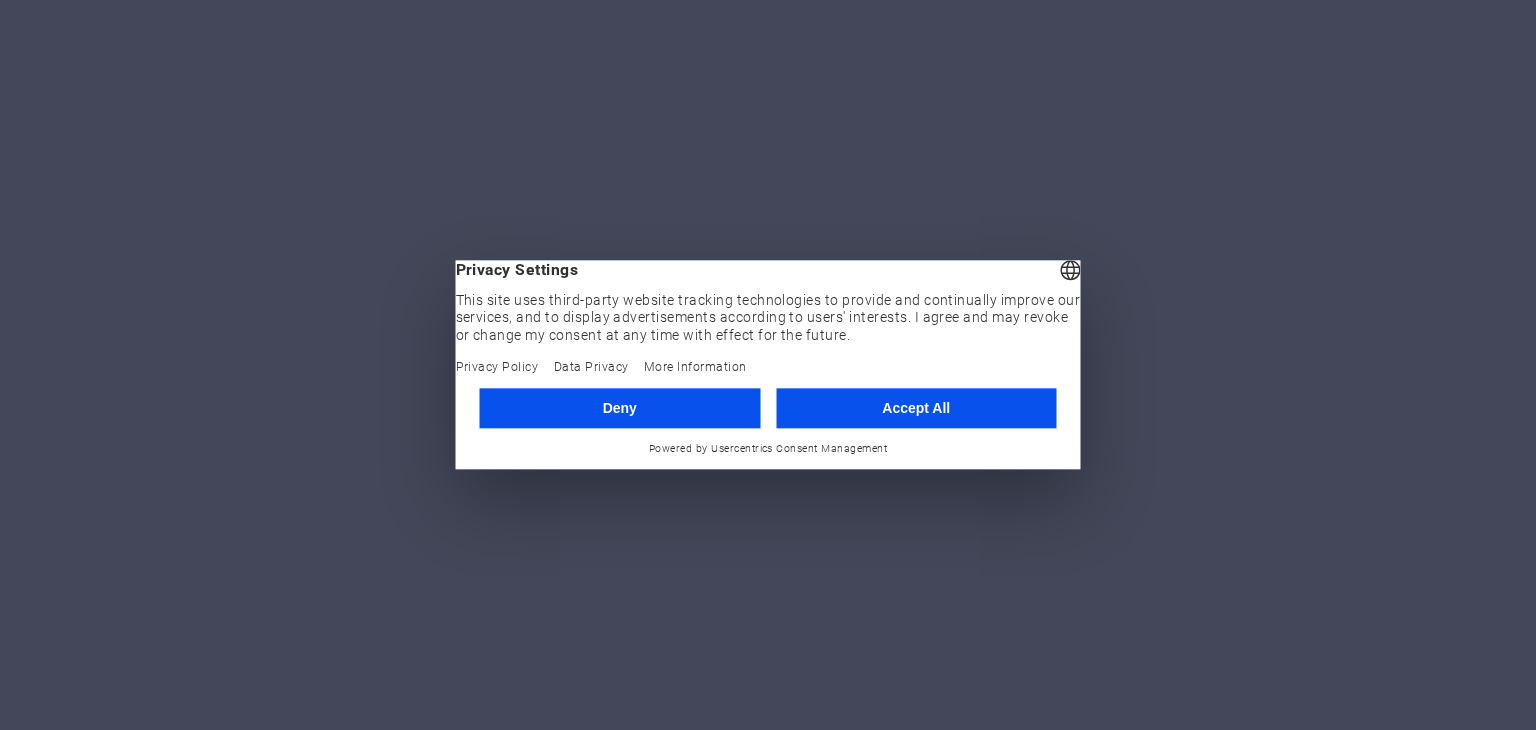 click on "Accept All" at bounding box center (916, 408) 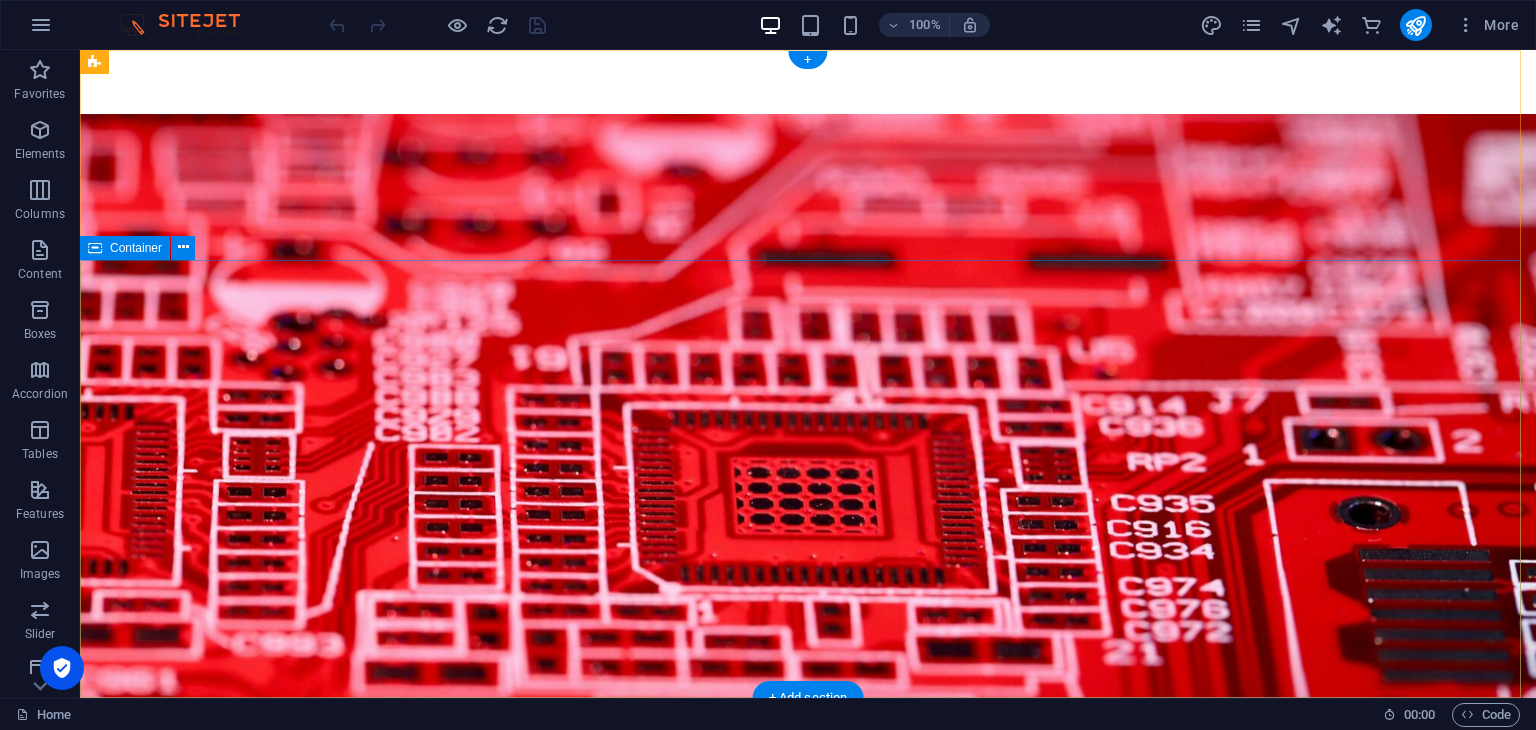 scroll, scrollTop: 0, scrollLeft: 0, axis: both 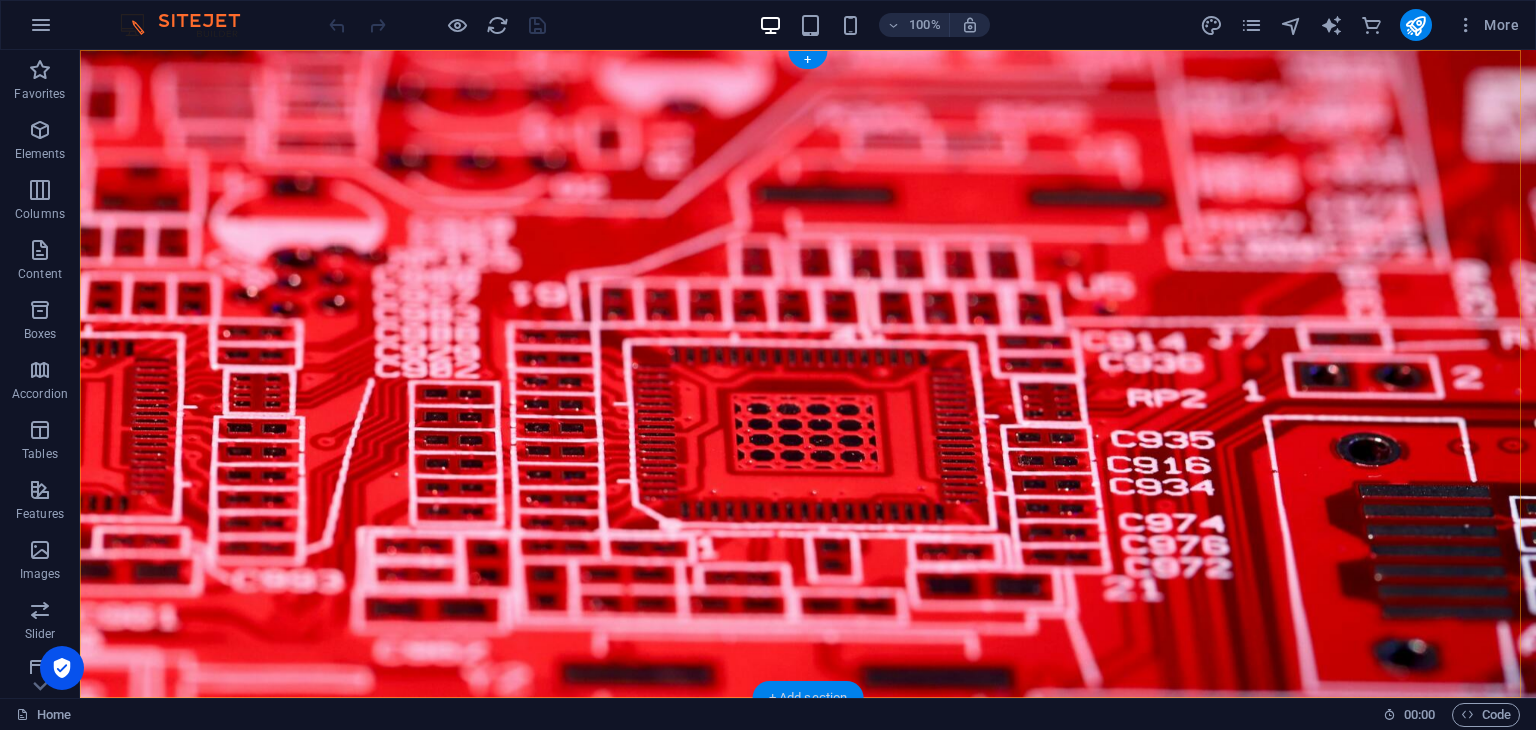 drag, startPoint x: 813, startPoint y: 686, endPoint x: 393, endPoint y: 619, distance: 425.3105 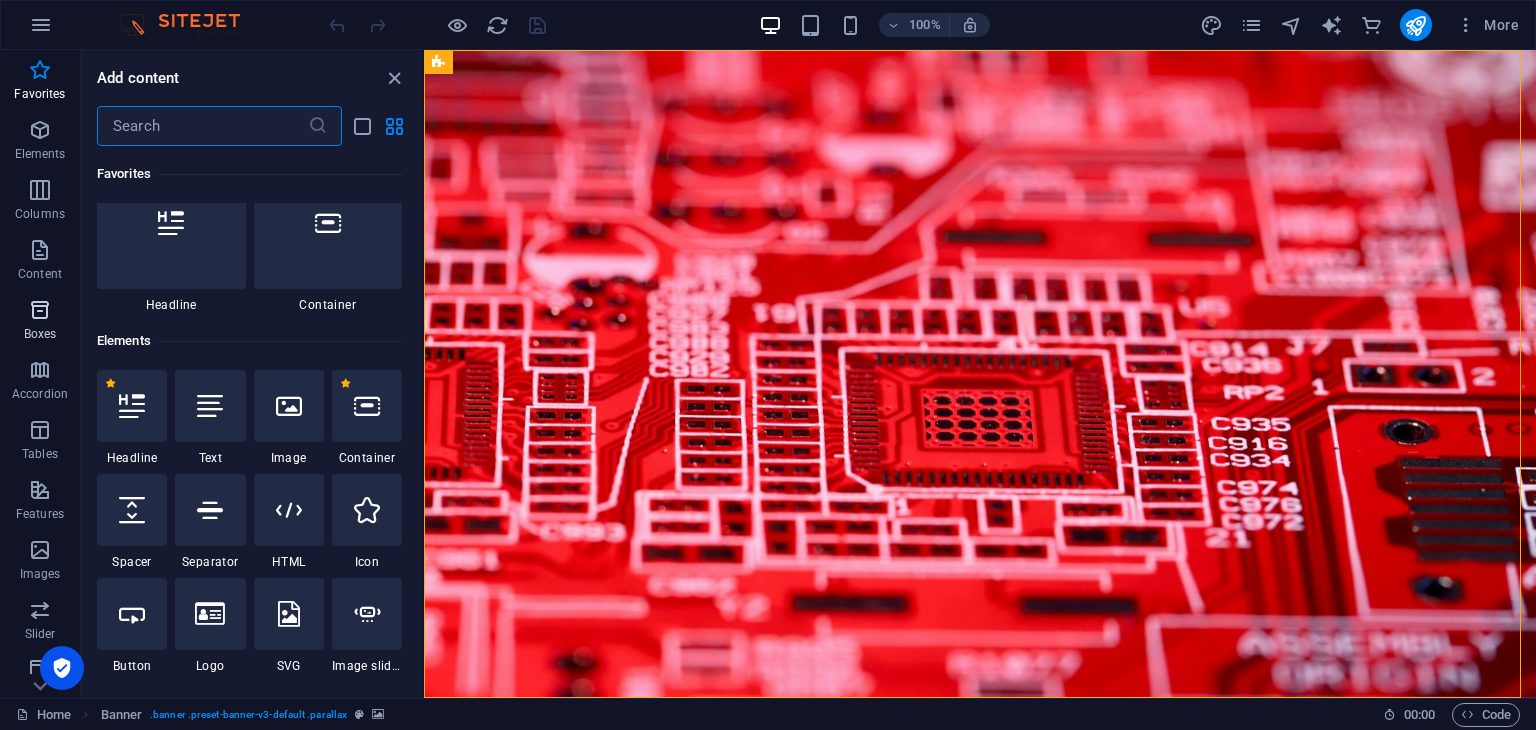 scroll, scrollTop: 0, scrollLeft: 0, axis: both 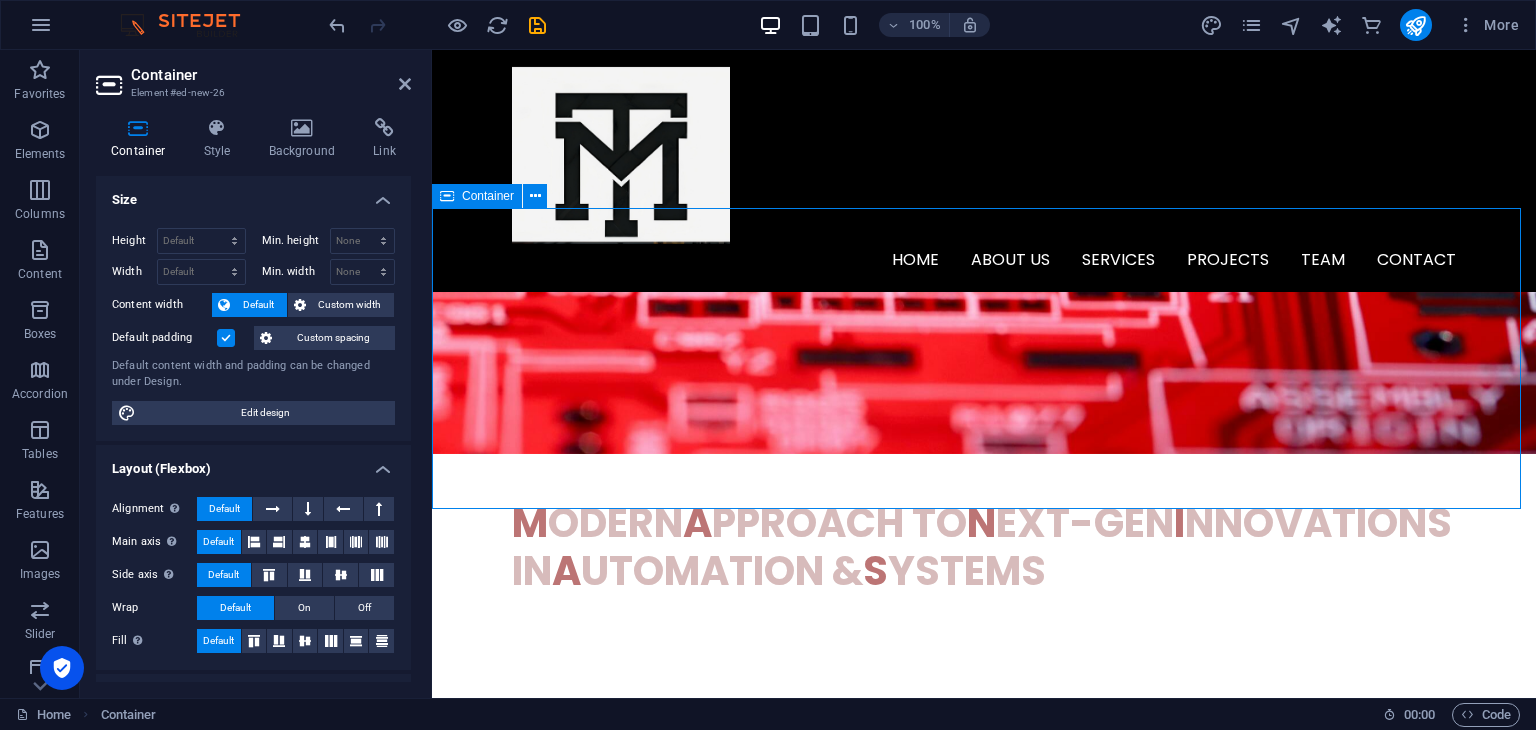 click on "Drop content here or  Add elements  Paste clipboard" at bounding box center [984, 851] 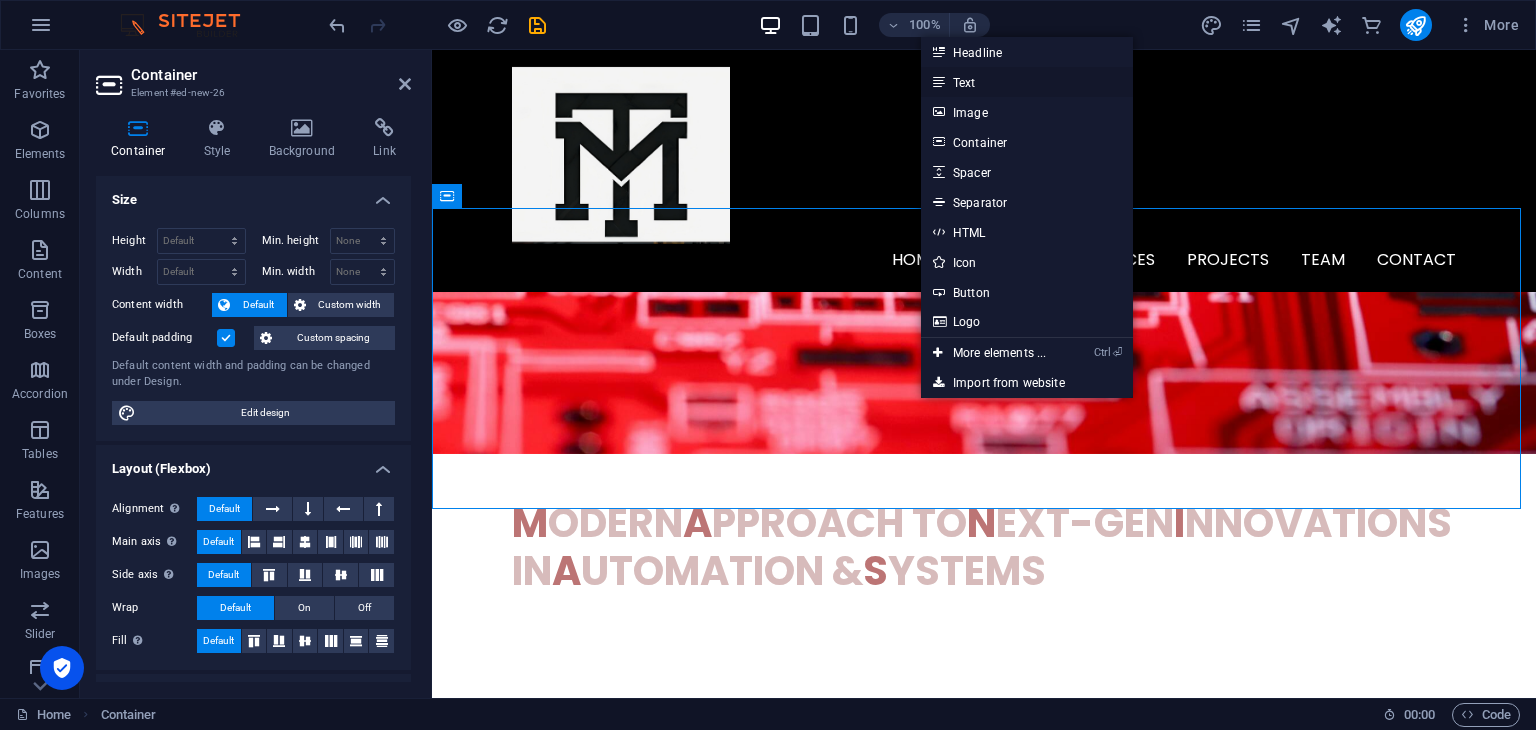 click on "Text" at bounding box center [1027, 82] 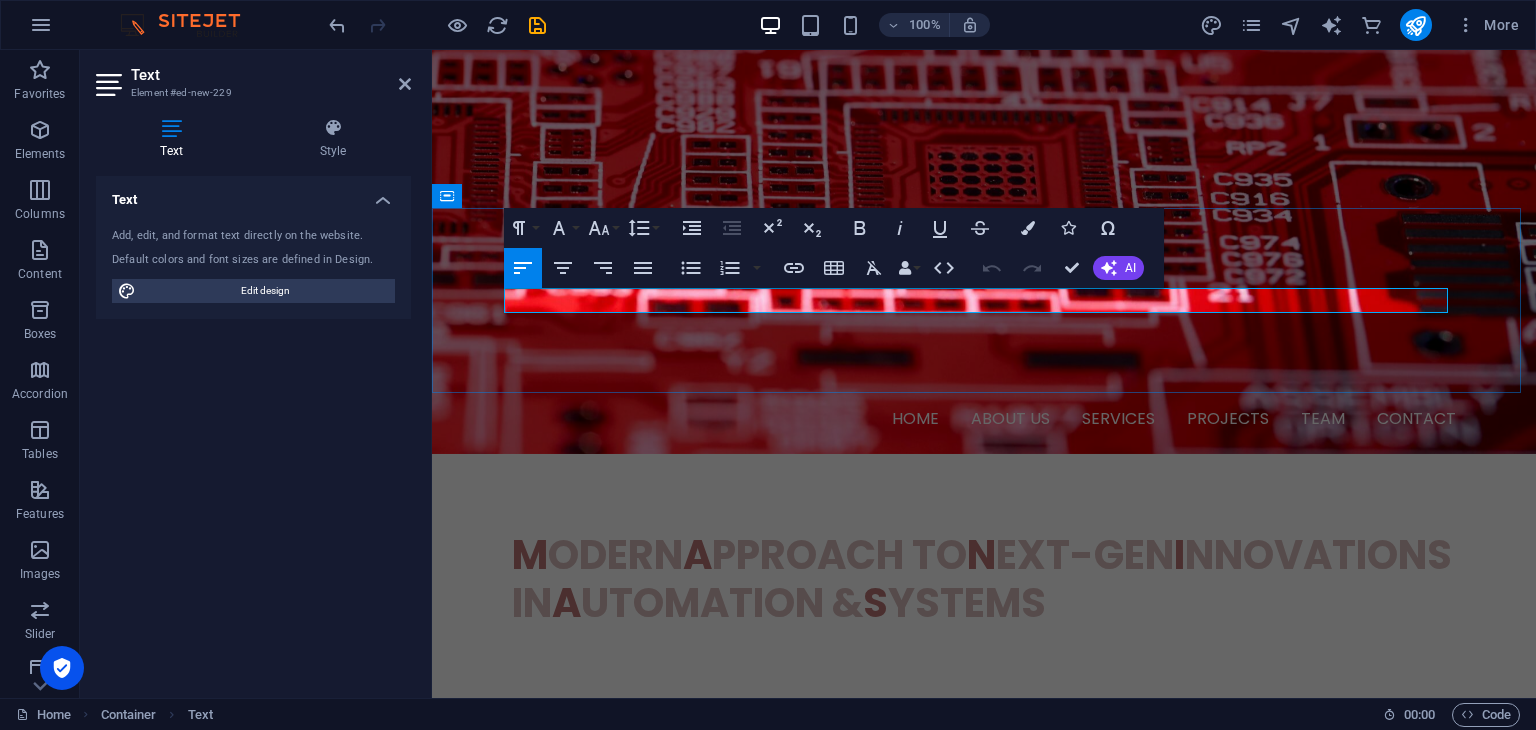 click on "New text element" at bounding box center (984, 824) 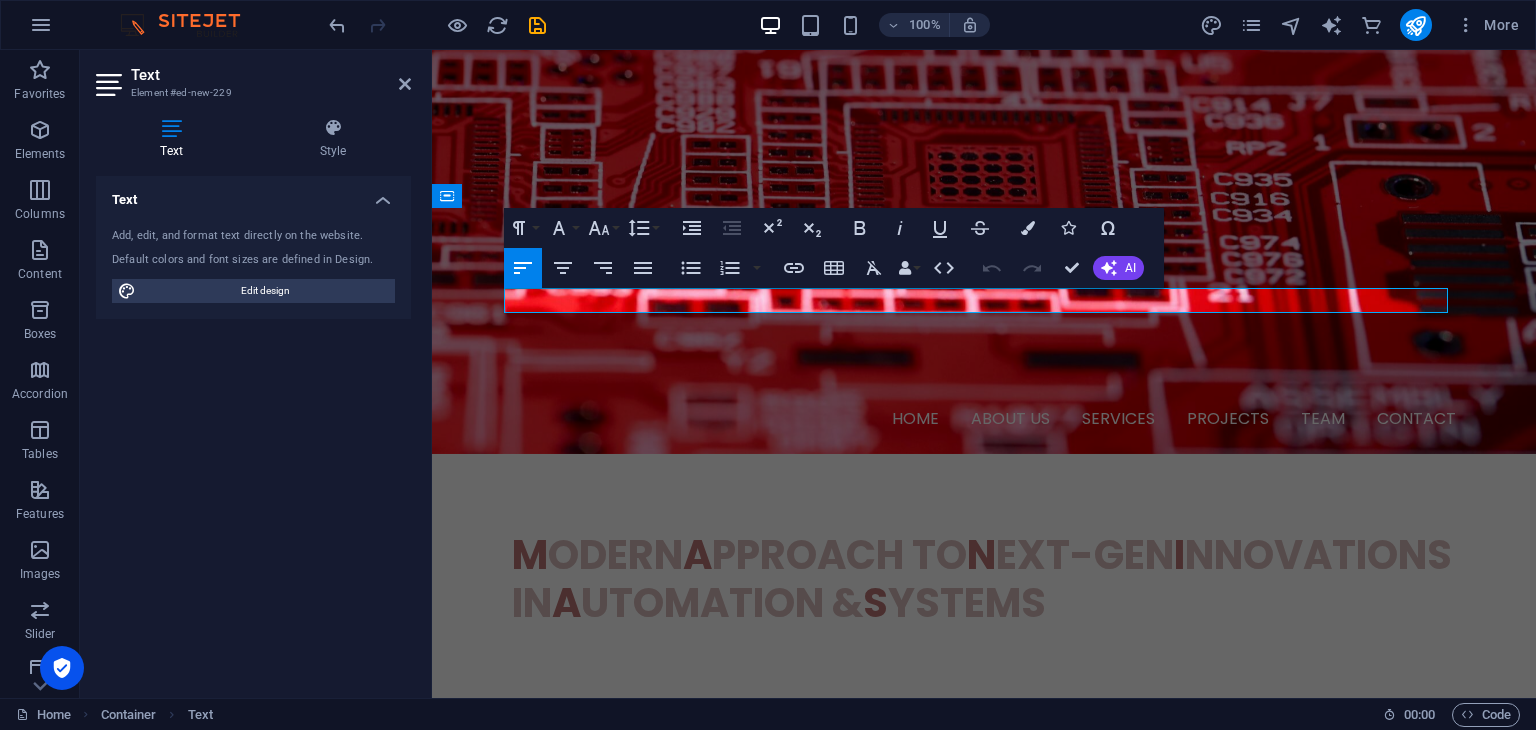 drag, startPoint x: 676, startPoint y: 309, endPoint x: 800, endPoint y: 357, distance: 132.96616 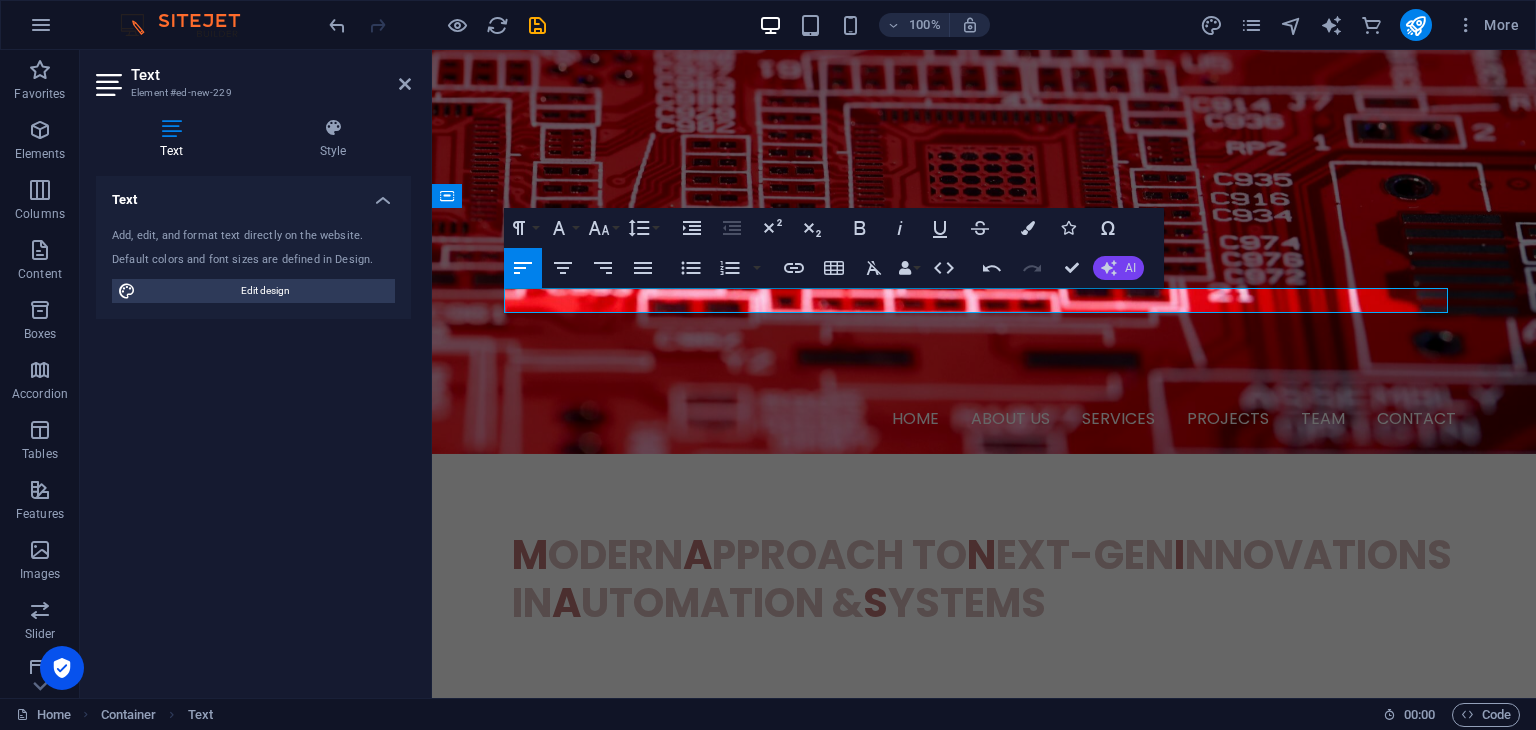 click on "AI" at bounding box center (1118, 268) 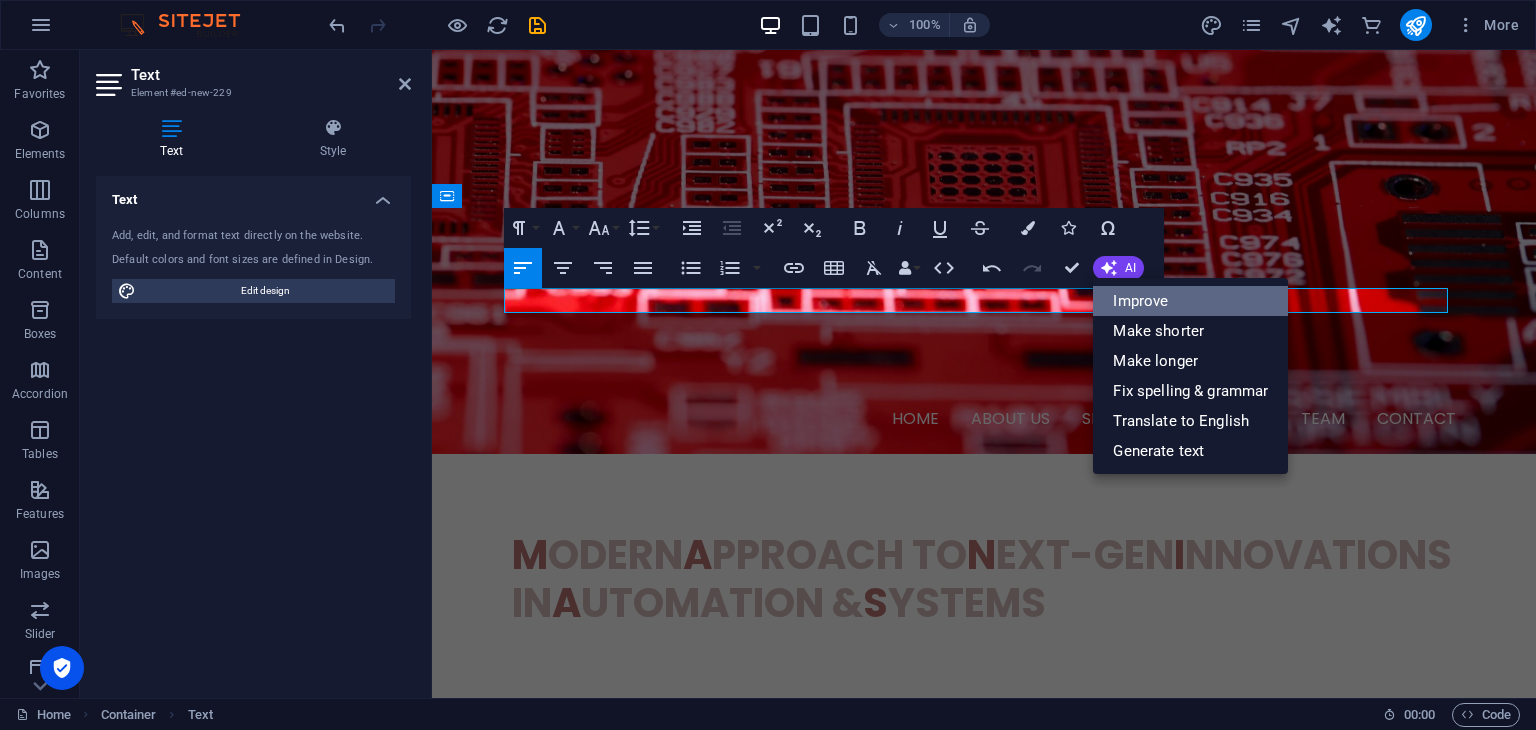 click on "Improve" at bounding box center (1190, 301) 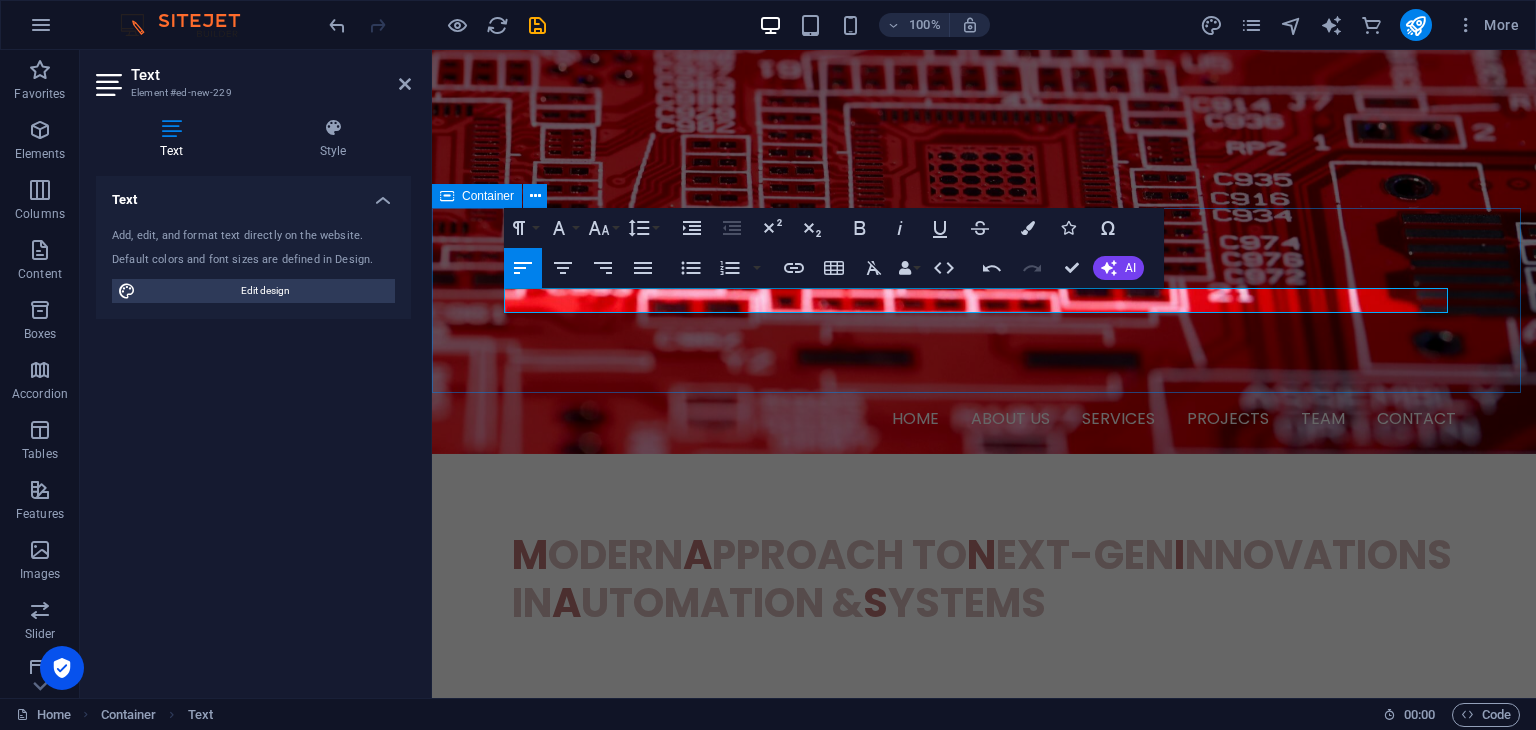click on "Connect with us on social media!" at bounding box center (984, 824) 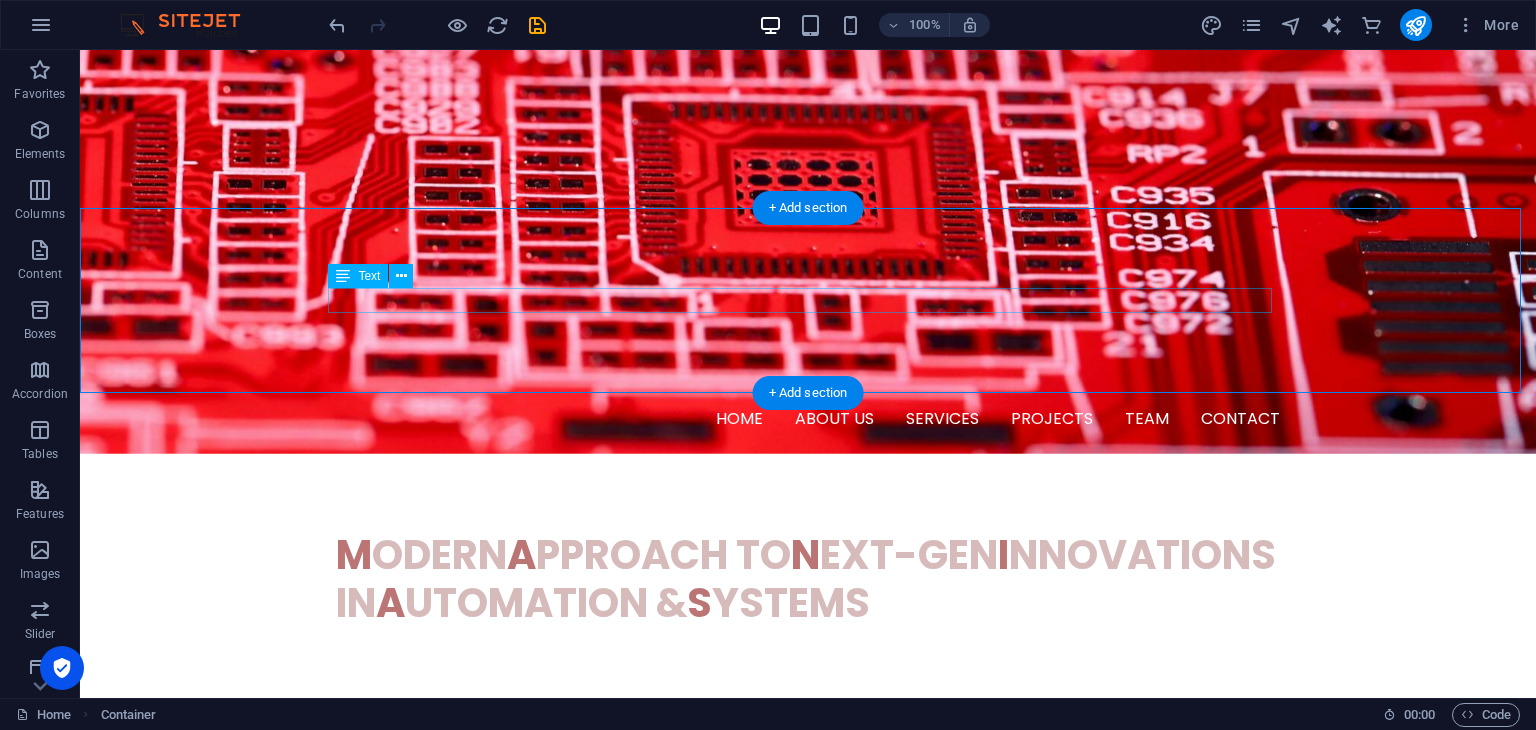 click on "Connect with us on social media!" at bounding box center [808, 824] 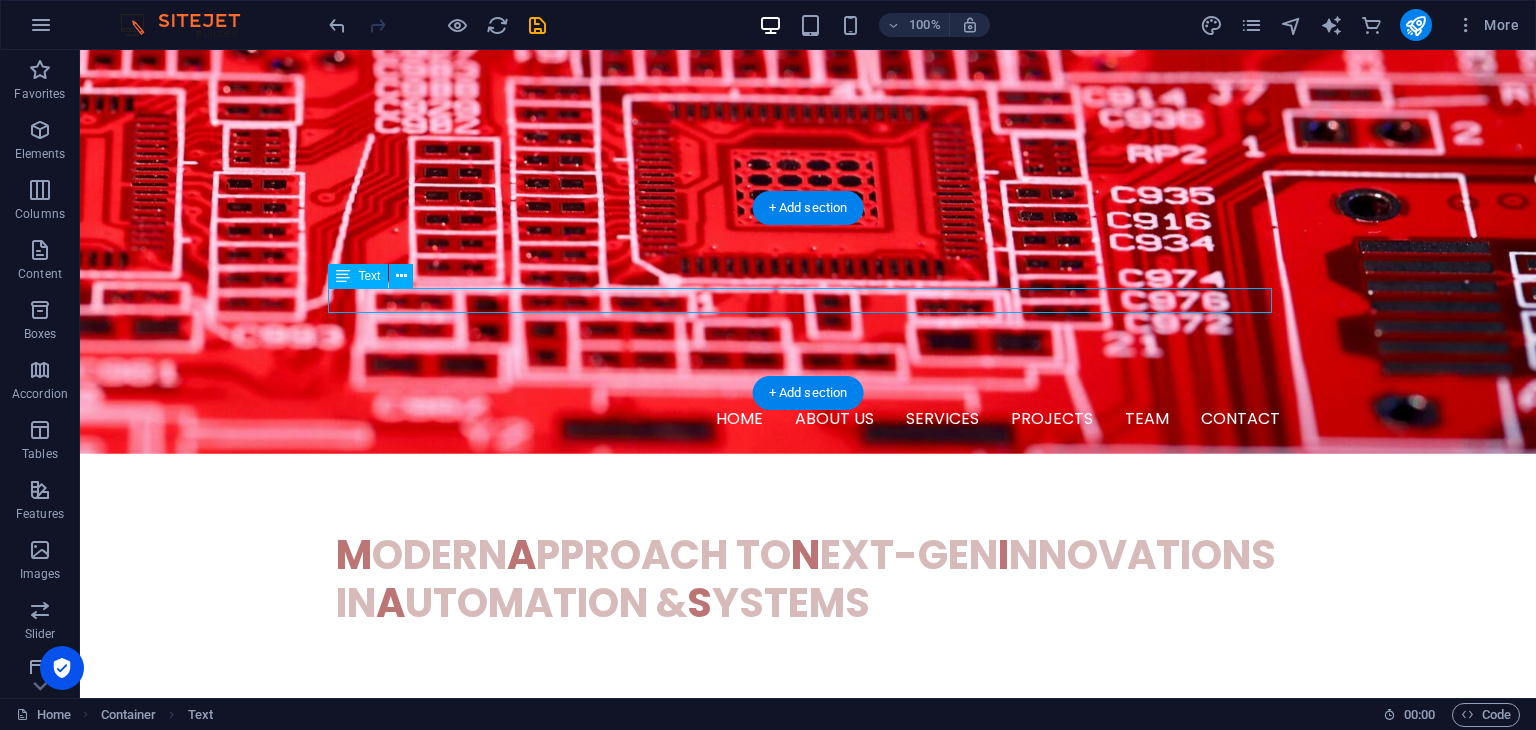 click on "Connect with us on social media!" at bounding box center [808, 824] 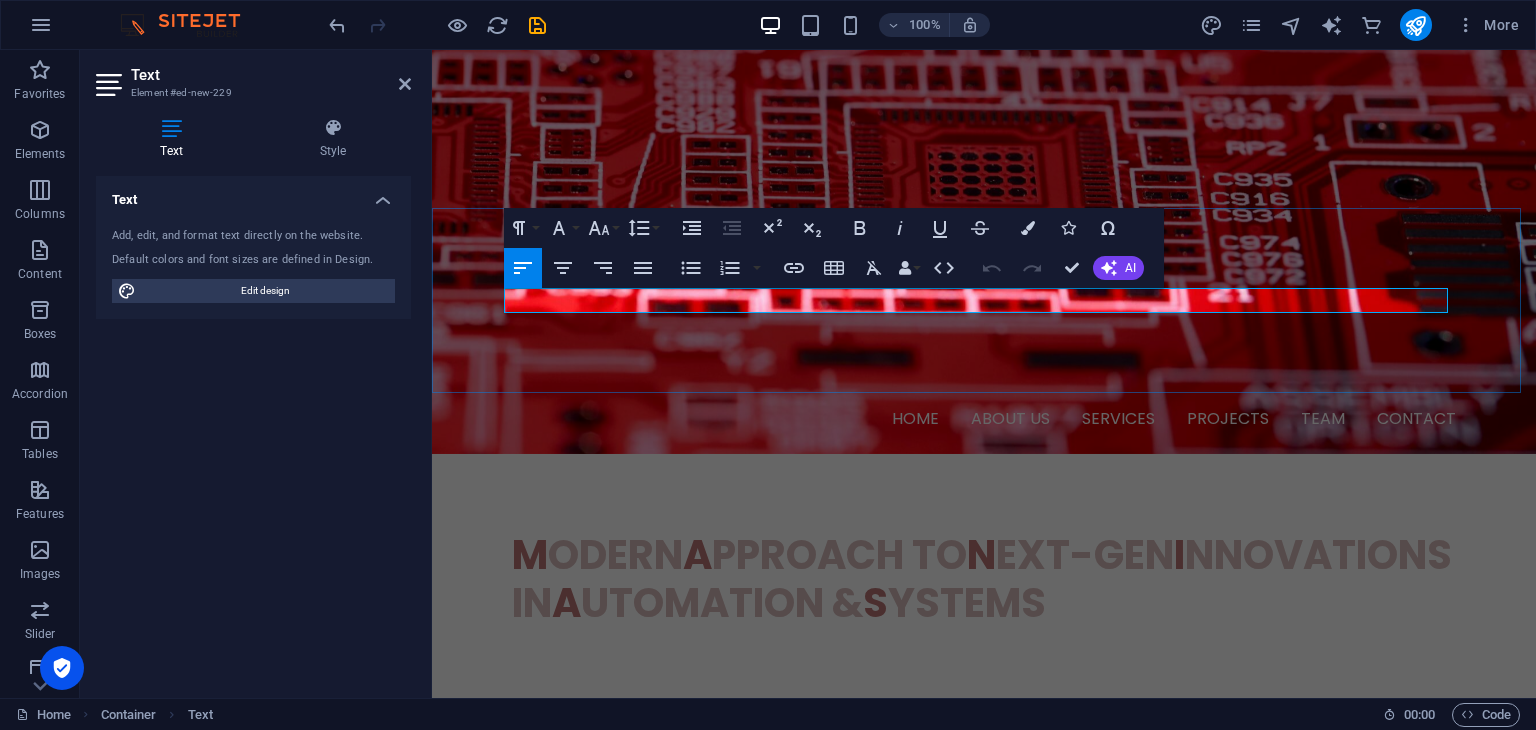 drag, startPoint x: 775, startPoint y: 305, endPoint x: 241, endPoint y: 306, distance: 534.0009 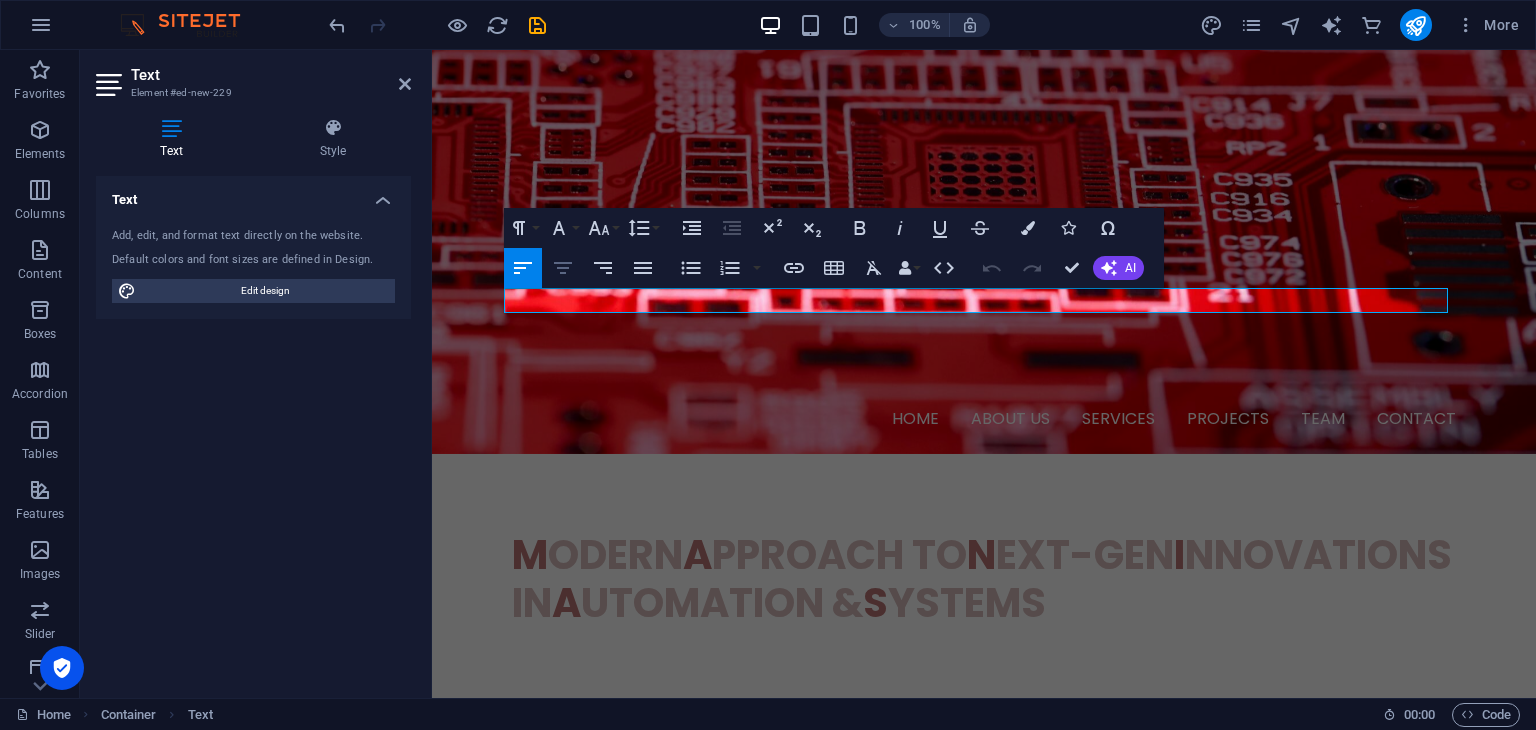 click 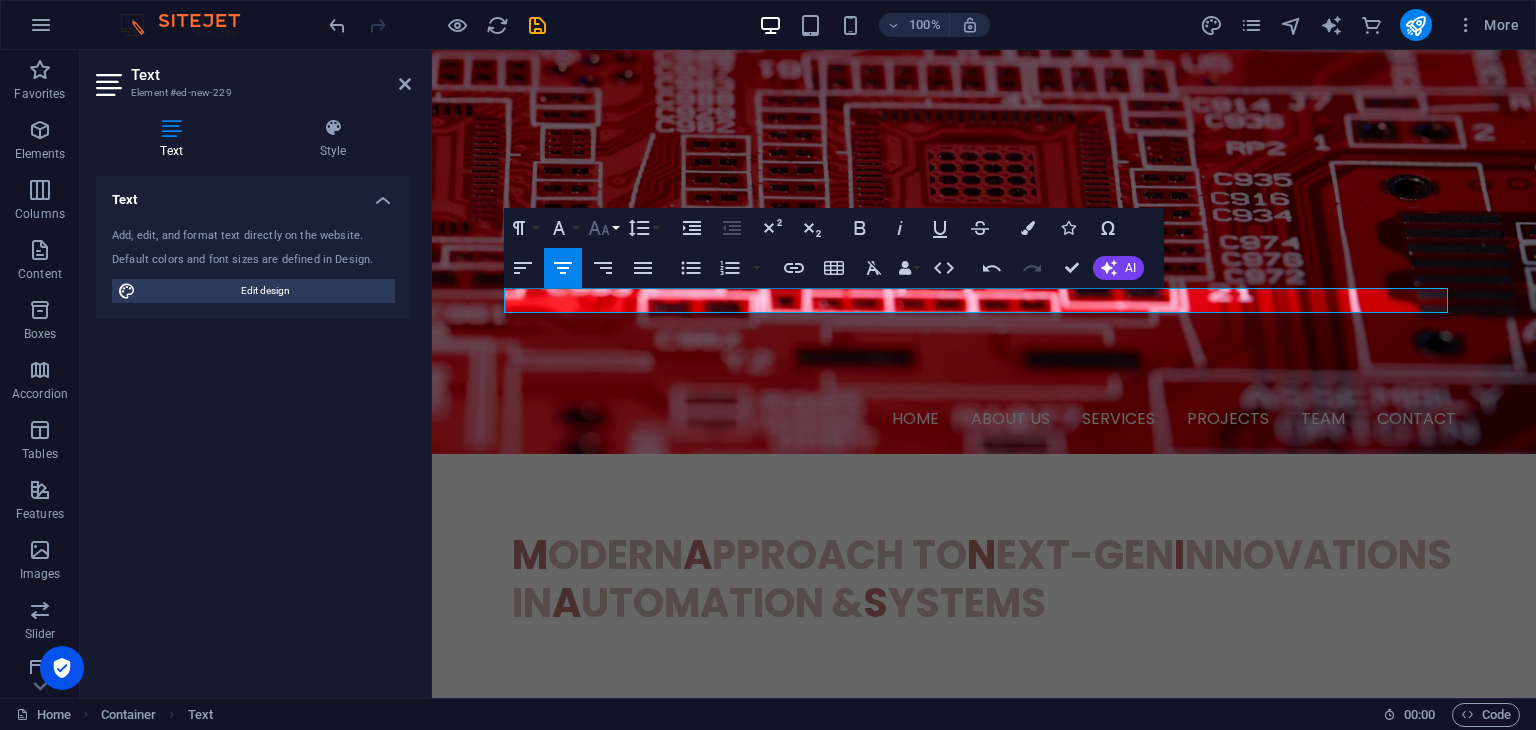 click 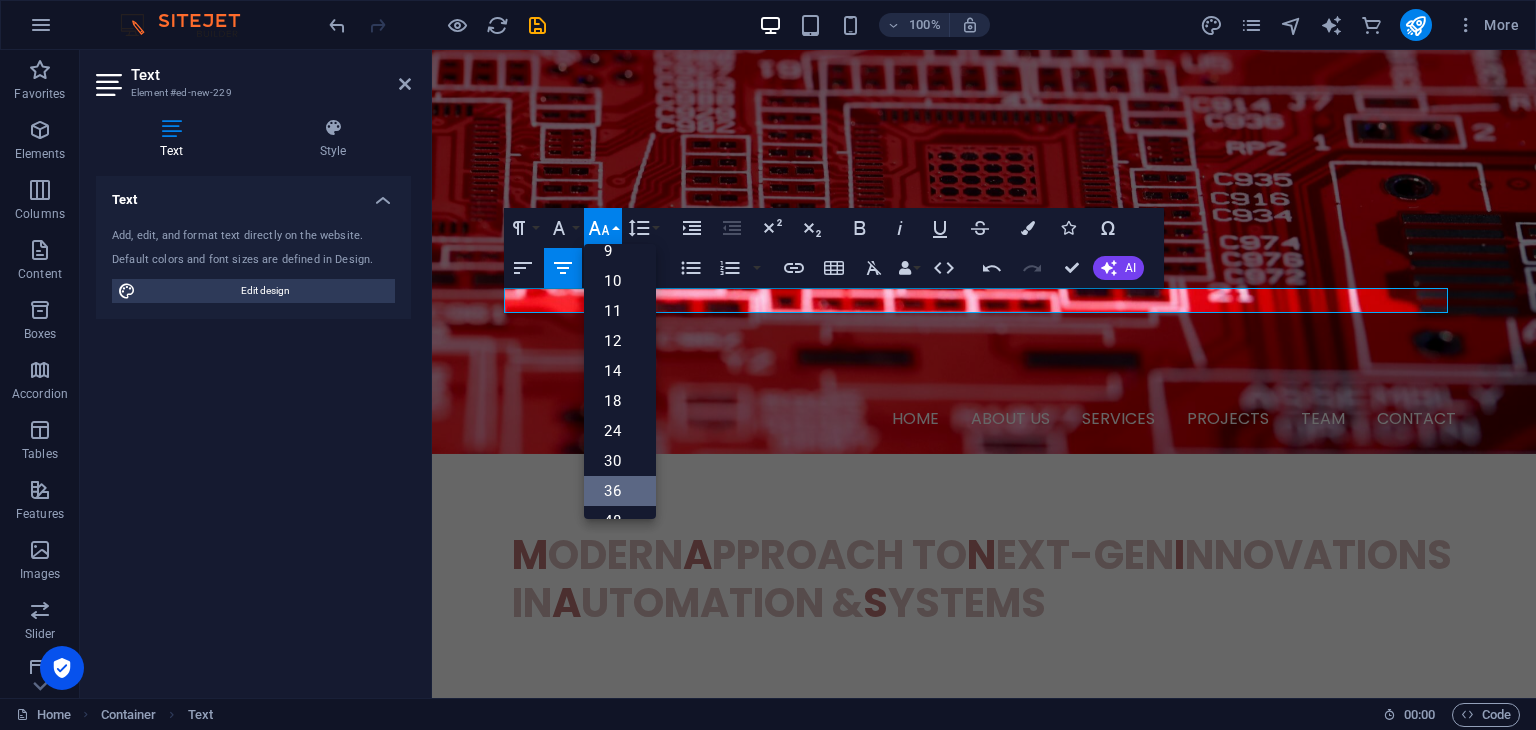 scroll, scrollTop: 100, scrollLeft: 0, axis: vertical 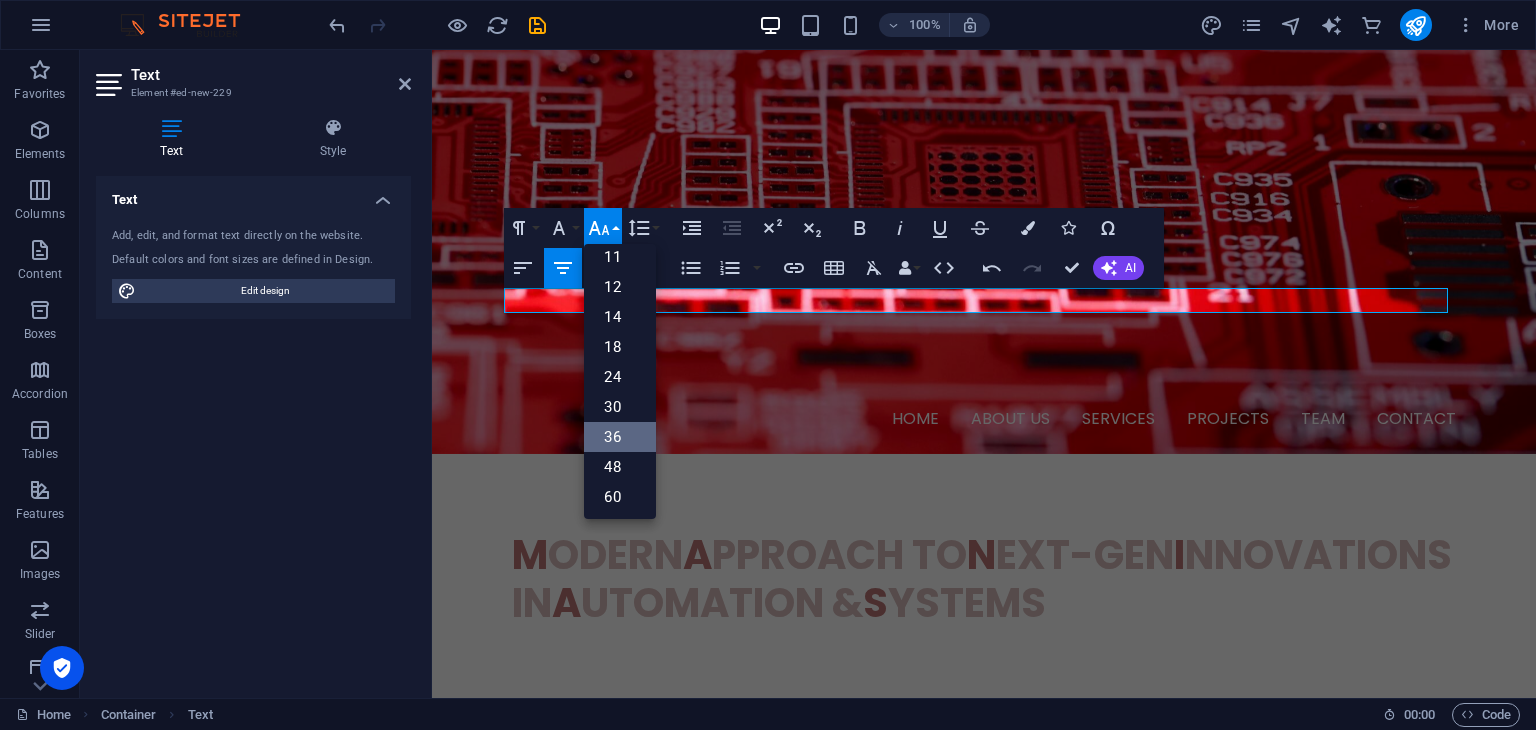 click on "36" at bounding box center [620, 437] 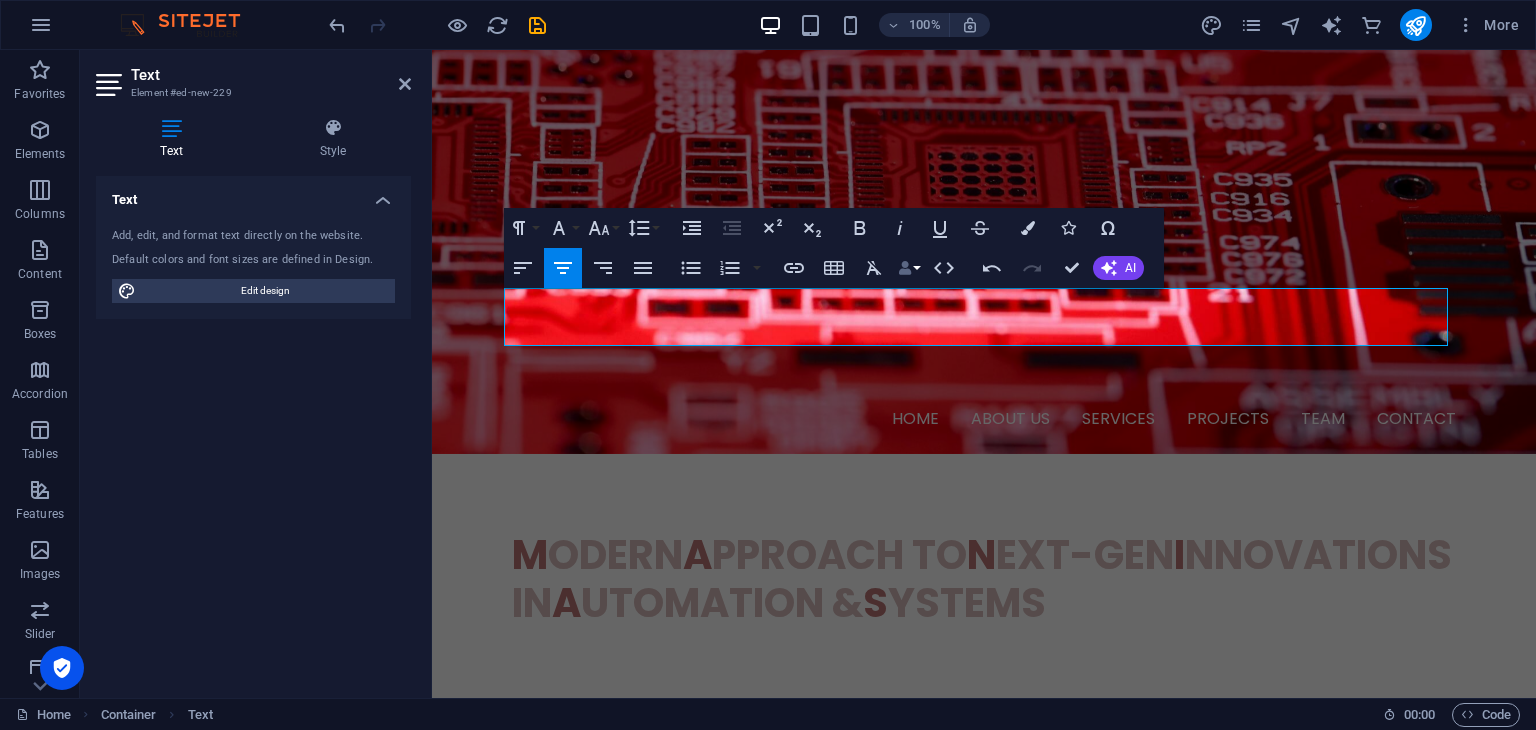 click on "Data Bindings" at bounding box center (909, 268) 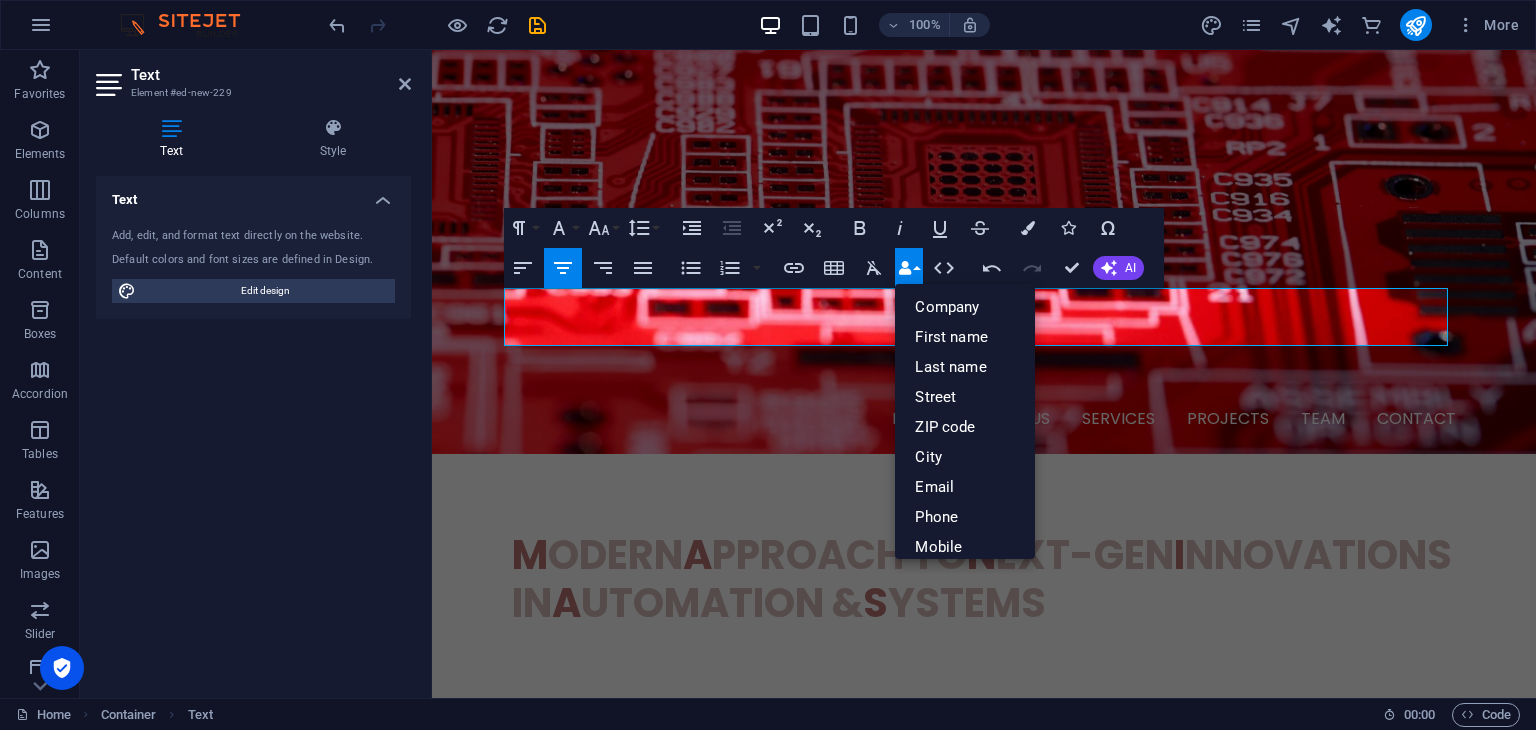 click on "Data Bindings" at bounding box center [909, 268] 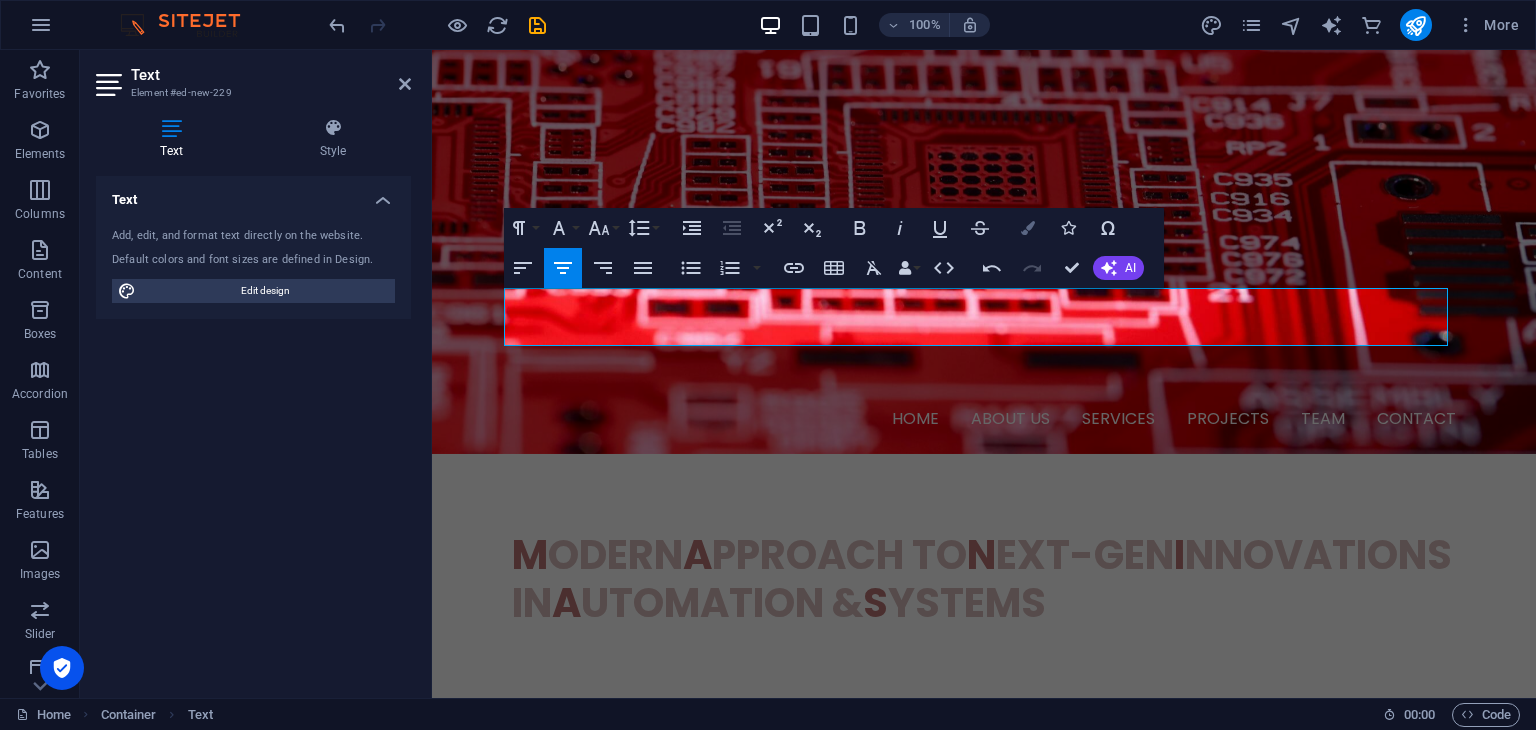 click on "Colors" at bounding box center (1028, 228) 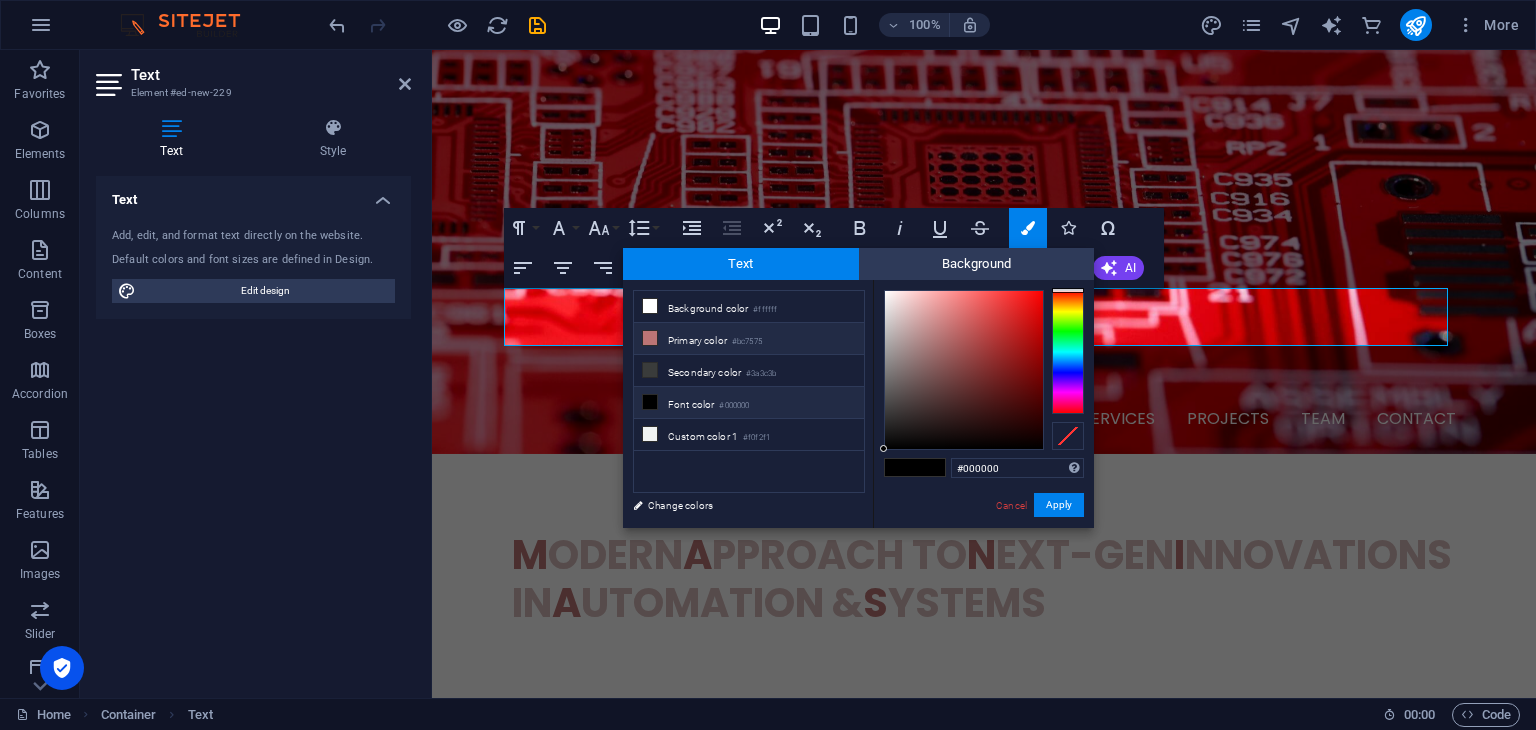 click on "Primary color
#bc7575" at bounding box center (749, 339) 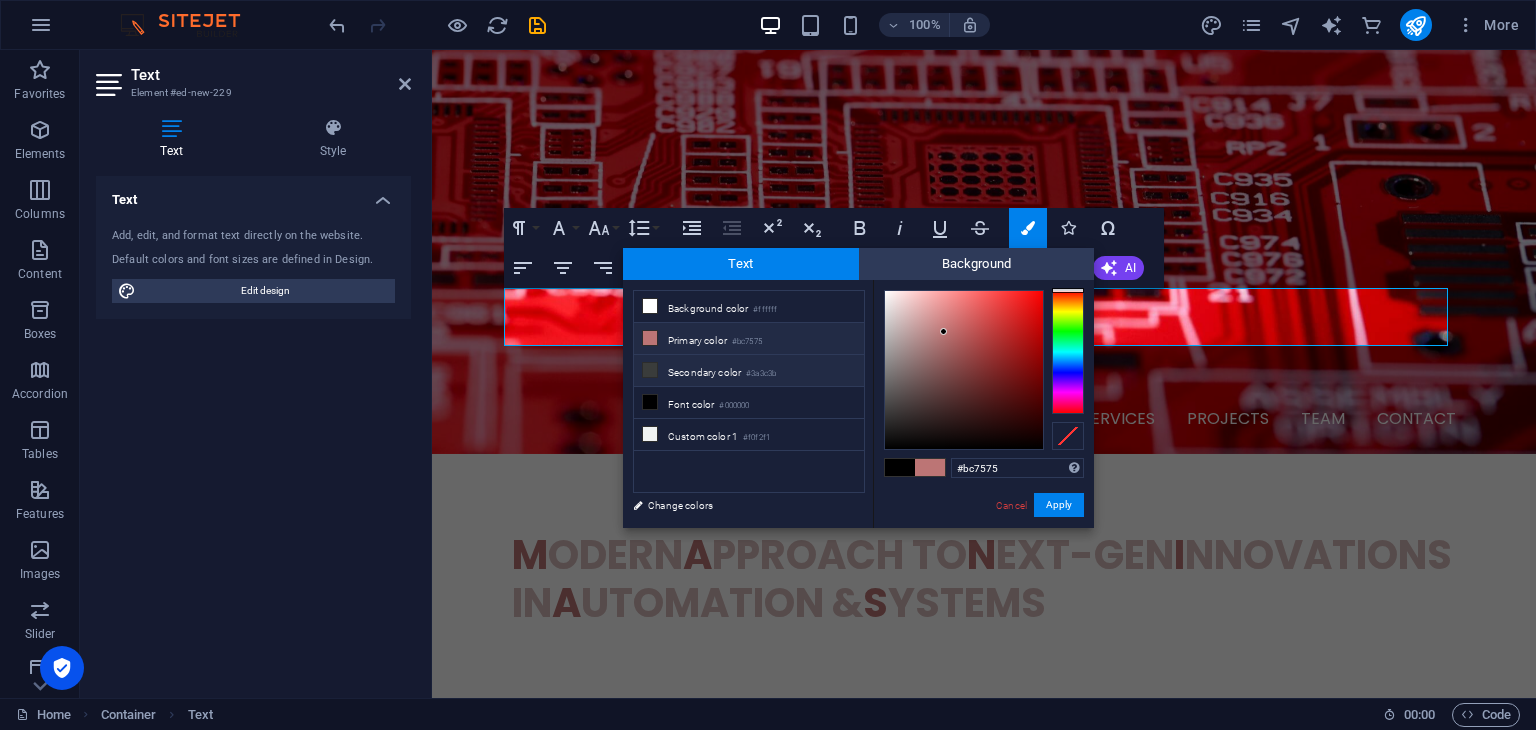 click on "#3a3c3b" at bounding box center [761, 374] 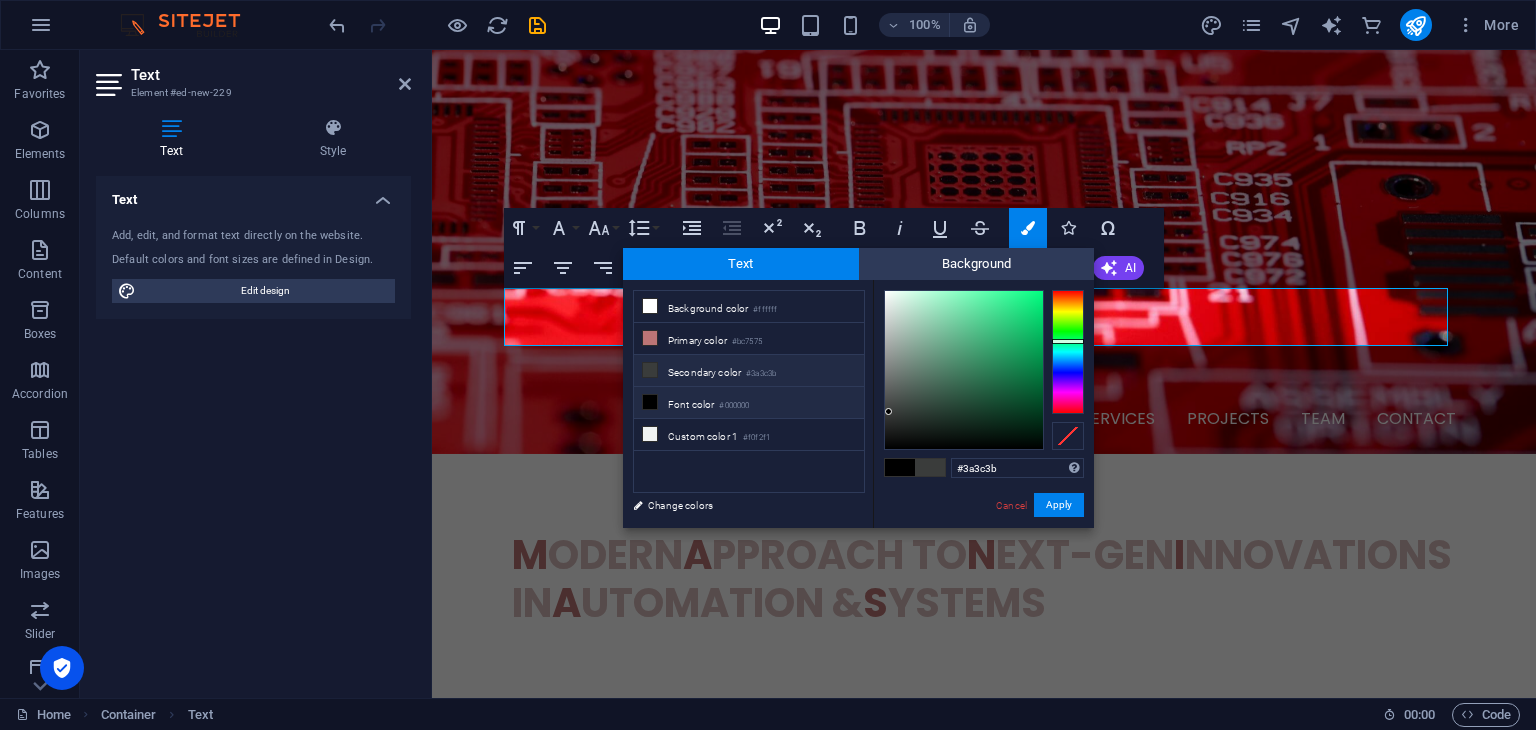 click on "#000000" at bounding box center (734, 406) 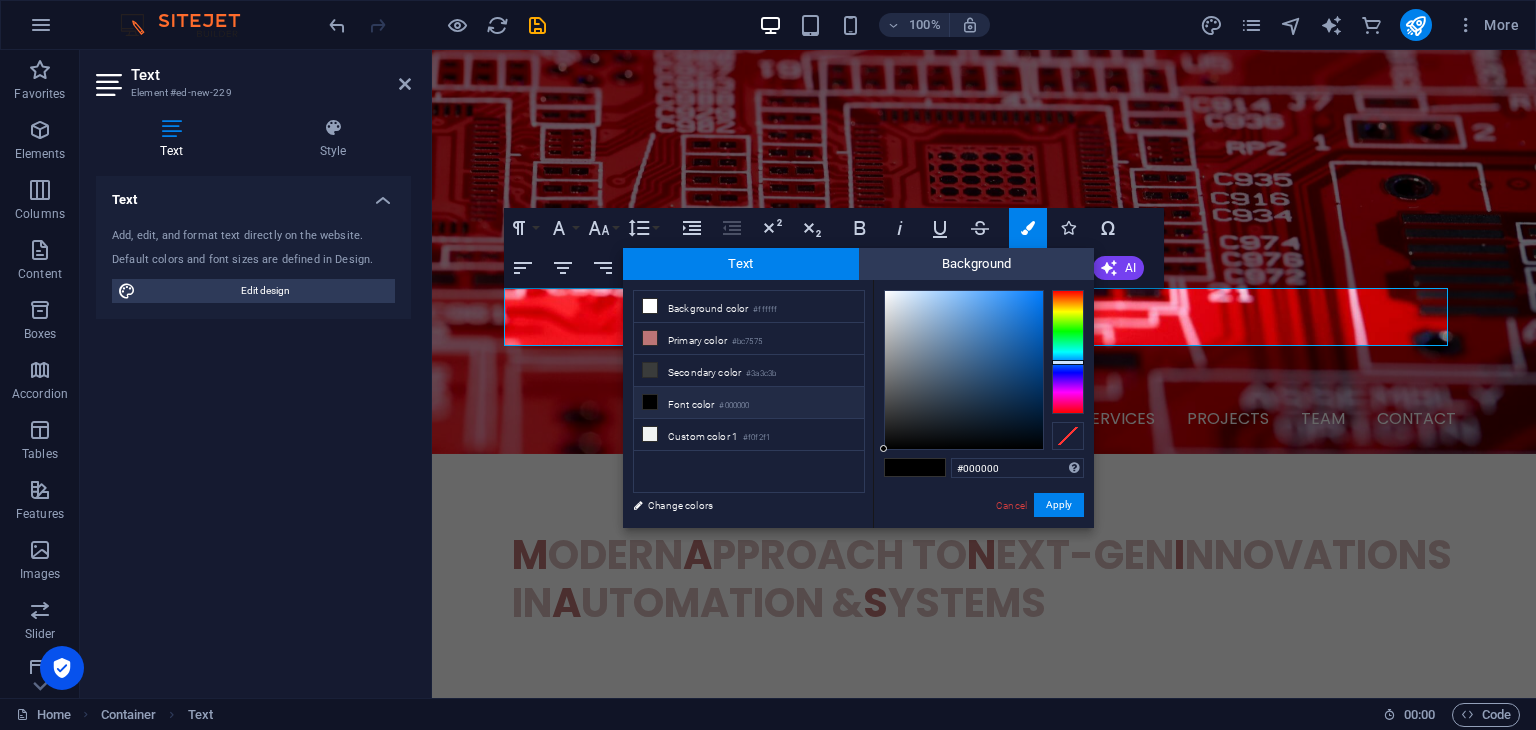 drag, startPoint x: 1056, startPoint y: 296, endPoint x: 1061, endPoint y: 362, distance: 66.189125 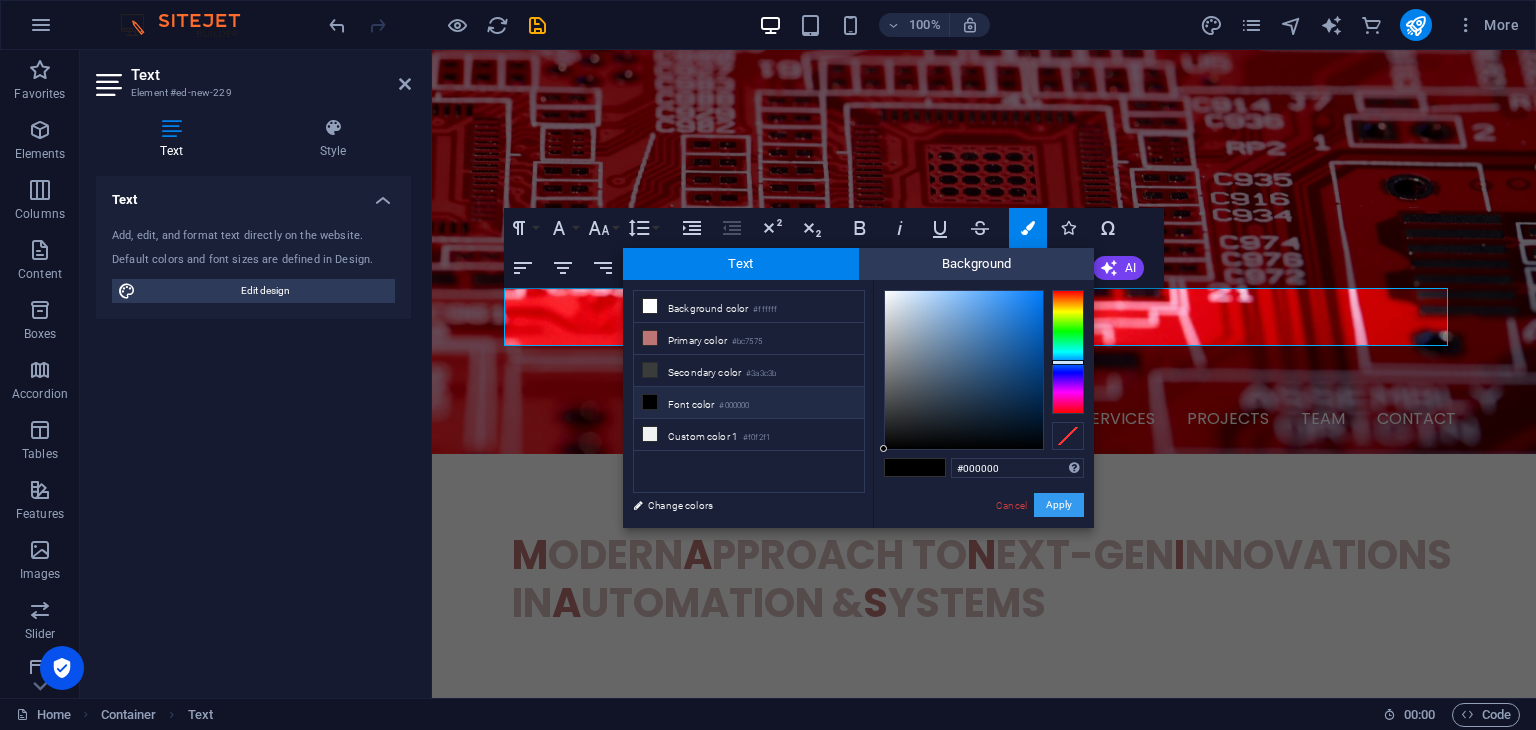 click on "Apply" at bounding box center [1059, 505] 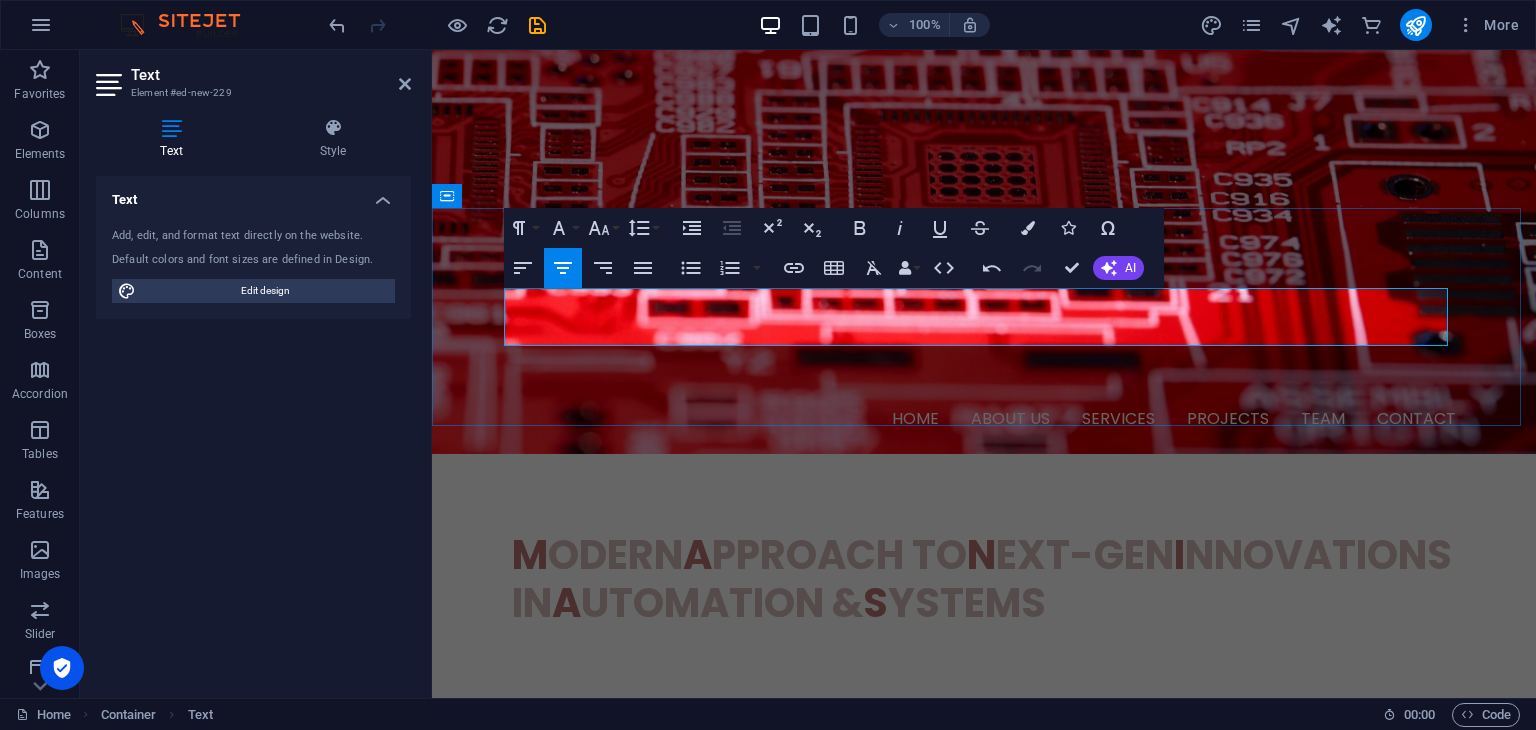 click on "Connect with us on social media!" at bounding box center [984, 841] 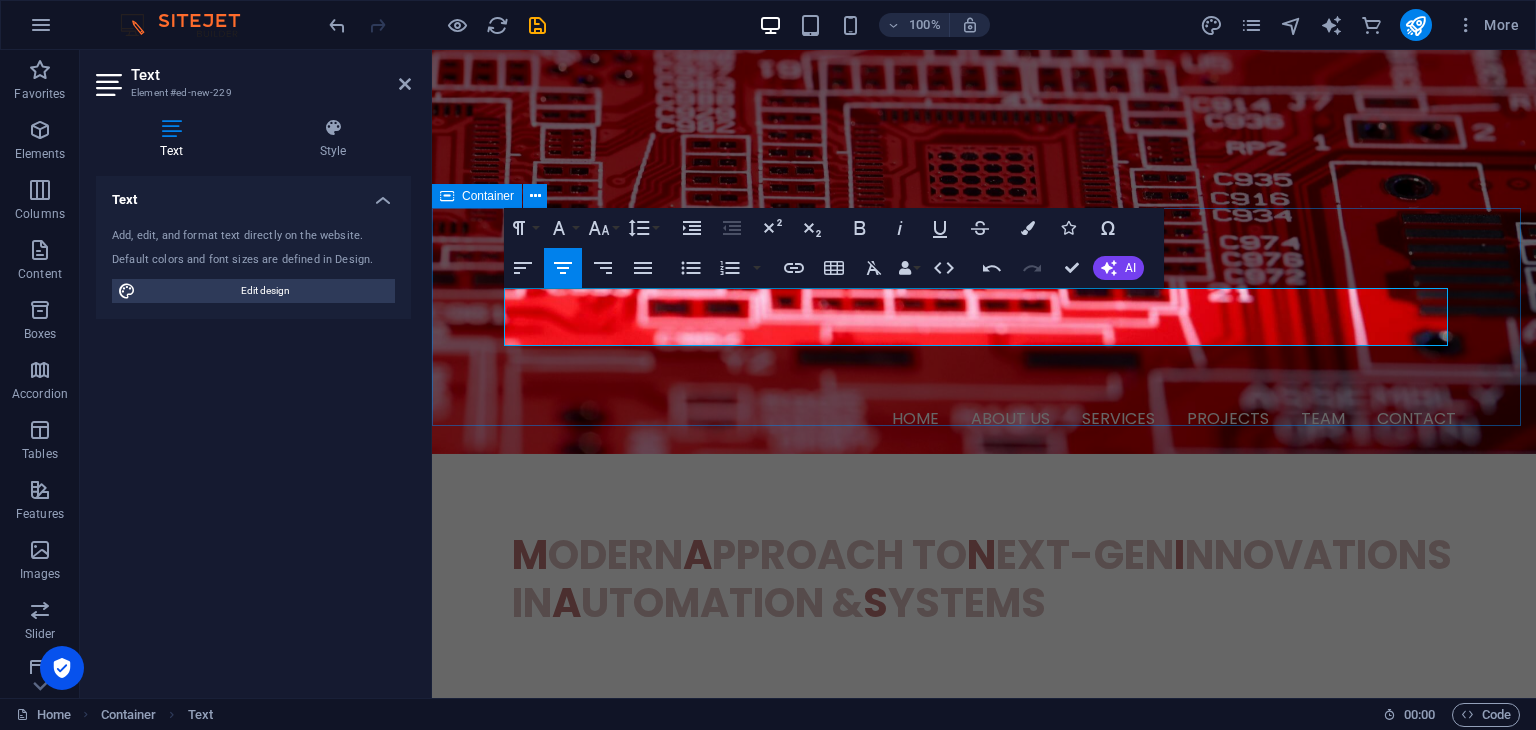 click on "Connect with us on social media!" at bounding box center (984, 841) 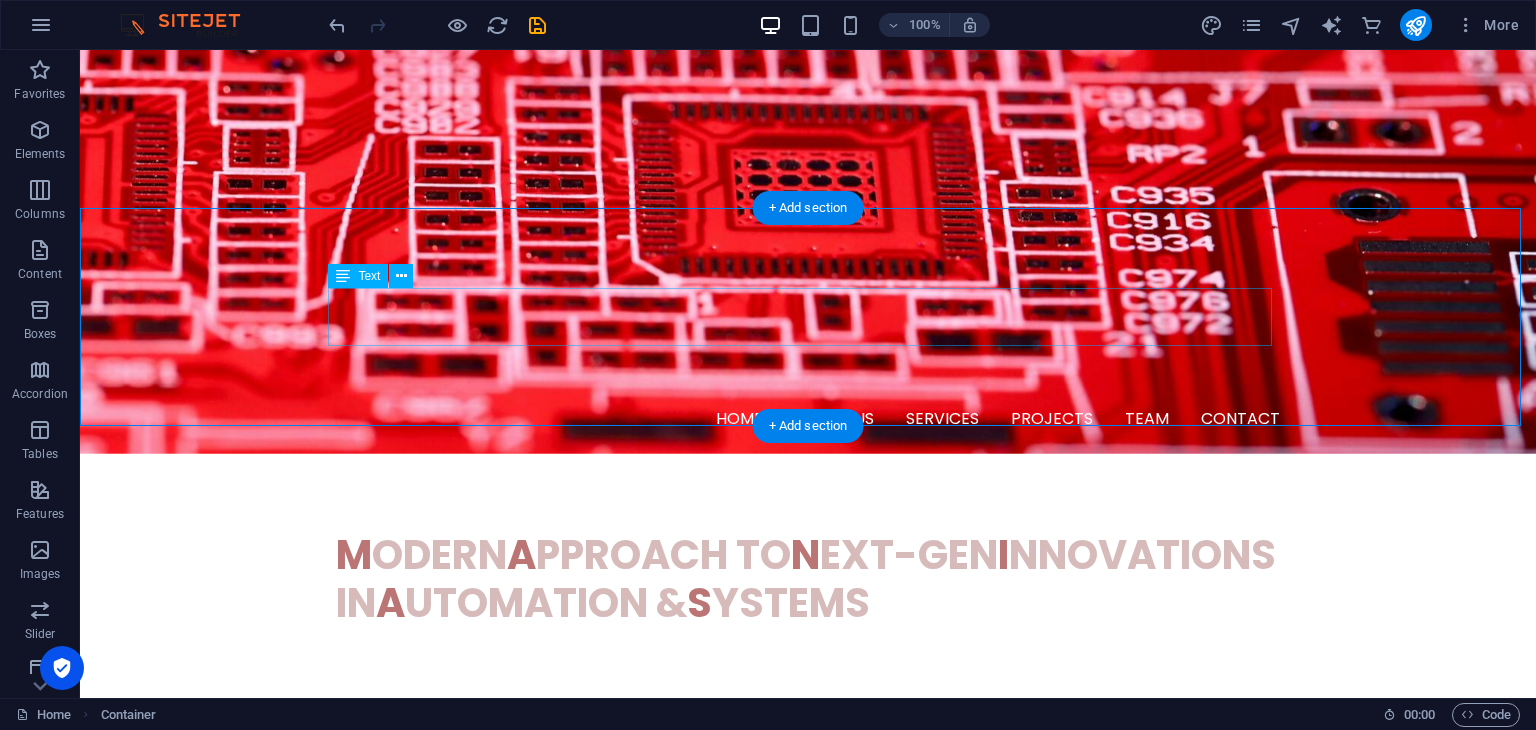 drag, startPoint x: 1298, startPoint y: 318, endPoint x: 1220, endPoint y: 325, distance: 78.31347 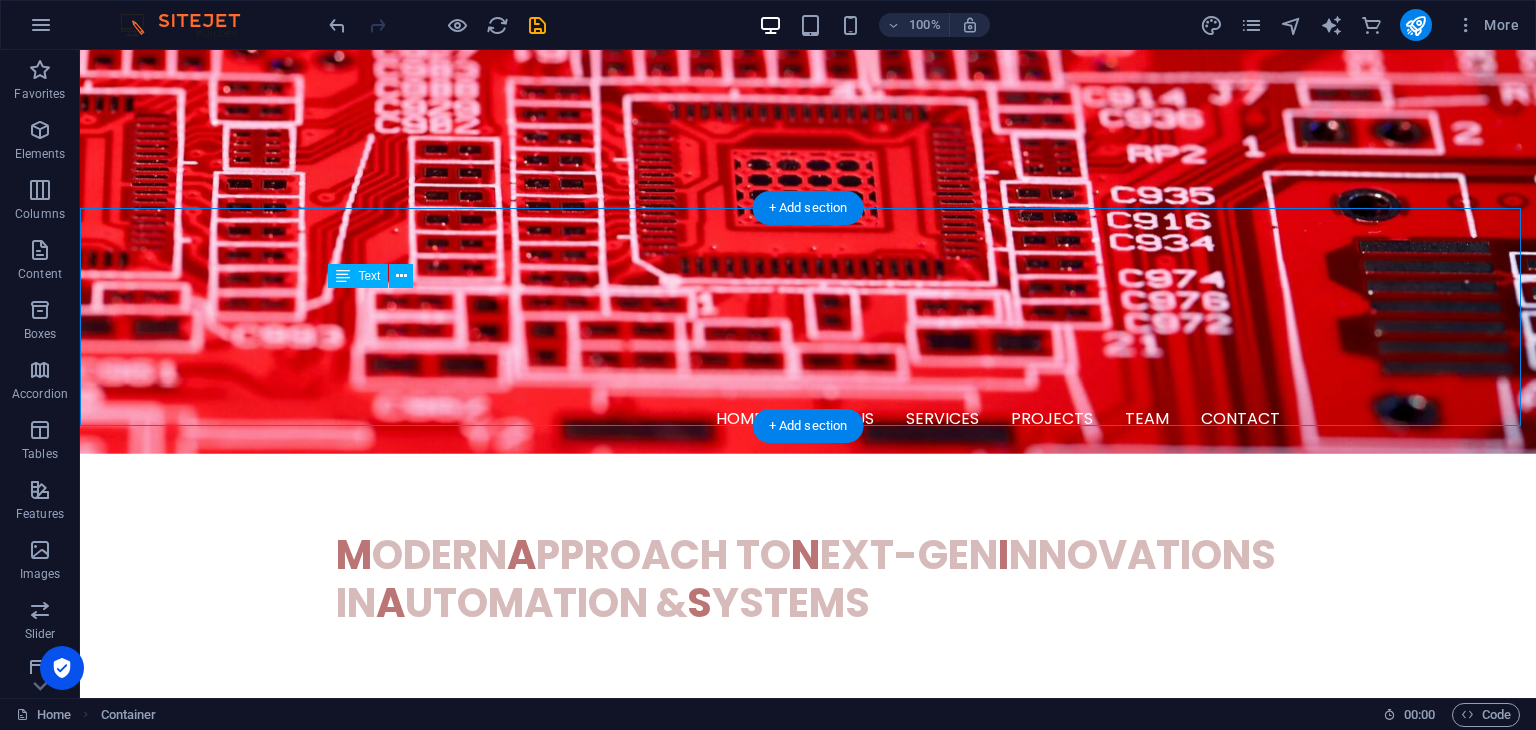 click on "Connect with us on social media!" at bounding box center (808, 841) 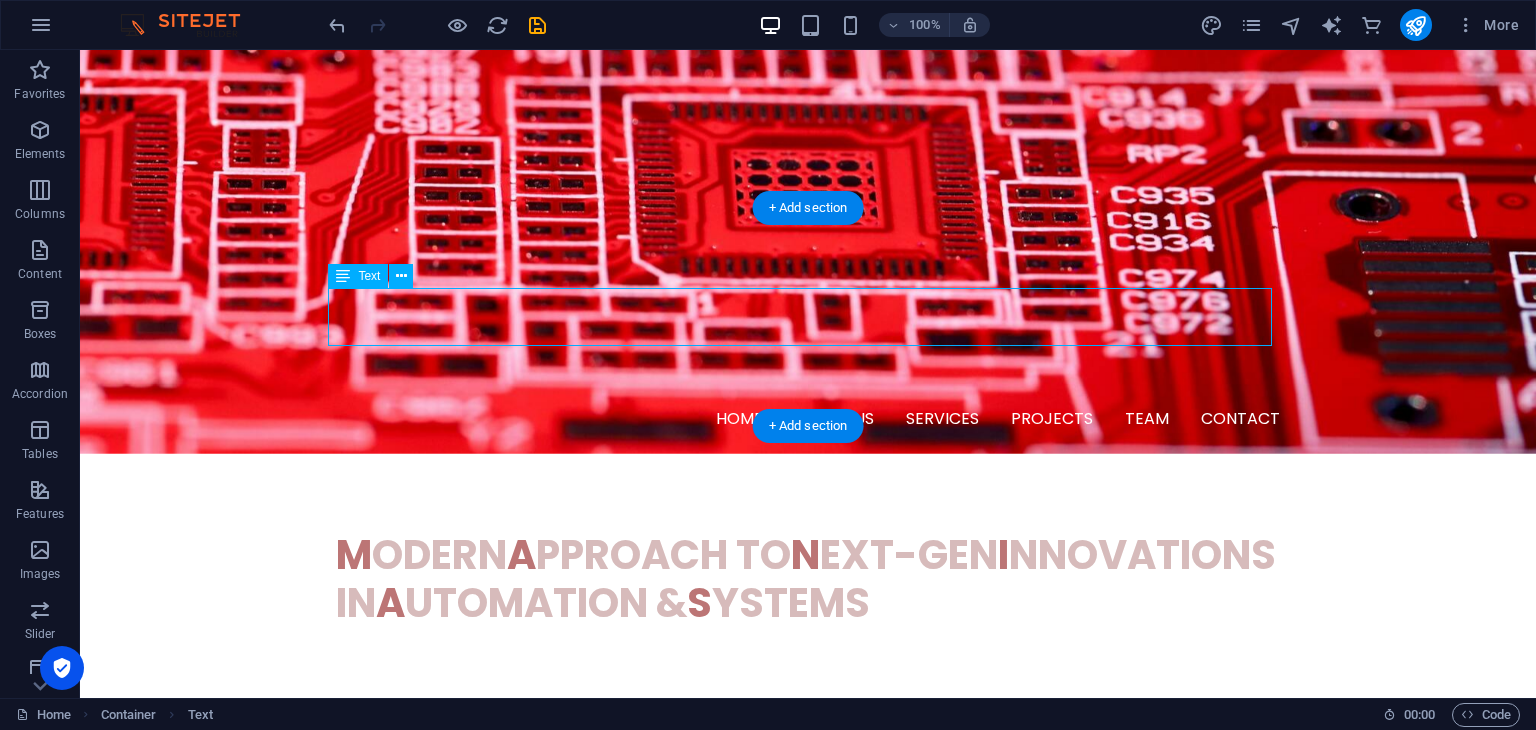 click on "Connect with us on social media!" at bounding box center (808, 841) 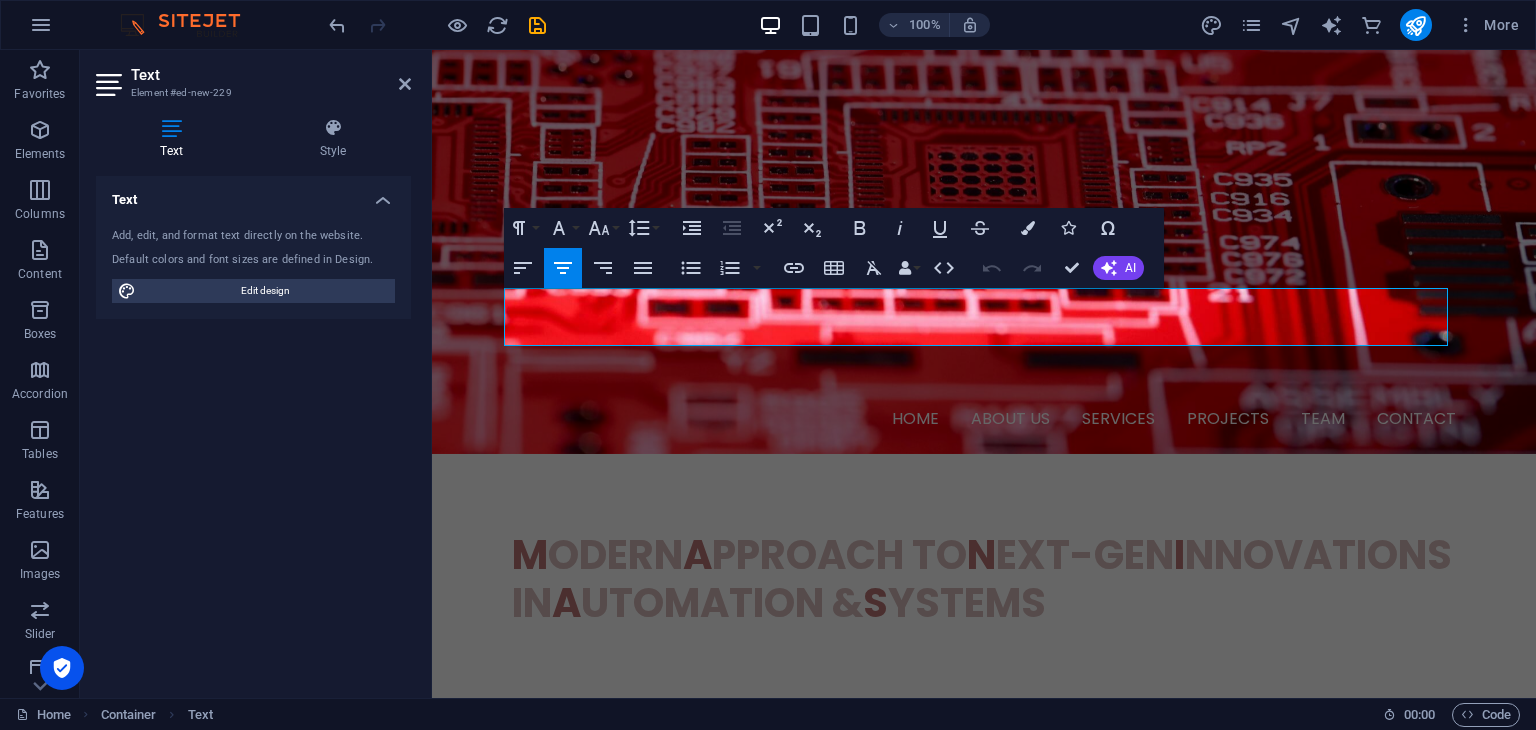 drag, startPoint x: 1273, startPoint y: 318, endPoint x: 388, endPoint y: 274, distance: 886.09314 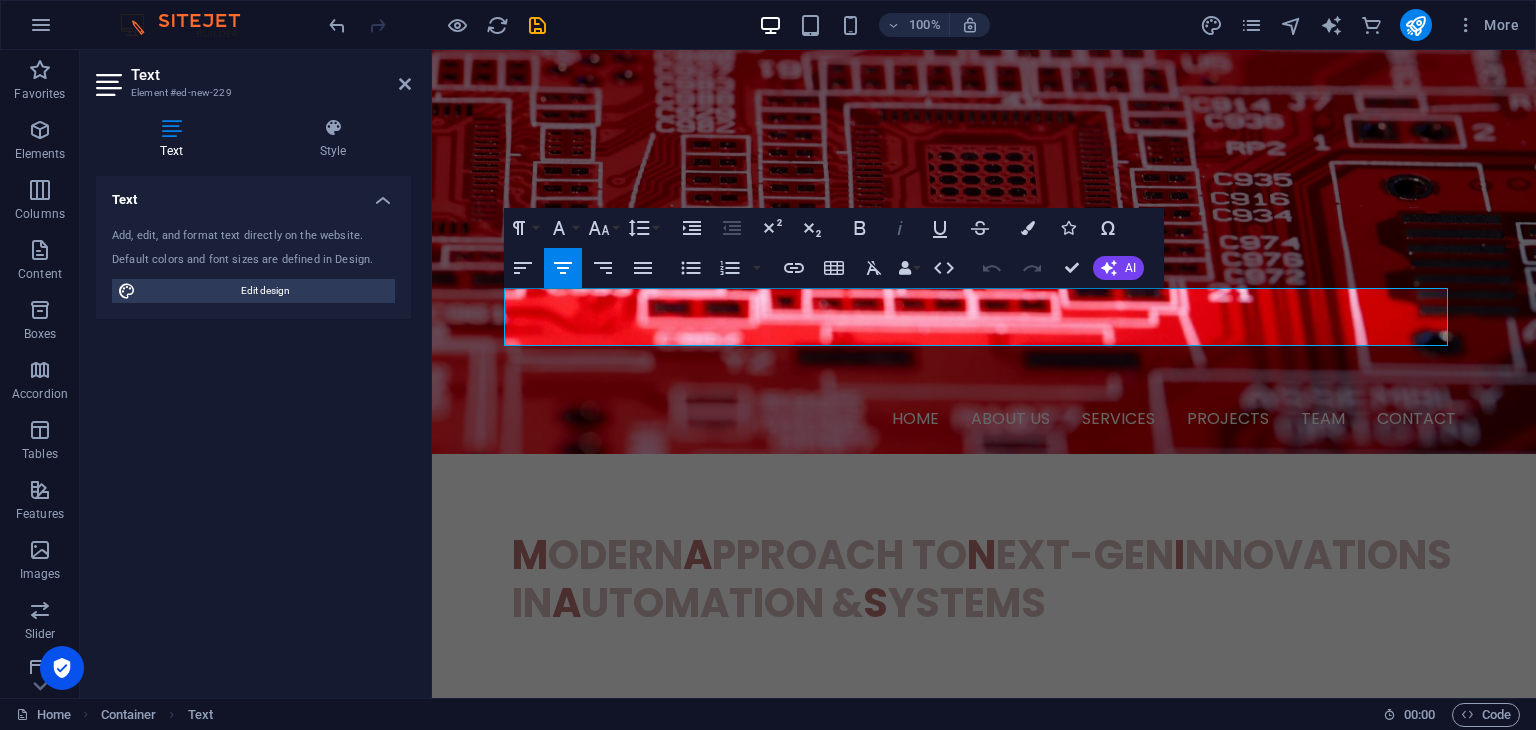 click on "Italic" at bounding box center [900, 228] 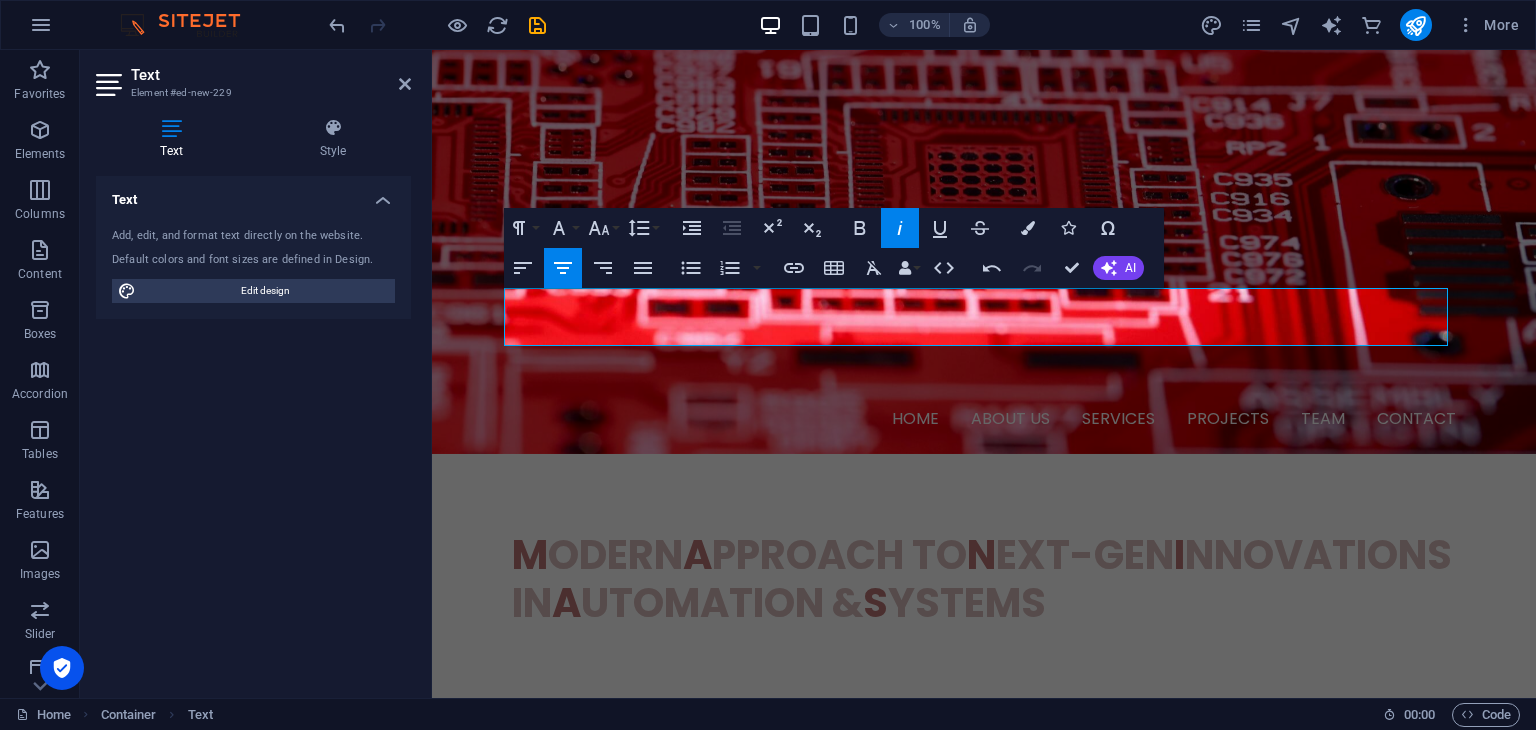click 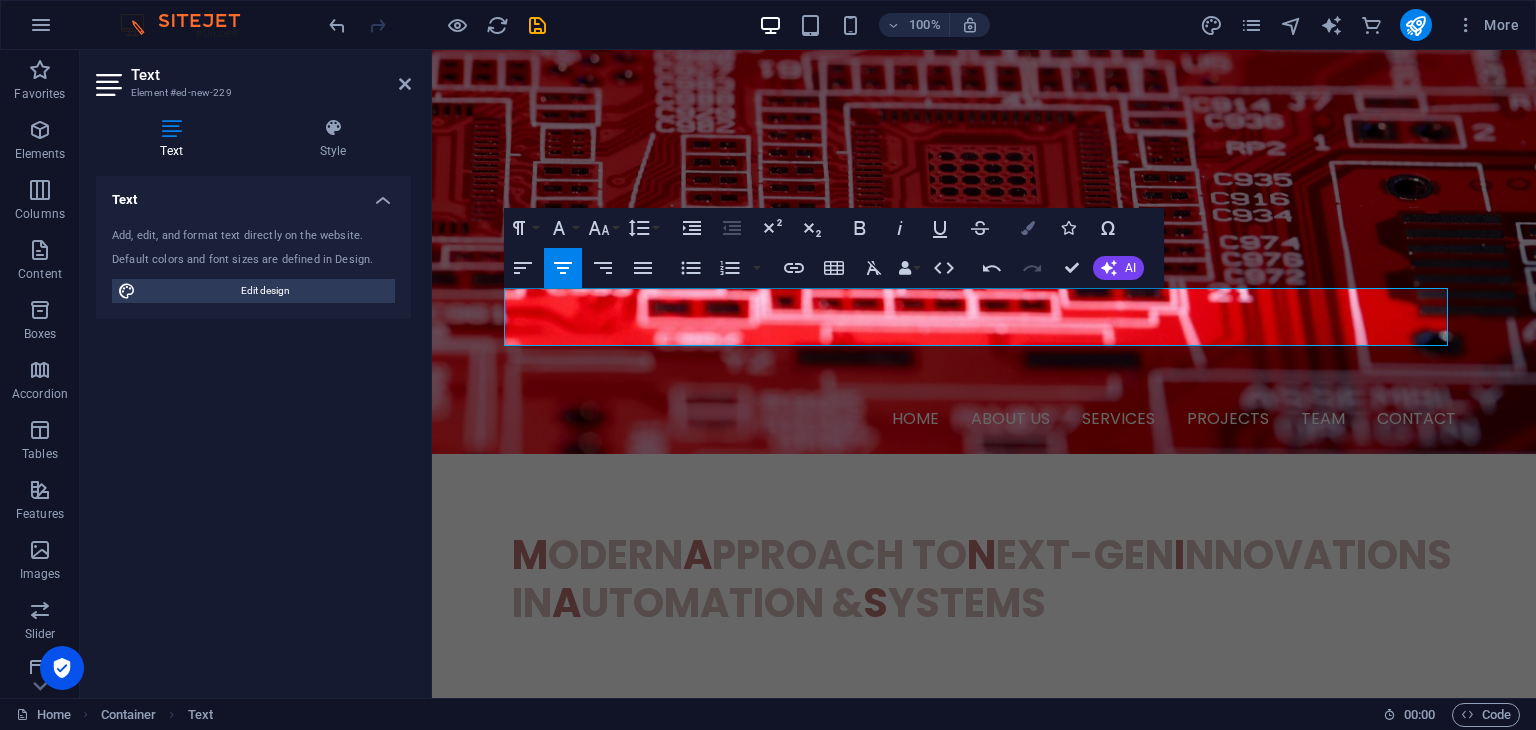 click at bounding box center [1028, 228] 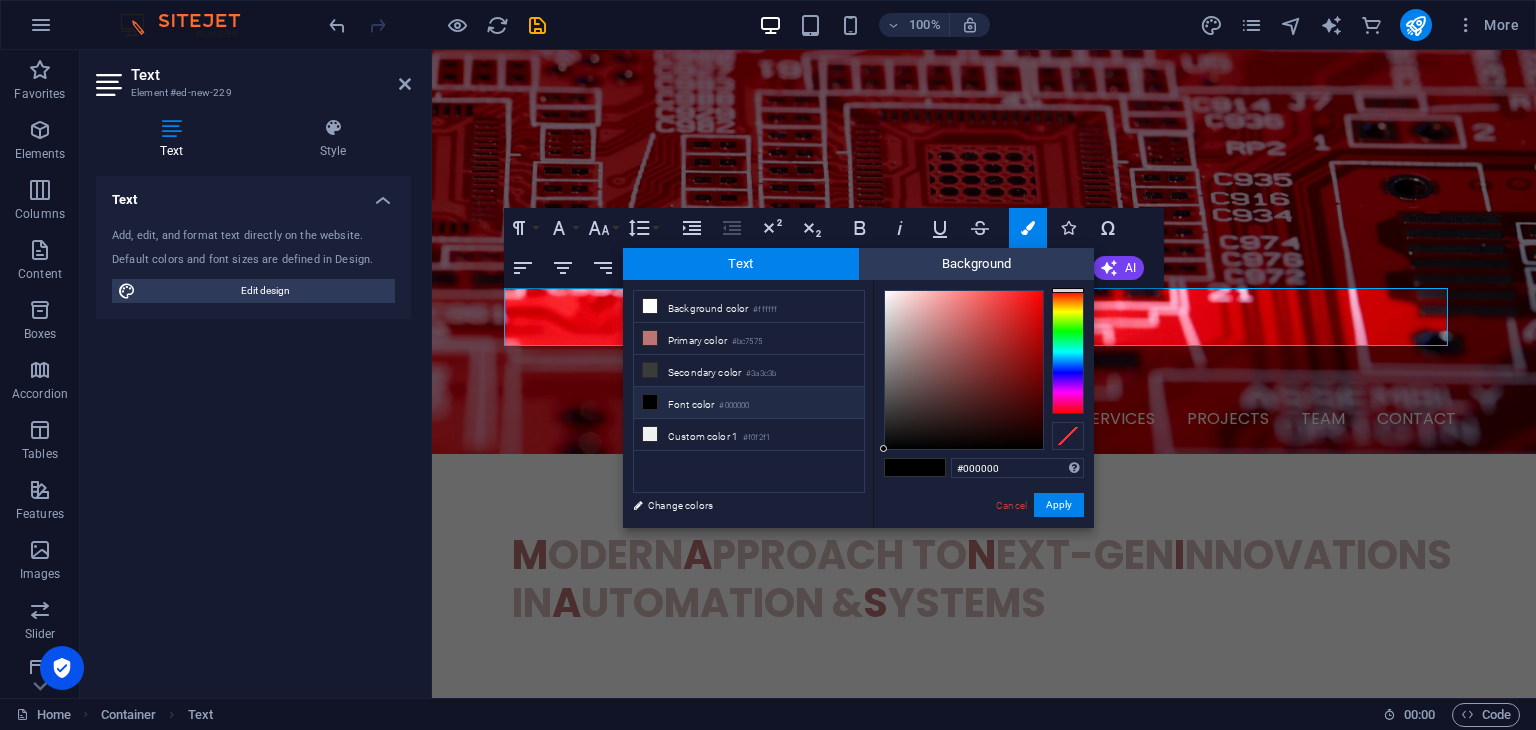 drag, startPoint x: 1087, startPoint y: 361, endPoint x: 1075, endPoint y: 367, distance: 13.416408 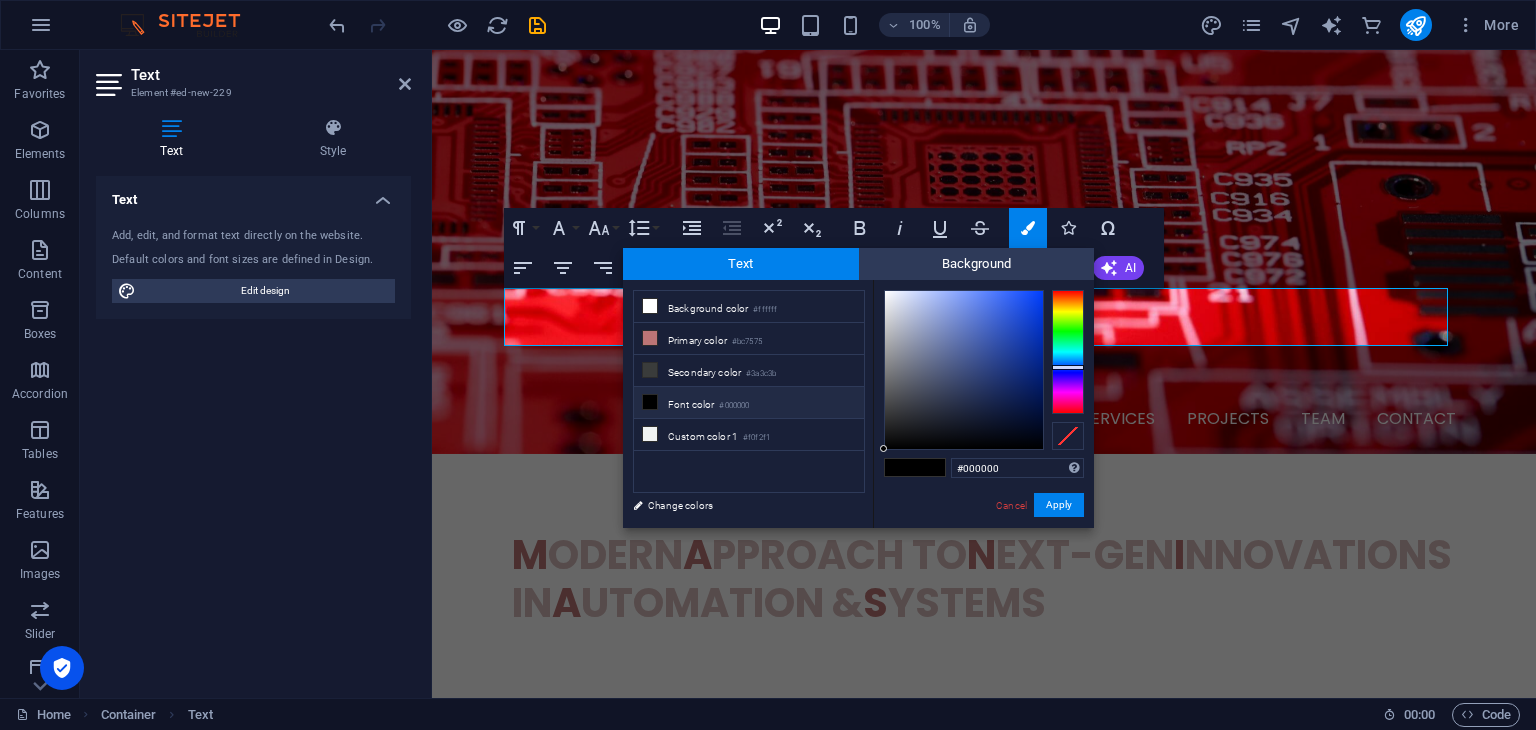click at bounding box center (1068, 352) 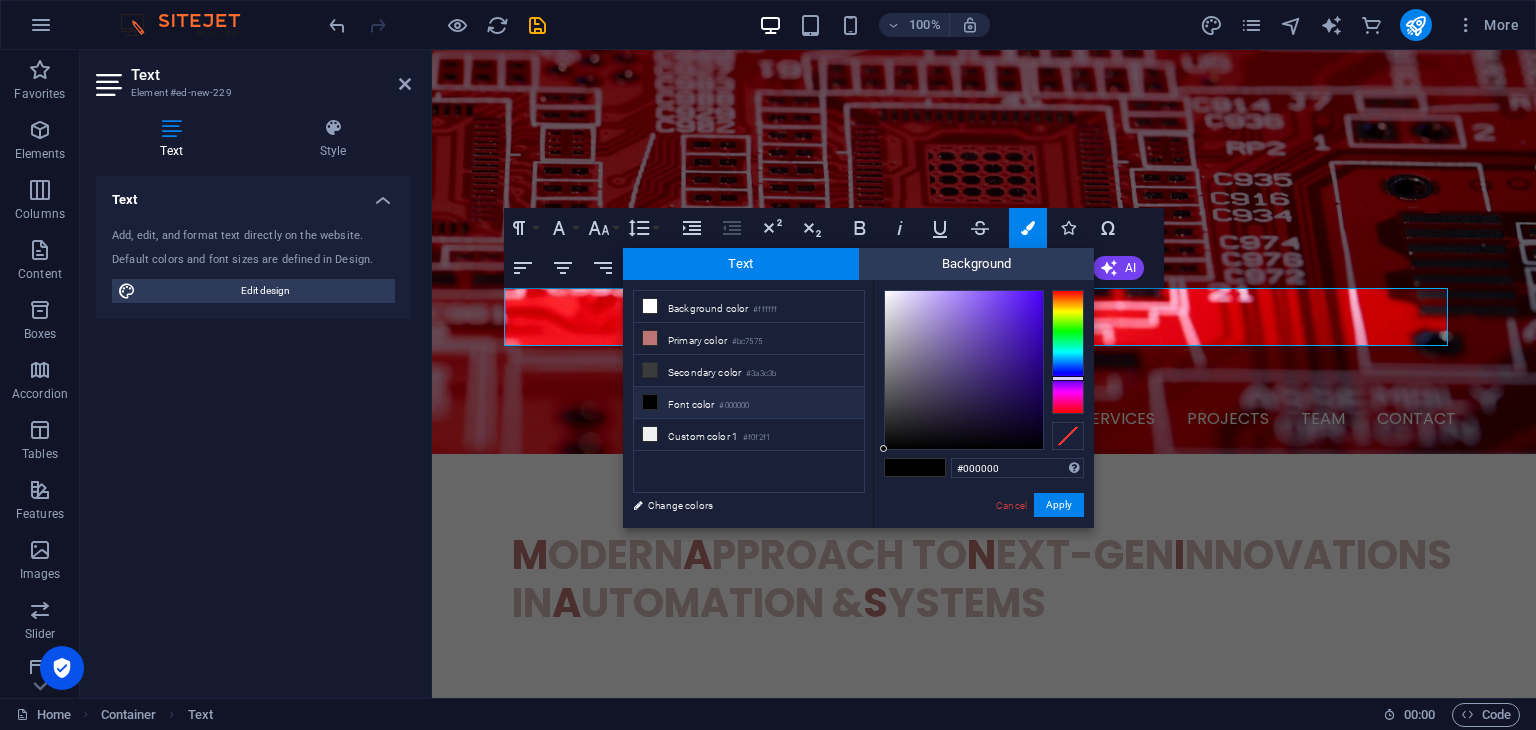 drag, startPoint x: 1075, startPoint y: 367, endPoint x: 1072, endPoint y: 378, distance: 11.401754 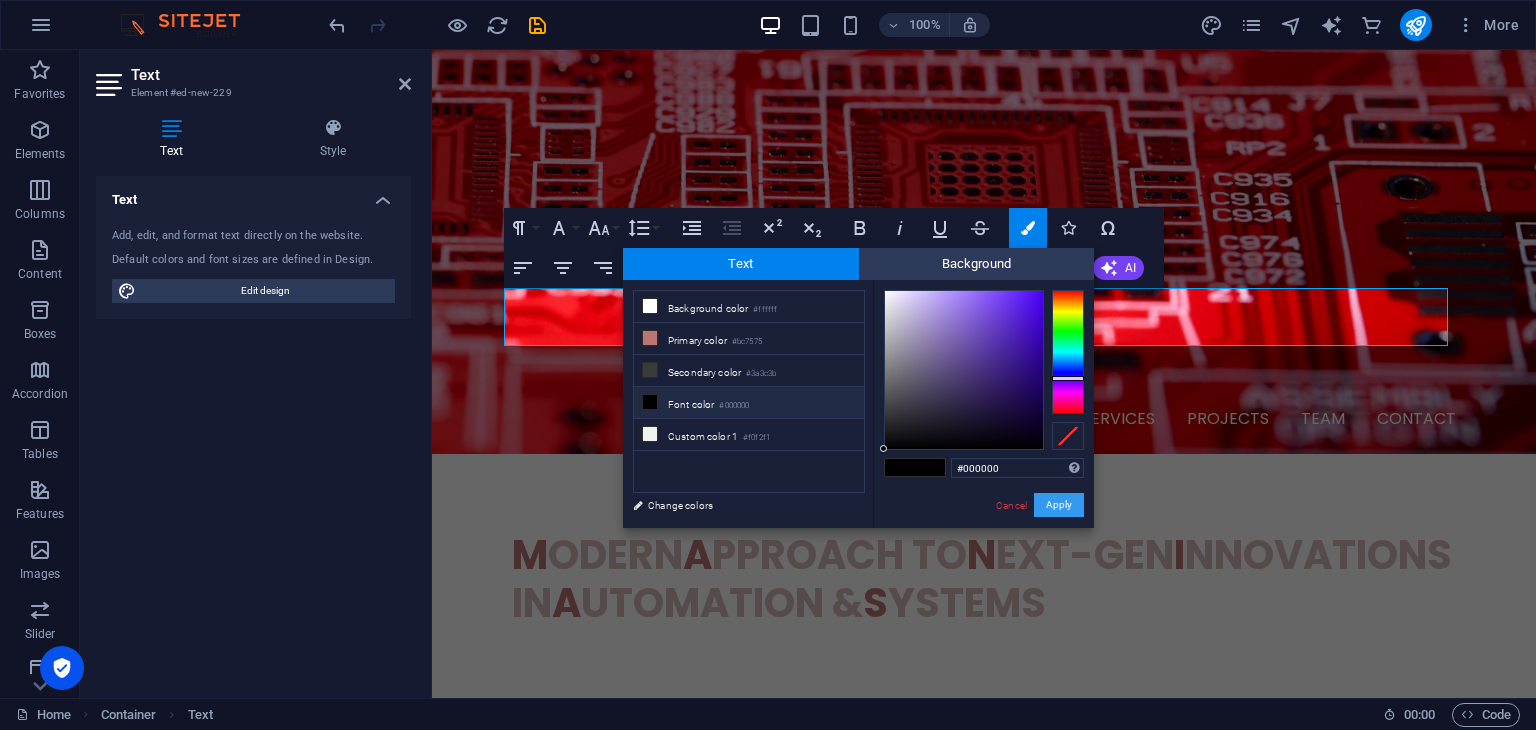 click on "Apply" at bounding box center [1059, 505] 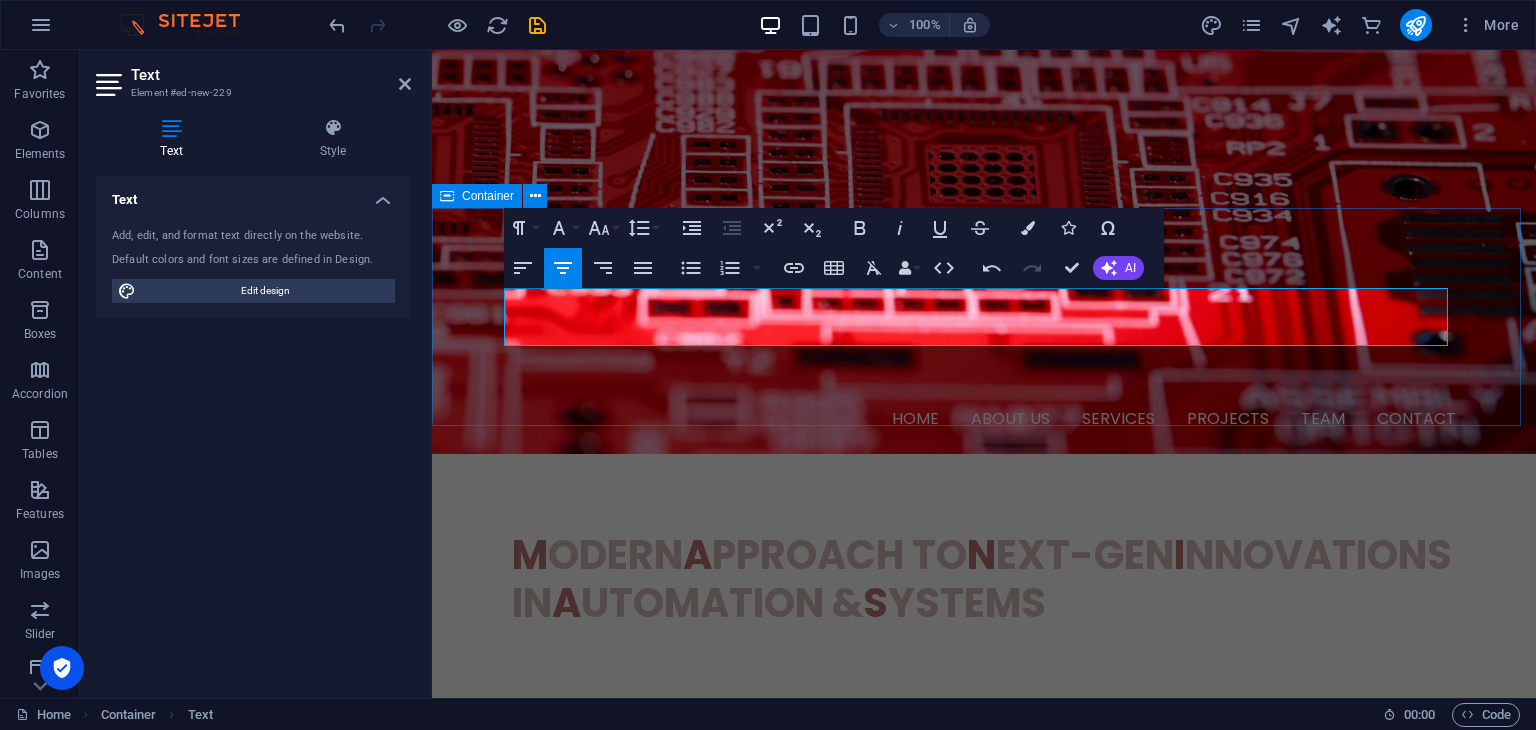 click on "Connect with us on social media!" at bounding box center [984, 841] 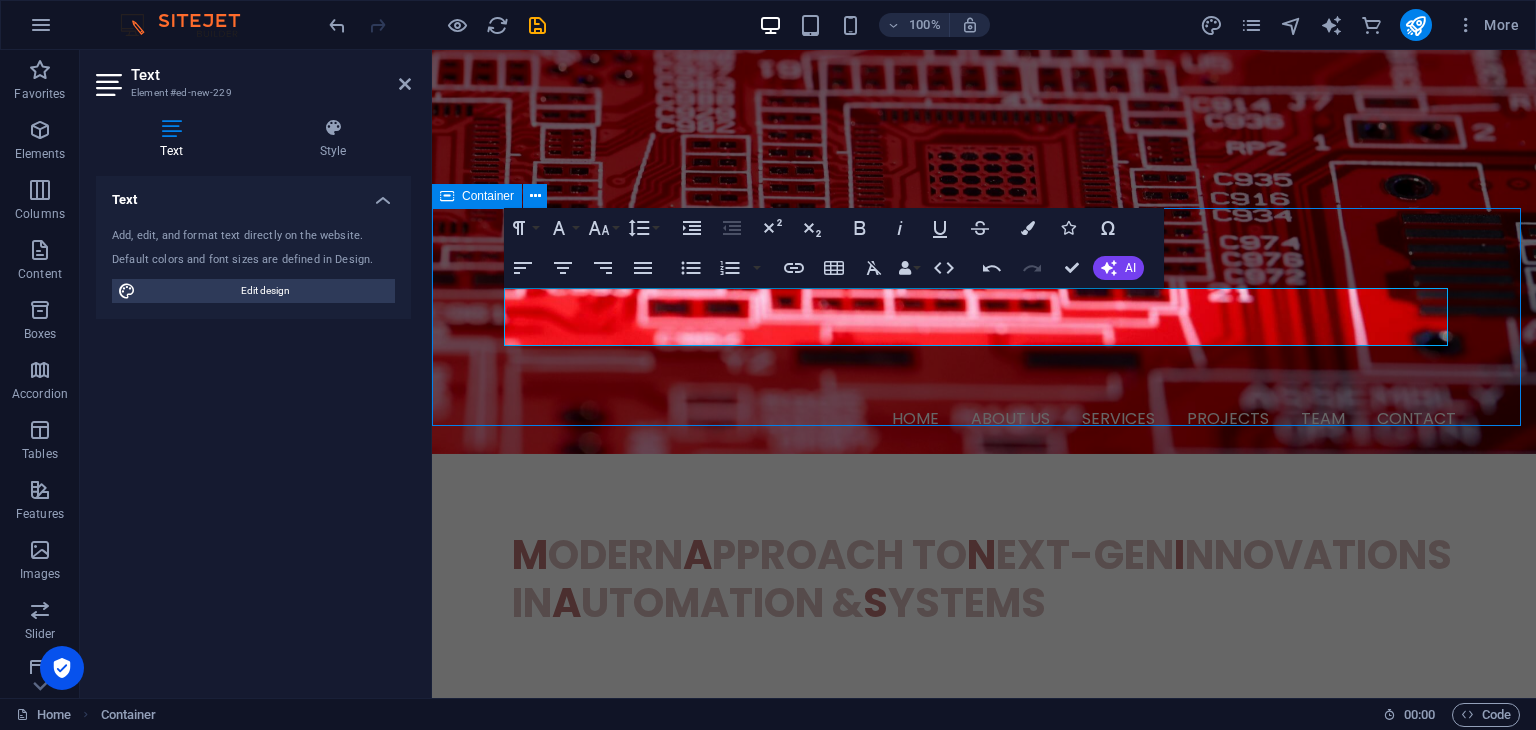 click on "Connect with us on social media!" at bounding box center [984, 841] 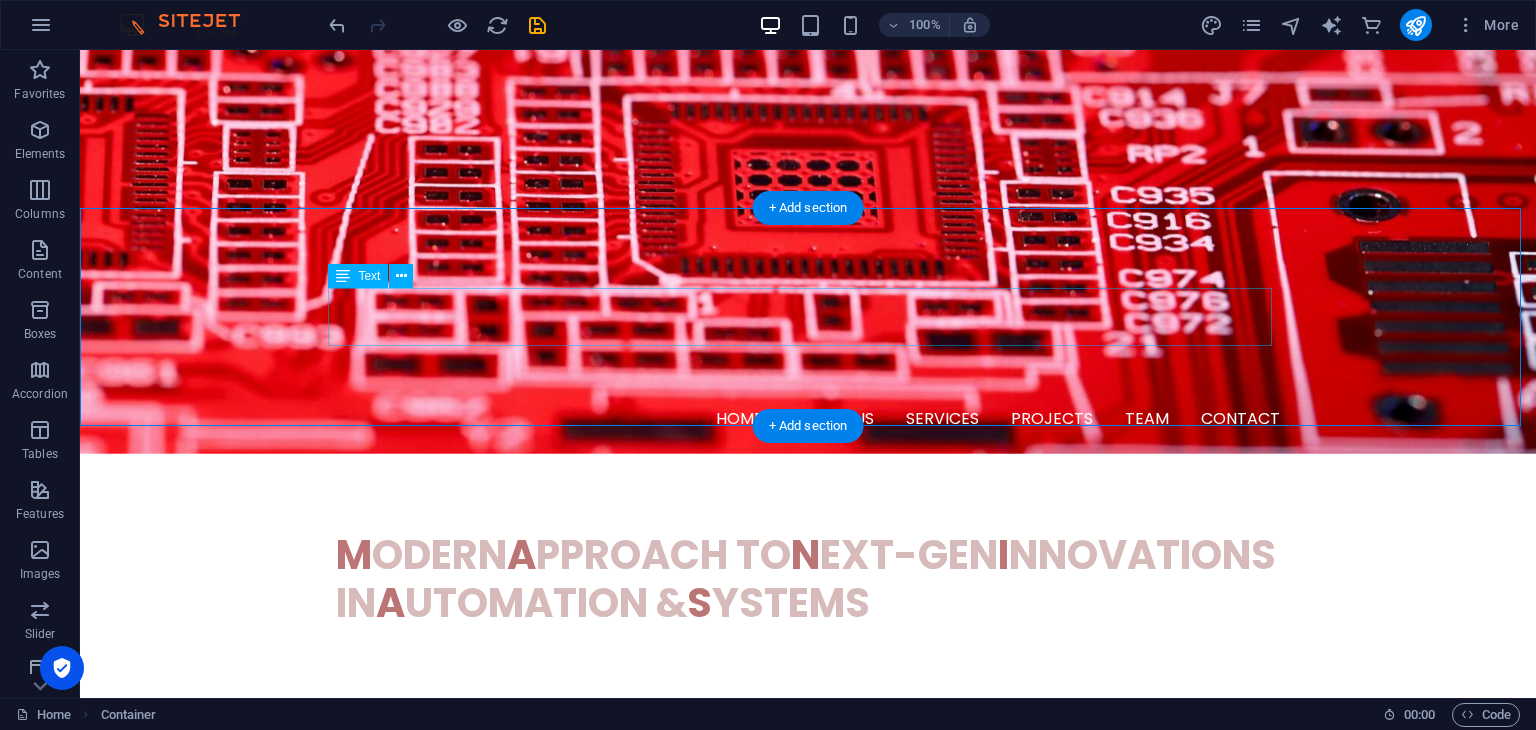 click on "Connect with us on social media!" at bounding box center (808, 841) 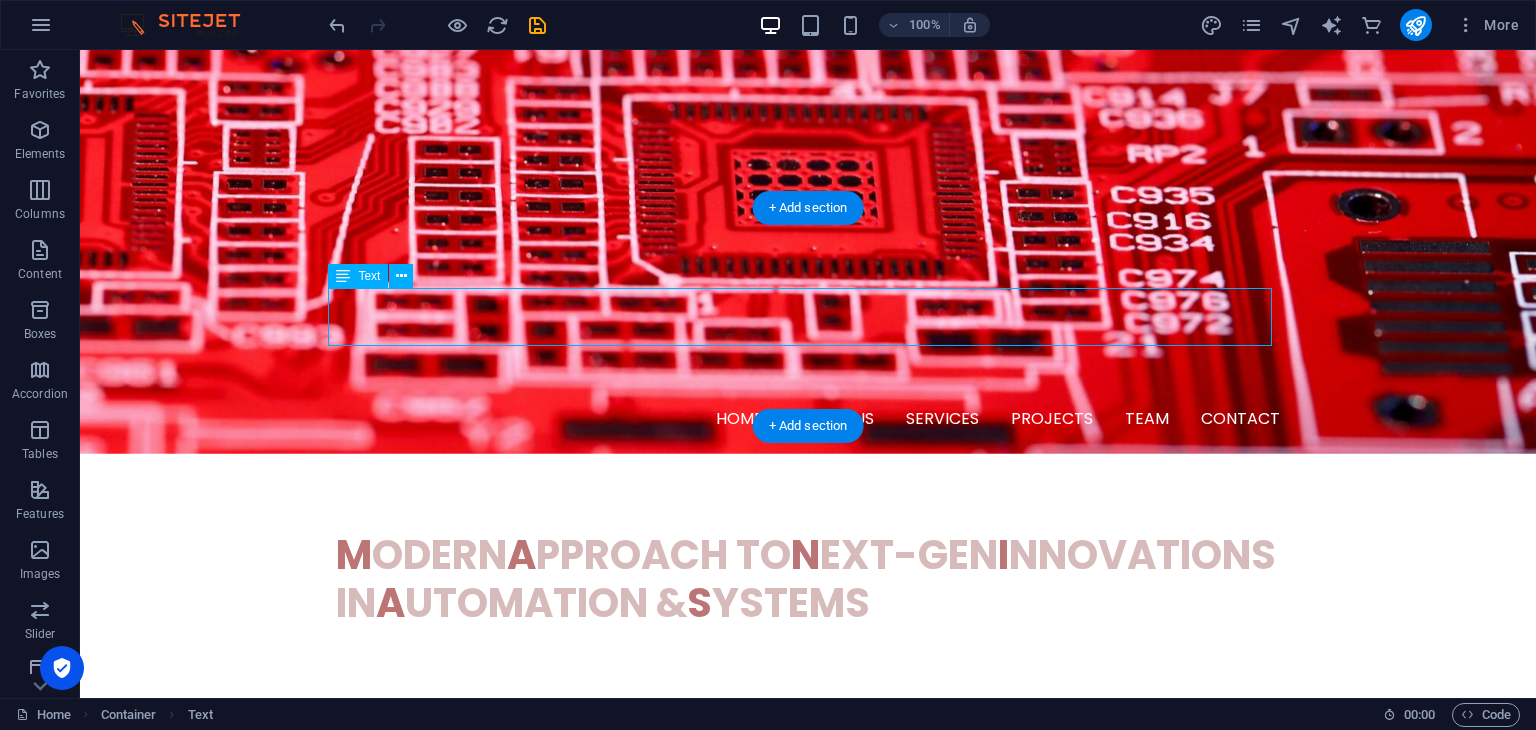 click on "Connect with us on social media!" at bounding box center (808, 841) 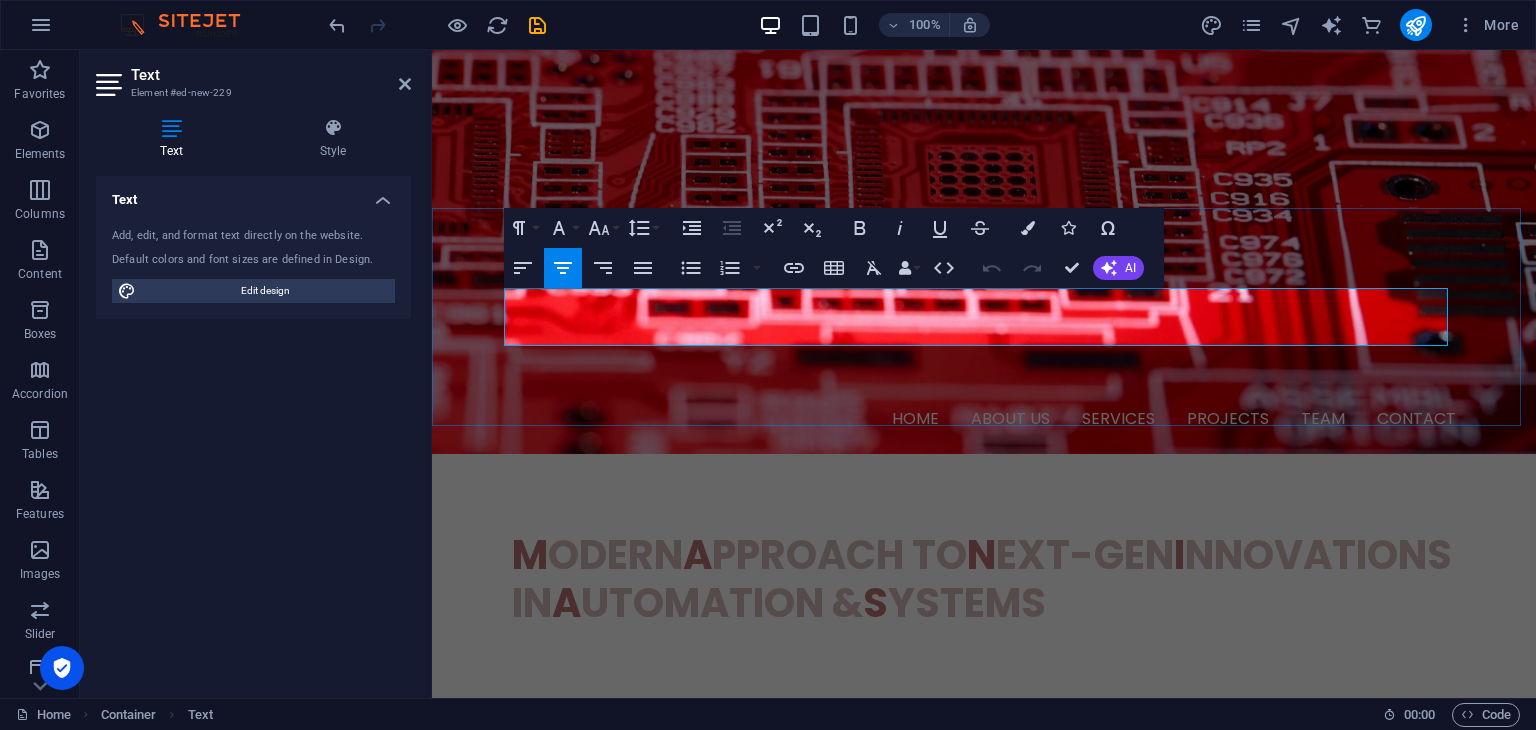 drag, startPoint x: 1284, startPoint y: 328, endPoint x: 460, endPoint y: 290, distance: 824.87573 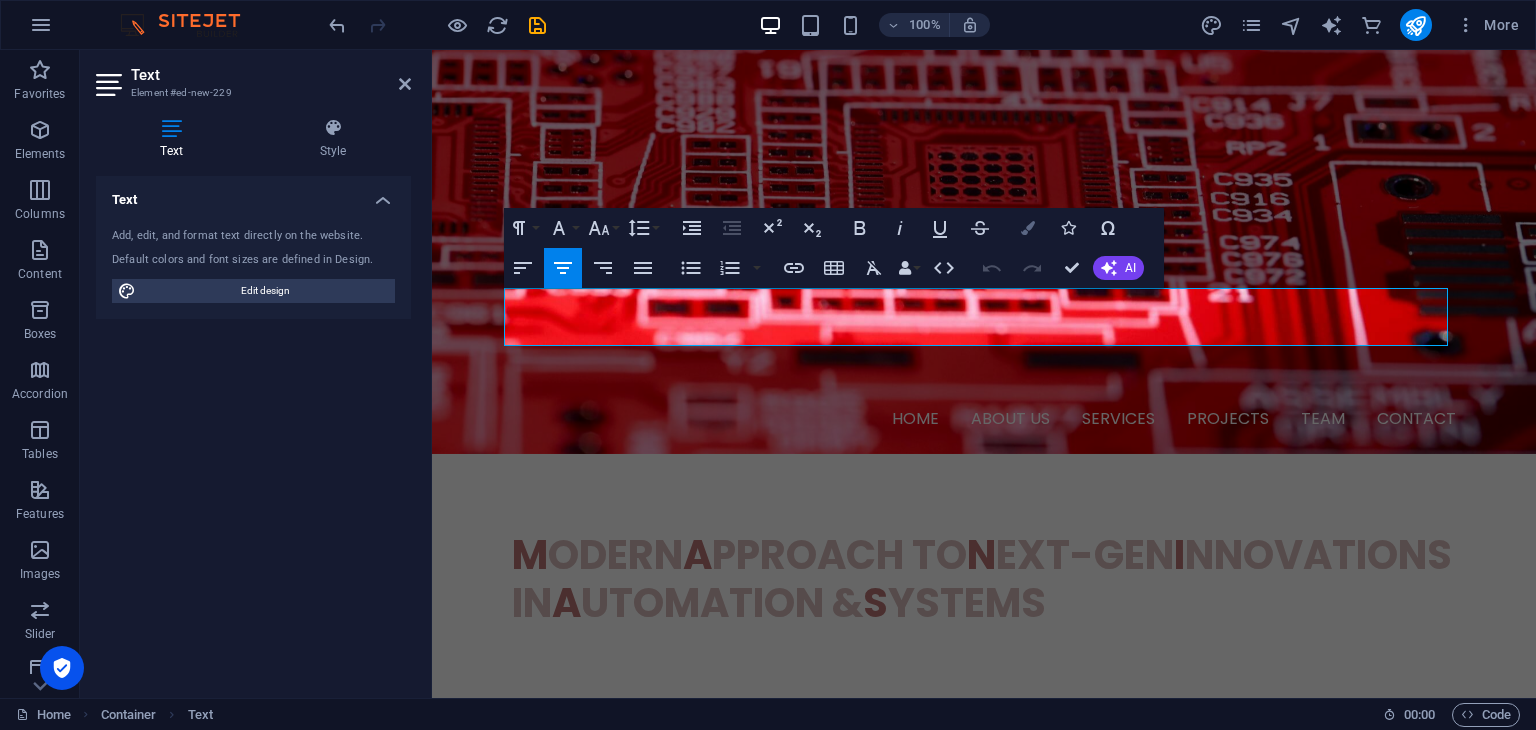 click on "Colors" at bounding box center (1028, 228) 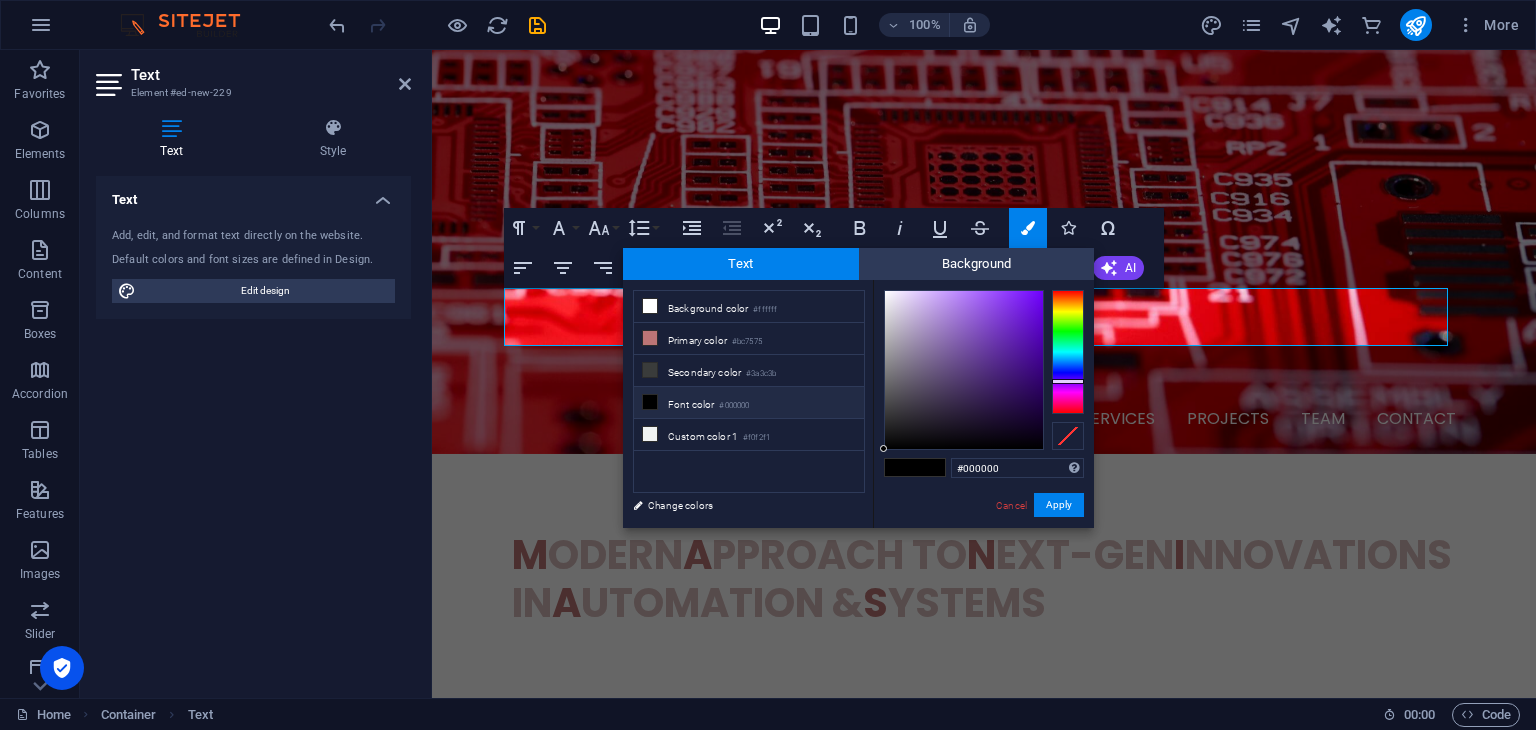 drag, startPoint x: 1061, startPoint y: 361, endPoint x: 1062, endPoint y: 381, distance: 20.024984 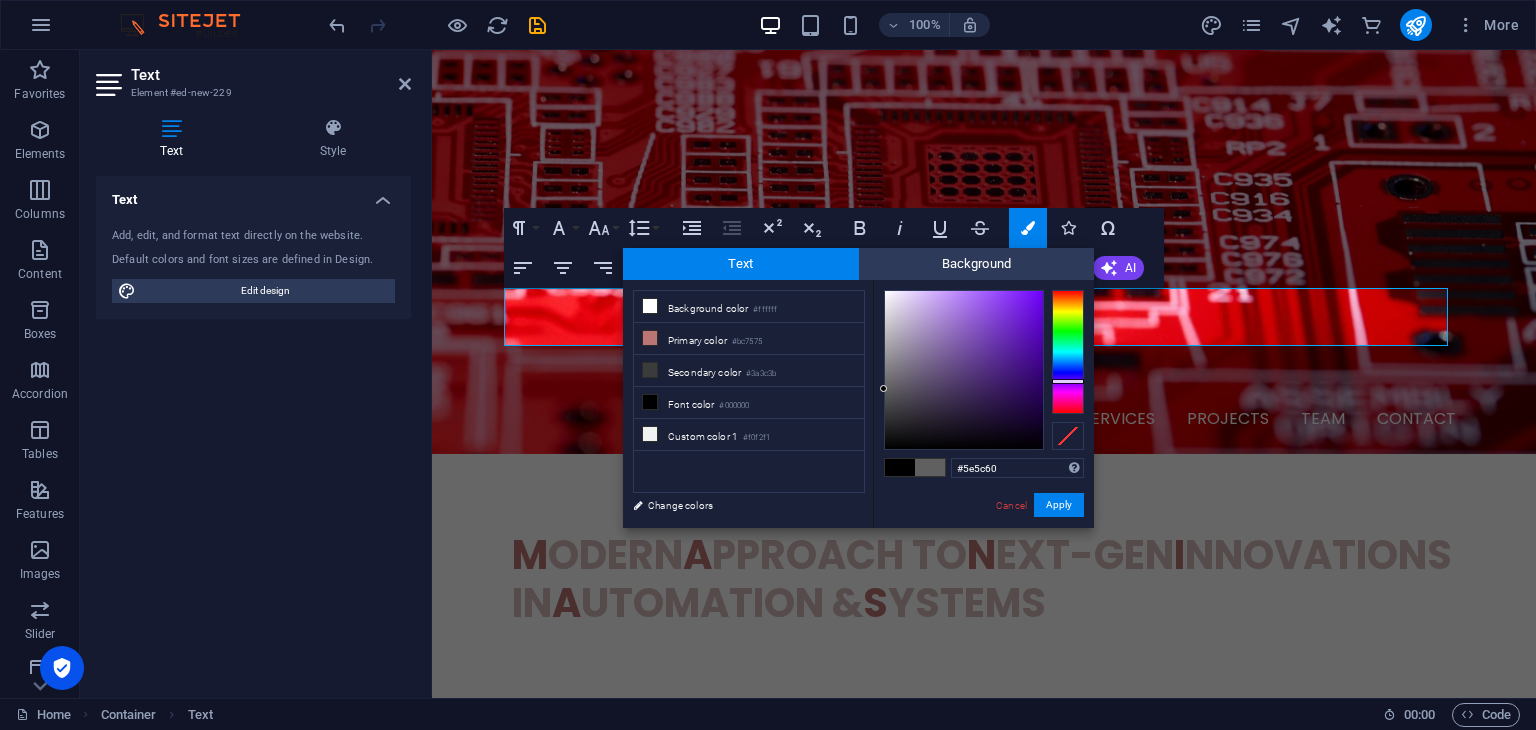 drag, startPoint x: 892, startPoint y: 365, endPoint x: 892, endPoint y: 389, distance: 24 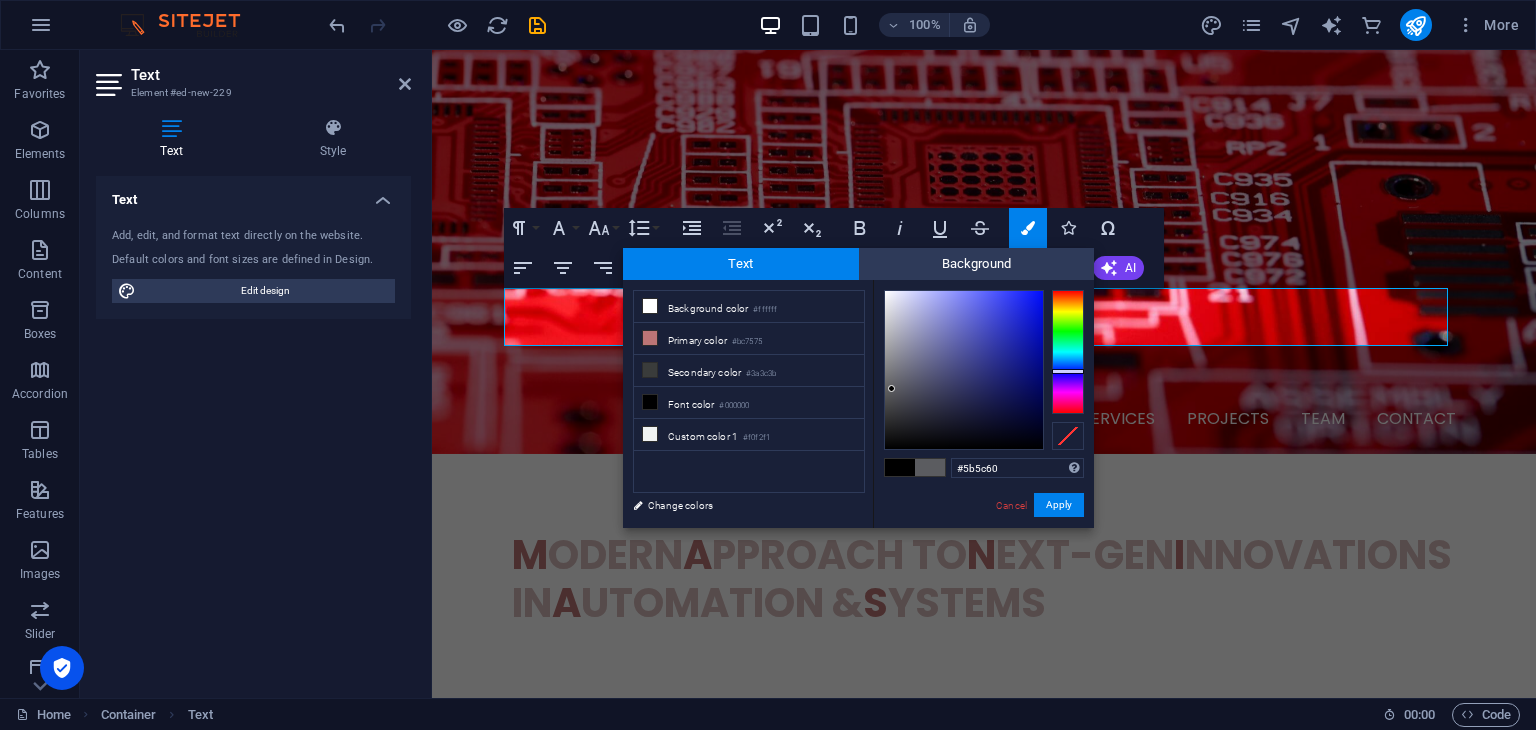 click at bounding box center [1068, 352] 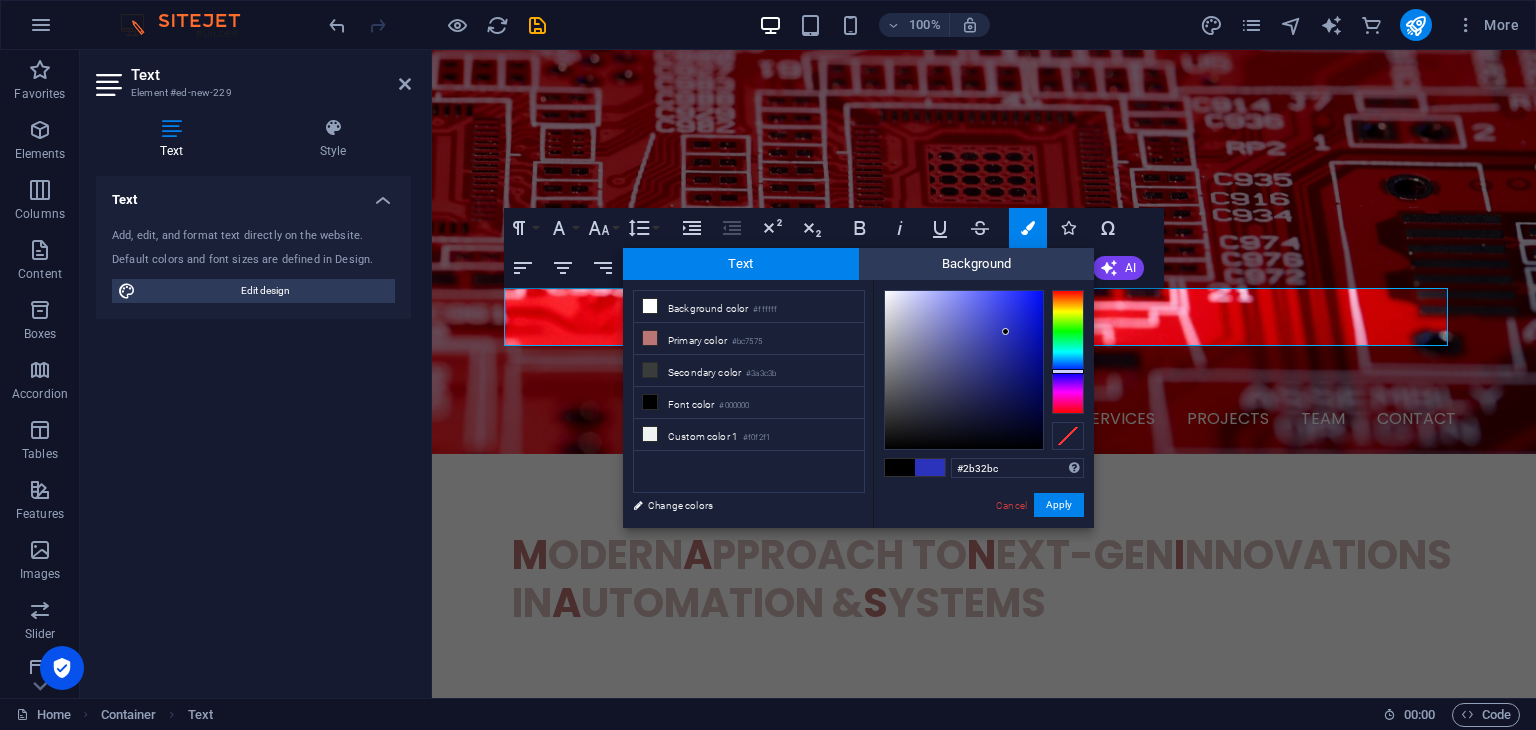 drag, startPoint x: 884, startPoint y: 389, endPoint x: 1006, endPoint y: 332, distance: 134.65883 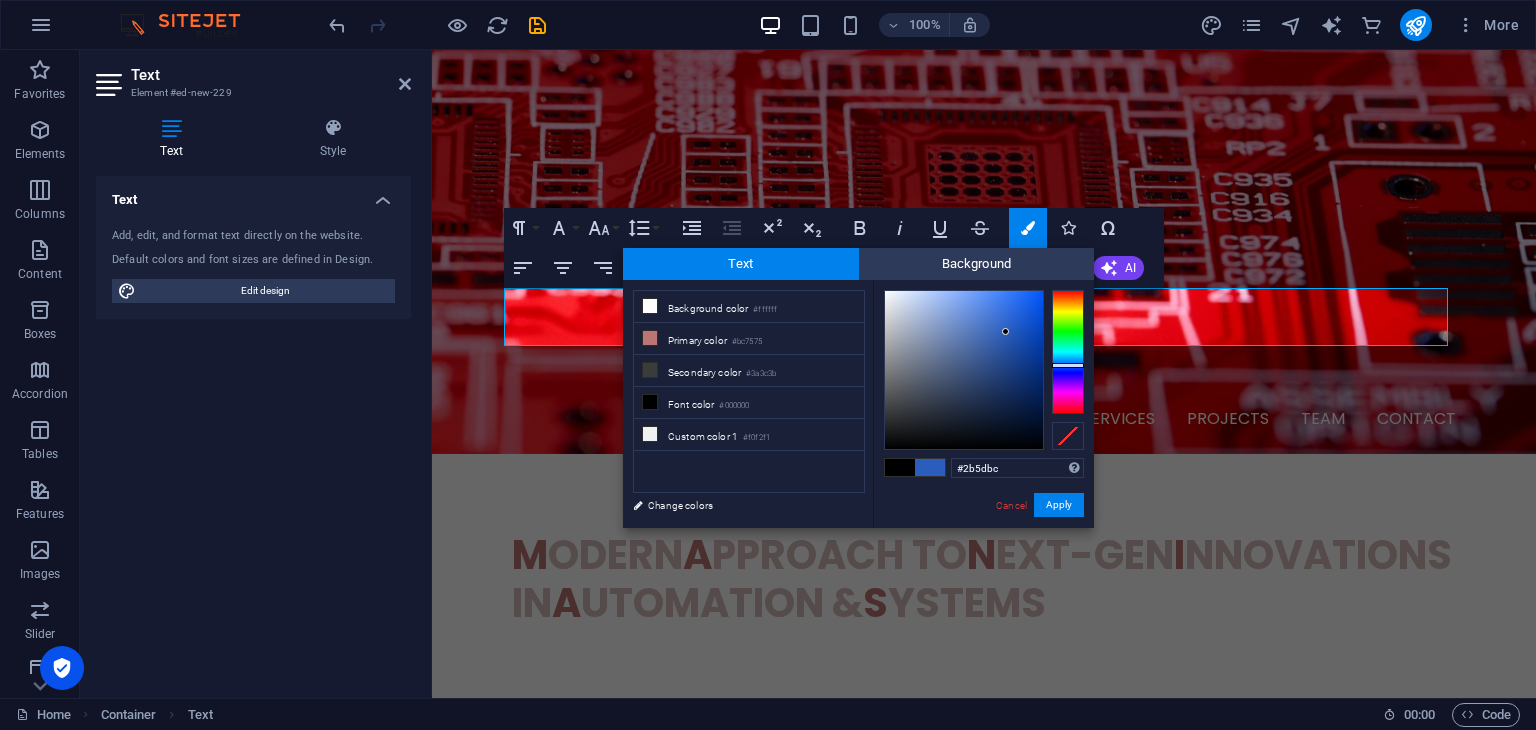 click at bounding box center (1068, 352) 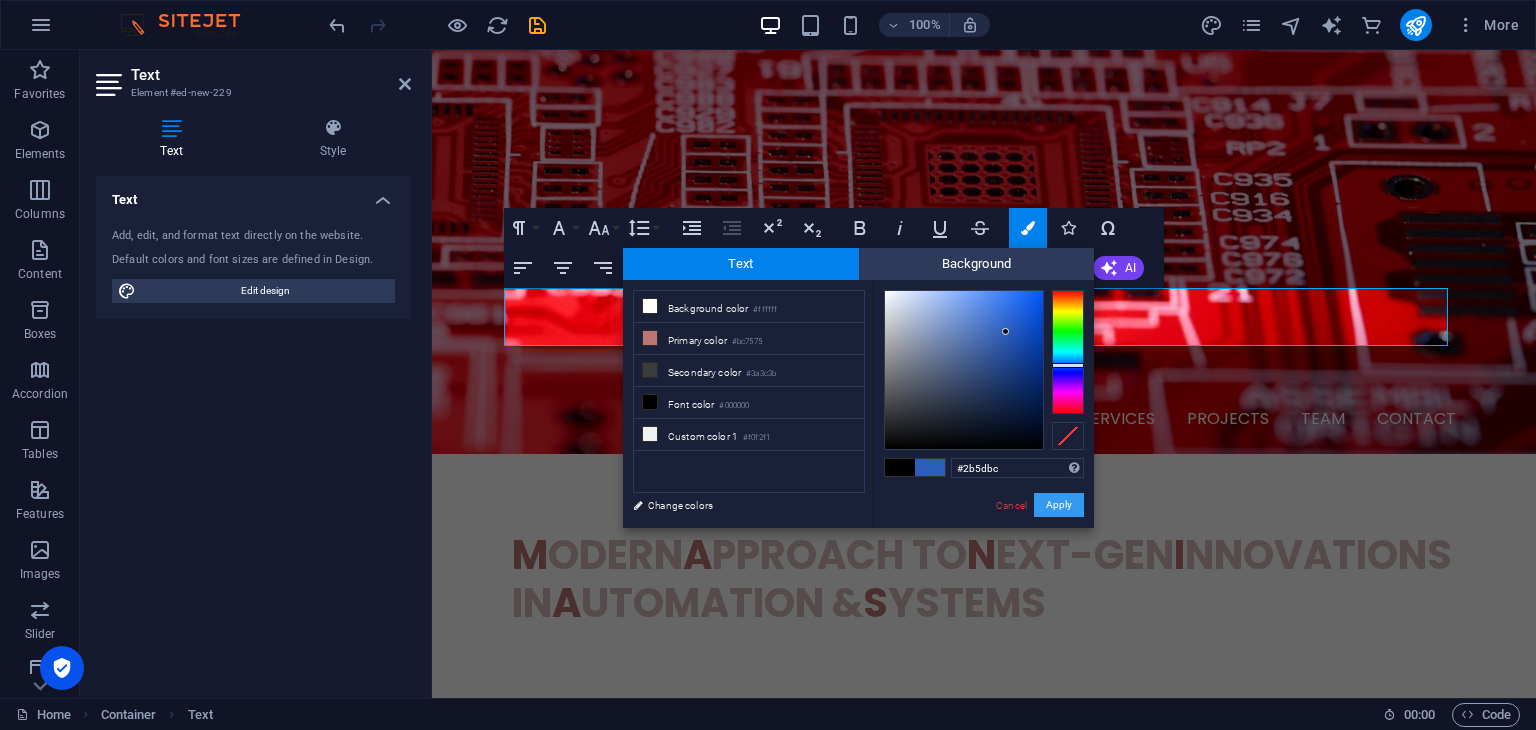 click on "Apply" at bounding box center (1059, 505) 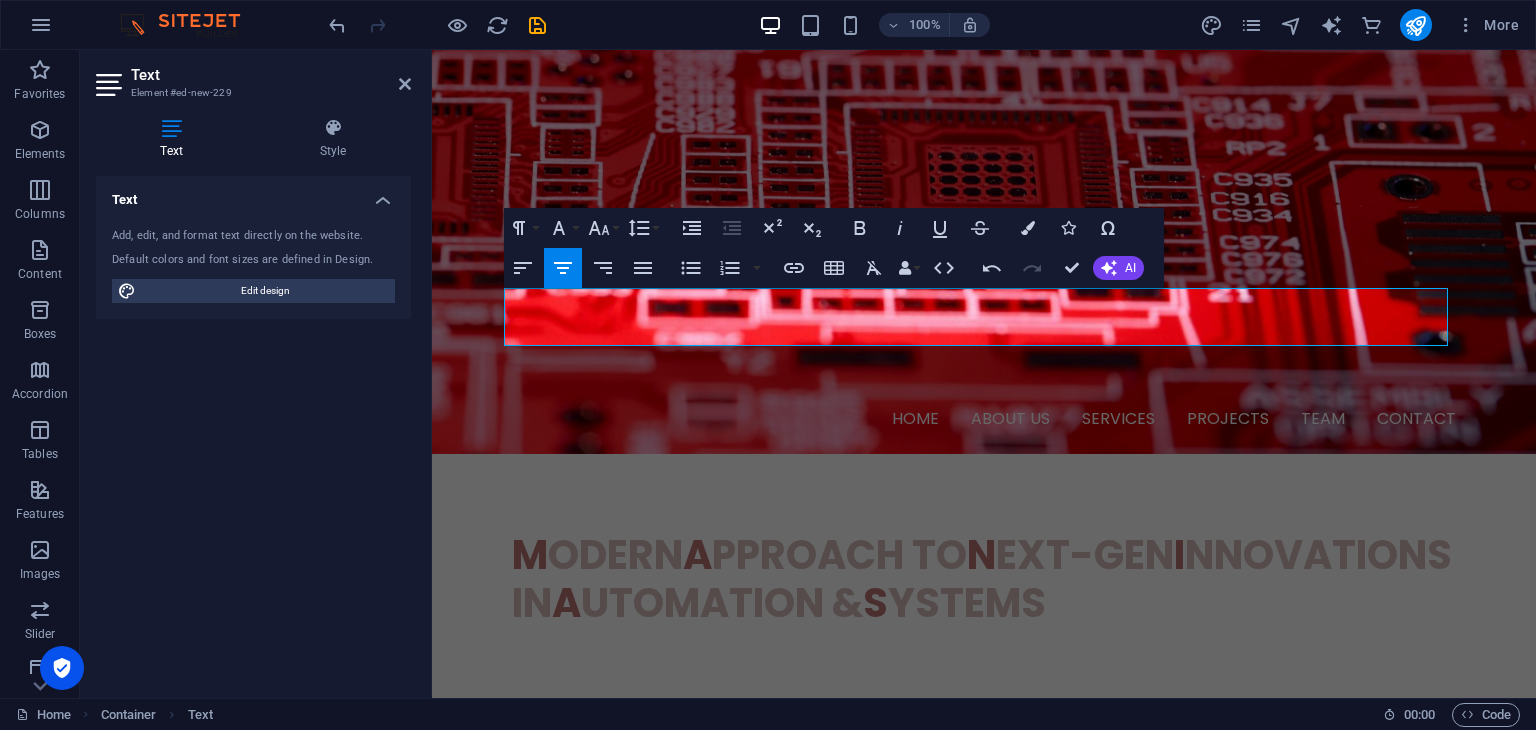 click at bounding box center (984, 1116) 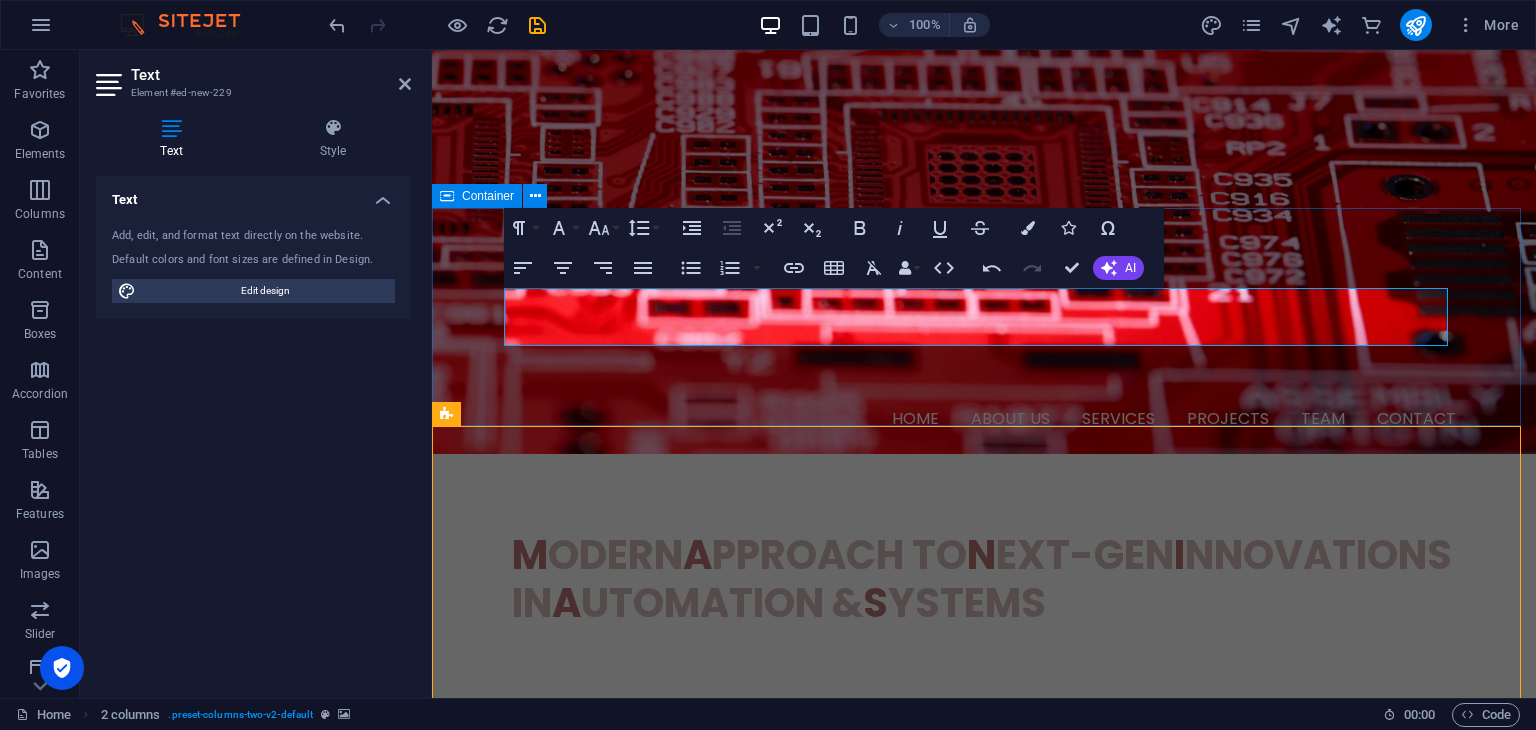 click on "Connect with us on social media!" at bounding box center [984, 841] 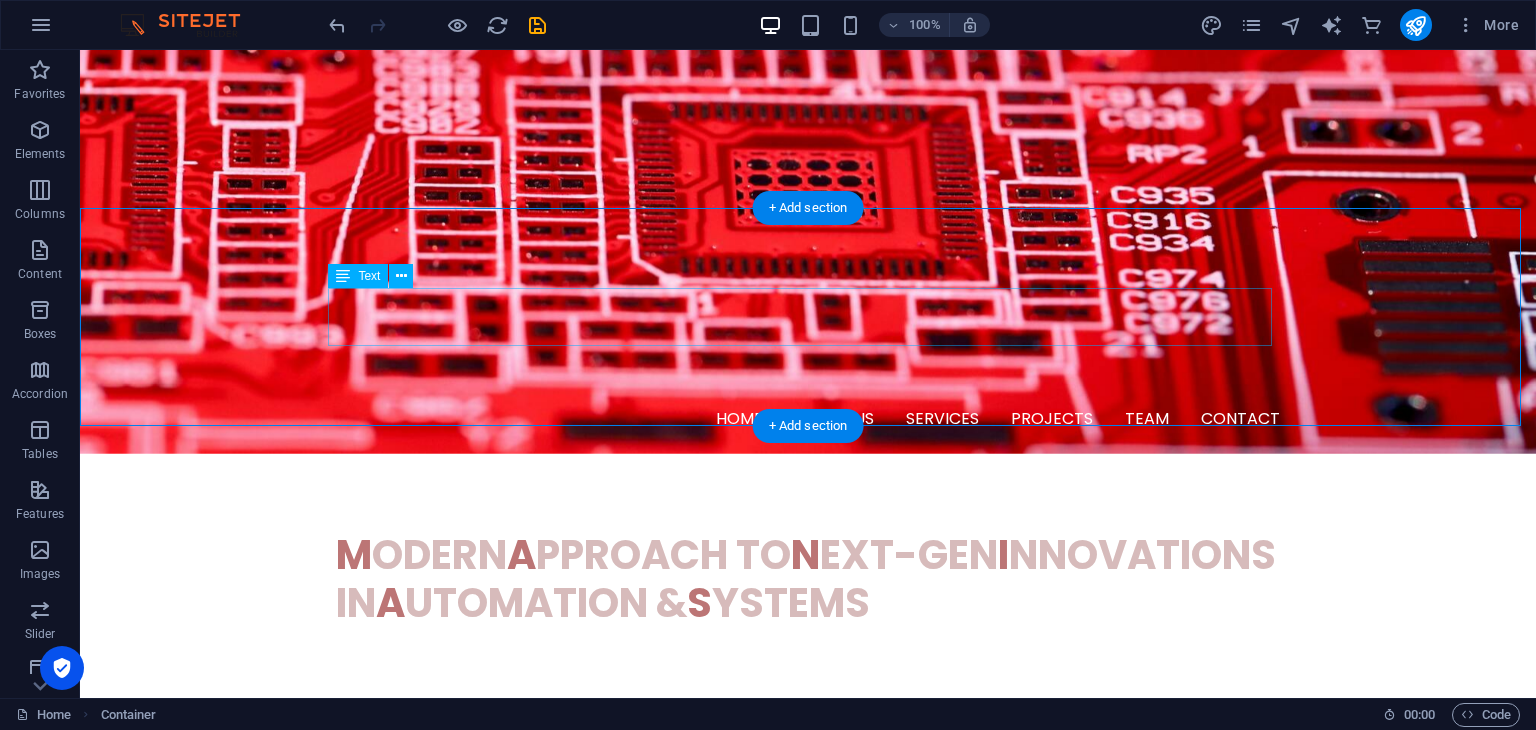 click on "Connect with us on social media!" at bounding box center [808, 841] 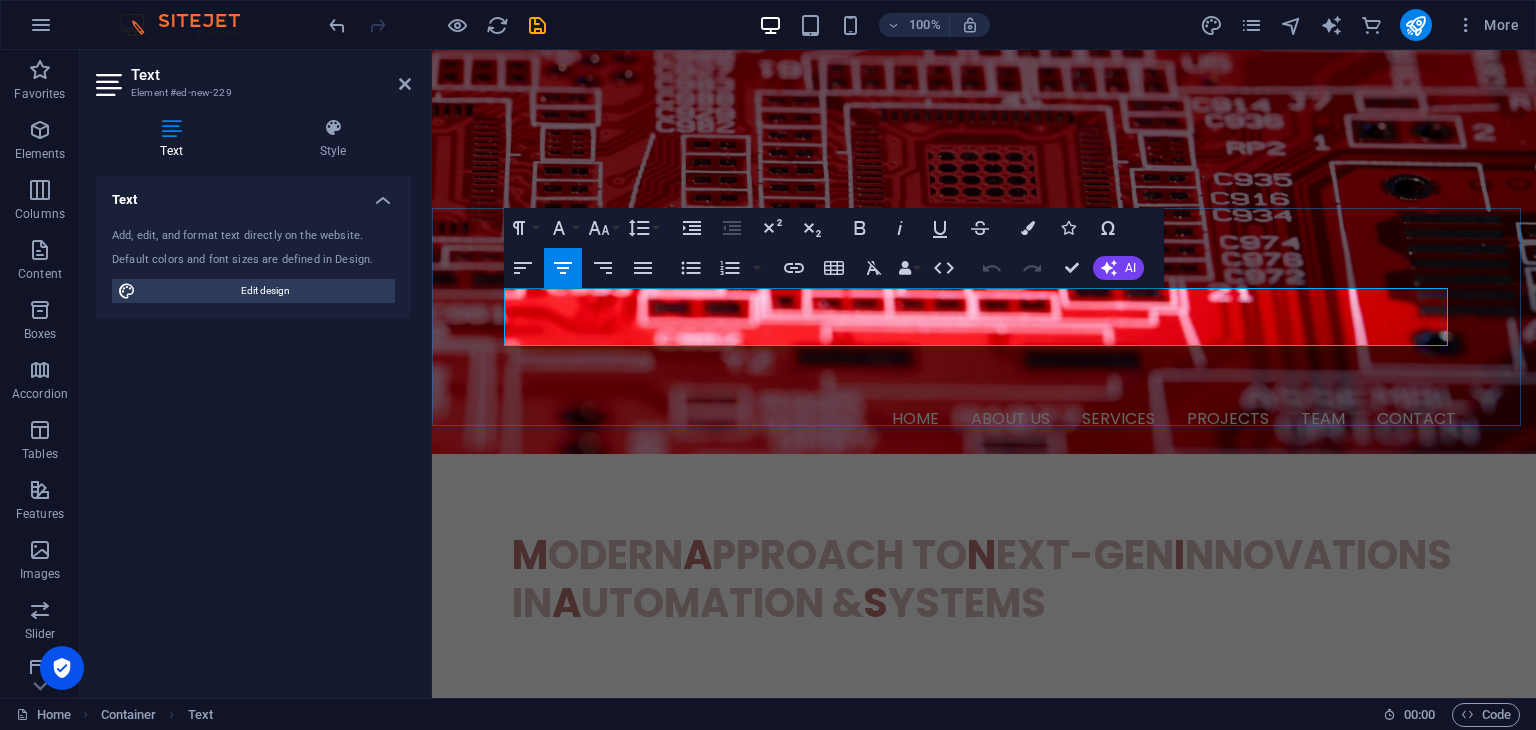 click on "Connect with us on social media!" at bounding box center (984, 841) 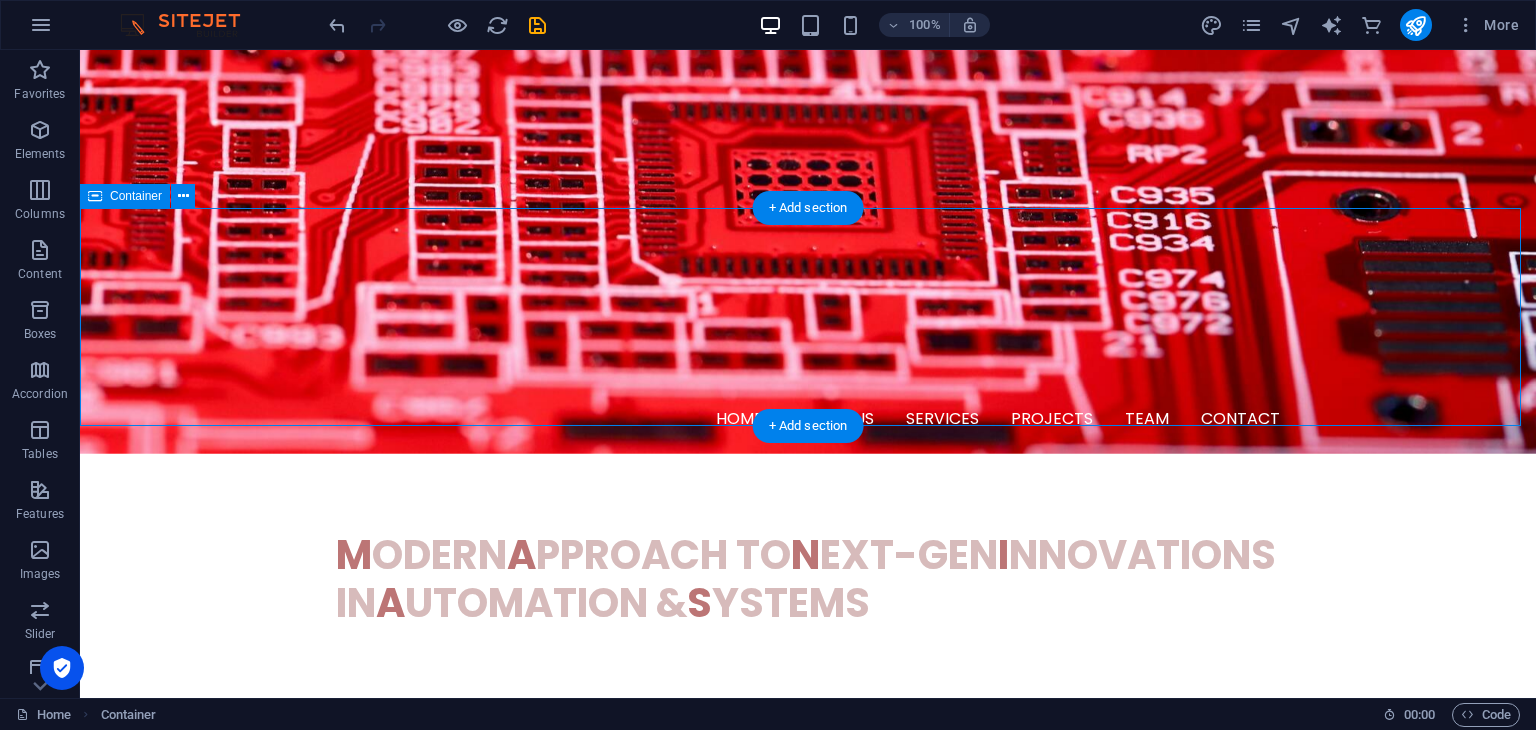 click on "Connect with us on social media!" at bounding box center [808, 841] 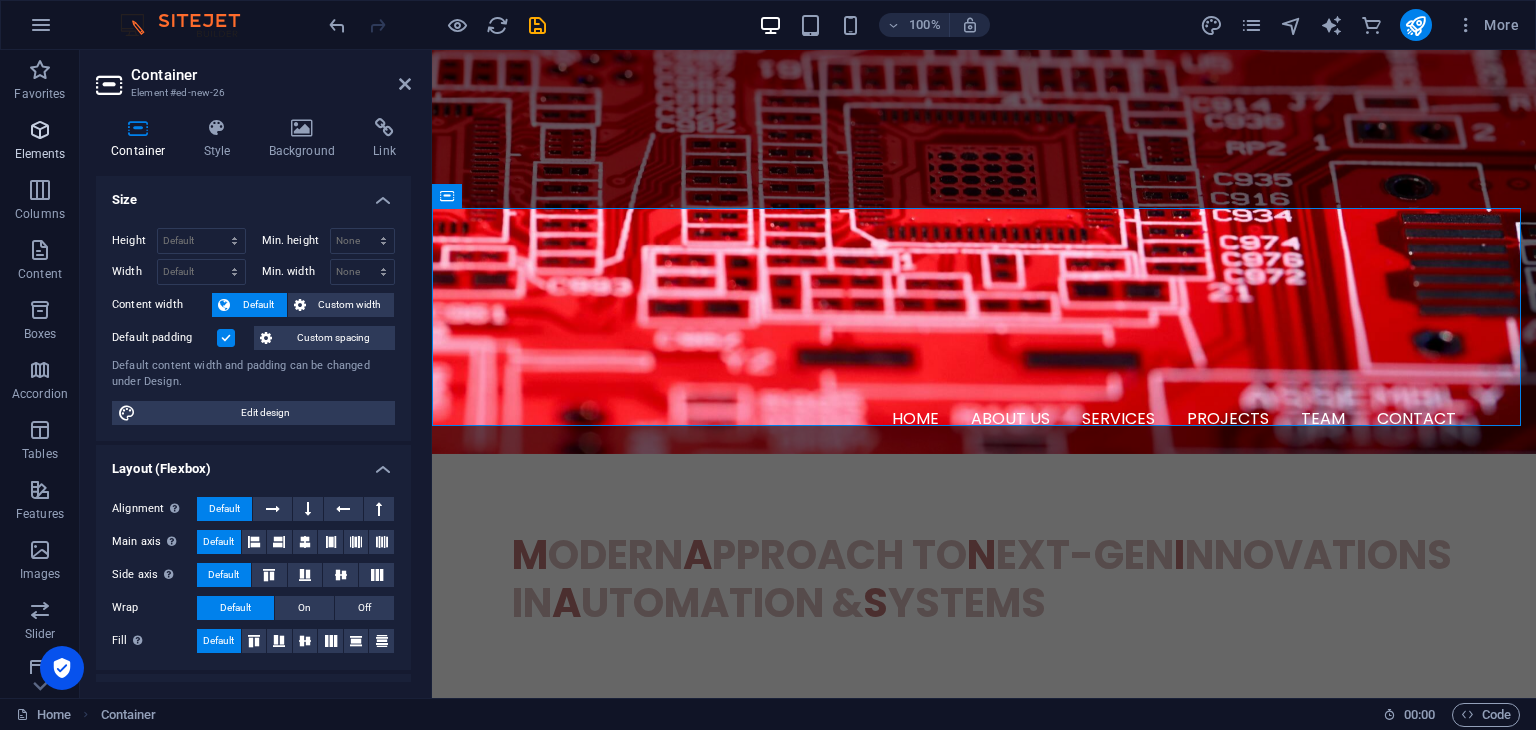 click on "Elements" at bounding box center (40, 142) 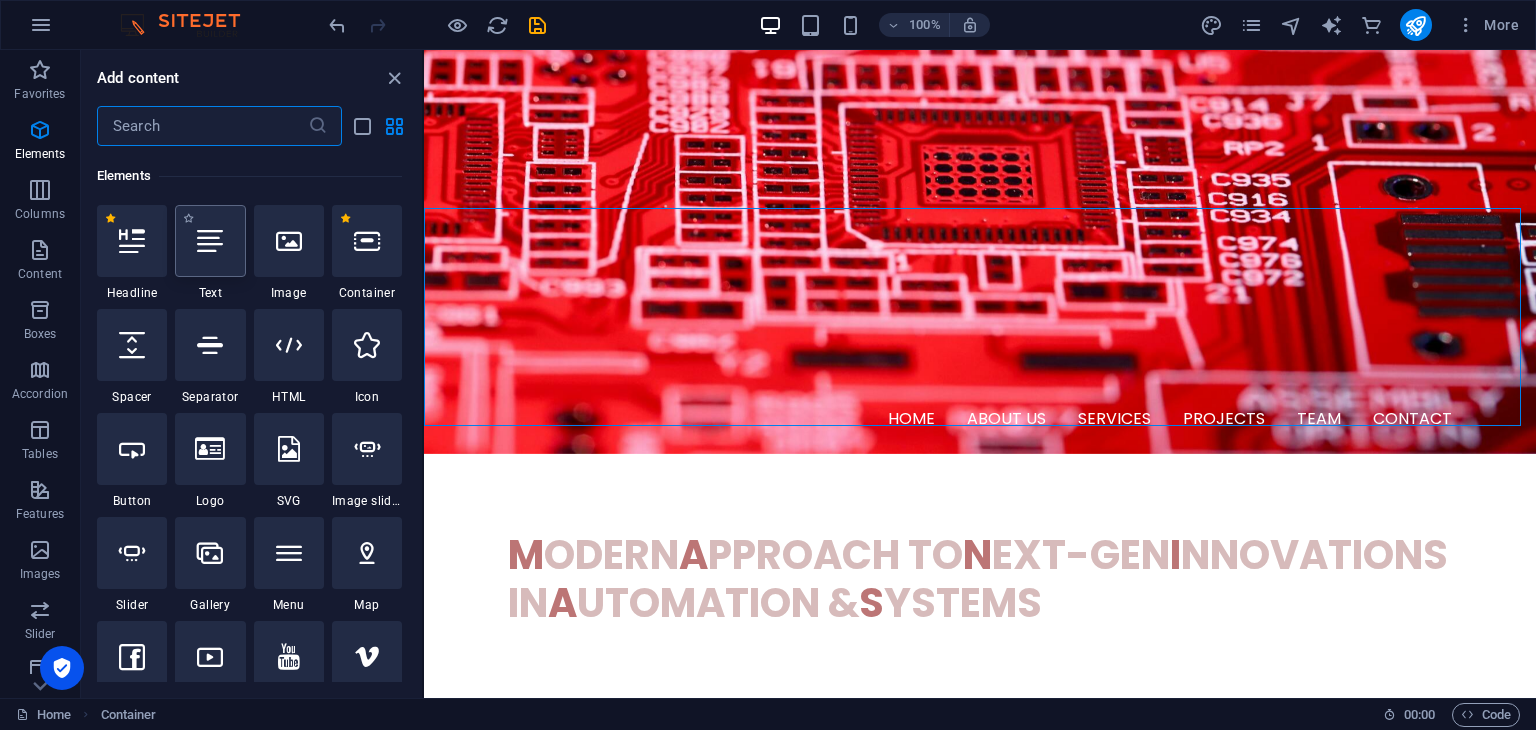 scroll, scrollTop: 212, scrollLeft: 0, axis: vertical 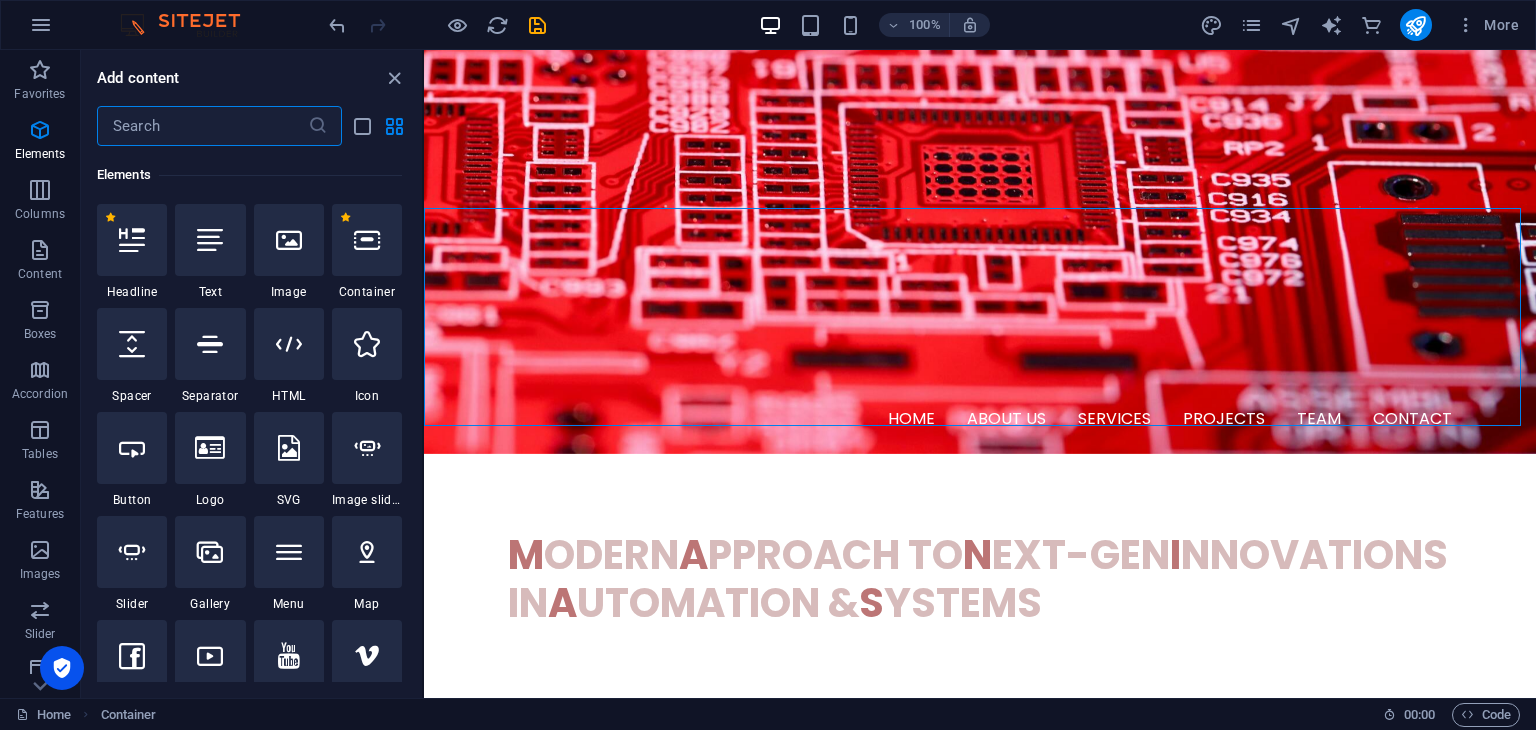 click on "Elements" at bounding box center (249, 175) 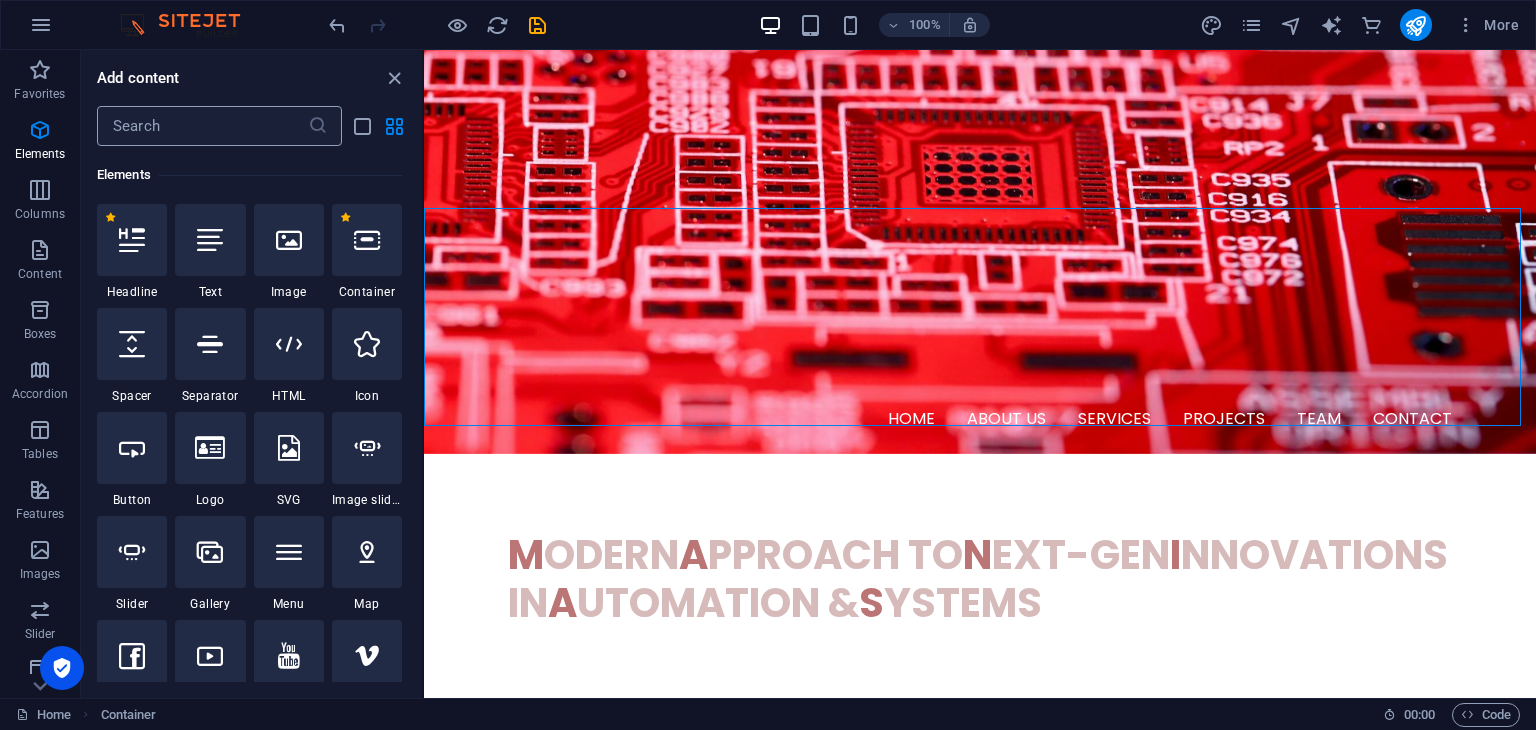 click at bounding box center (202, 126) 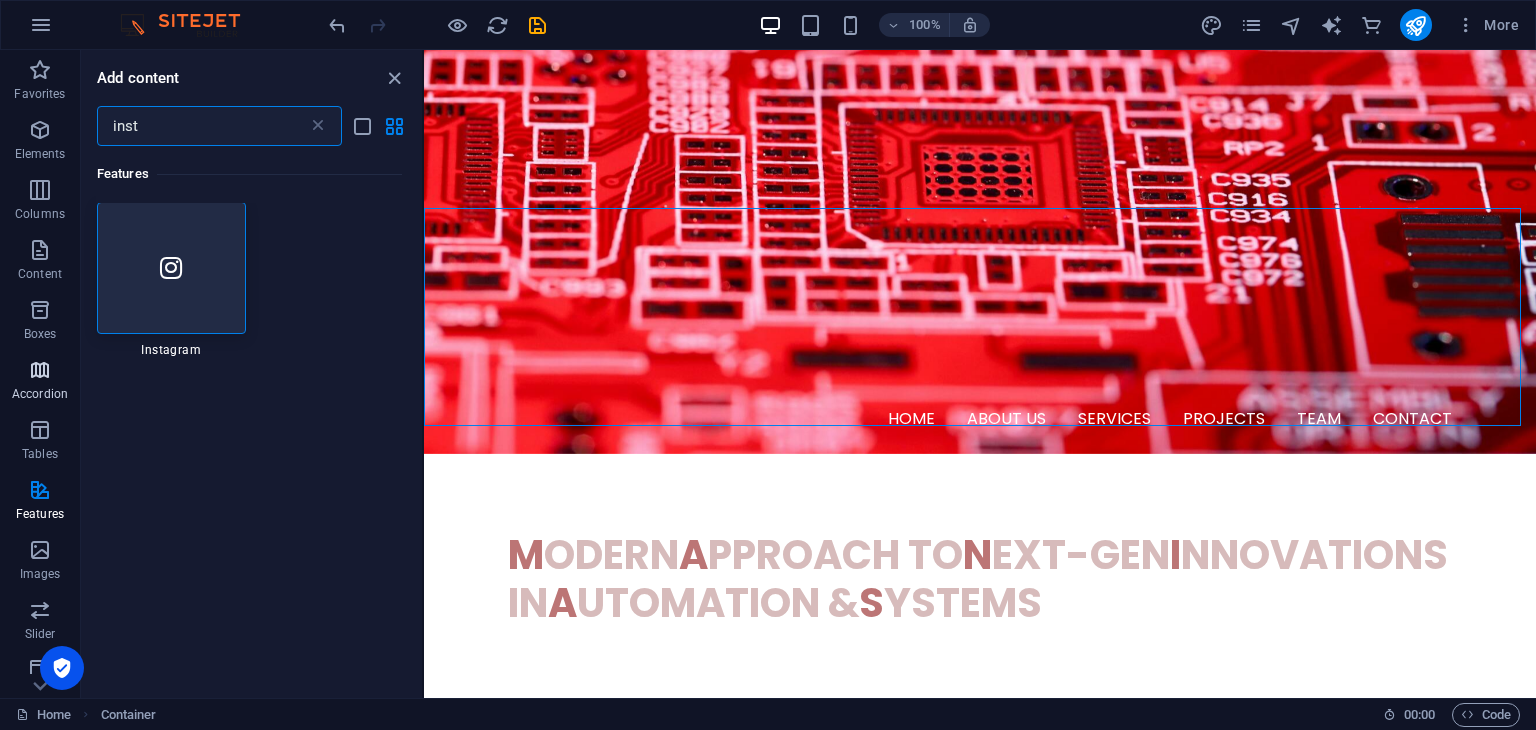 scroll, scrollTop: 0, scrollLeft: 0, axis: both 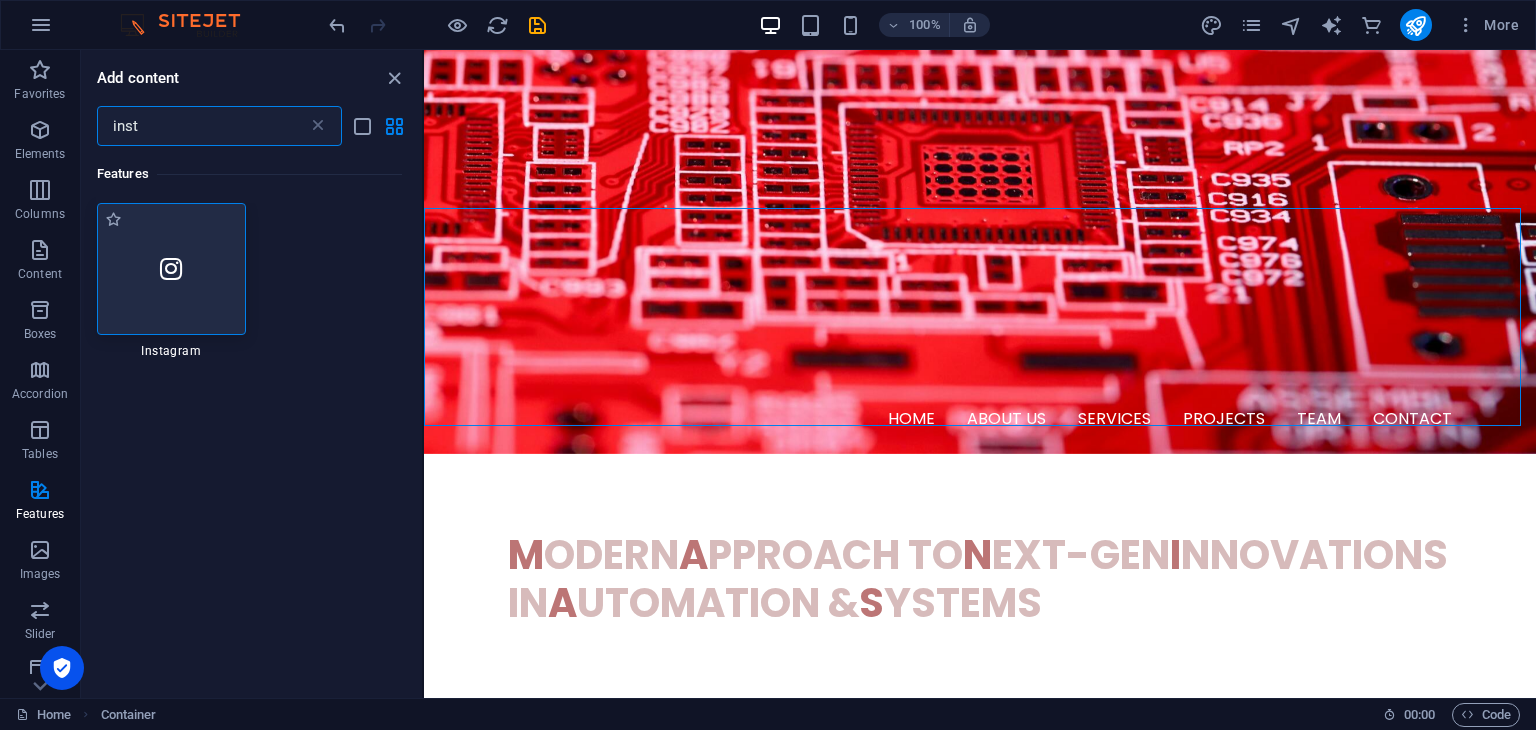 type on "inst" 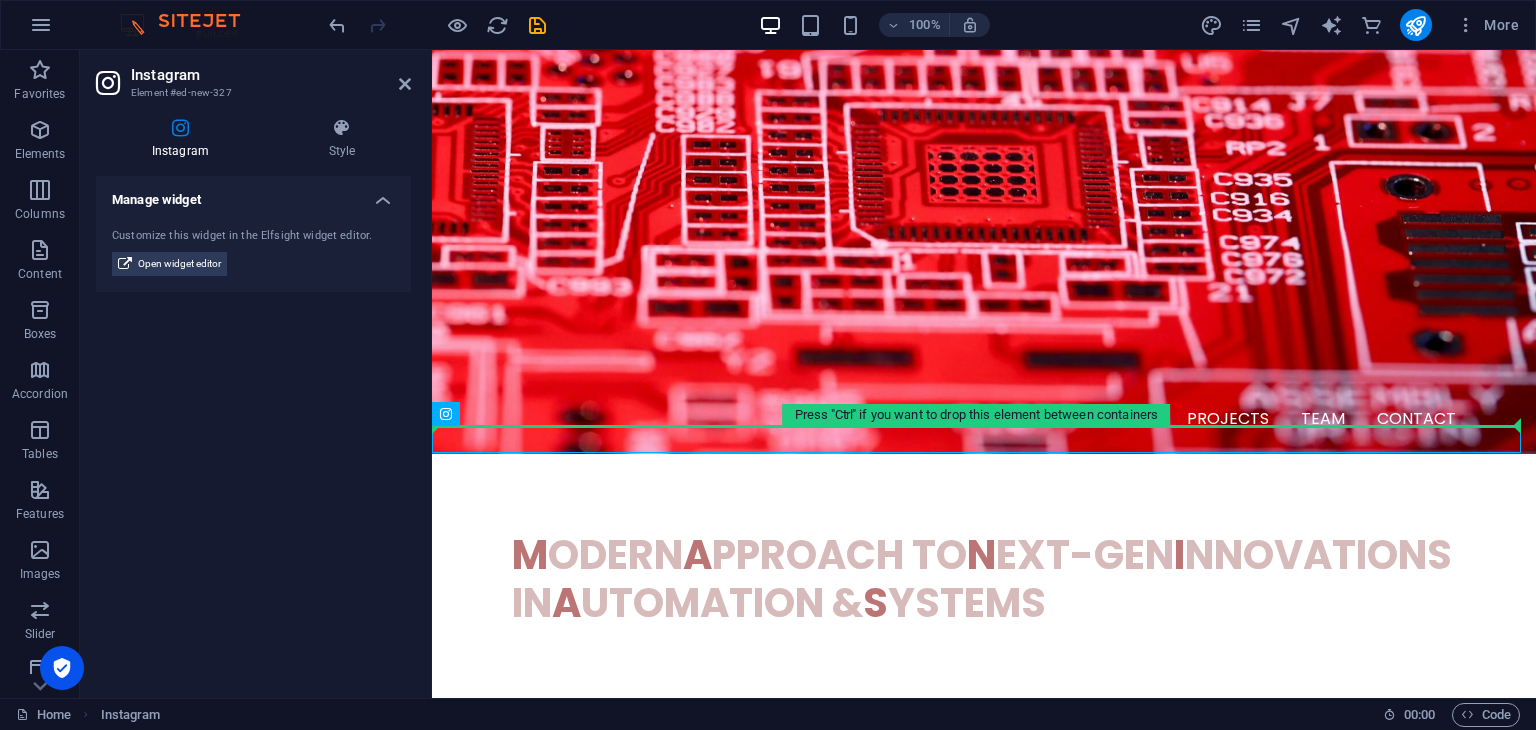drag, startPoint x: 474, startPoint y: 410, endPoint x: 812, endPoint y: 395, distance: 338.33267 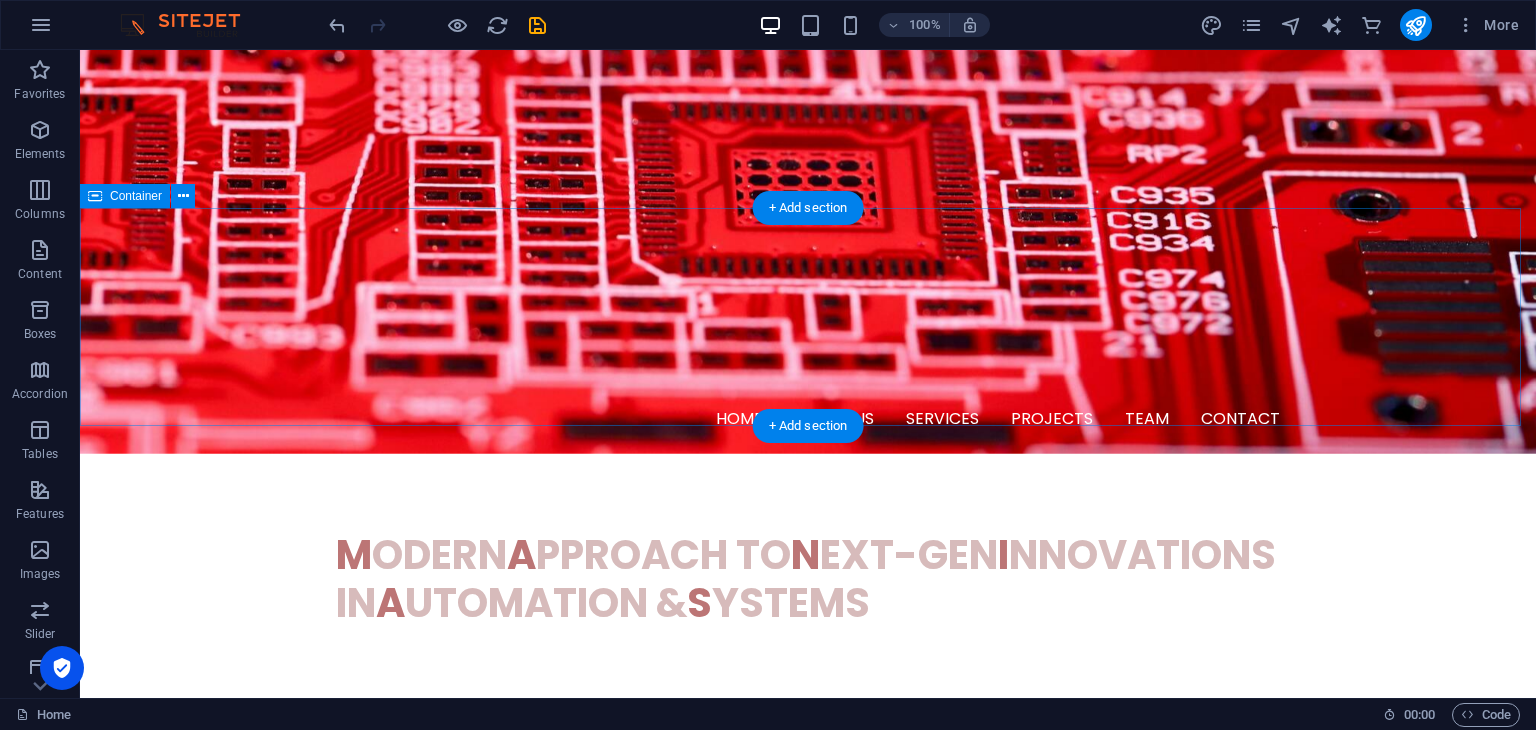click on "Connect with us on social media!" at bounding box center (808, 841) 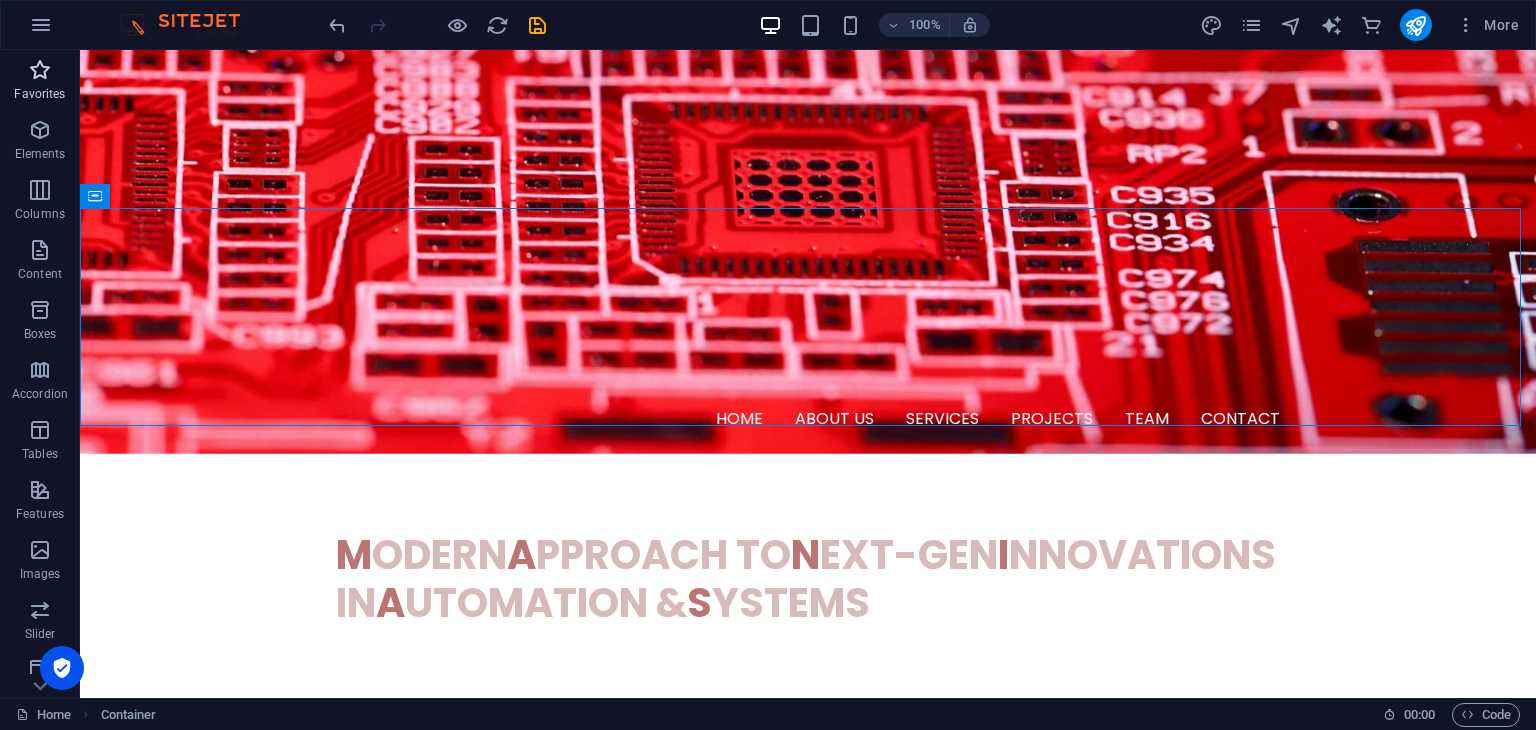 click on "Favorites" at bounding box center [40, 82] 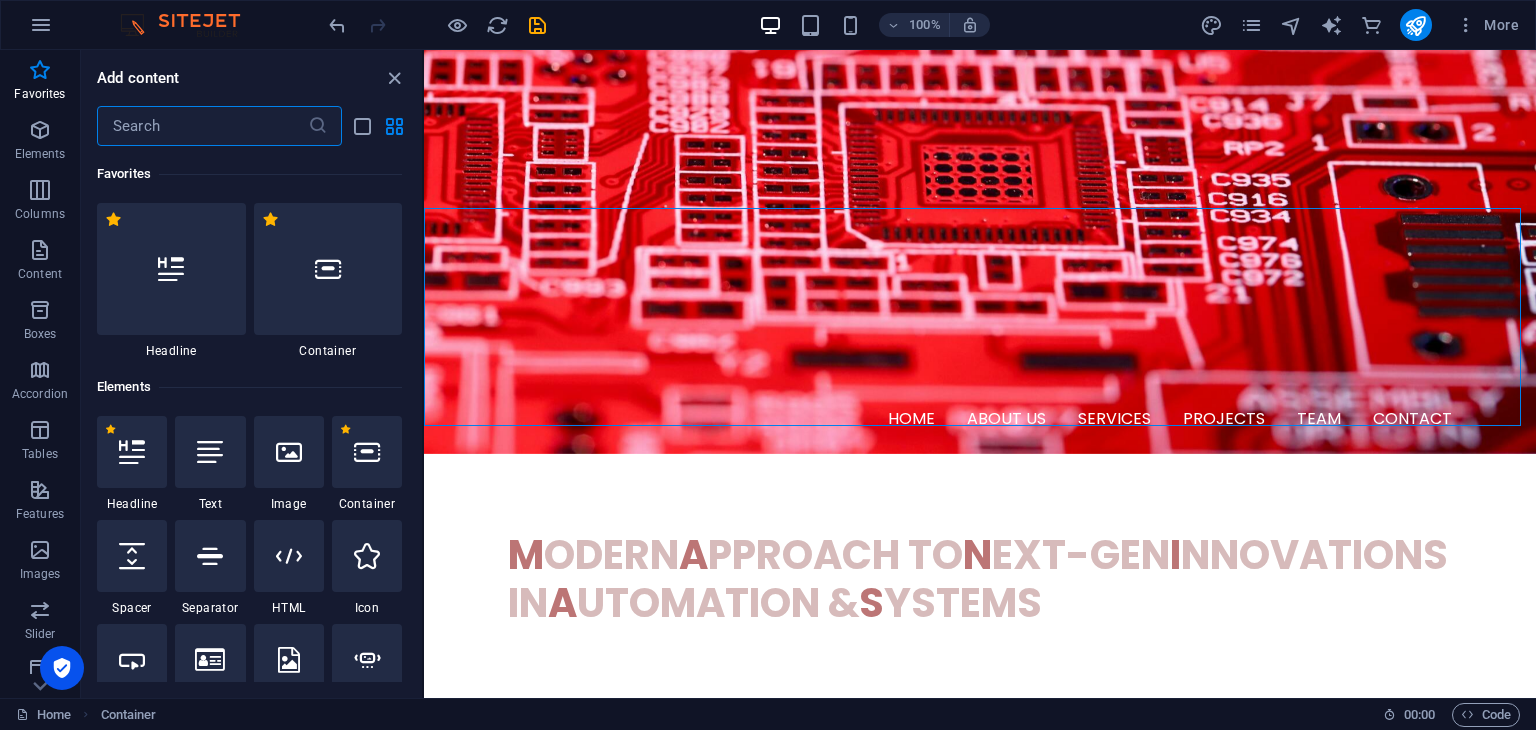 click at bounding box center [202, 126] 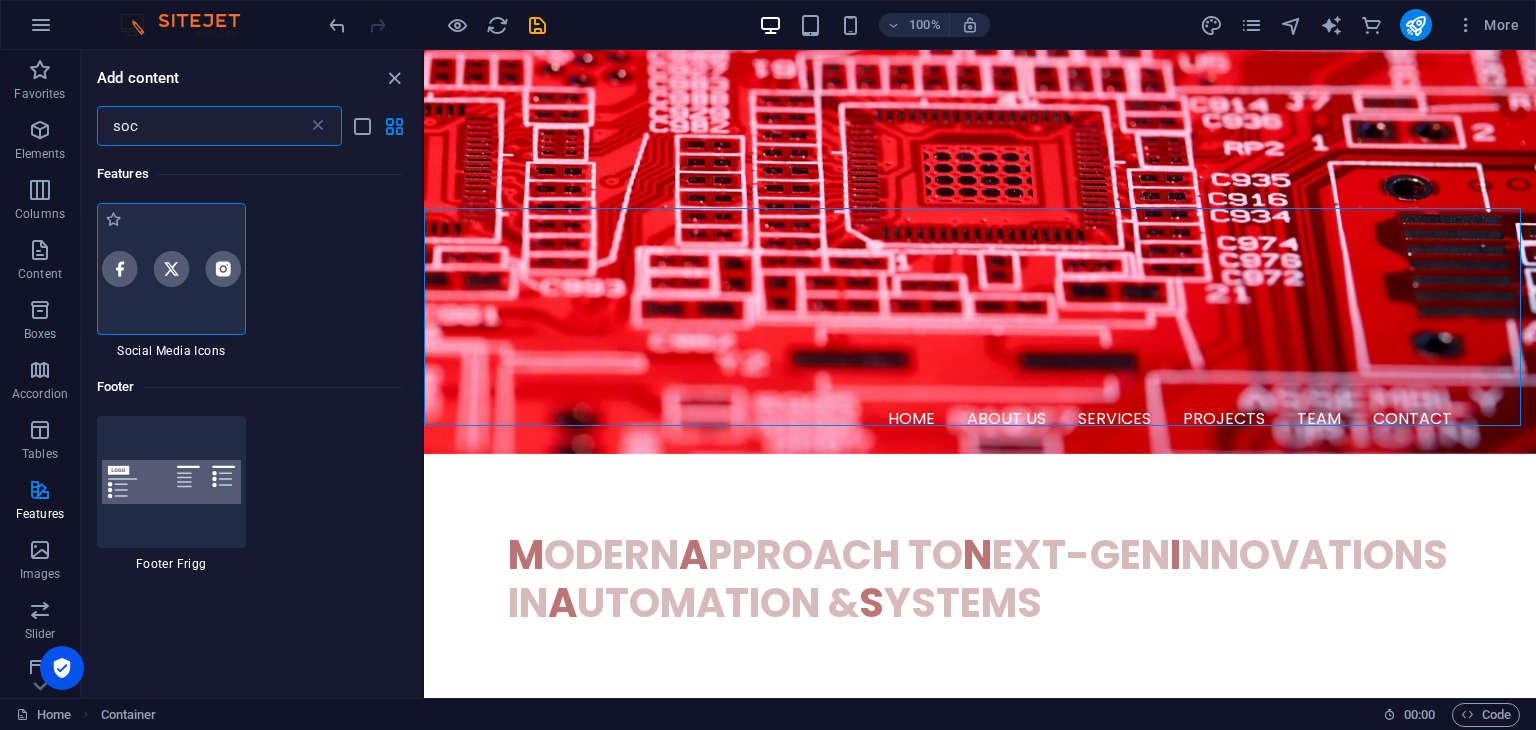 type on "soc" 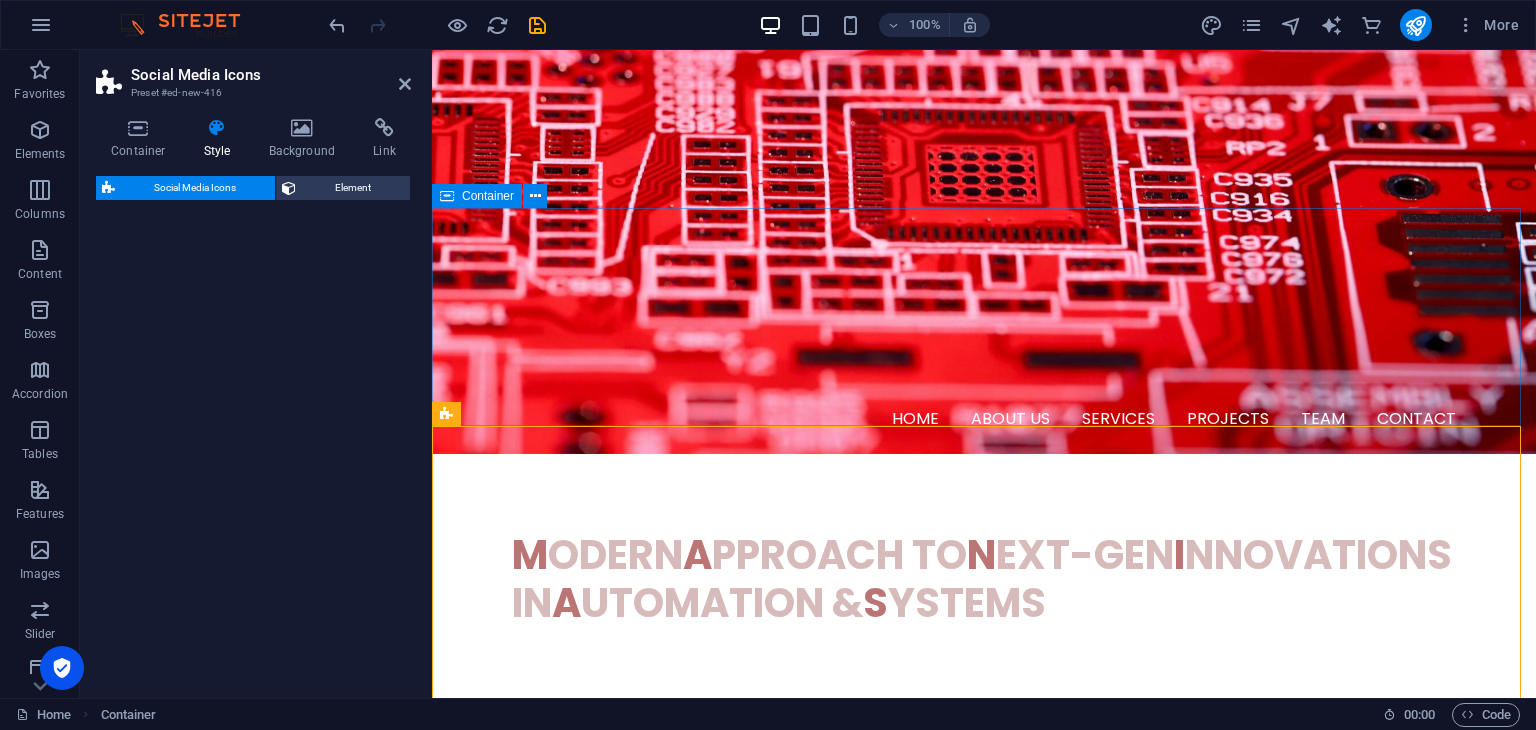 select on "rem" 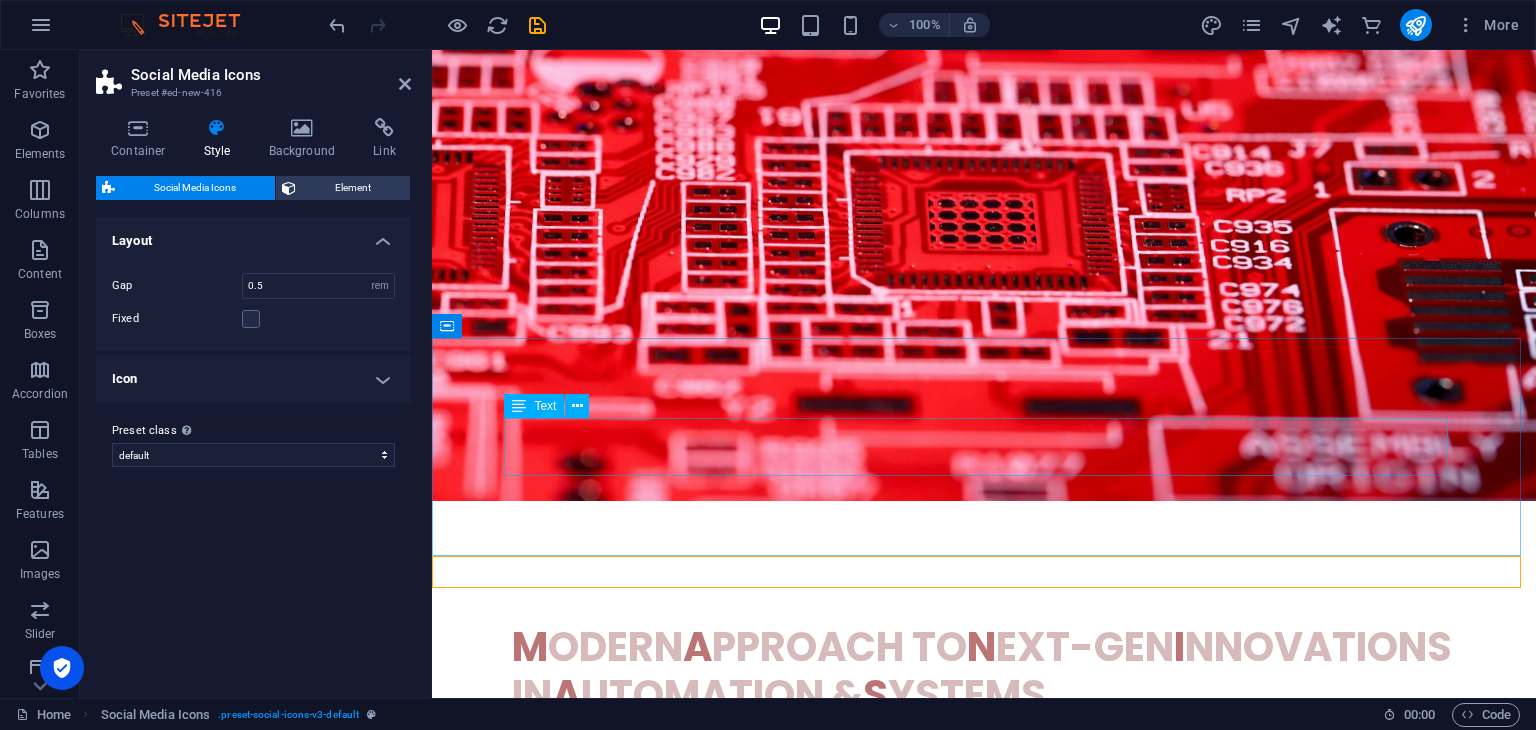 scroll, scrollTop: 400, scrollLeft: 0, axis: vertical 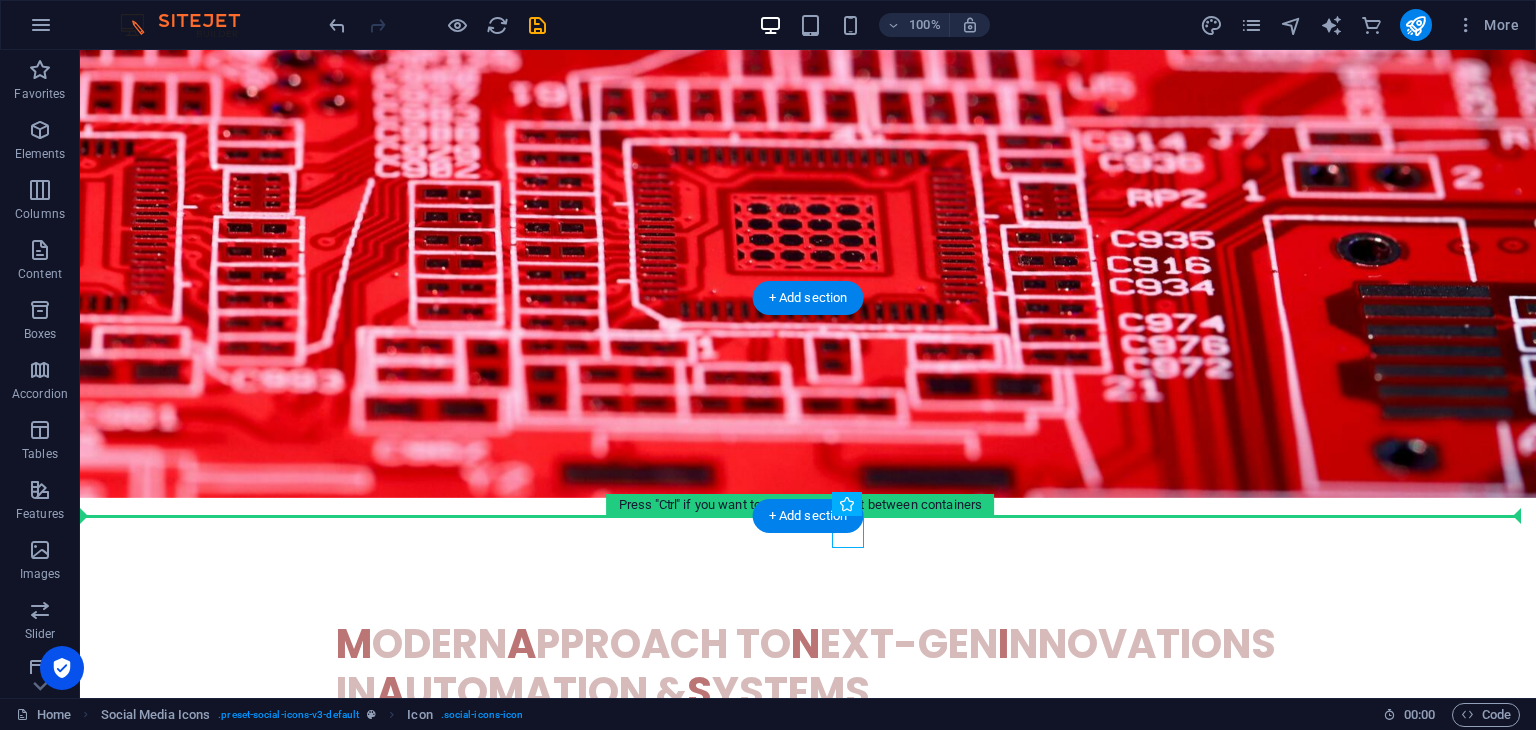 drag, startPoint x: 682, startPoint y: 525, endPoint x: 1036, endPoint y: 471, distance: 358.09497 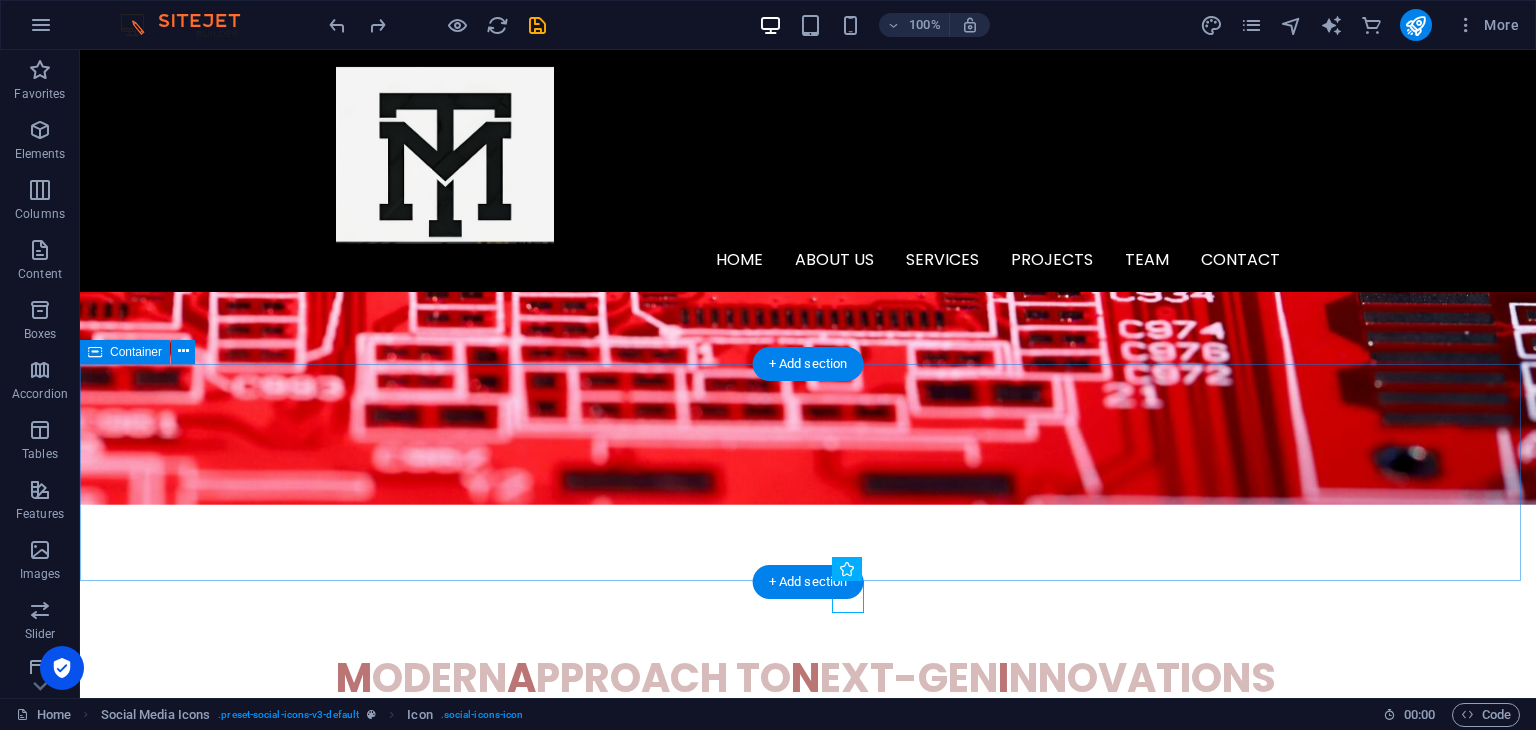 scroll, scrollTop: 264, scrollLeft: 0, axis: vertical 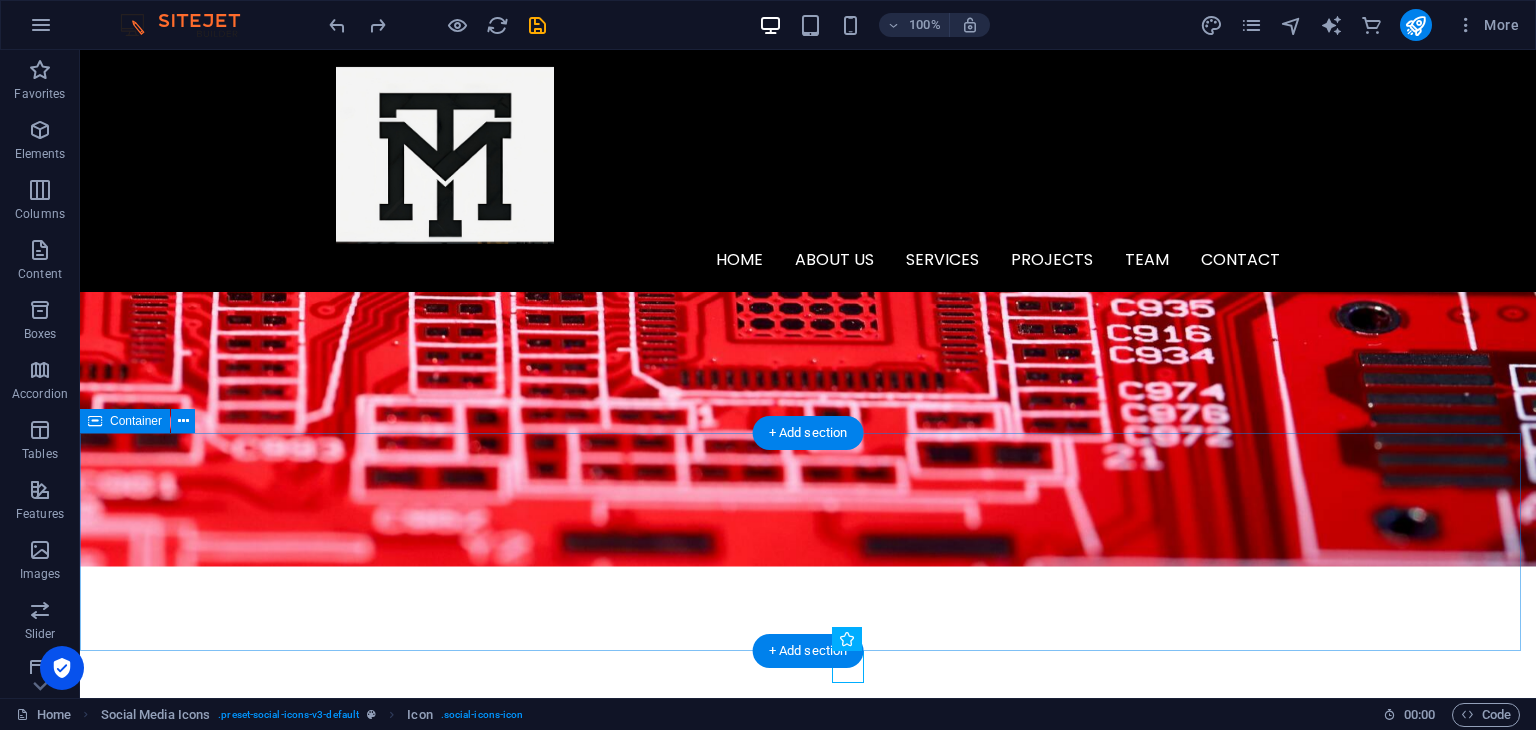 drag, startPoint x: 940, startPoint y: 650, endPoint x: 942, endPoint y: 577, distance: 73.02739 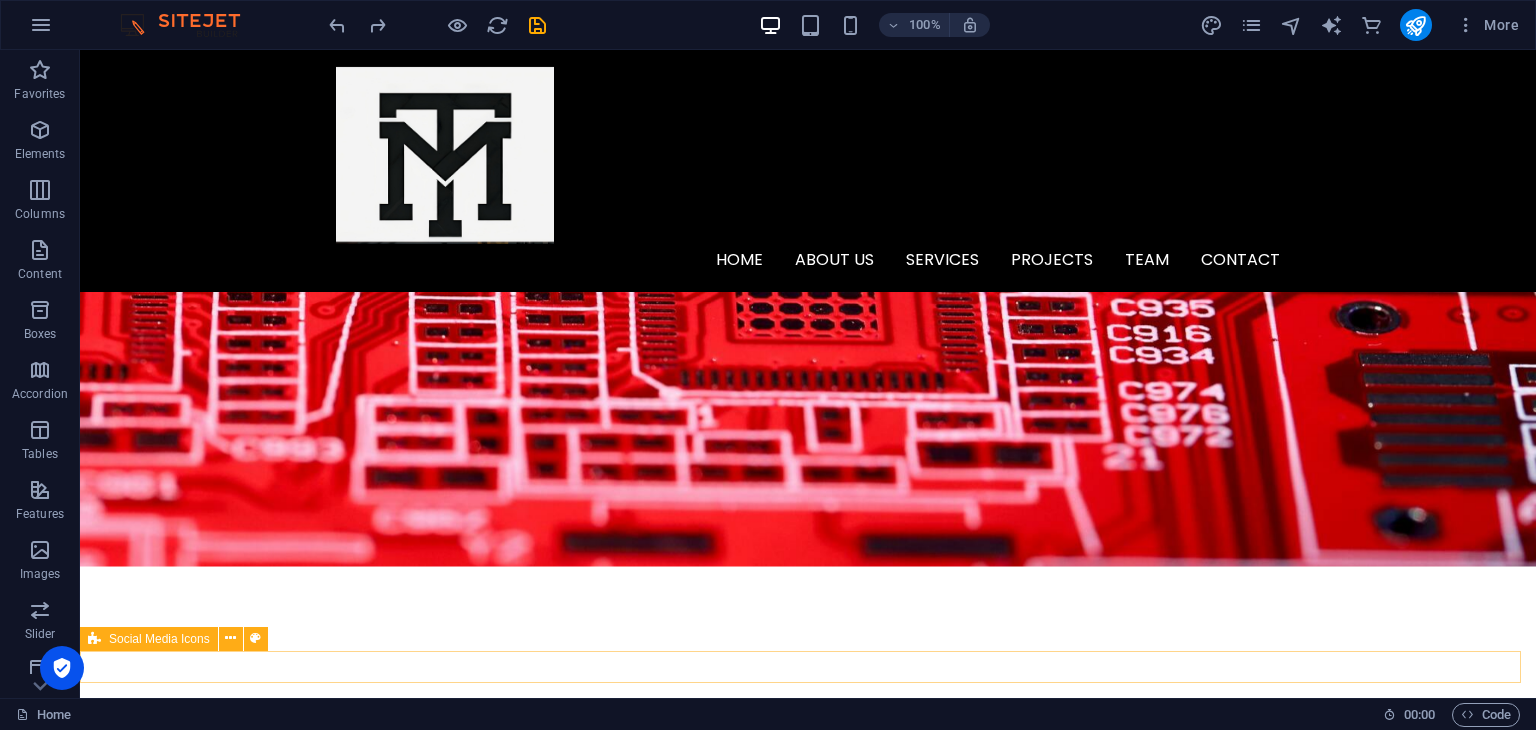 click at bounding box center (808, 1199) 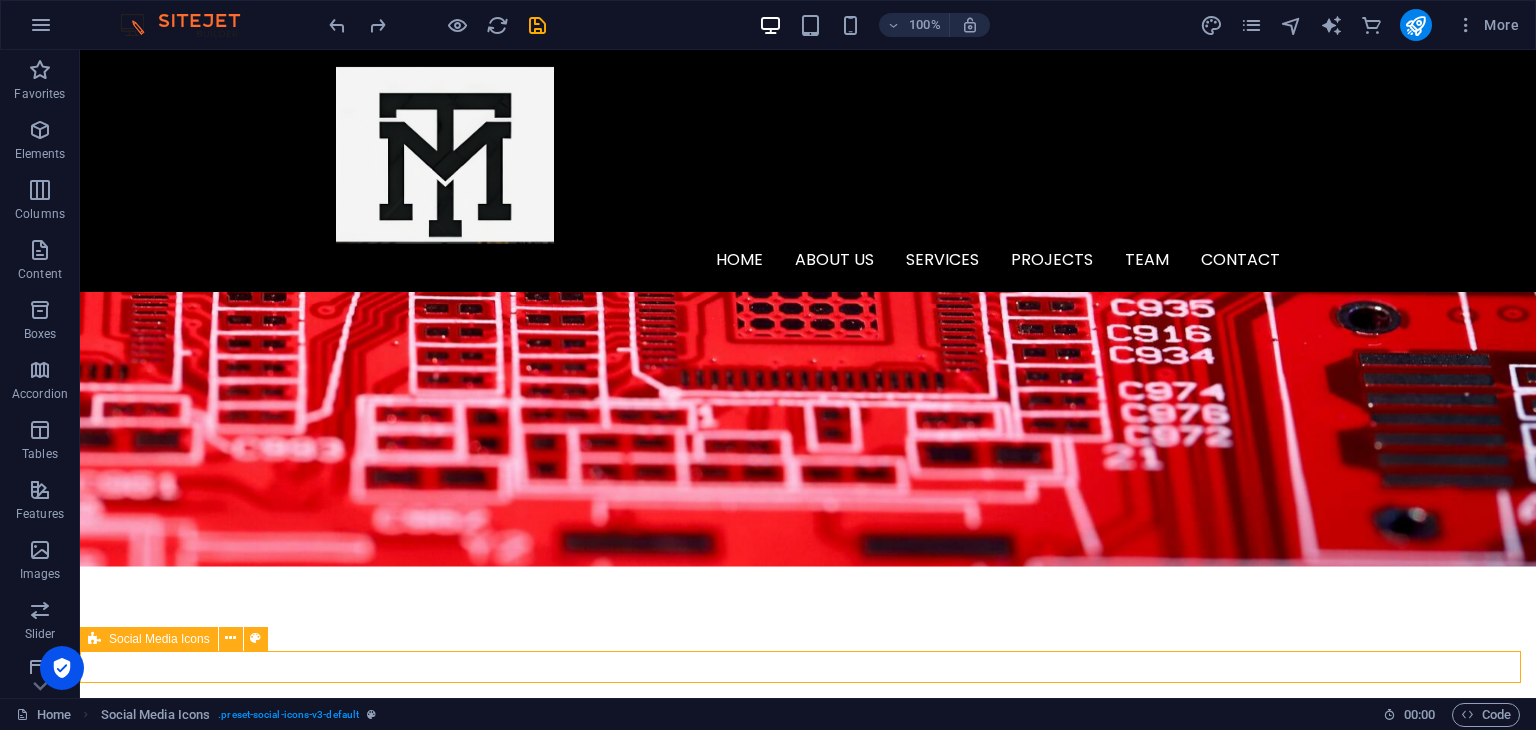 click at bounding box center [808, 1199] 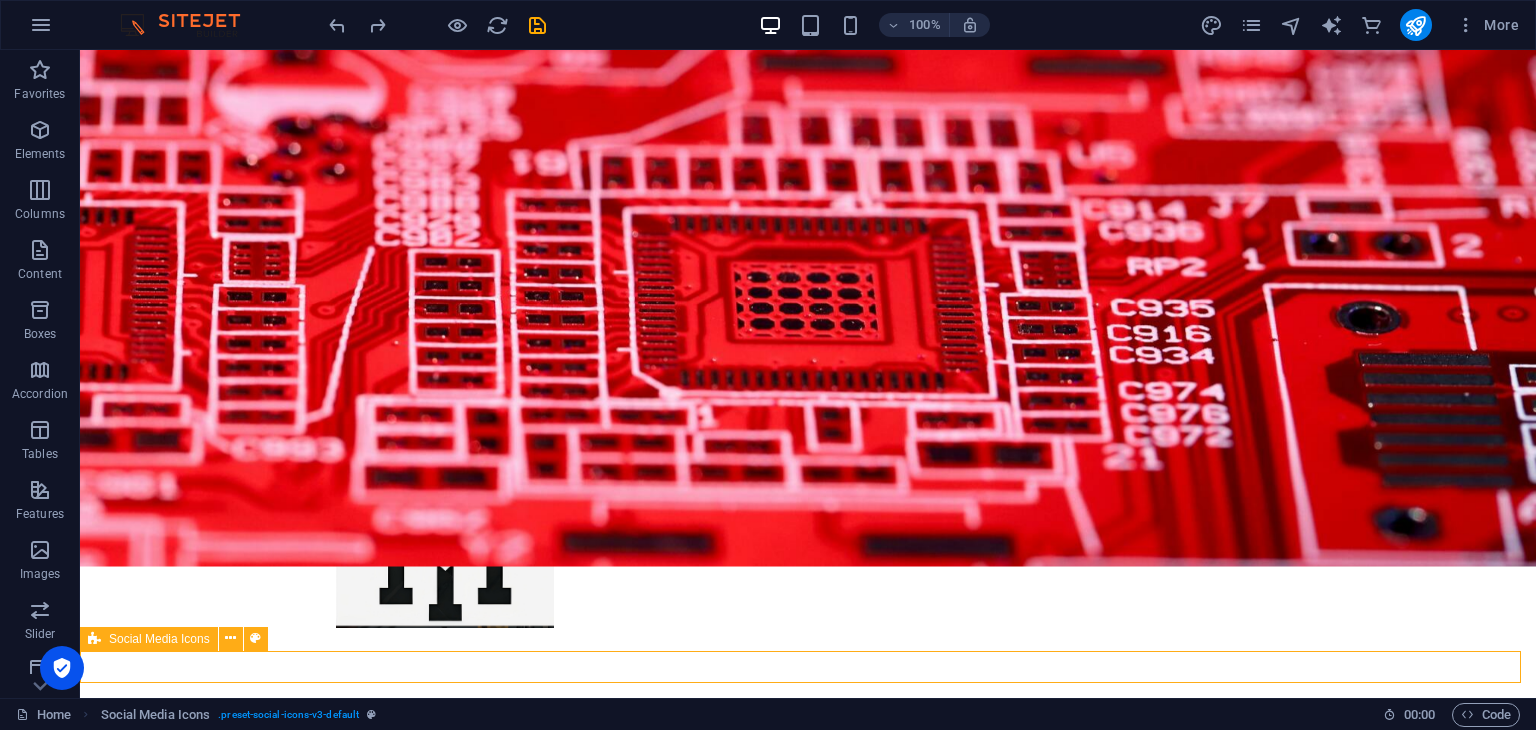 select on "rem" 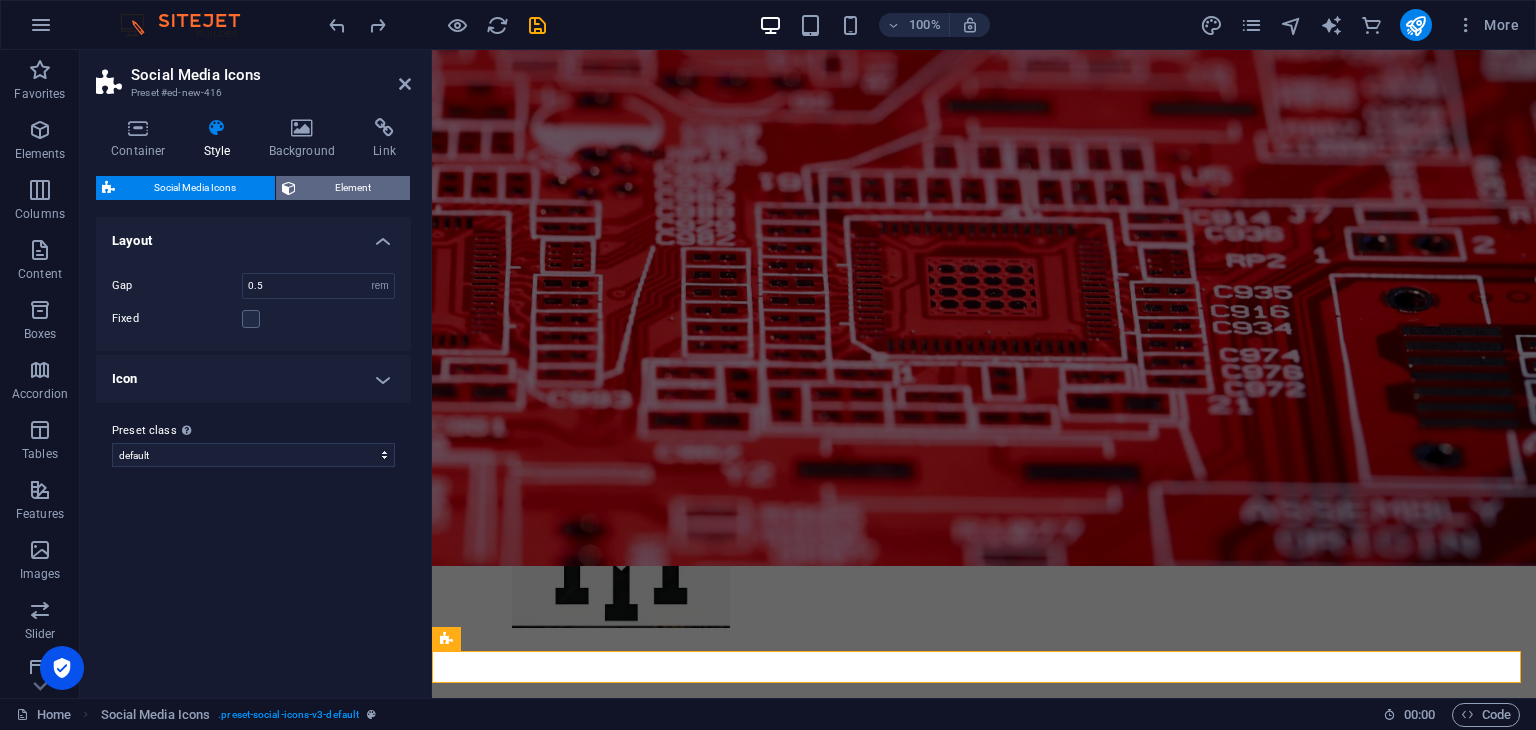 click at bounding box center [289, 188] 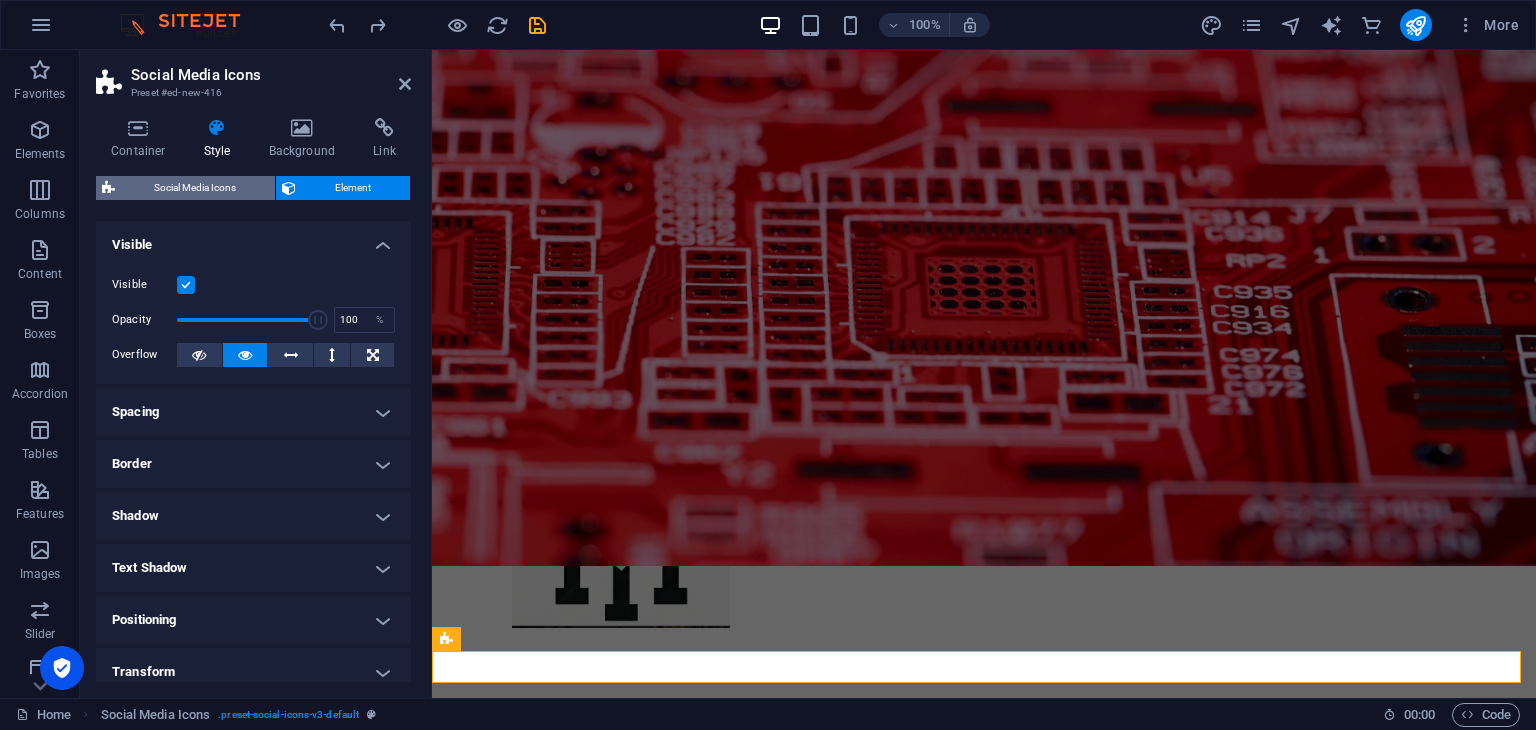 click on "Social Media Icons" at bounding box center (195, 188) 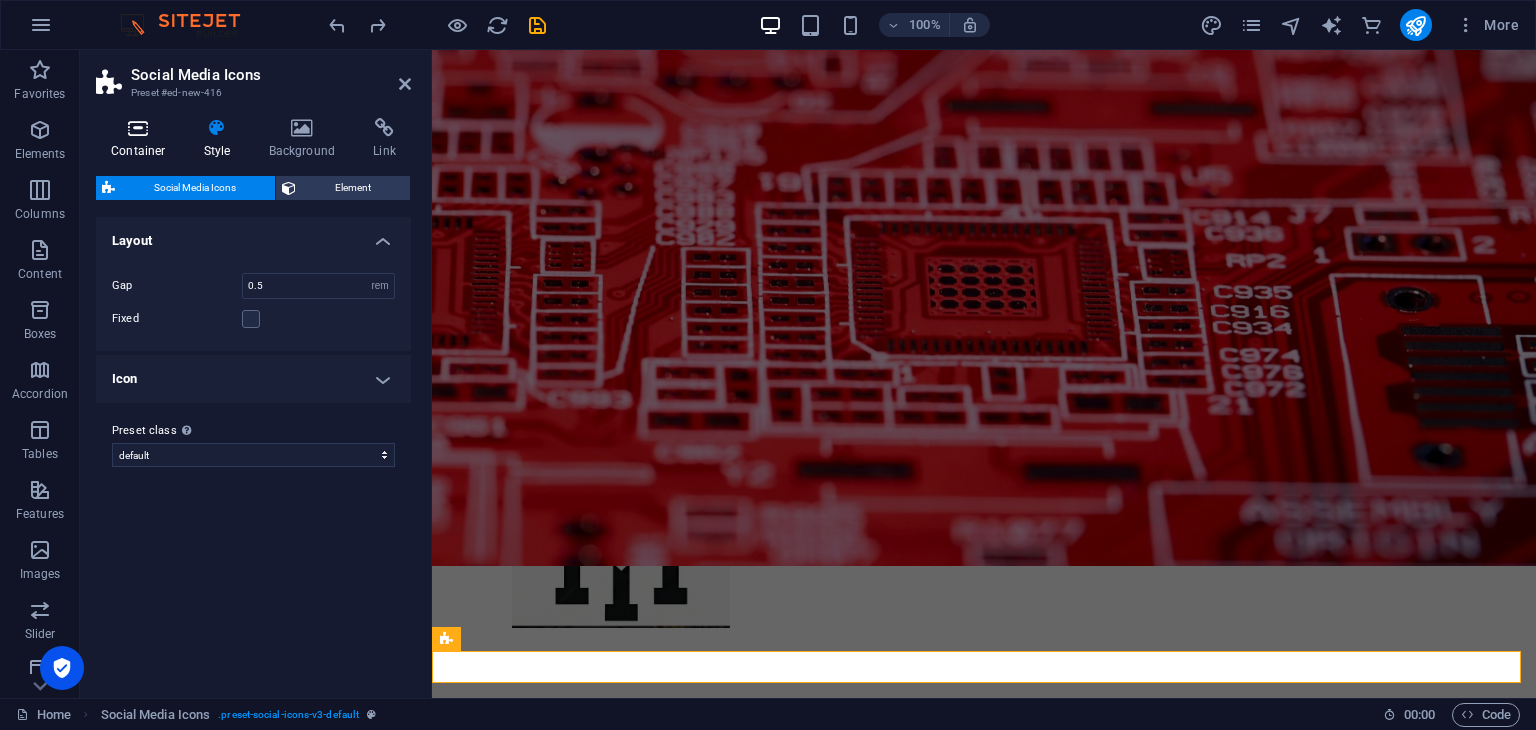 click at bounding box center (138, 128) 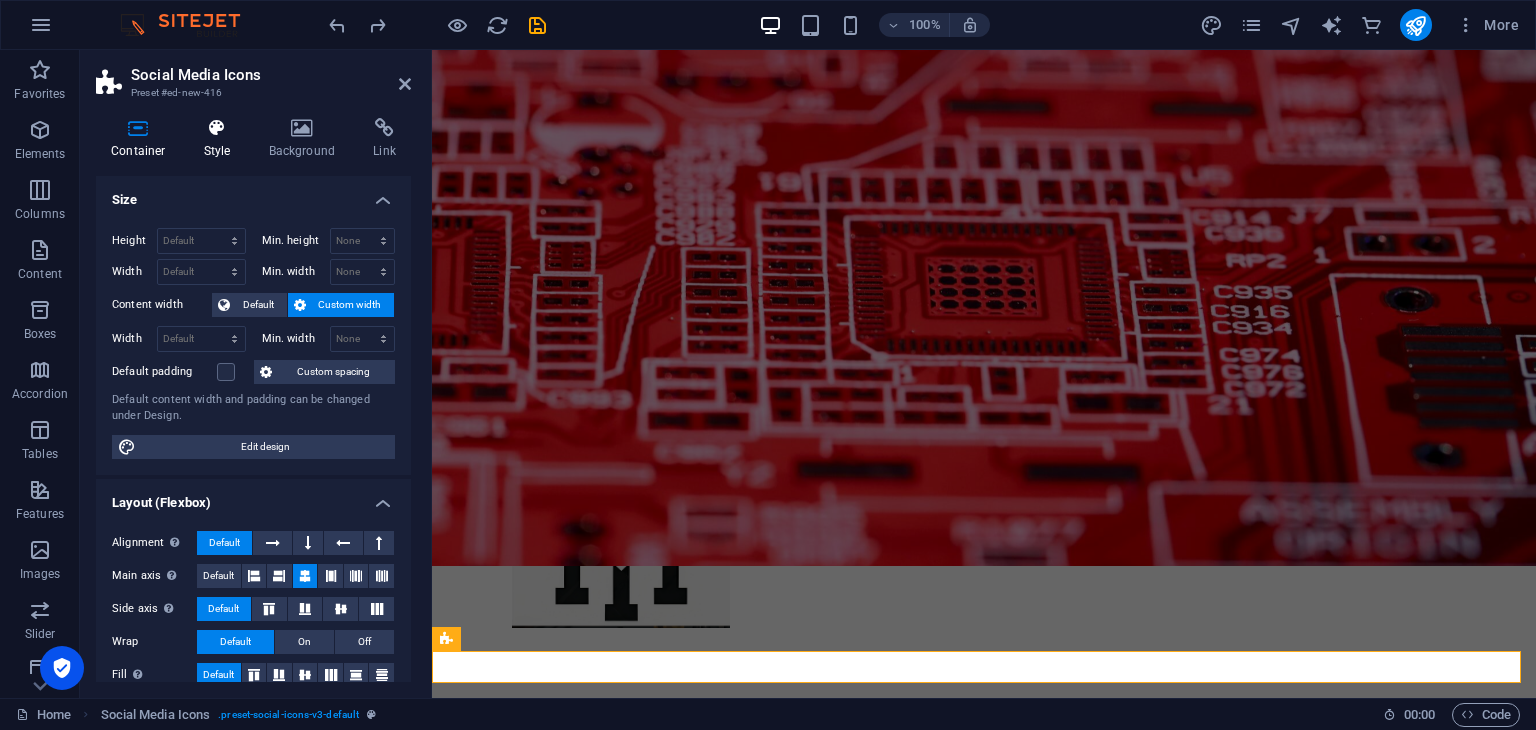 click at bounding box center [217, 128] 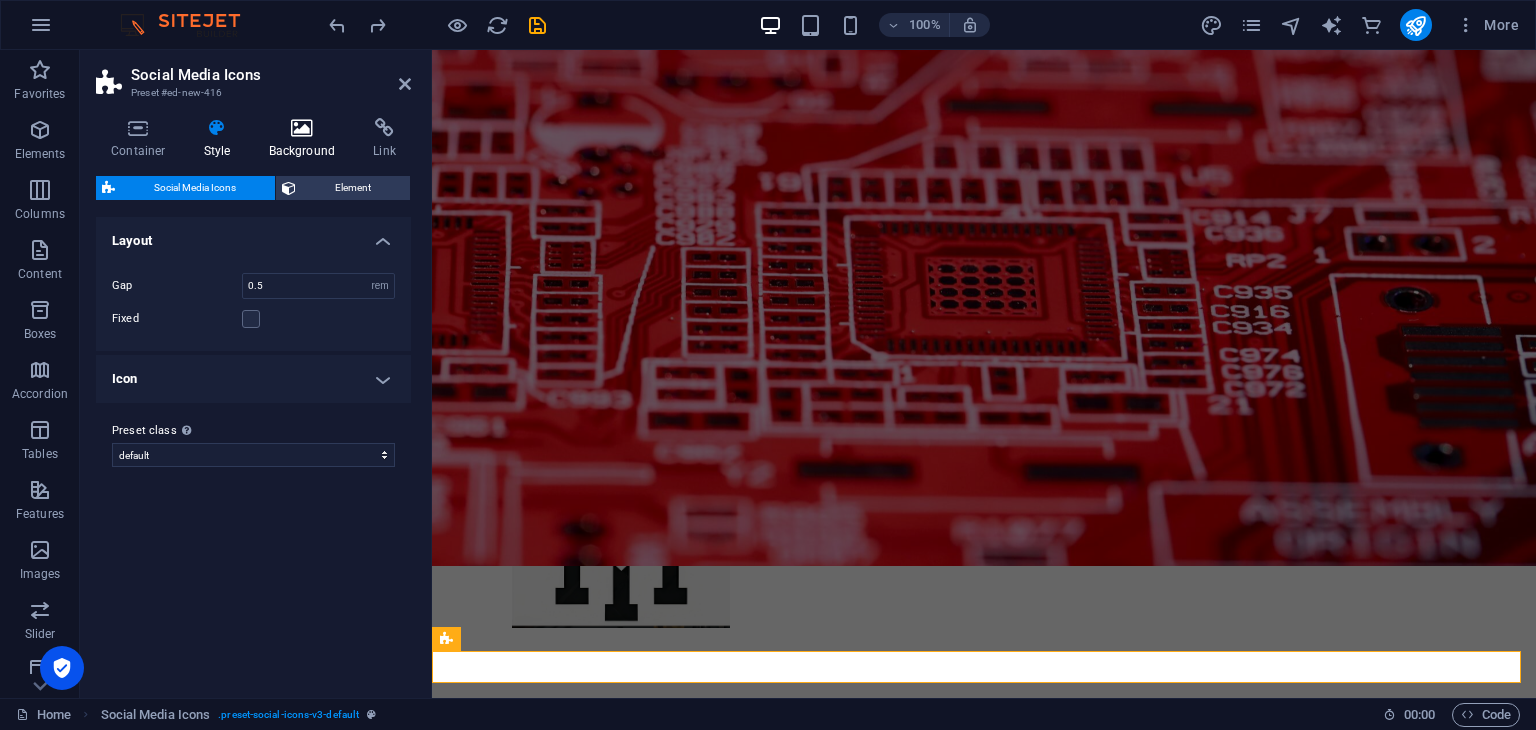 click on "Background" at bounding box center [306, 139] 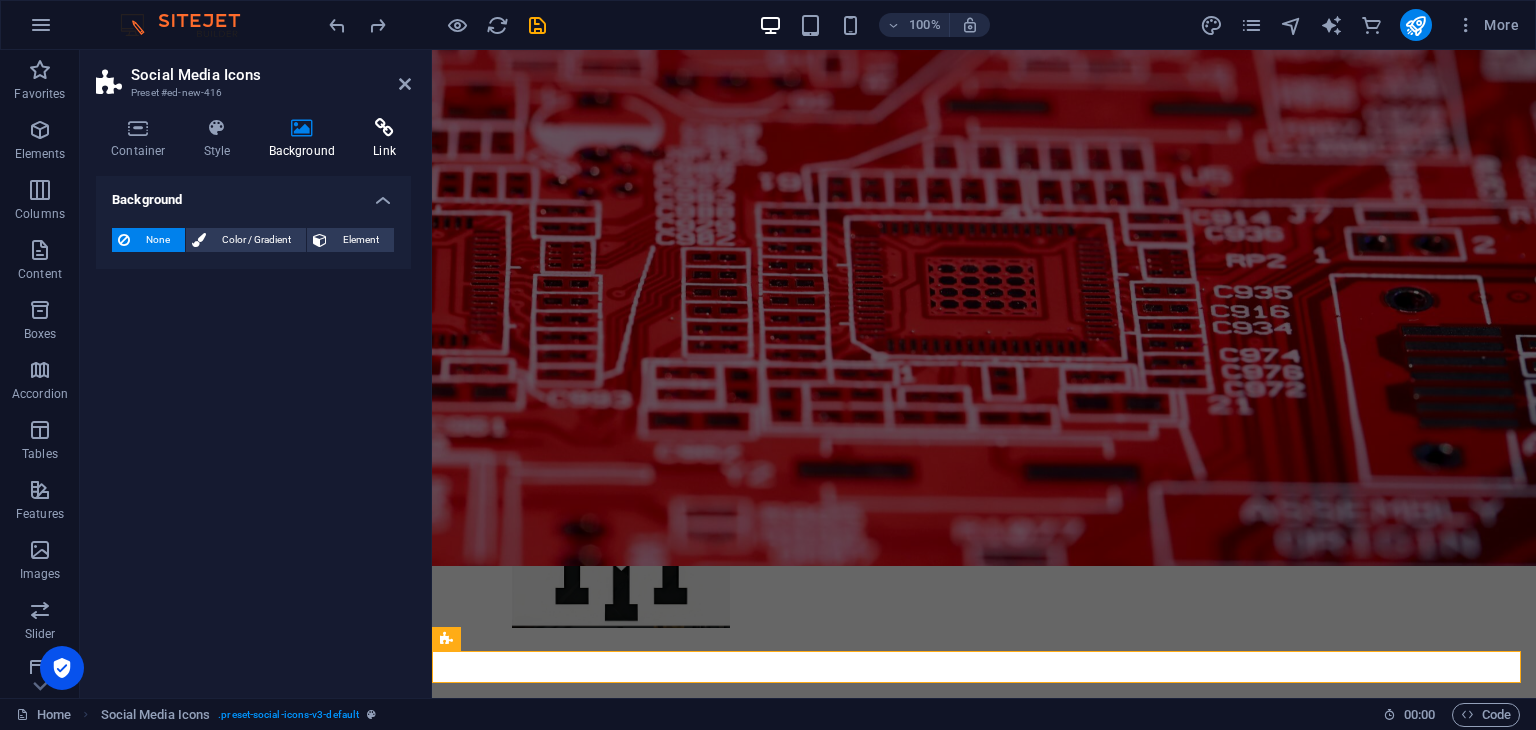 click at bounding box center (384, 128) 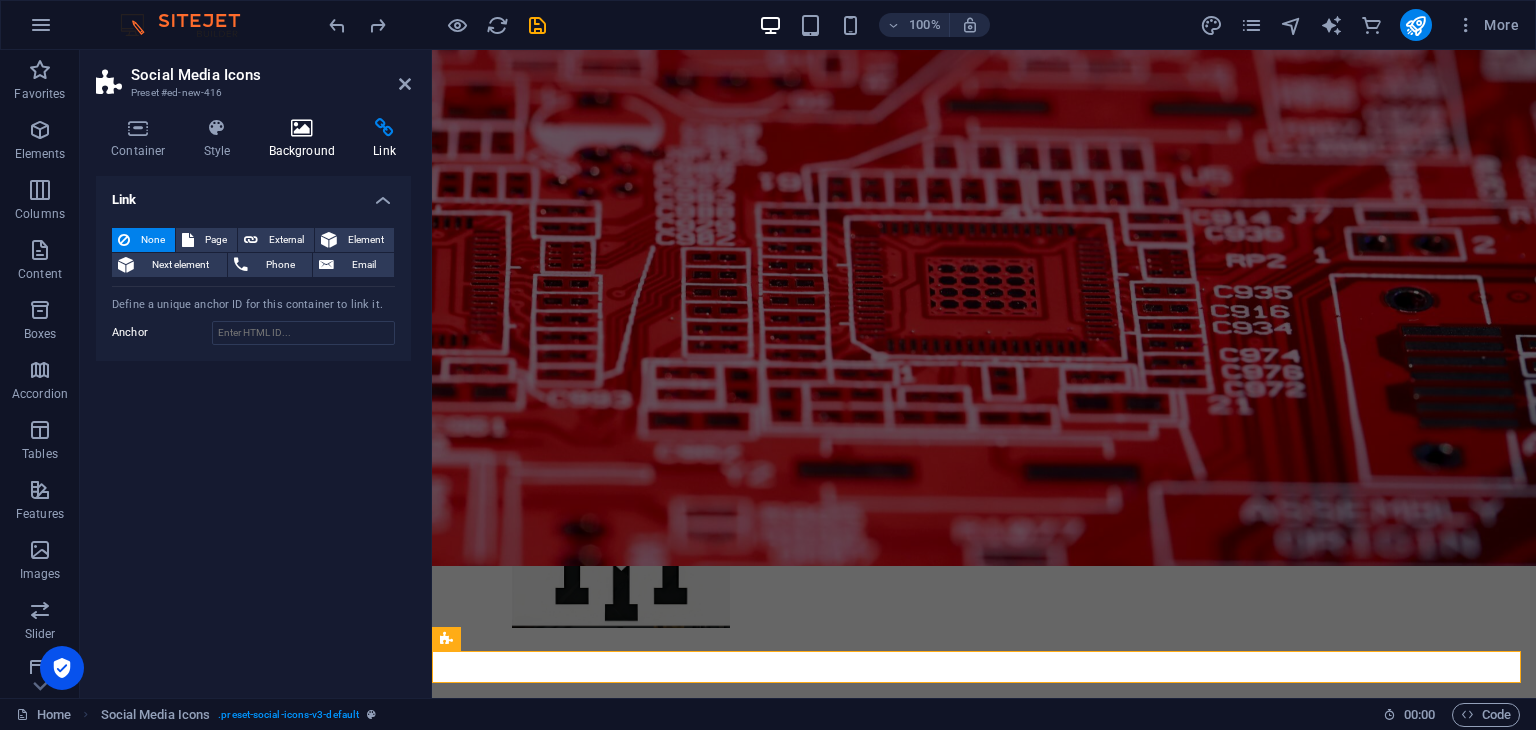 click at bounding box center [302, 128] 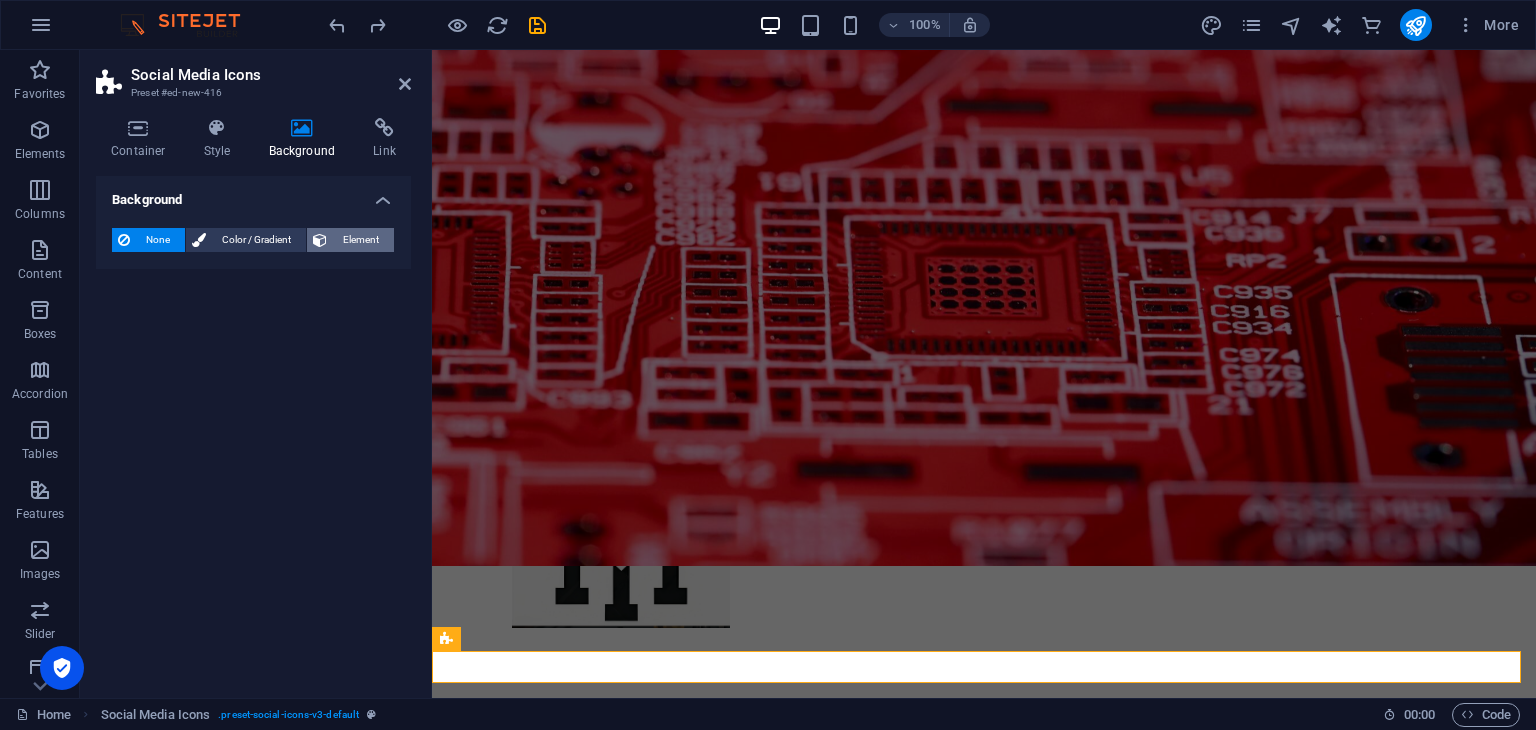 click at bounding box center (320, 240) 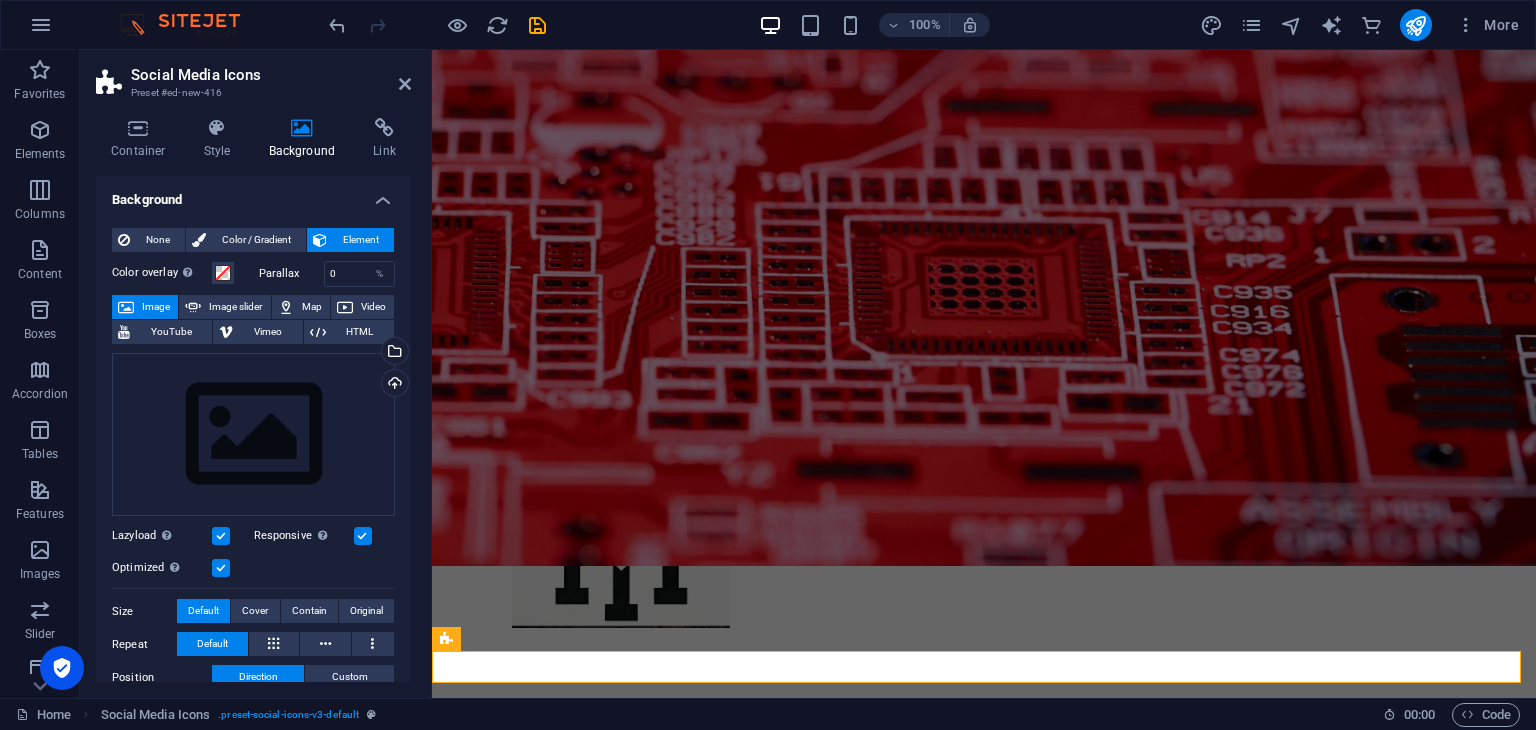 scroll, scrollTop: 0, scrollLeft: 0, axis: both 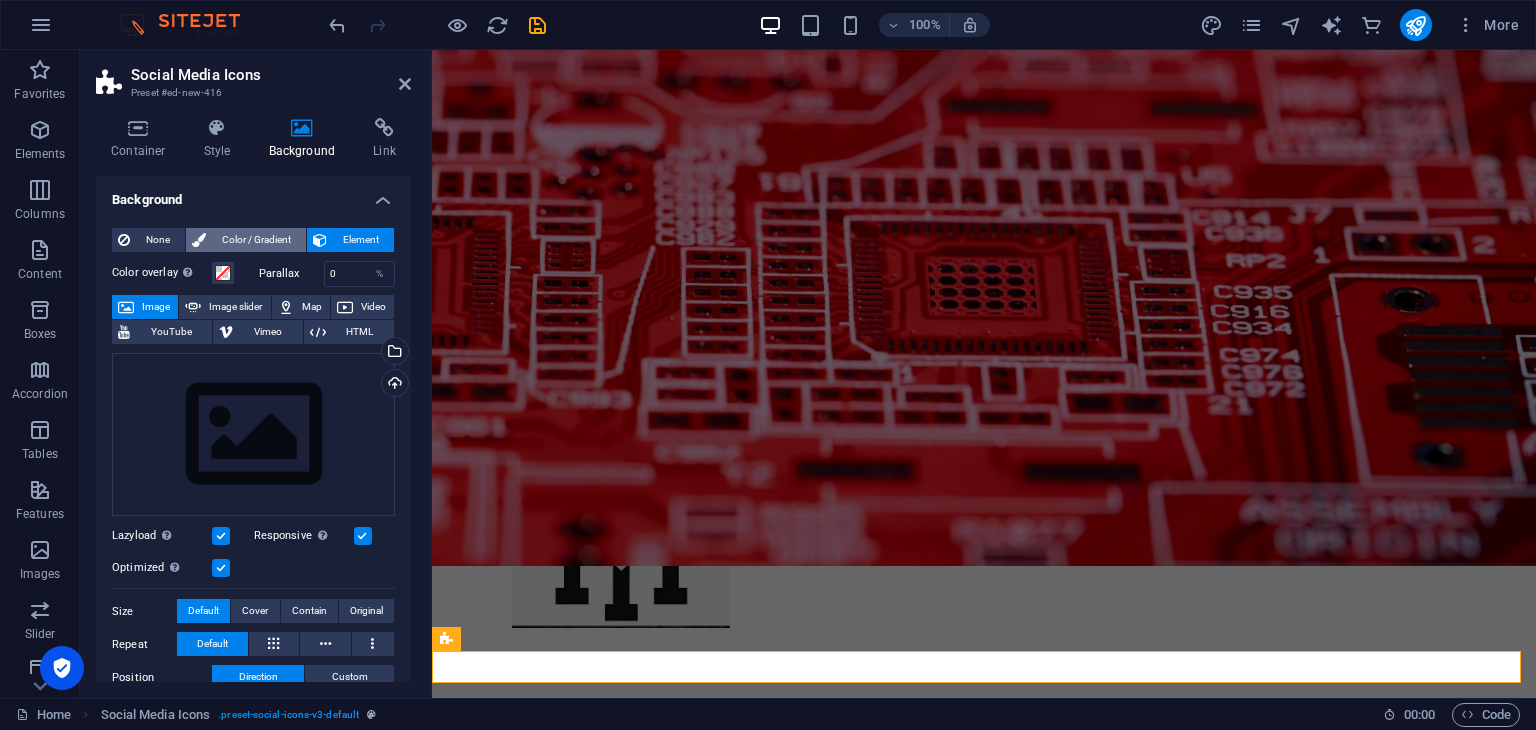 click on "Color / Gradient" at bounding box center (256, 240) 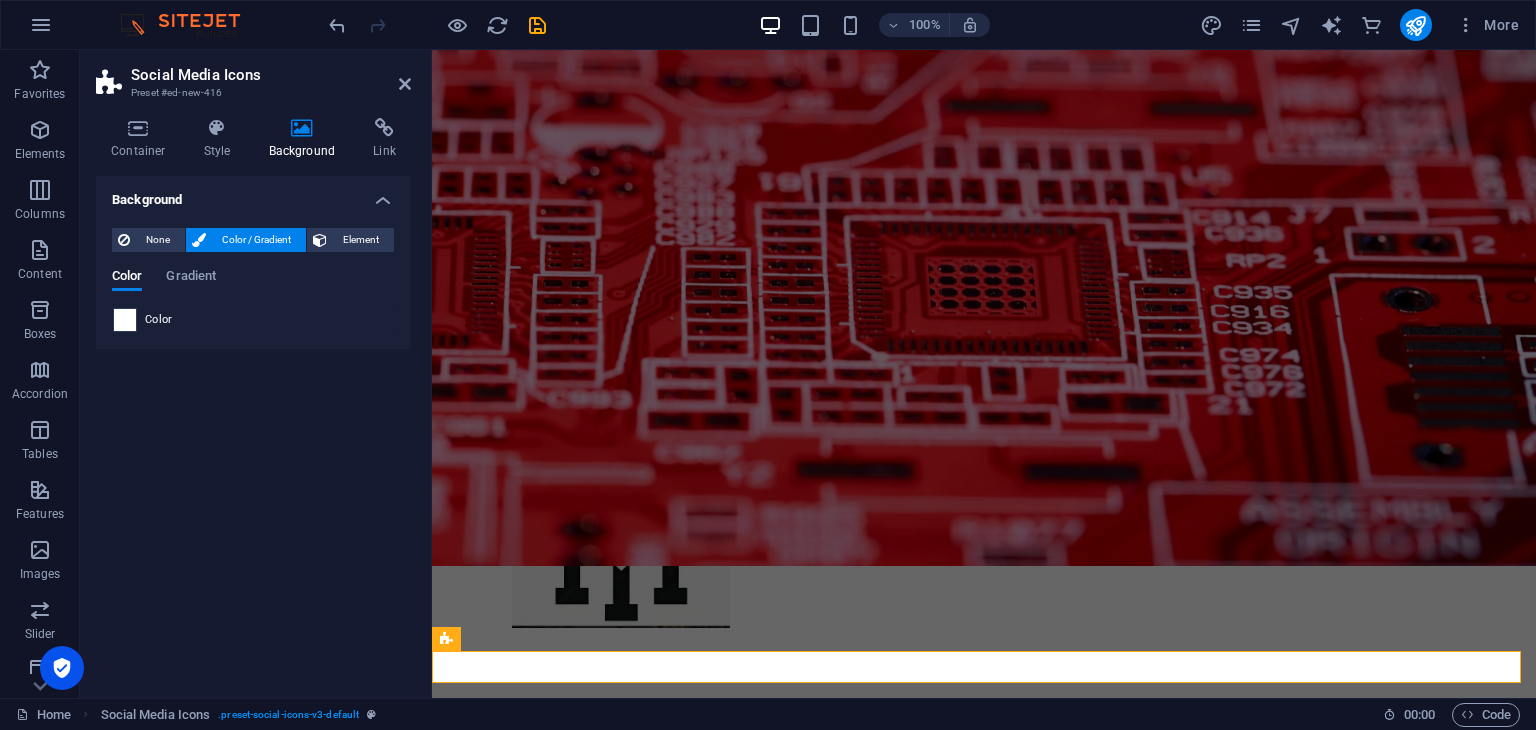click at bounding box center [125, 320] 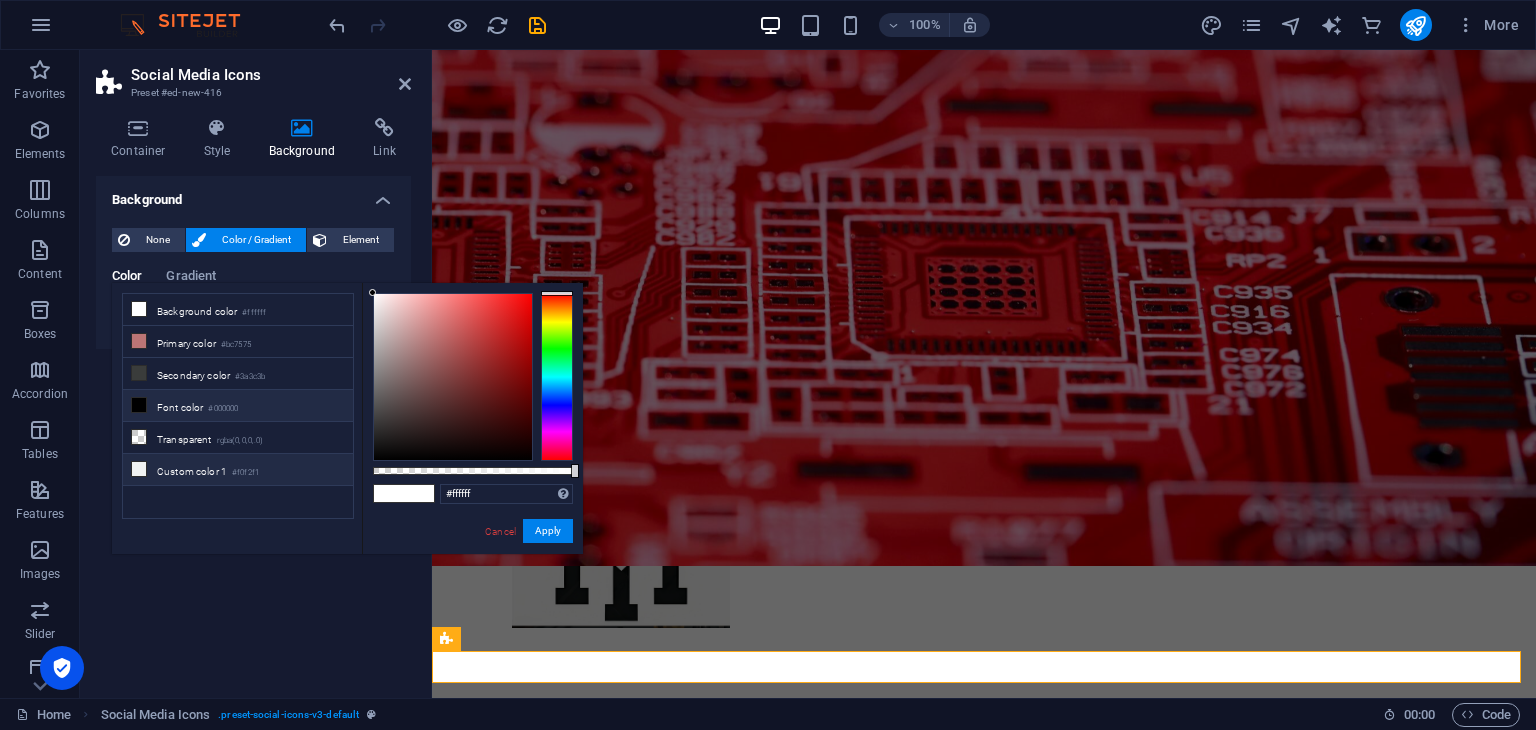 drag, startPoint x: 181, startPoint y: 436, endPoint x: 245, endPoint y: 462, distance: 69.079666 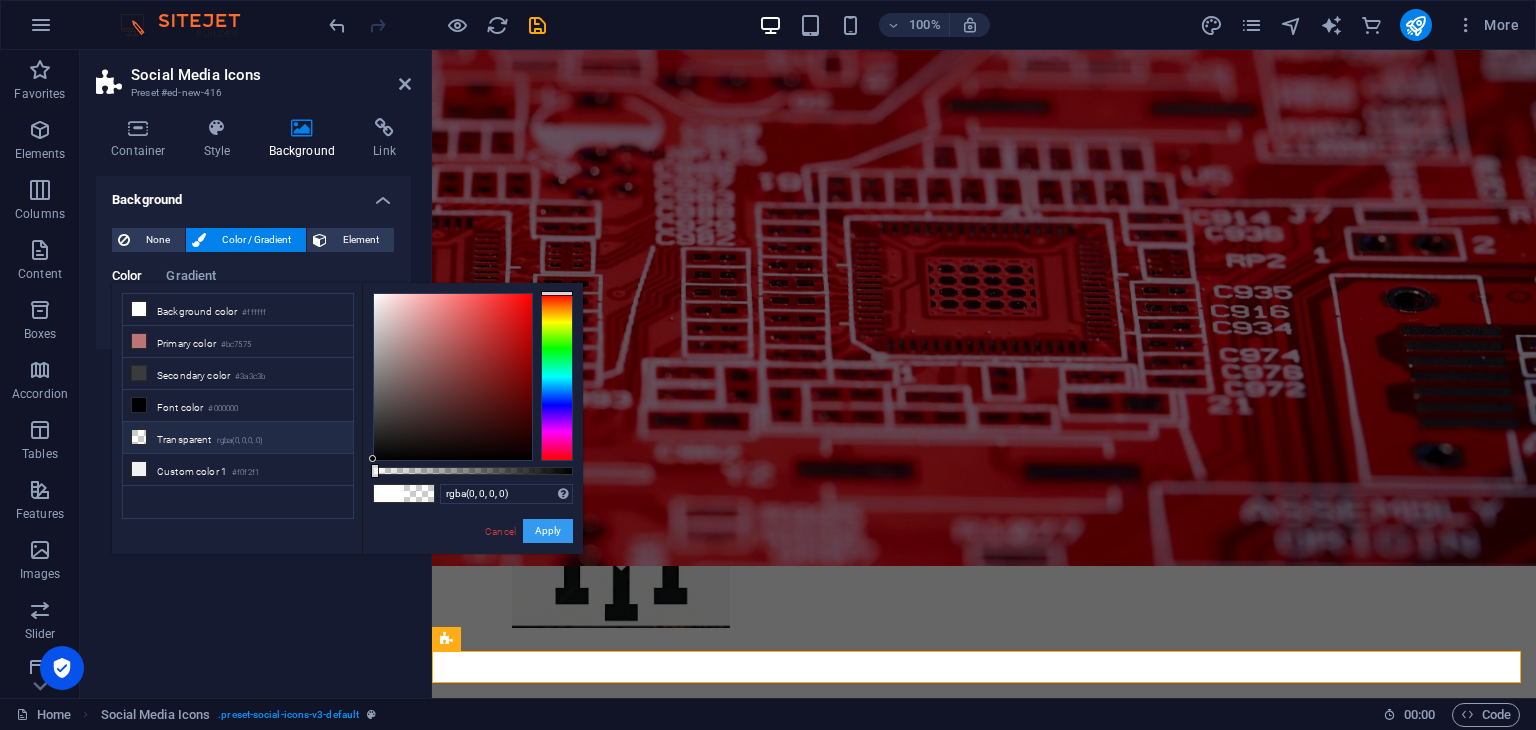 click on "Apply" at bounding box center [548, 531] 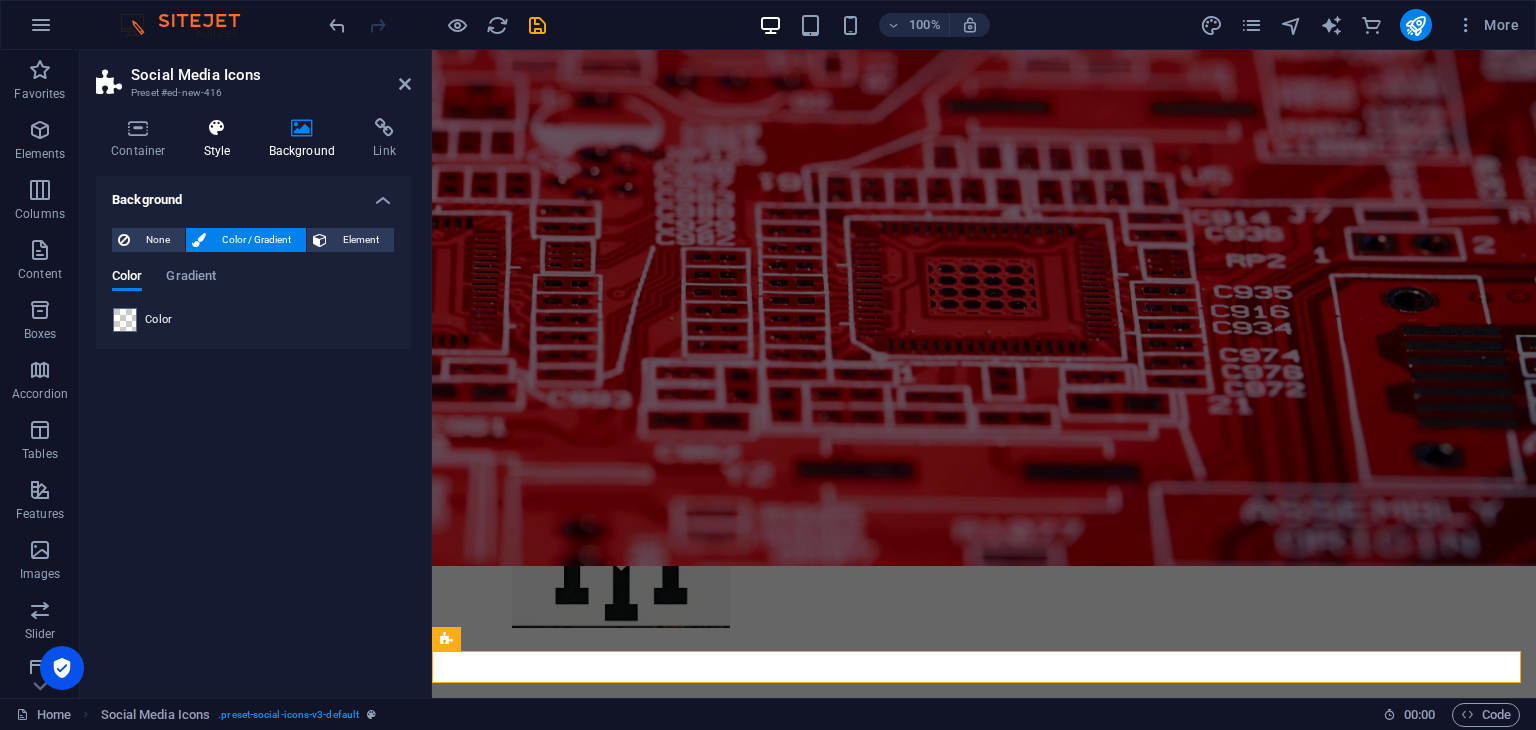 click at bounding box center (217, 128) 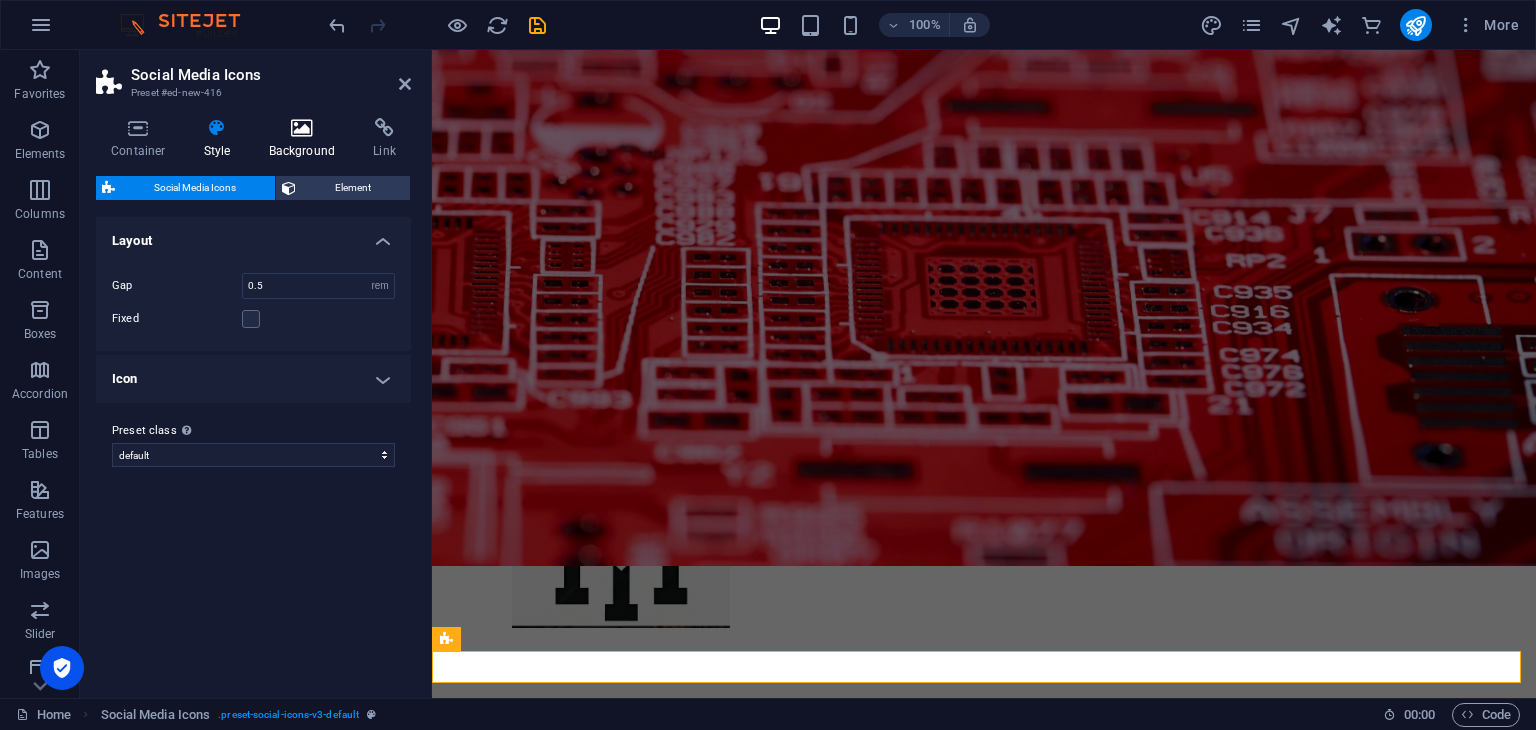 click on "Background" at bounding box center [306, 139] 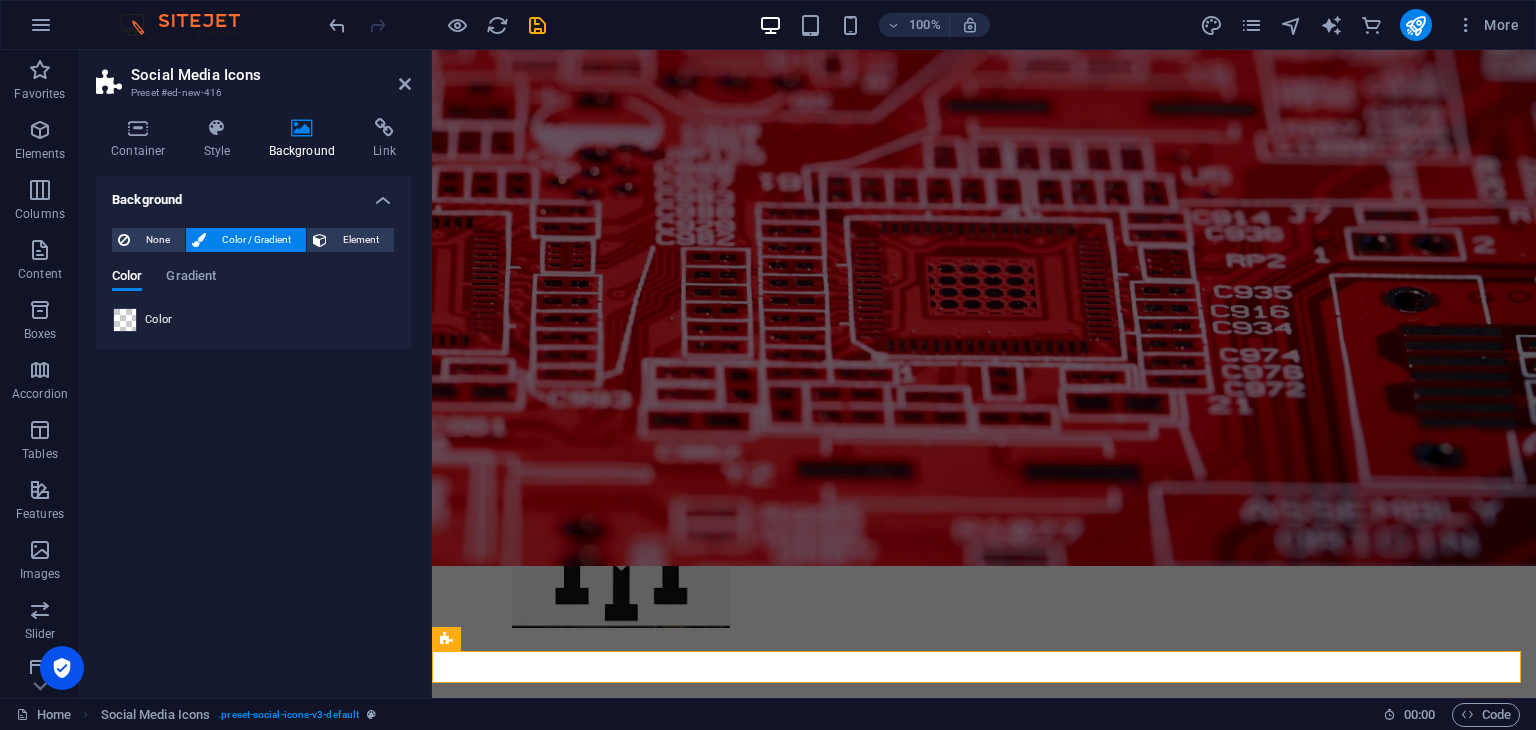 click at bounding box center [125, 320] 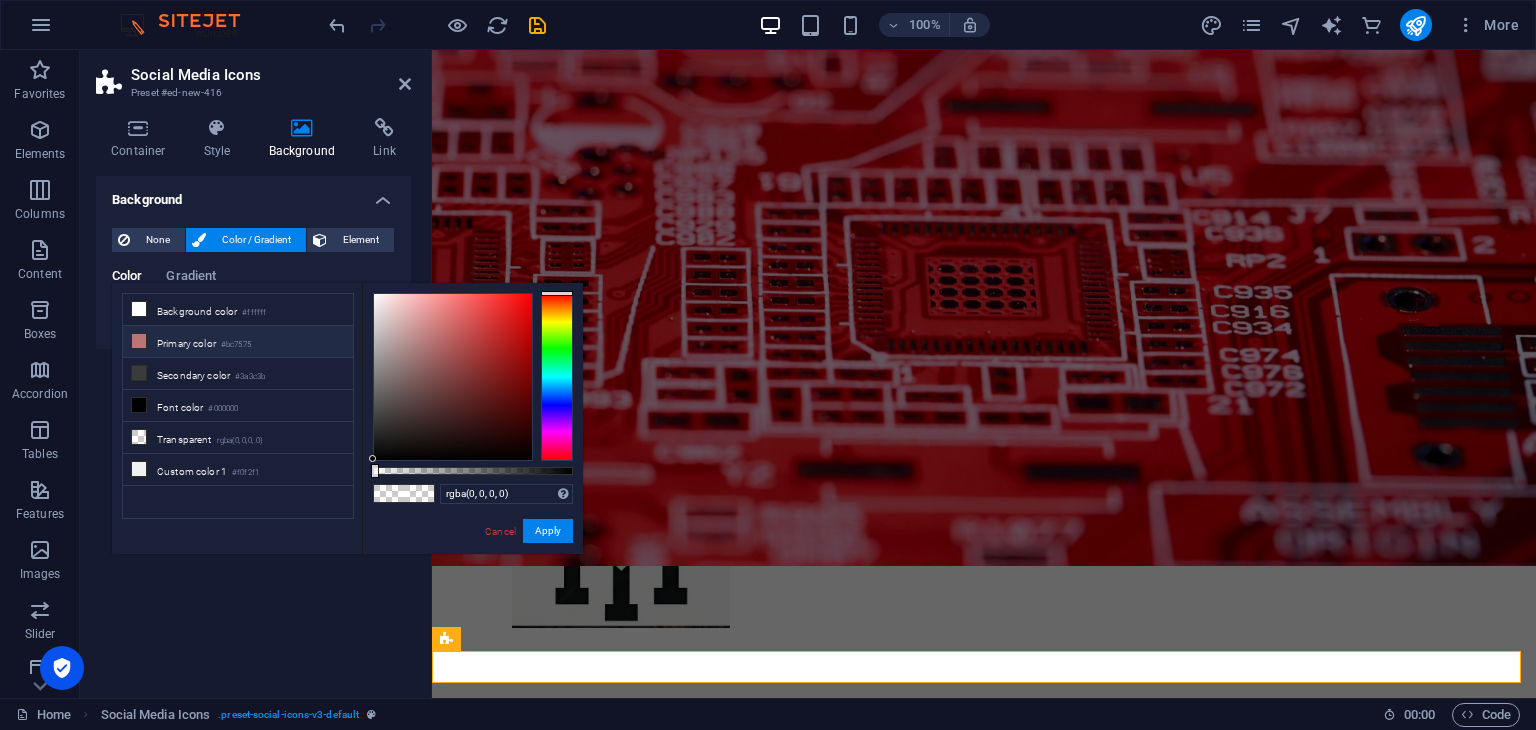 click on "Primary color
#bc7575" at bounding box center [238, 342] 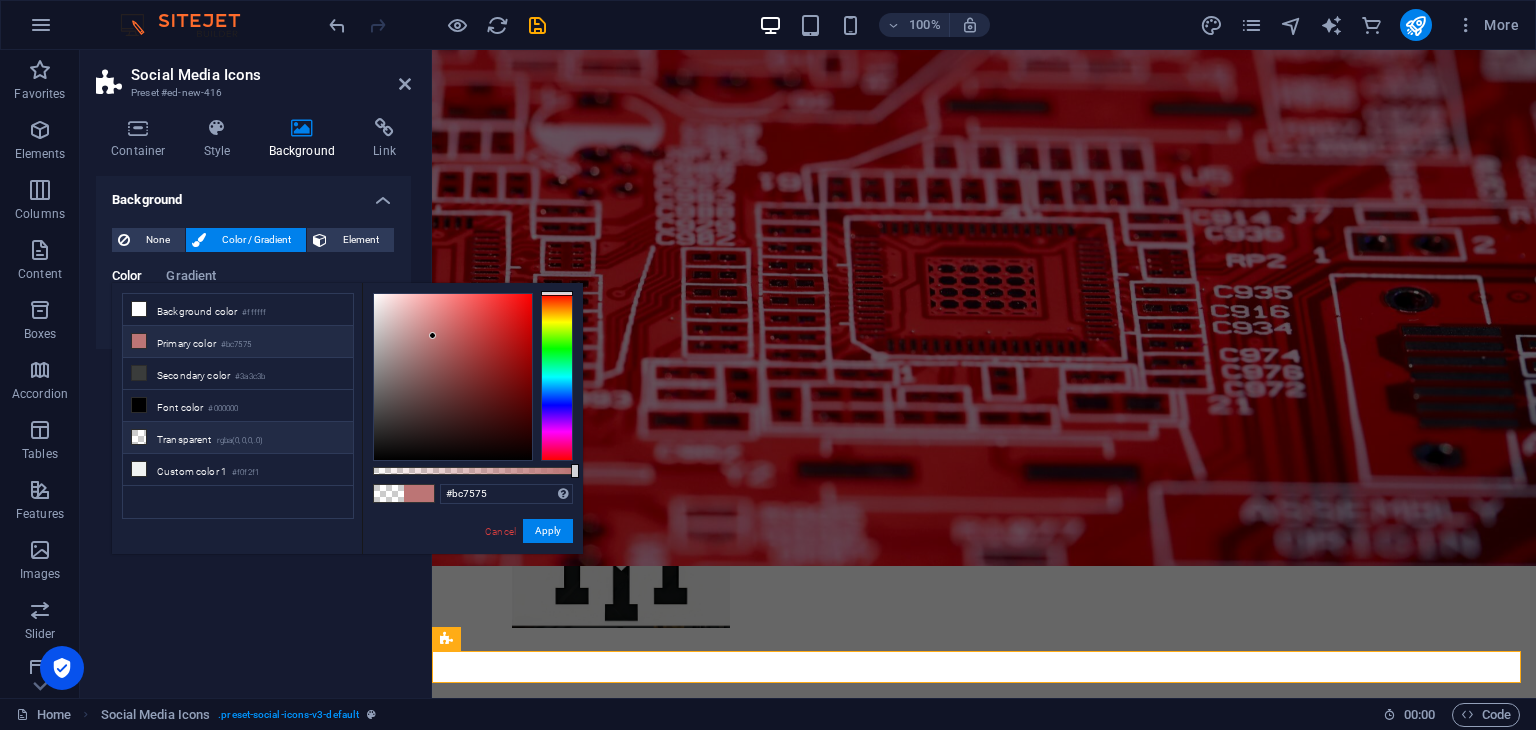 click on "Transparent
rgba(0,0,0,.0)" at bounding box center [238, 438] 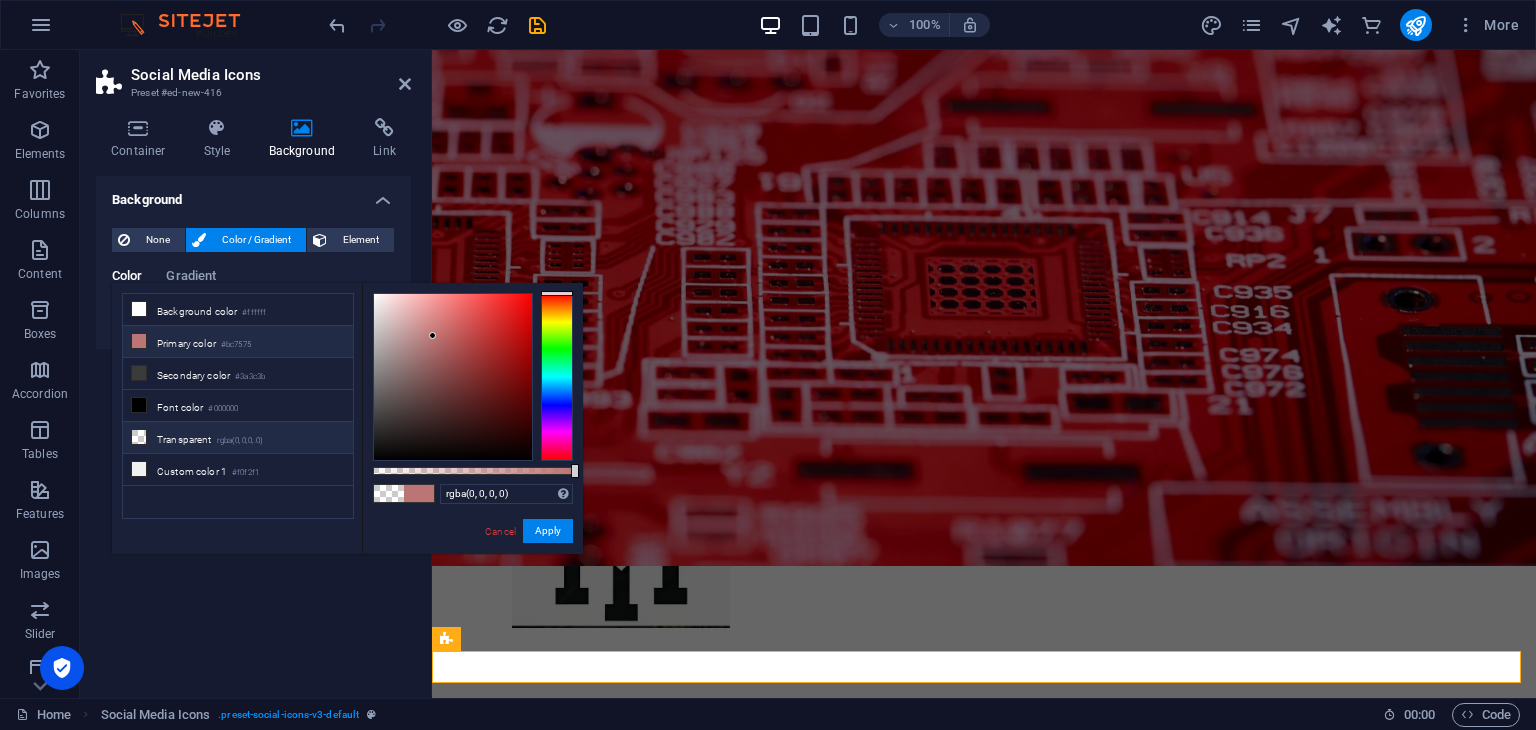 click on "Transparent
rgba(0,0,0,.0)" at bounding box center (238, 438) 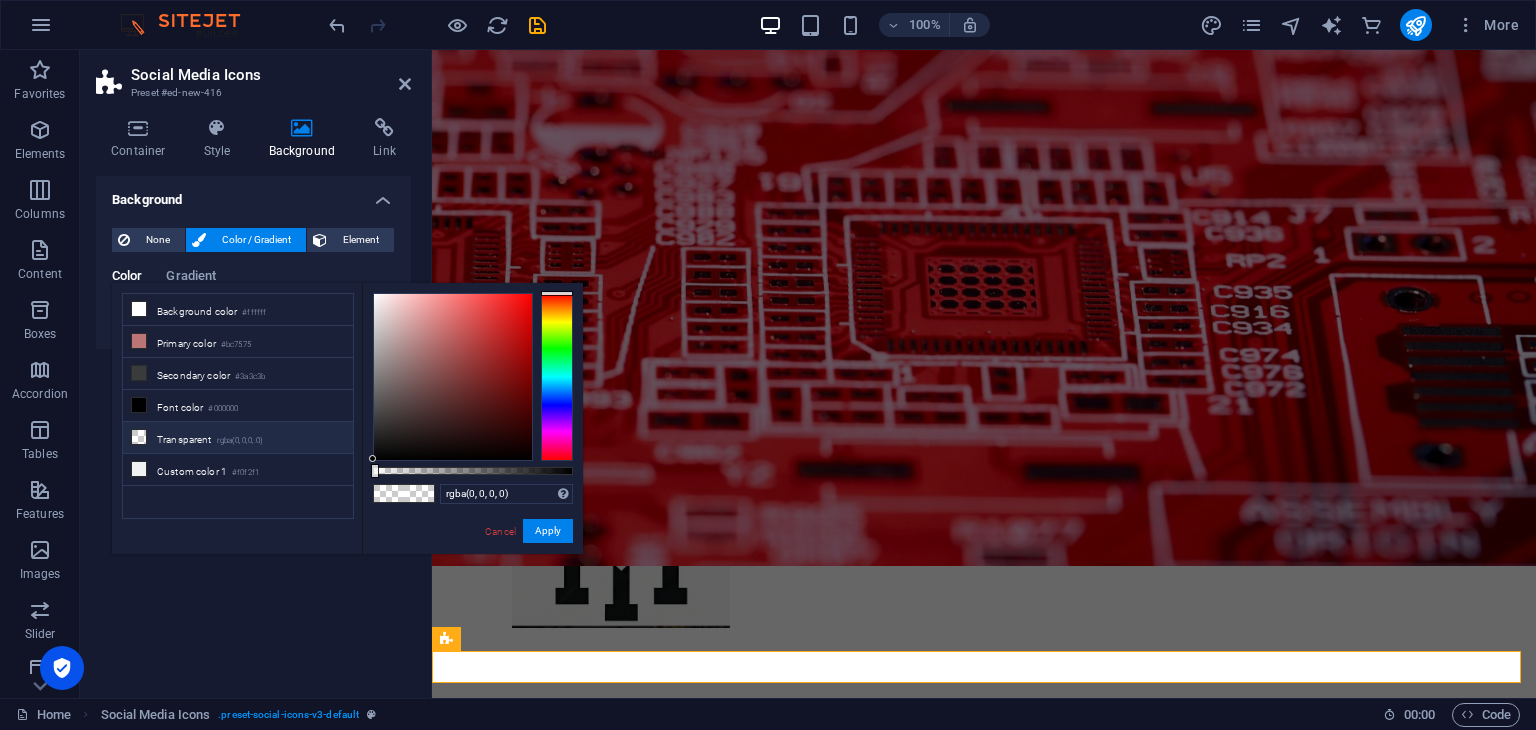 click on "Transparent
rgba(0,0,0,.0)" at bounding box center [238, 438] 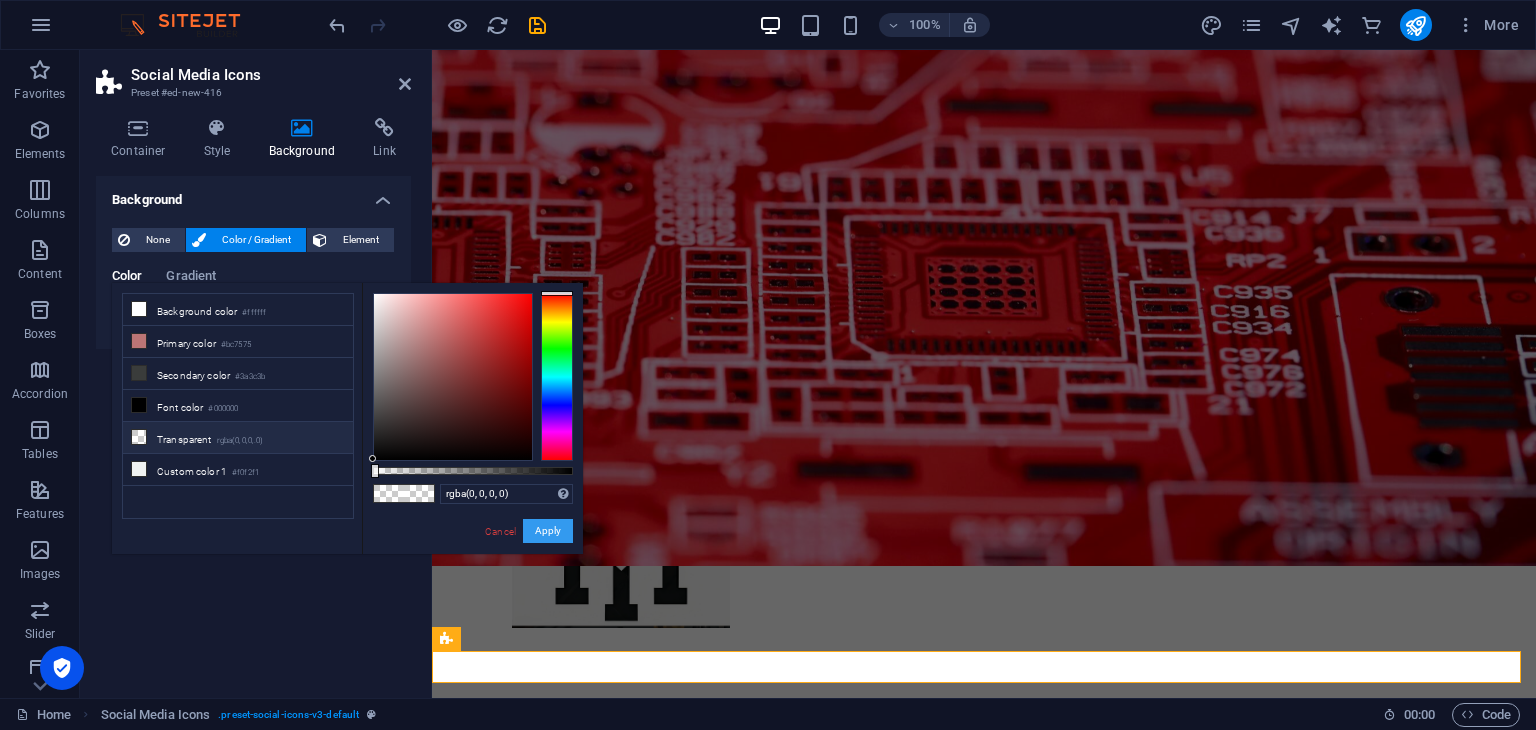 drag, startPoint x: 556, startPoint y: 533, endPoint x: 124, endPoint y: 482, distance: 435 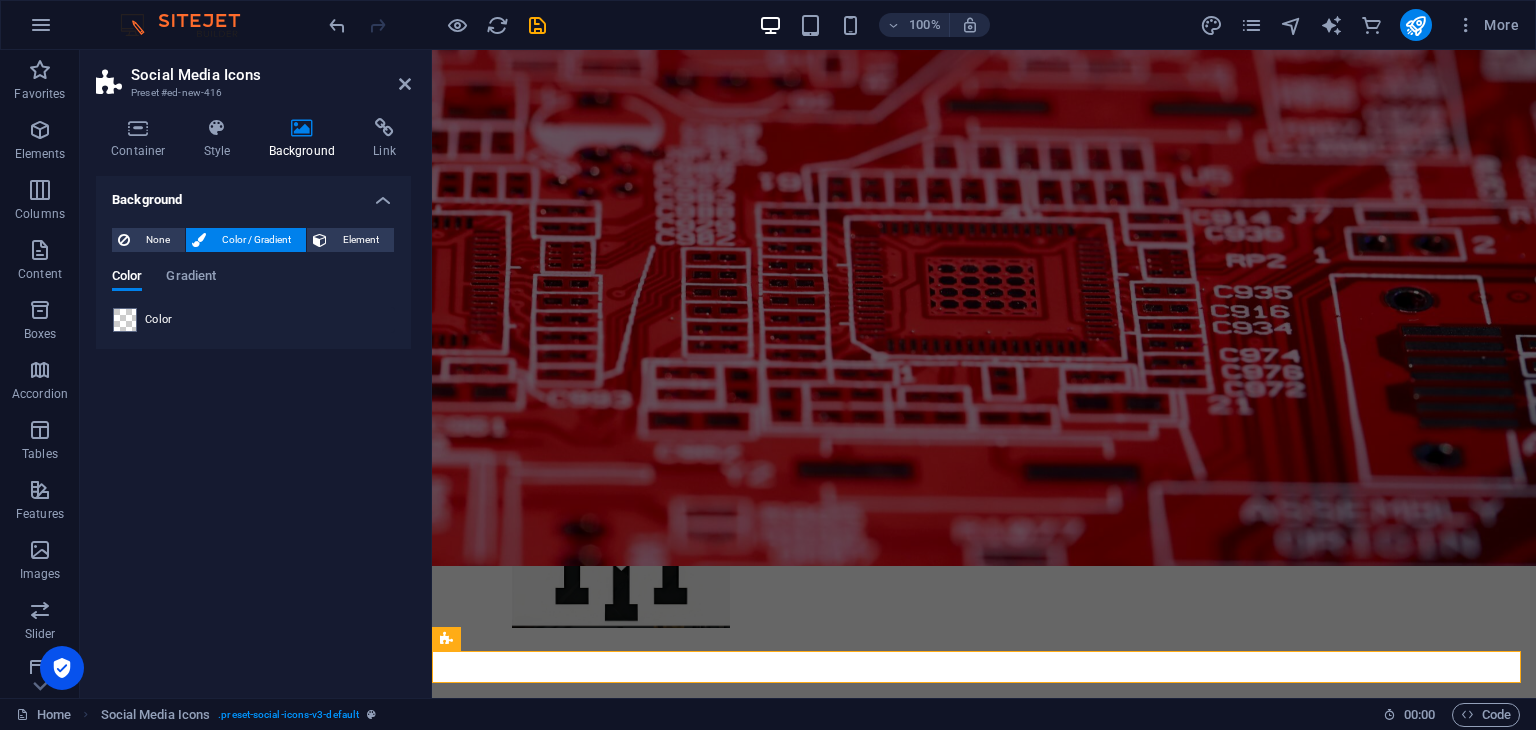 click on "Background None Color / Gradient Element Stretch background to full-width Color overlay Places an overlay over the background to colorize it Parallax 0 % Image Image slider Map Video YouTube Vimeo HTML Drag files here, click to choose files or select files from Files or our free stock photos & videos Select files from the file manager, stock photos, or upload file(s) Upload Lazyload Loading images after the page loads improves page speed. Responsive Automatically load retina image and smartphone optimized sizes. Optimized Images are compressed to improve page speed. Size Default Cover Contain Original Repeat Default Position Direction Custom X offset 50 px rem % vh vw Y offset 50 px rem % vh vw Alternative text The alternative text is used by devices that cannot display images (e.g. image search engines) and should be added to every image to improve website accessibility. Image caption Paragraph Format Normal Heading 1 Heading 2 Heading 3 Heading 4 Heading 5 Heading 6 Code Font Family Arial Georgia Impact 8 9" at bounding box center (253, 429) 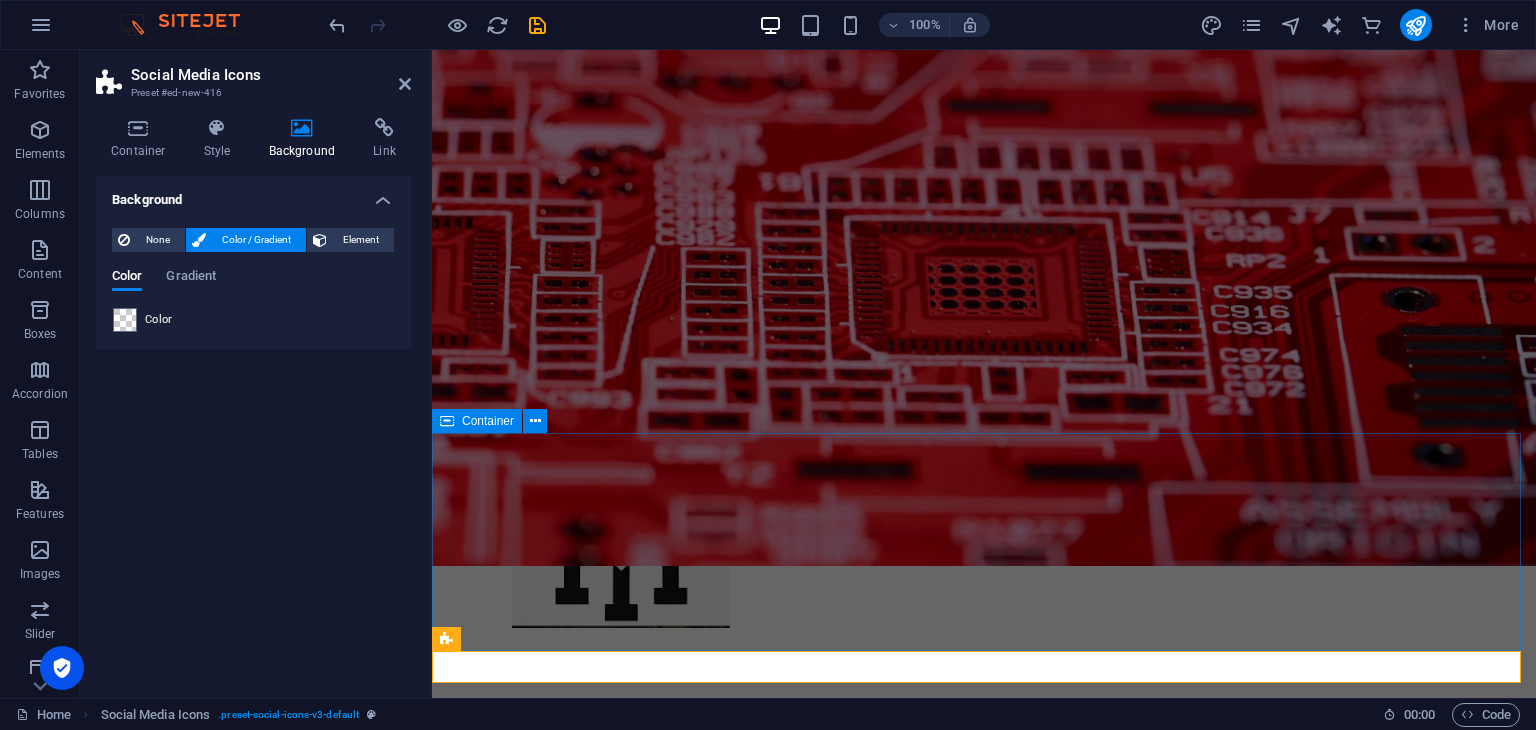 click on "Connect with us on social media!" at bounding box center [984, 1066] 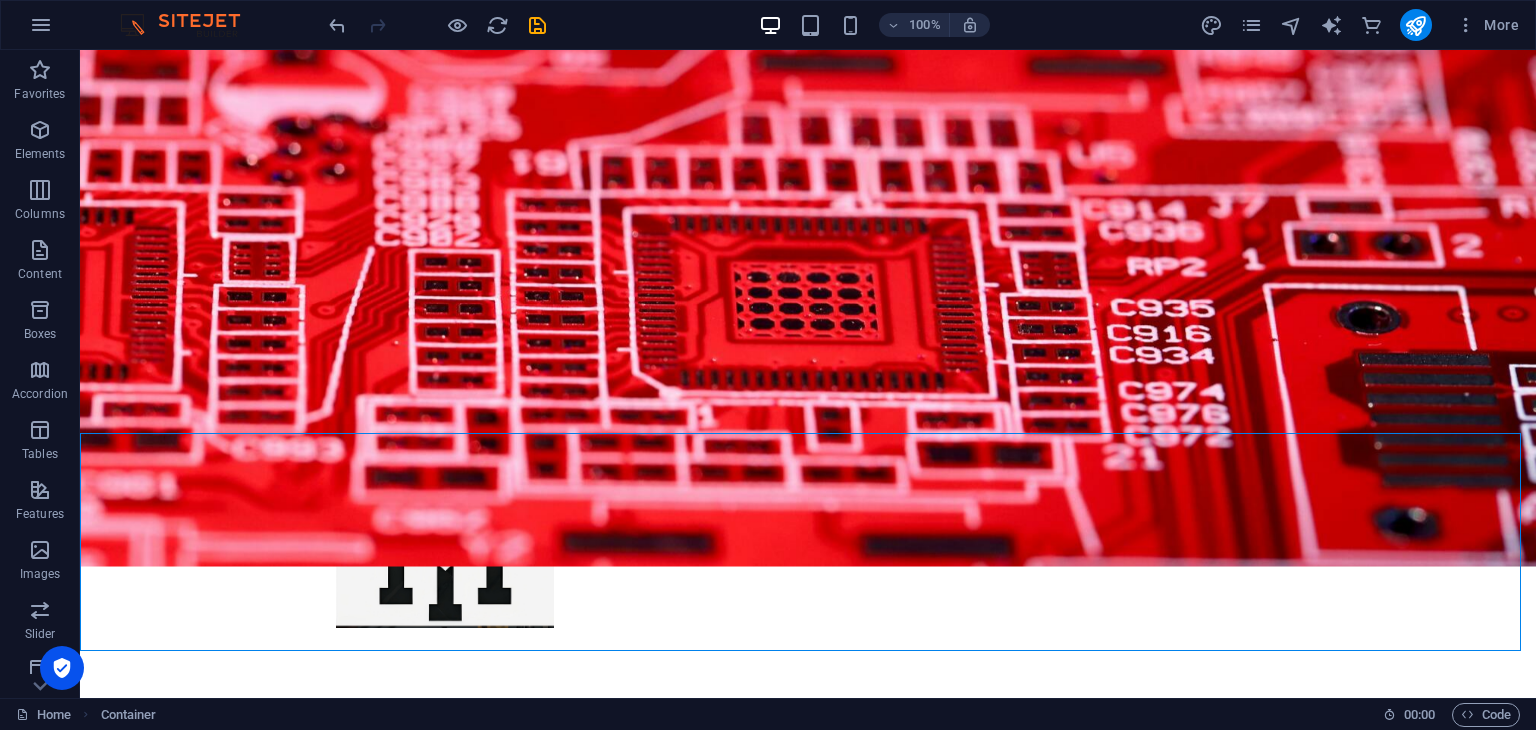 click on "Connect with us on social media!" at bounding box center (808, 1066) 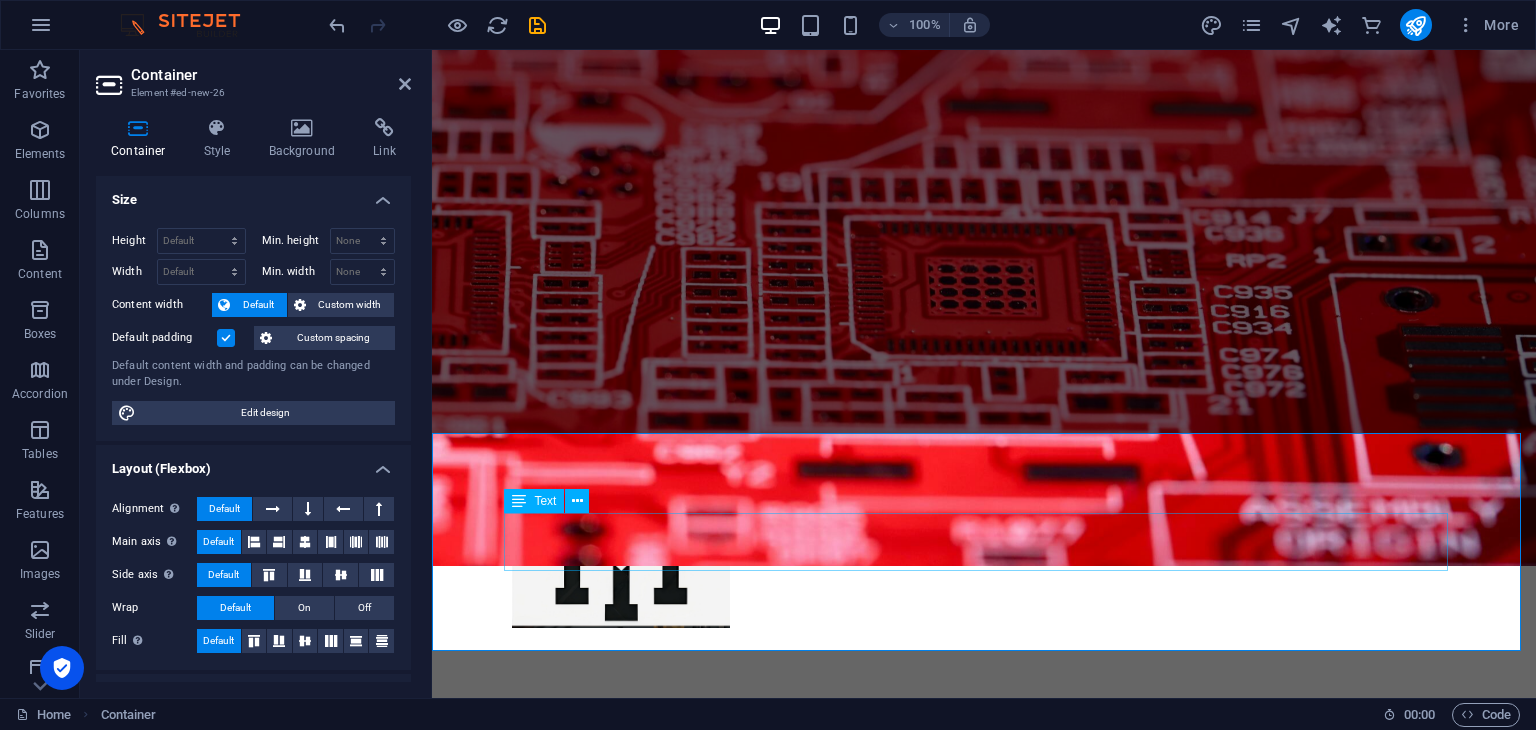 click on "Connect with us on social media!" at bounding box center [984, 1066] 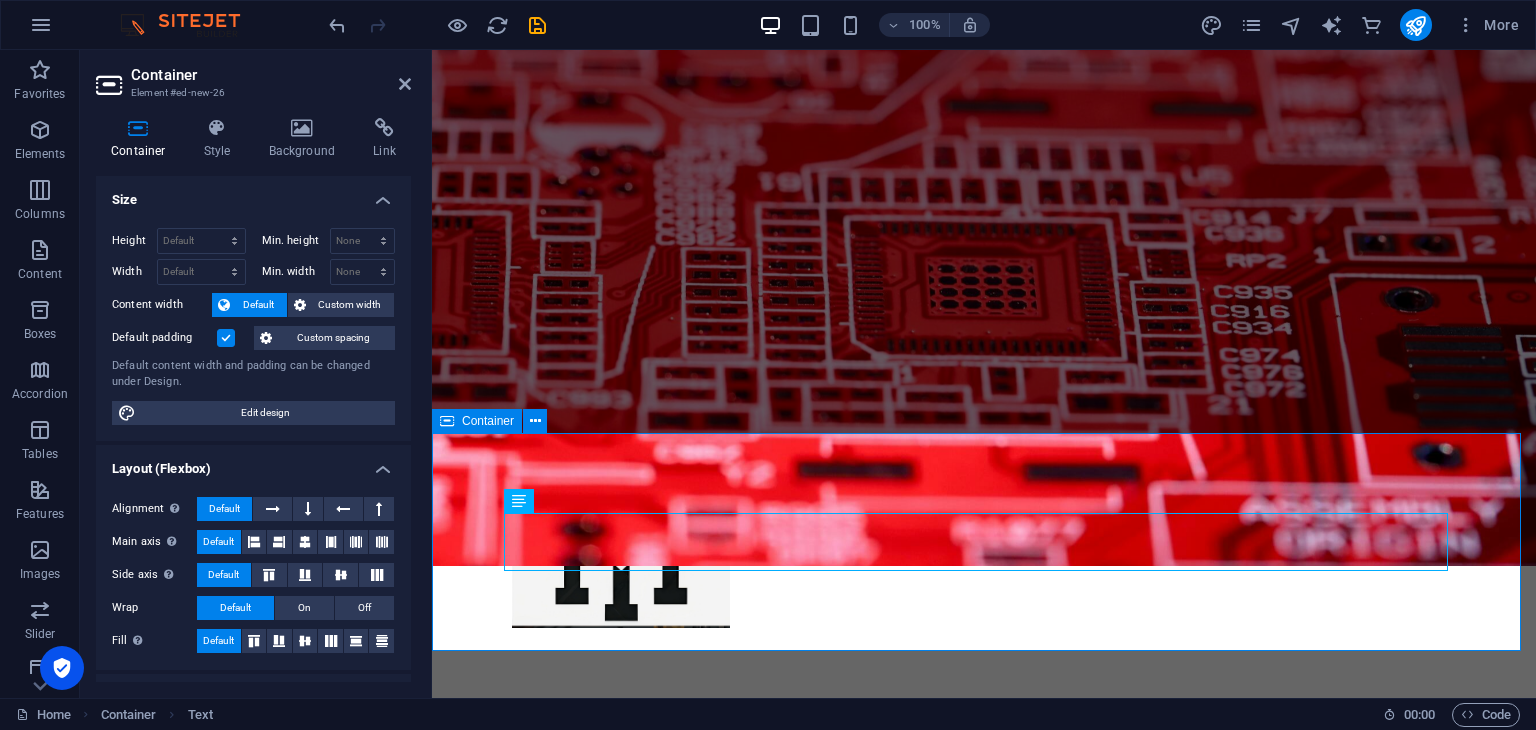 click on "Connect with us on social media!" at bounding box center [984, 1066] 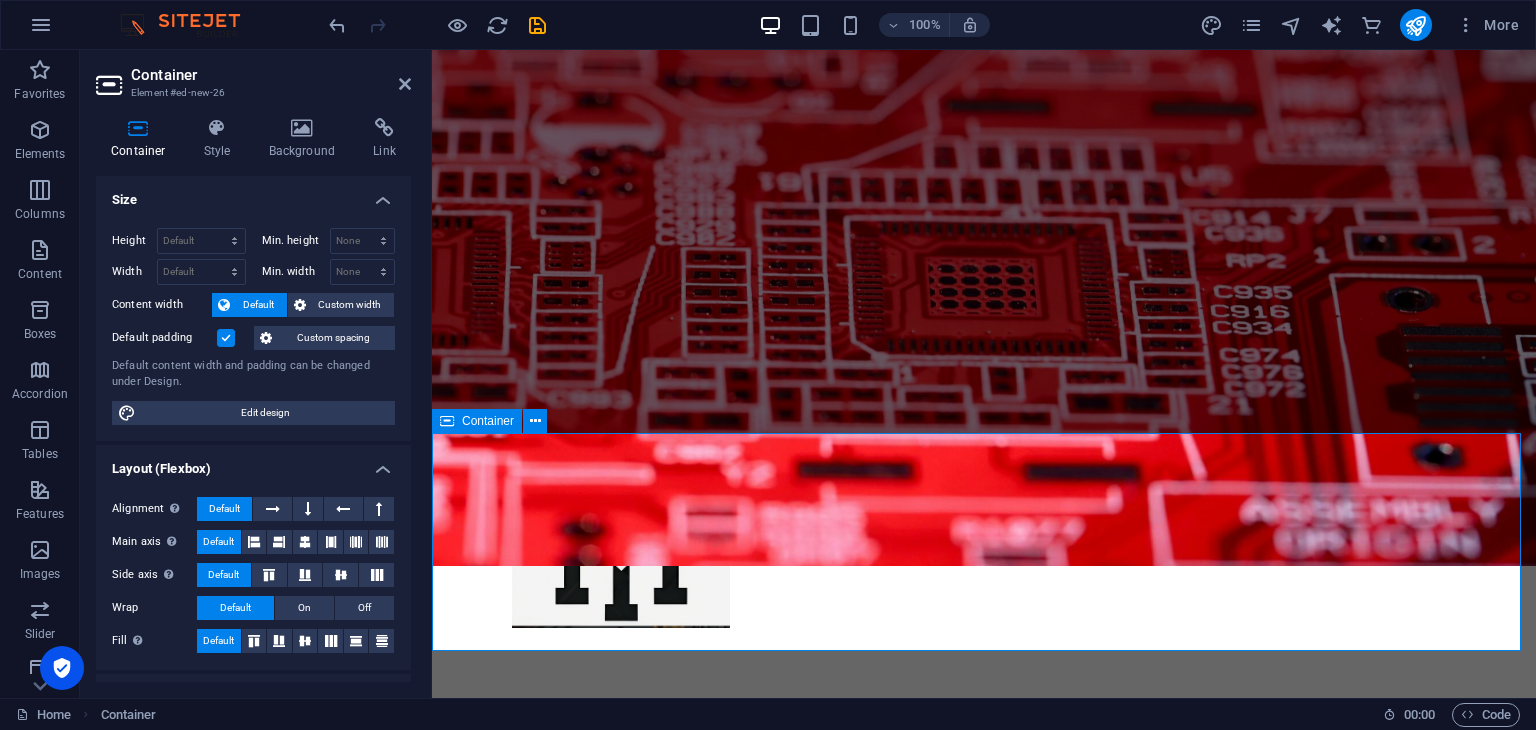 click on "Connect with us on social media!" at bounding box center [984, 1066] 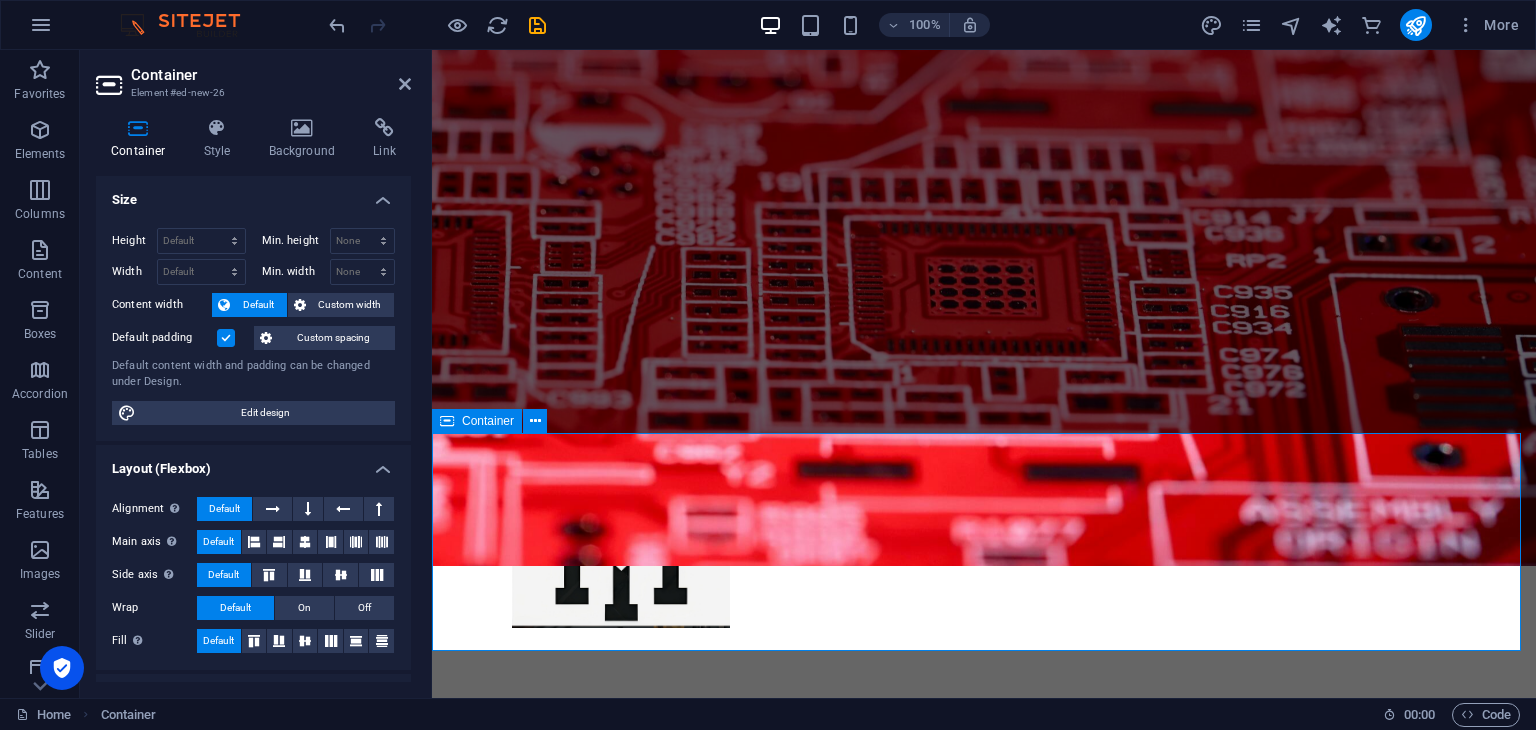 click on "Connect with us on social media!" at bounding box center (984, 1066) 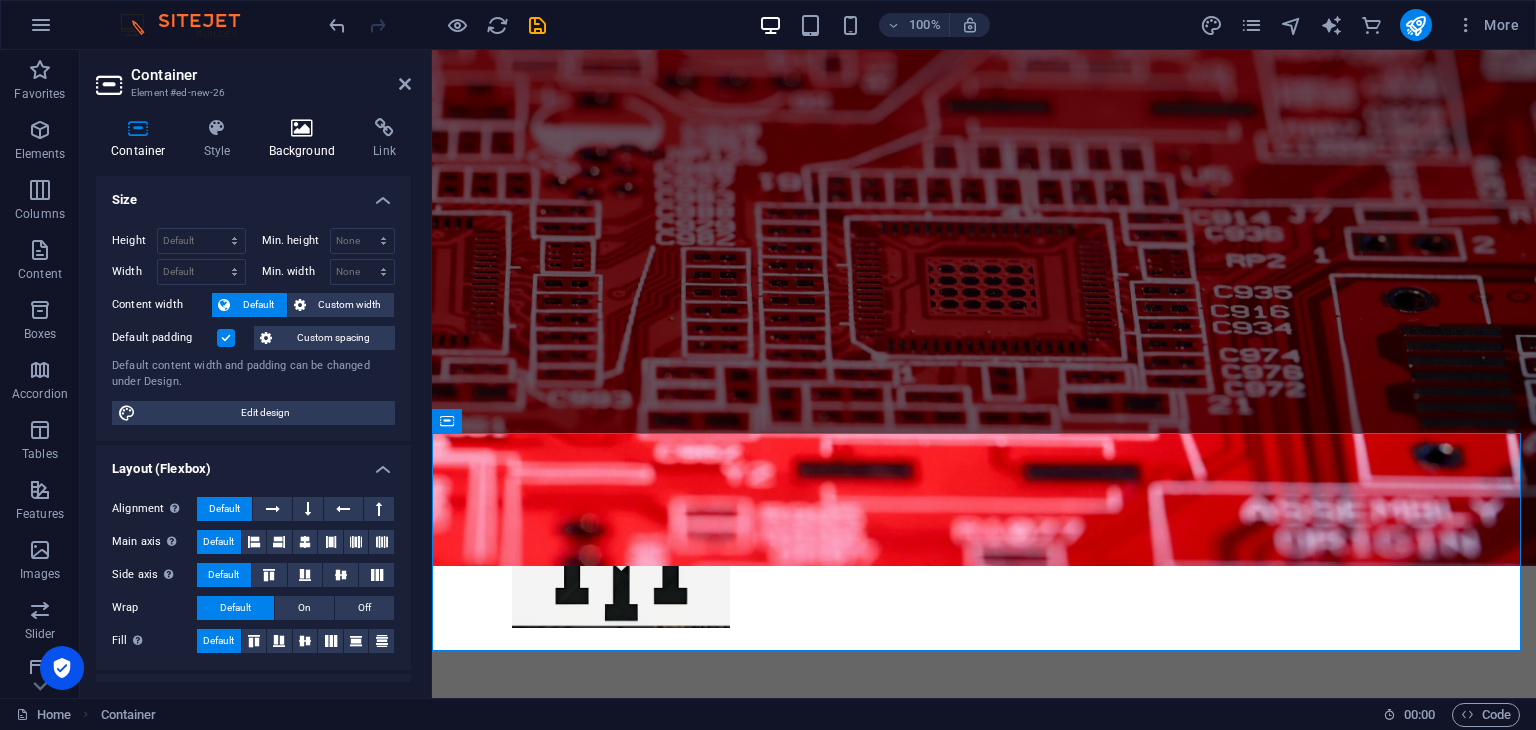 click on "Background" at bounding box center [306, 139] 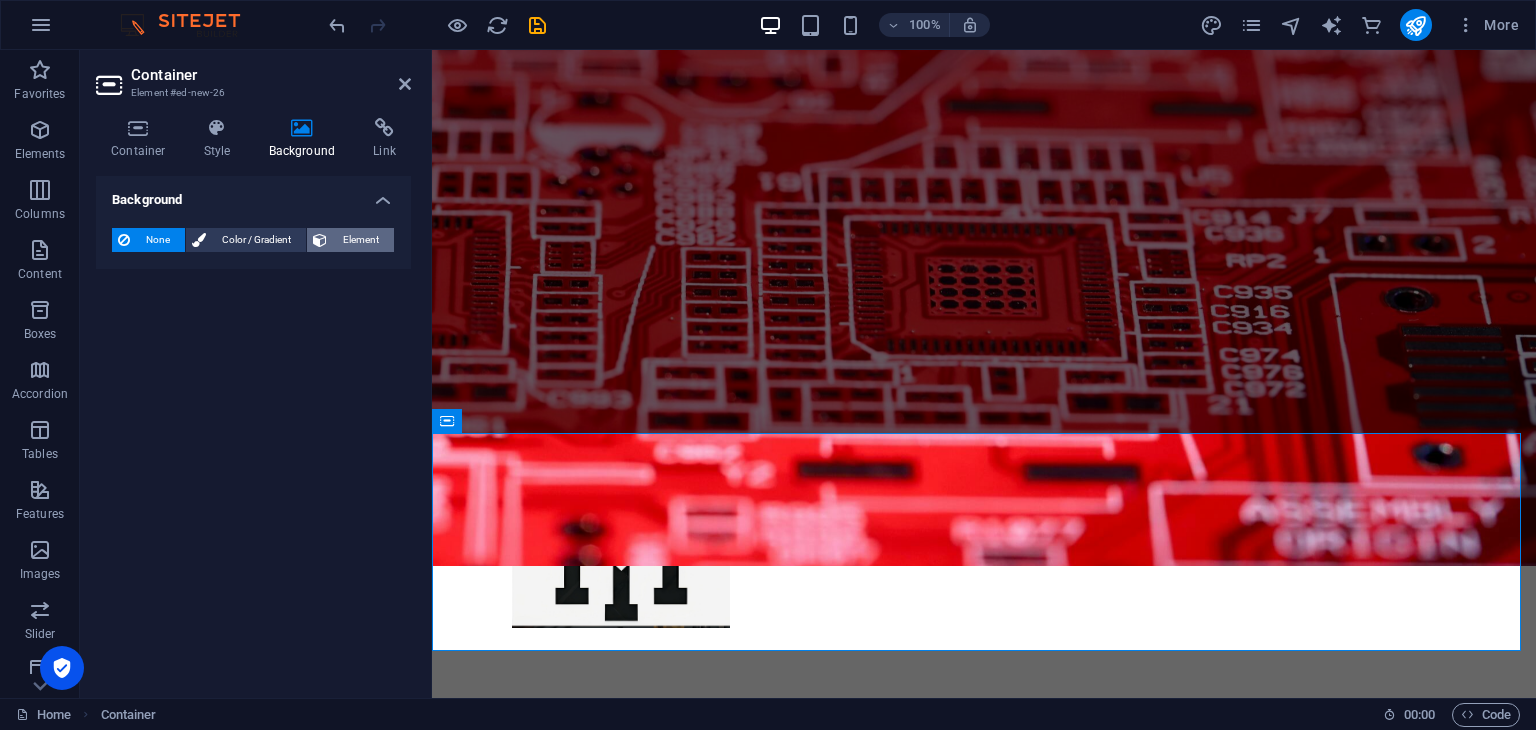 click at bounding box center (320, 240) 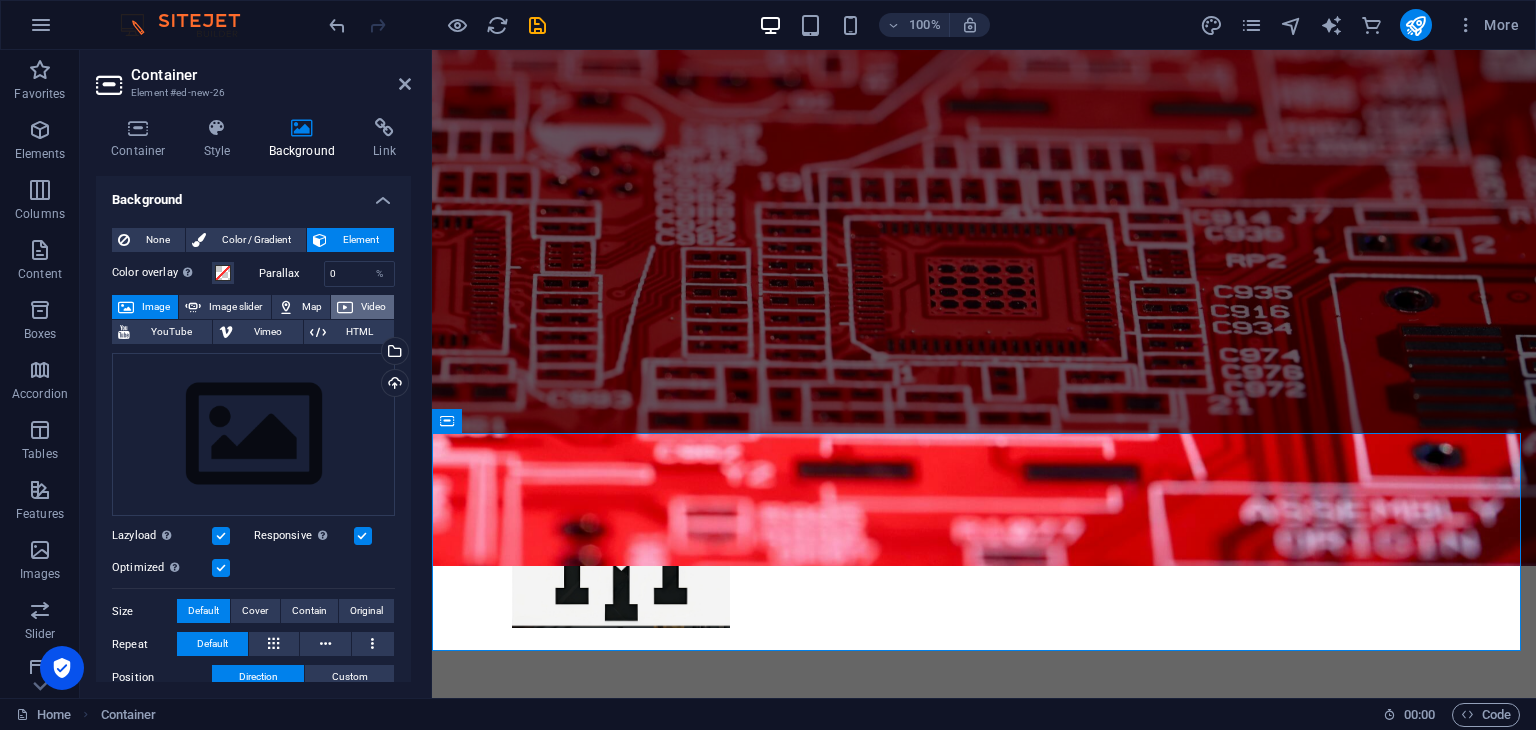 click on "Video" at bounding box center [362, 307] 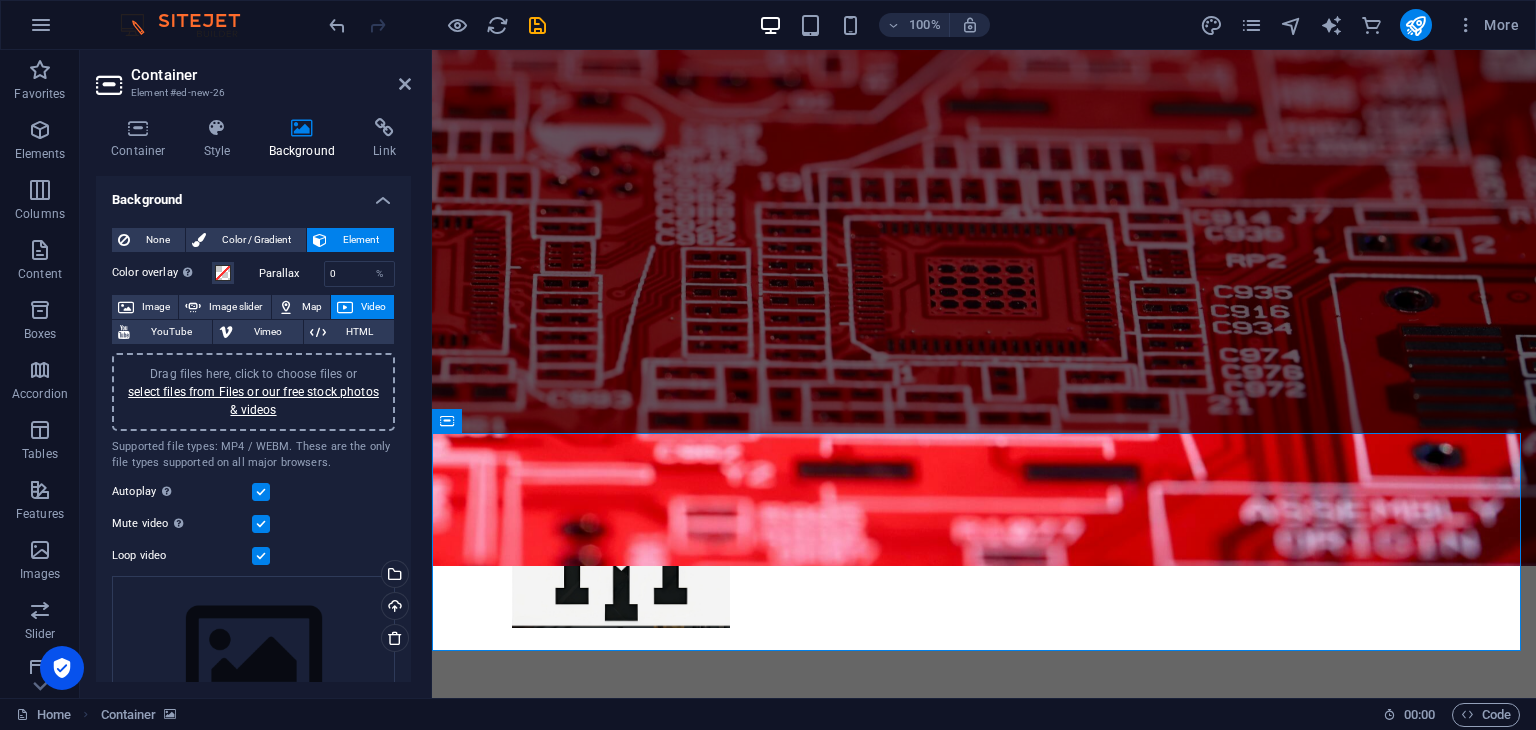 click on "Drag files here, click to choose files or select files from Files or our free stock photos & videos" at bounding box center [253, 392] 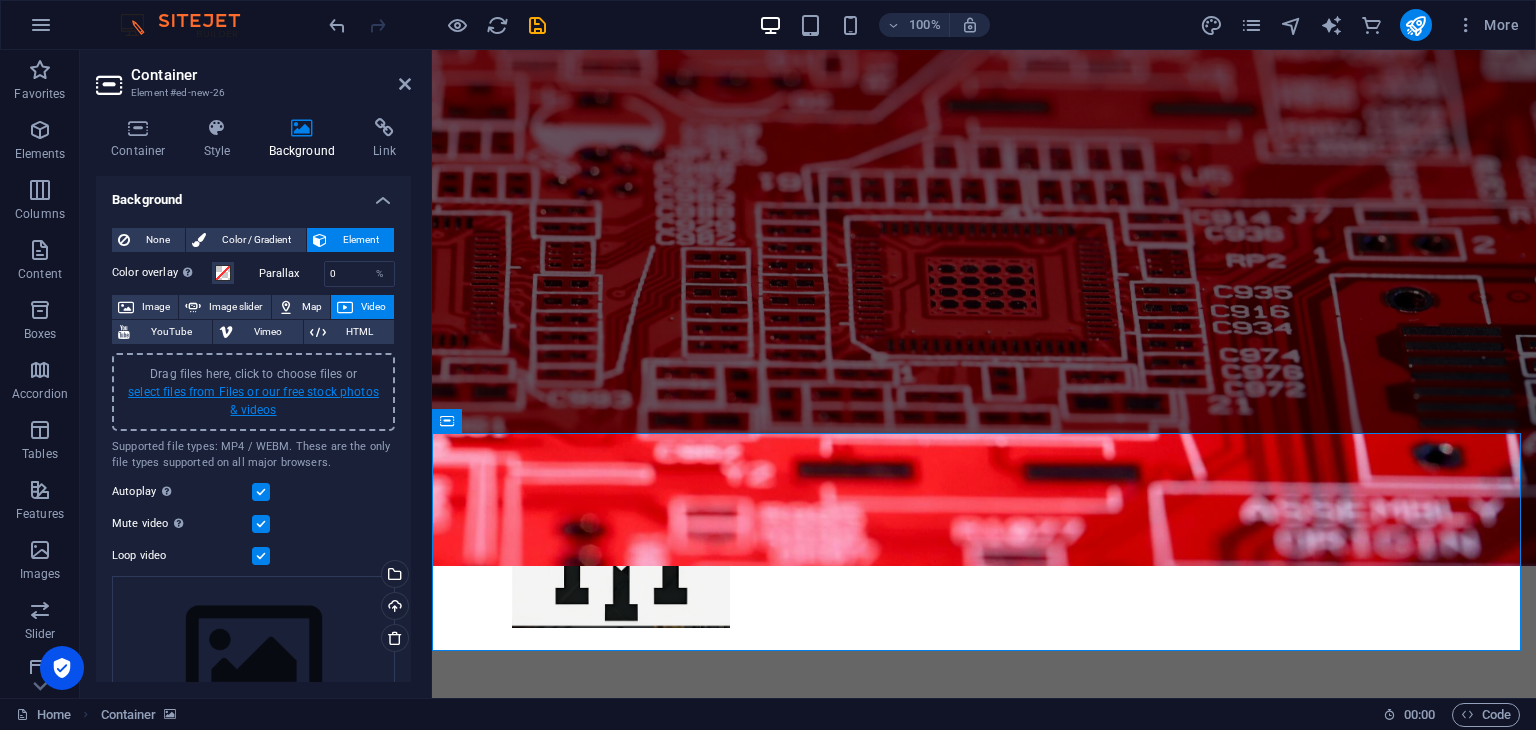 click on "select files from Files or our free stock photos & videos" at bounding box center [253, 401] 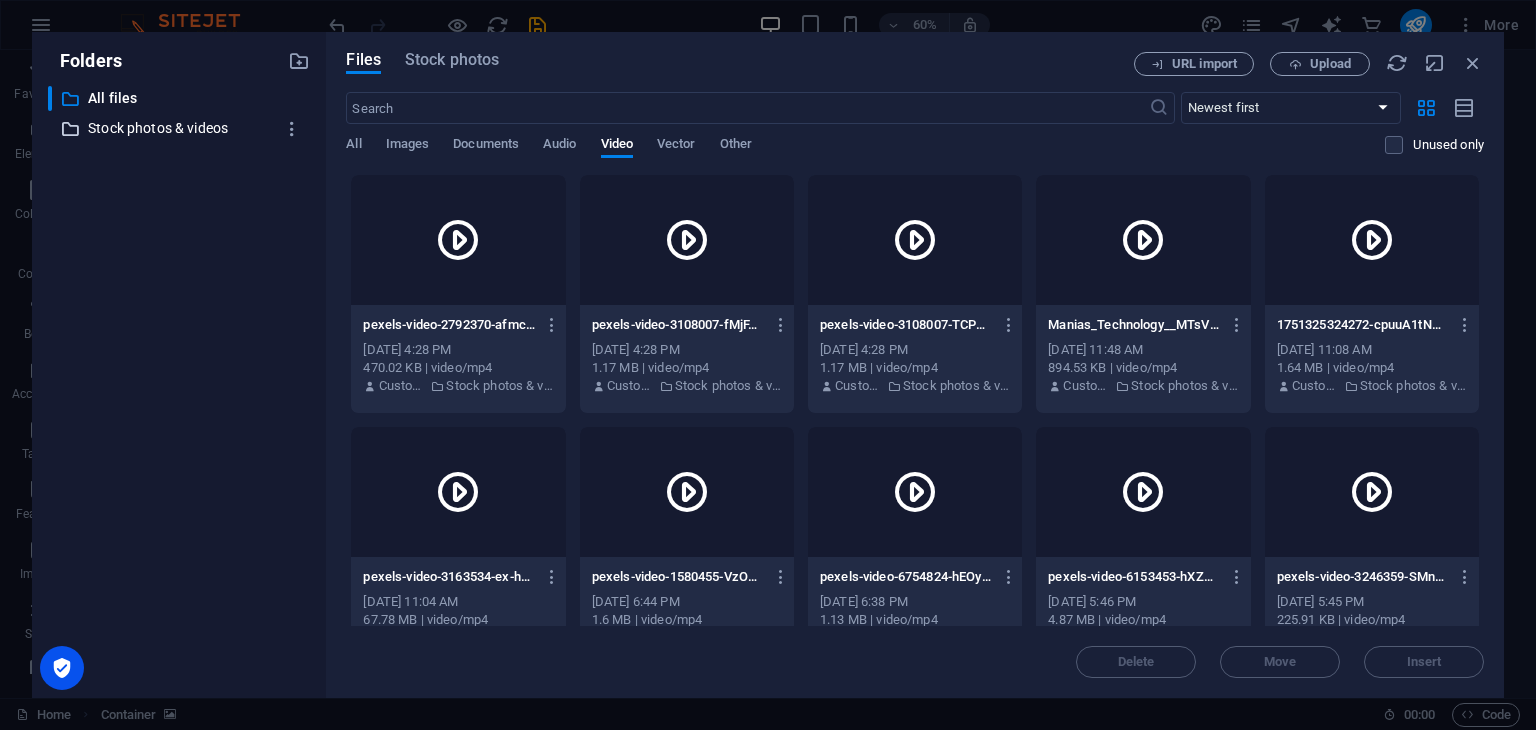 click on "Stock photos & videos" at bounding box center [181, 128] 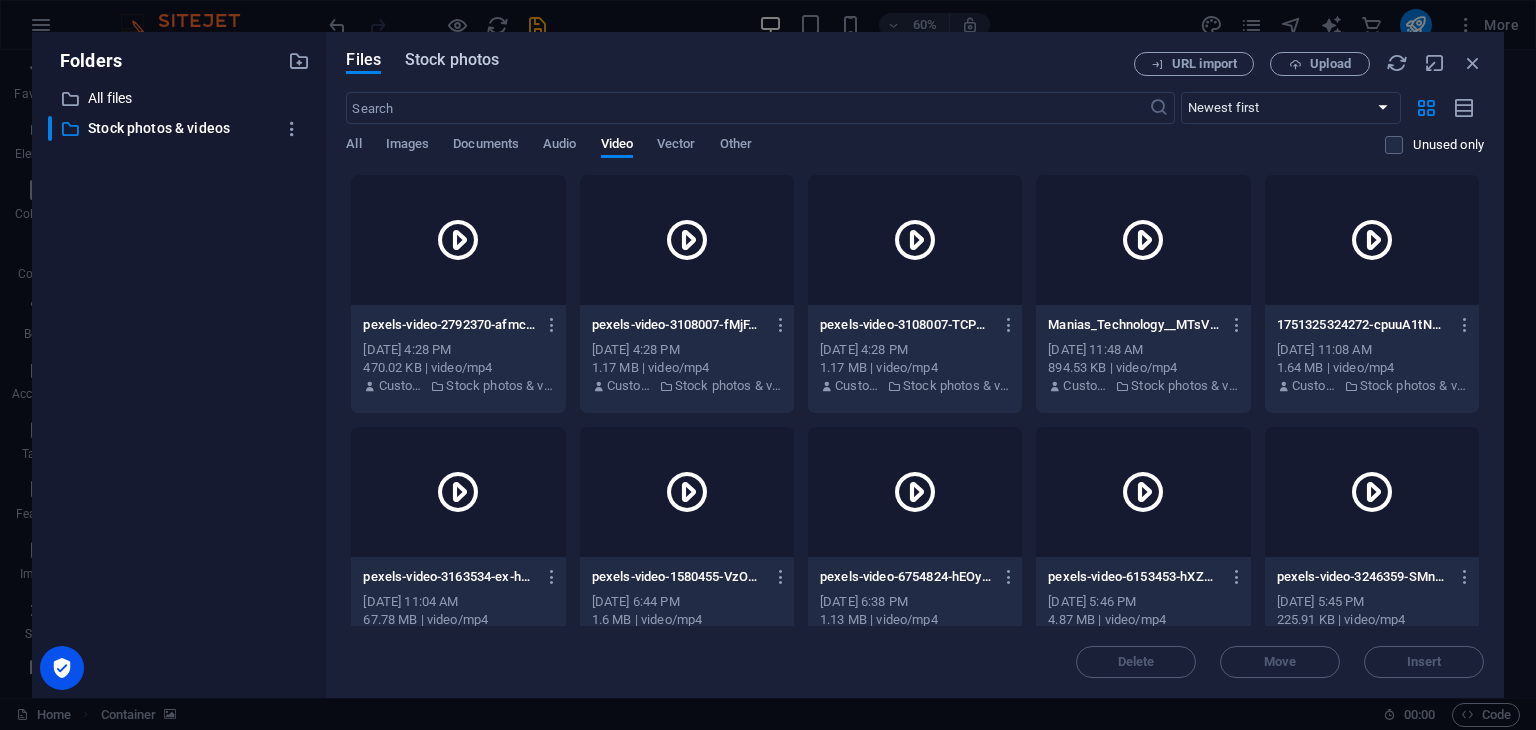 click on "Stock photos" at bounding box center [452, 60] 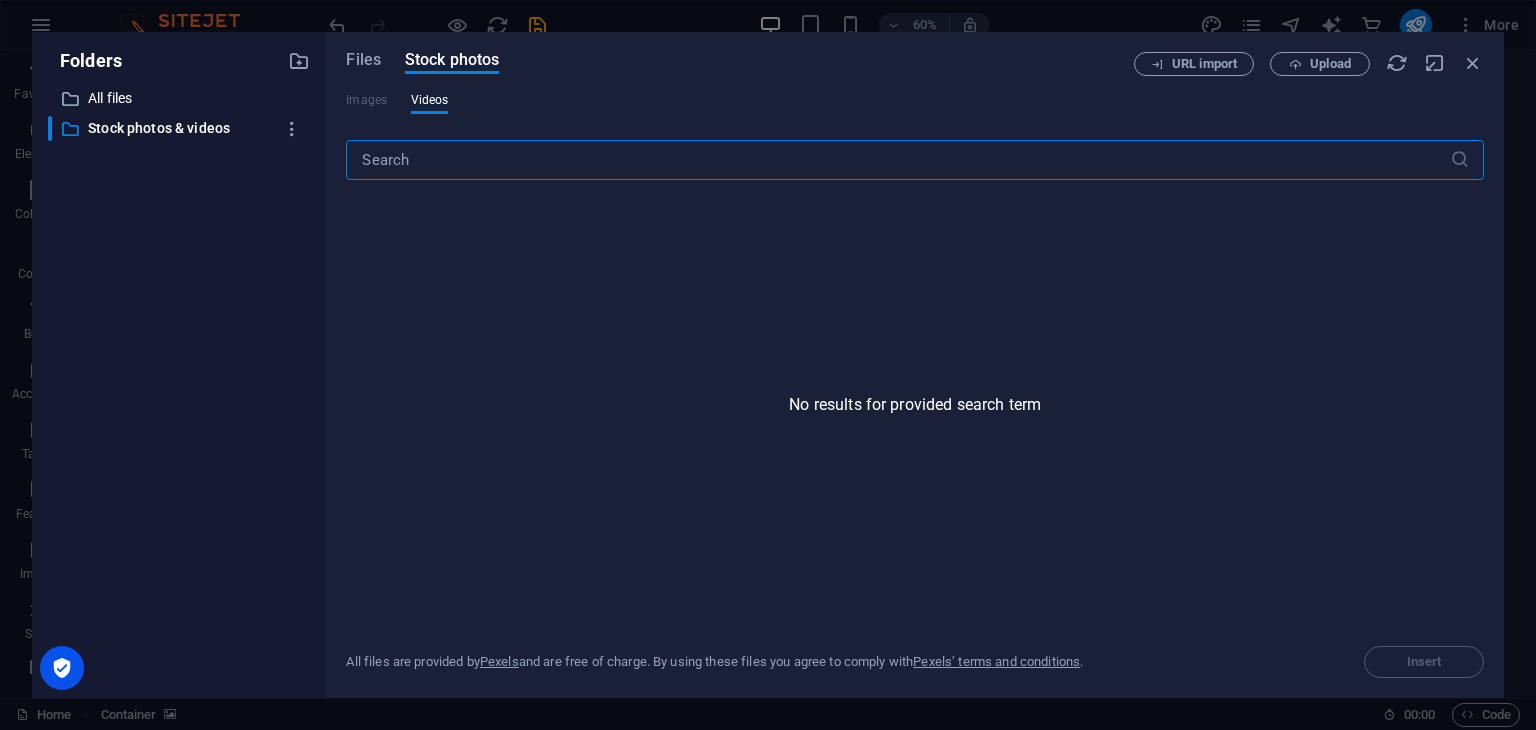 click on "​" at bounding box center [915, 164] 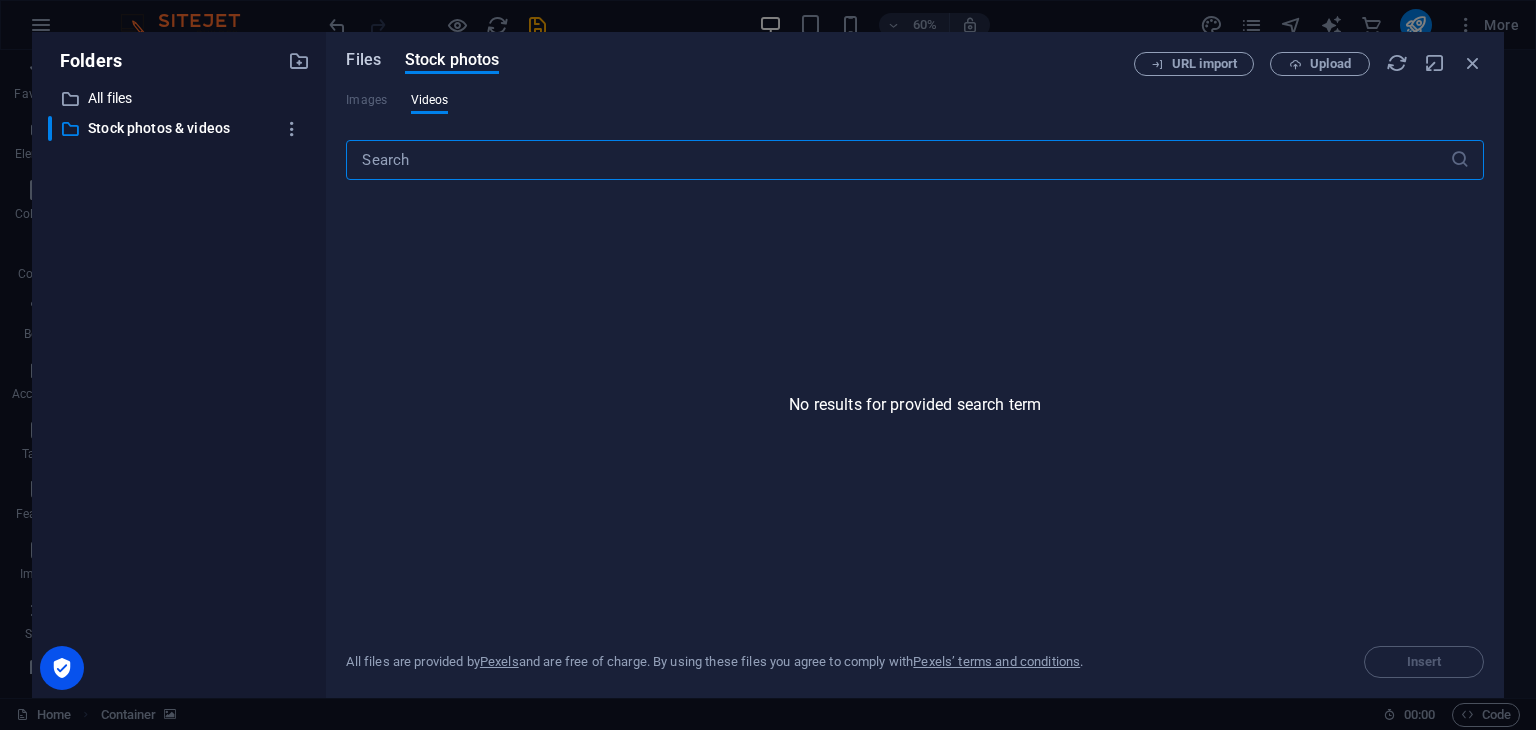 click on "Files" at bounding box center (363, 60) 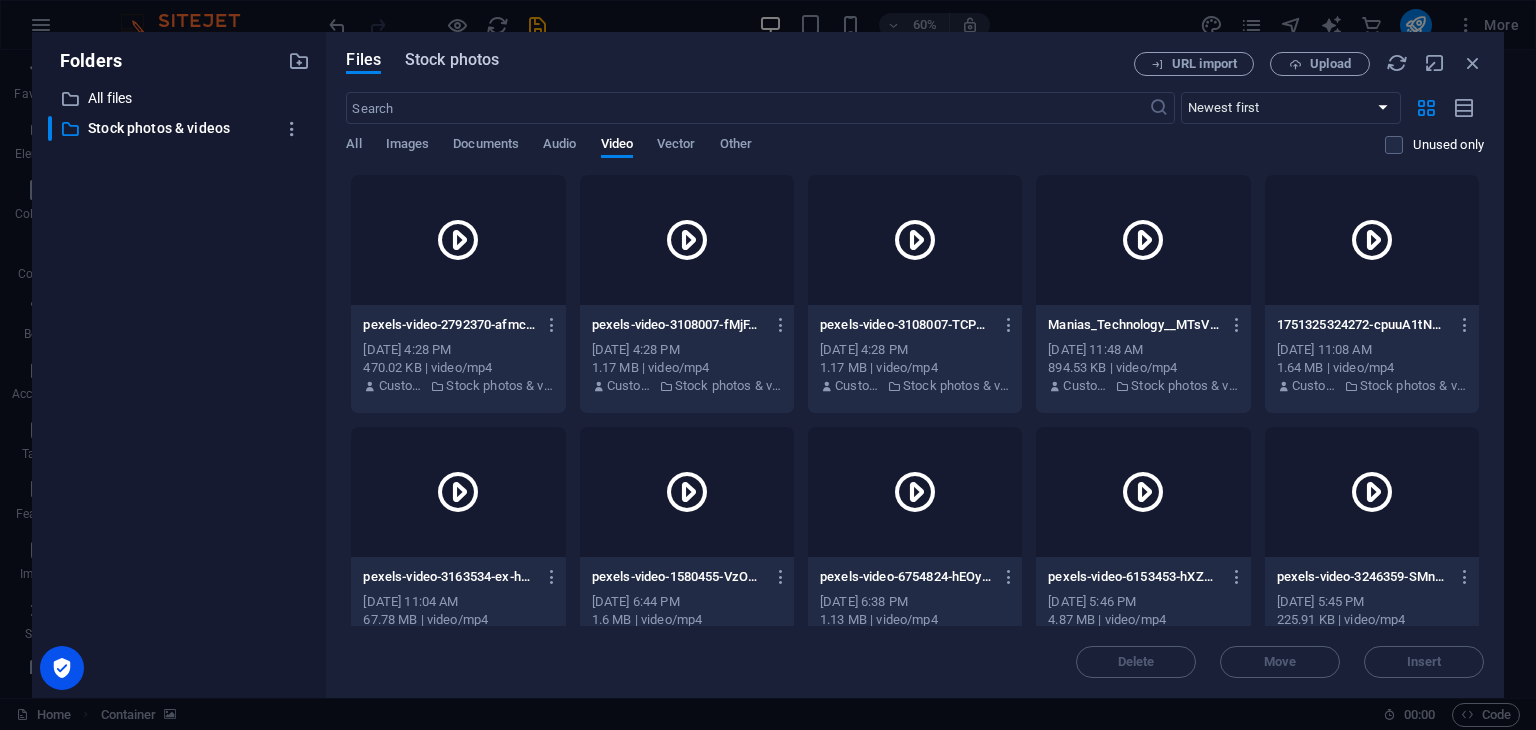click on "Stock photos" at bounding box center [452, 60] 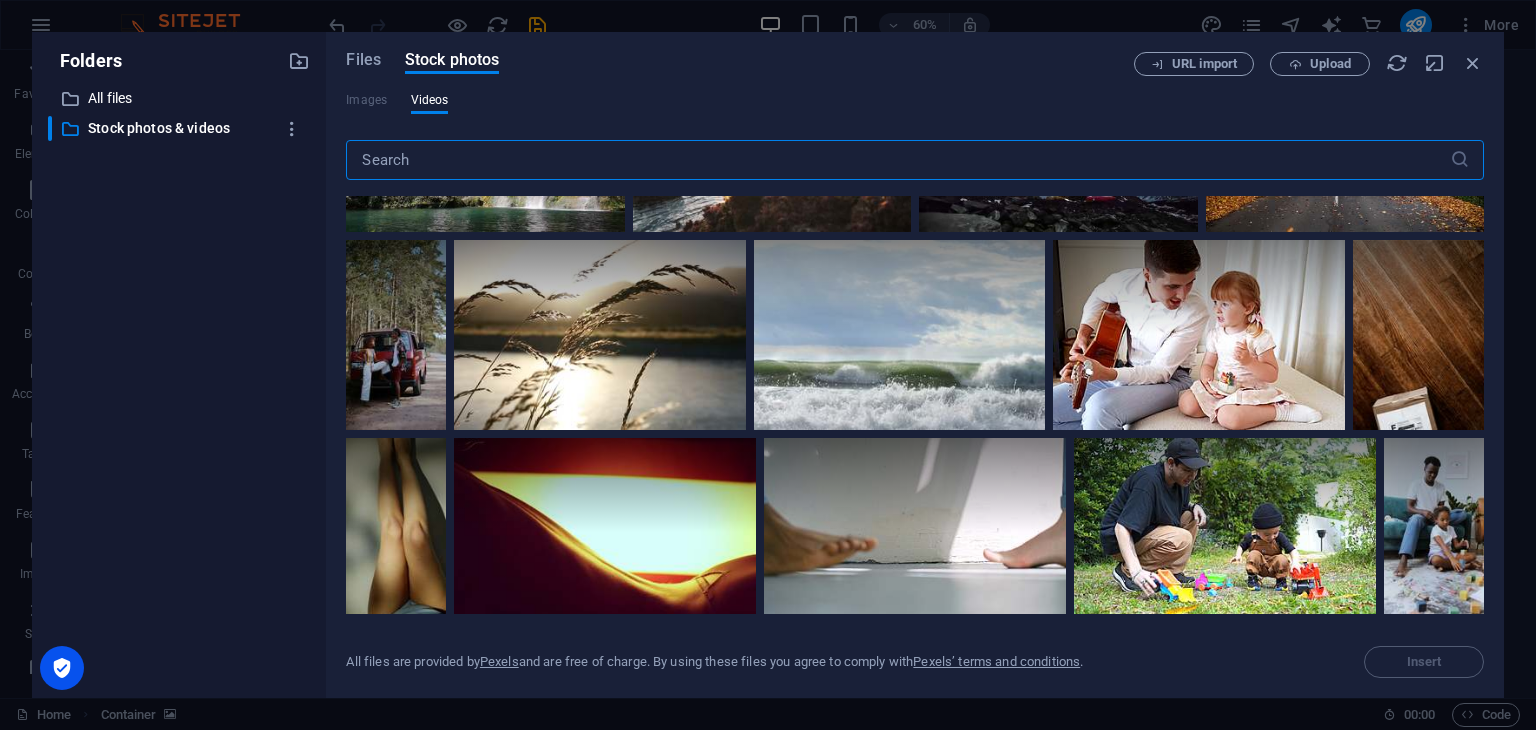 scroll, scrollTop: 0, scrollLeft: 0, axis: both 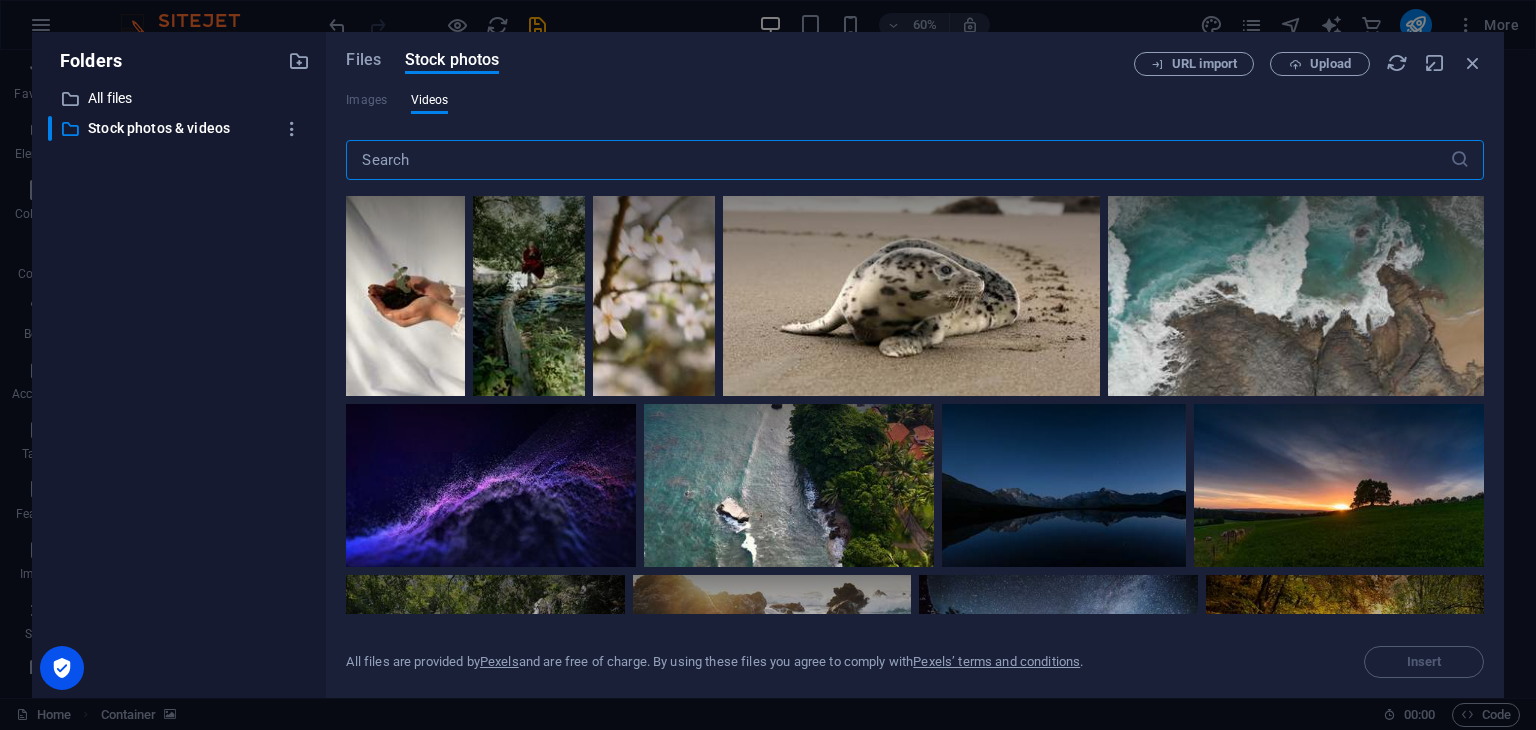 click at bounding box center [897, 160] 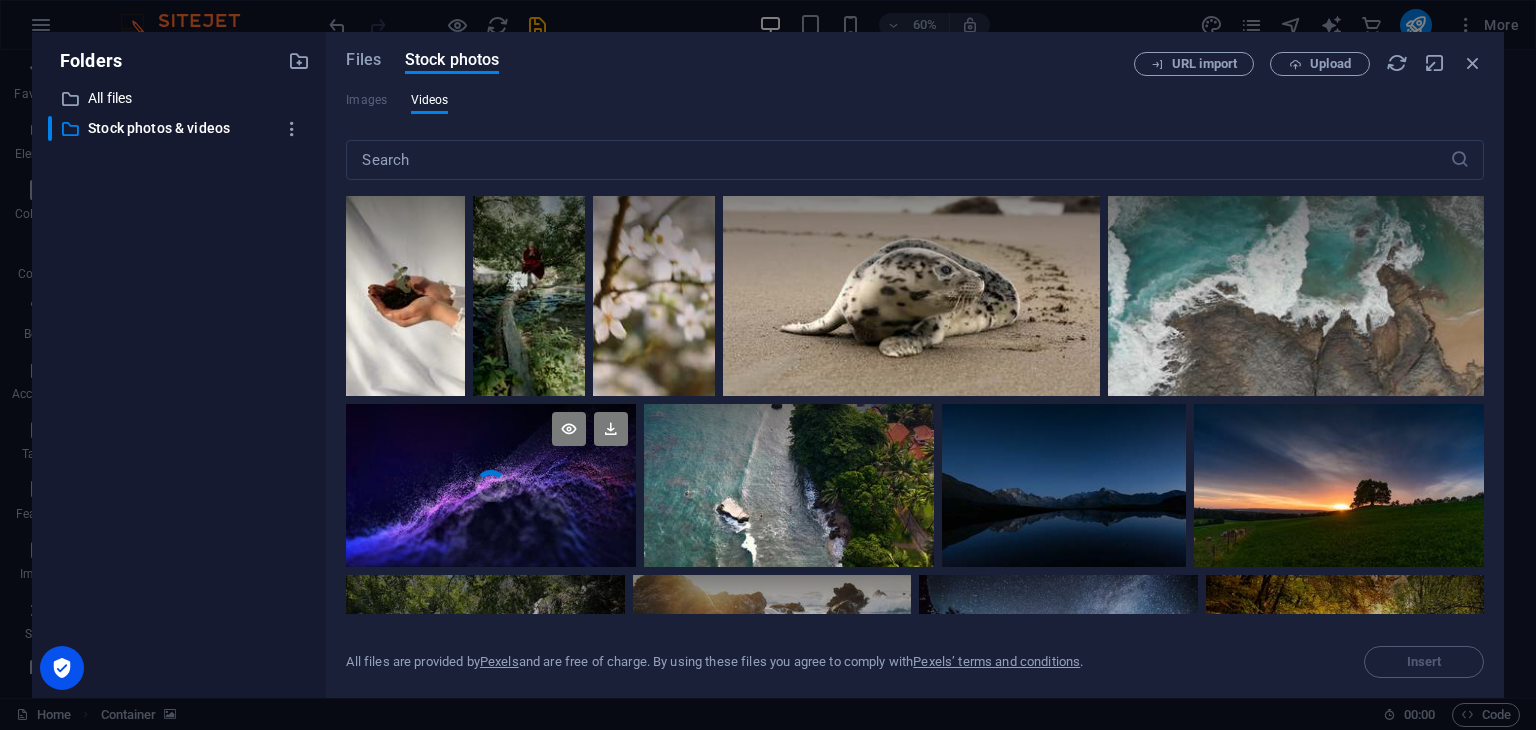 drag, startPoint x: 636, startPoint y: 546, endPoint x: 548, endPoint y: 534, distance: 88.814415 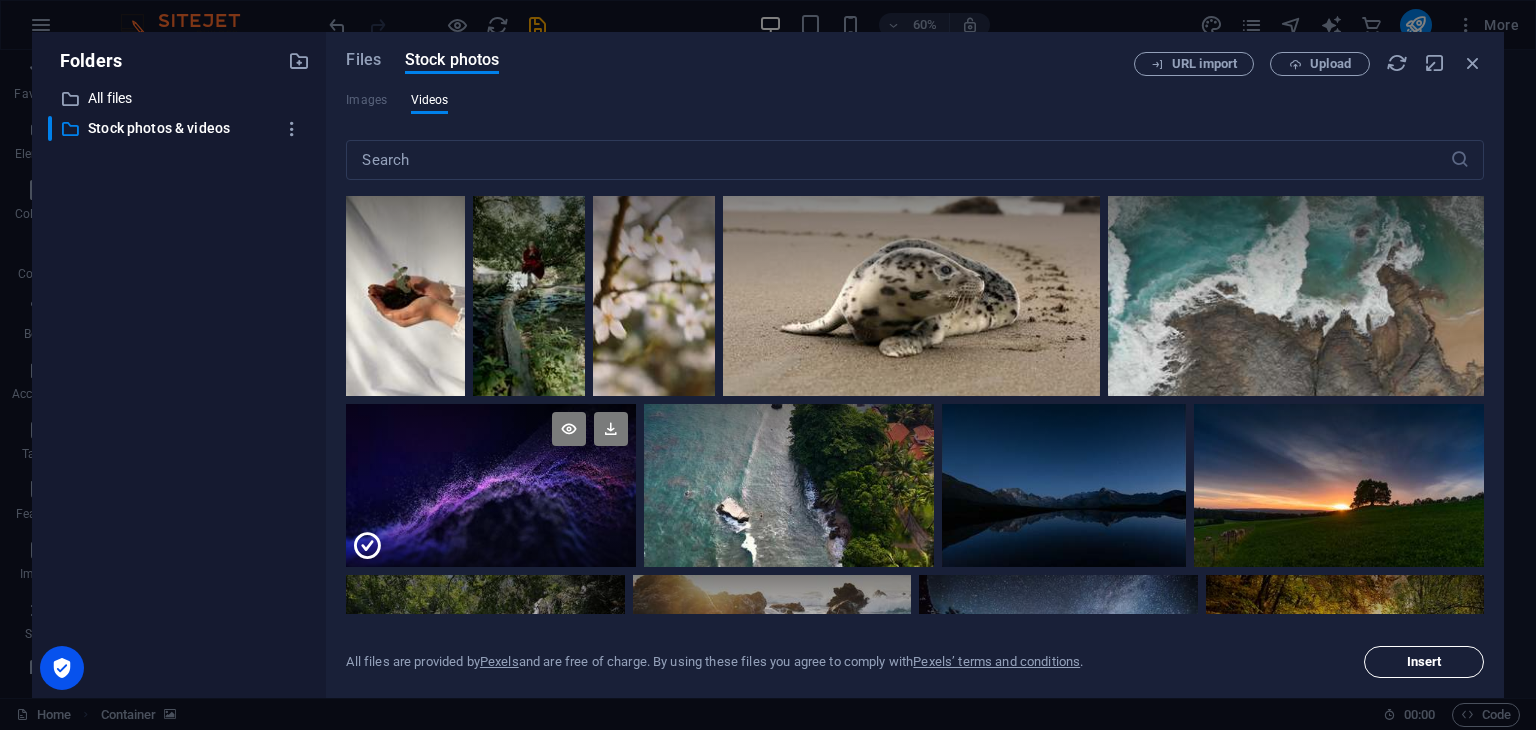 click on "Insert" at bounding box center [1424, 662] 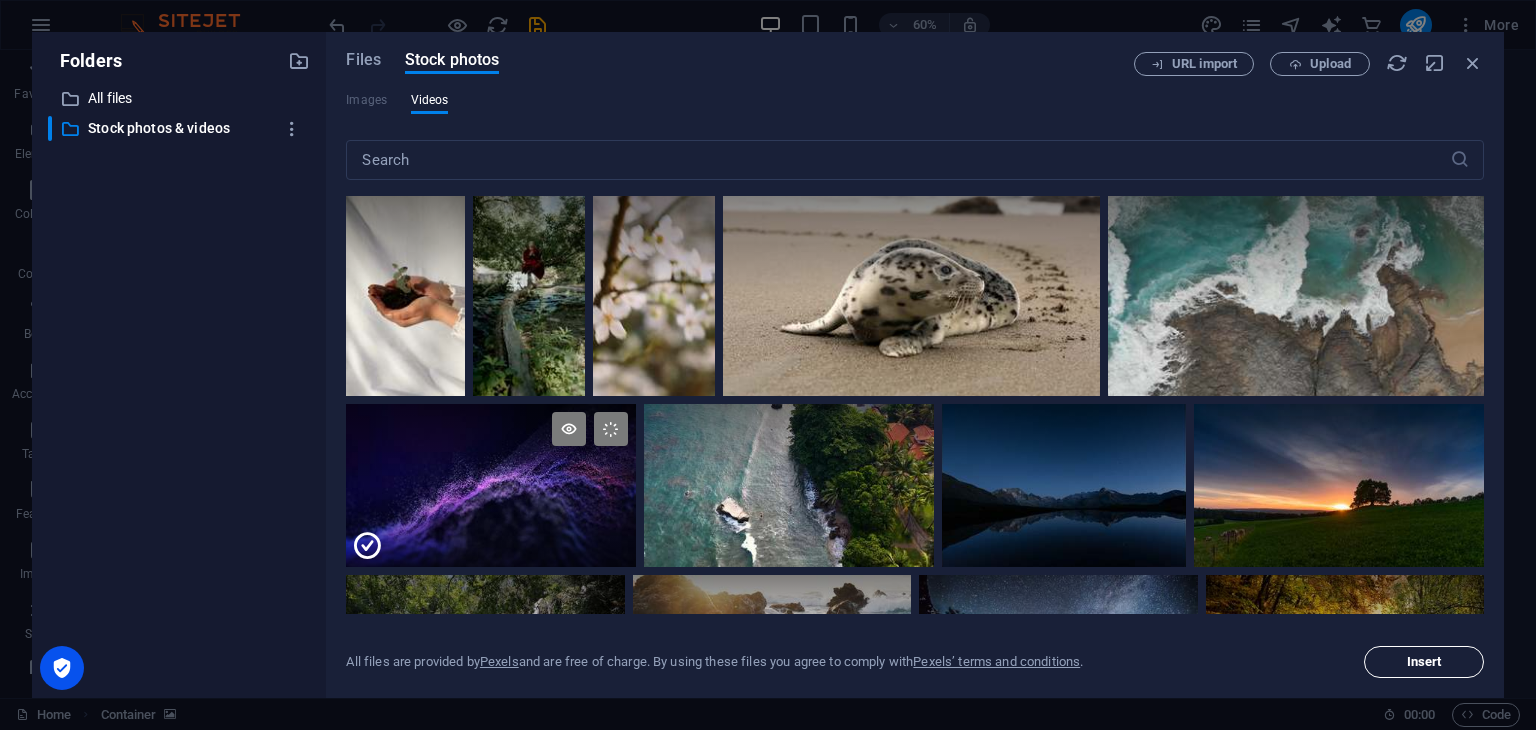 click on "Insert" at bounding box center [1424, 662] 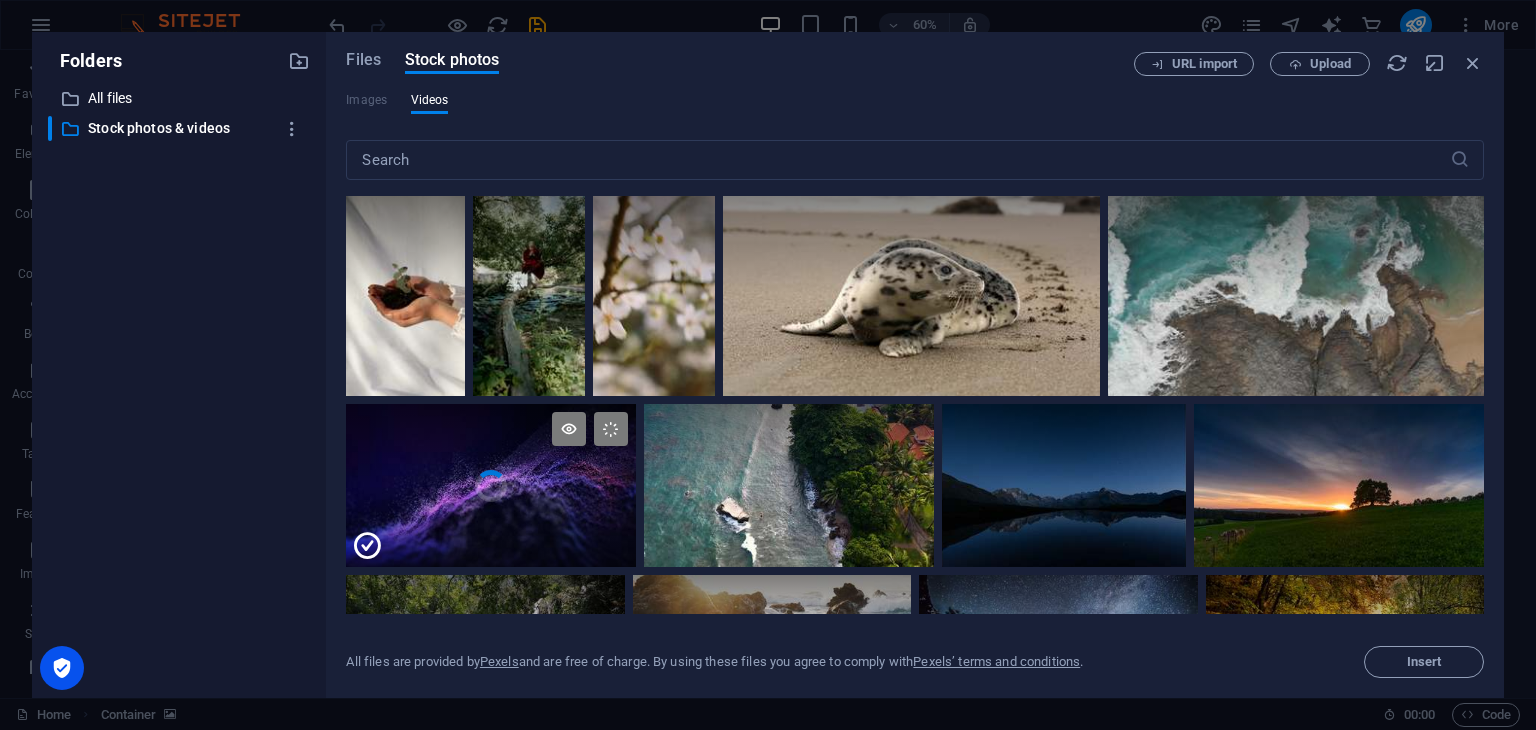 click at bounding box center [491, 527] 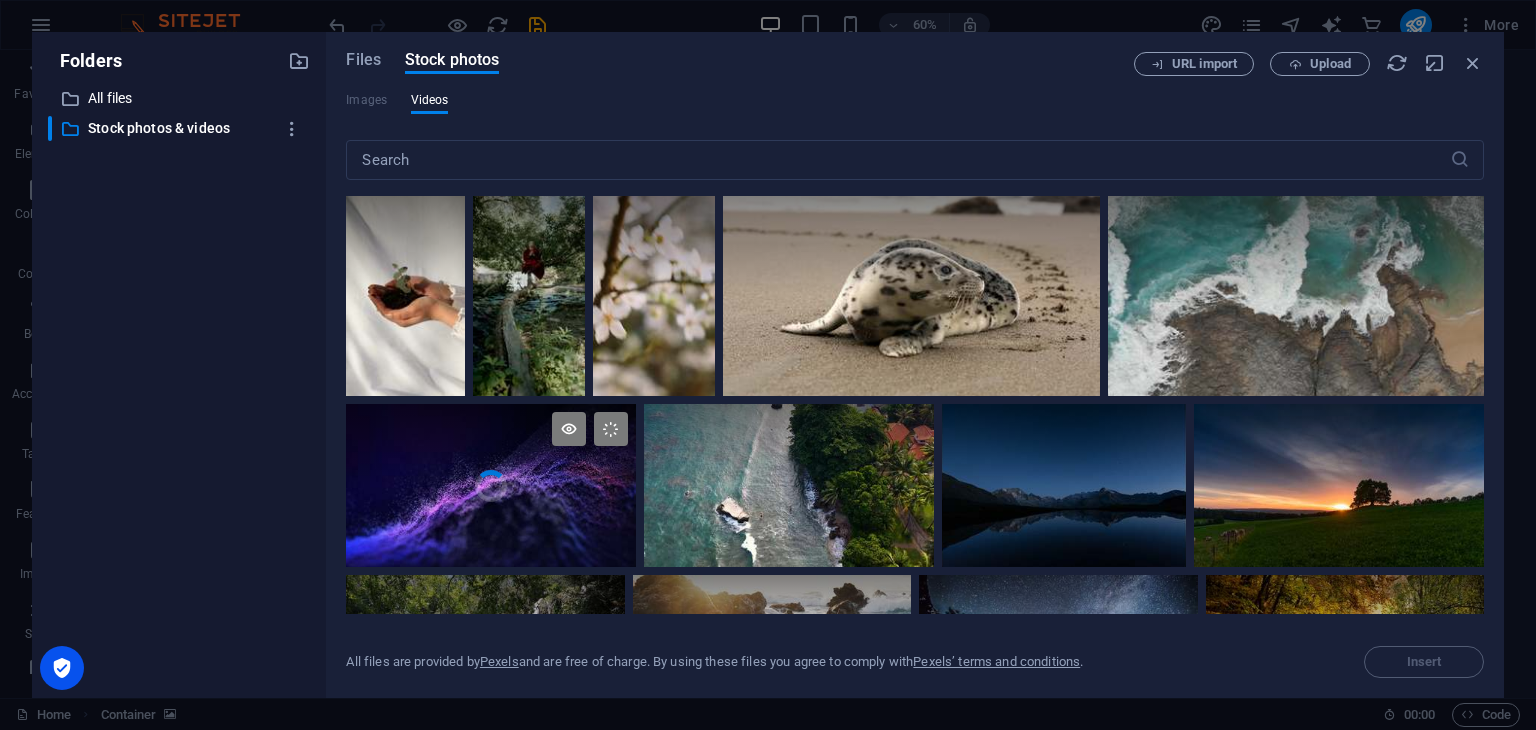 click on "Your browser does not support the video tag." at bounding box center [491, 485] 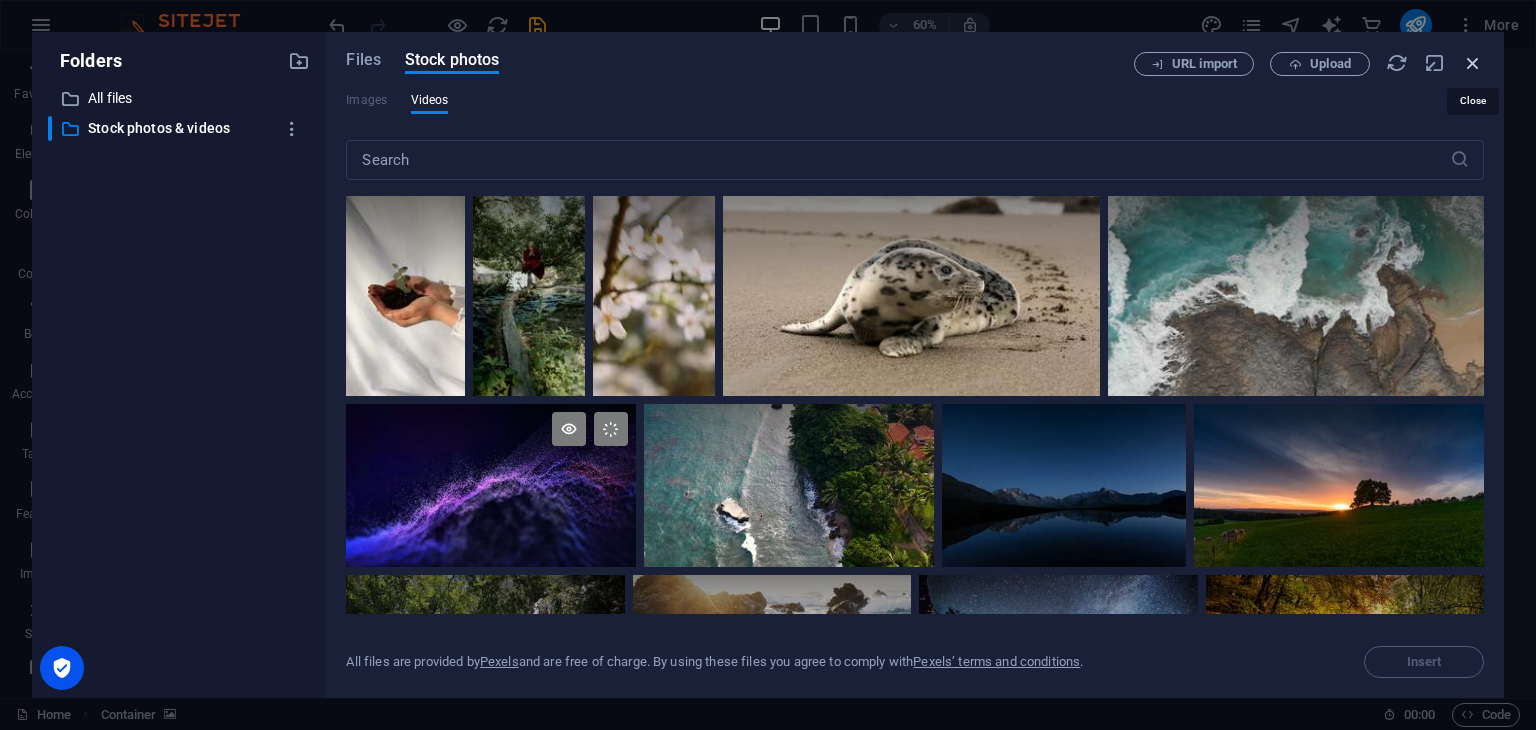drag, startPoint x: 1477, startPoint y: 63, endPoint x: 1004, endPoint y: 62, distance: 473.00107 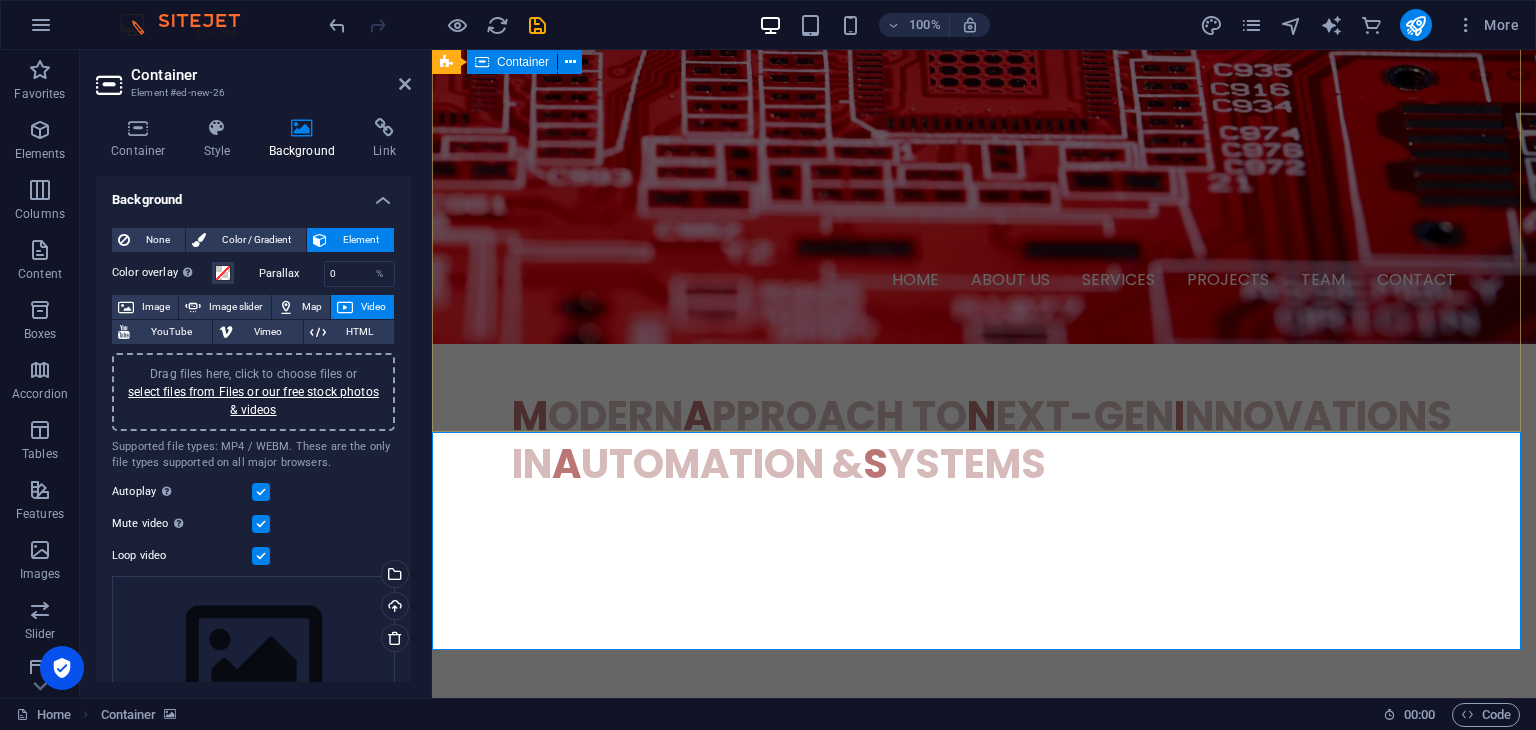 scroll, scrollTop: 664, scrollLeft: 0, axis: vertical 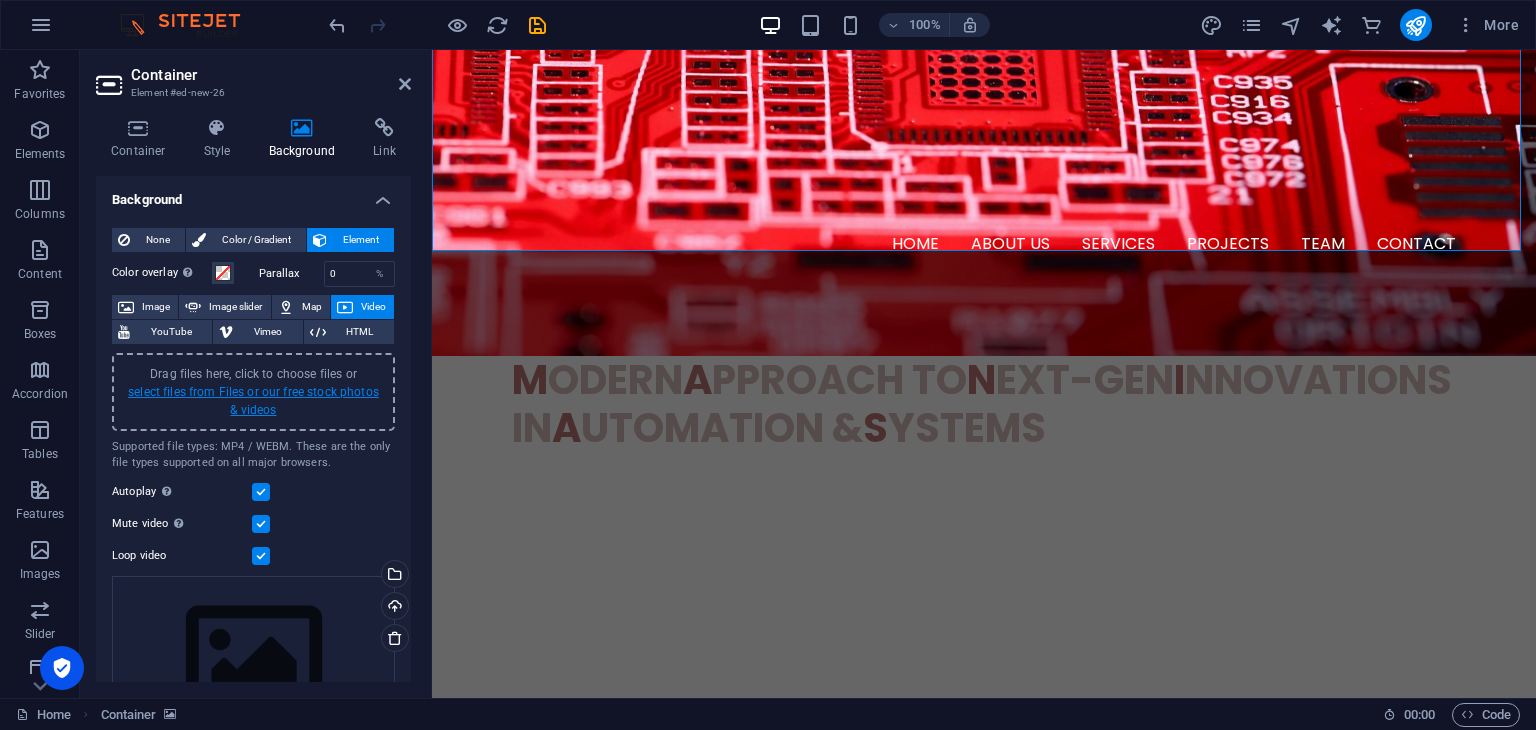 click on "select files from Files or our free stock photos & videos" at bounding box center (253, 401) 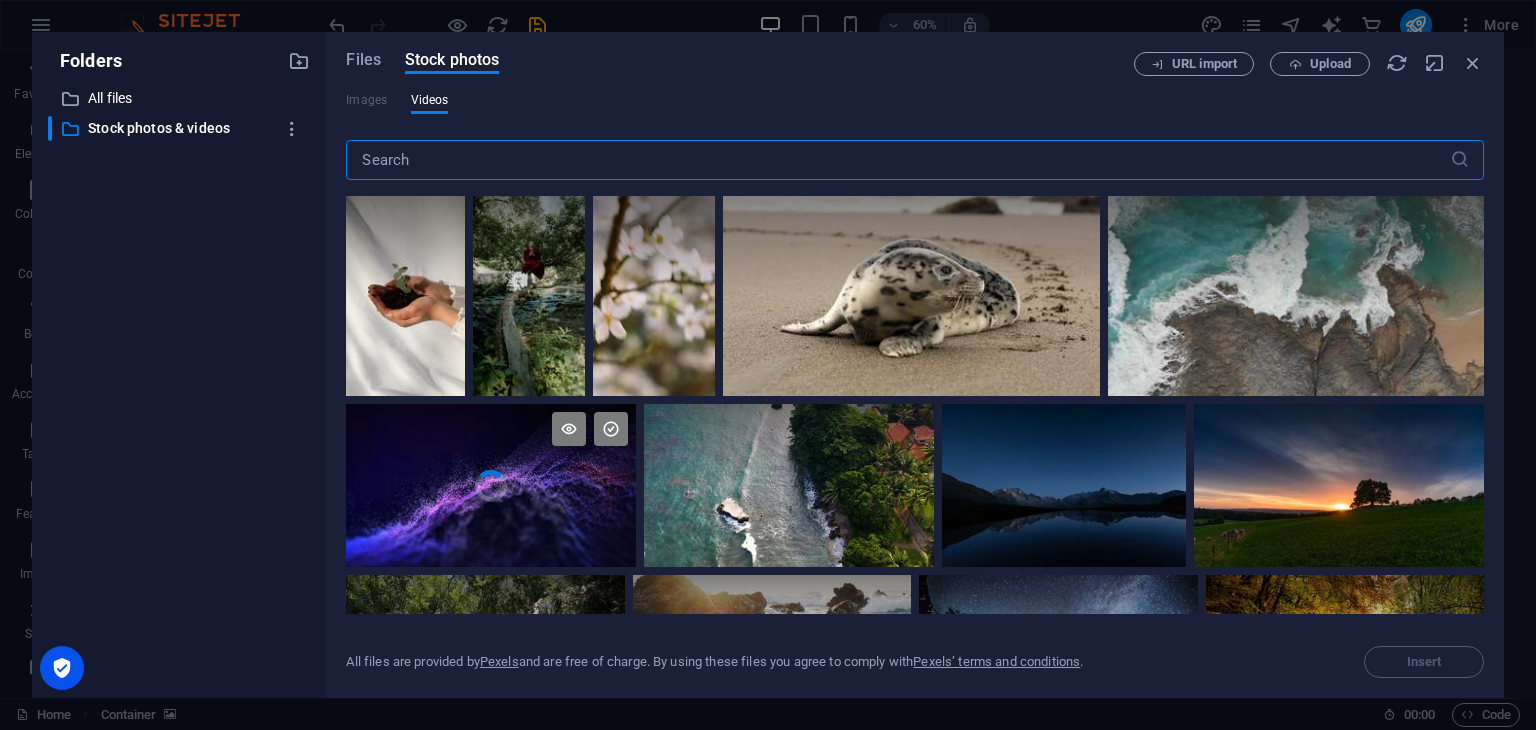 click at bounding box center [491, 445] 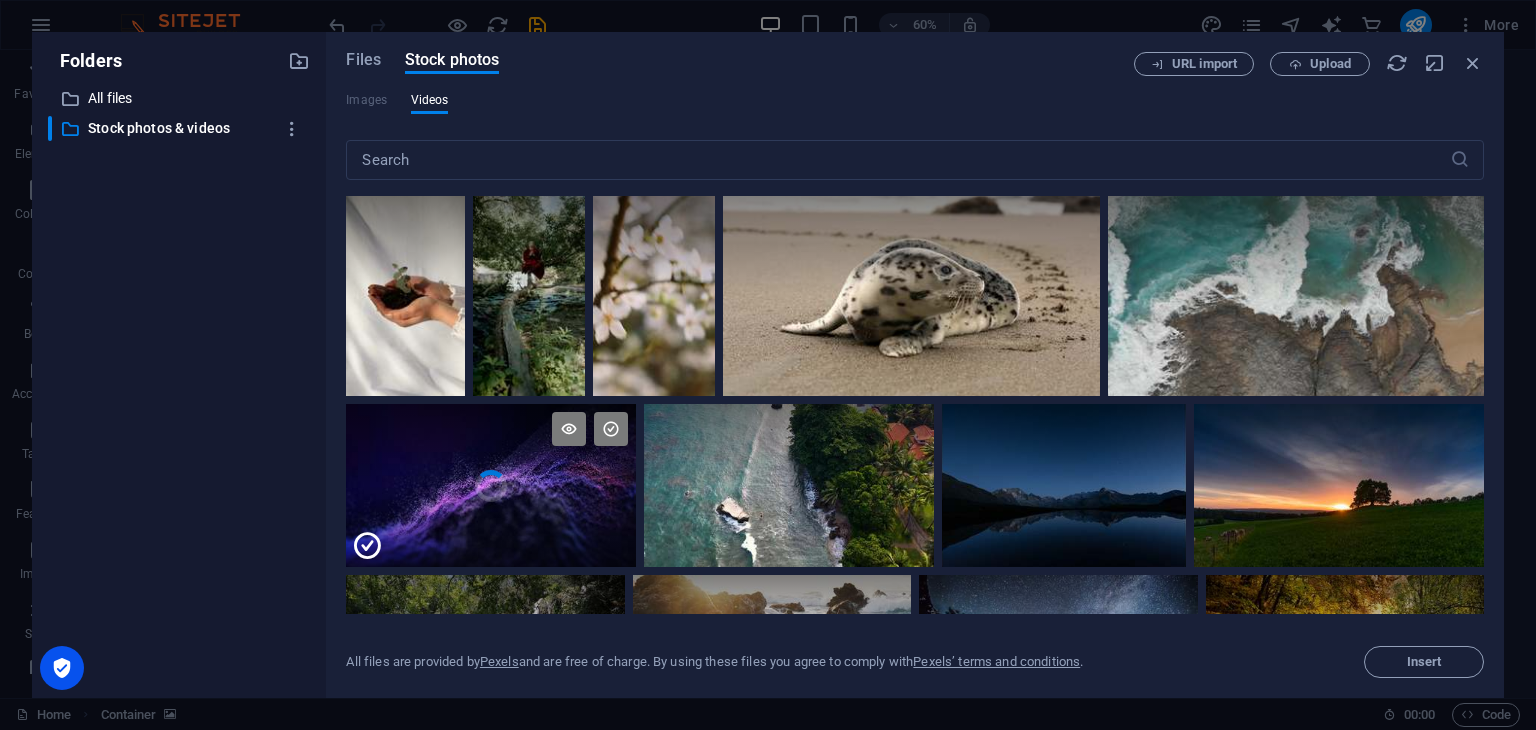 click at bounding box center [491, 445] 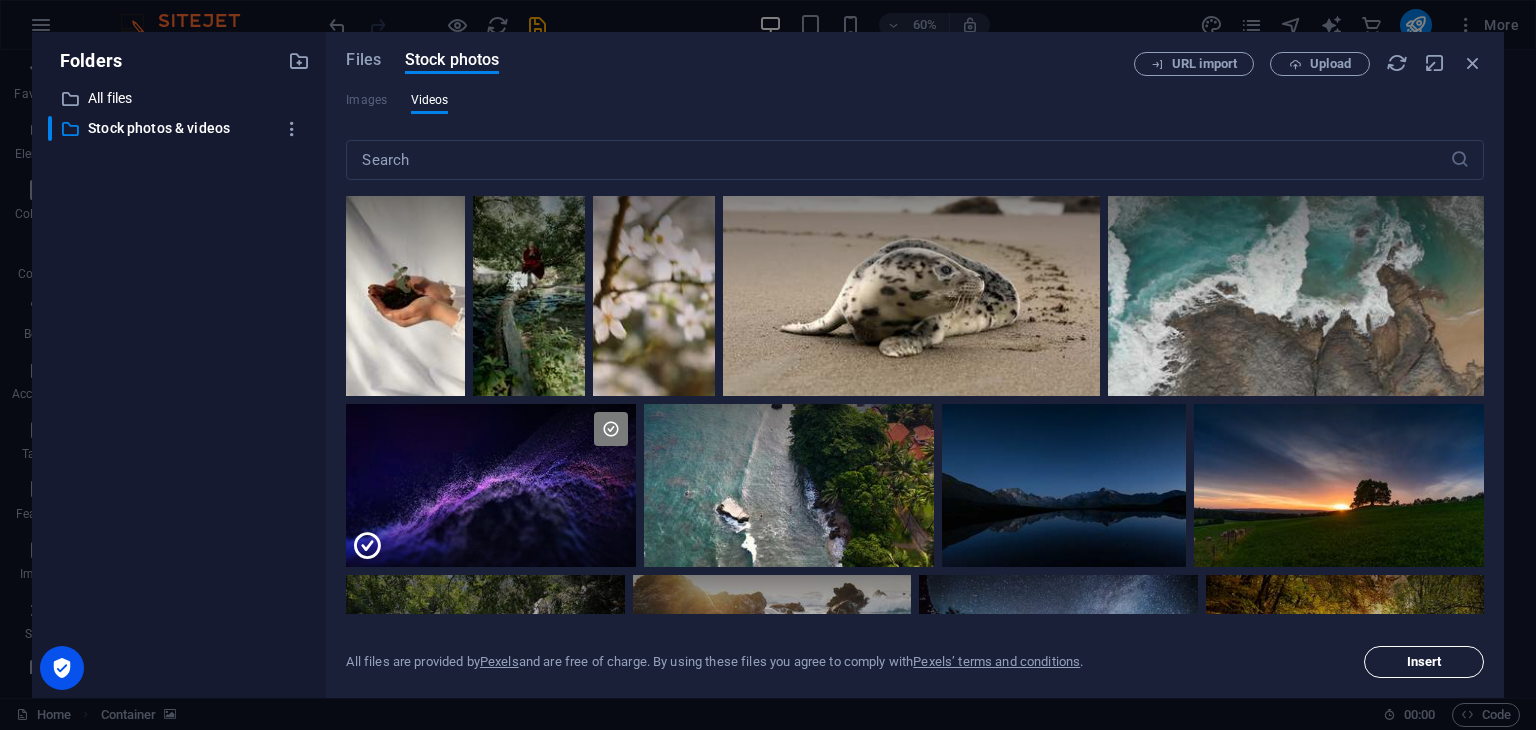 click on "Insert" at bounding box center (1424, 662) 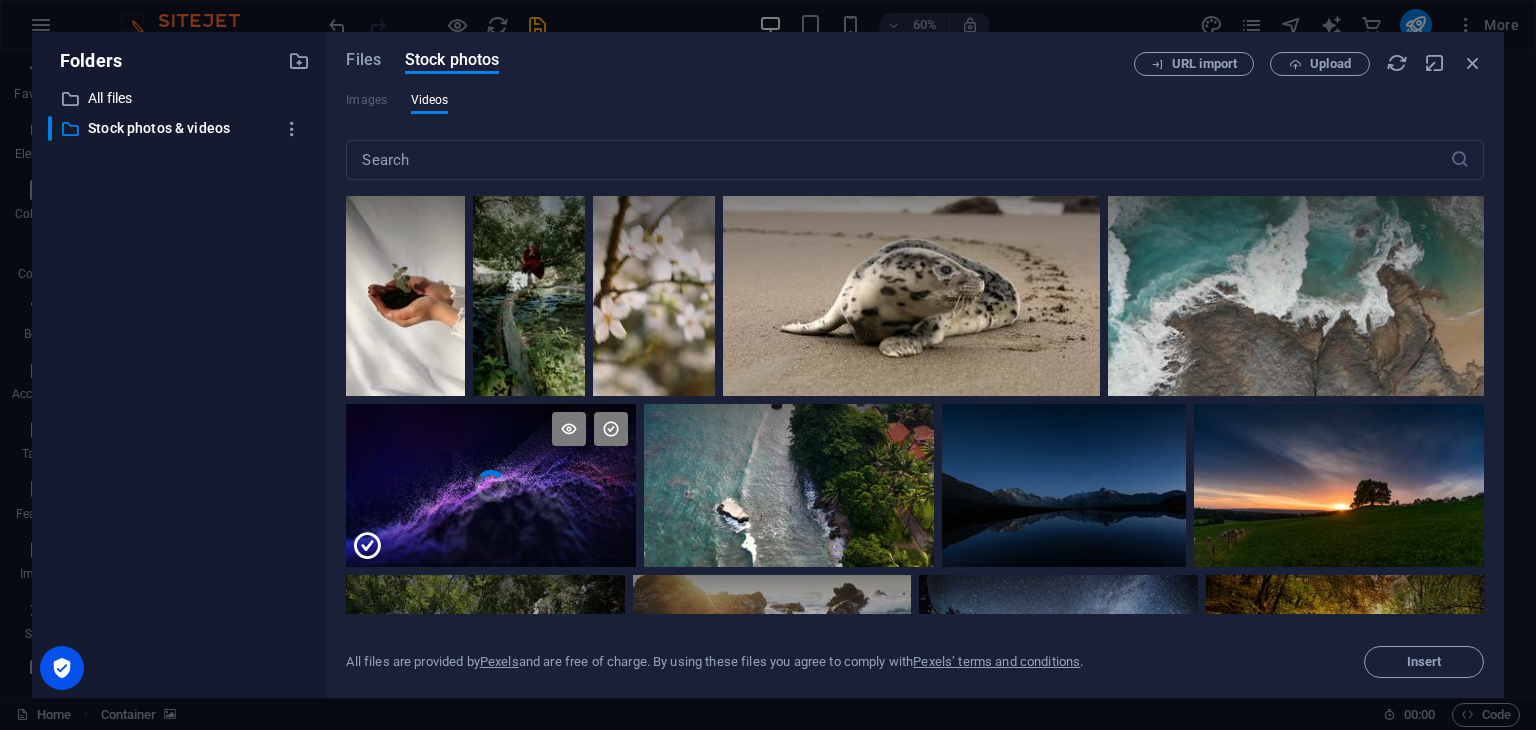 click at bounding box center (491, 527) 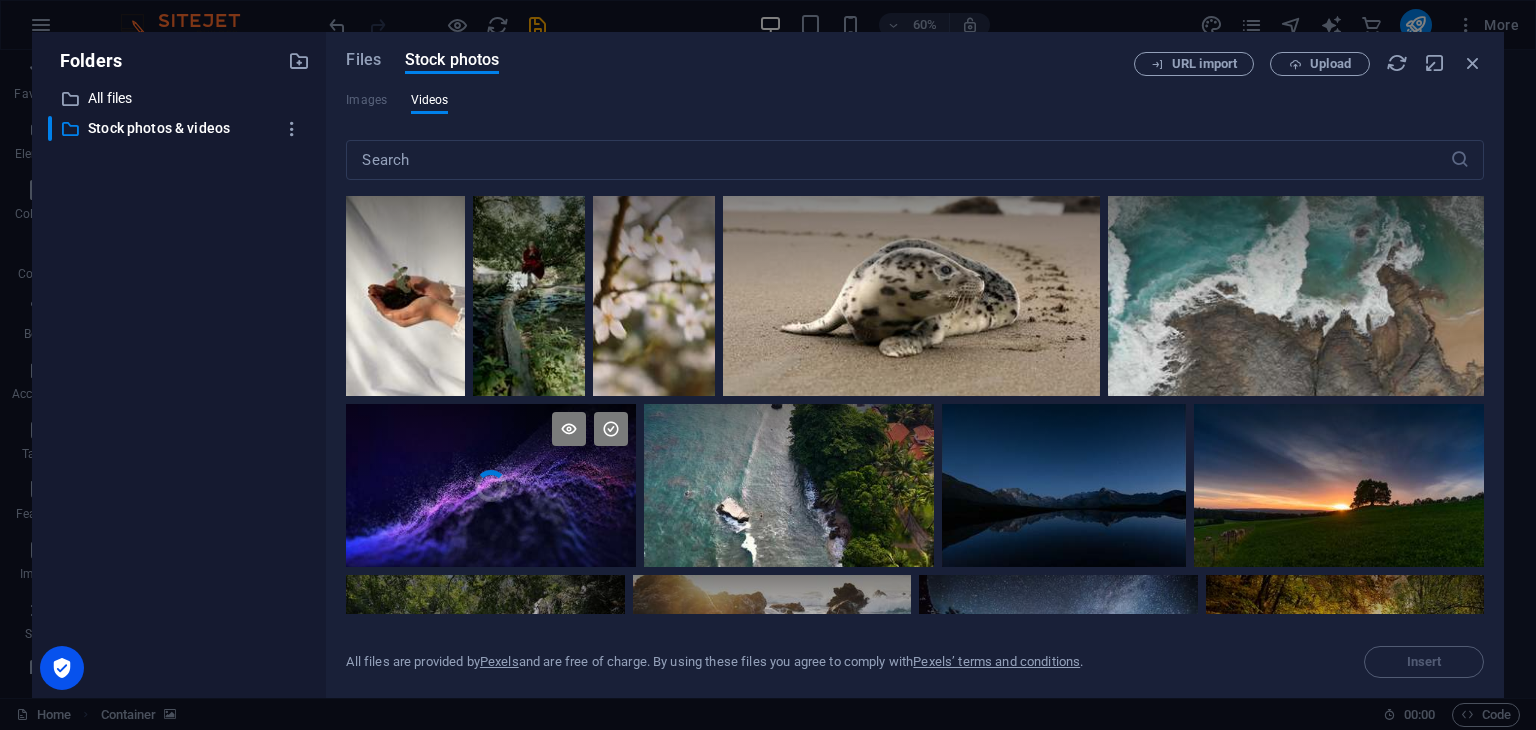 click at bounding box center [491, 445] 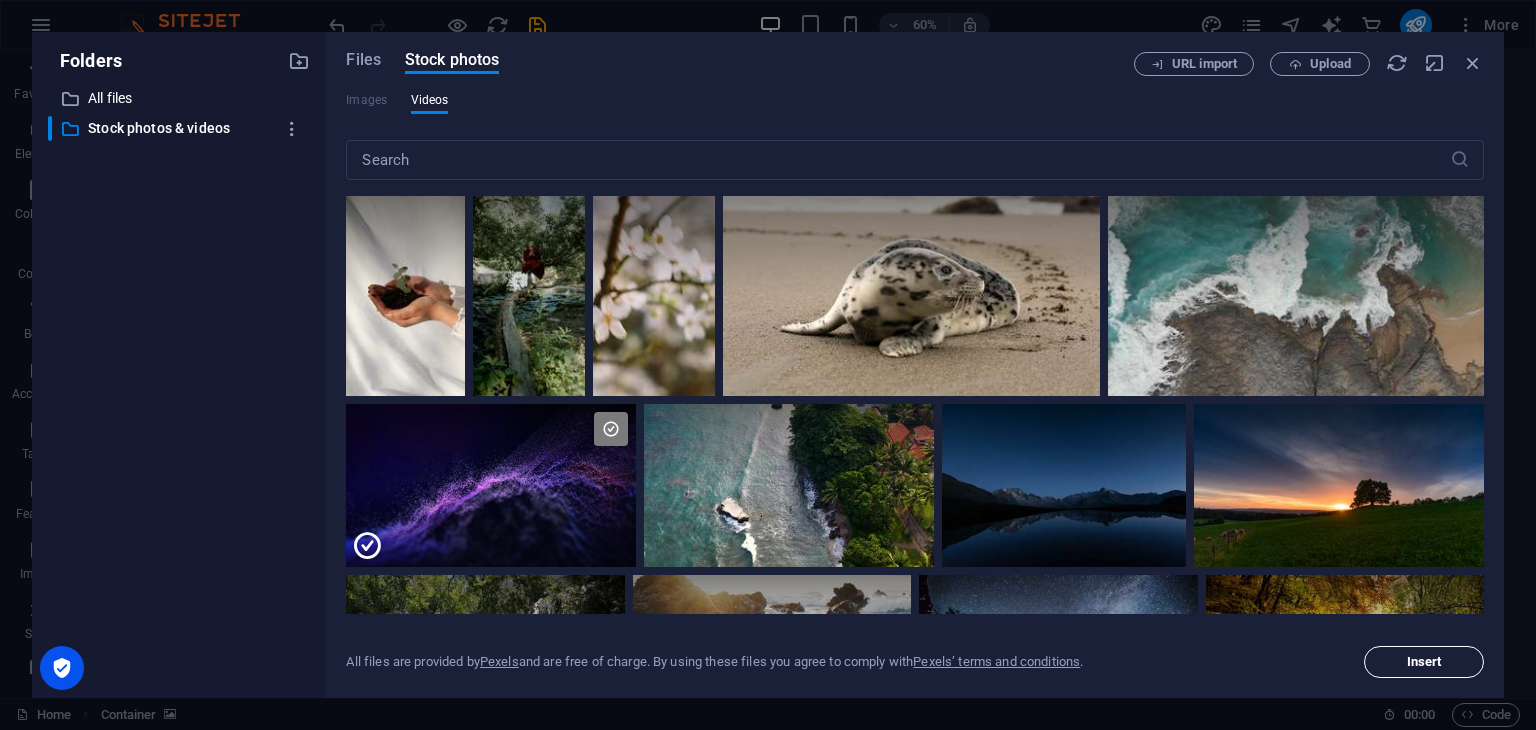 click on "Insert" at bounding box center [1424, 662] 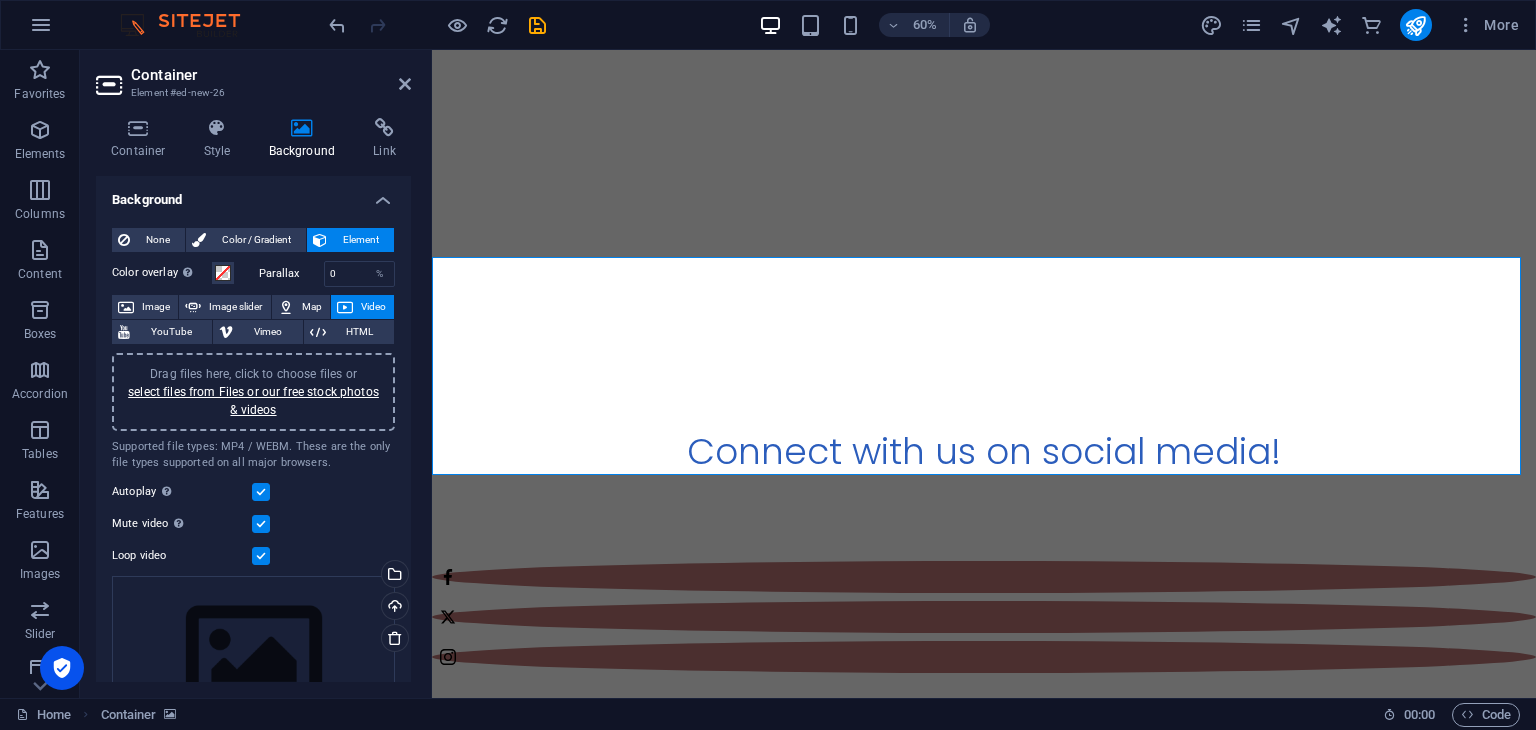 scroll, scrollTop: 440, scrollLeft: 0, axis: vertical 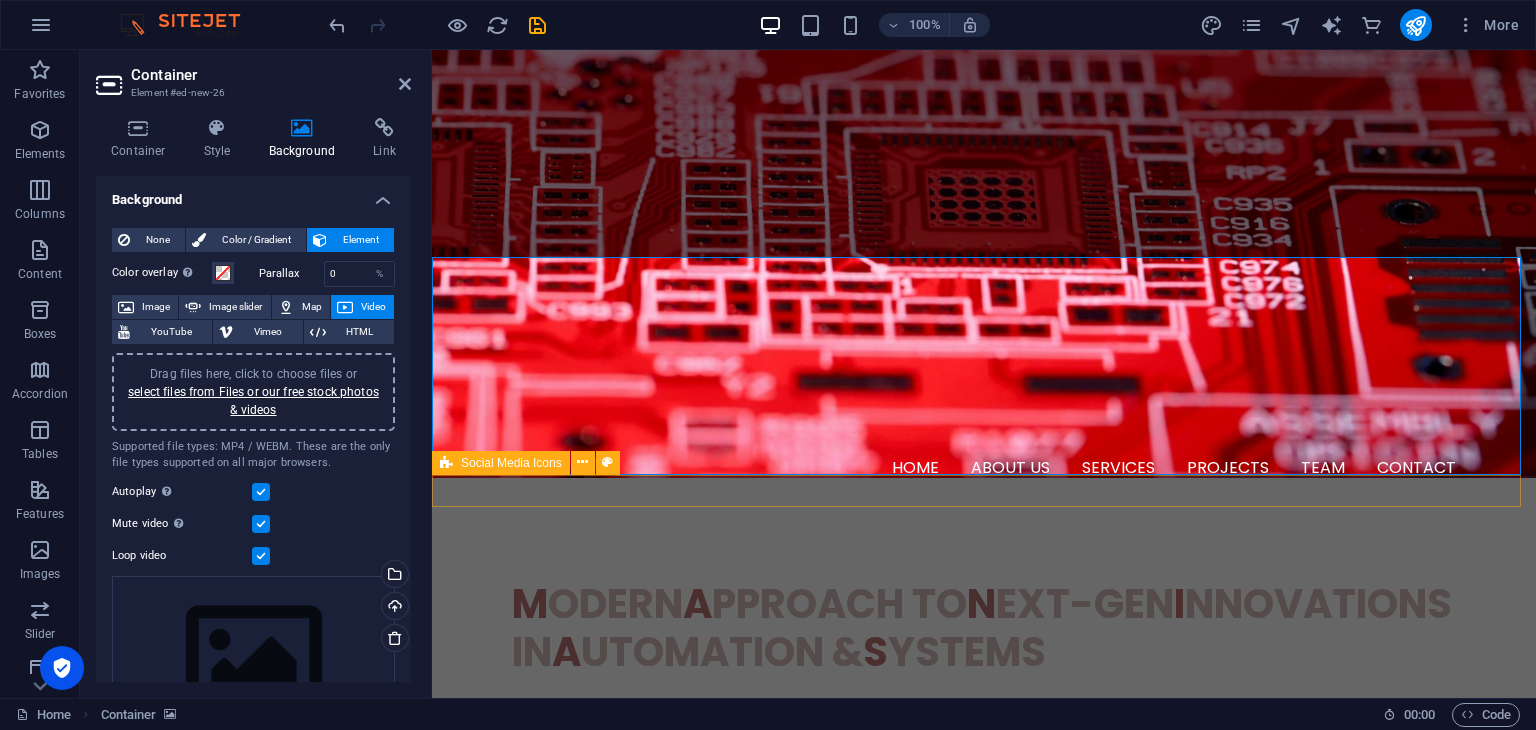 click at bounding box center [984, 1273] 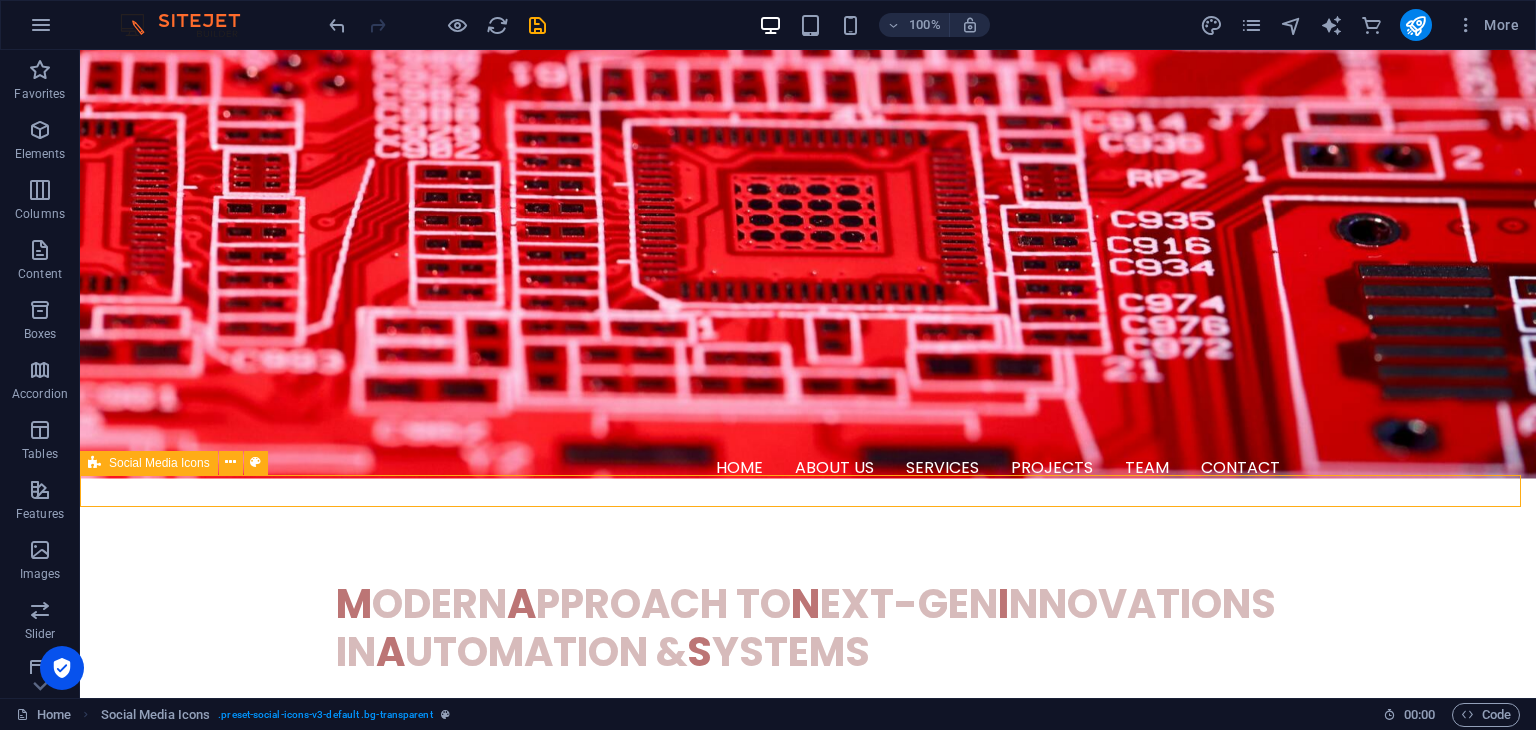 click at bounding box center (808, 1273) 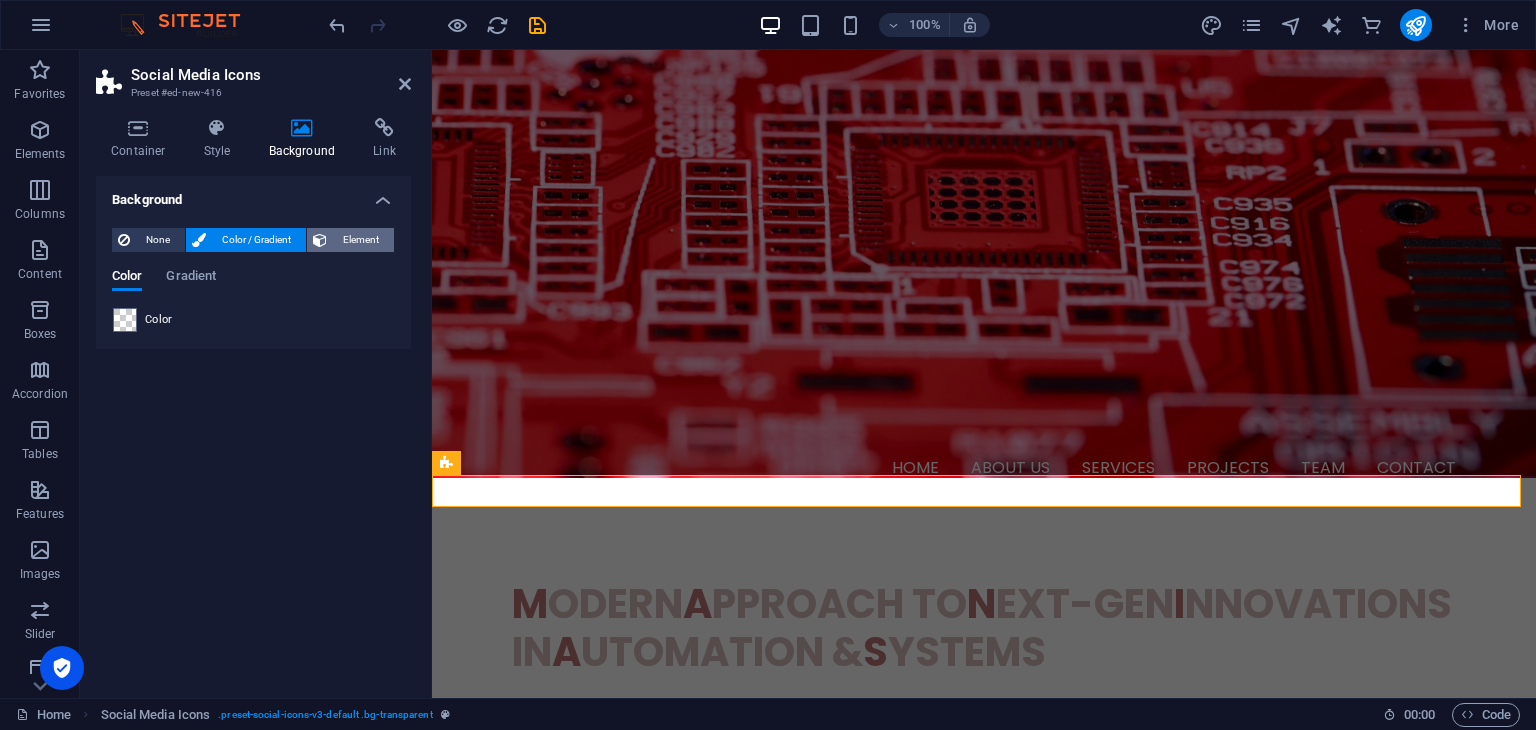click on "Element" at bounding box center (360, 240) 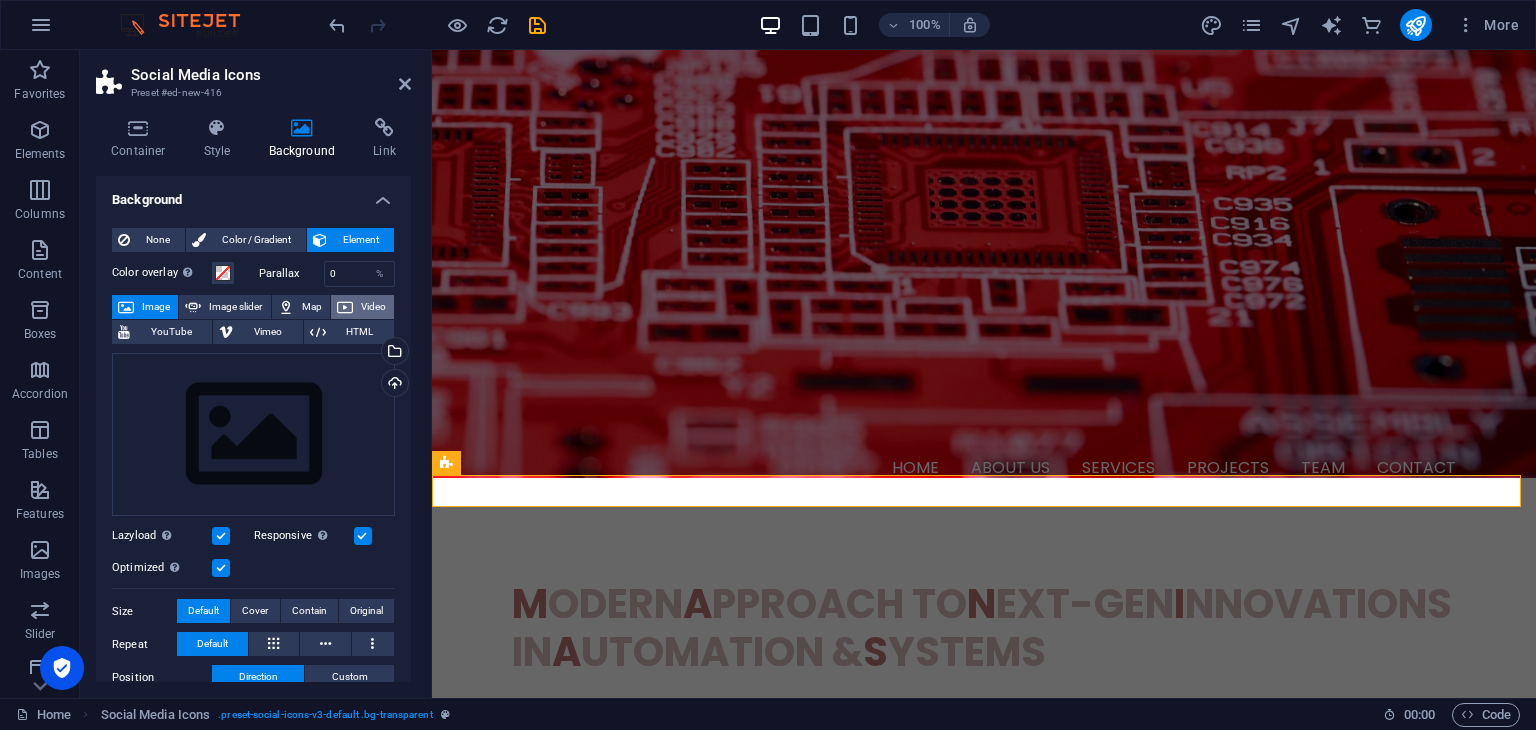 click on "Video" at bounding box center (373, 307) 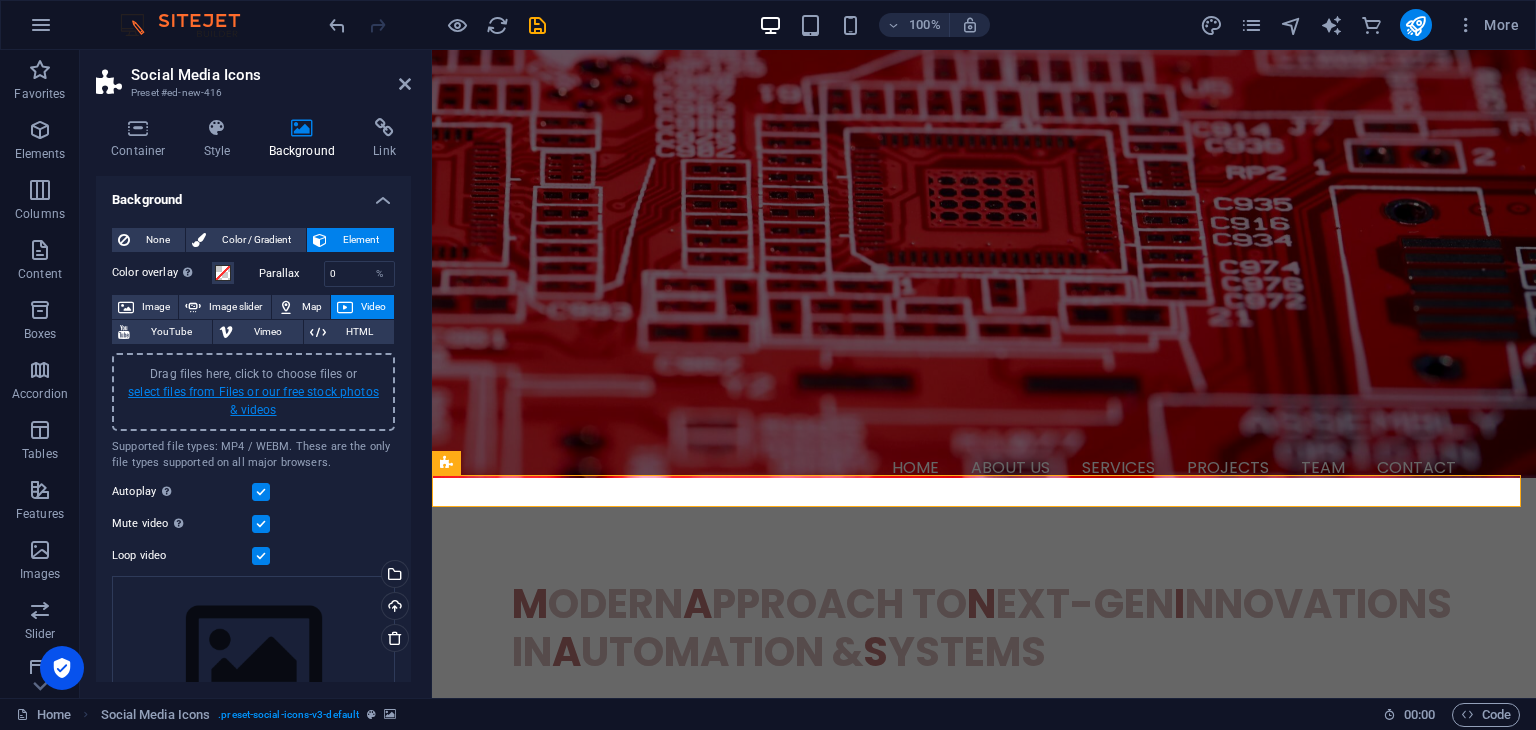click on "select files from Files or our free stock photos & videos" at bounding box center (253, 401) 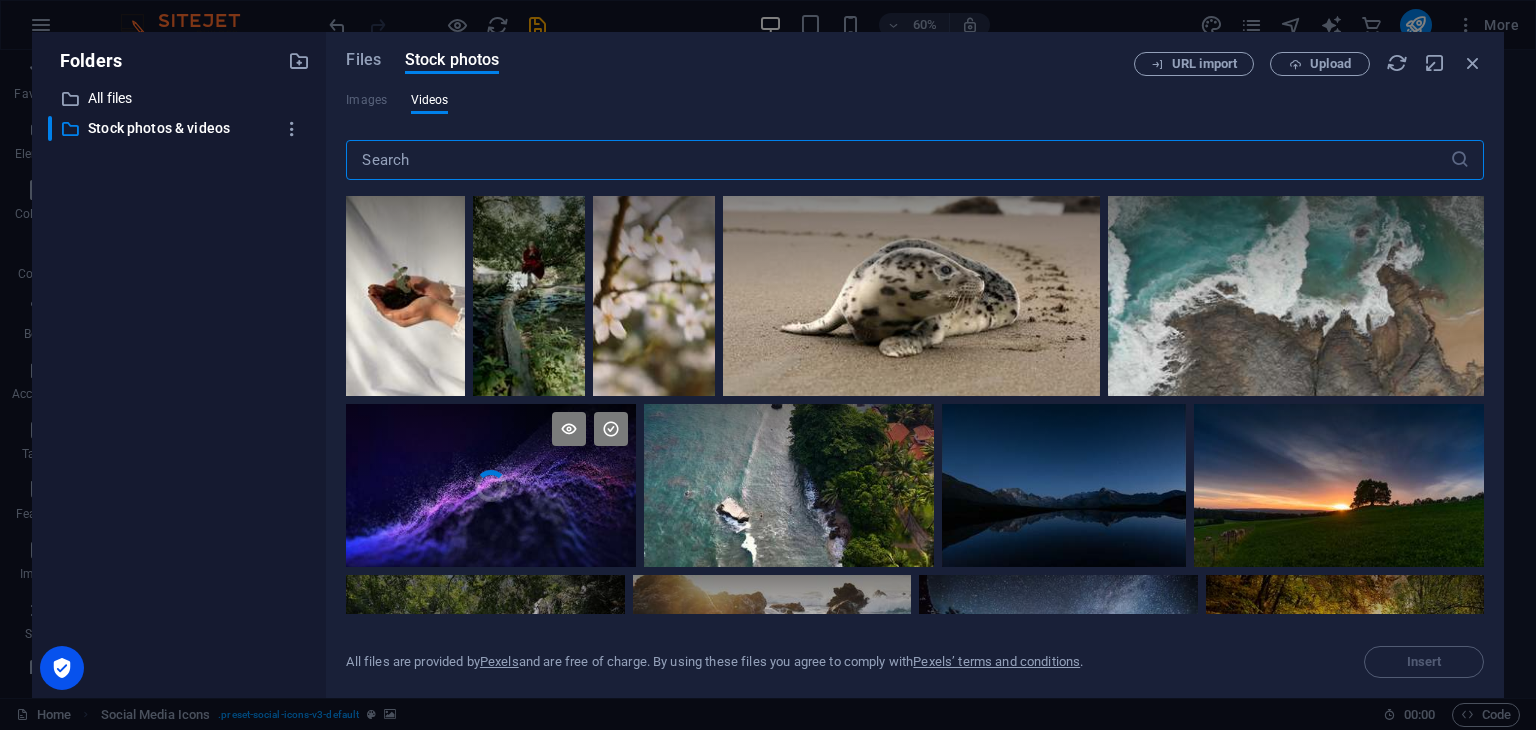 click on "Your browser does not support the video tag." at bounding box center [491, 485] 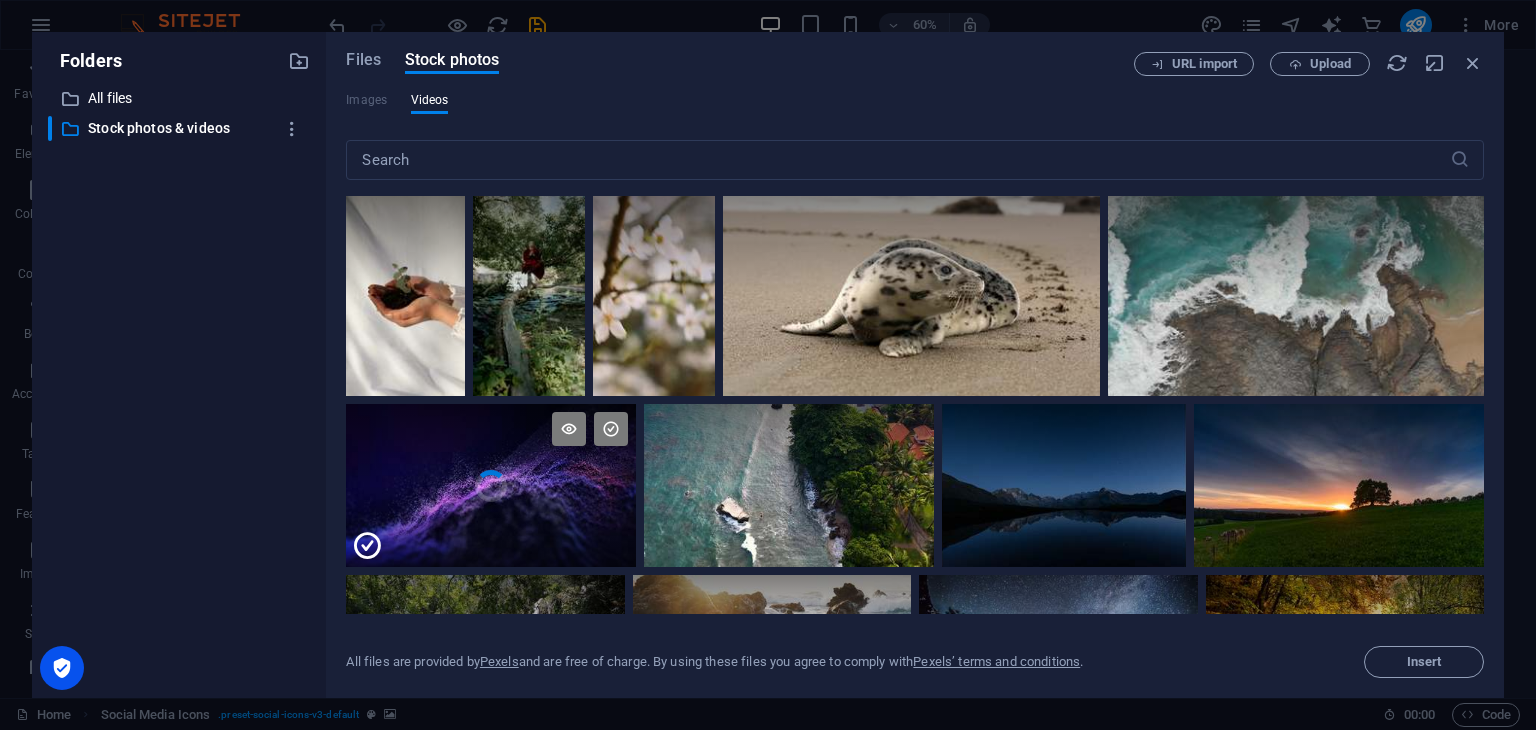 click at bounding box center (491, 527) 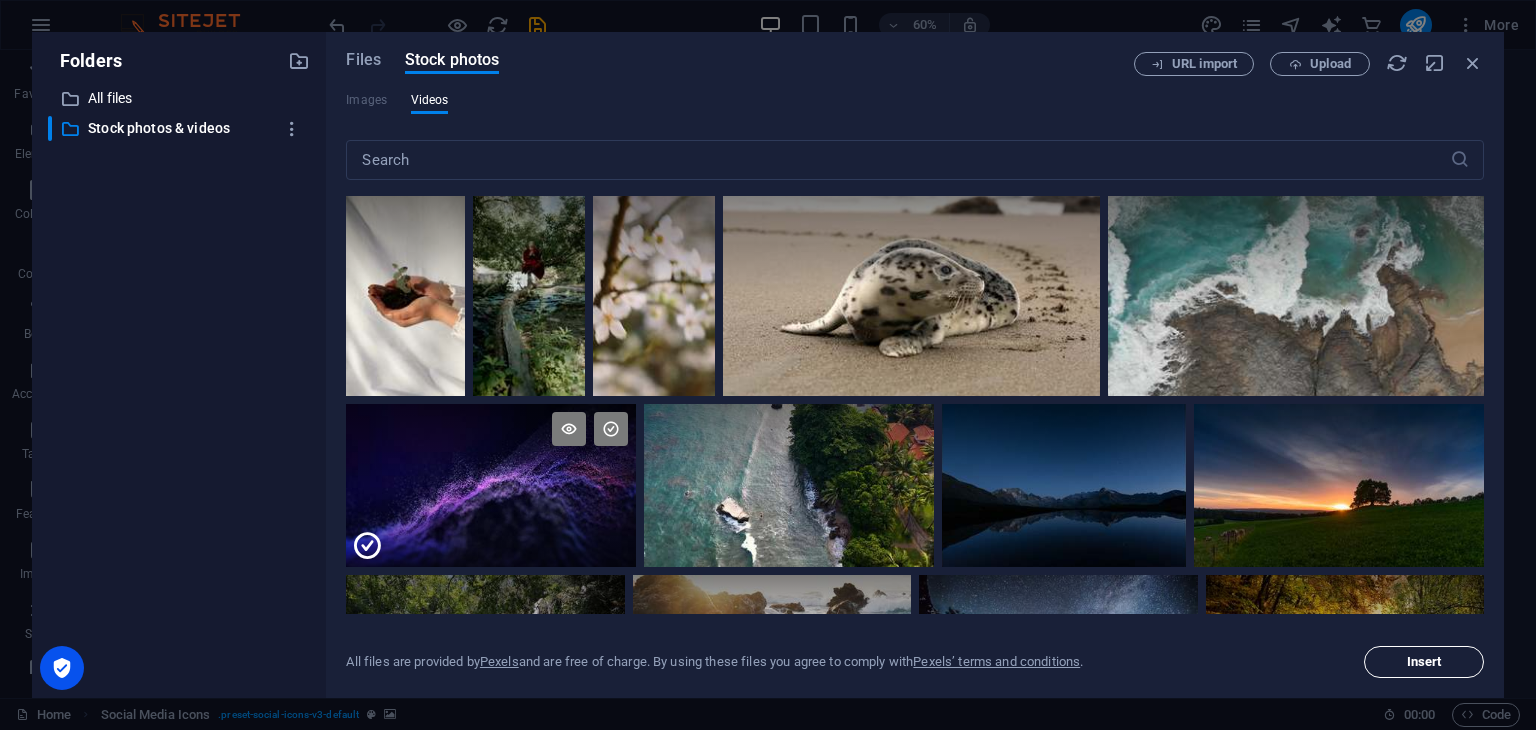 click on "Insert" at bounding box center (1424, 662) 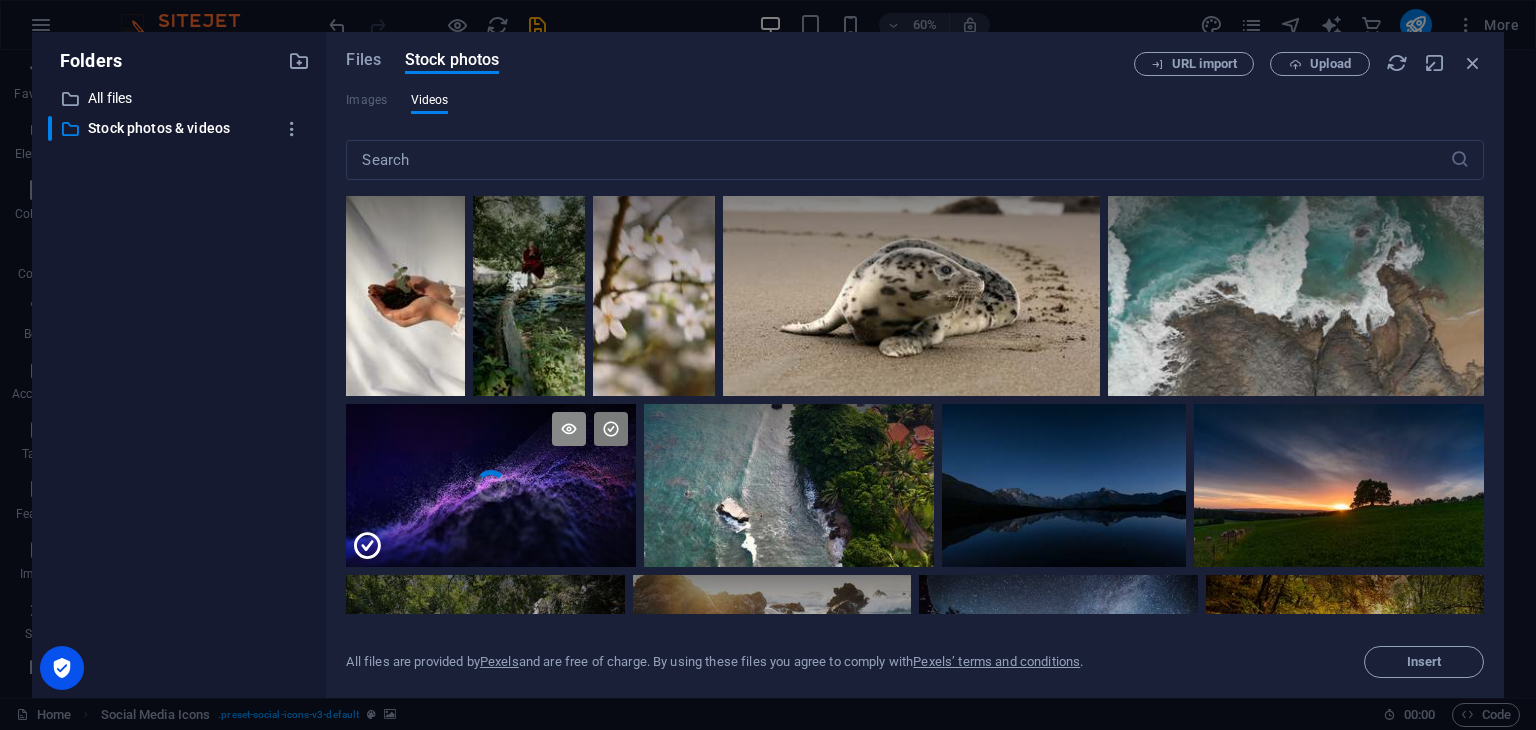 click at bounding box center (569, 429) 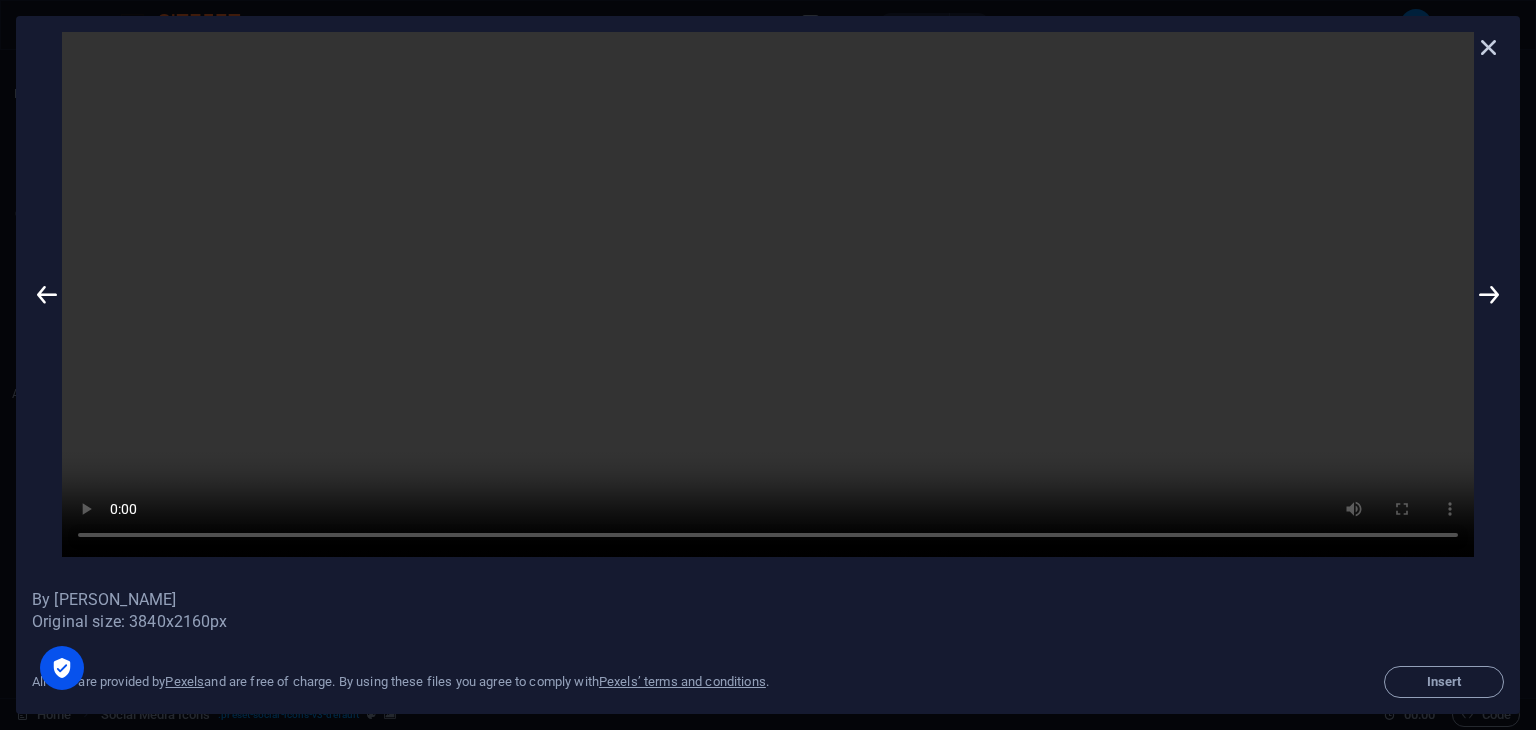 click at bounding box center (1489, 47) 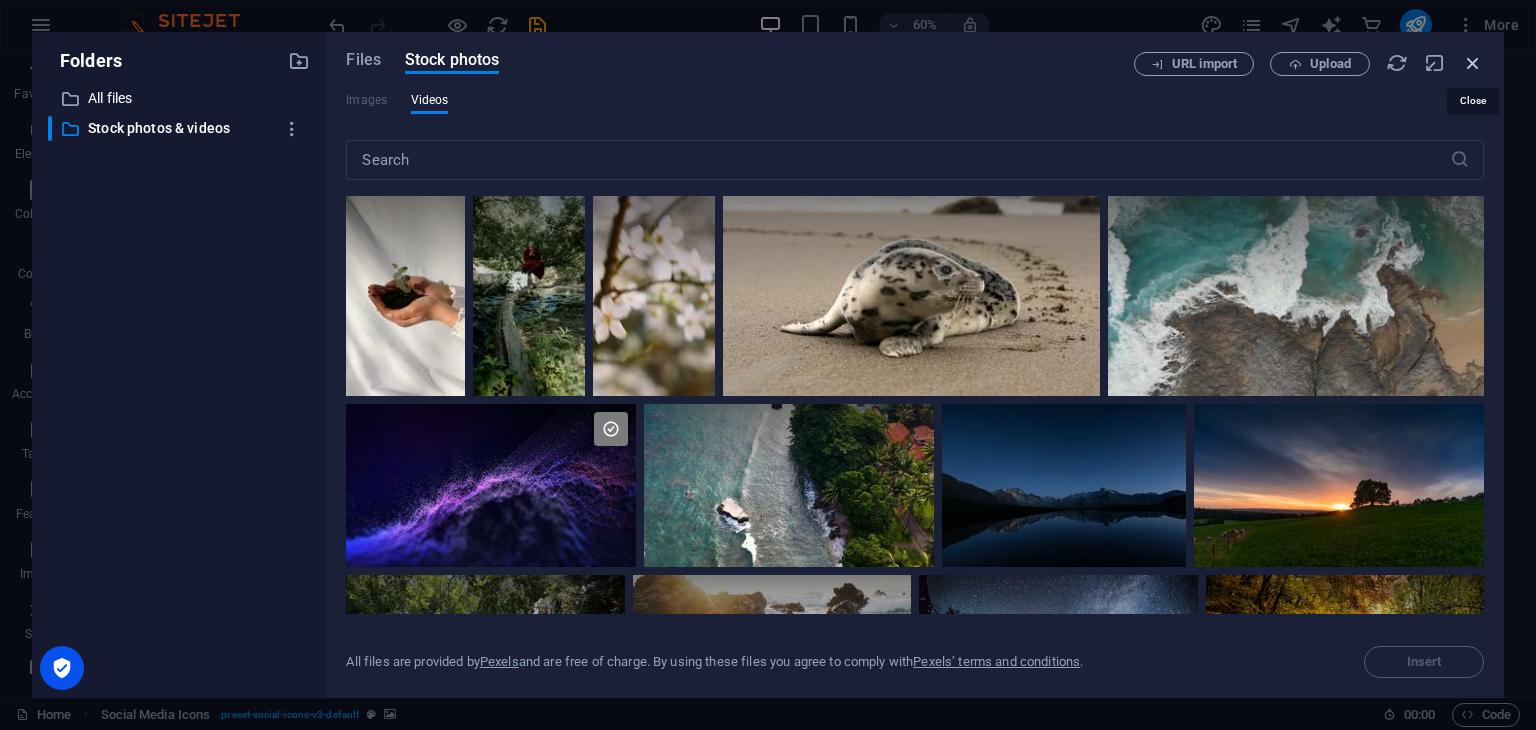 drag, startPoint x: 1471, startPoint y: 61, endPoint x: 1004, endPoint y: 107, distance: 469.26007 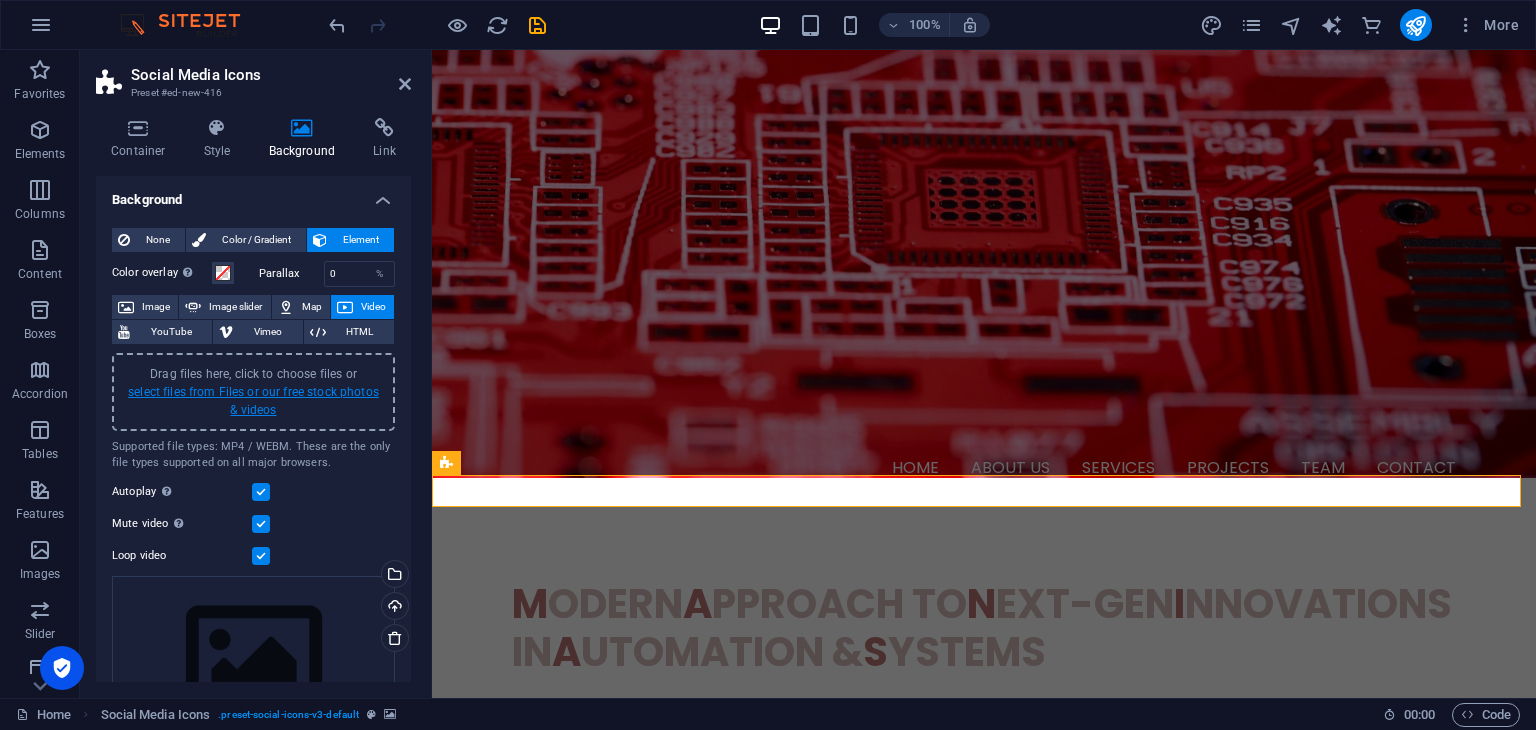 click on "select files from Files or our free stock photos & videos" at bounding box center (253, 401) 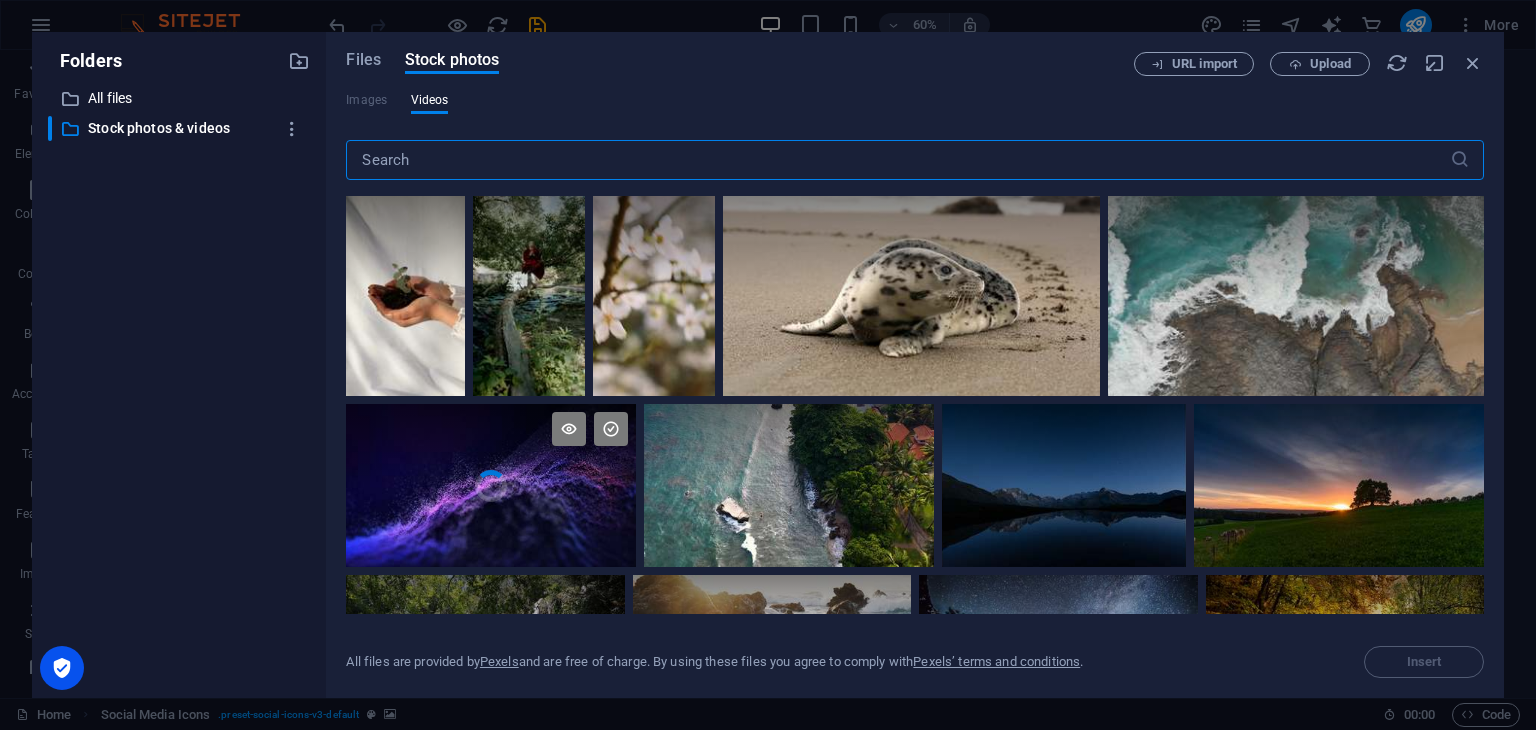 click at bounding box center [491, 445] 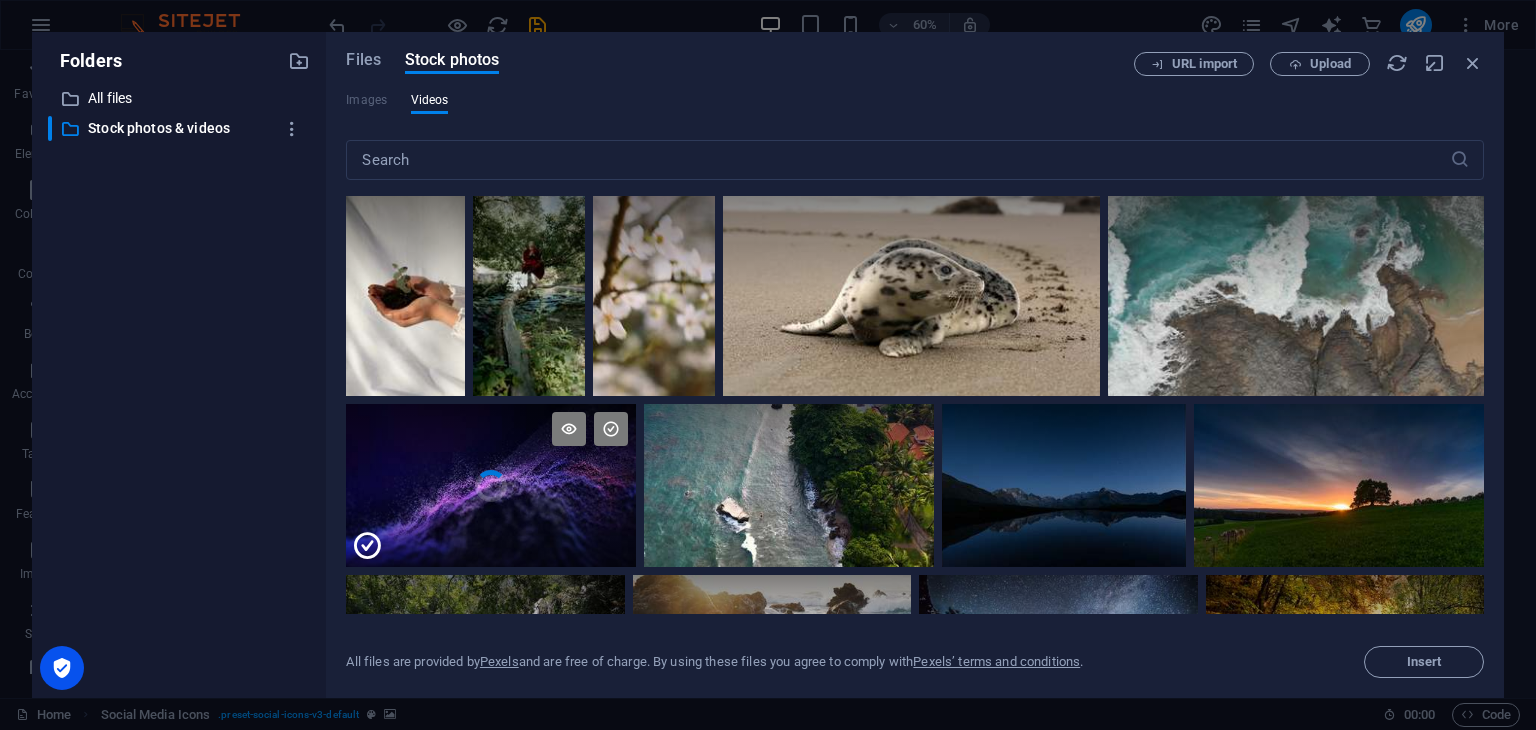 click at bounding box center [491, 445] 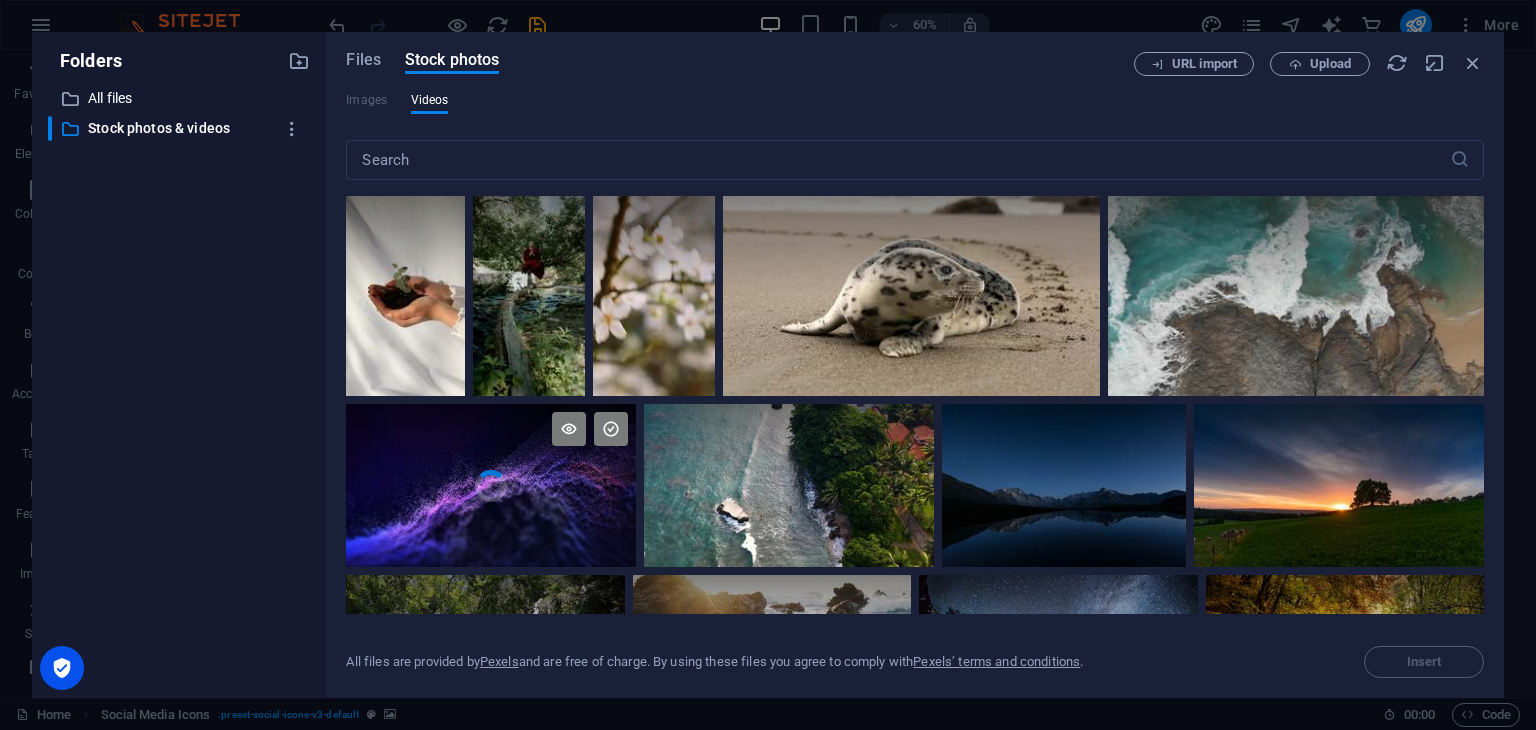 click at bounding box center [491, 445] 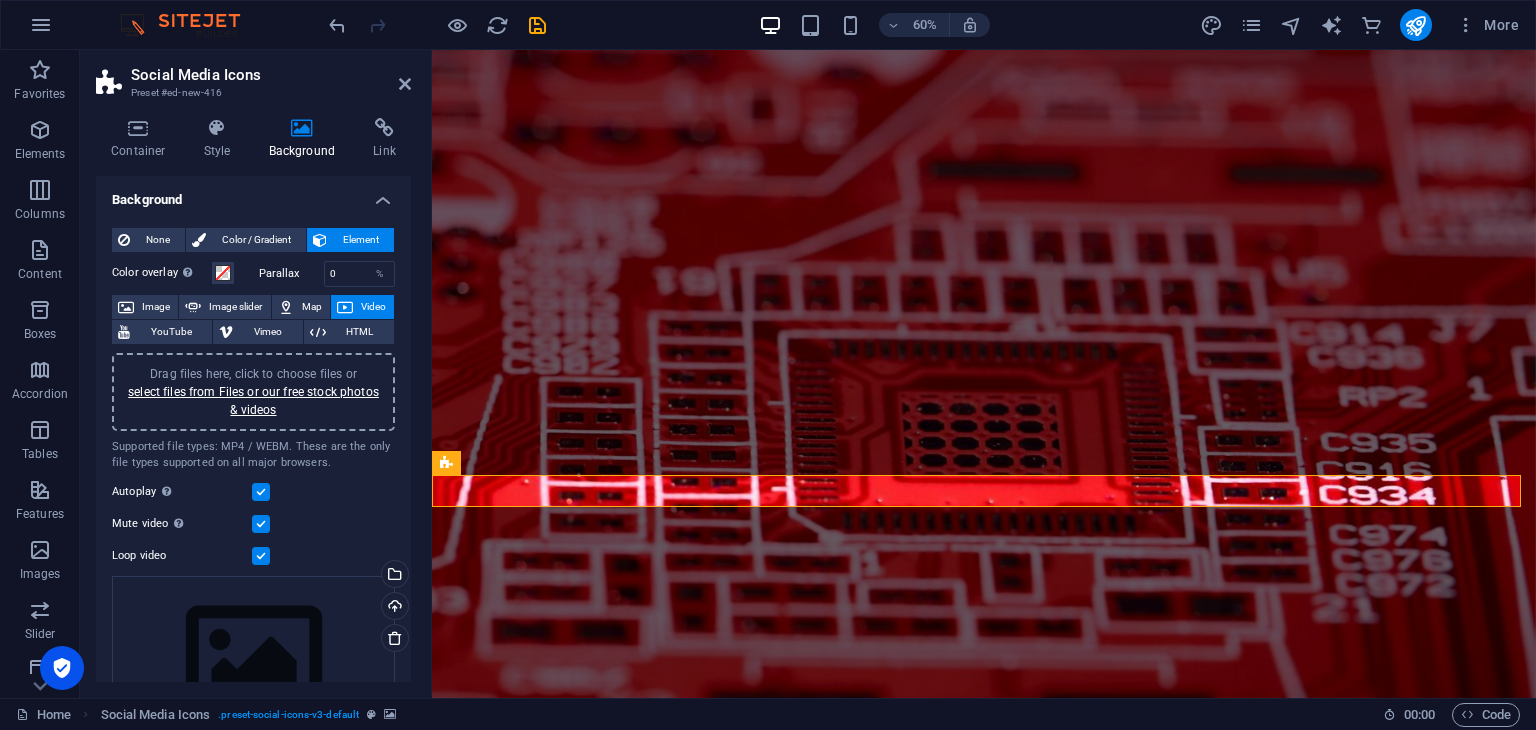 click at bounding box center (984, 1664) 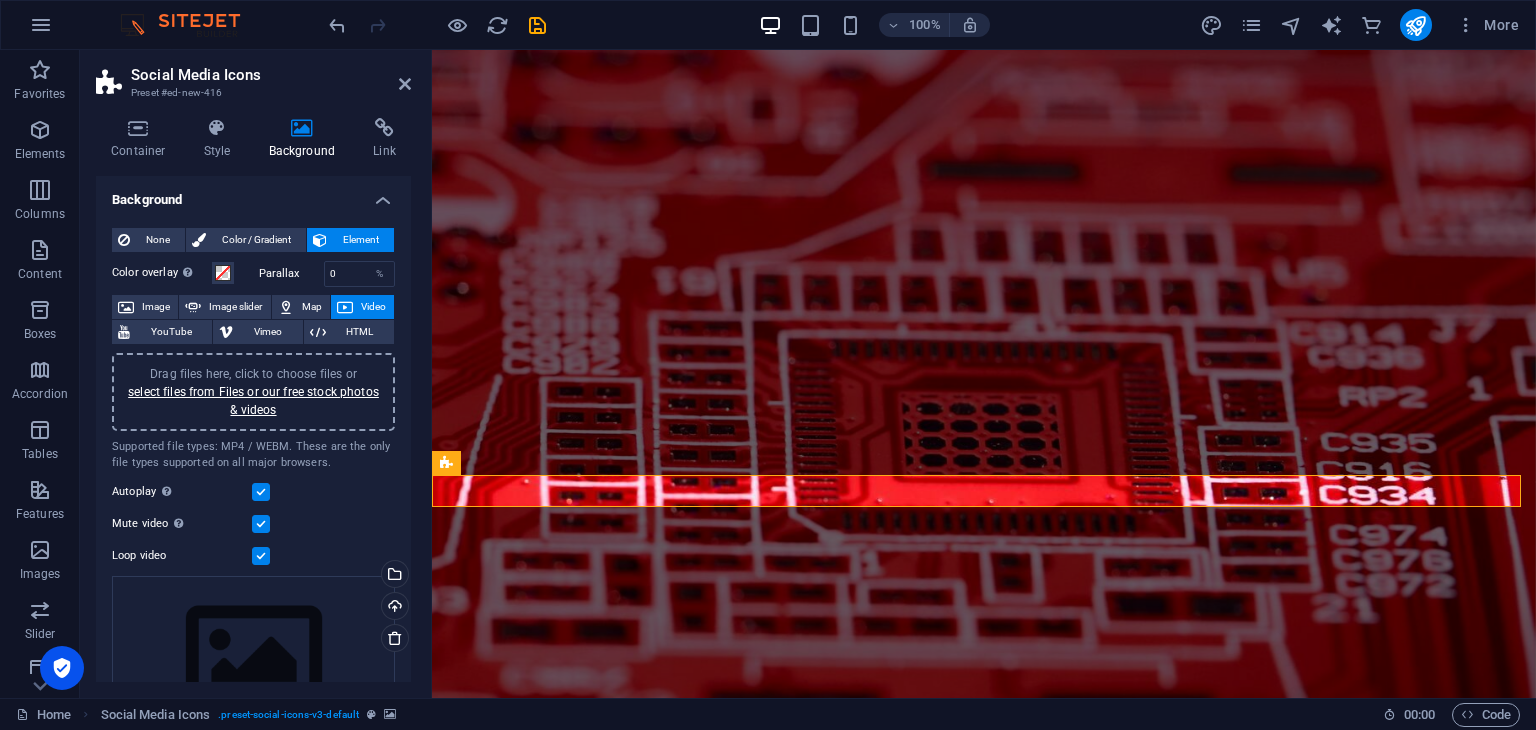 click on "Drag files here, click to choose files or select files from Files or our free stock photos & videos" at bounding box center [253, 392] 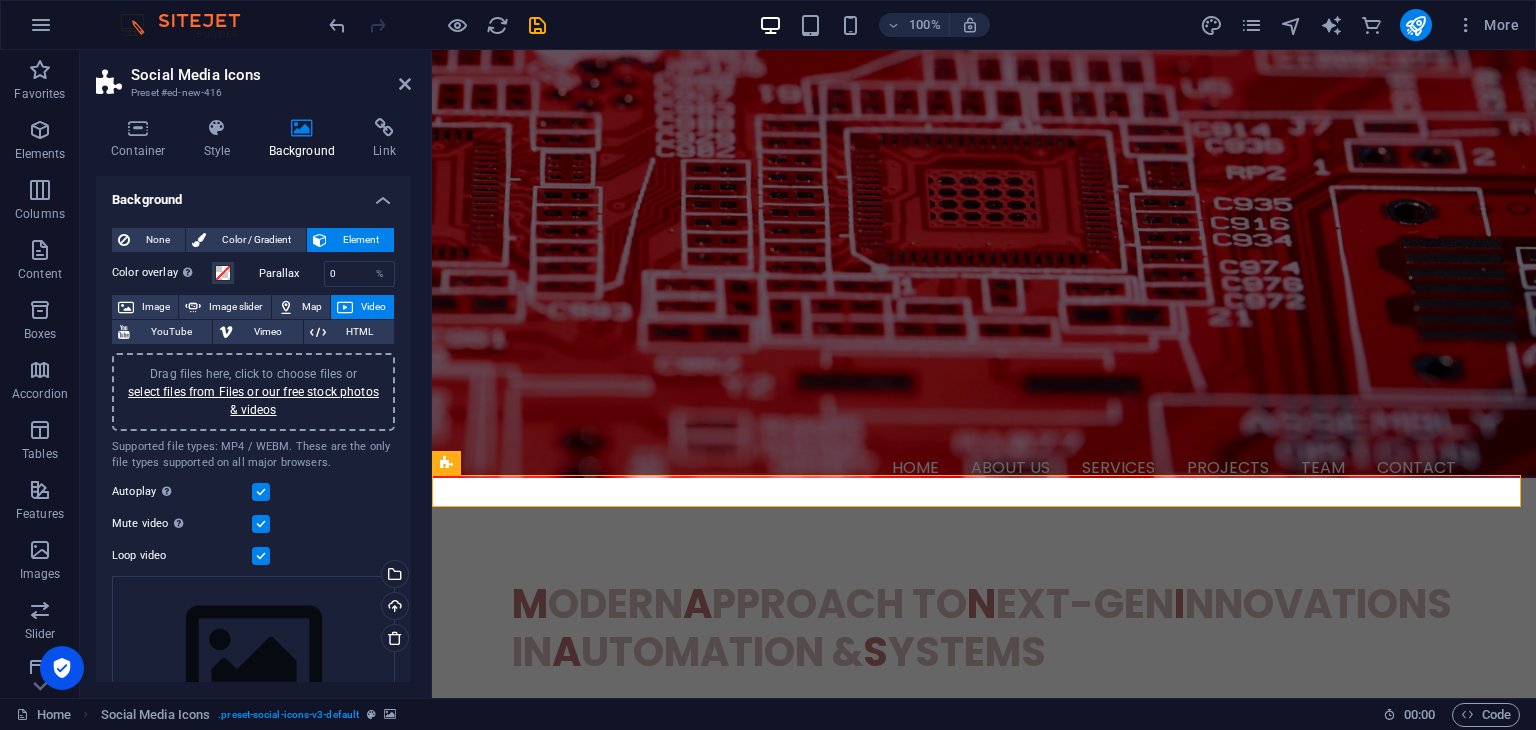 click at bounding box center (984, 890) 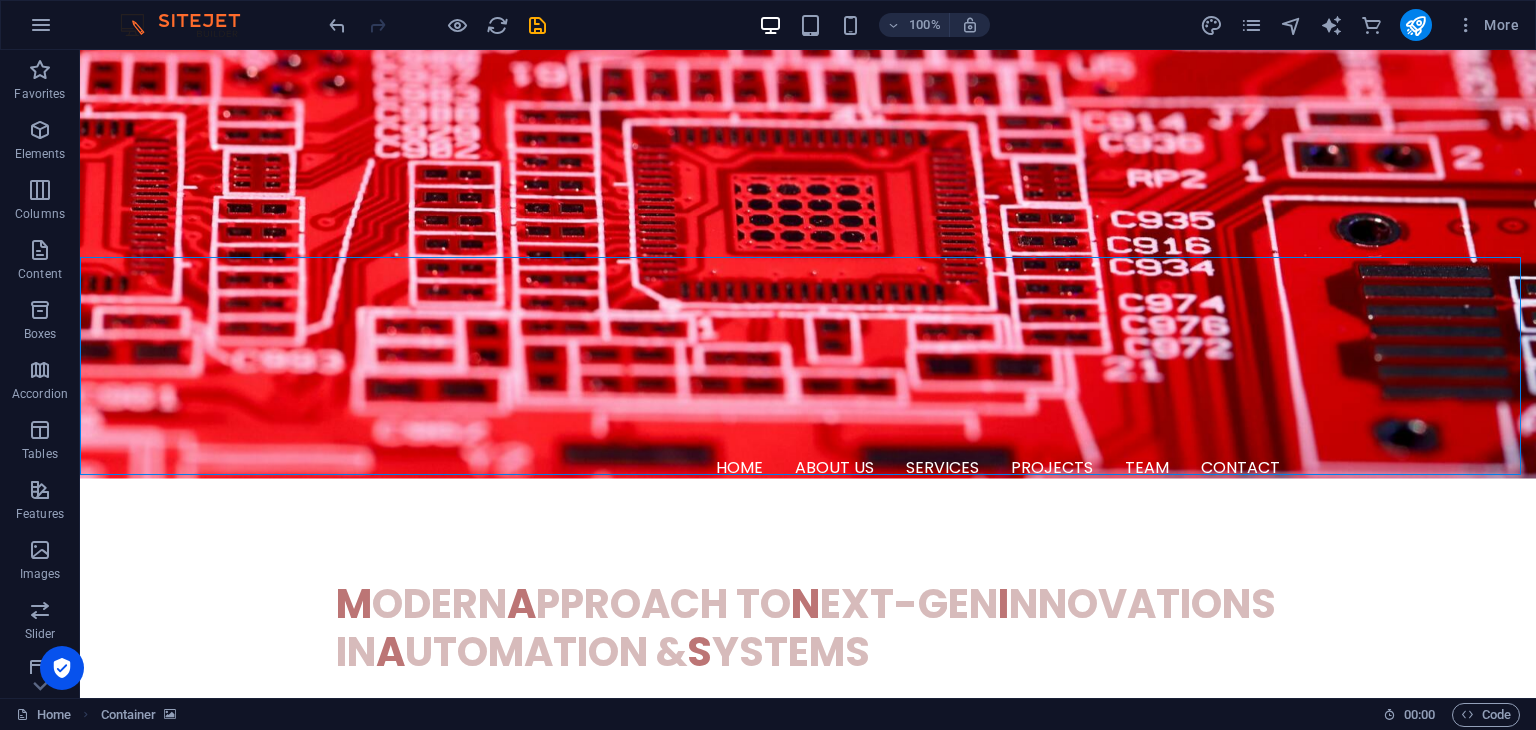 click at bounding box center (808, 1233) 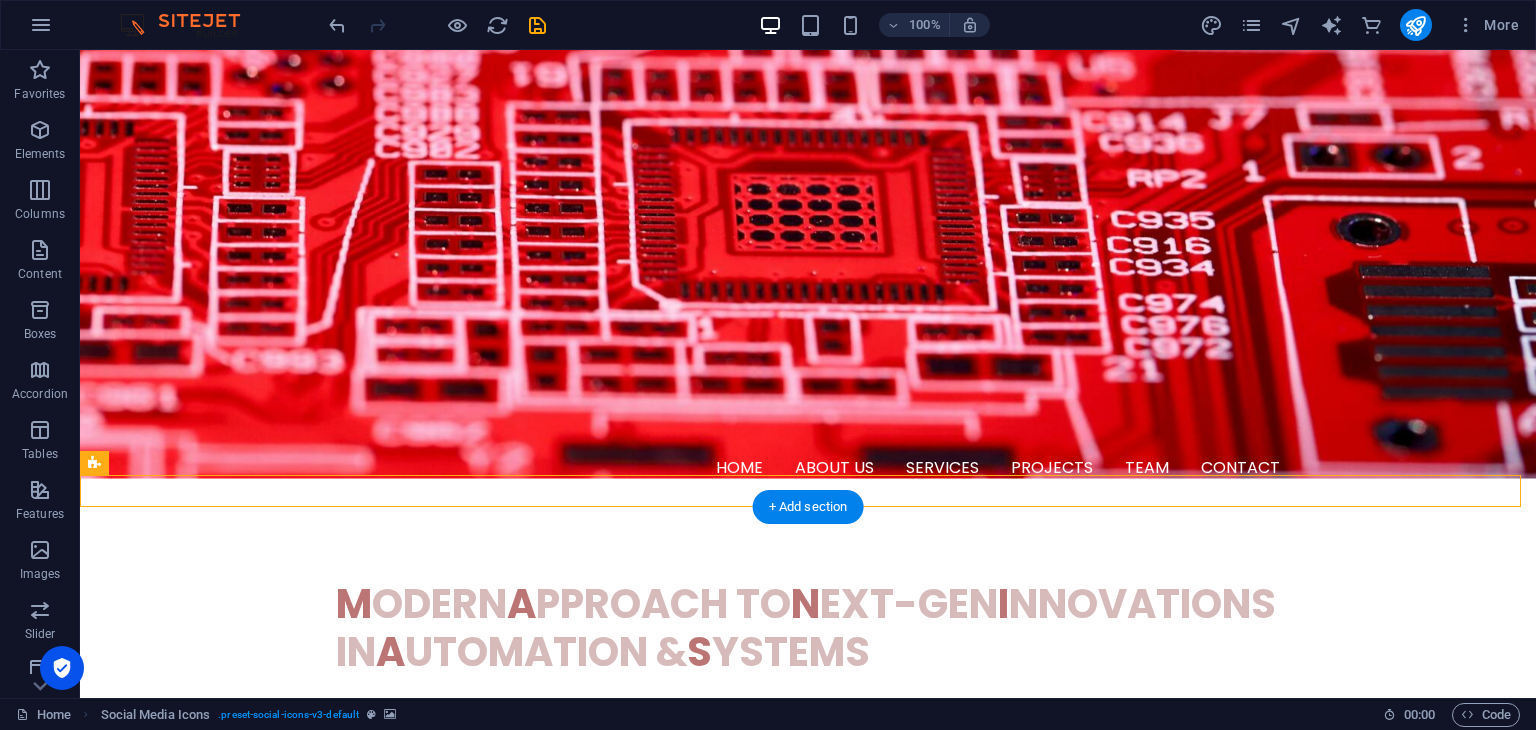 click at bounding box center (808, 1527) 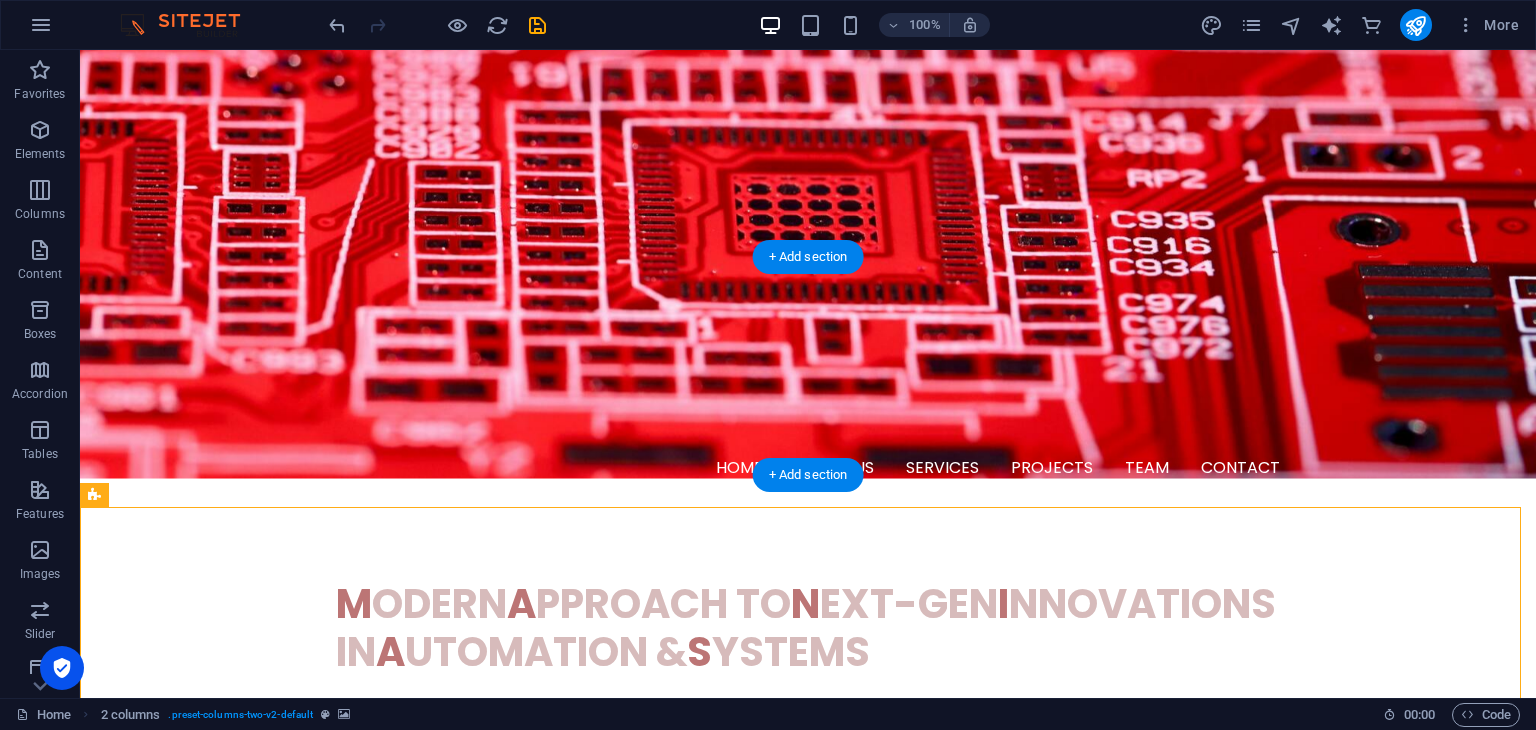 click at bounding box center (808, 890) 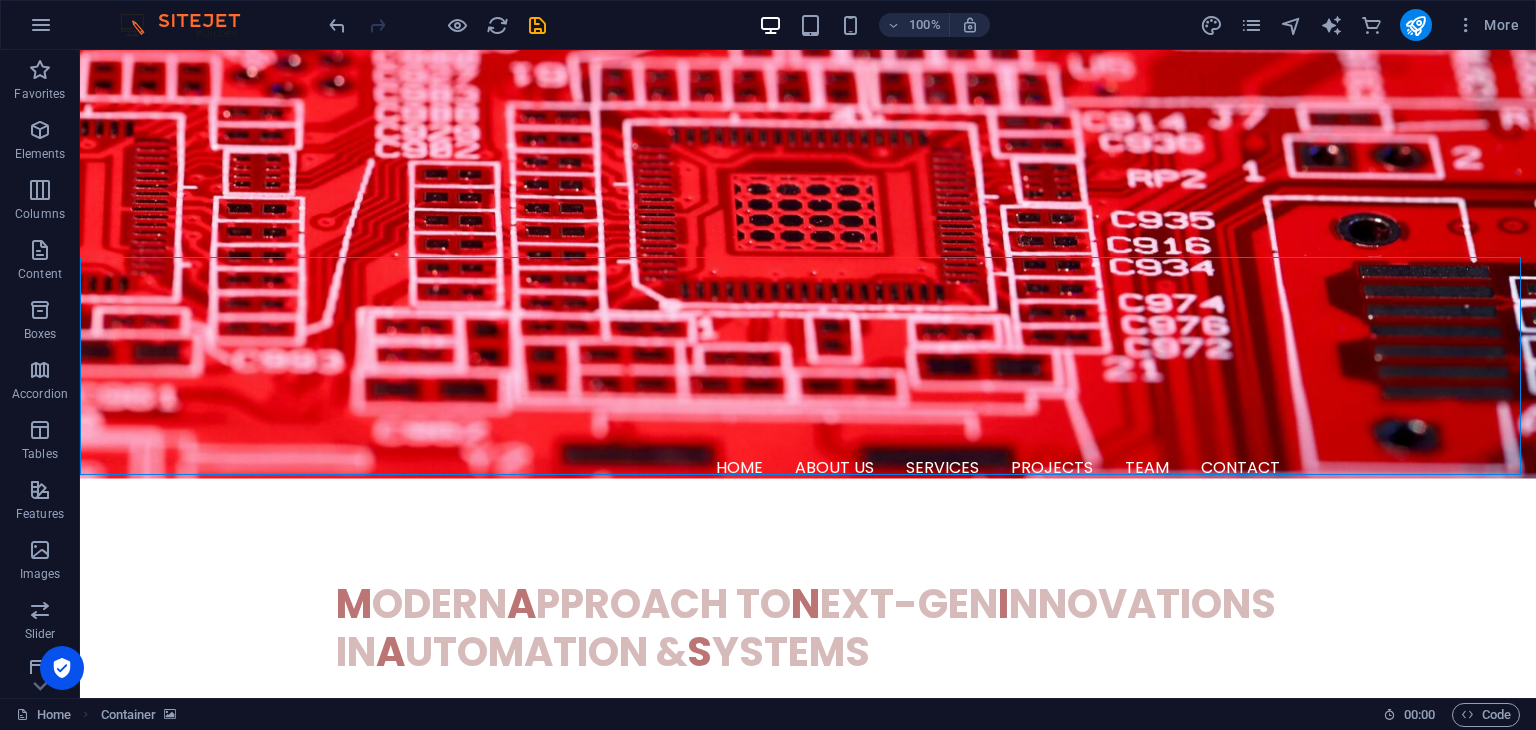 click at bounding box center (808, 1233) 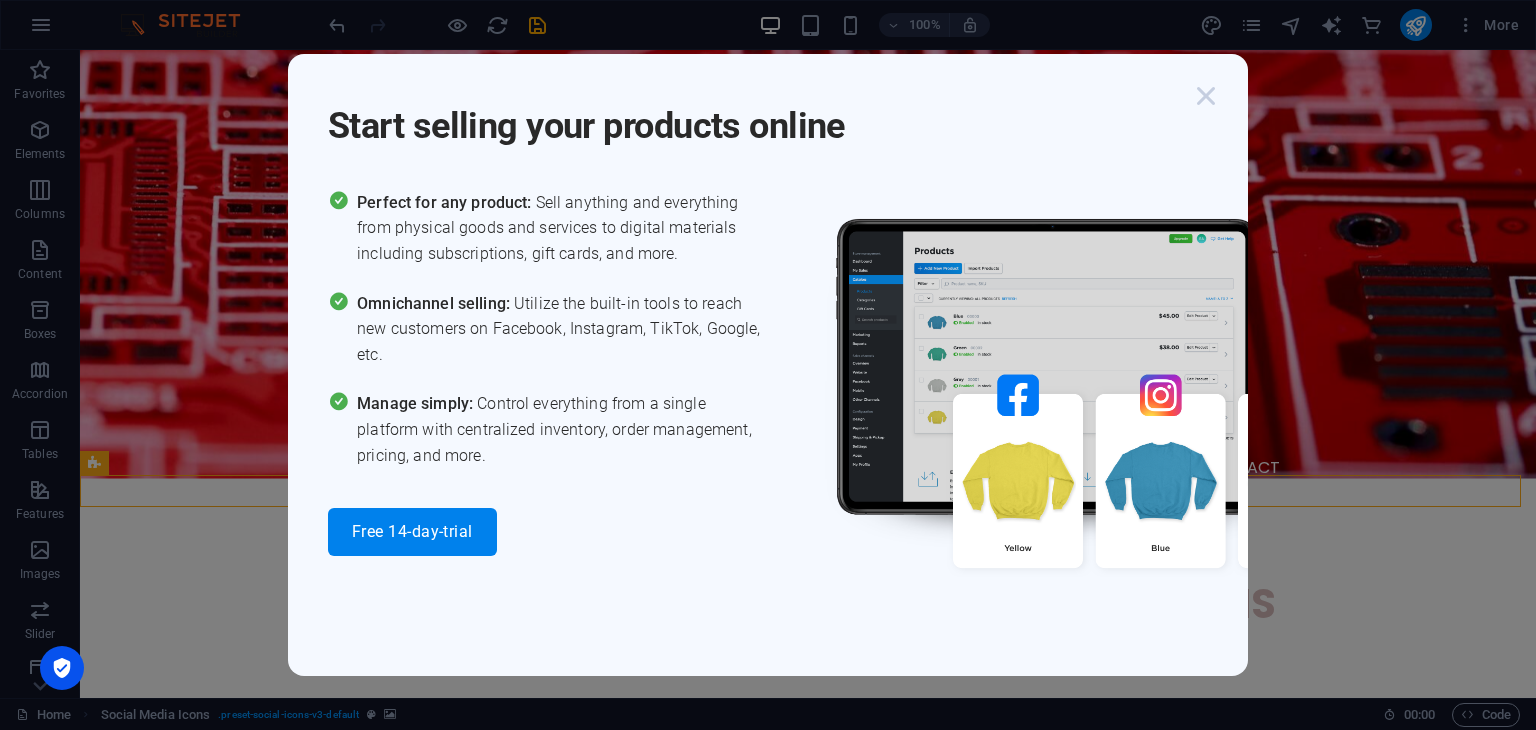 click at bounding box center (1206, 96) 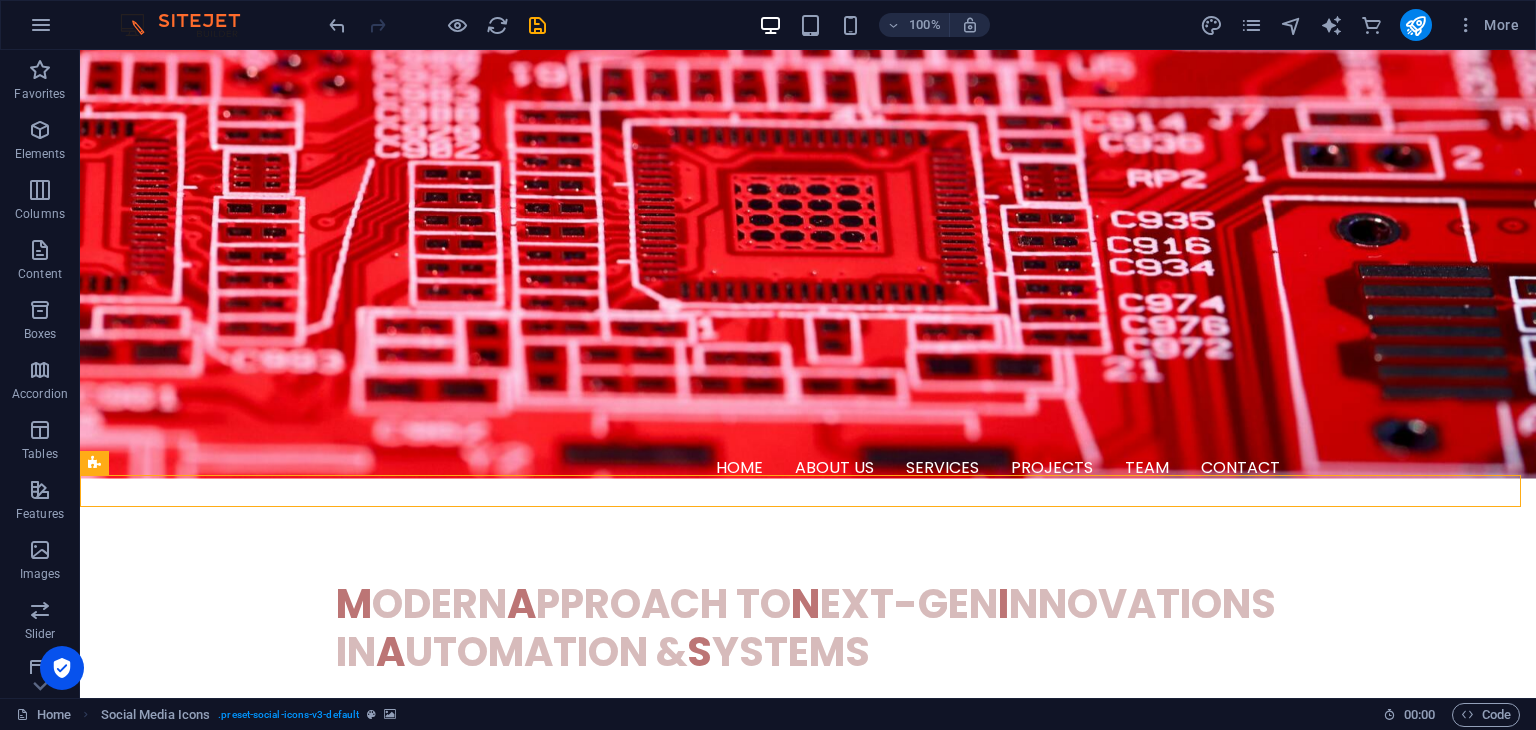 click at bounding box center (808, 1233) 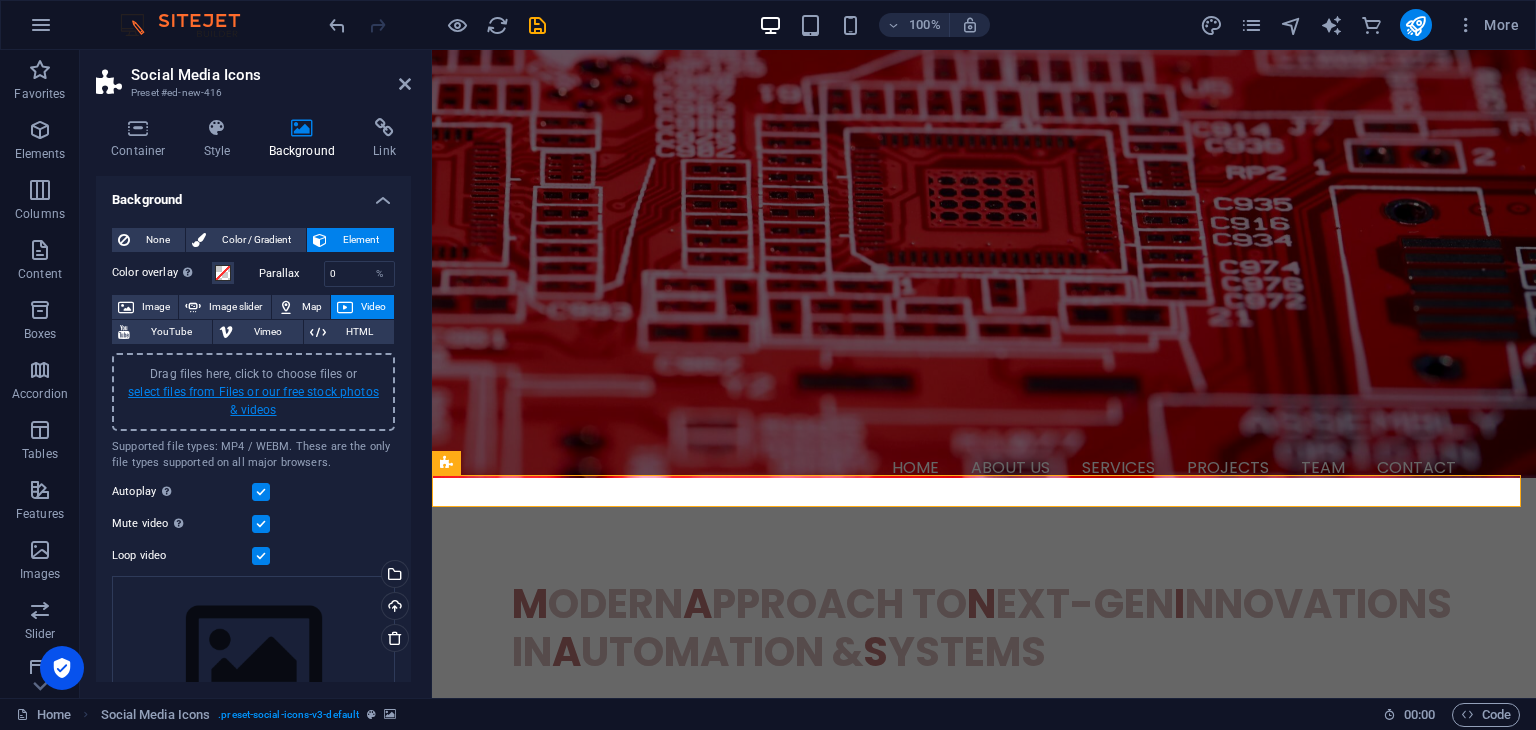 click on "select files from Files or our free stock photos & videos" at bounding box center [253, 401] 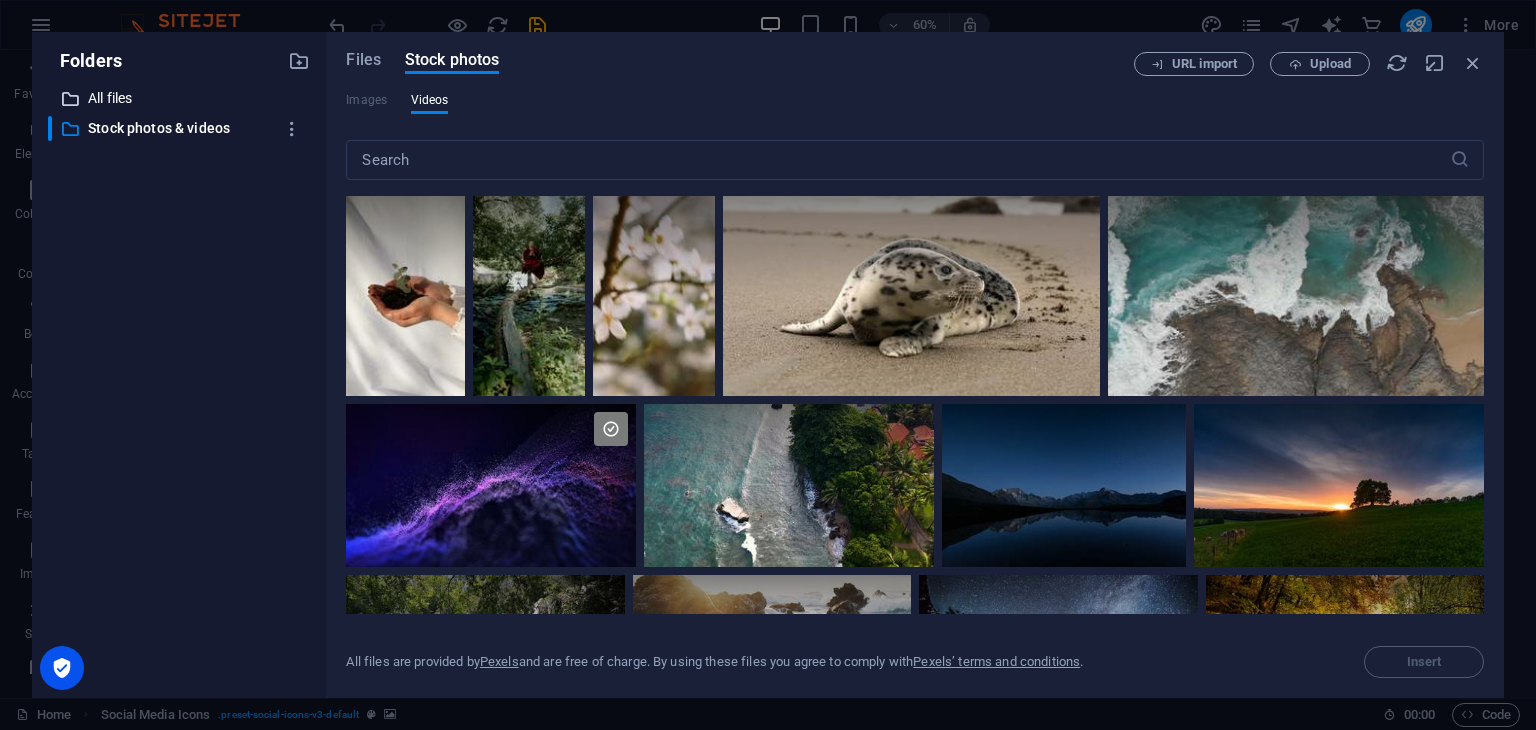 click on "All files" at bounding box center (181, 98) 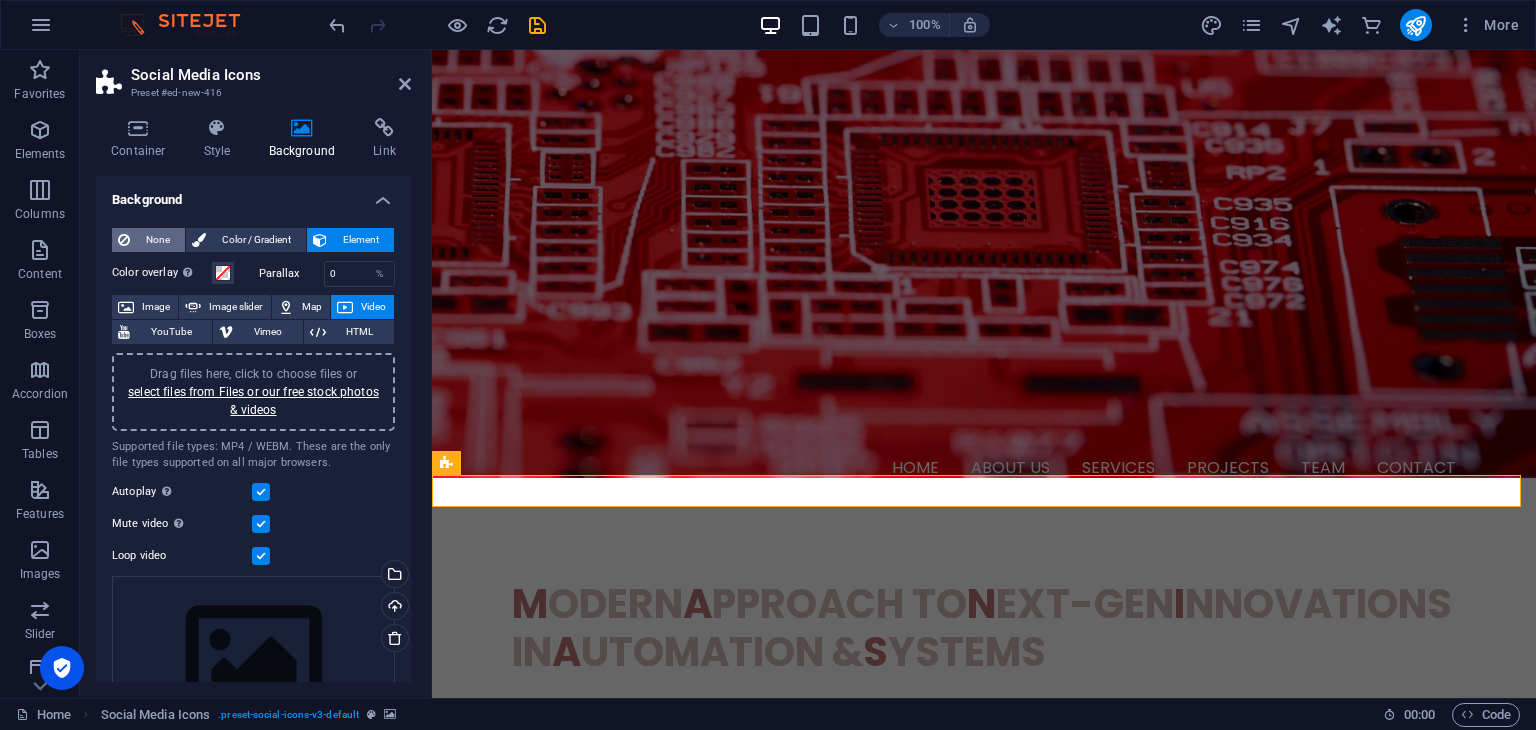 click on "None" at bounding box center (157, 240) 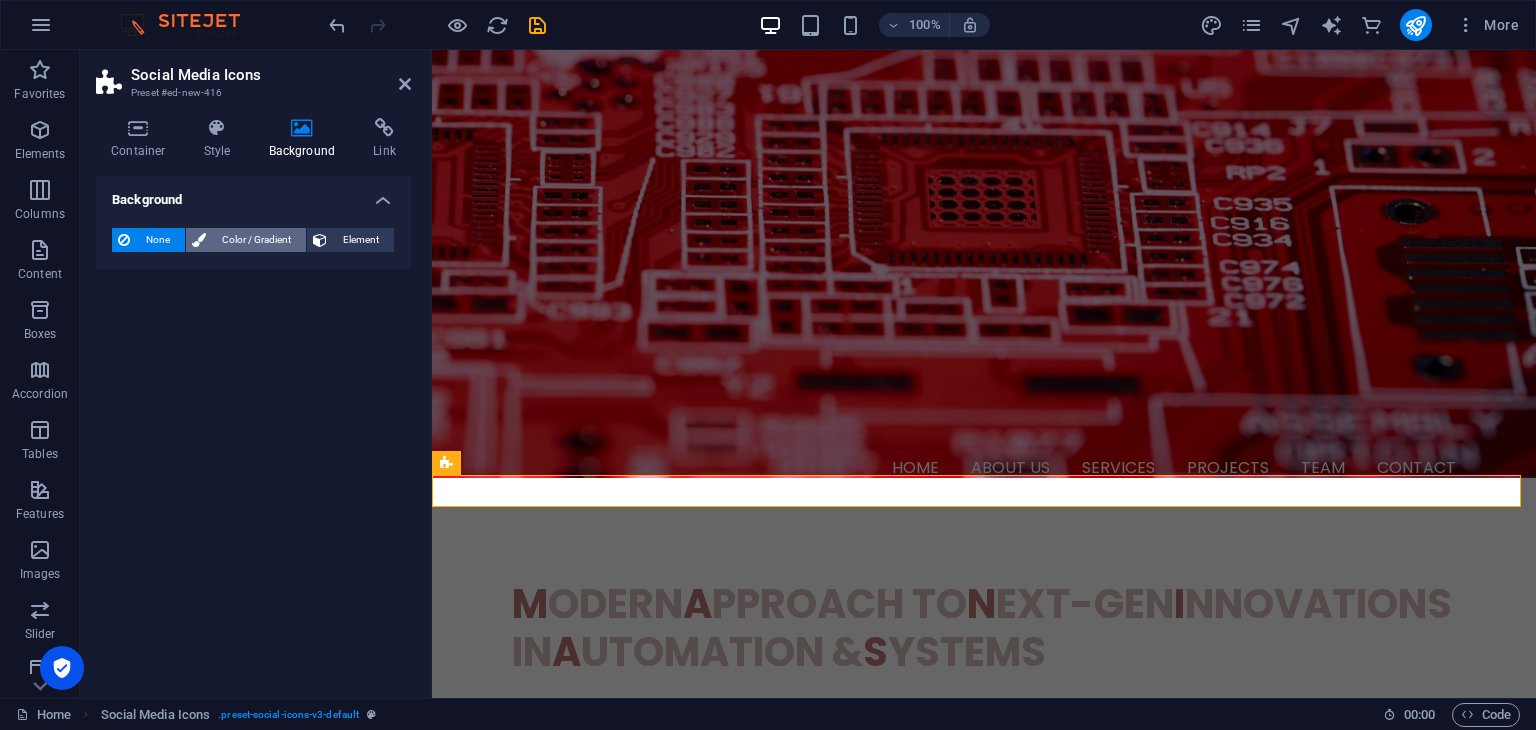 click on "Color / Gradient" at bounding box center [256, 240] 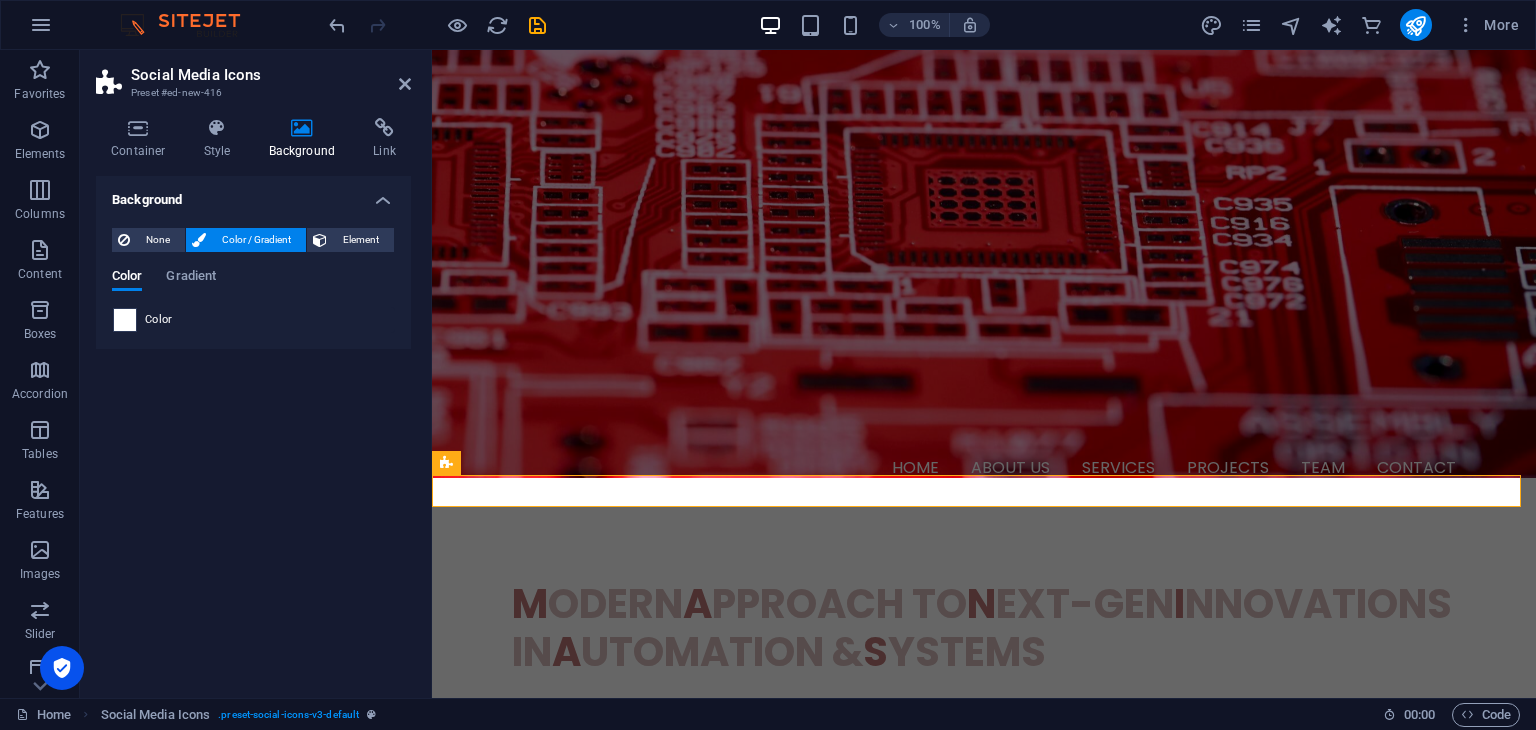 click at bounding box center [125, 320] 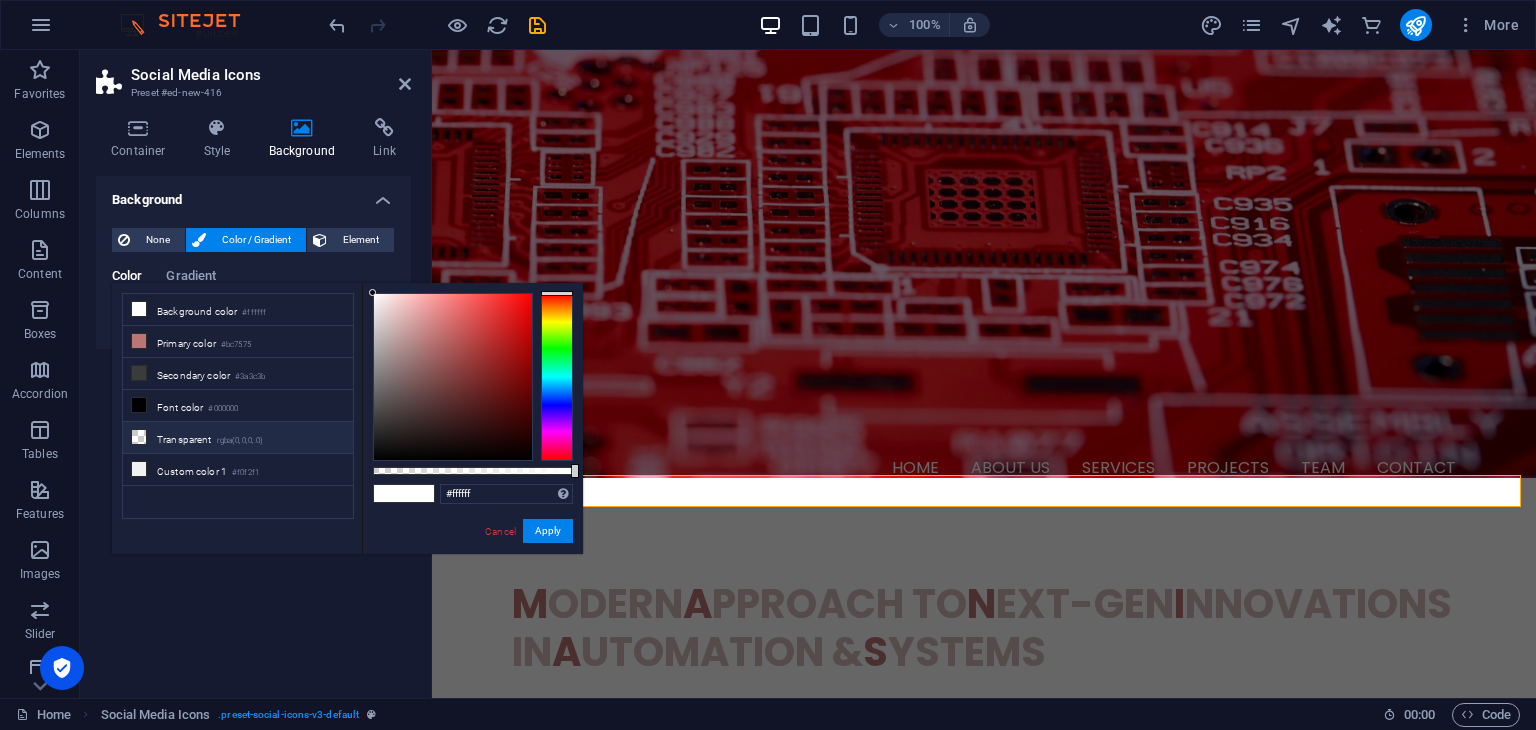 click on "Transparent
rgba(0,0,0,.0)" at bounding box center [238, 438] 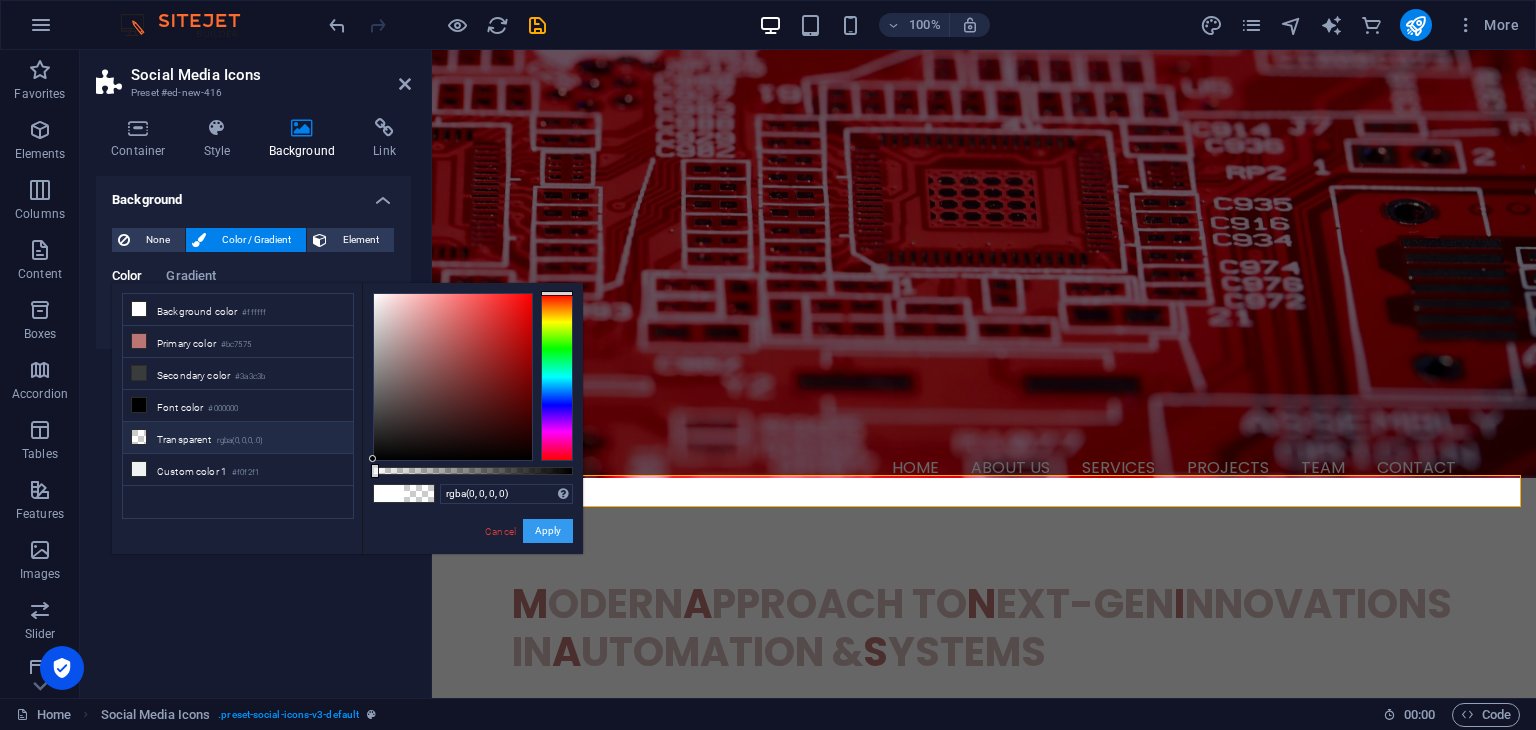 click on "Apply" at bounding box center [548, 531] 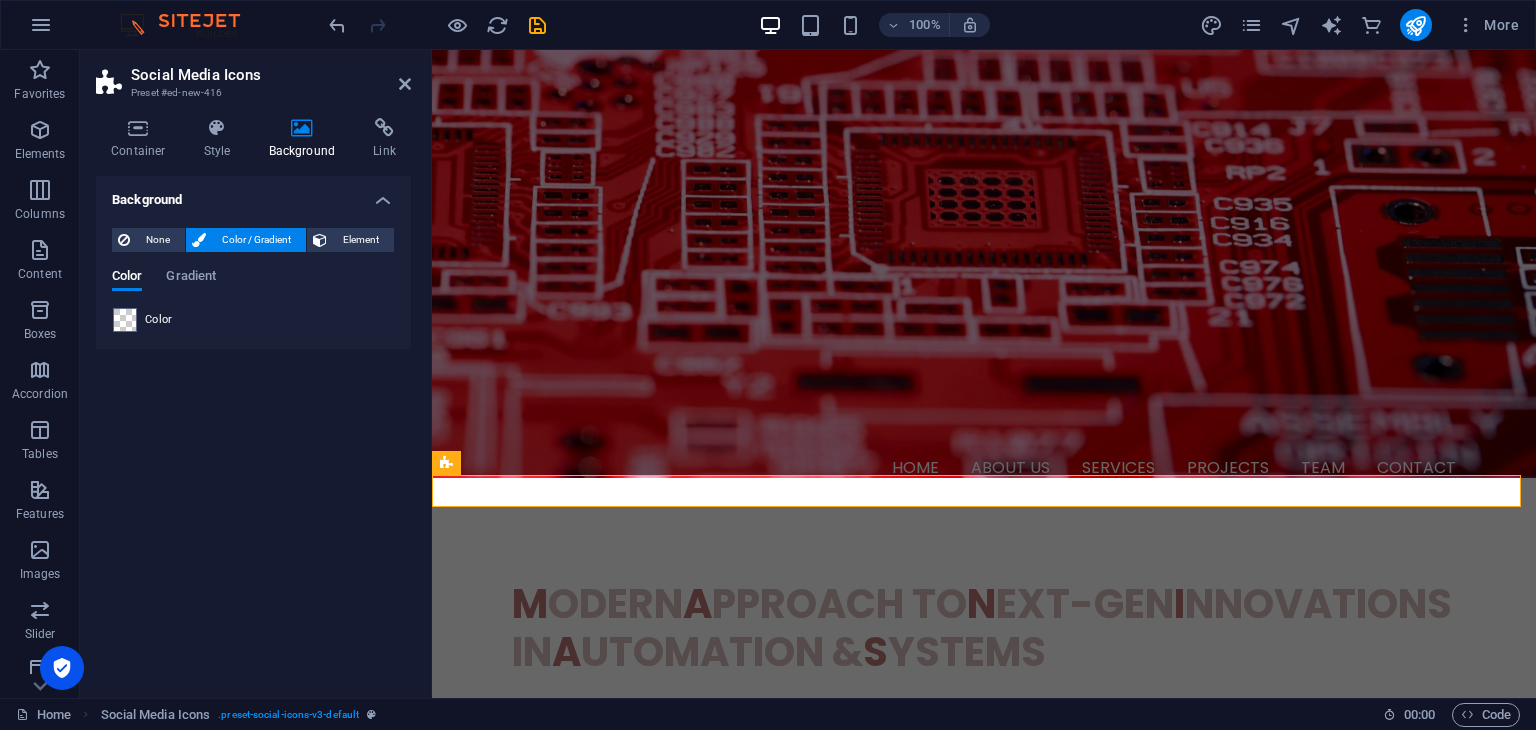 drag, startPoint x: 297, startPoint y: 370, endPoint x: 283, endPoint y: 388, distance: 22.803509 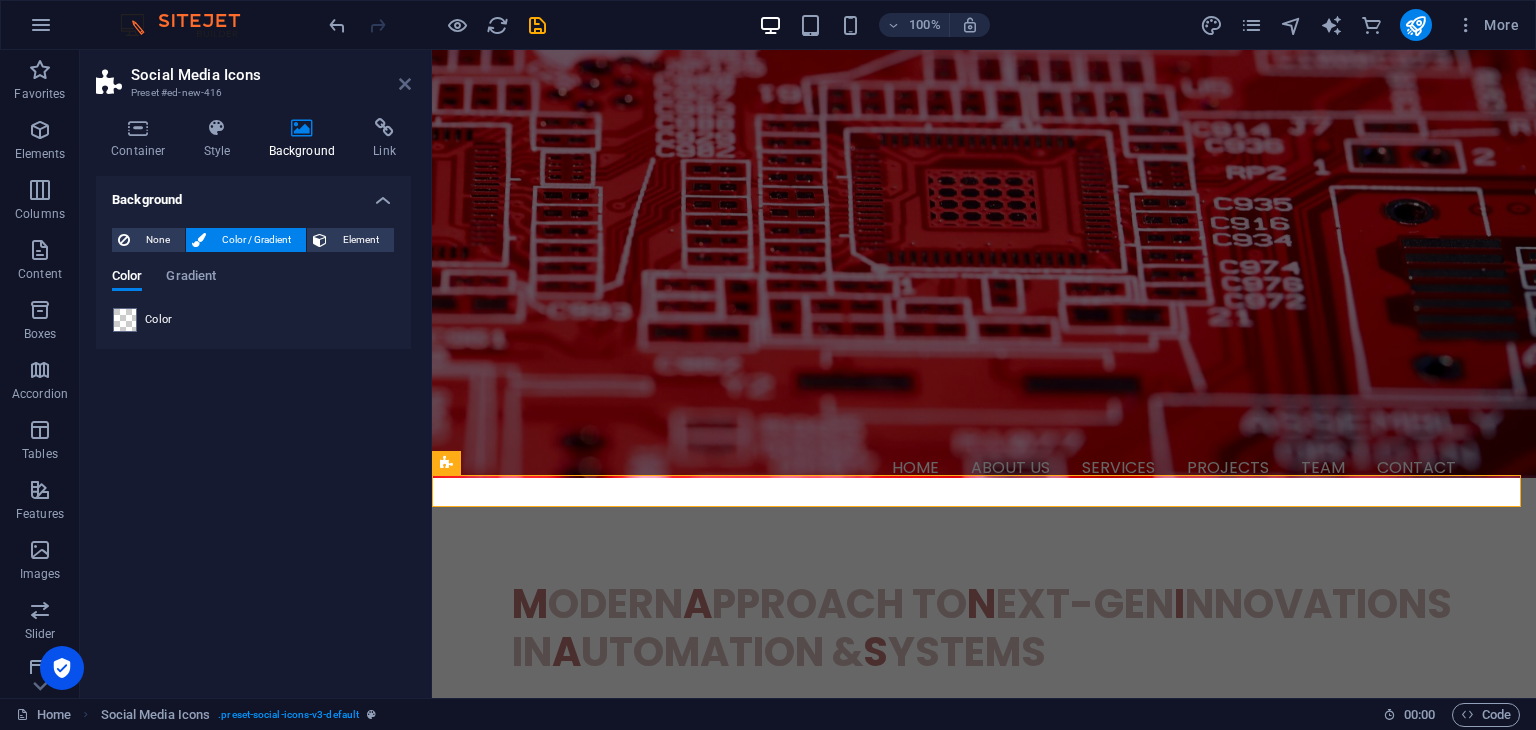 click at bounding box center (405, 84) 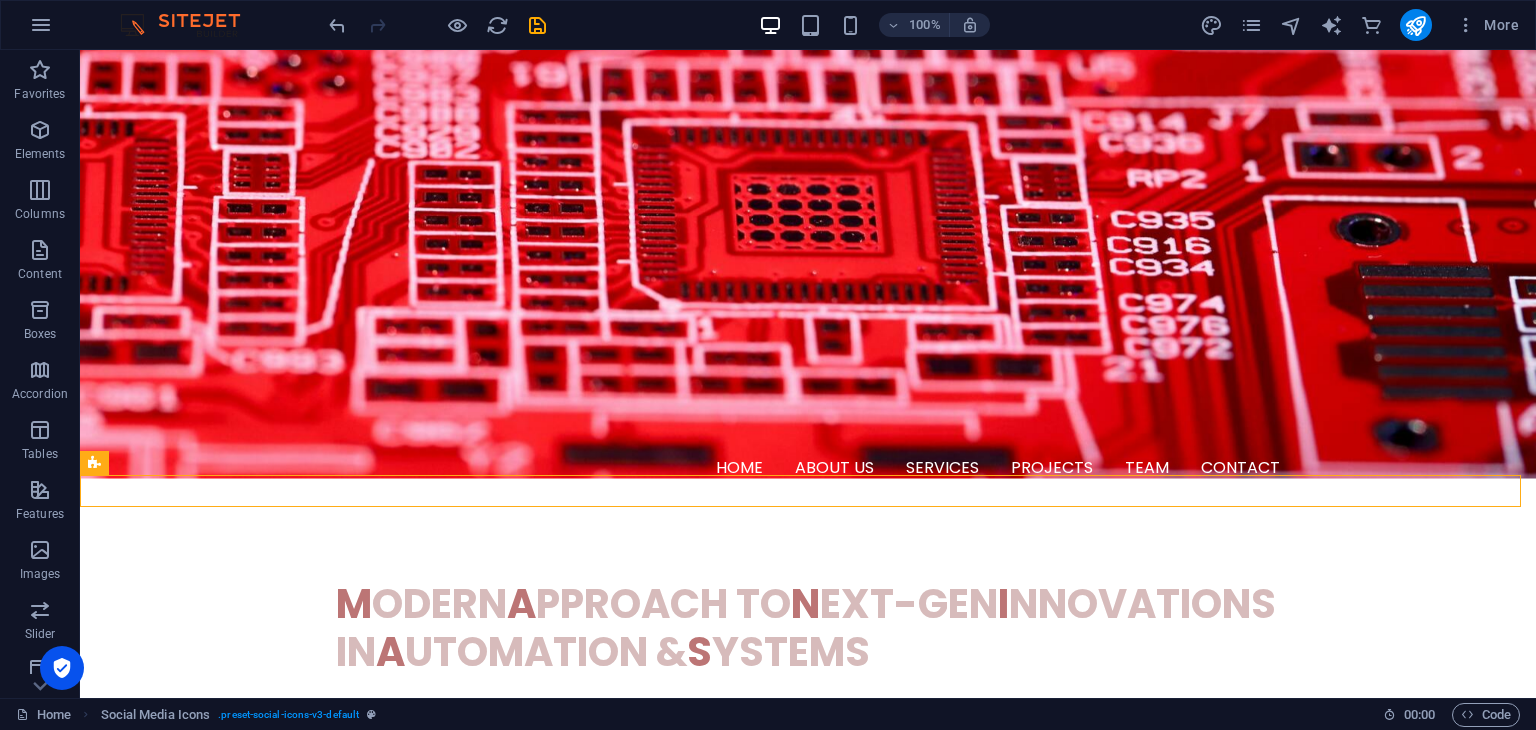 click on "100% More" at bounding box center (768, 25) 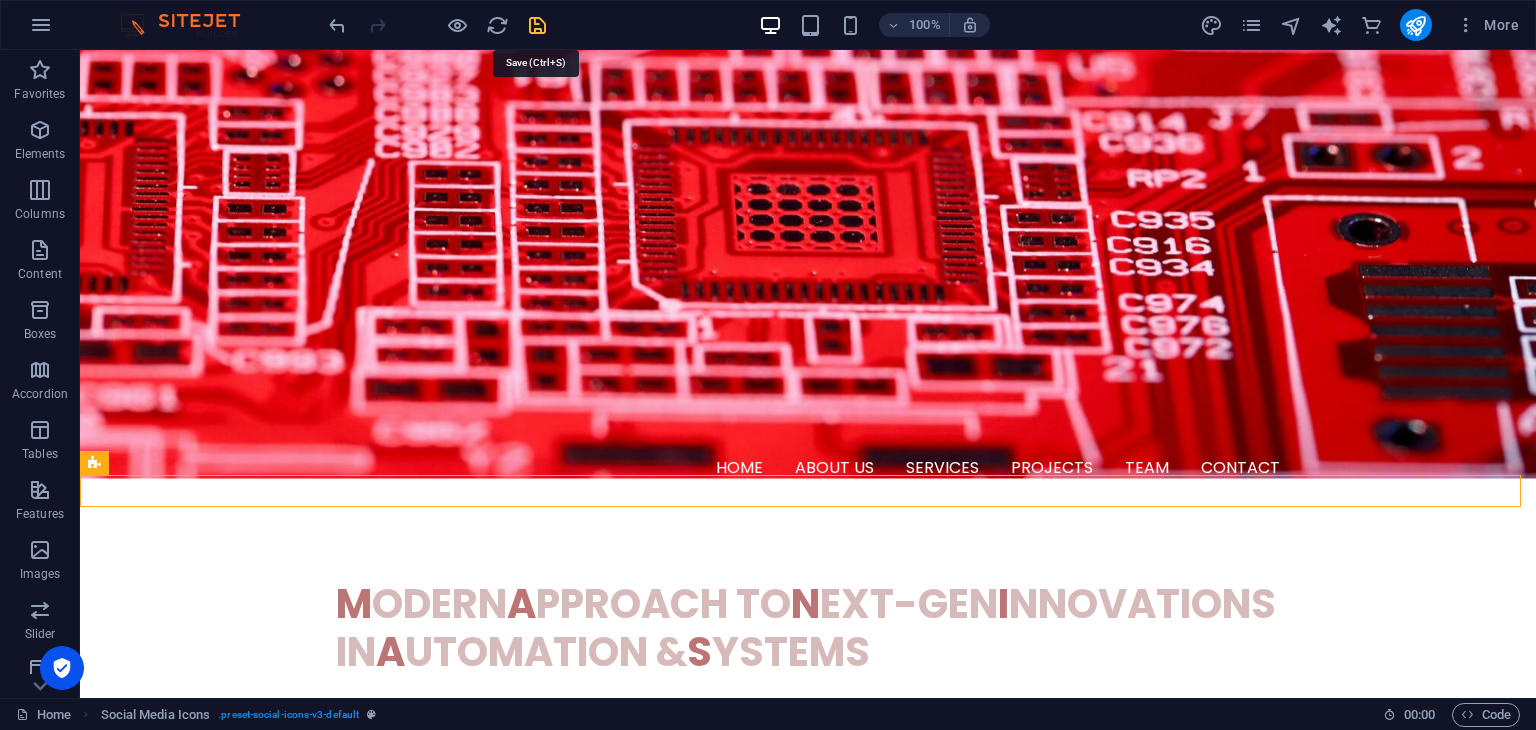 click at bounding box center [537, 25] 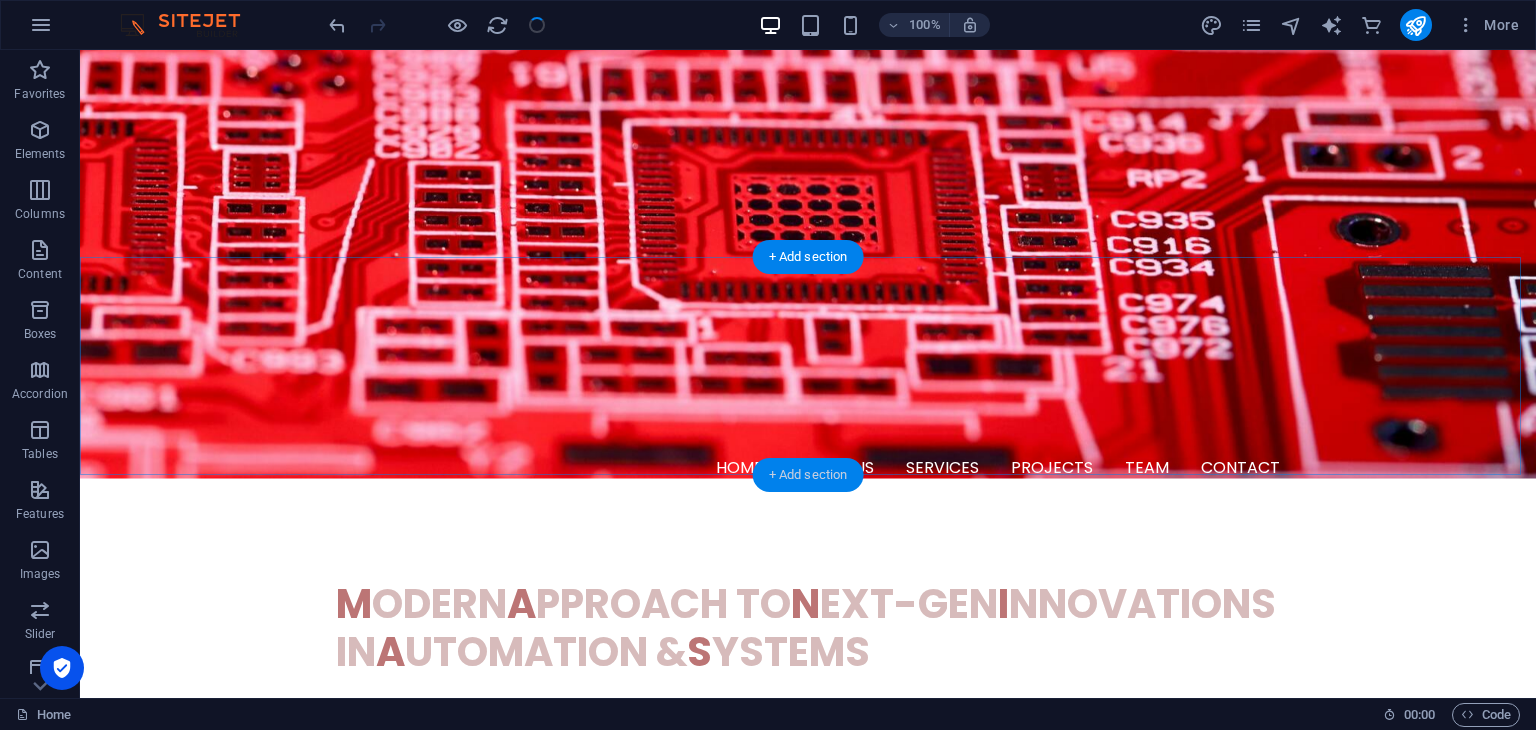click on "+ Add section" at bounding box center [808, 475] 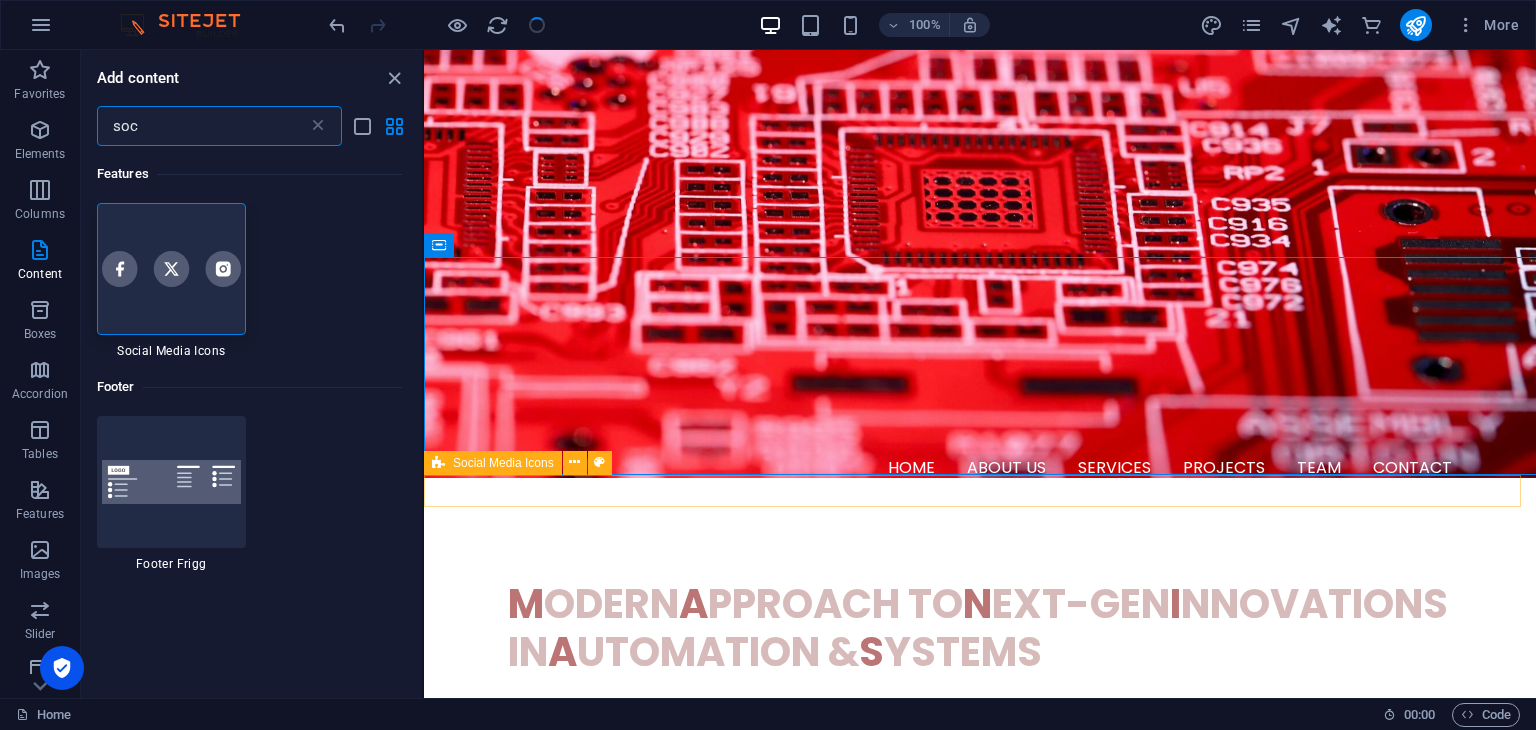 click at bounding box center [980, 1273] 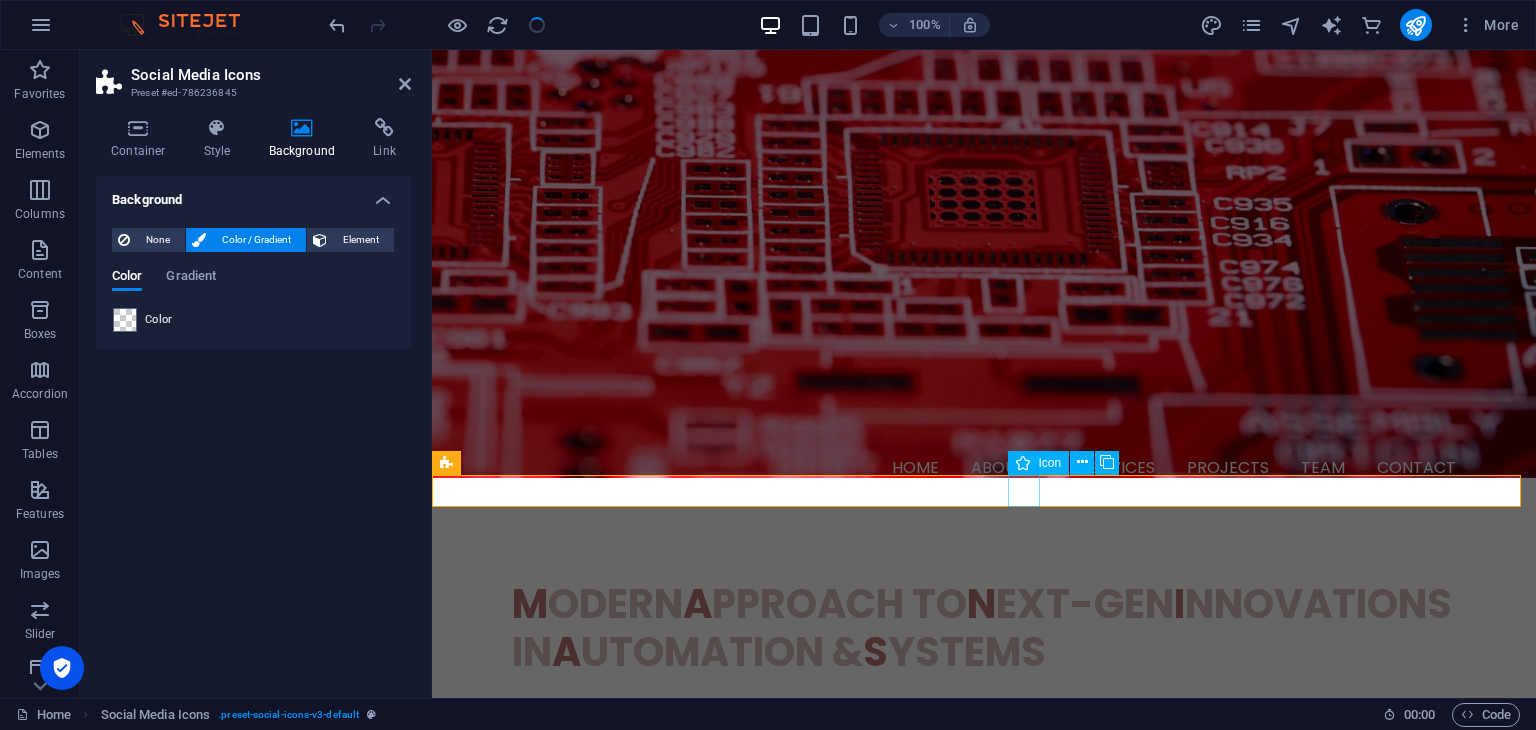 click at bounding box center [984, 1313] 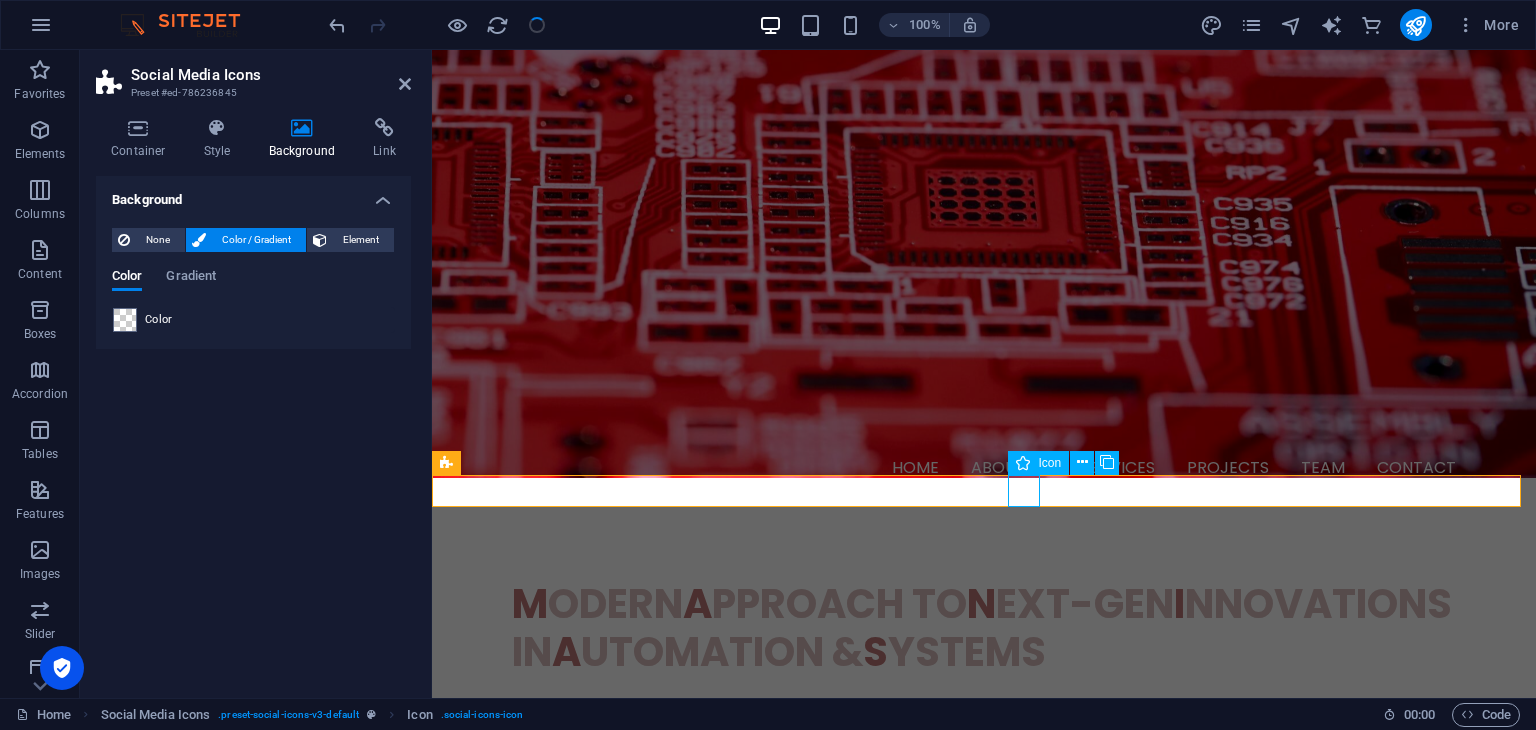 click at bounding box center (984, 1313) 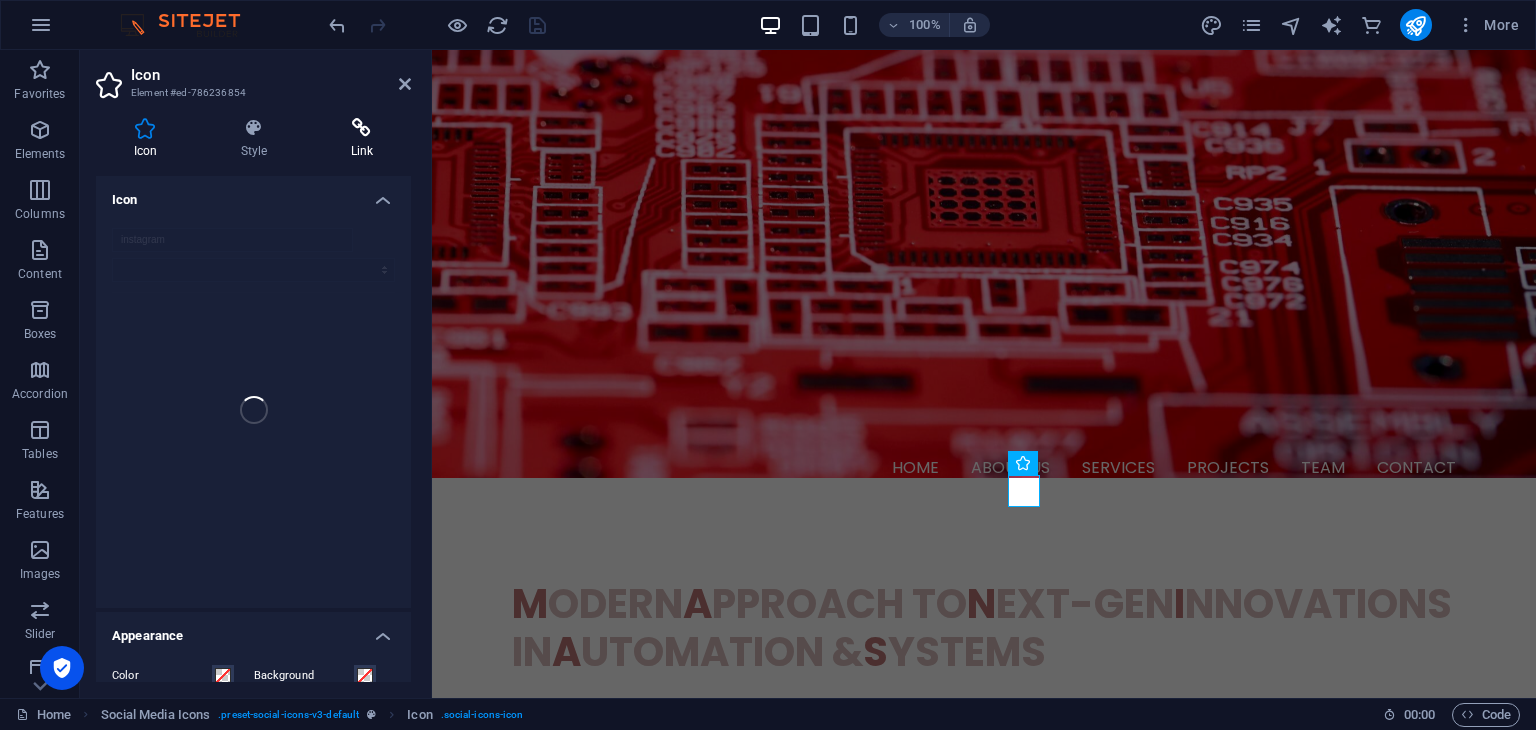 click on "Link" at bounding box center [362, 139] 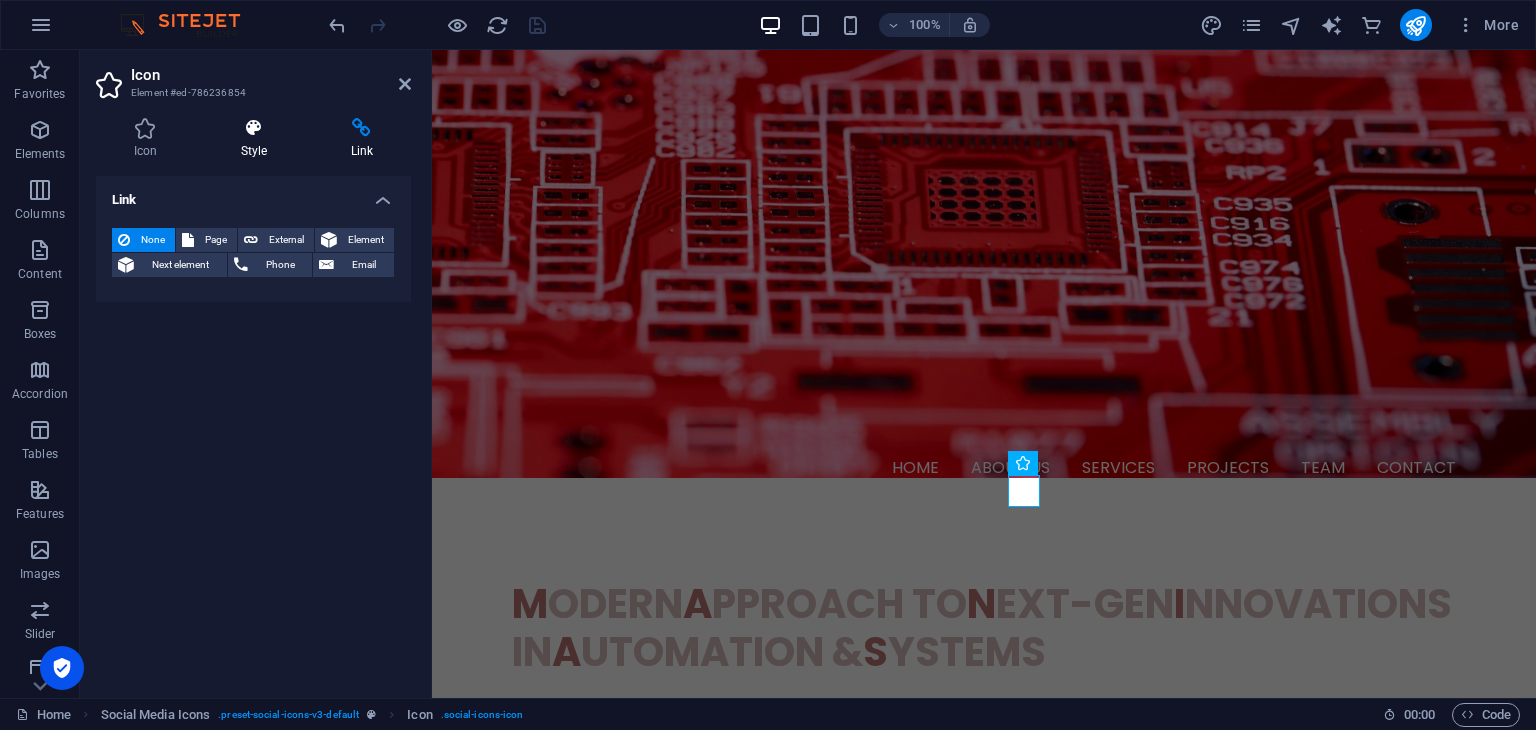 click on "Style" at bounding box center (258, 139) 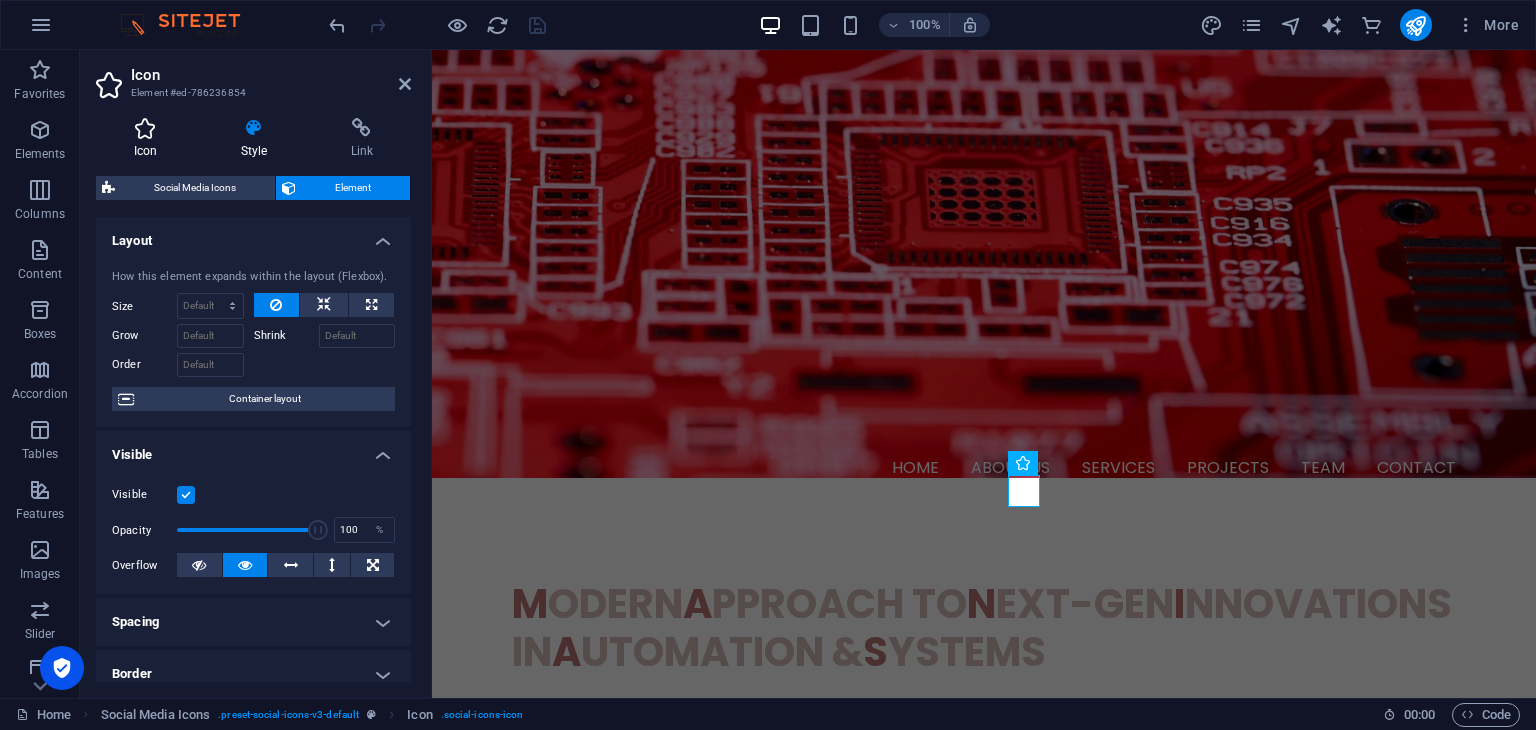 click on "Icon" at bounding box center [149, 139] 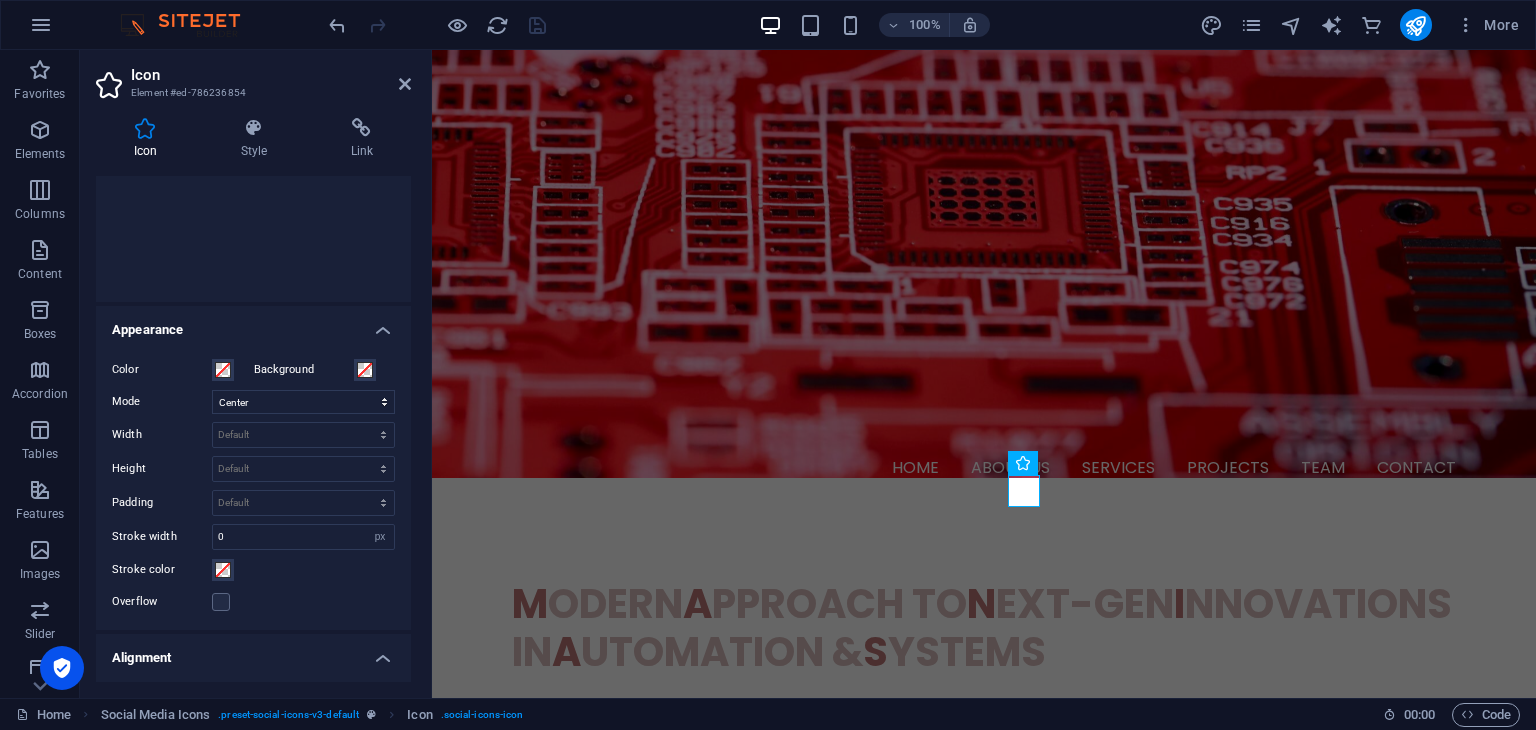 scroll, scrollTop: 0, scrollLeft: 0, axis: both 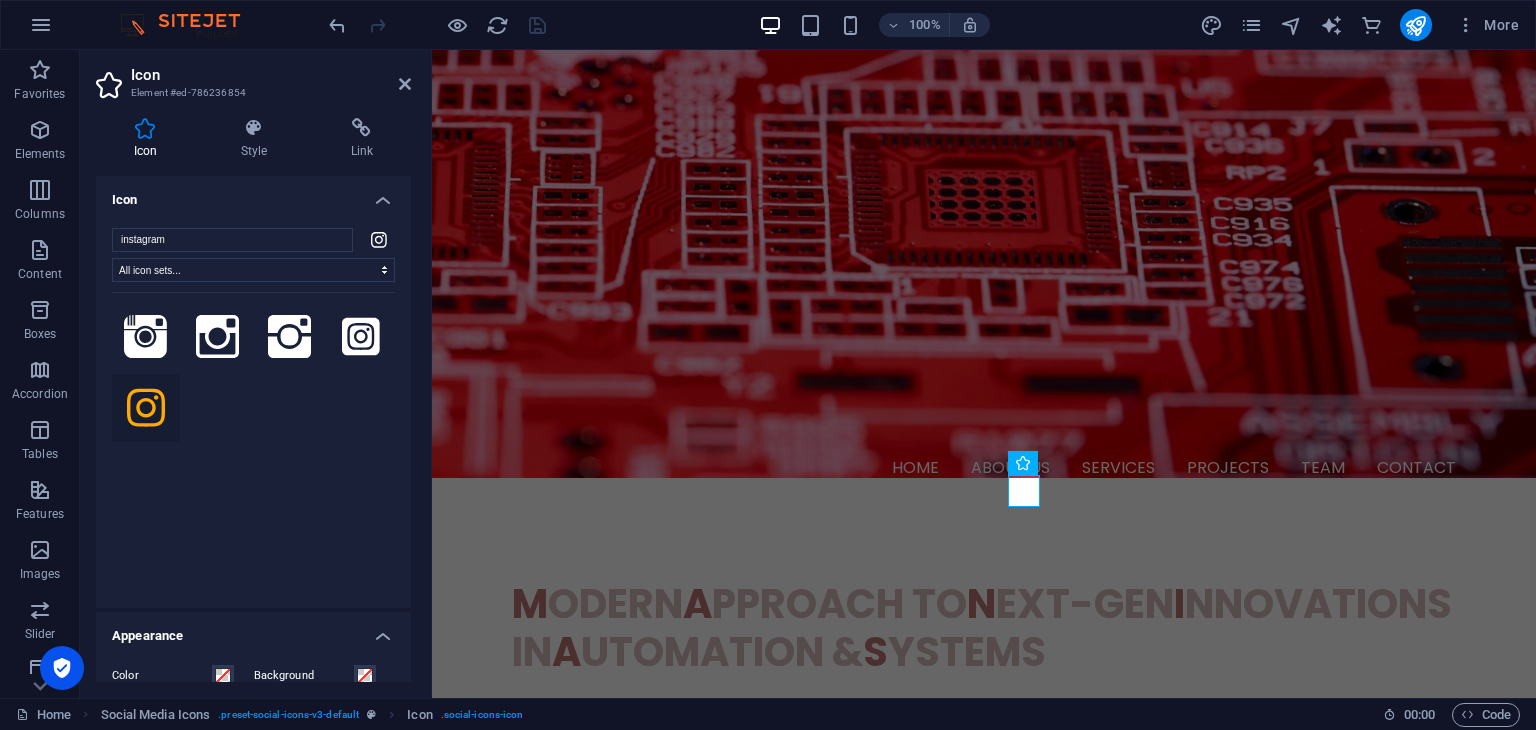 click 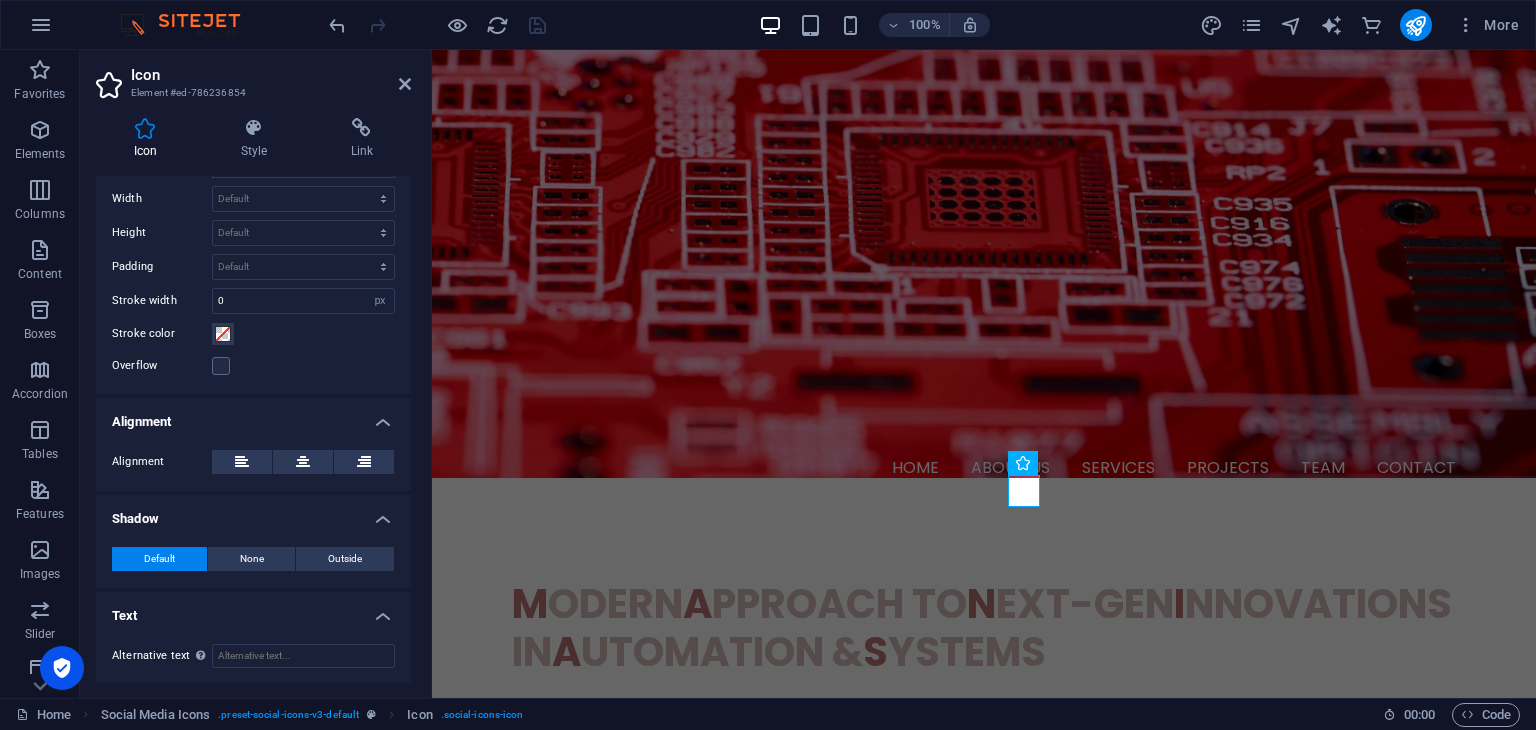 scroll, scrollTop: 0, scrollLeft: 0, axis: both 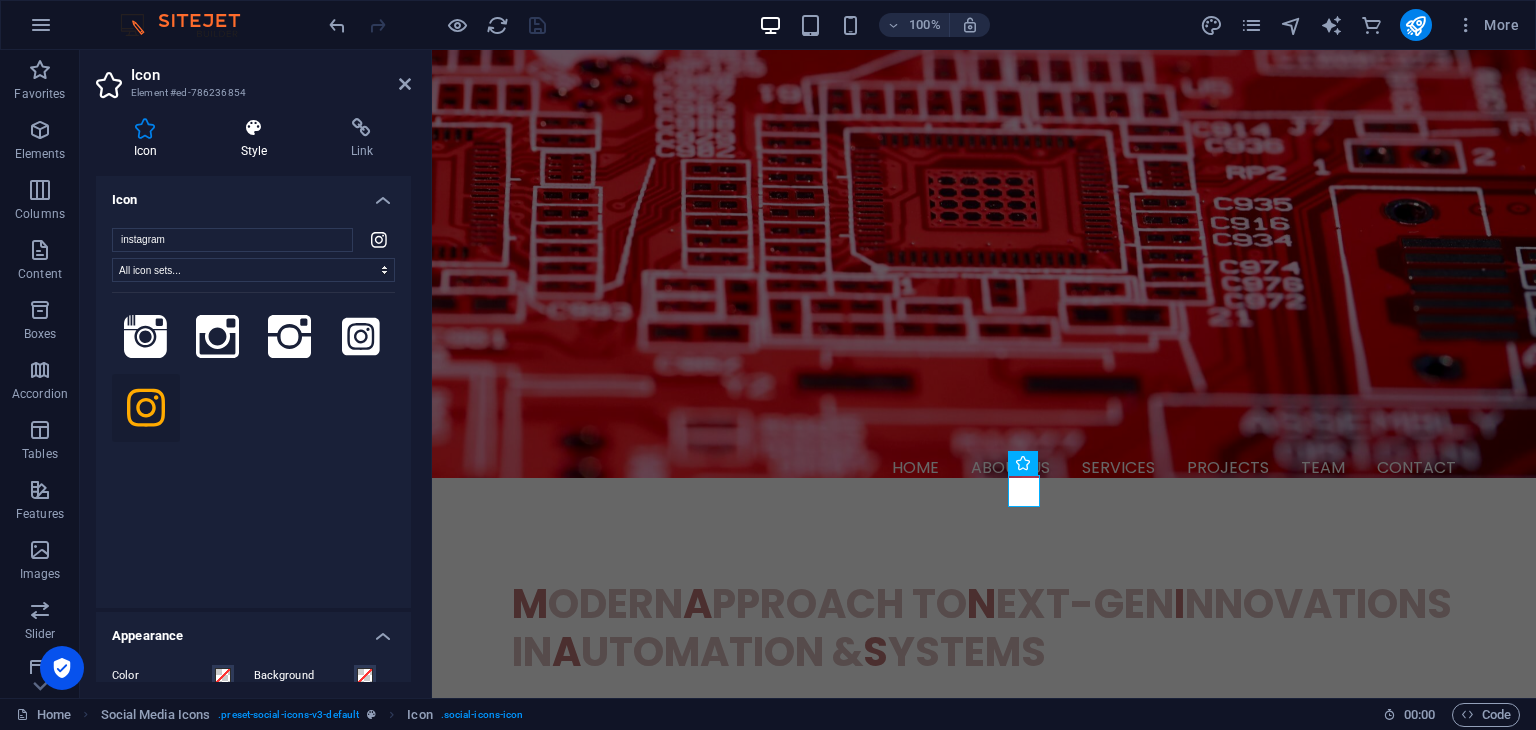 click on "Style" at bounding box center (258, 139) 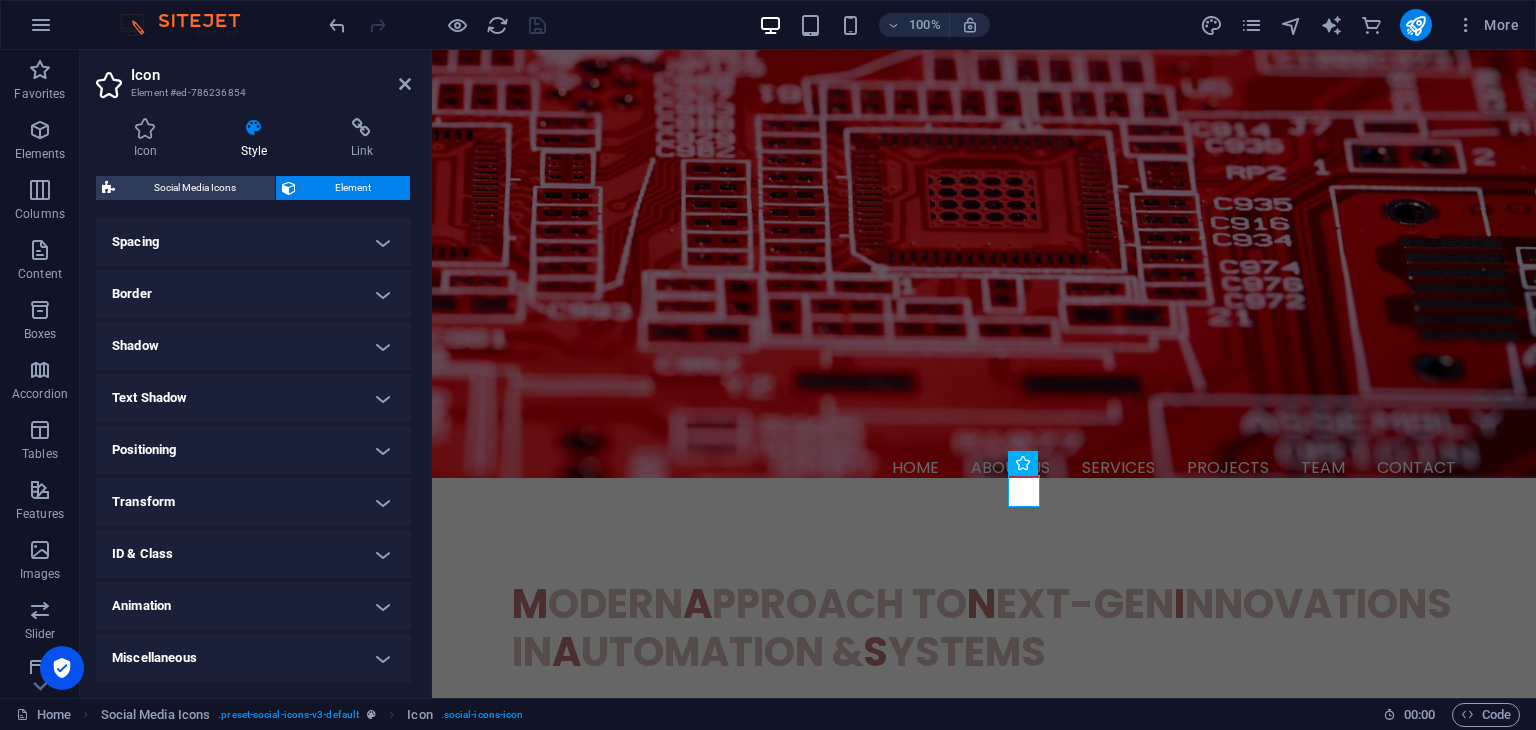 scroll, scrollTop: 0, scrollLeft: 0, axis: both 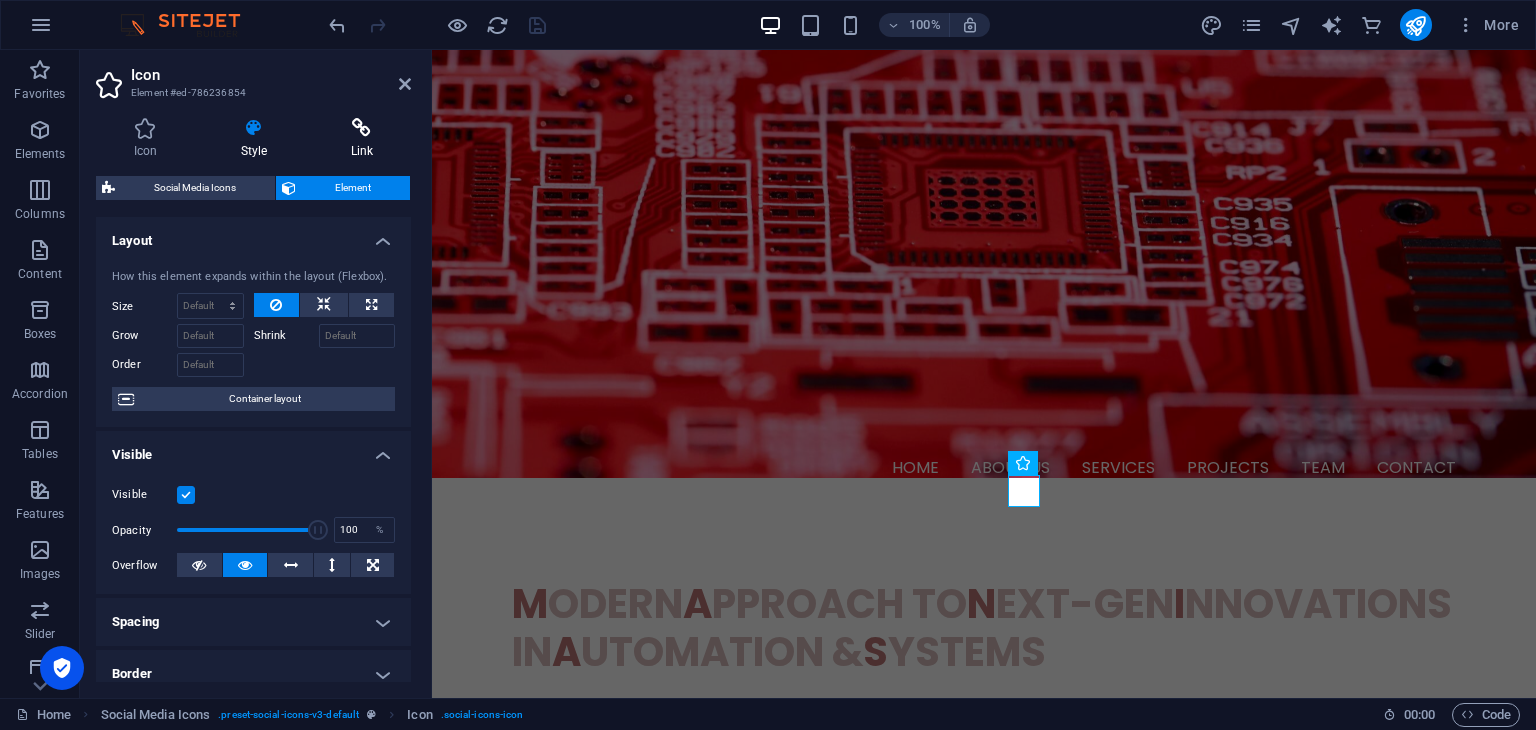 click on "Link" at bounding box center [362, 139] 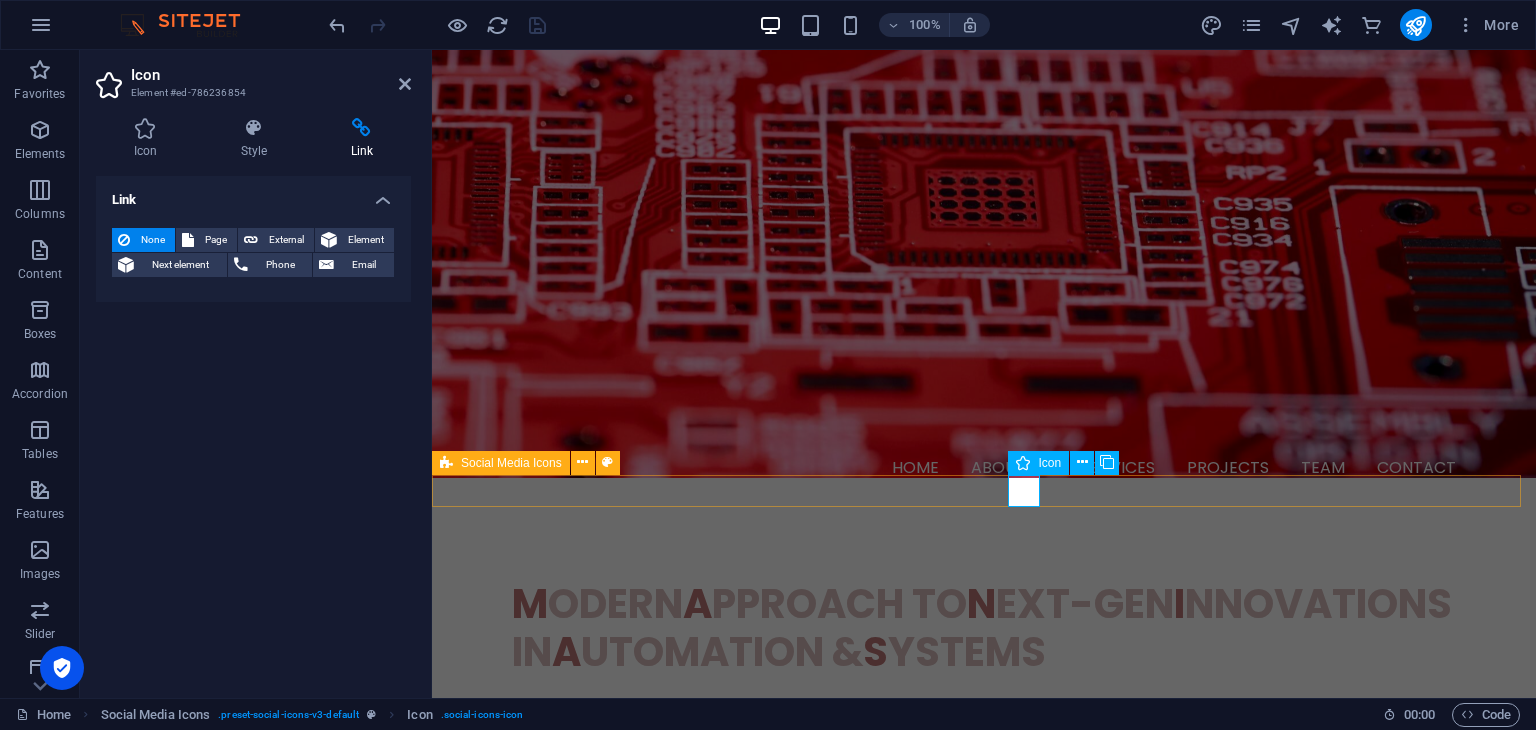 click at bounding box center [984, 1313] 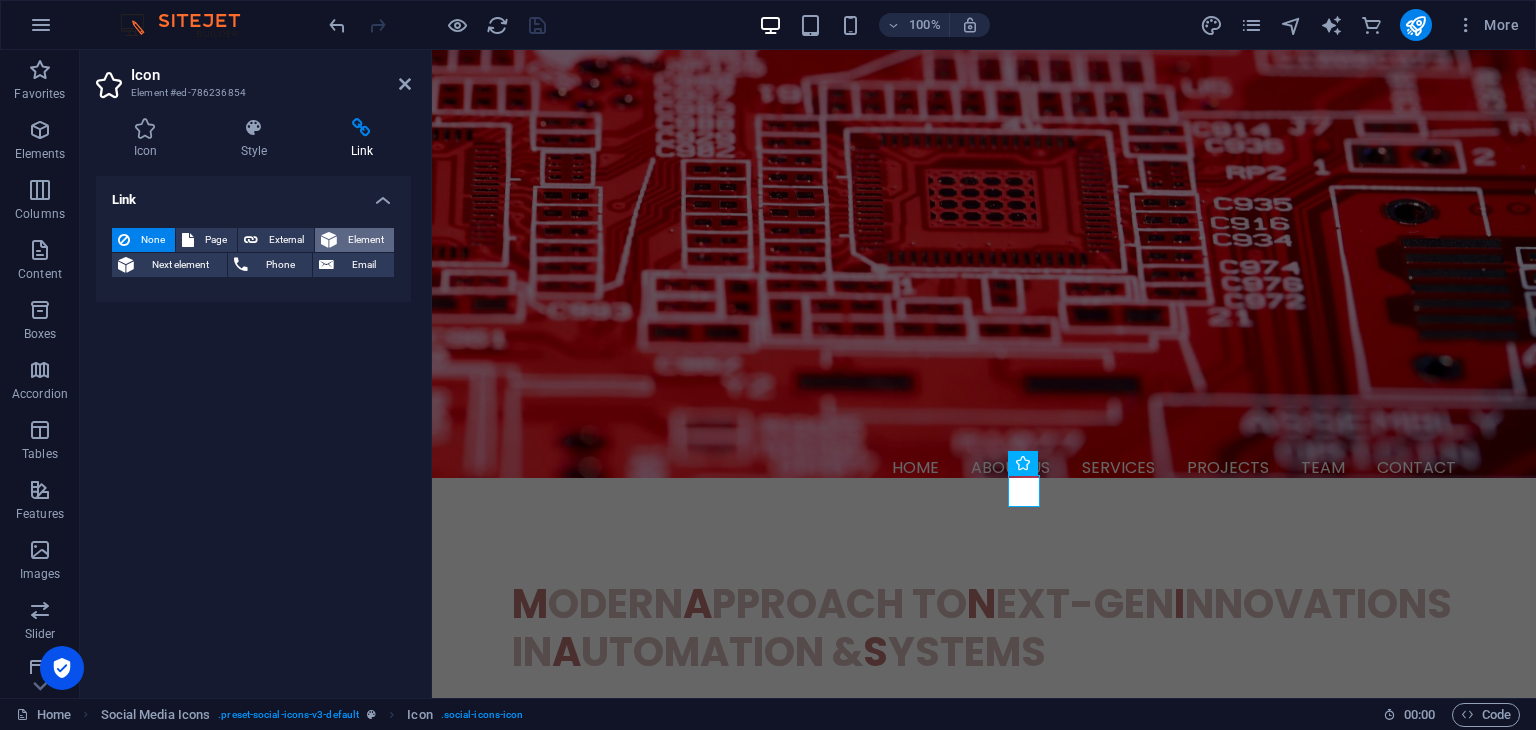 click on "Element" at bounding box center [365, 240] 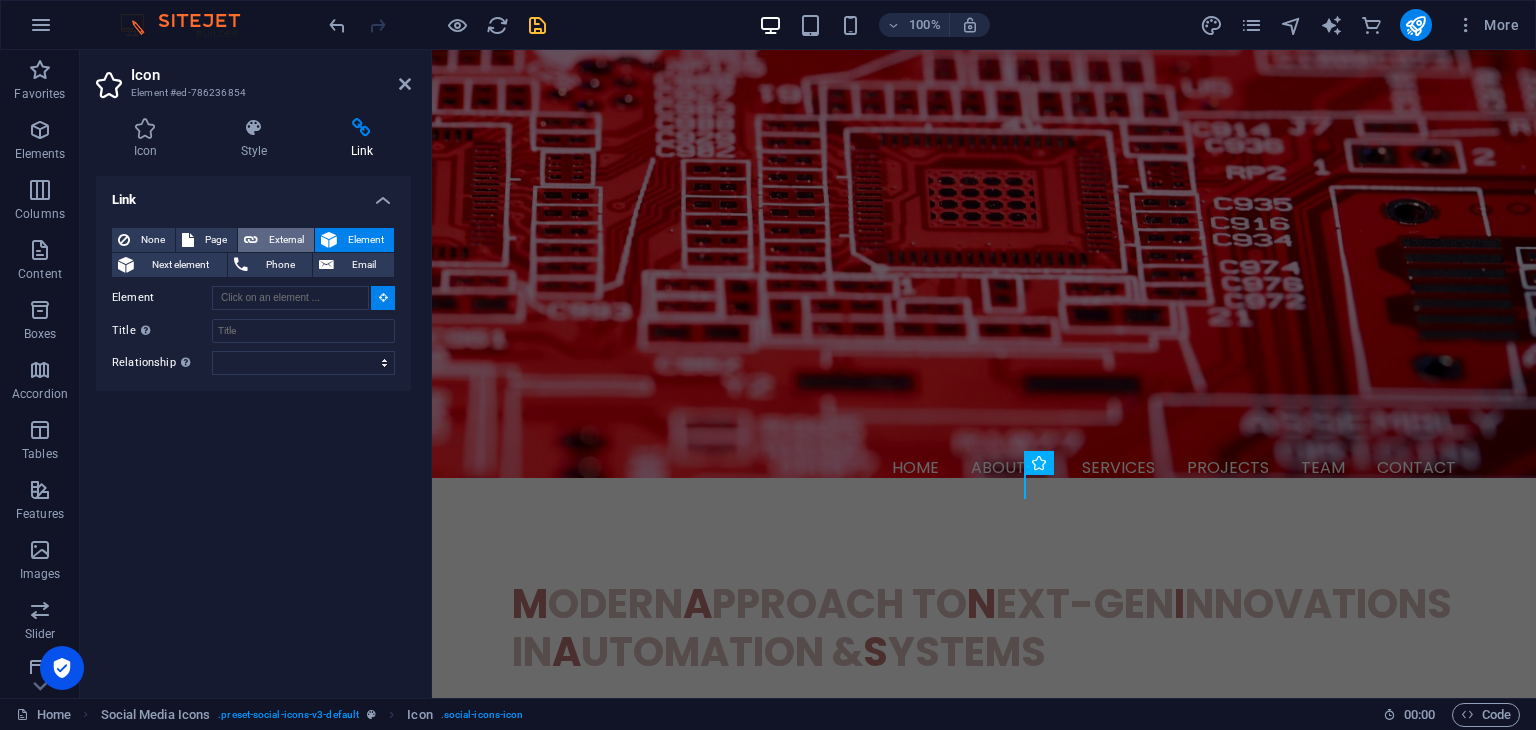 click on "External" at bounding box center [276, 240] 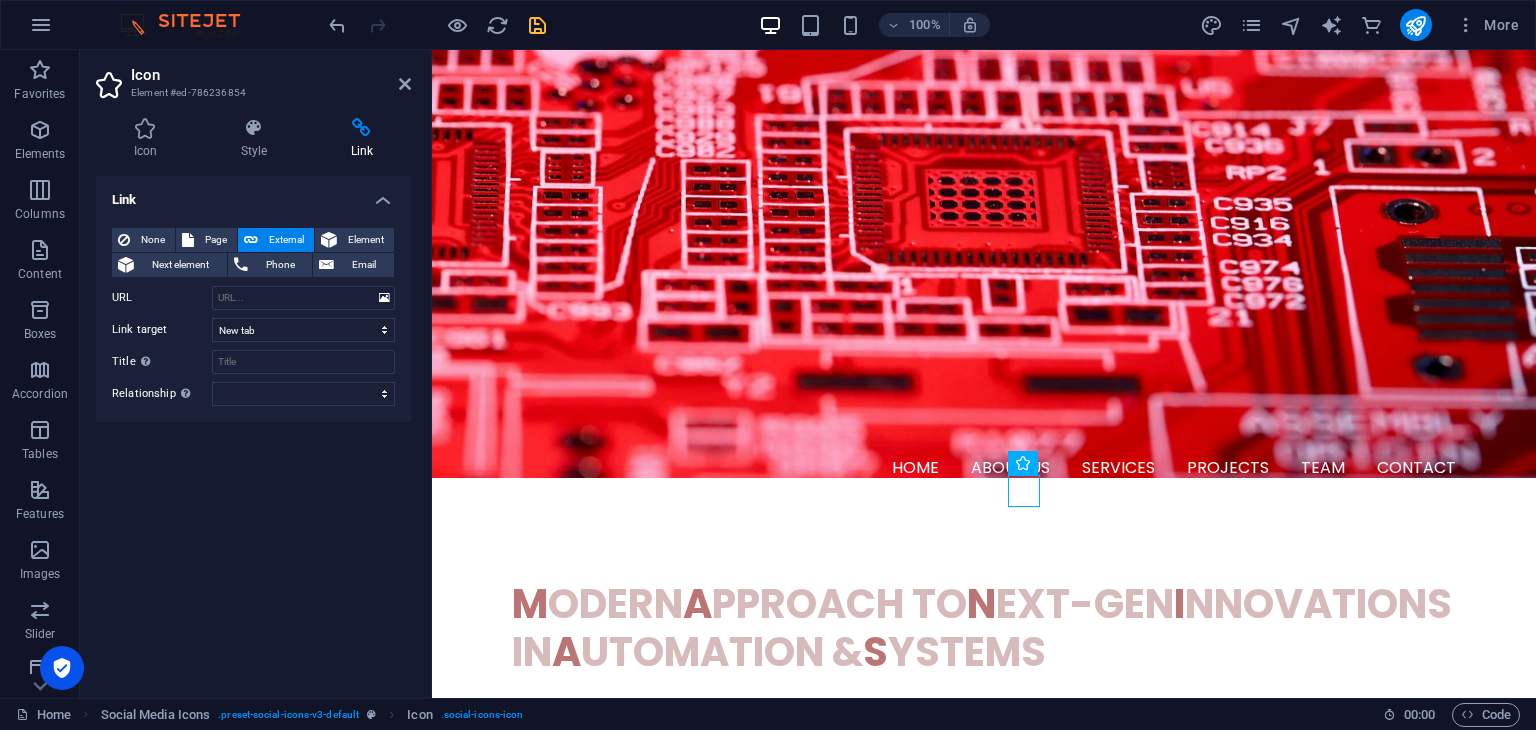 click on "None Page External Element Next element Phone Email Page Home Subpage Legal Notice Privacy Element
URL Phone Email Link target New tab Same tab Overlay Title Additional link description, should not be the same as the link text. The title is most often shown as a tooltip text when the mouse moves over the element. Leave empty if uncertain. Relationship Sets the  relationship of this link to the link target . For example, the value "nofollow" instructs search engines not to follow the link. Can be left empty. alternate author bookmark external help license next nofollow noreferrer noopener prev search tag" at bounding box center [253, 317] 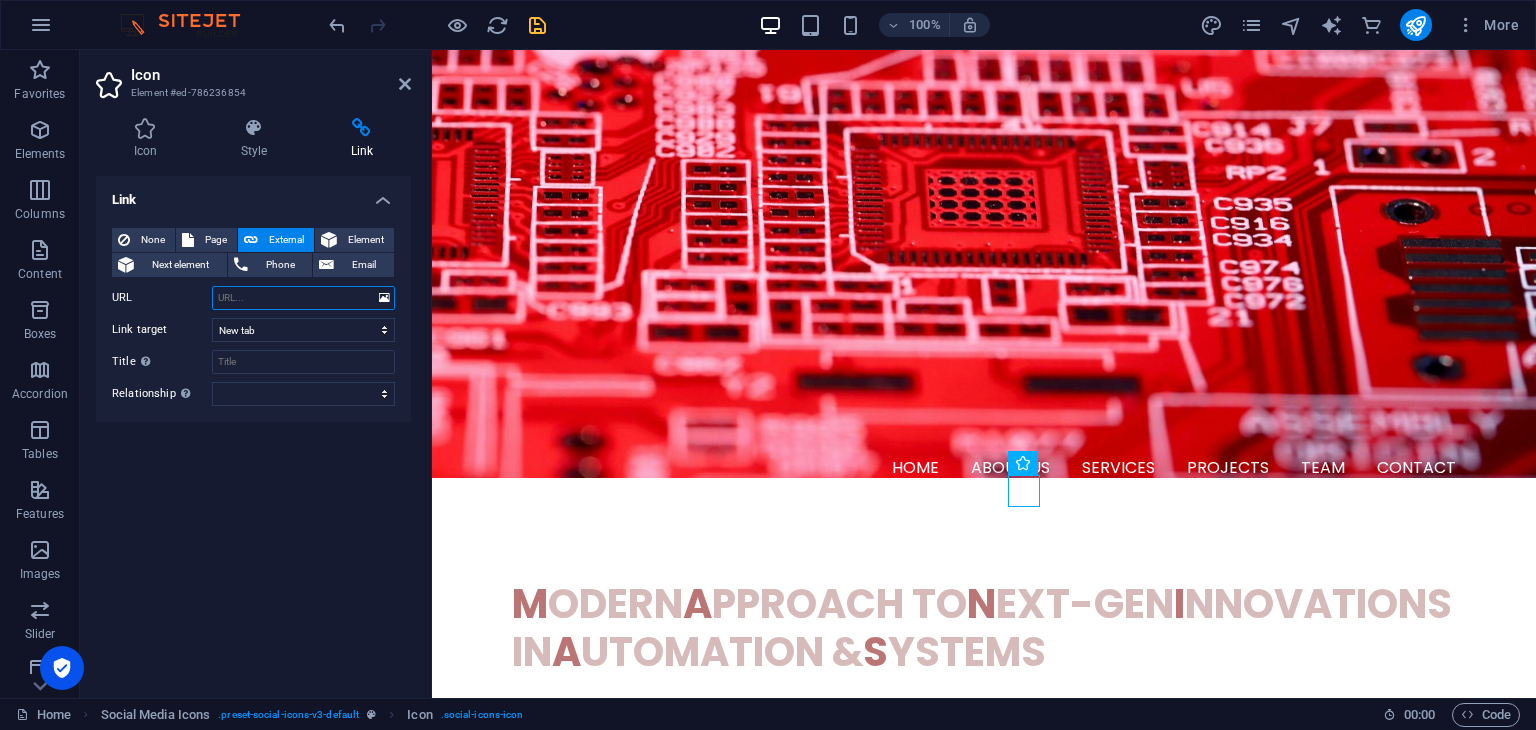 click on "URL" at bounding box center [303, 298] 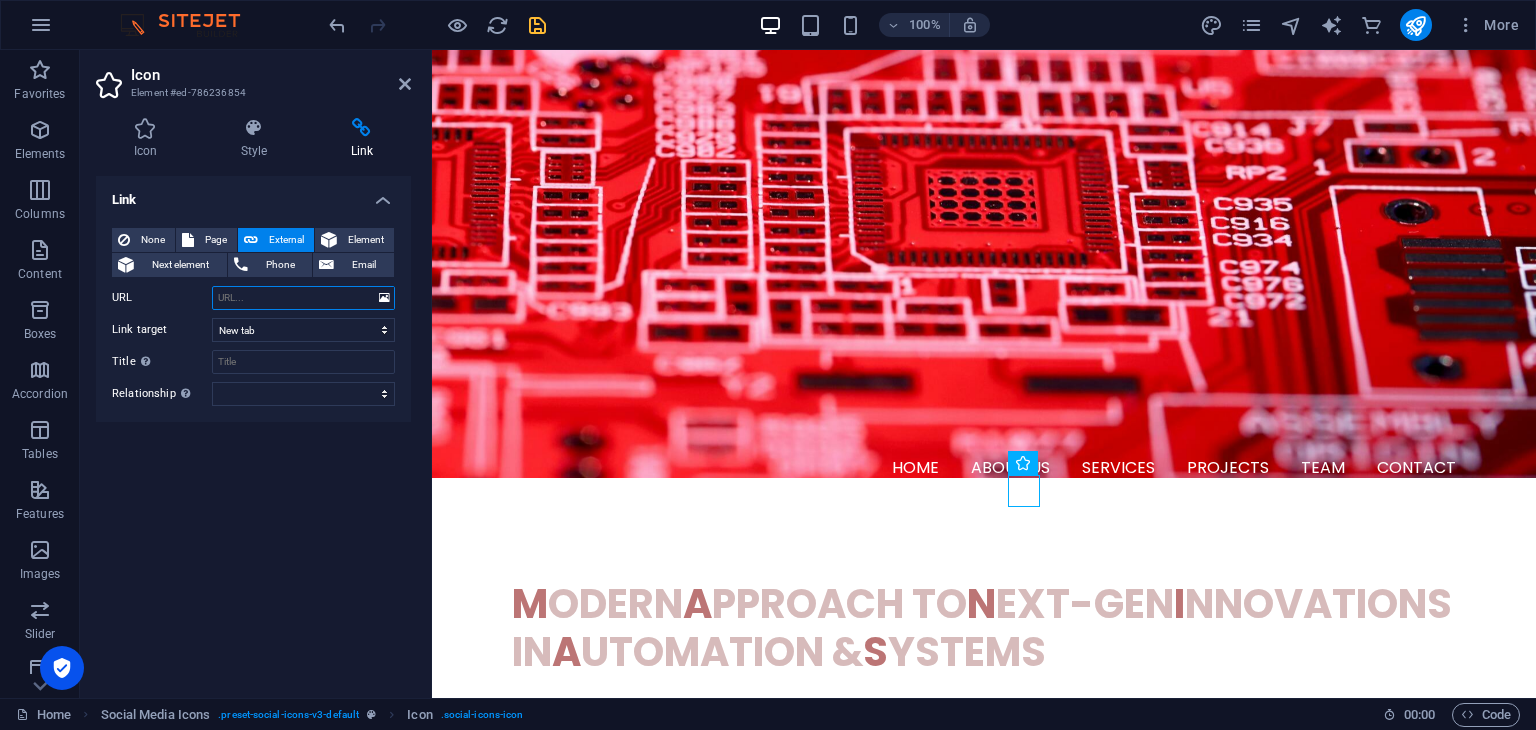 paste on "[URL][DOMAIN_NAME]" 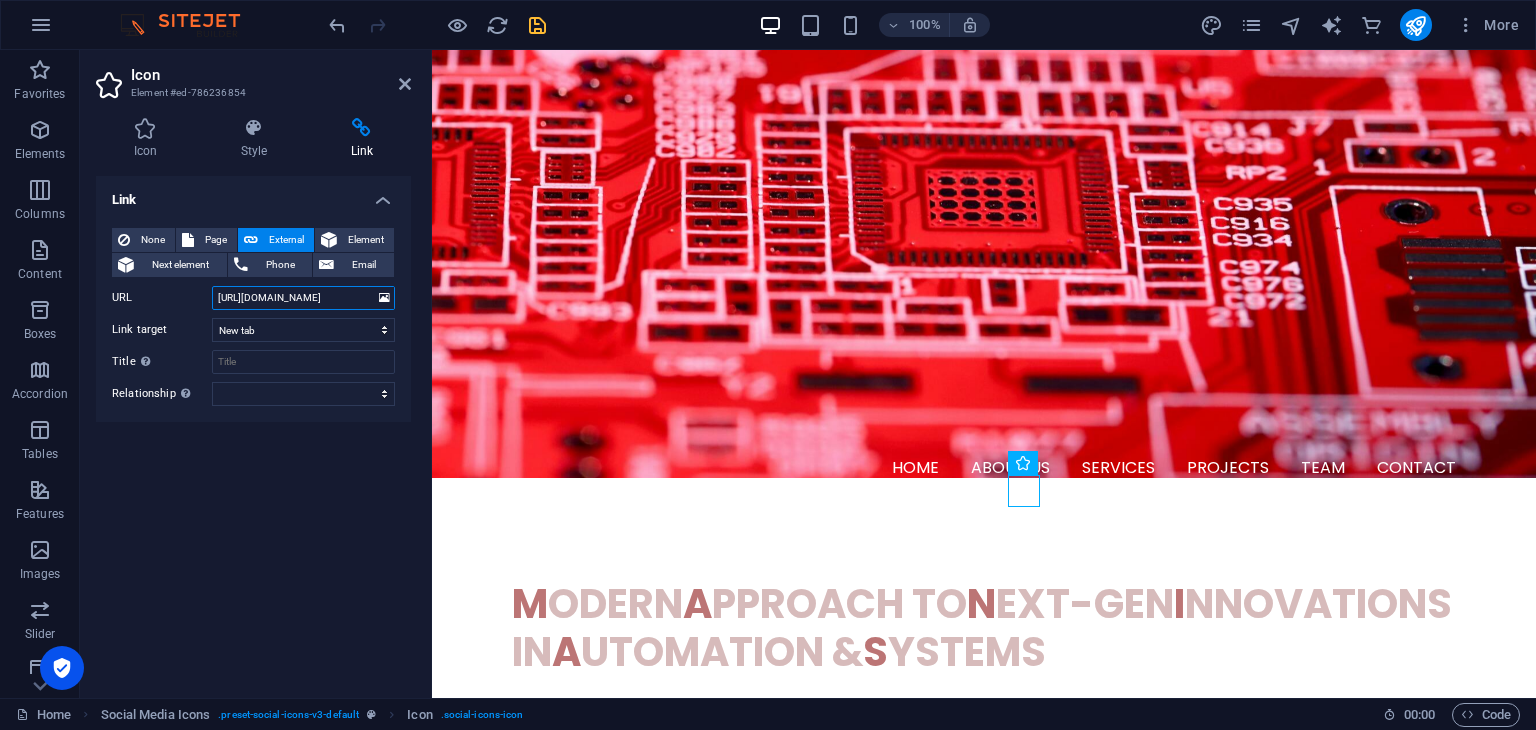 scroll, scrollTop: 0, scrollLeft: 76, axis: horizontal 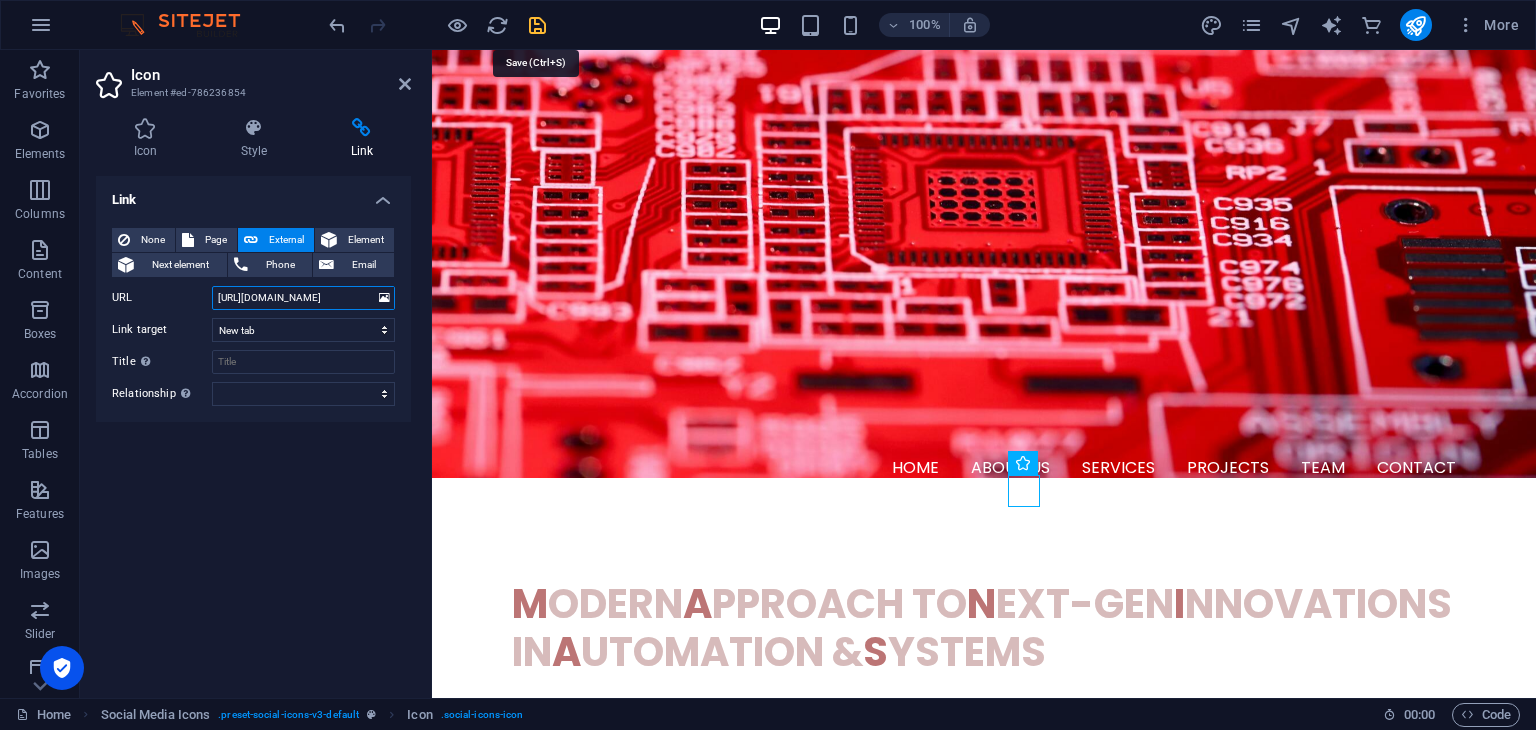 type on "[URL][DOMAIN_NAME]" 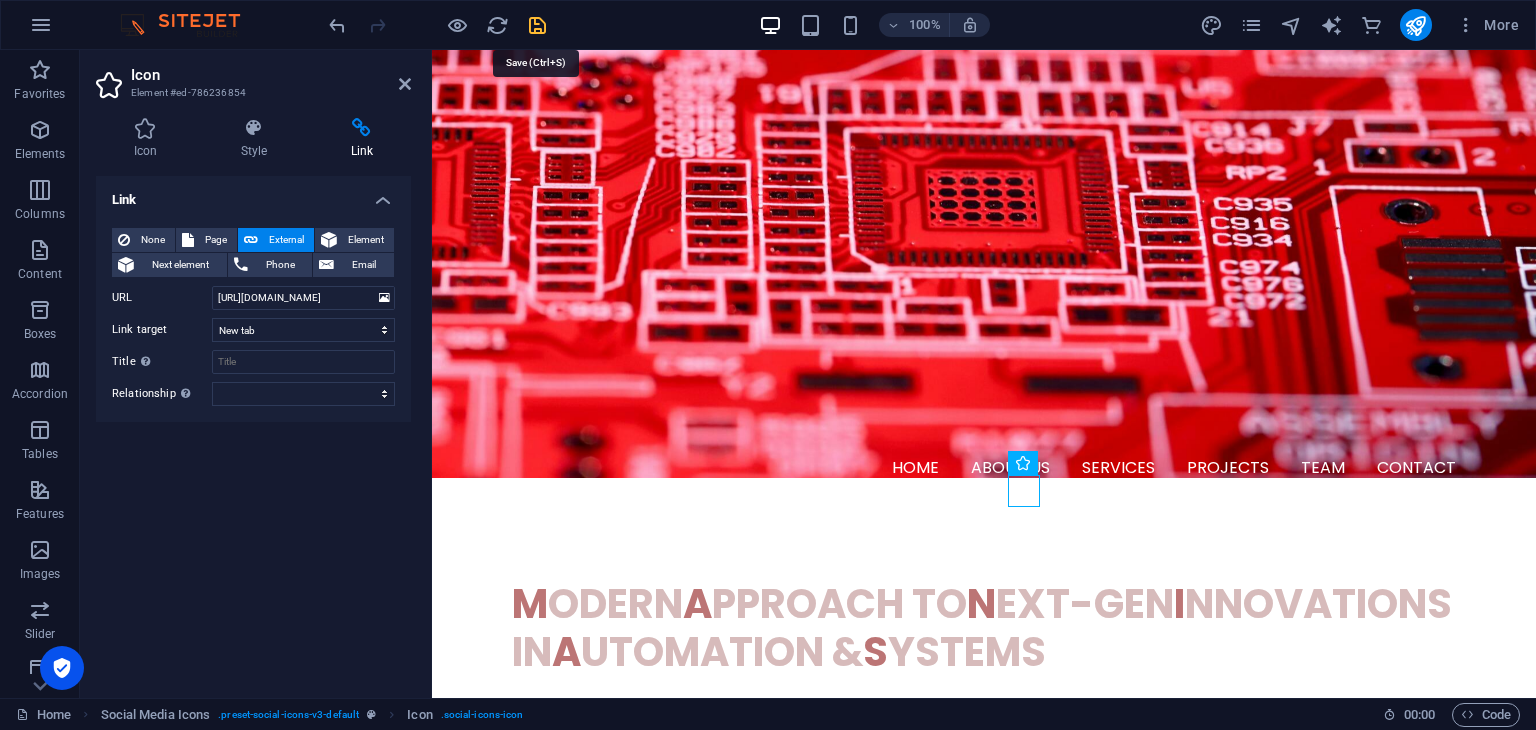 scroll, scrollTop: 0, scrollLeft: 0, axis: both 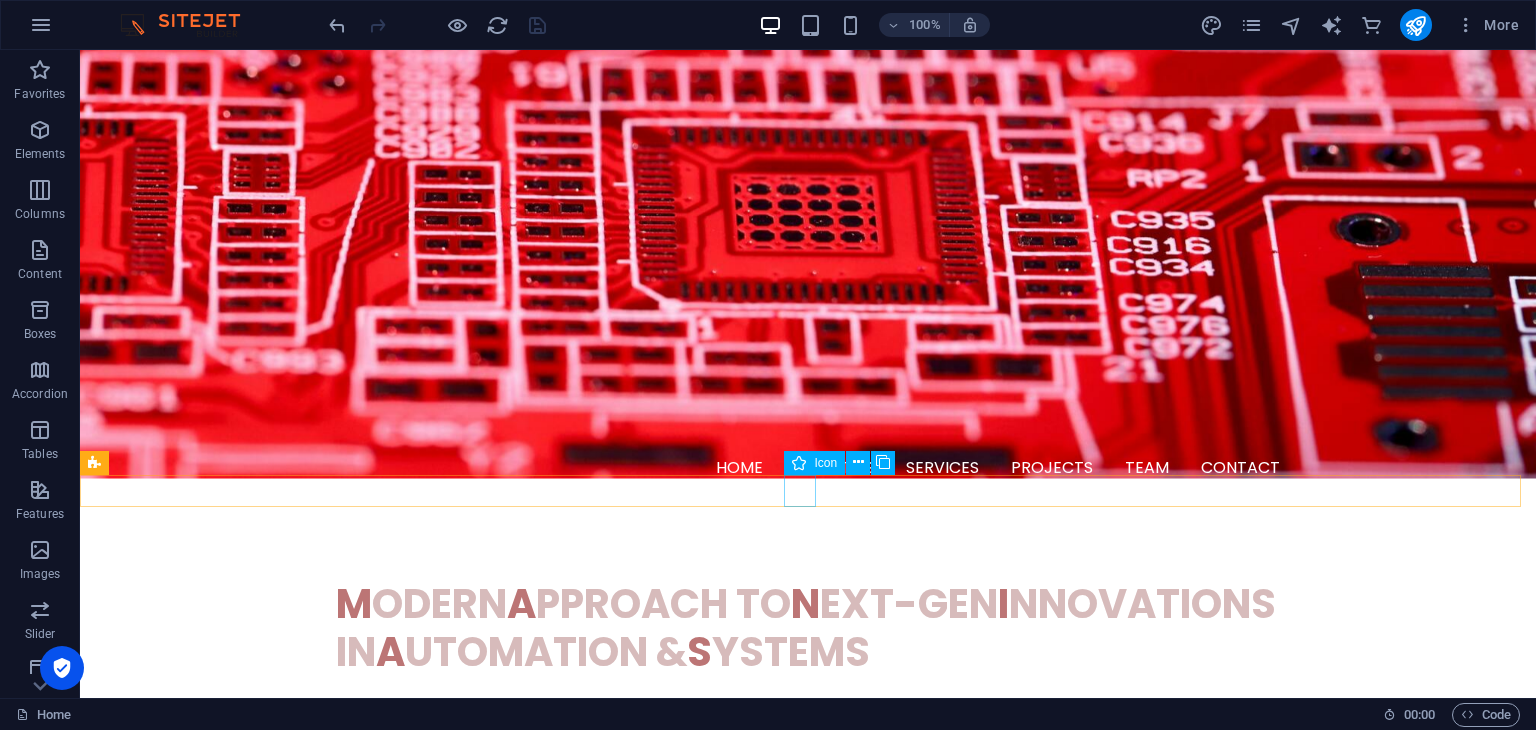 click at bounding box center [808, 1273] 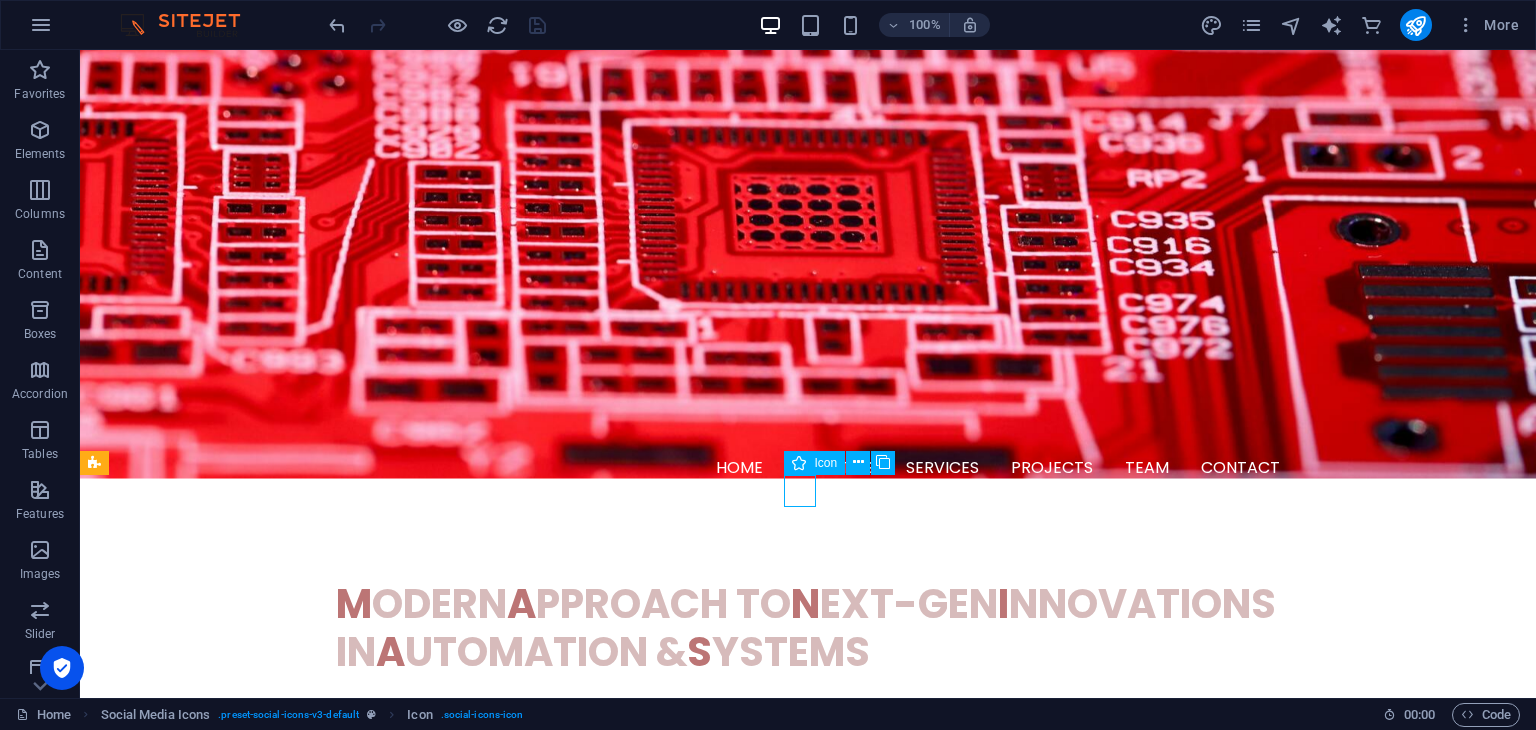 click at bounding box center (808, 1273) 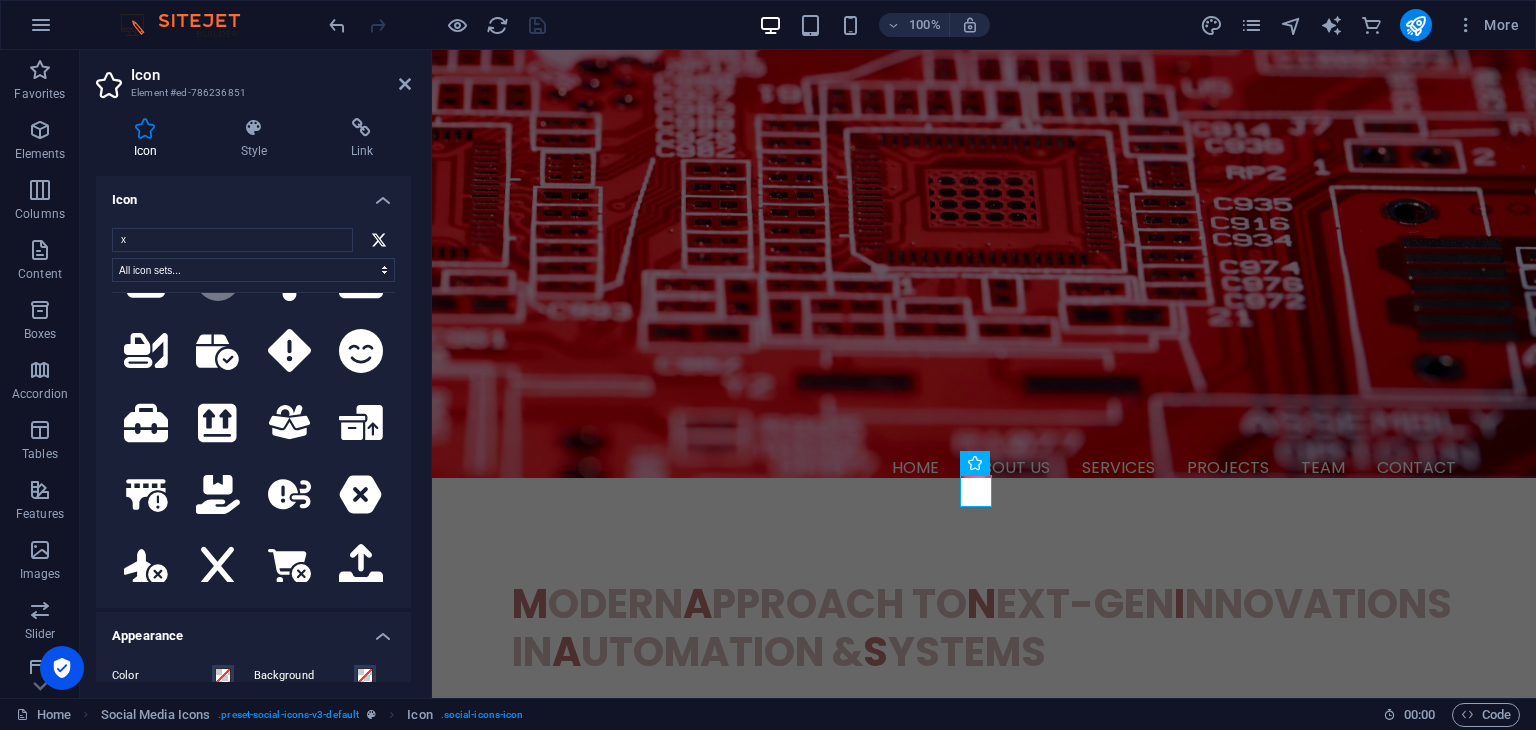 scroll, scrollTop: 5813, scrollLeft: 0, axis: vertical 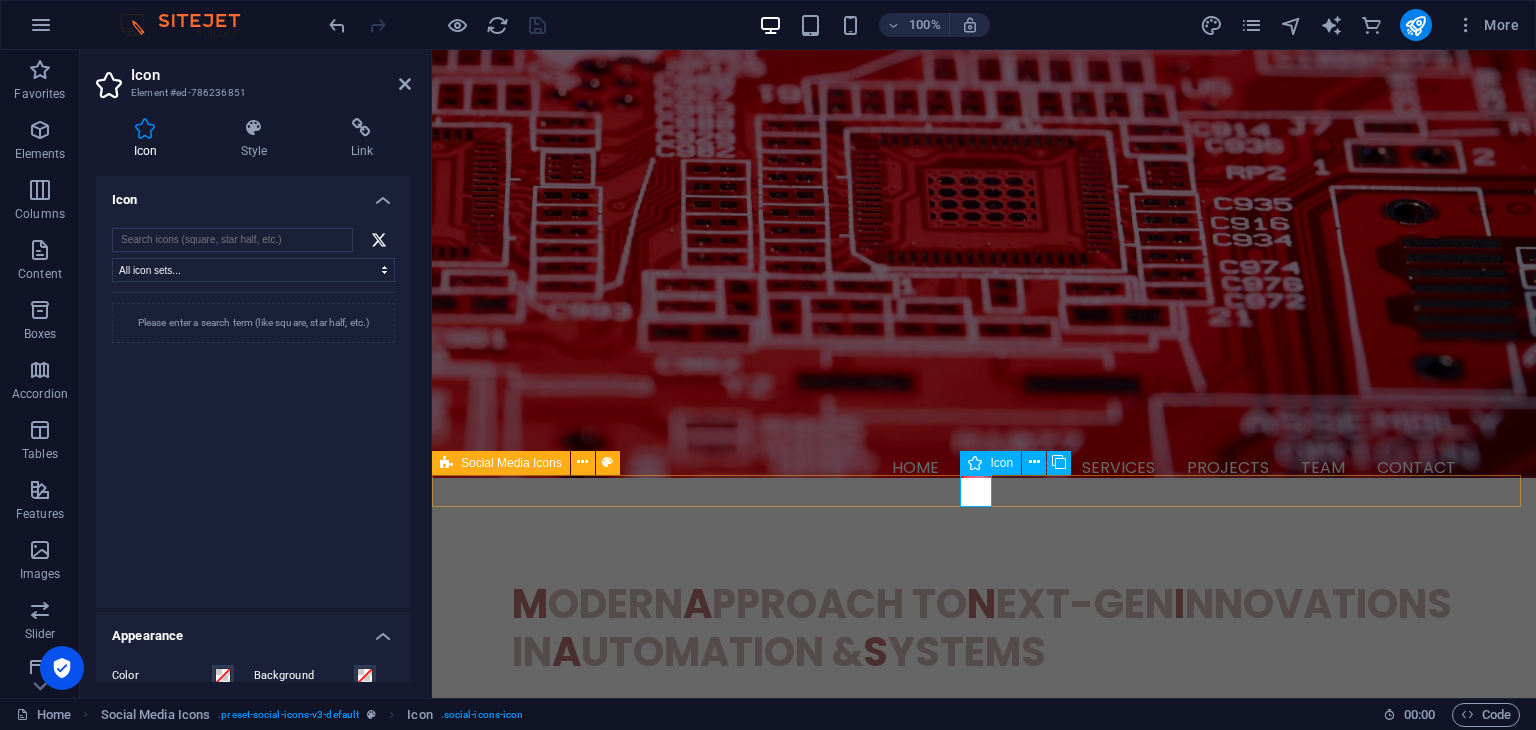 type 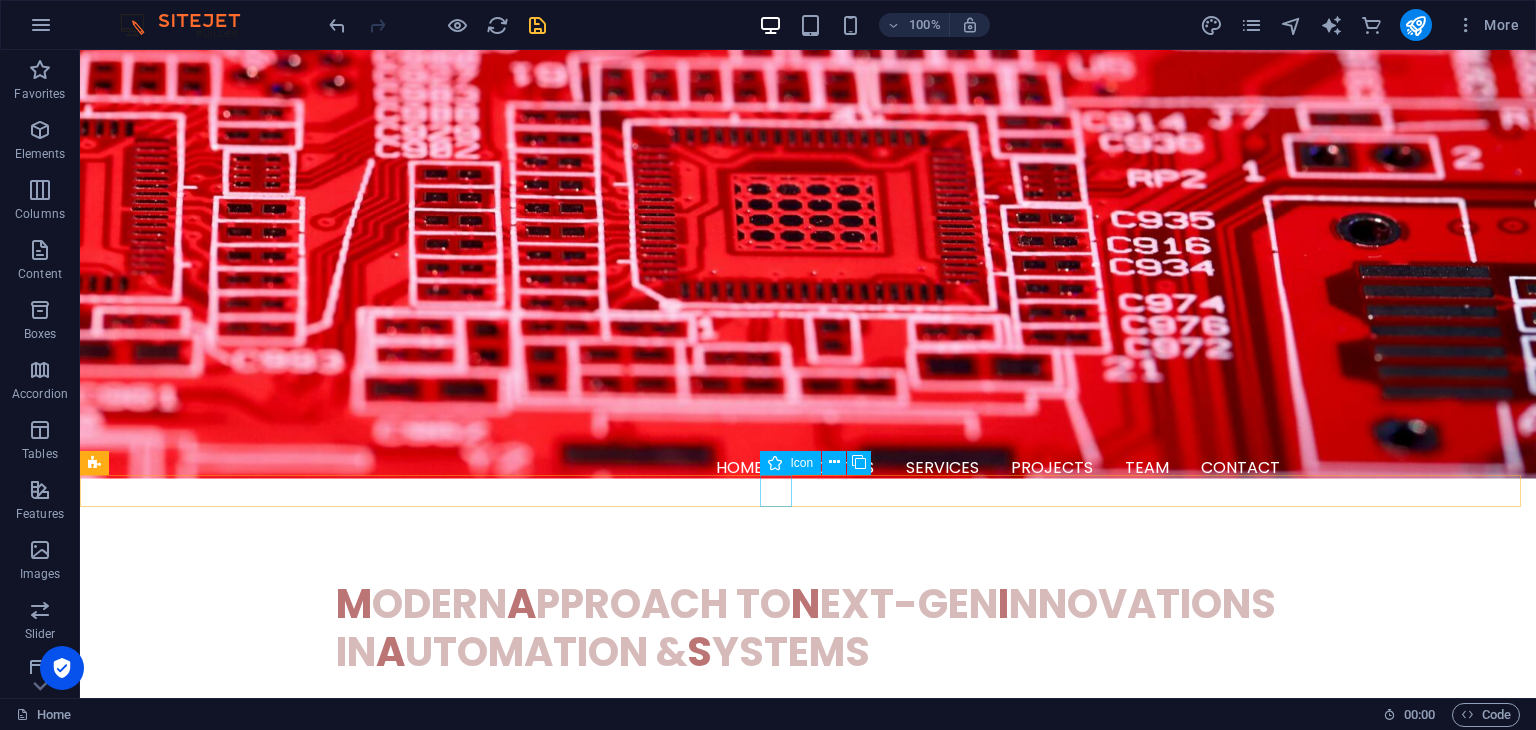 click at bounding box center [808, 1233] 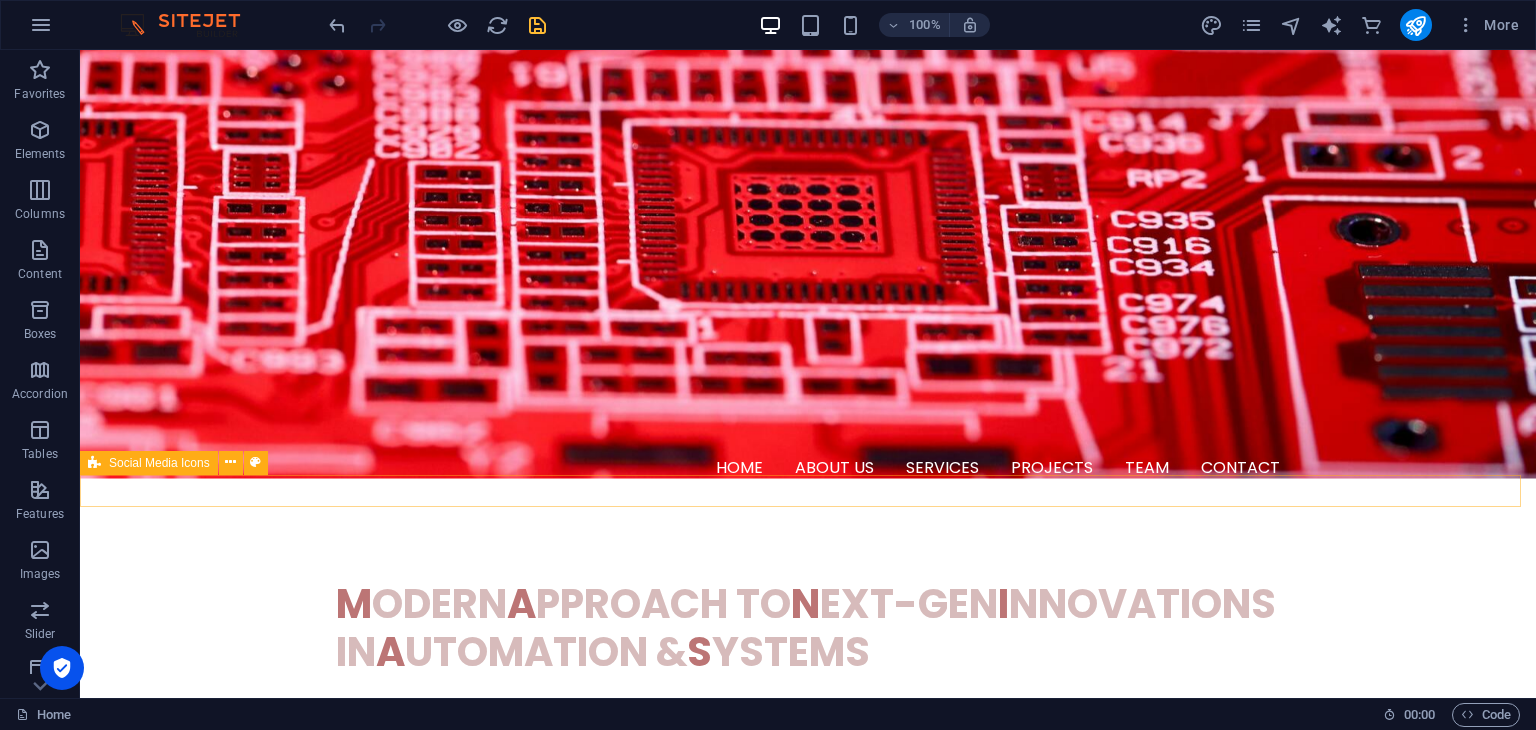 click at bounding box center [808, 1233] 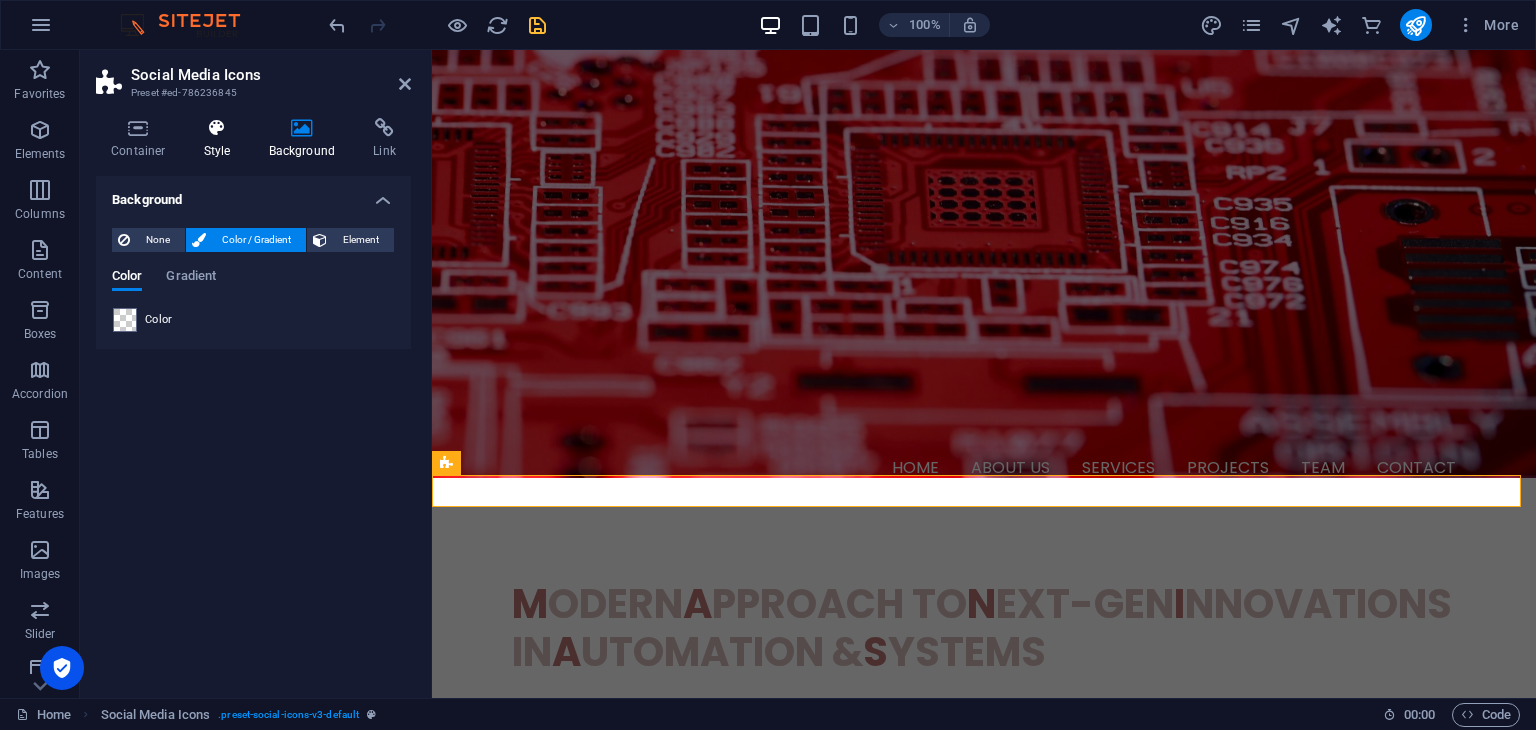 click on "Style" at bounding box center [221, 139] 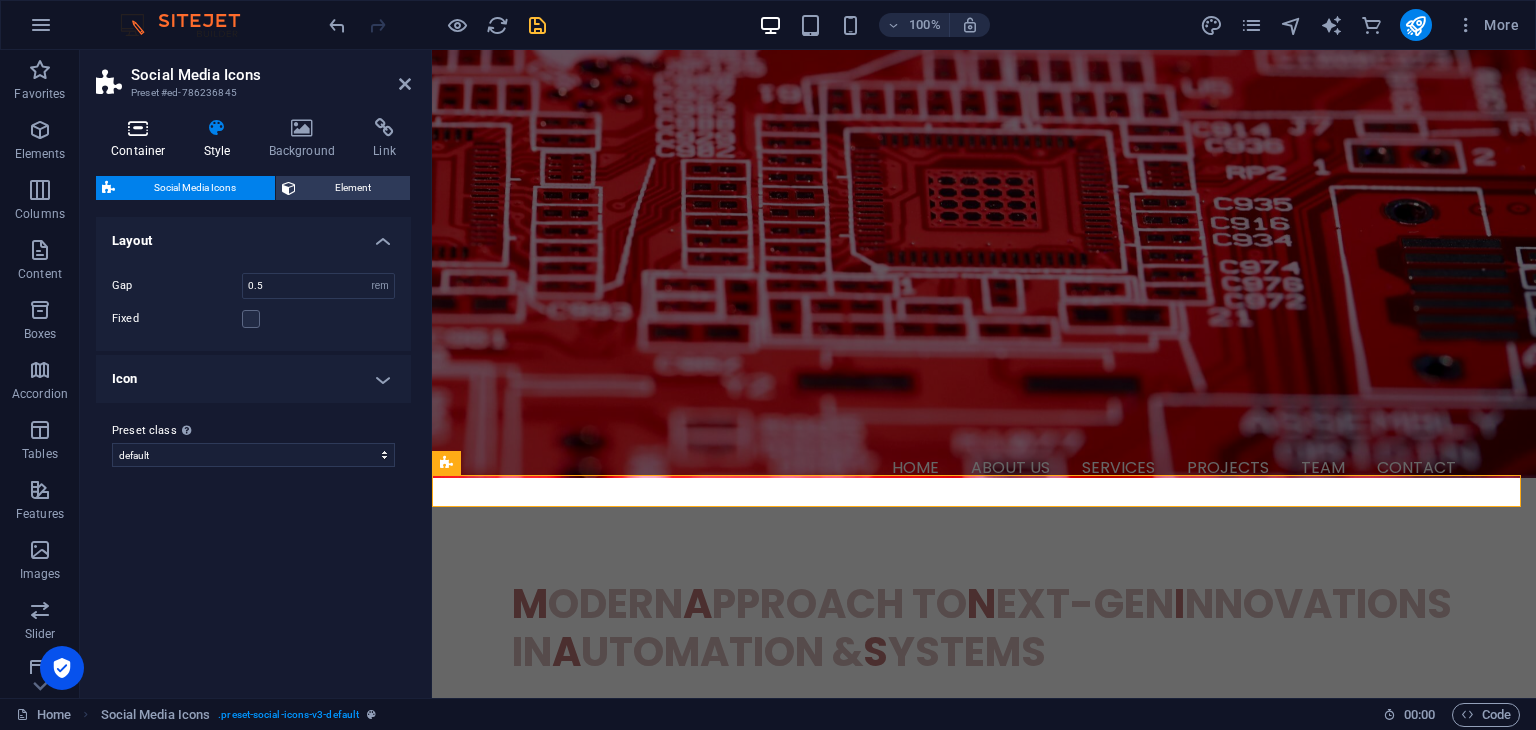 click on "Container" at bounding box center [142, 139] 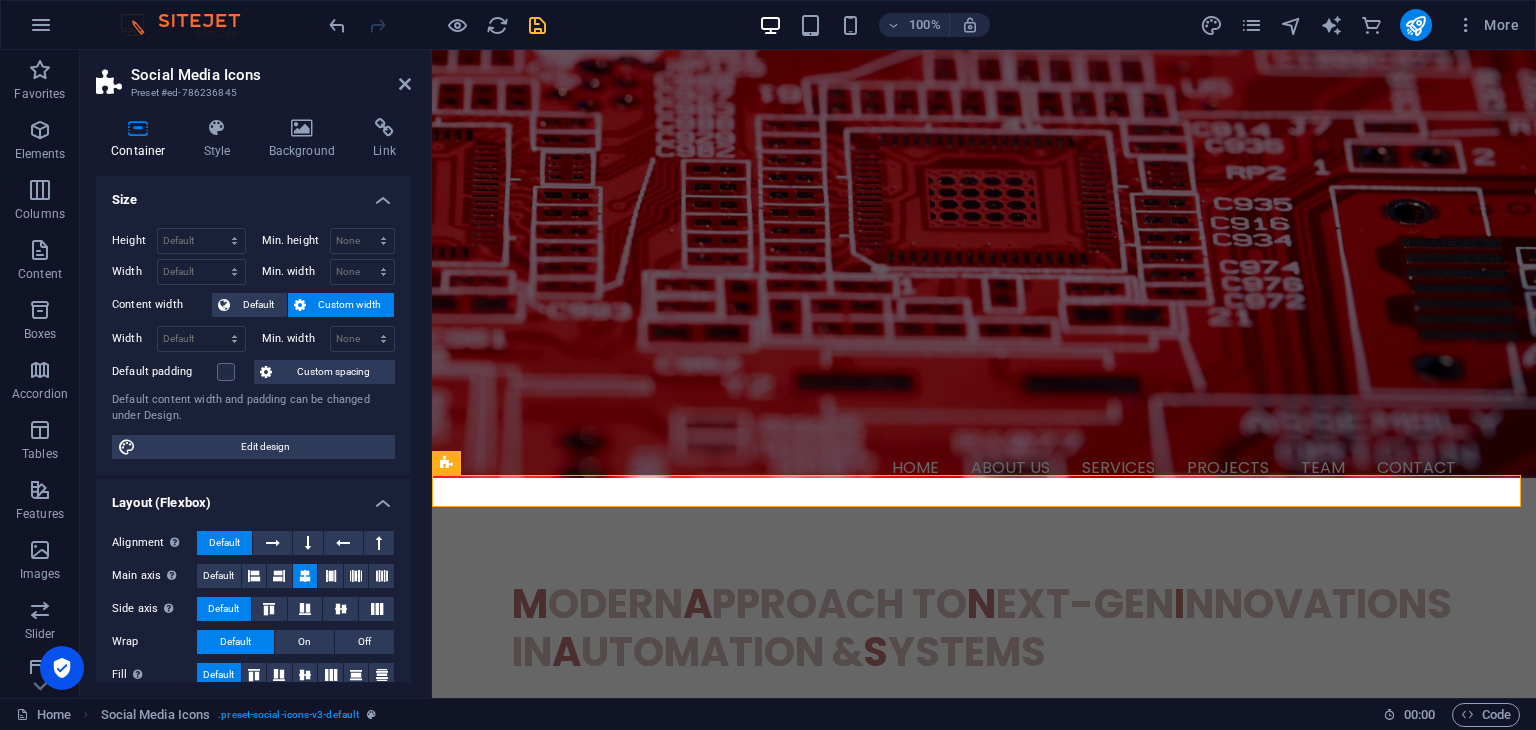 click on "Social Media Icons Preset #ed-786236845" at bounding box center [253, 76] 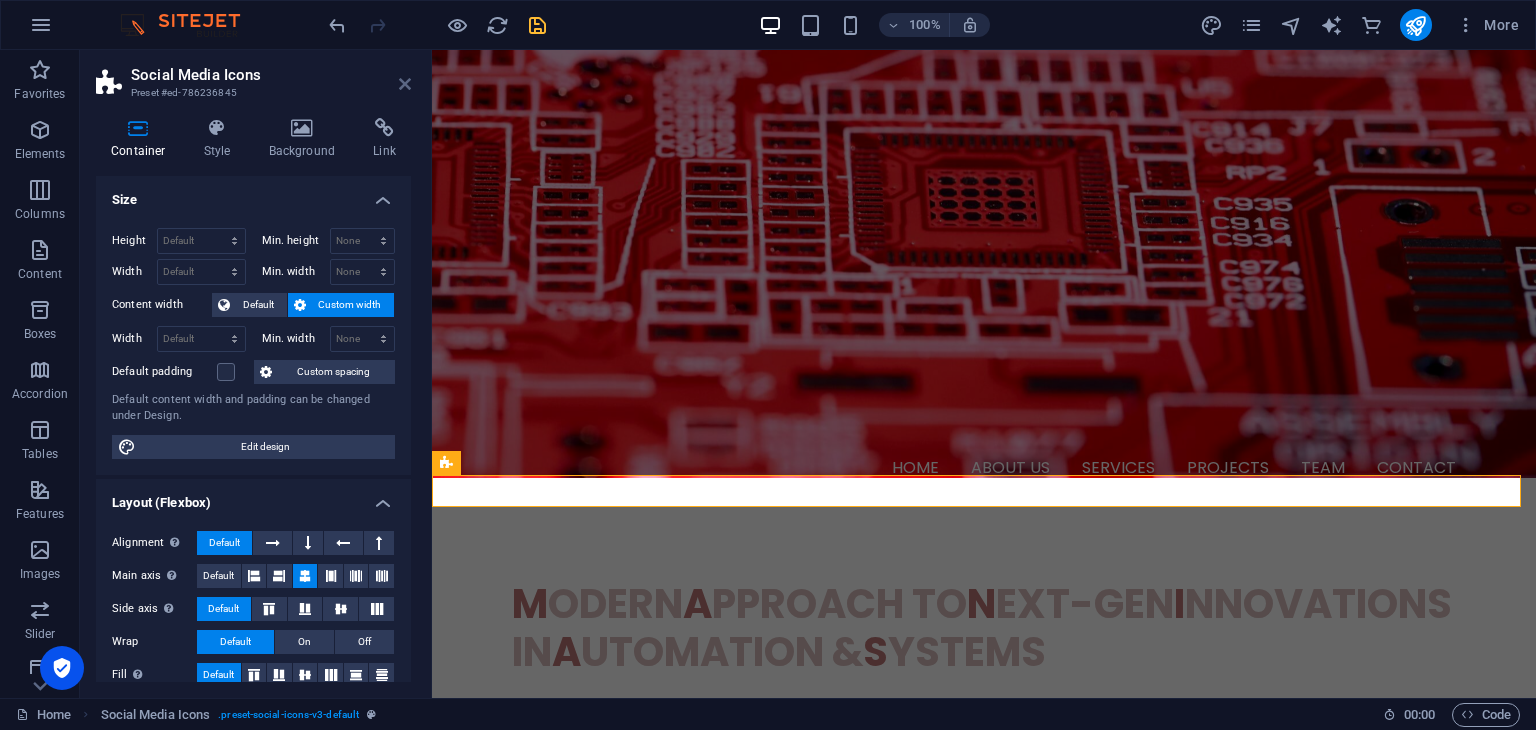 click at bounding box center [405, 84] 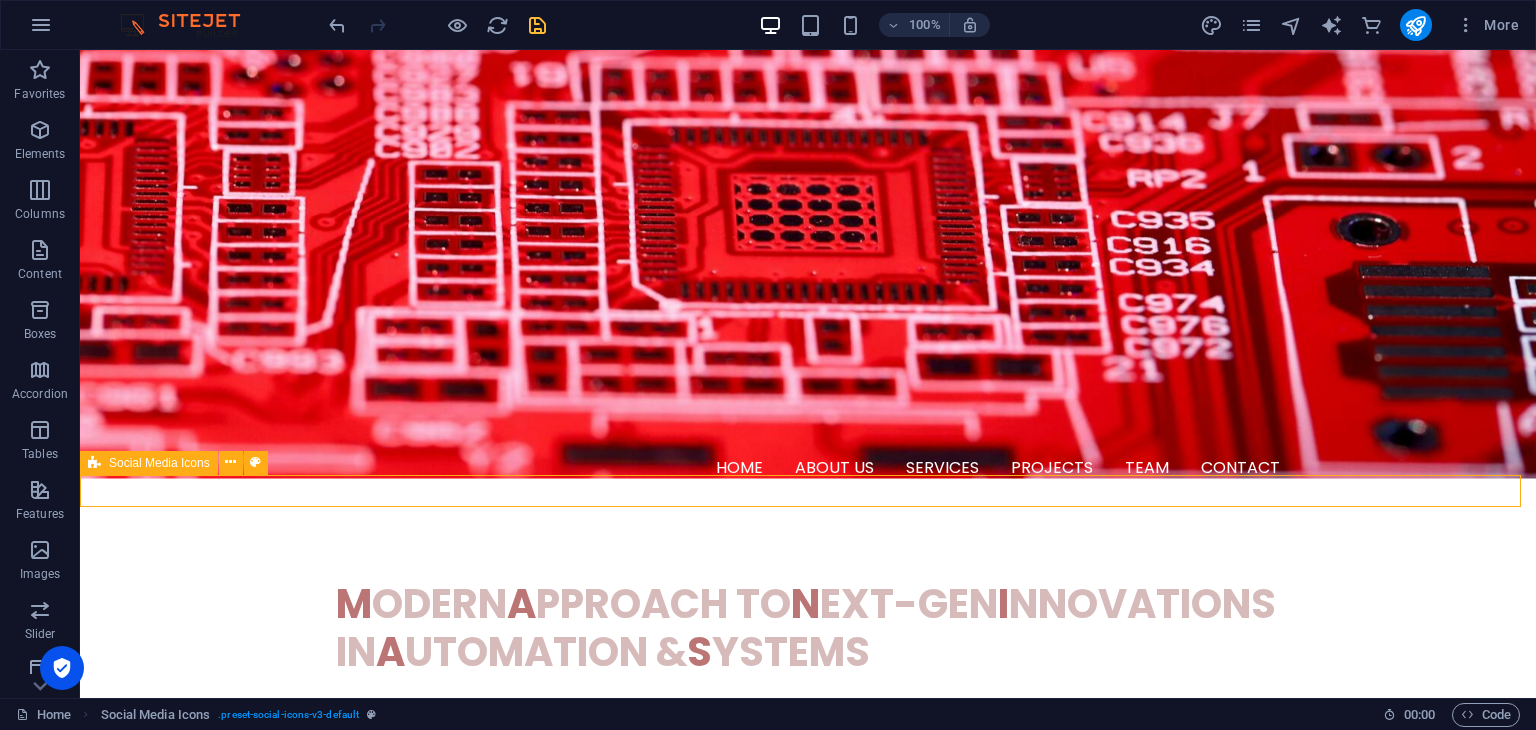click at bounding box center [808, 1233] 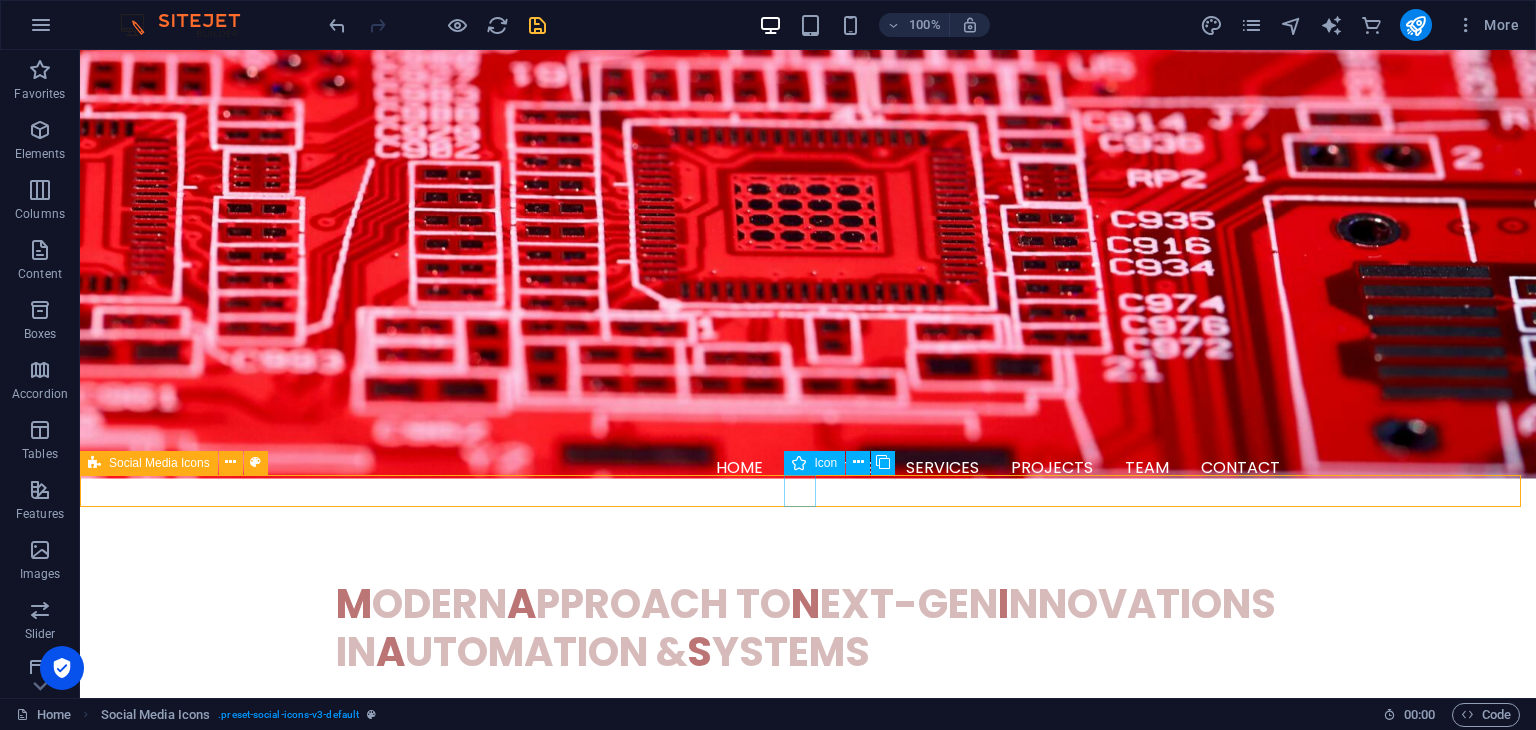 click at bounding box center (808, 1233) 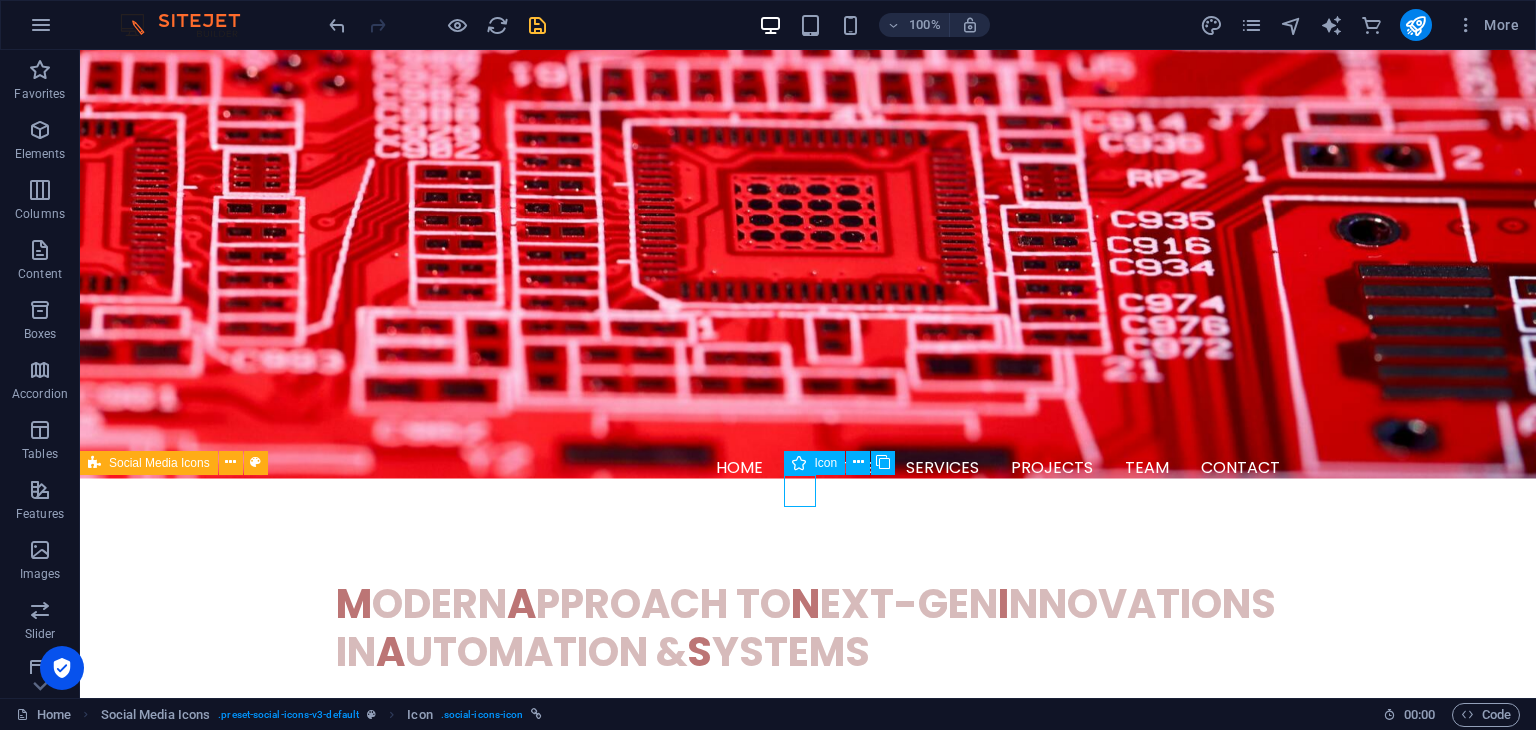 click at bounding box center [808, 1233] 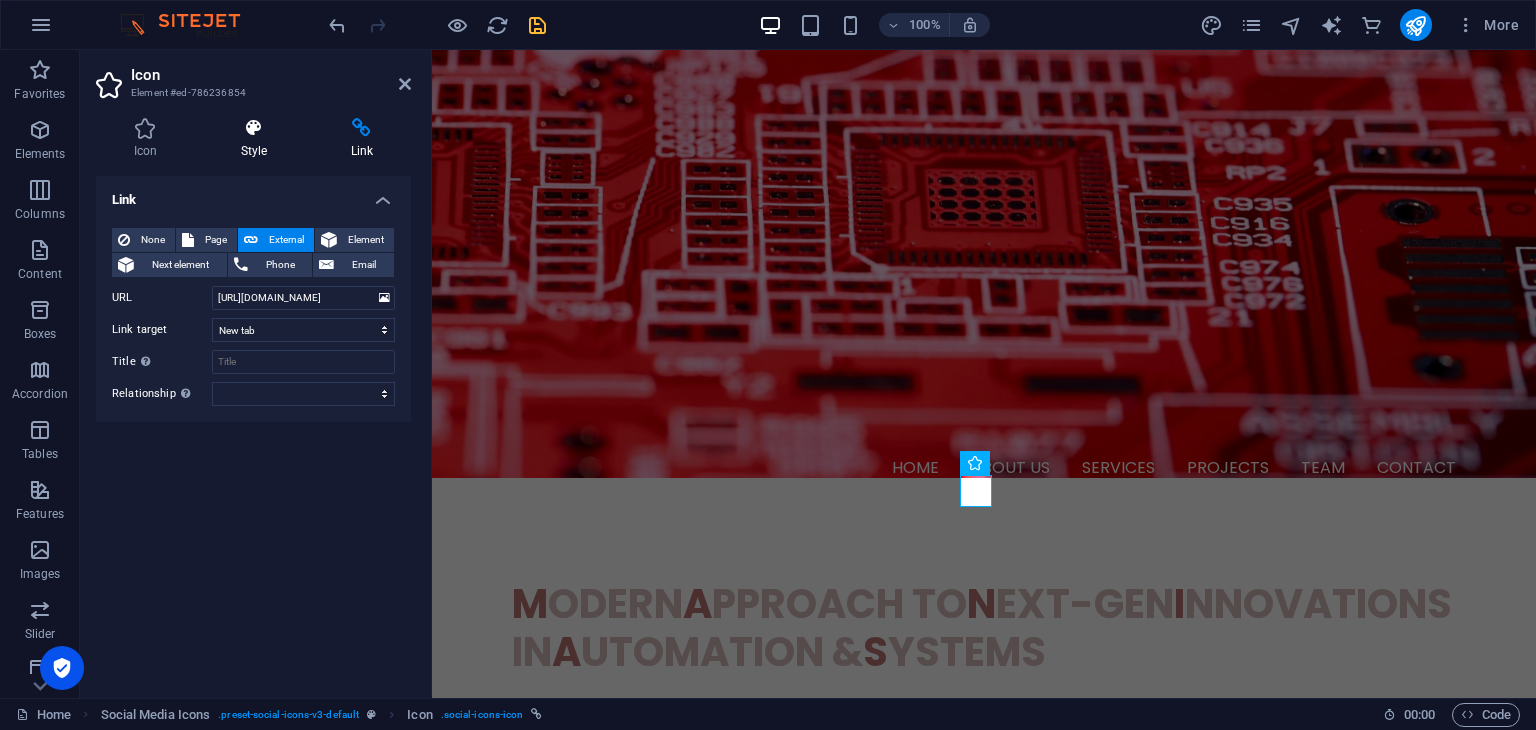click at bounding box center (254, 128) 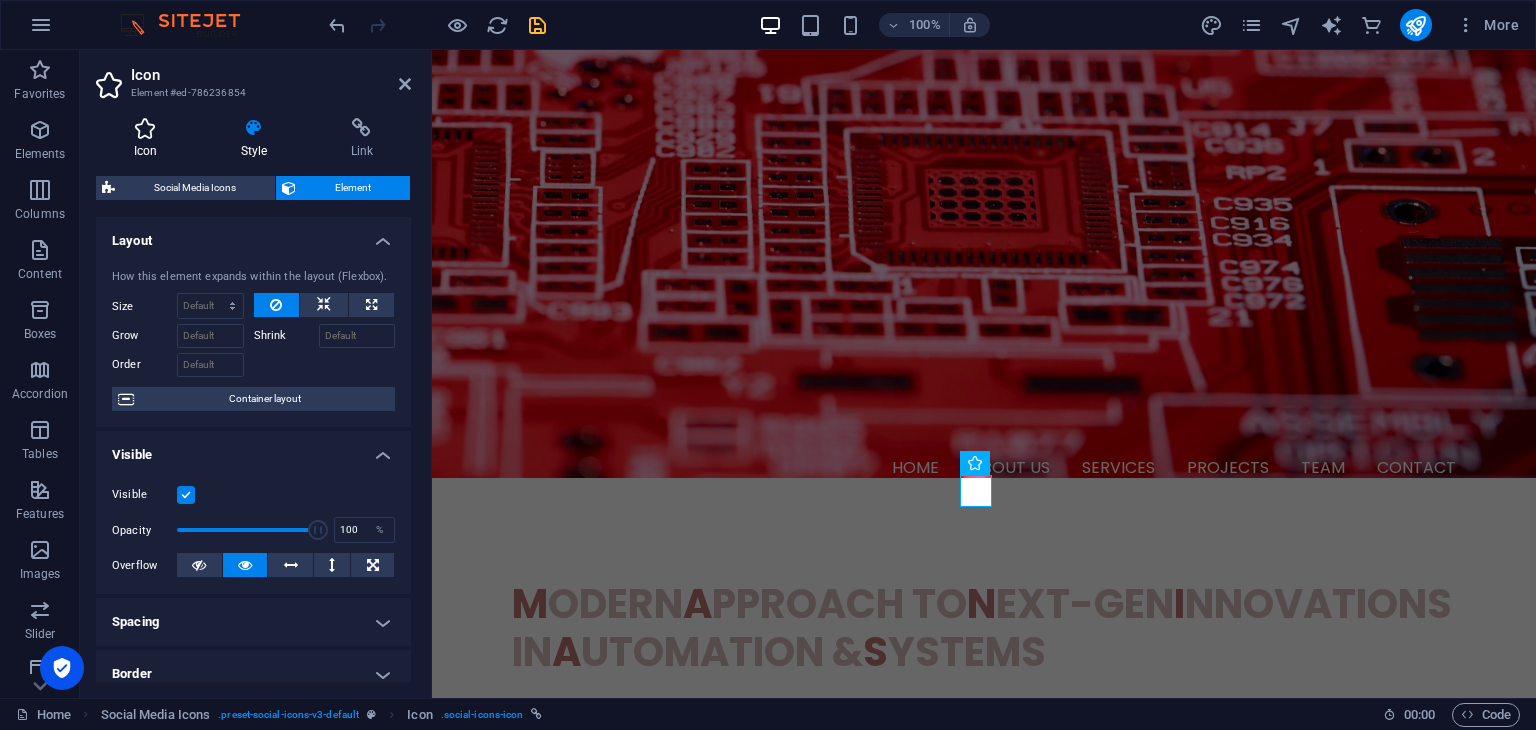 click at bounding box center [145, 128] 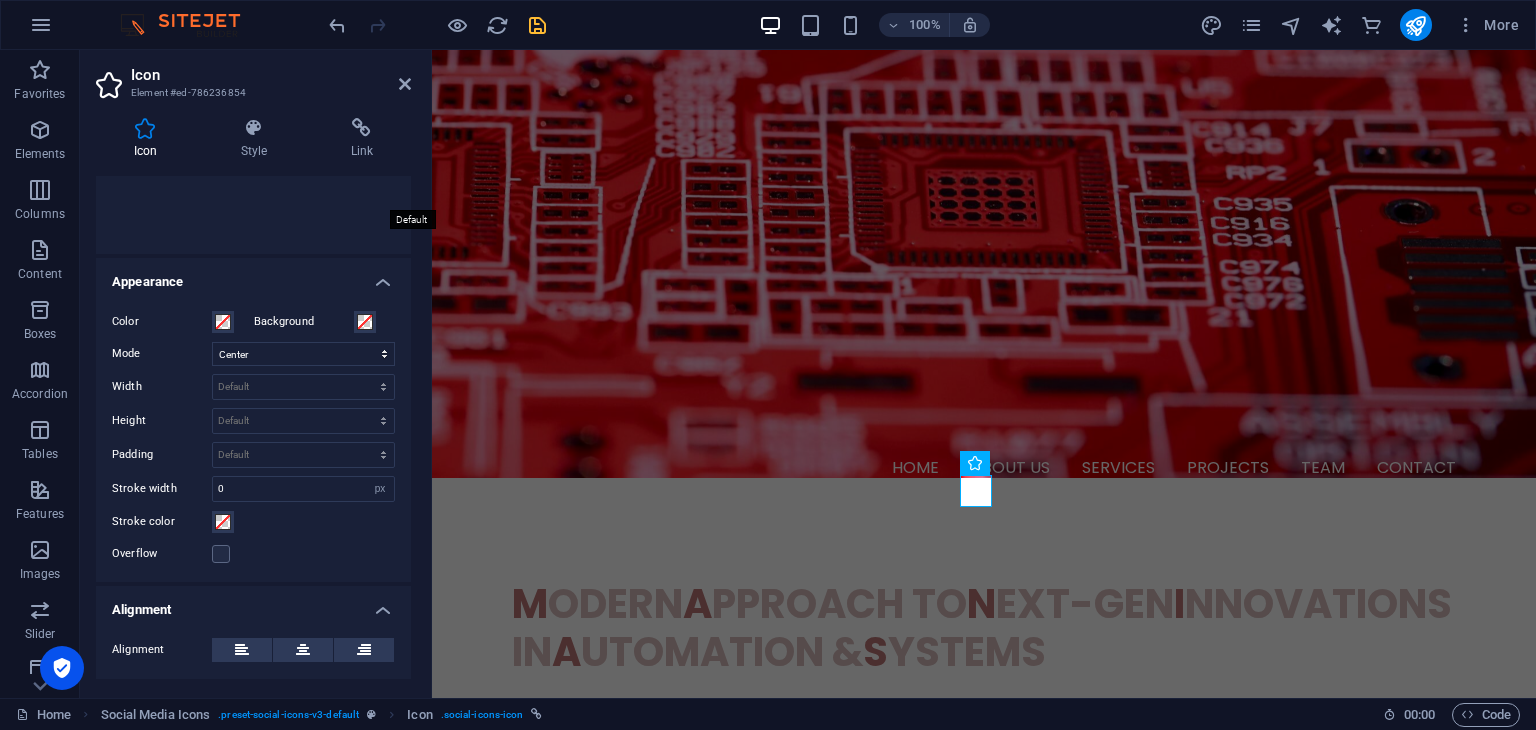 scroll, scrollTop: 342, scrollLeft: 0, axis: vertical 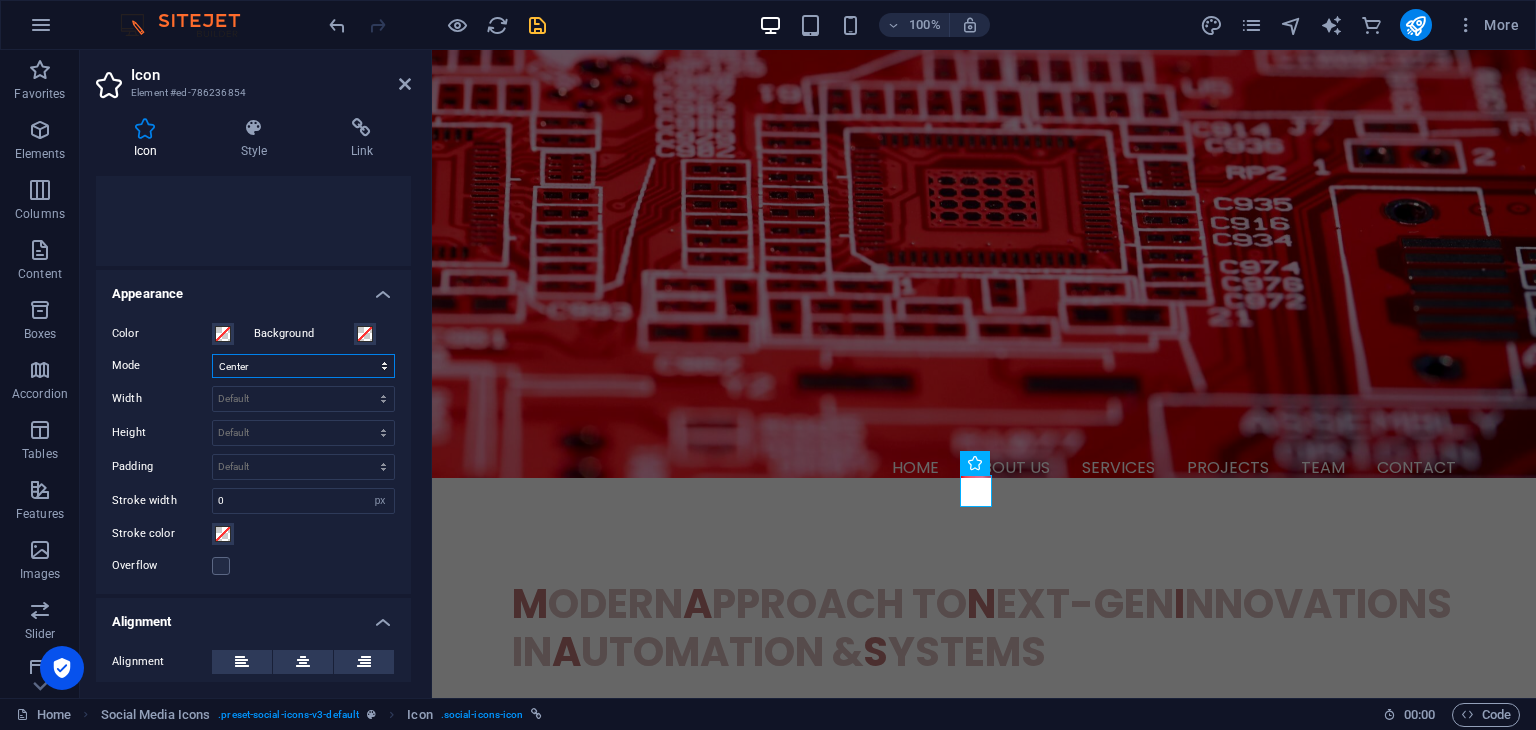 click on "Scale Left Center Right" at bounding box center (303, 366) 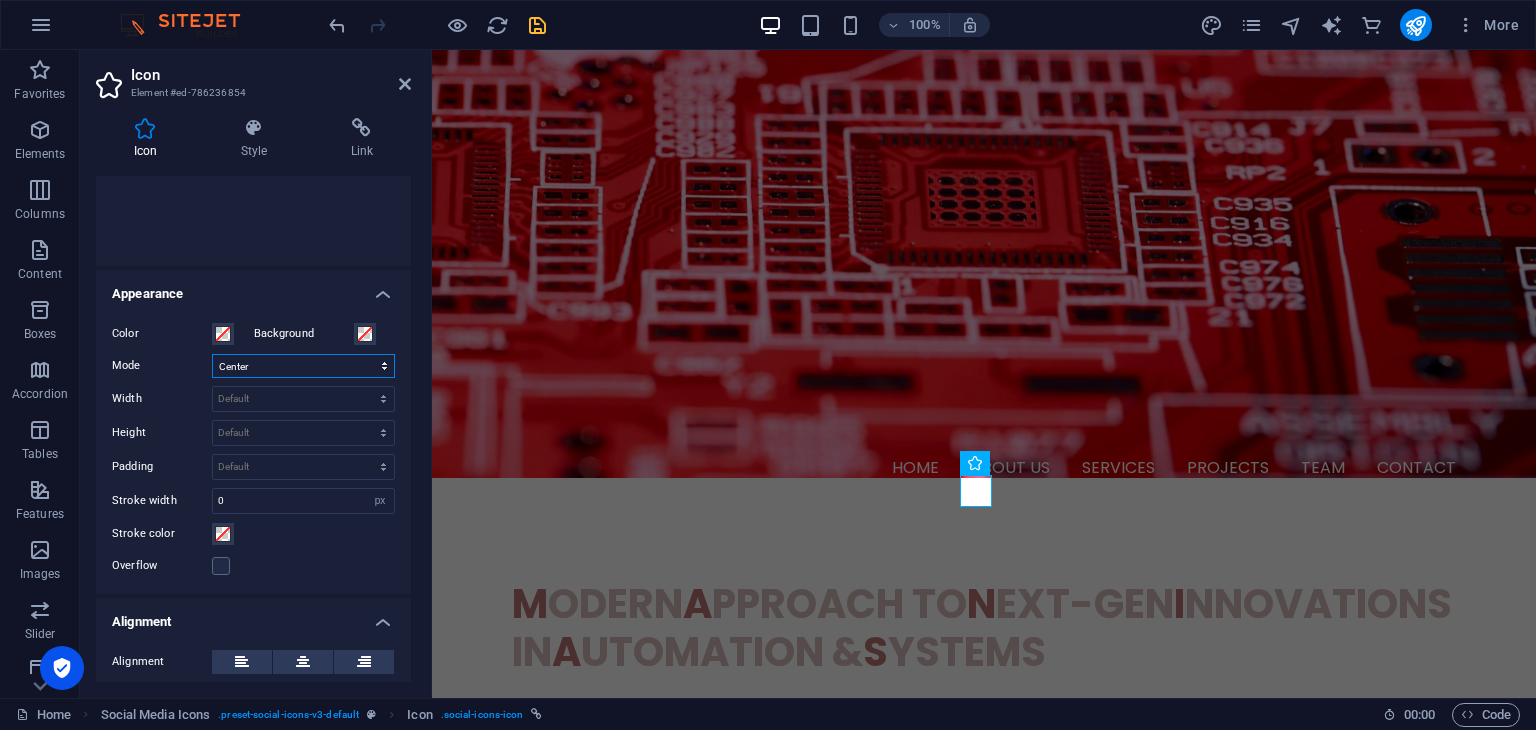 click on "Scale Left Center Right" at bounding box center [303, 366] 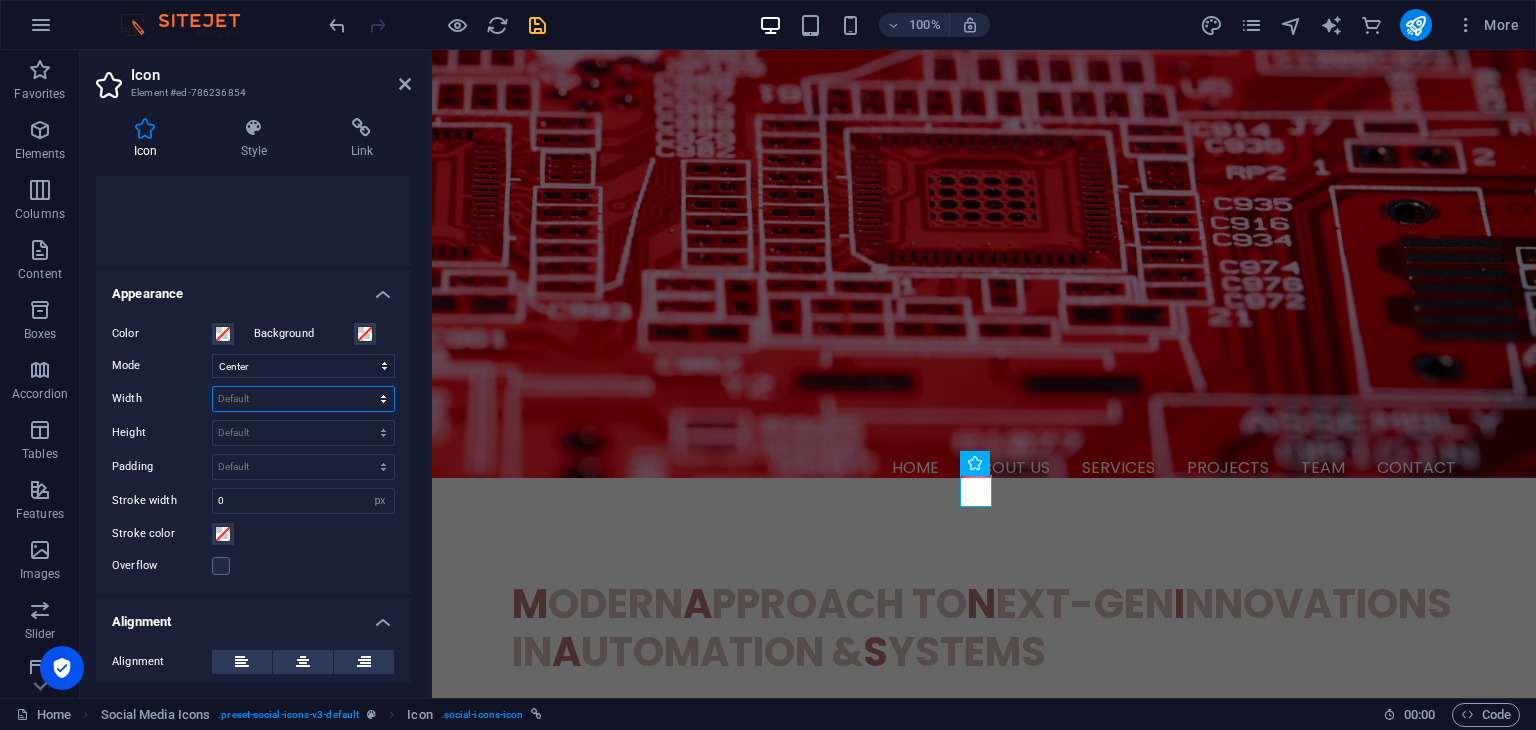 click on "Default auto px rem % em vh vw" at bounding box center [303, 399] 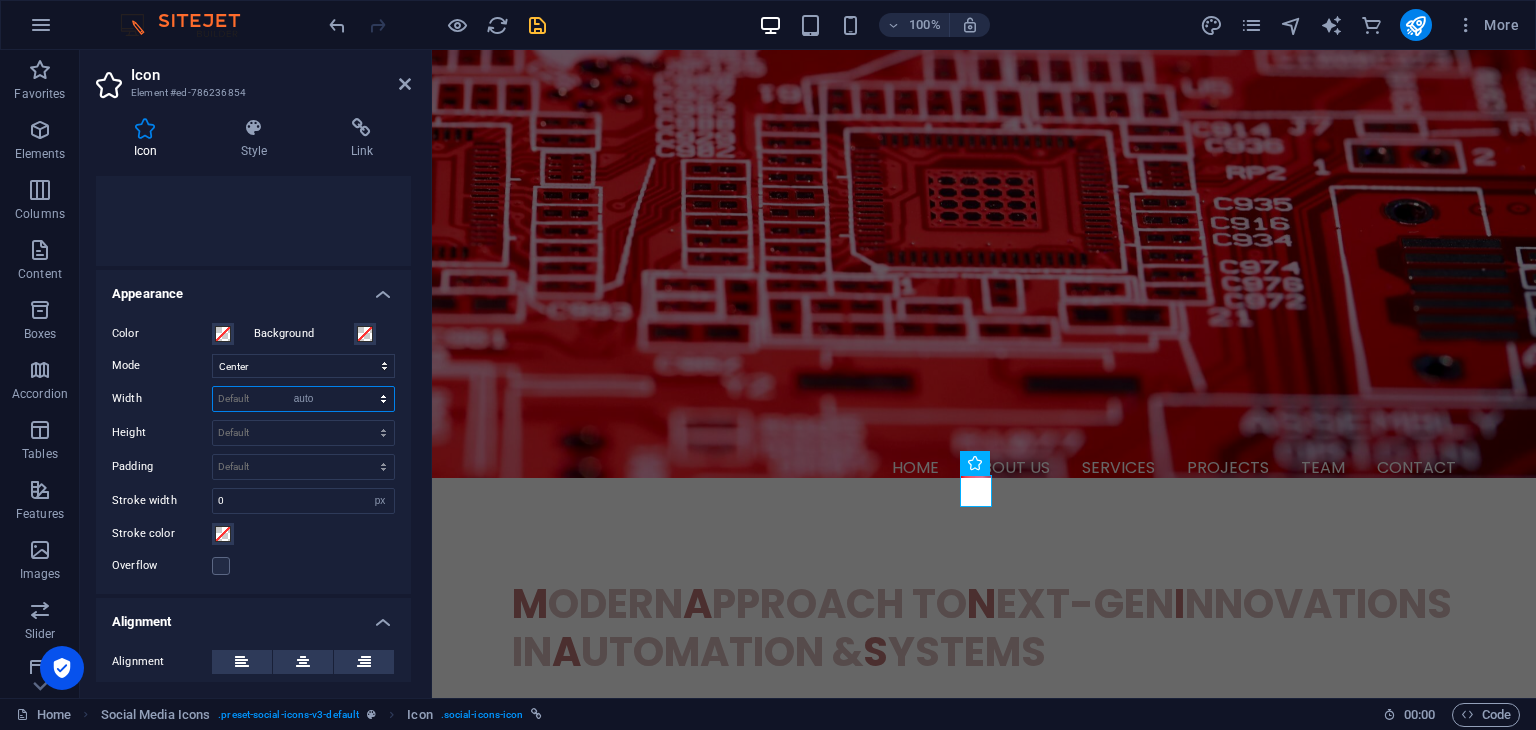 click on "Default auto px rem % em vh vw" at bounding box center (303, 399) 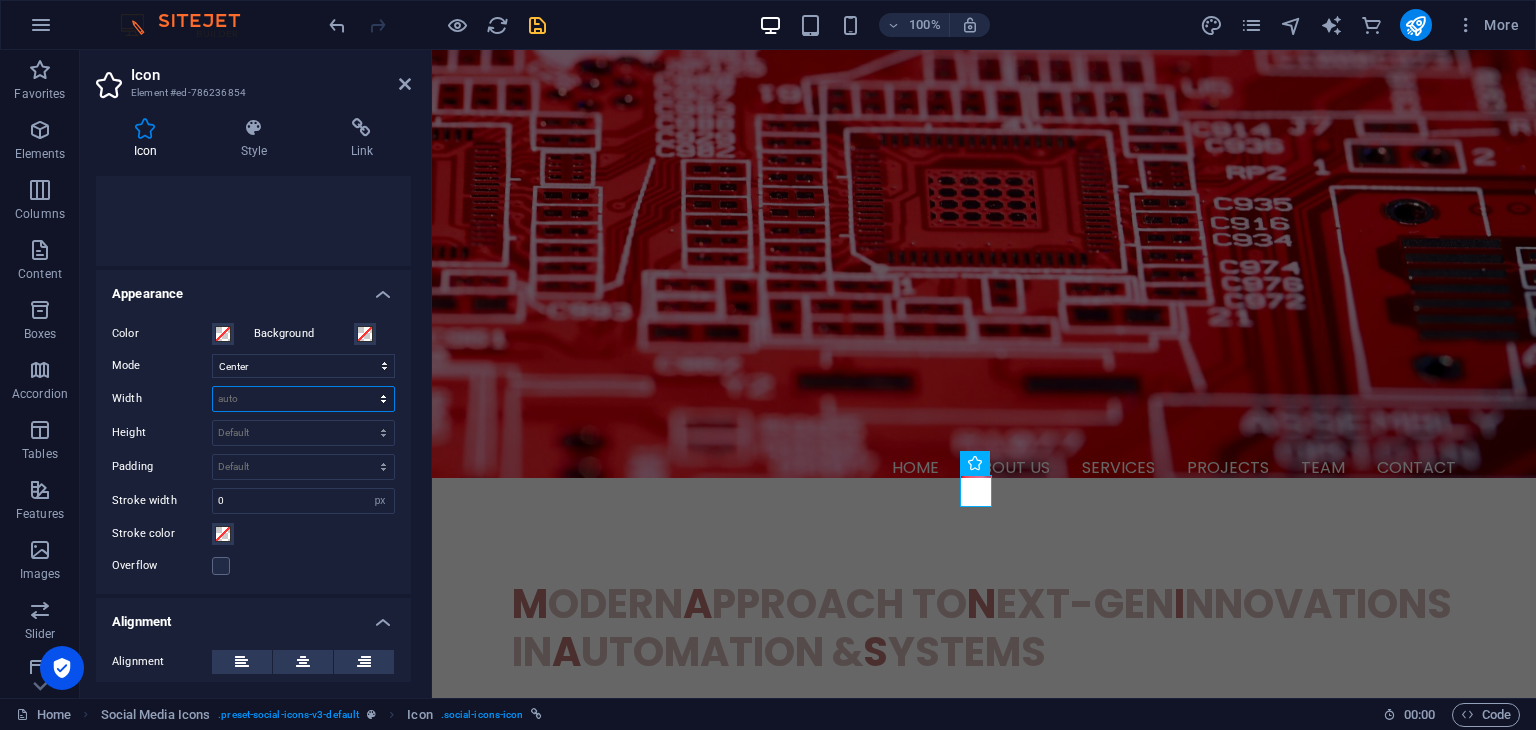 click on "Default auto px rem % em vh vw" at bounding box center [303, 399] 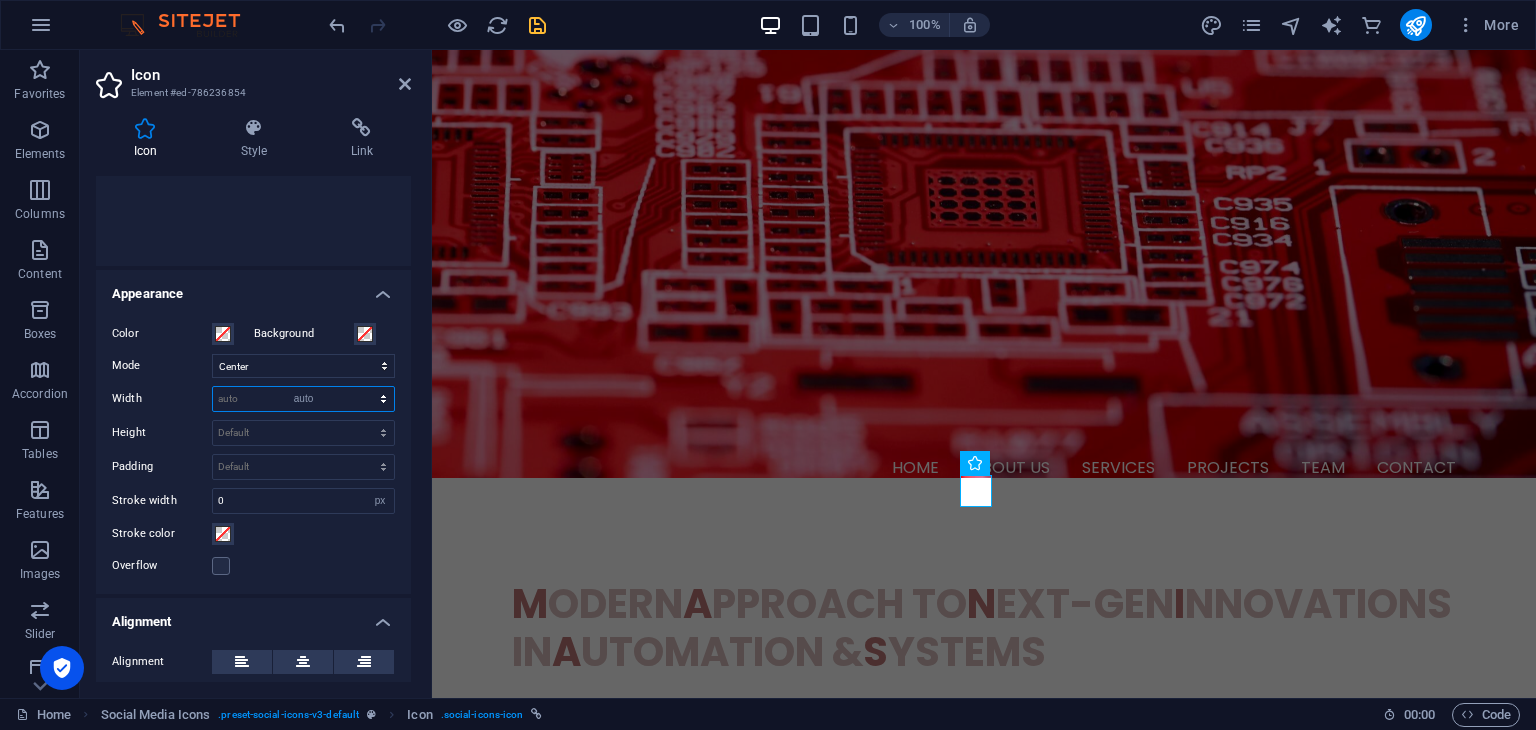 click on "Default auto px rem % em vh vw" at bounding box center (303, 399) 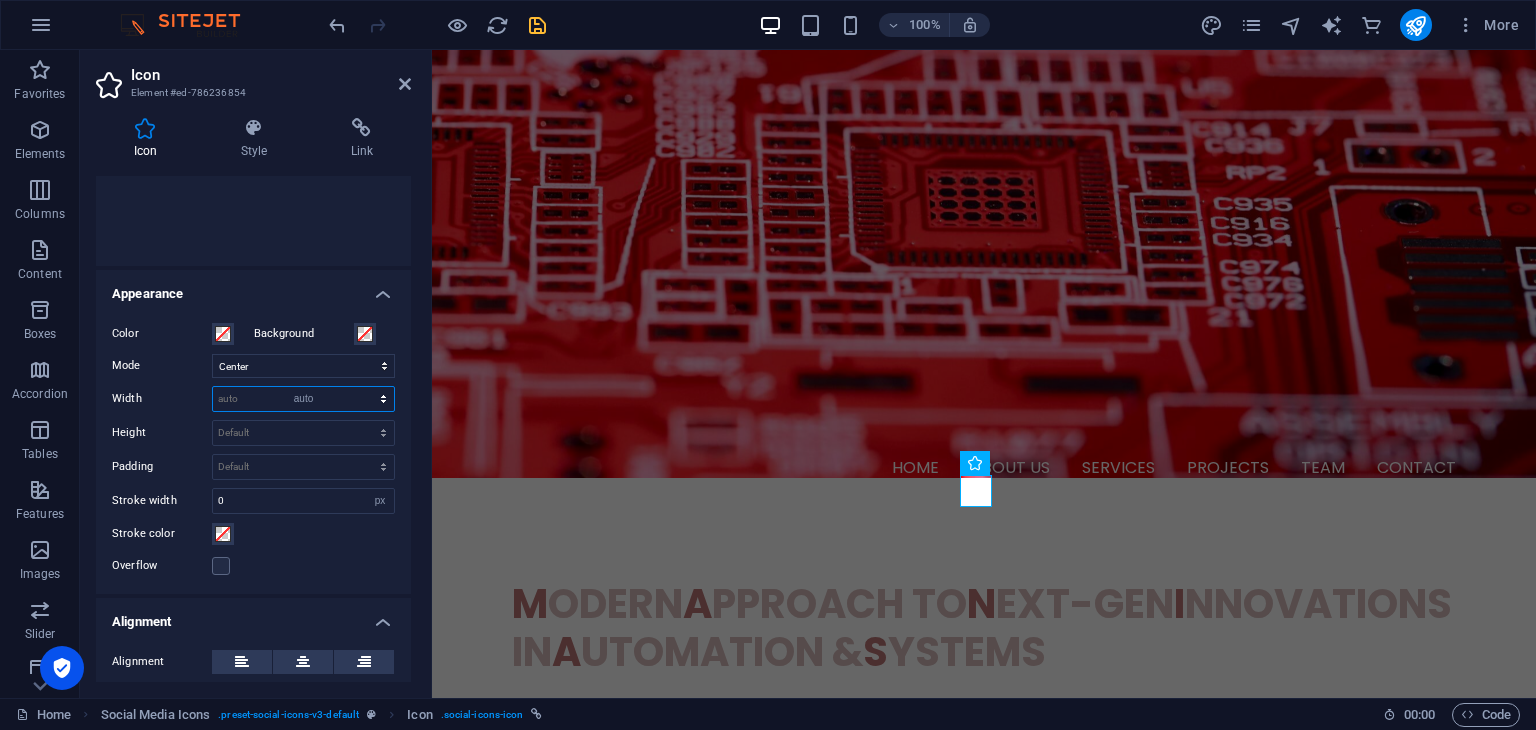 select on "DISABLED_OPTION_VALUE" 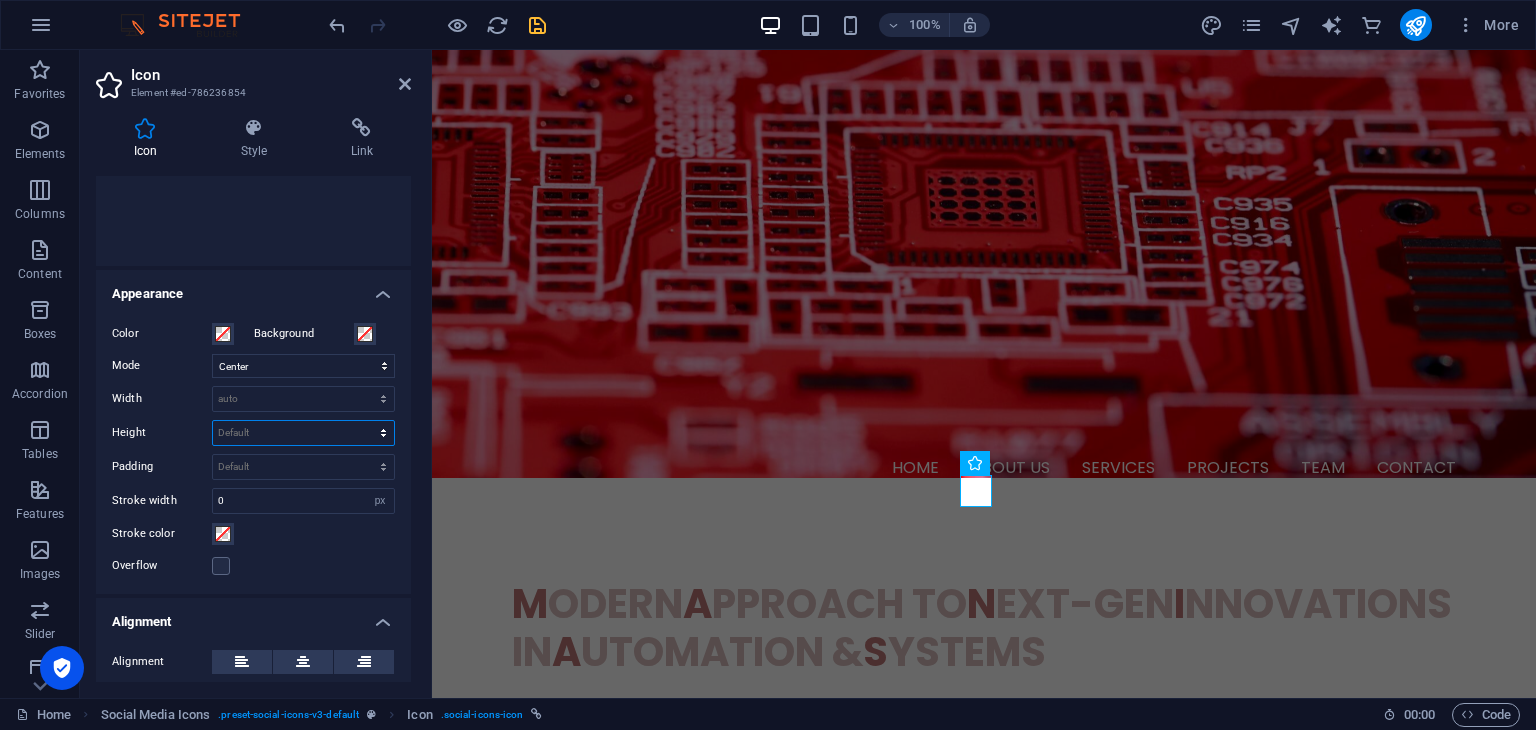 click on "Default auto px rem em vh vw" at bounding box center [303, 433] 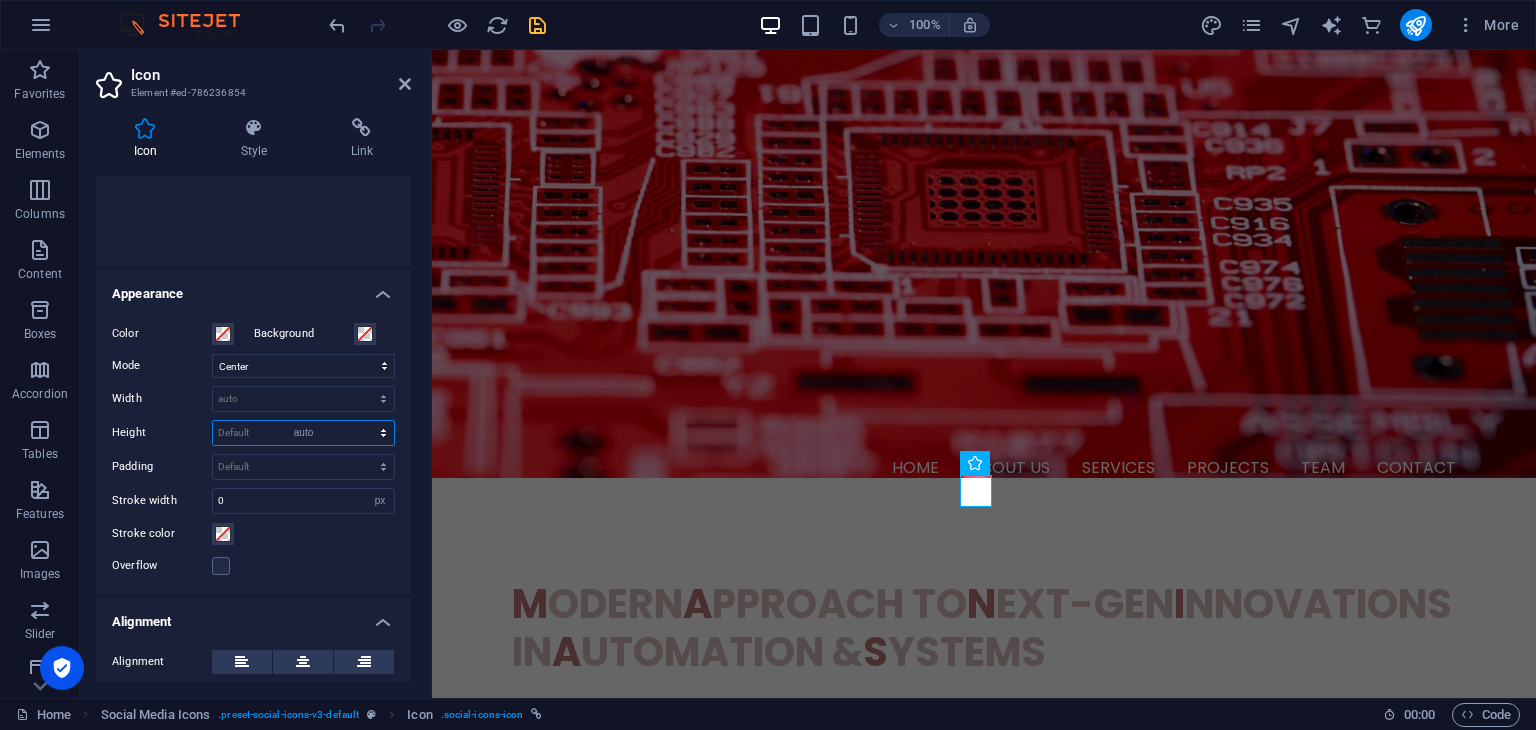 click on "Default auto px rem em vh vw" at bounding box center (303, 433) 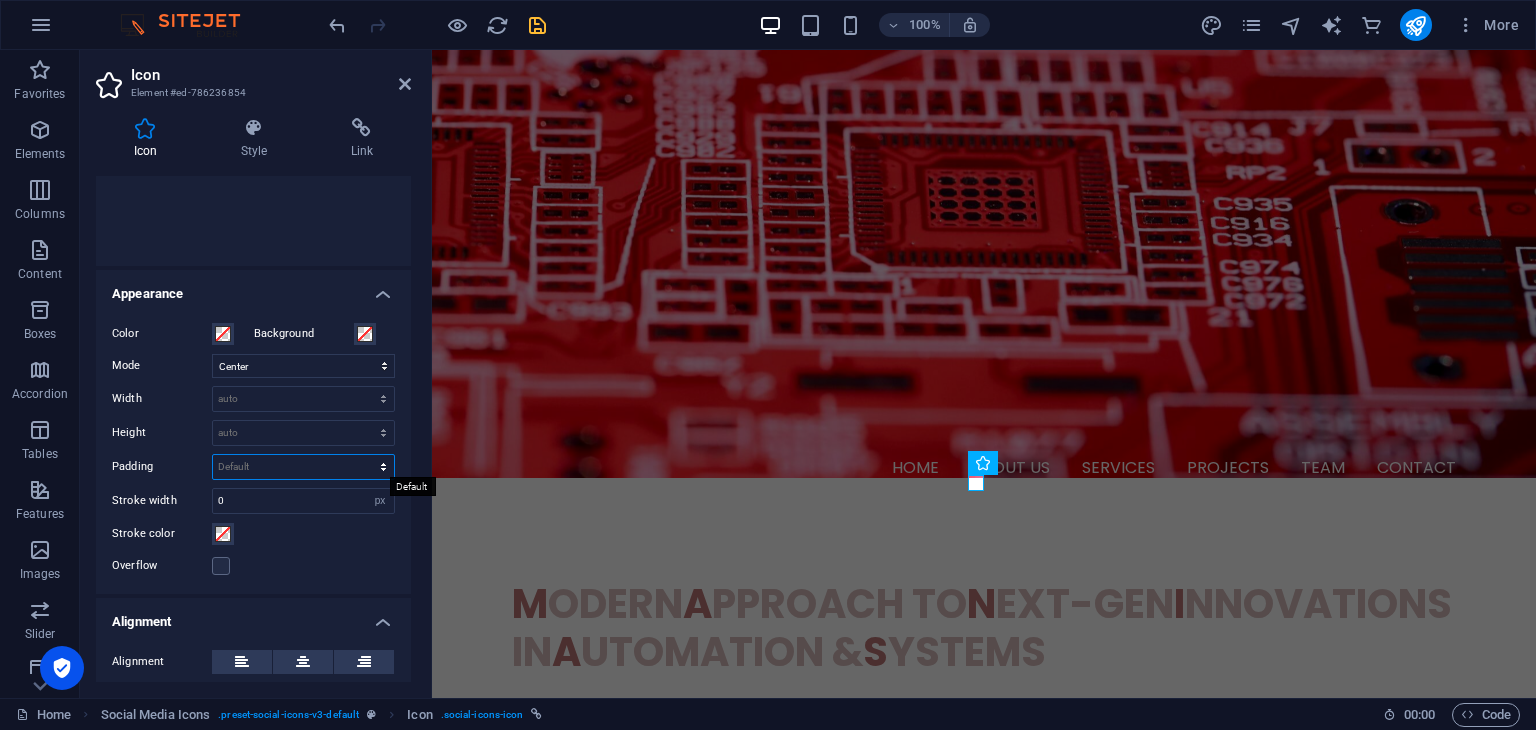 click on "Default px rem % em vh vw" at bounding box center (303, 467) 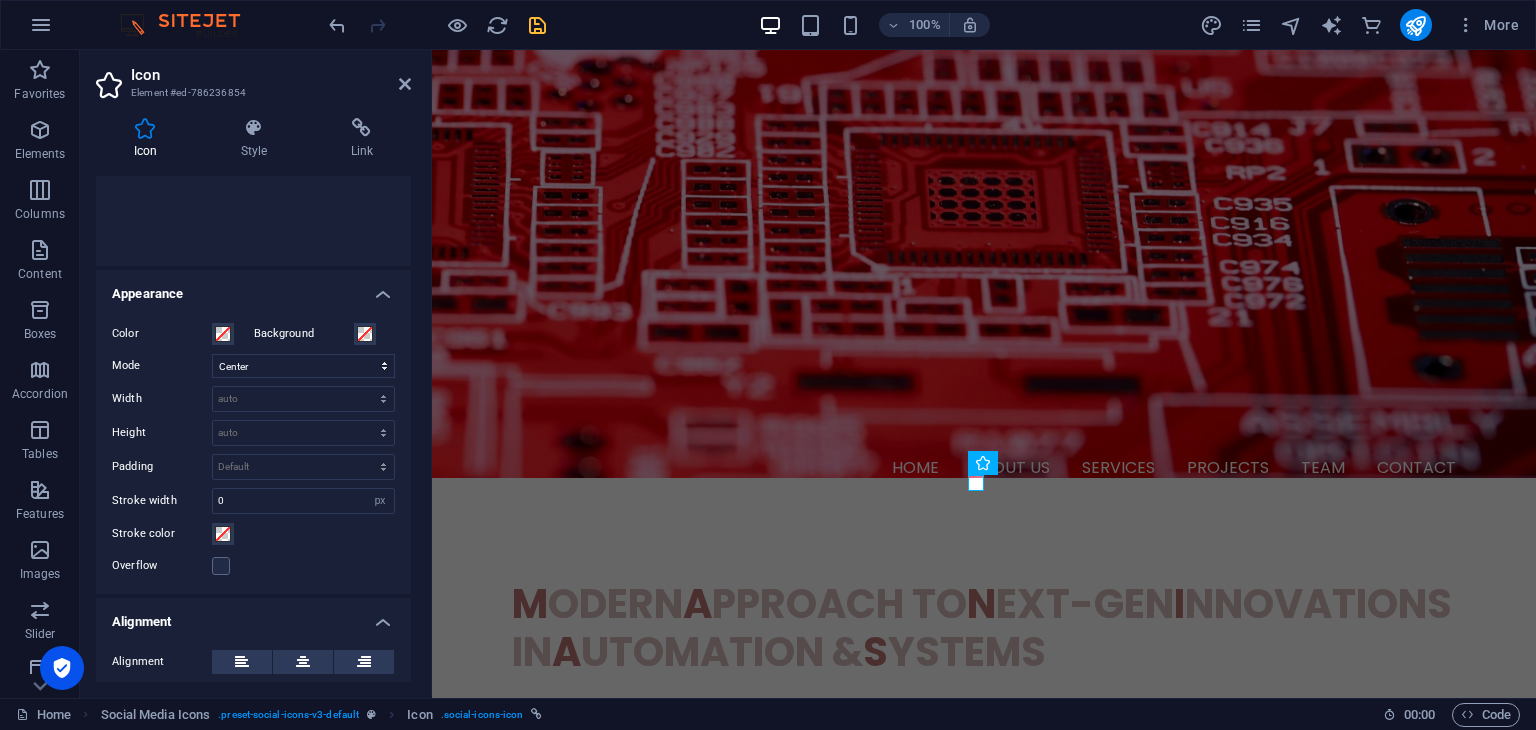 click on "Color Background Mode Scale Left Center Right Width Default auto px rem % em vh vw Height Default auto px rem em vh vw Padding Default px rem % em vh vw Stroke width 0 Default px rem % em vh vw Stroke color Overflow" at bounding box center (253, 450) 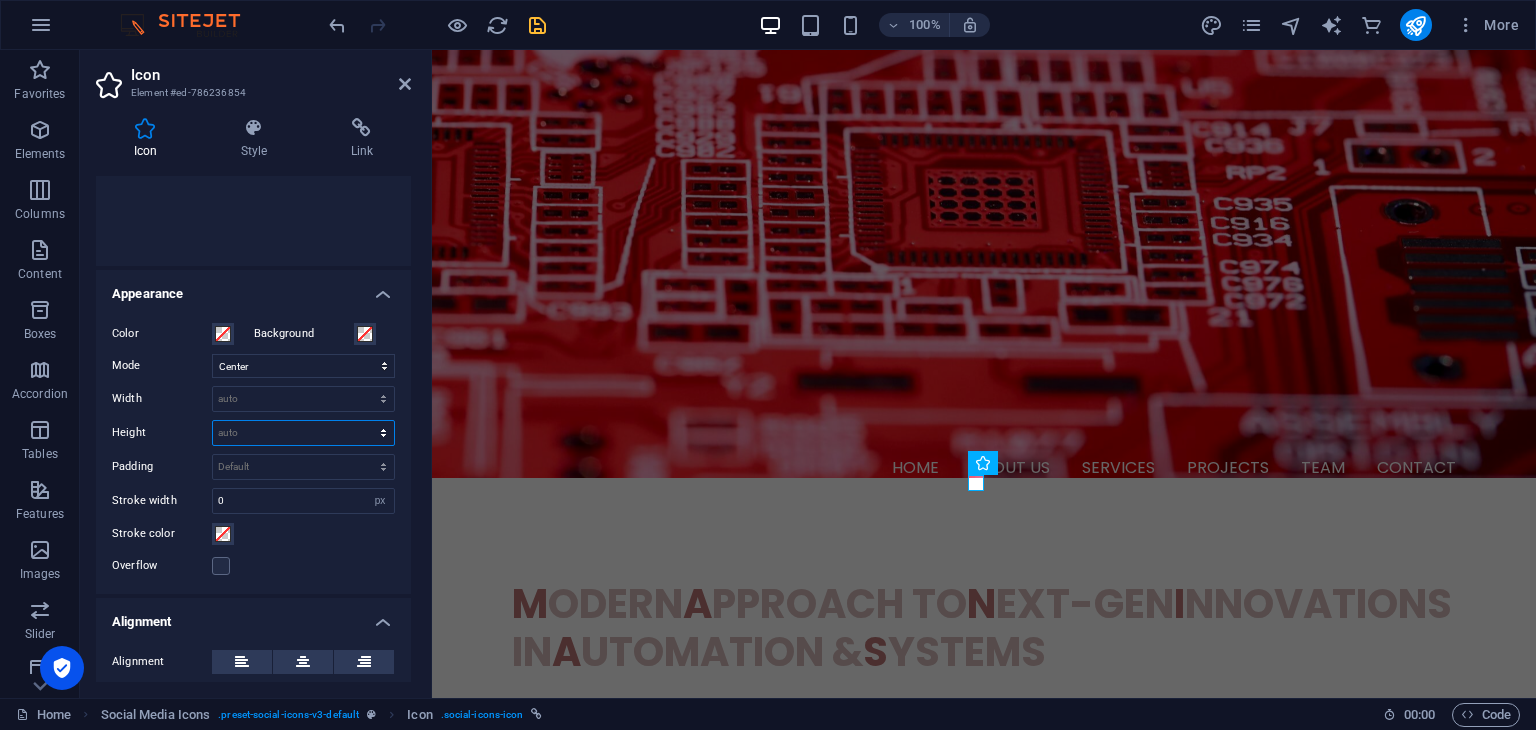 click on "Default auto px rem em vh vw" at bounding box center [303, 433] 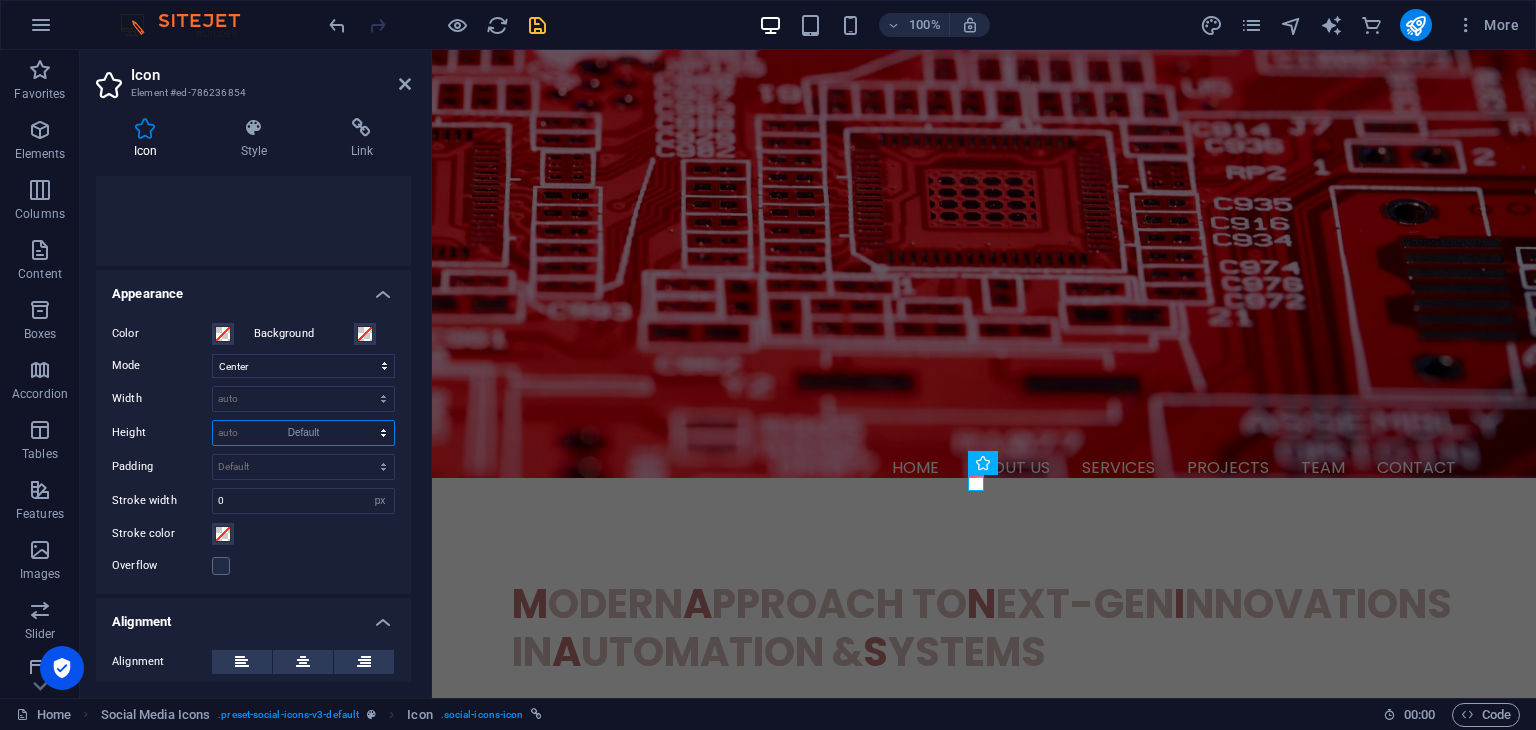 click on "Default auto px rem em vh vw" at bounding box center (303, 433) 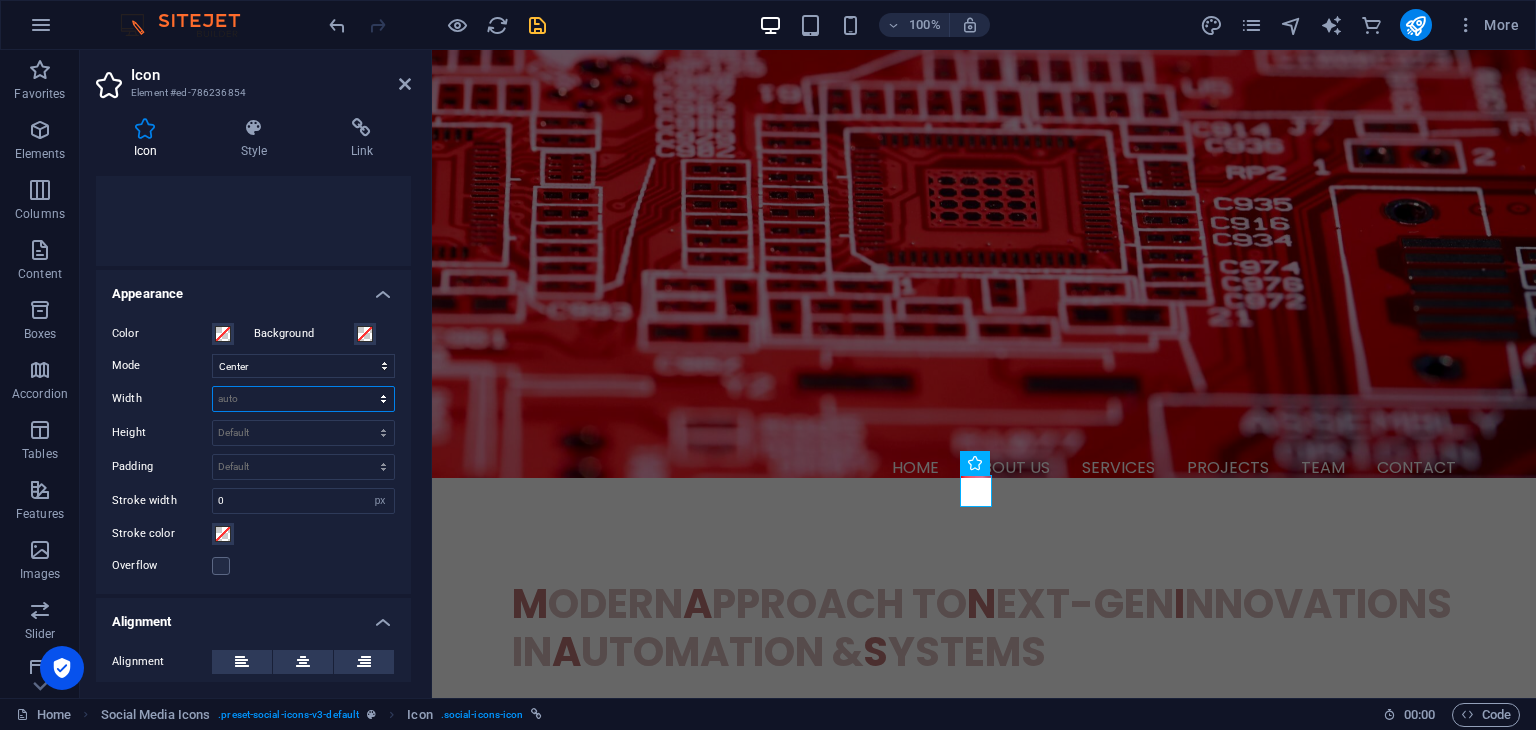 click on "Default auto px rem % em vh vw" at bounding box center [303, 399] 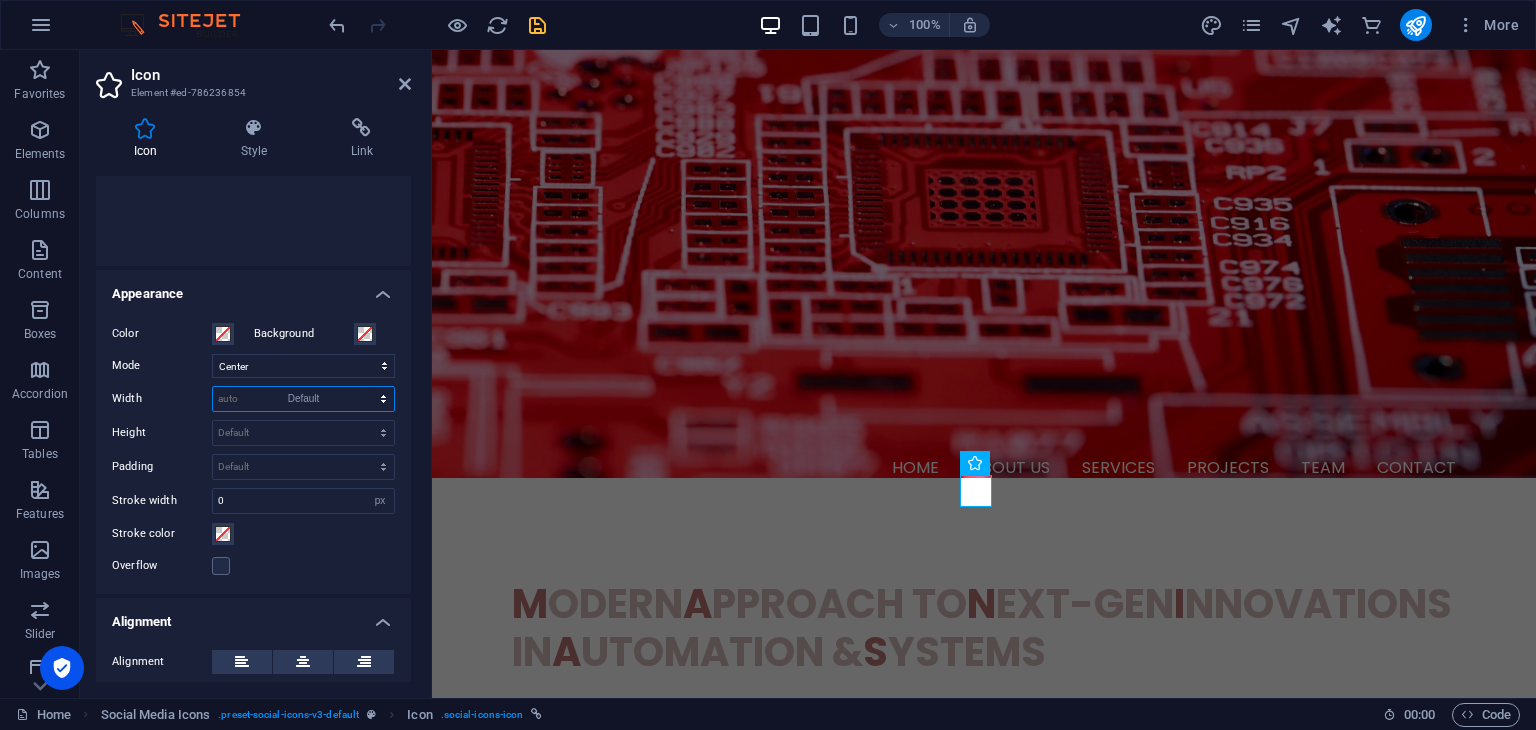 click on "Default auto px rem % em vh vw" at bounding box center (303, 399) 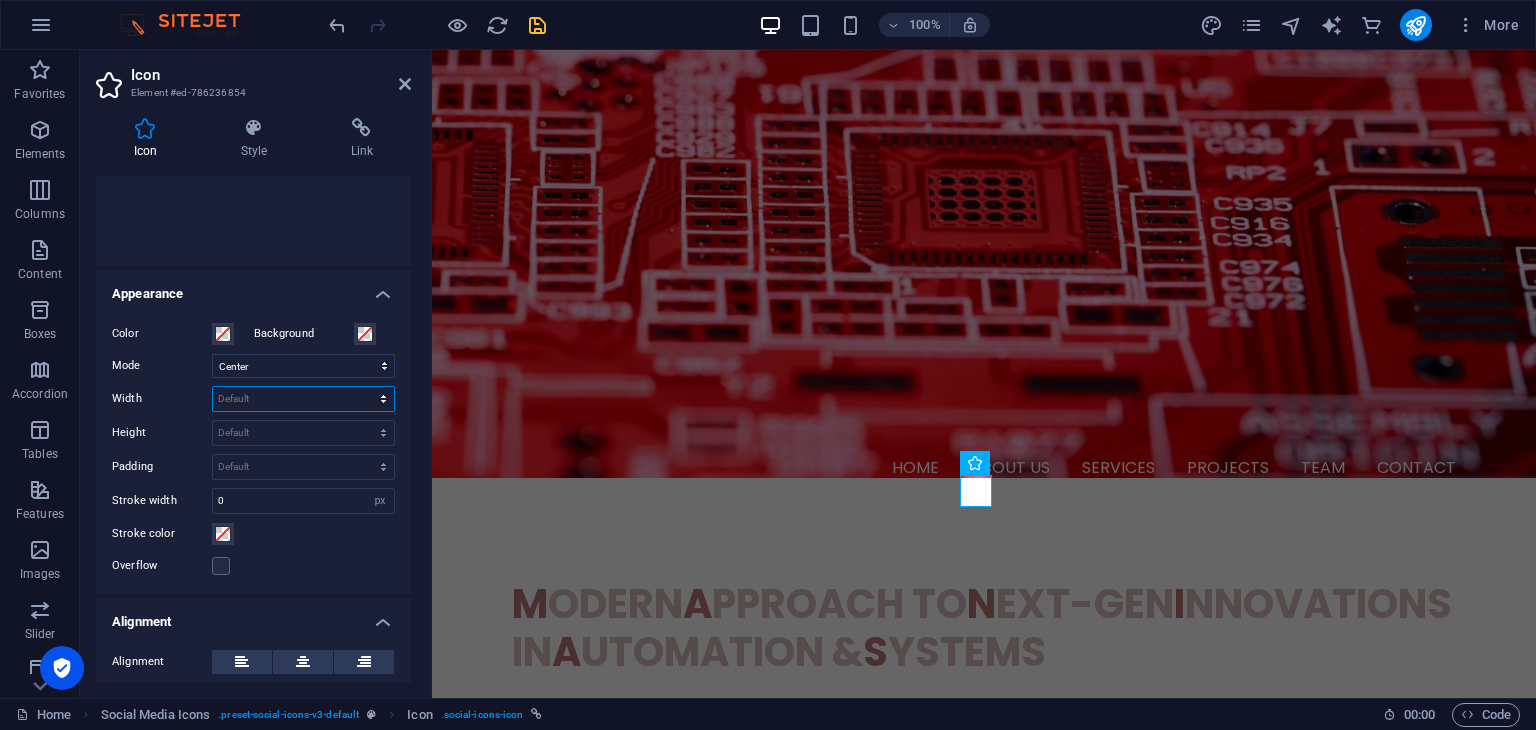 click on "Default auto px rem % em vh vw" at bounding box center (303, 399) 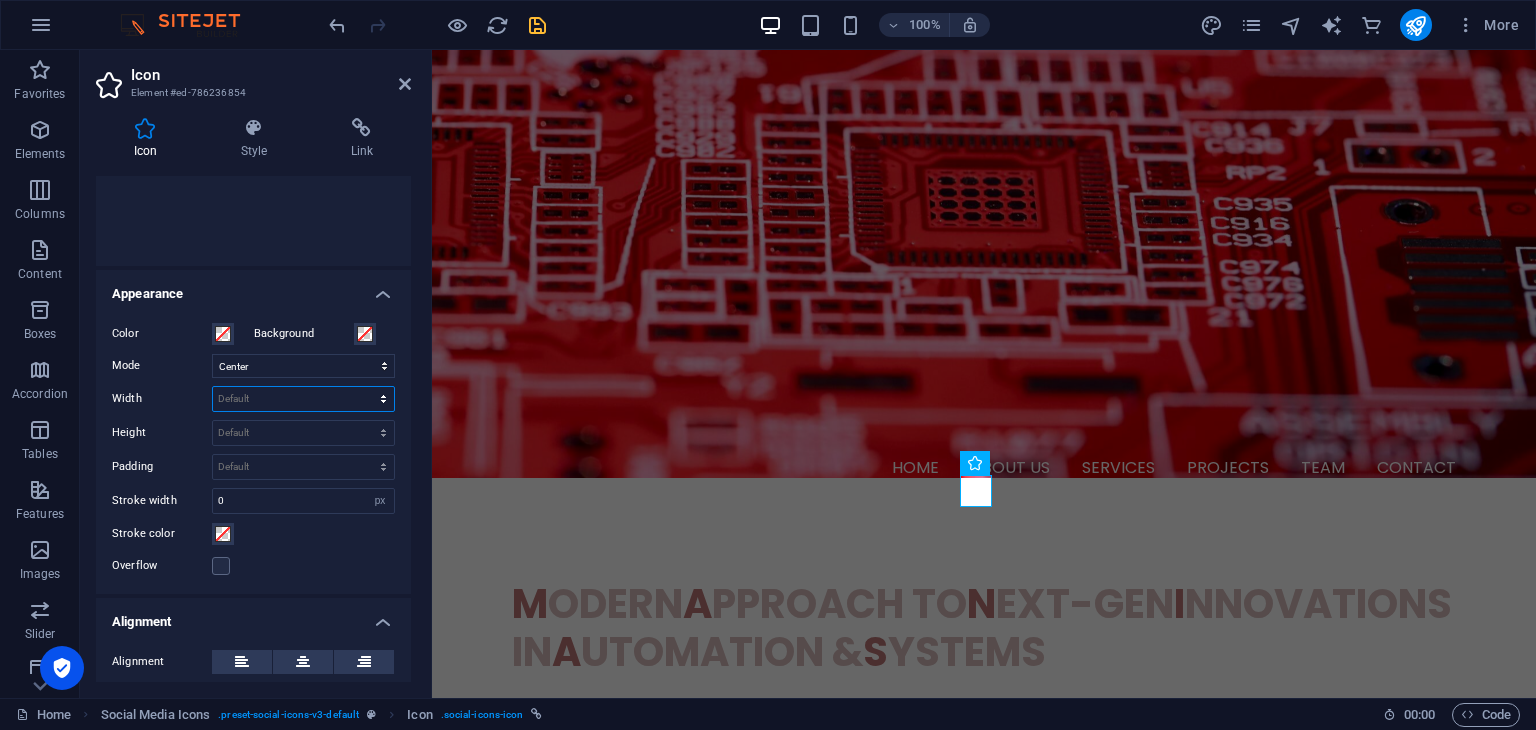 select on "%" 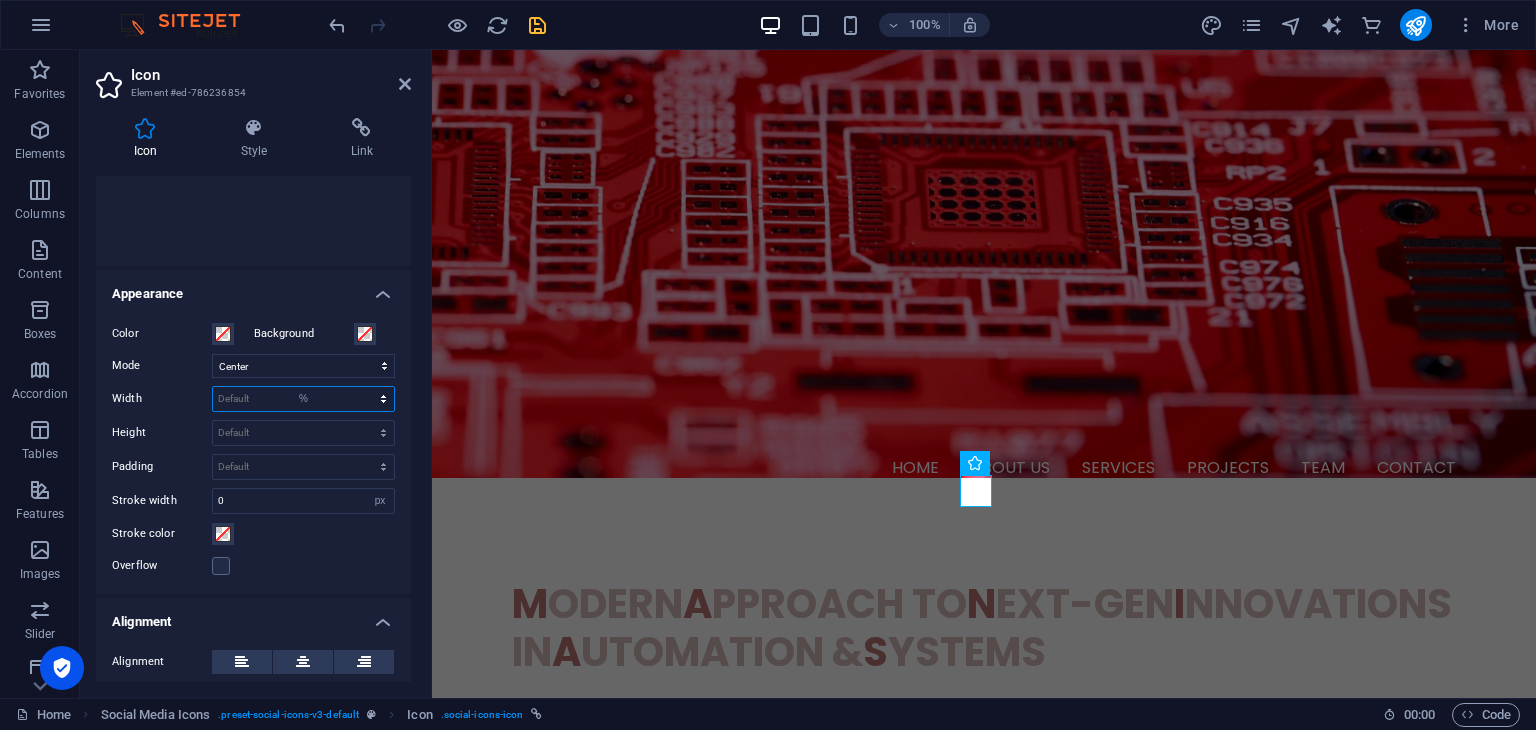click on "Default auto px rem % em vh vw" at bounding box center (303, 399) 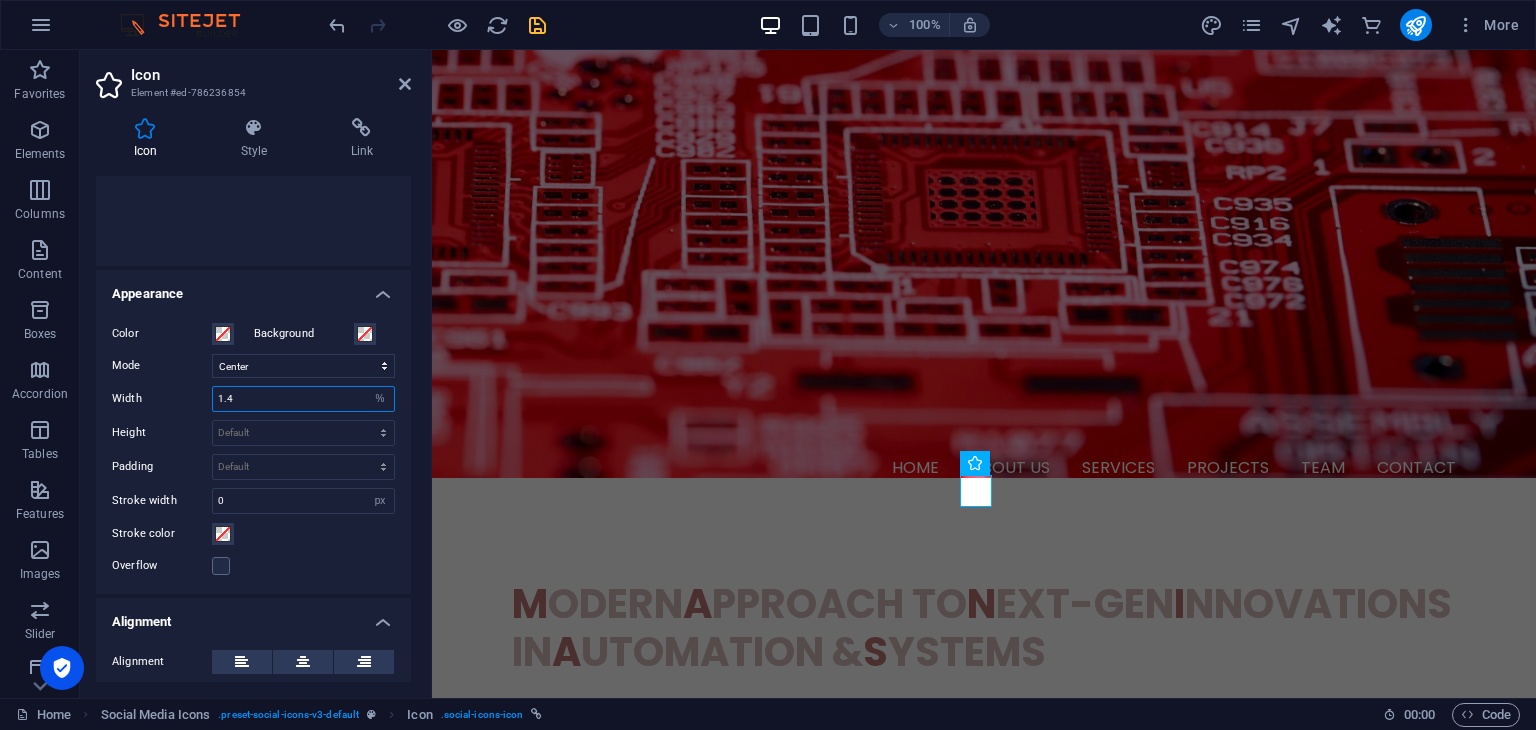 click on "1.4" at bounding box center [303, 399] 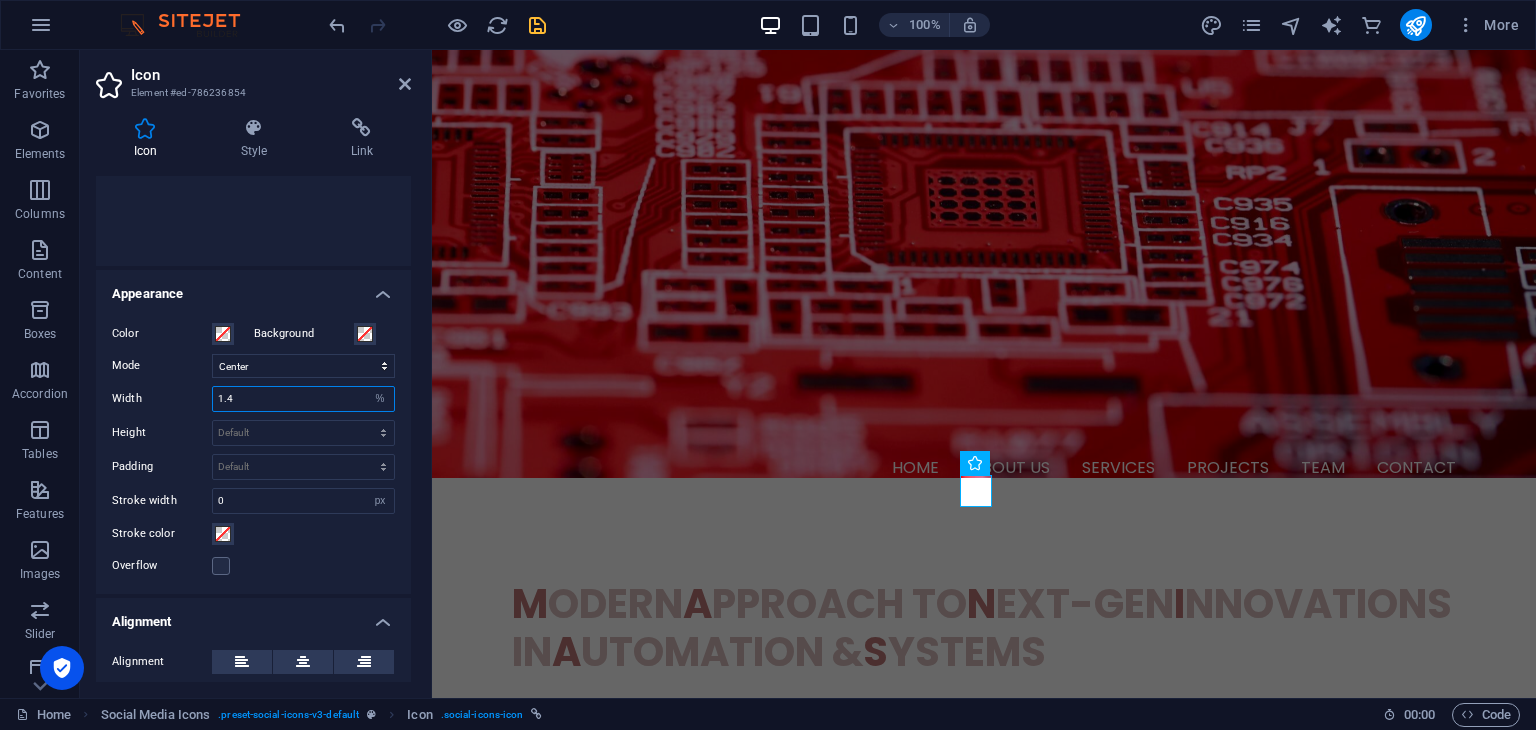 type on "1" 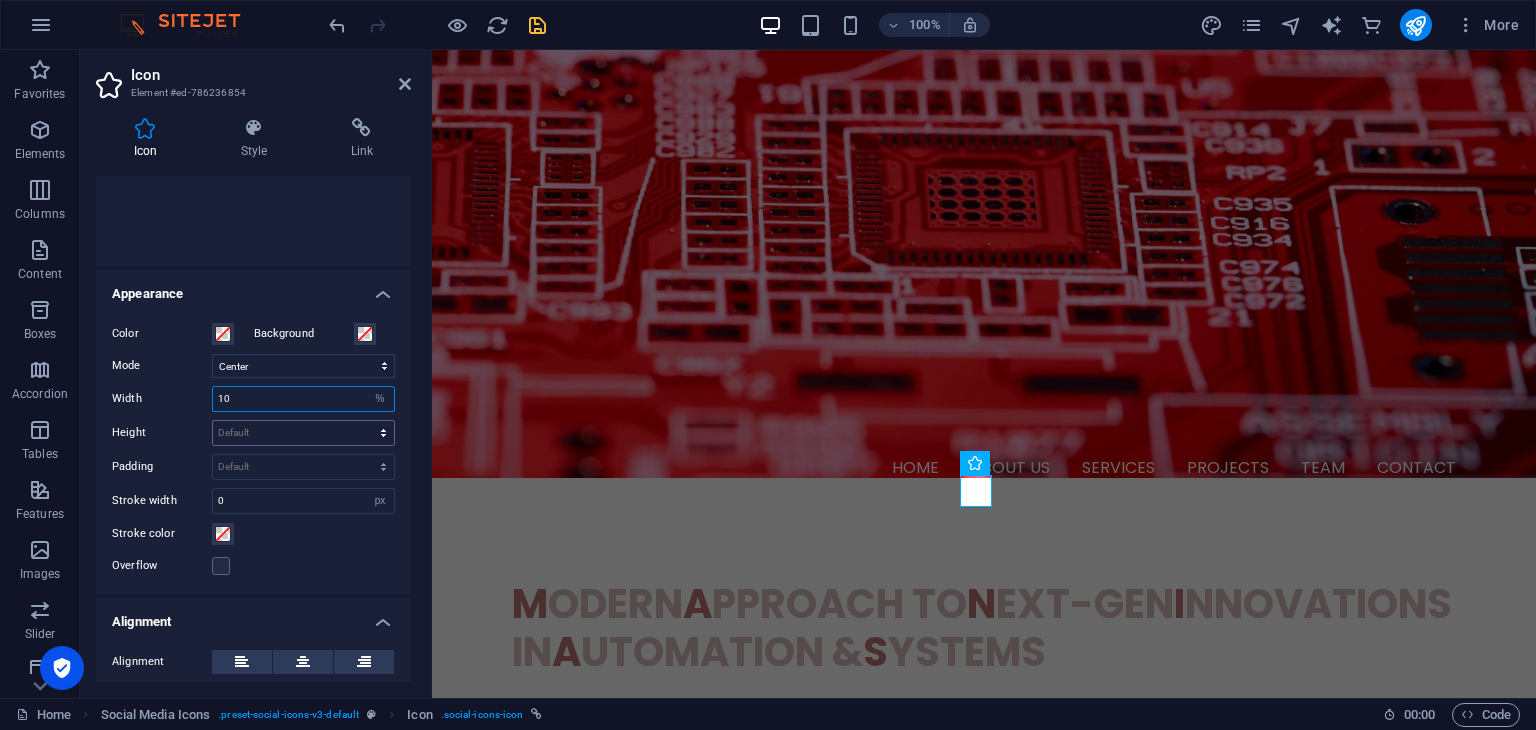 type on "10" 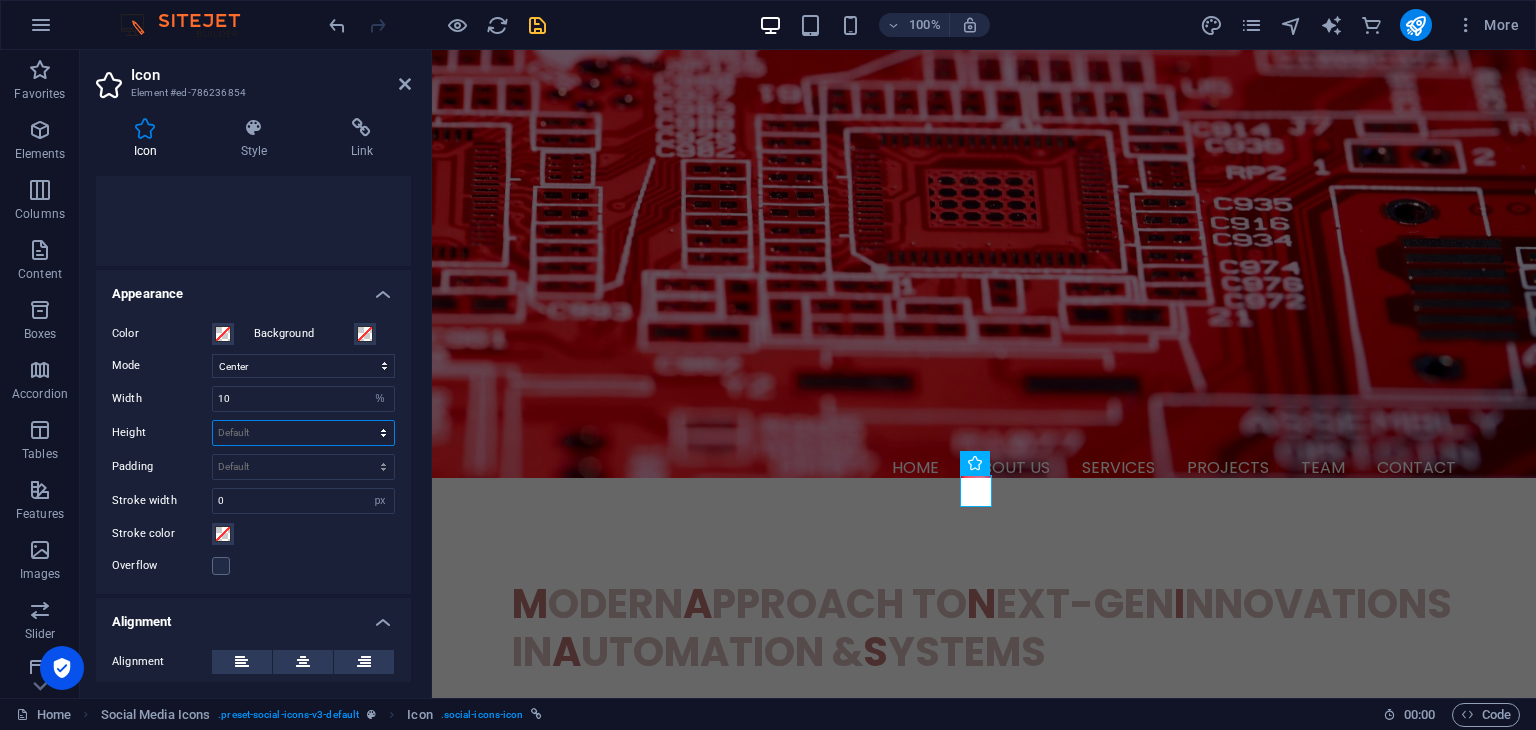 click on "Default auto px rem em vh vw" at bounding box center (303, 433) 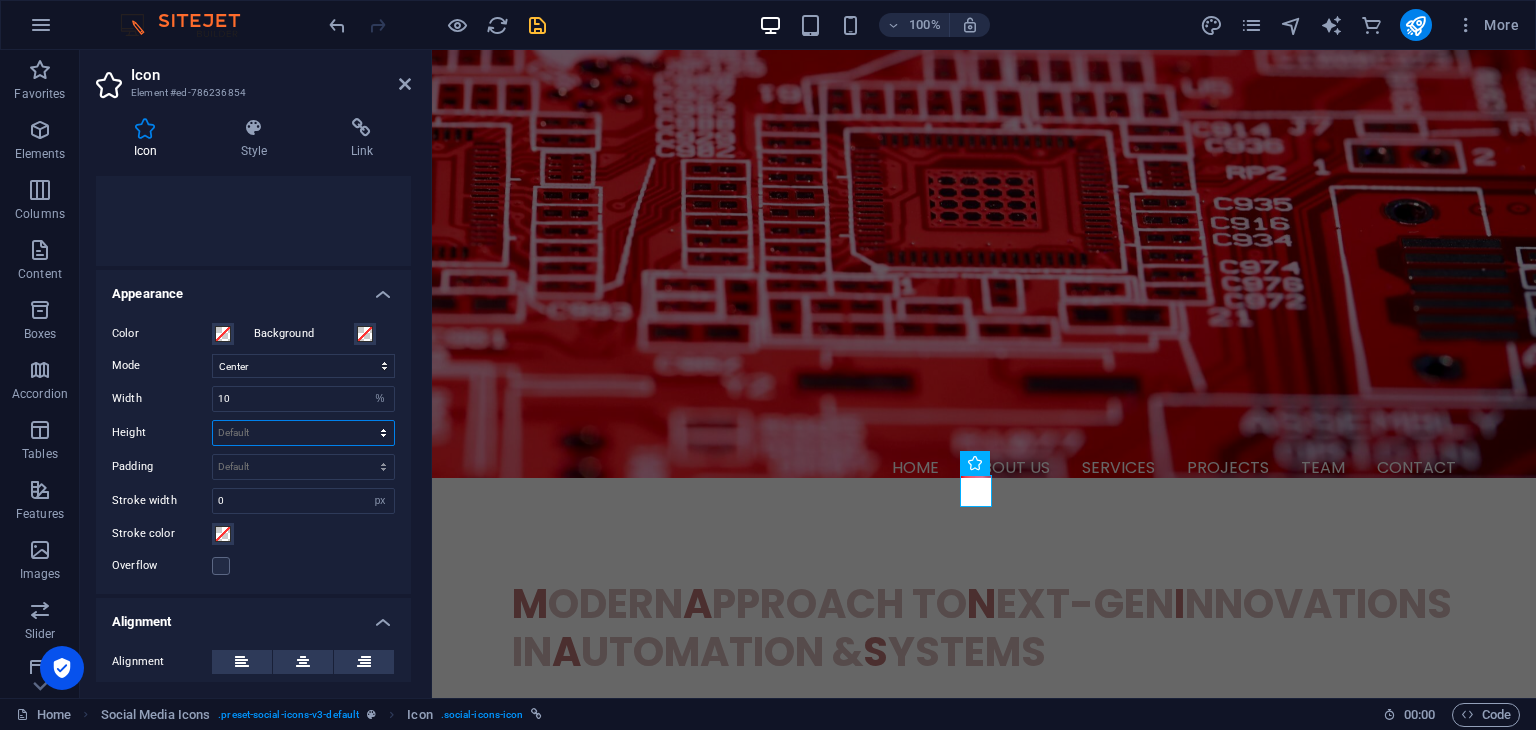 select on "px" 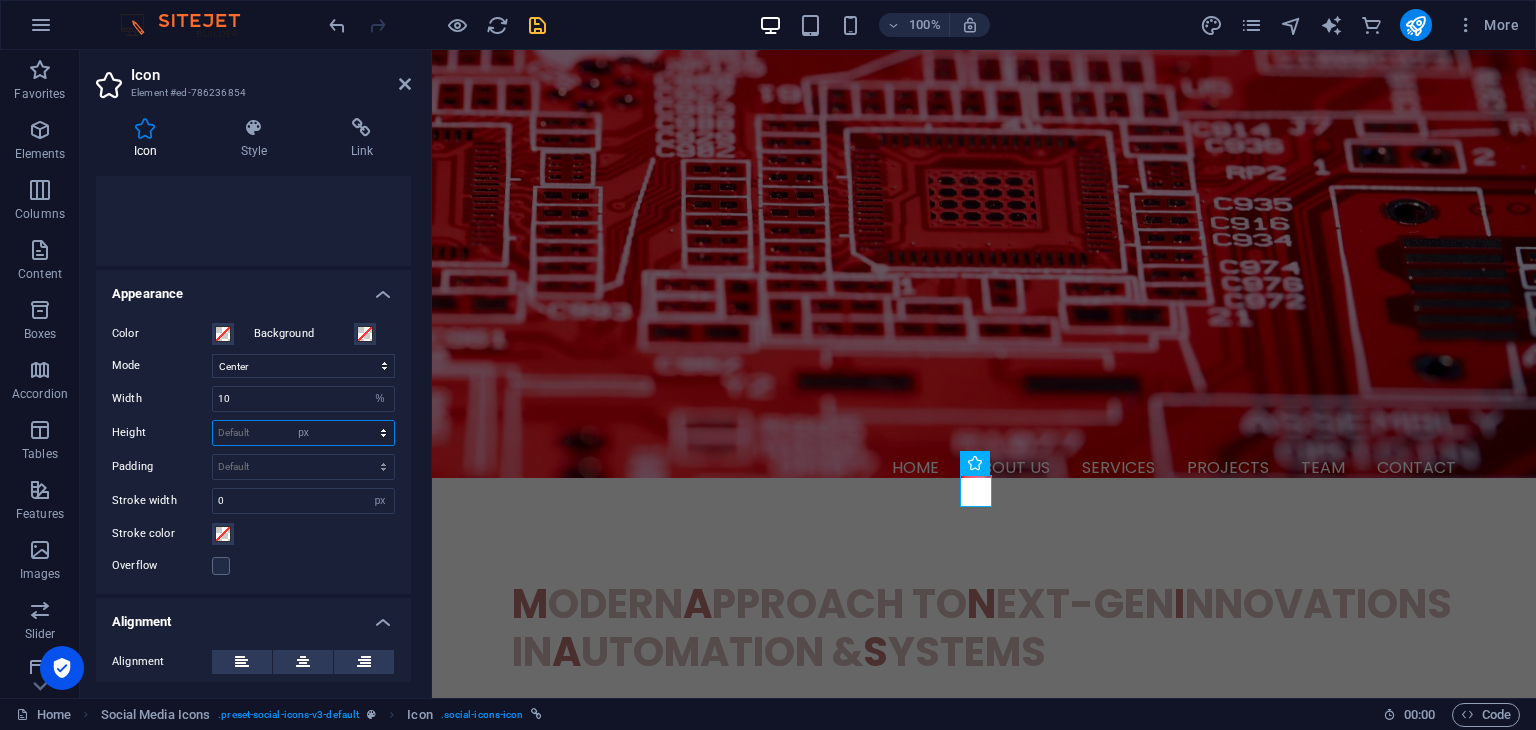 click on "Default auto px rem em vh vw" at bounding box center (303, 433) 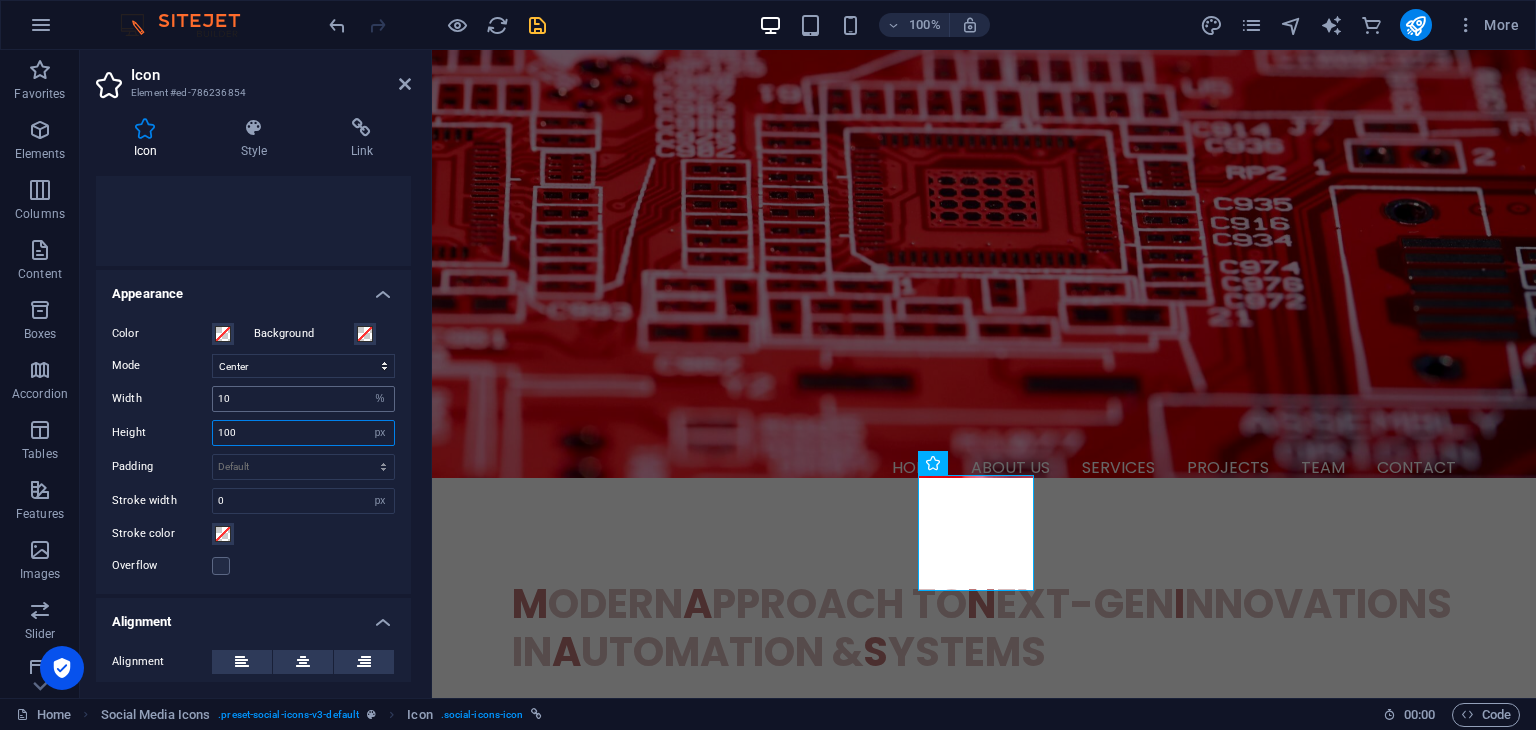 type on "100" 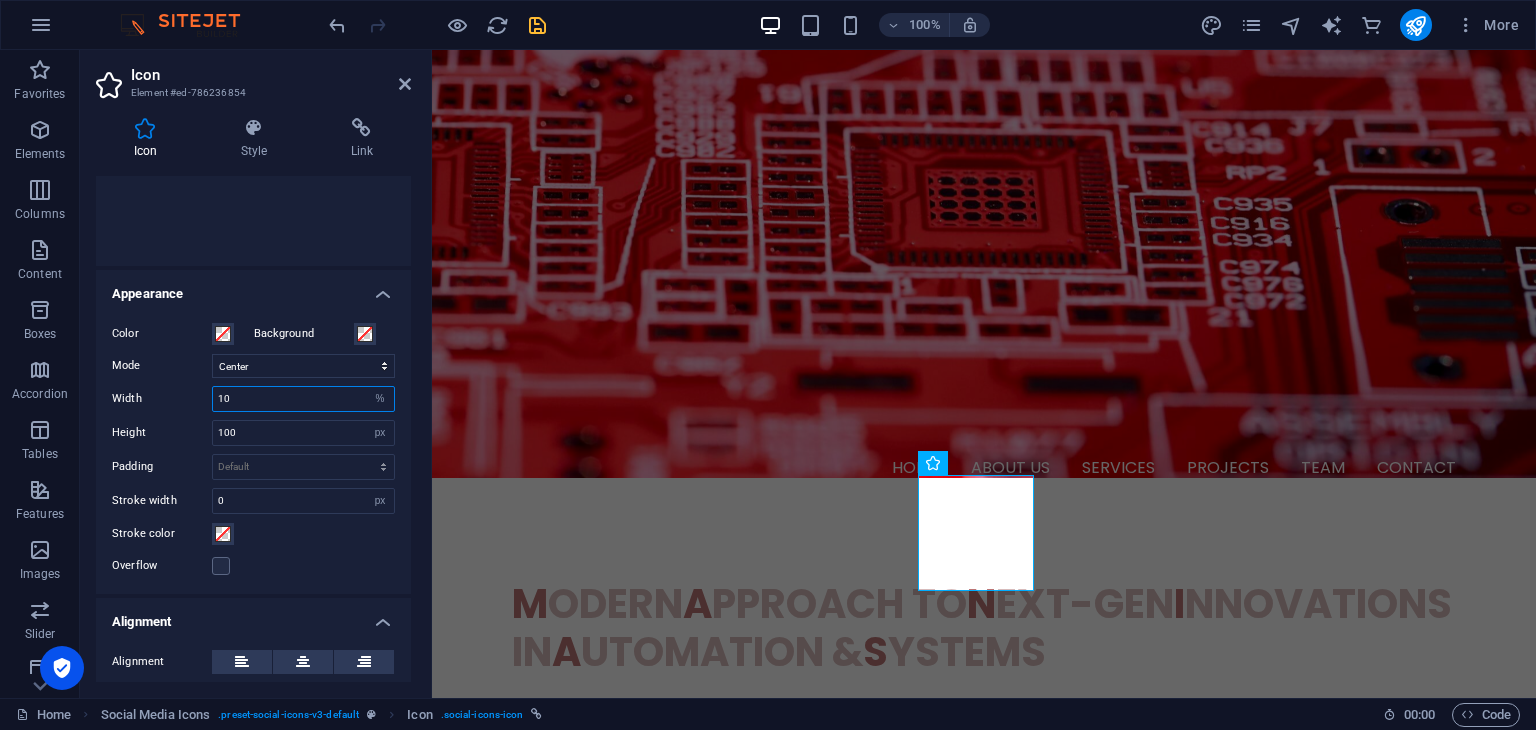 click on "10" at bounding box center [303, 399] 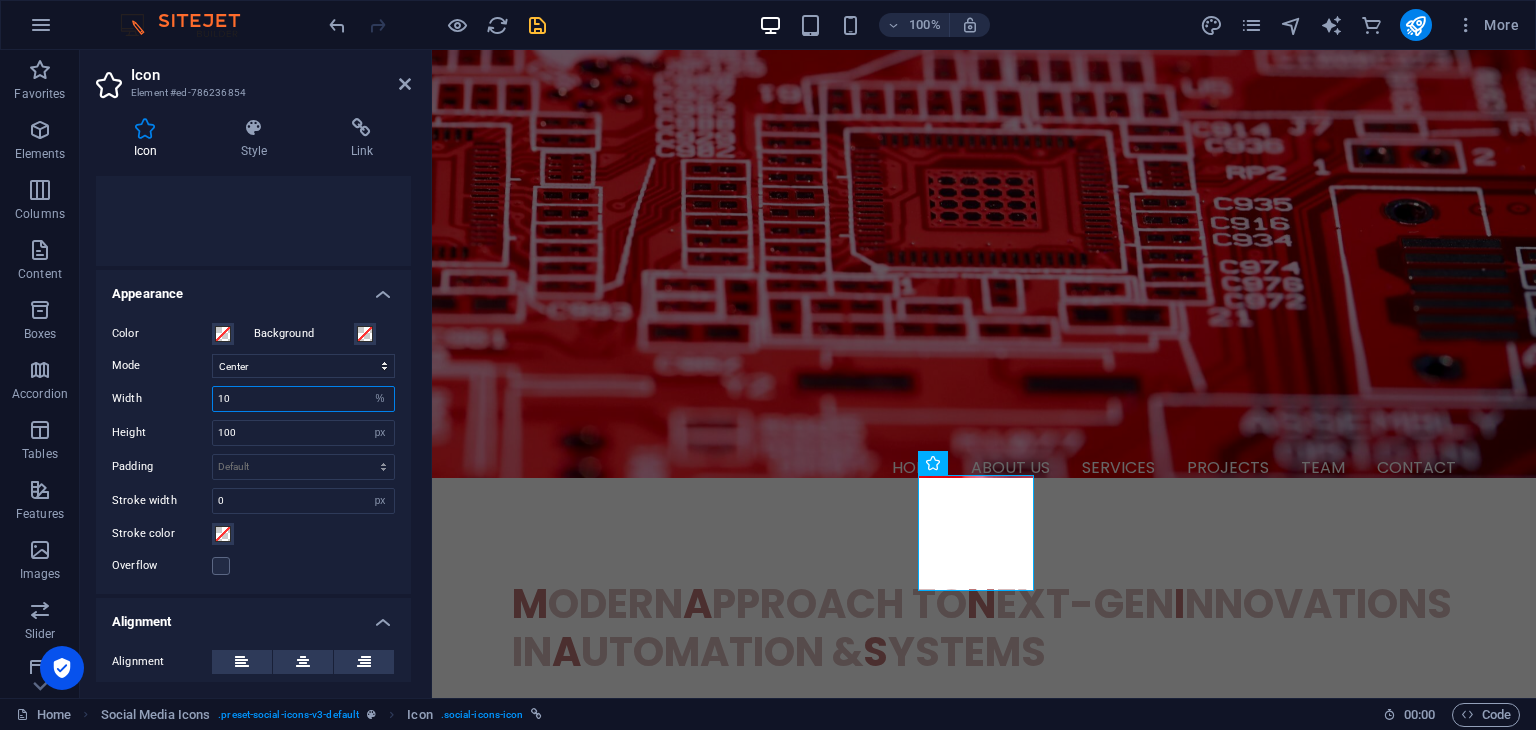 type on "1" 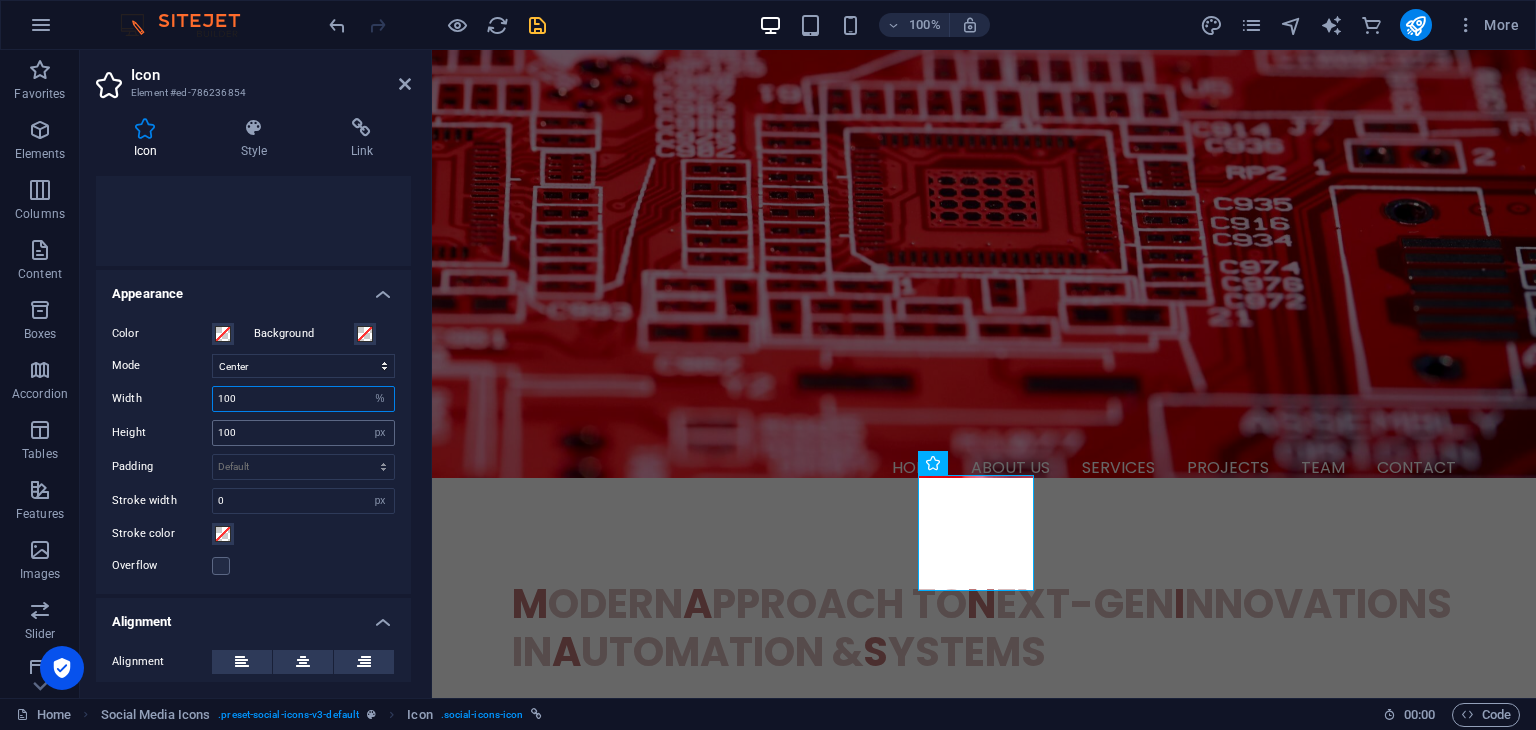 type on "100" 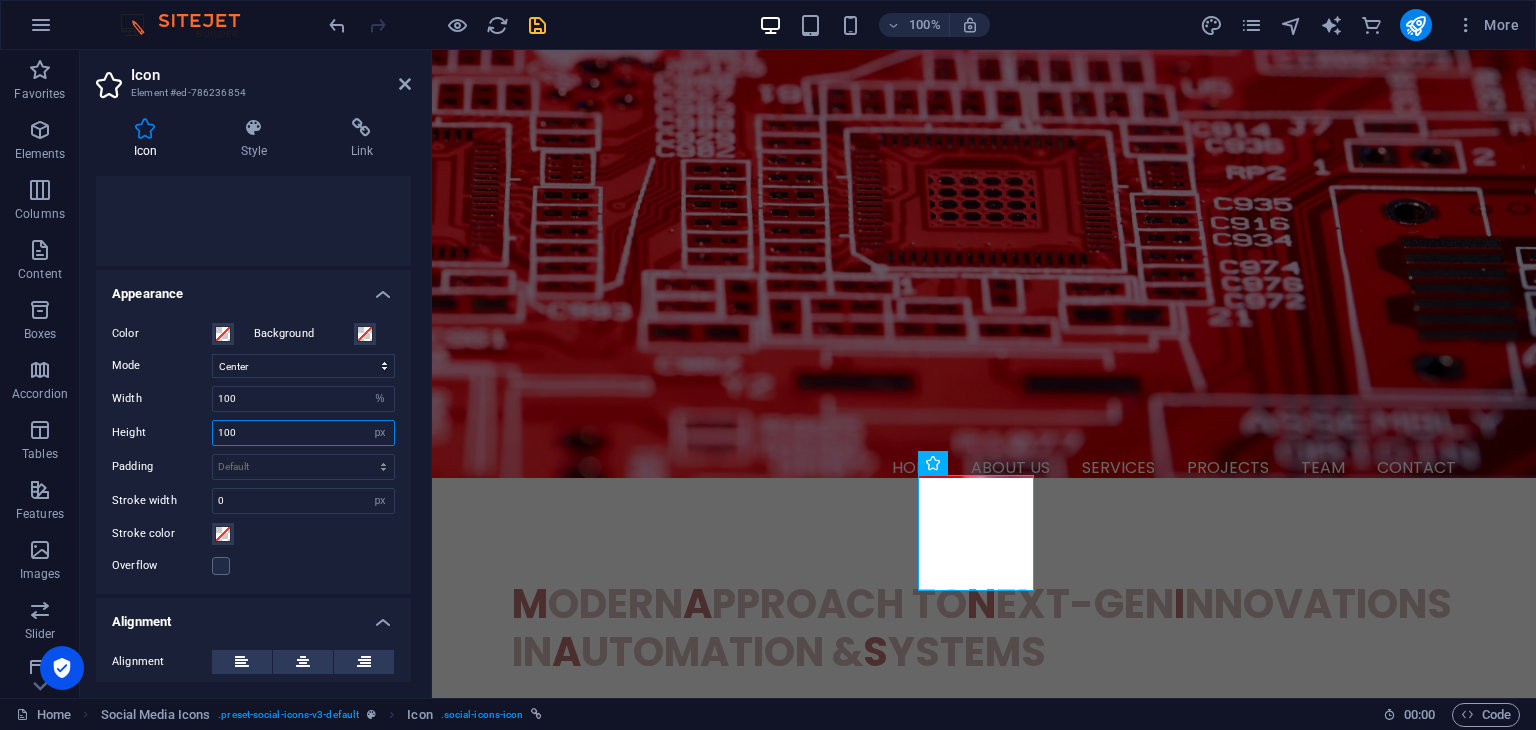 click on "100" at bounding box center [303, 433] 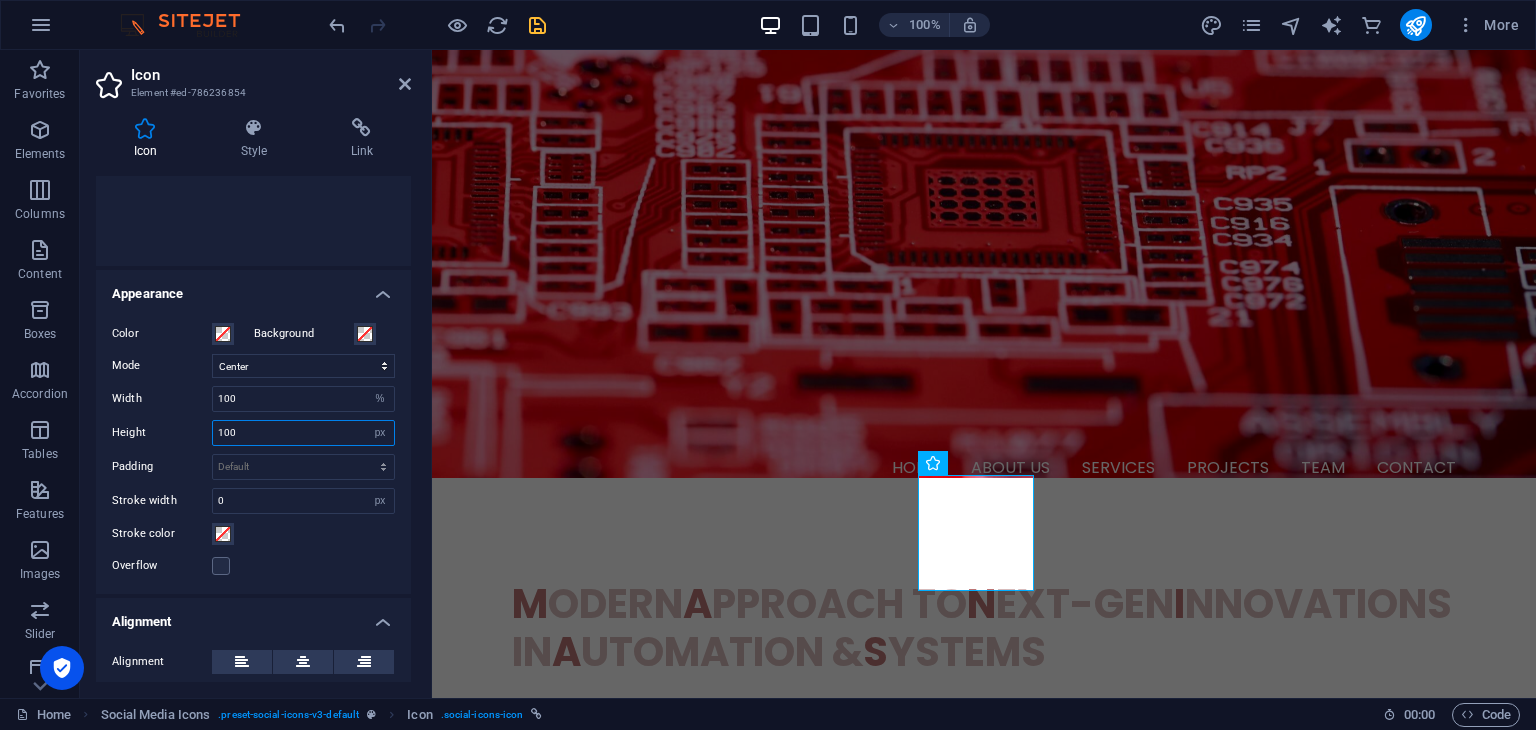click on "100" at bounding box center (303, 433) 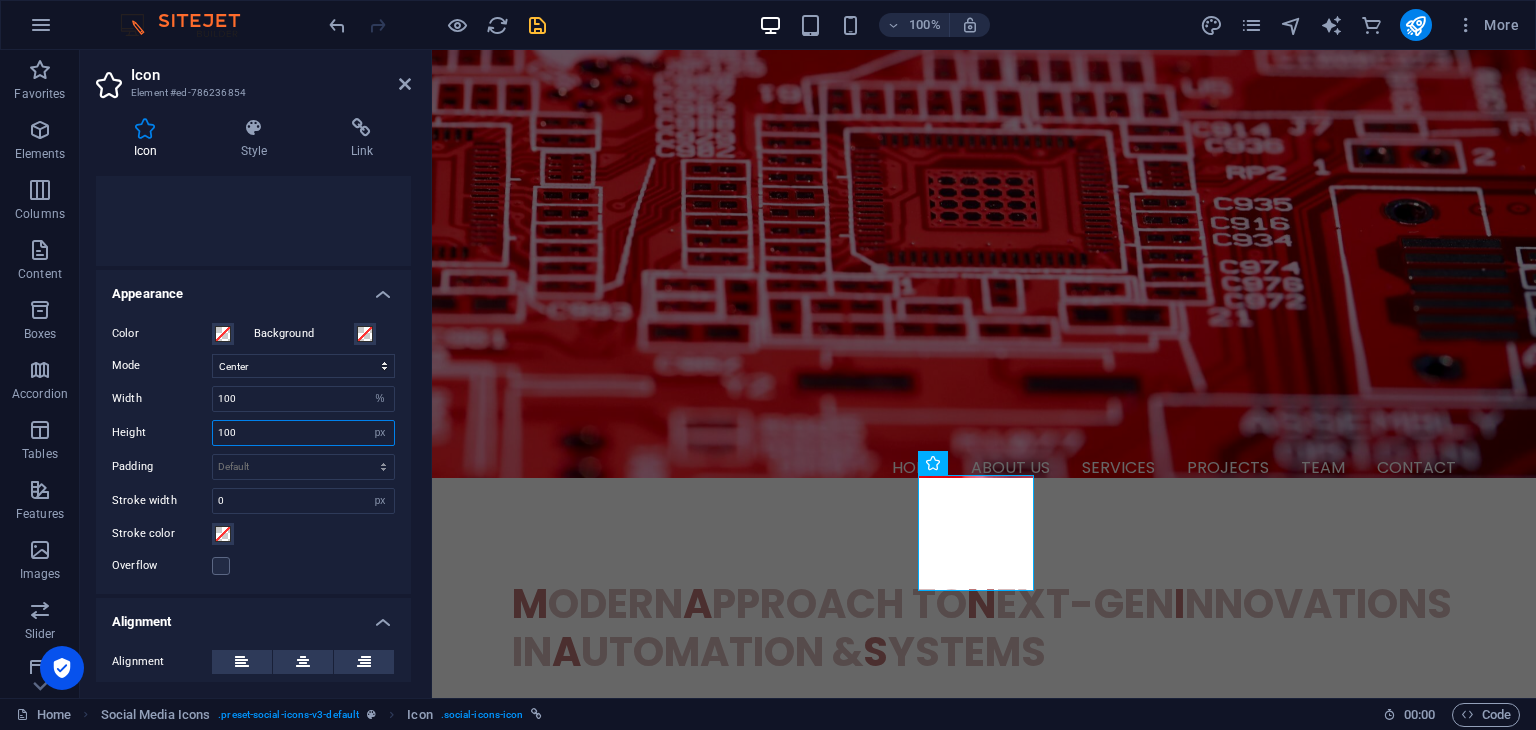 click on "100" at bounding box center [303, 433] 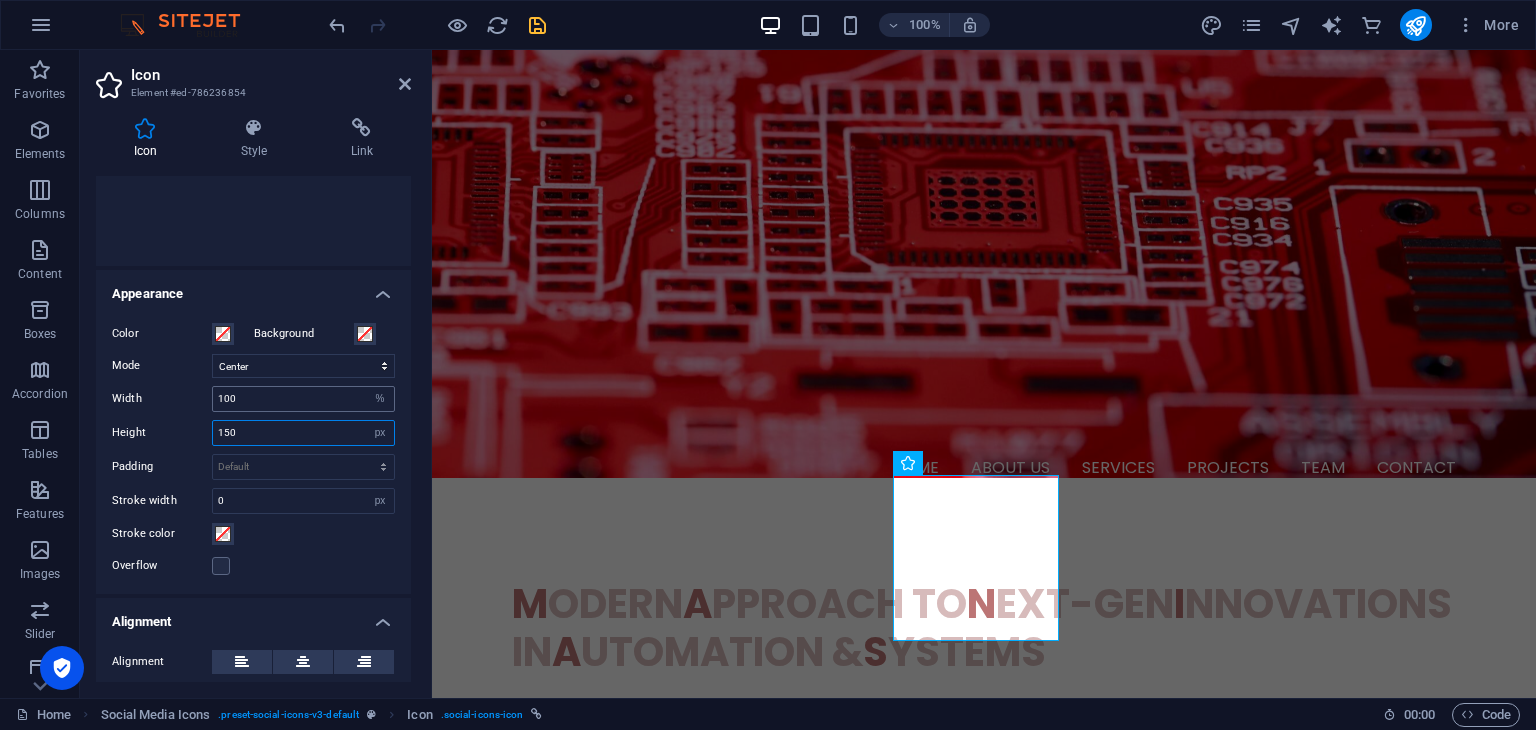 type on "150" 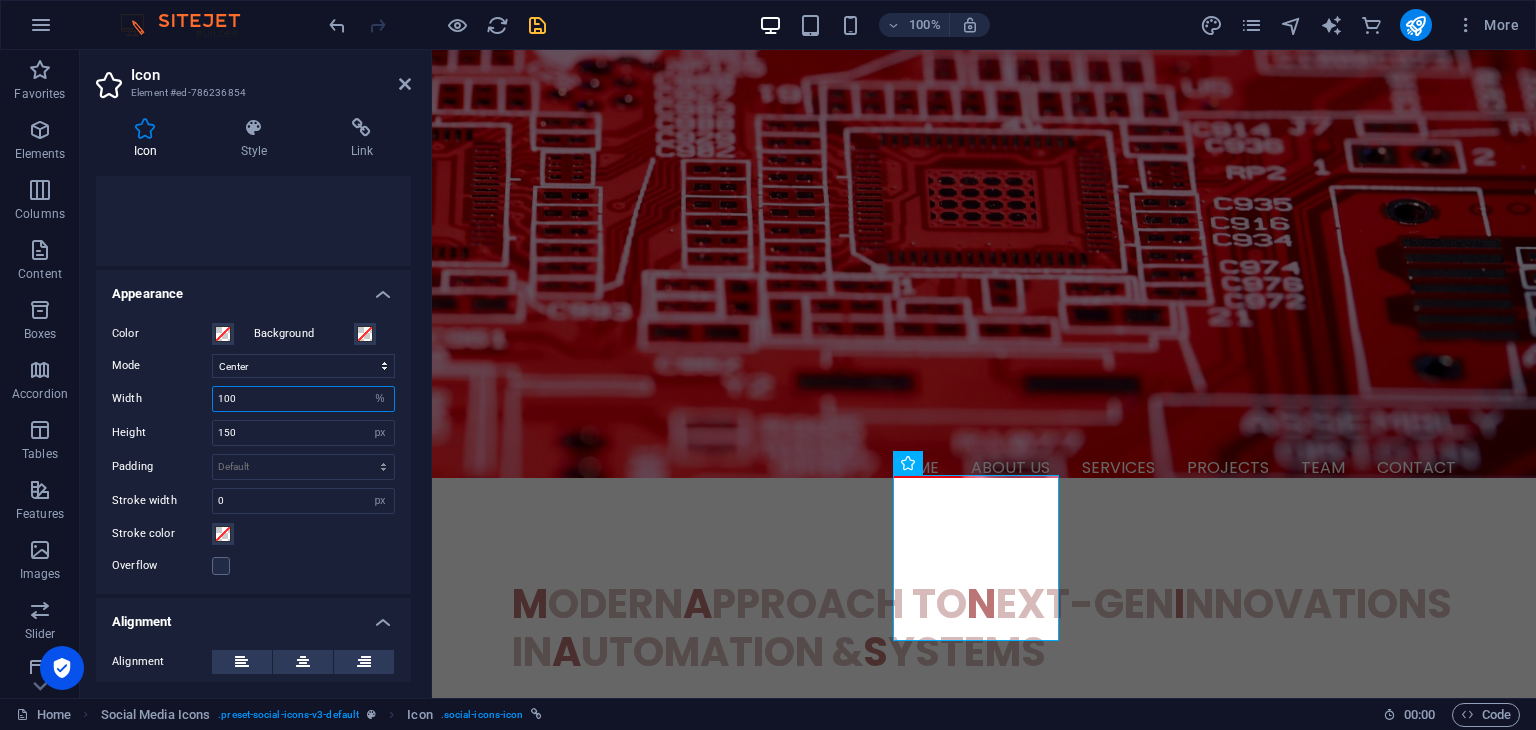 click on "100" at bounding box center (303, 399) 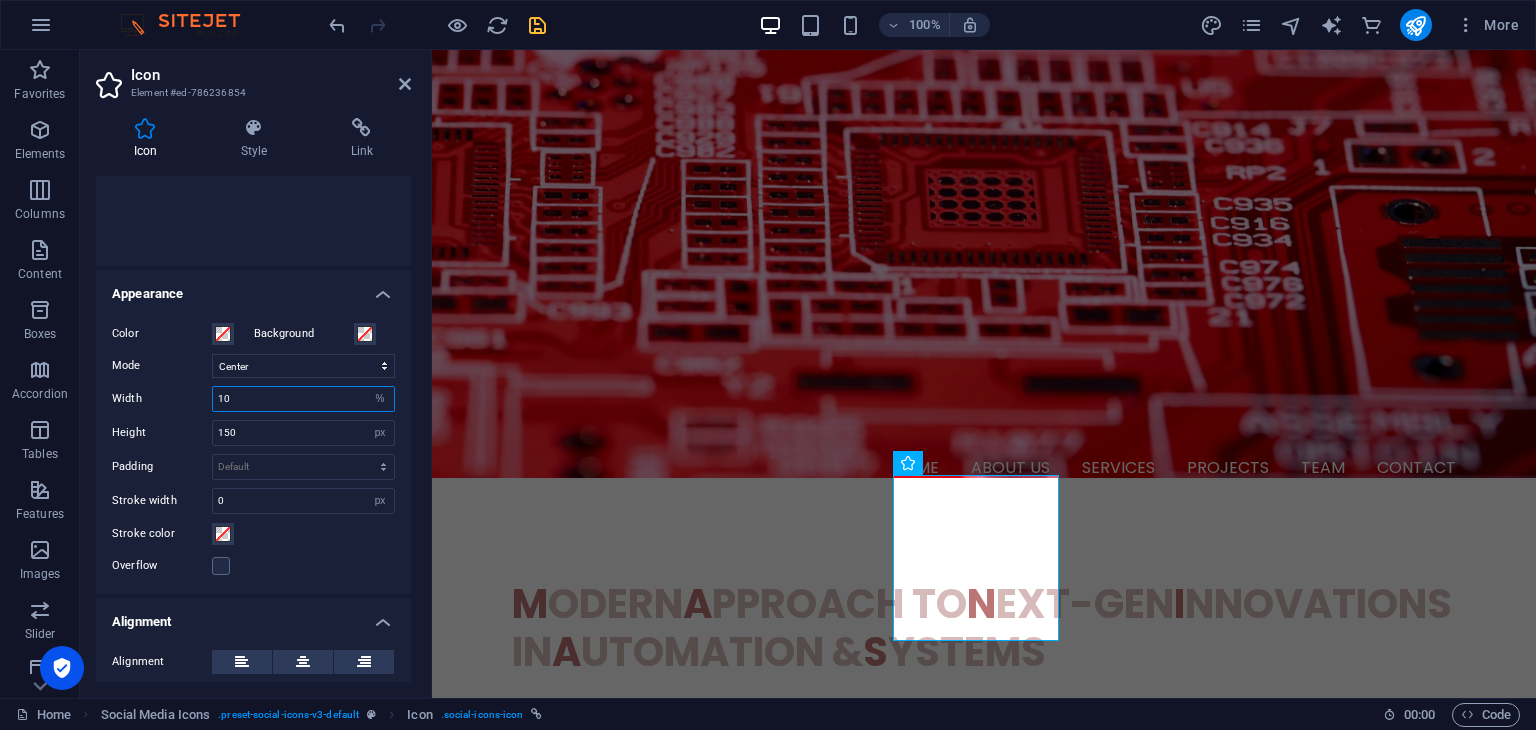 type on "1" 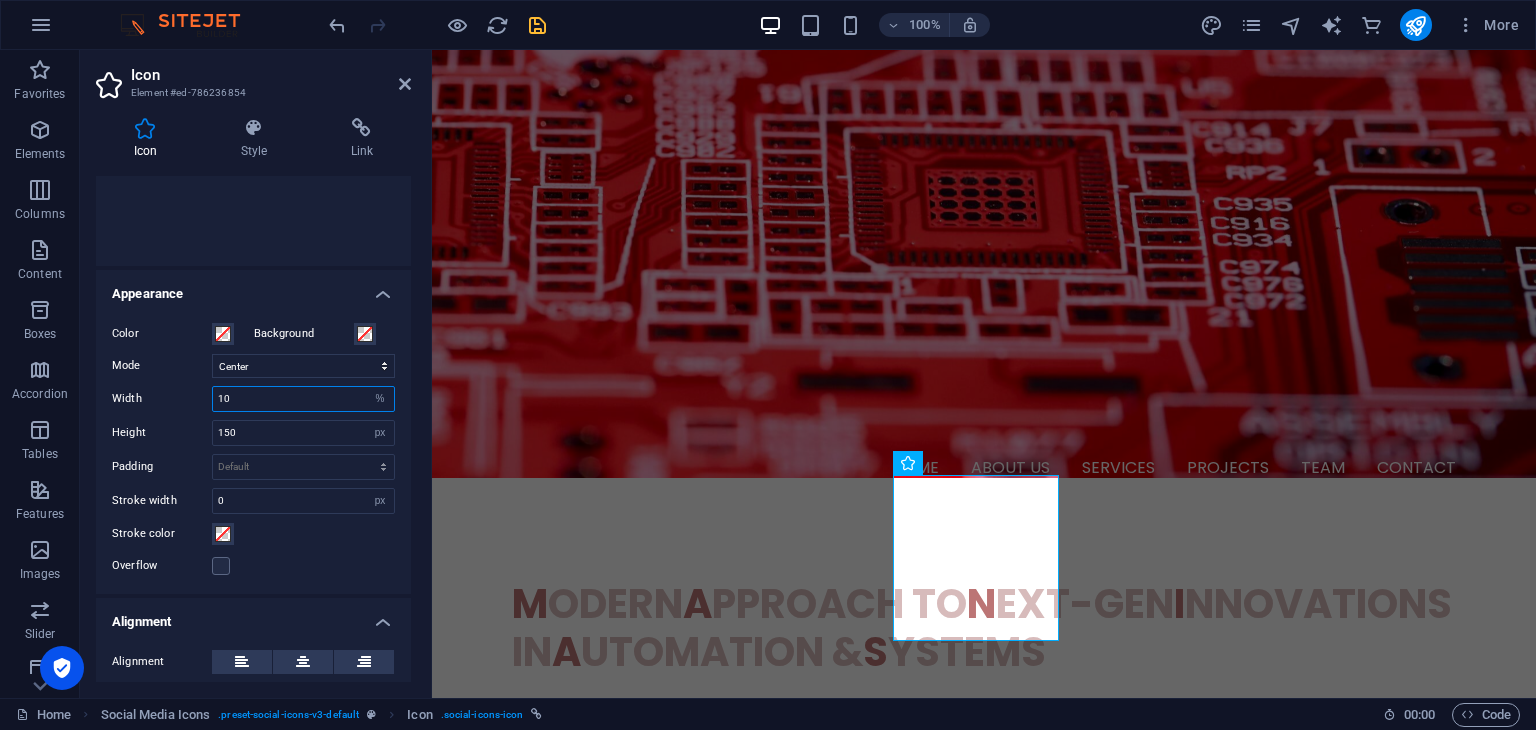 type on "1" 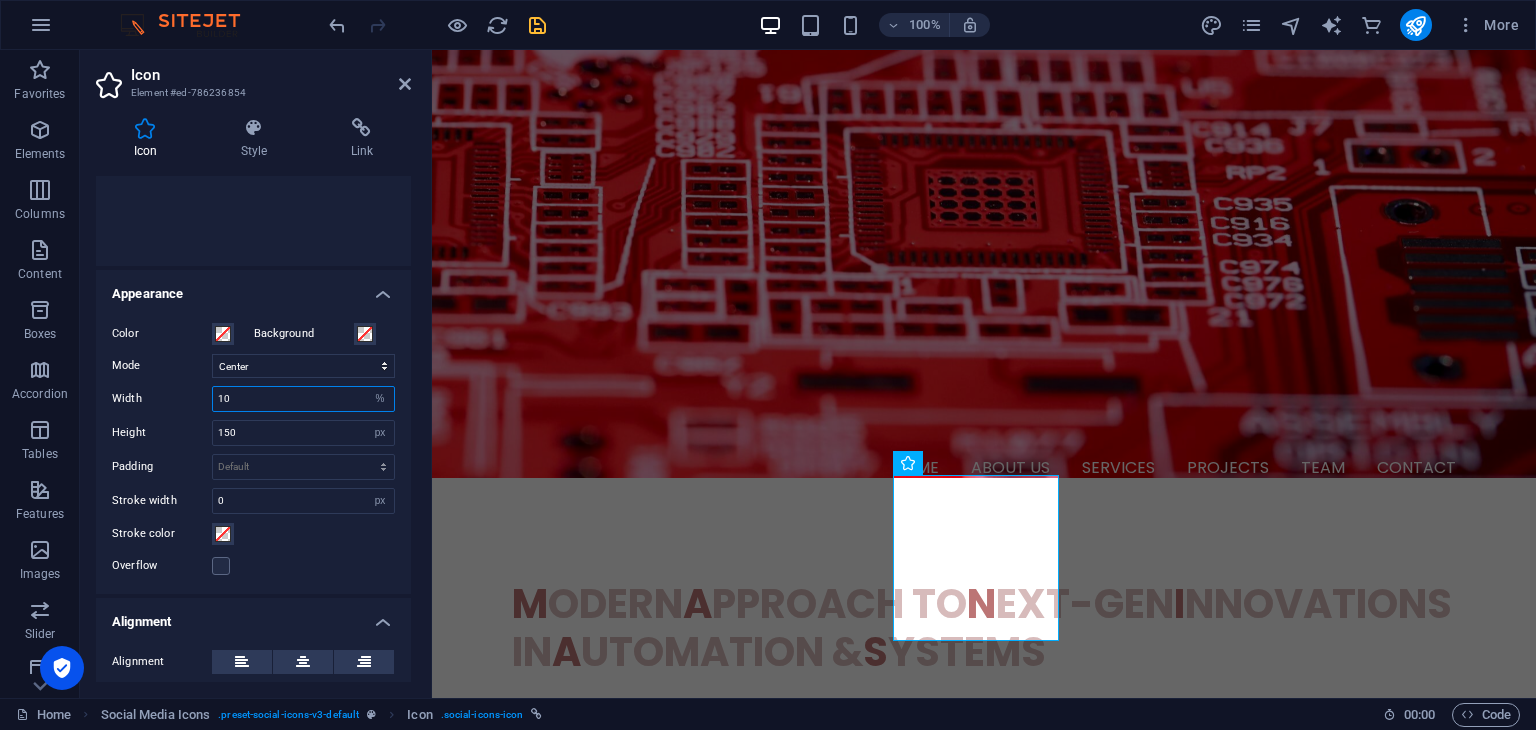 type on "1" 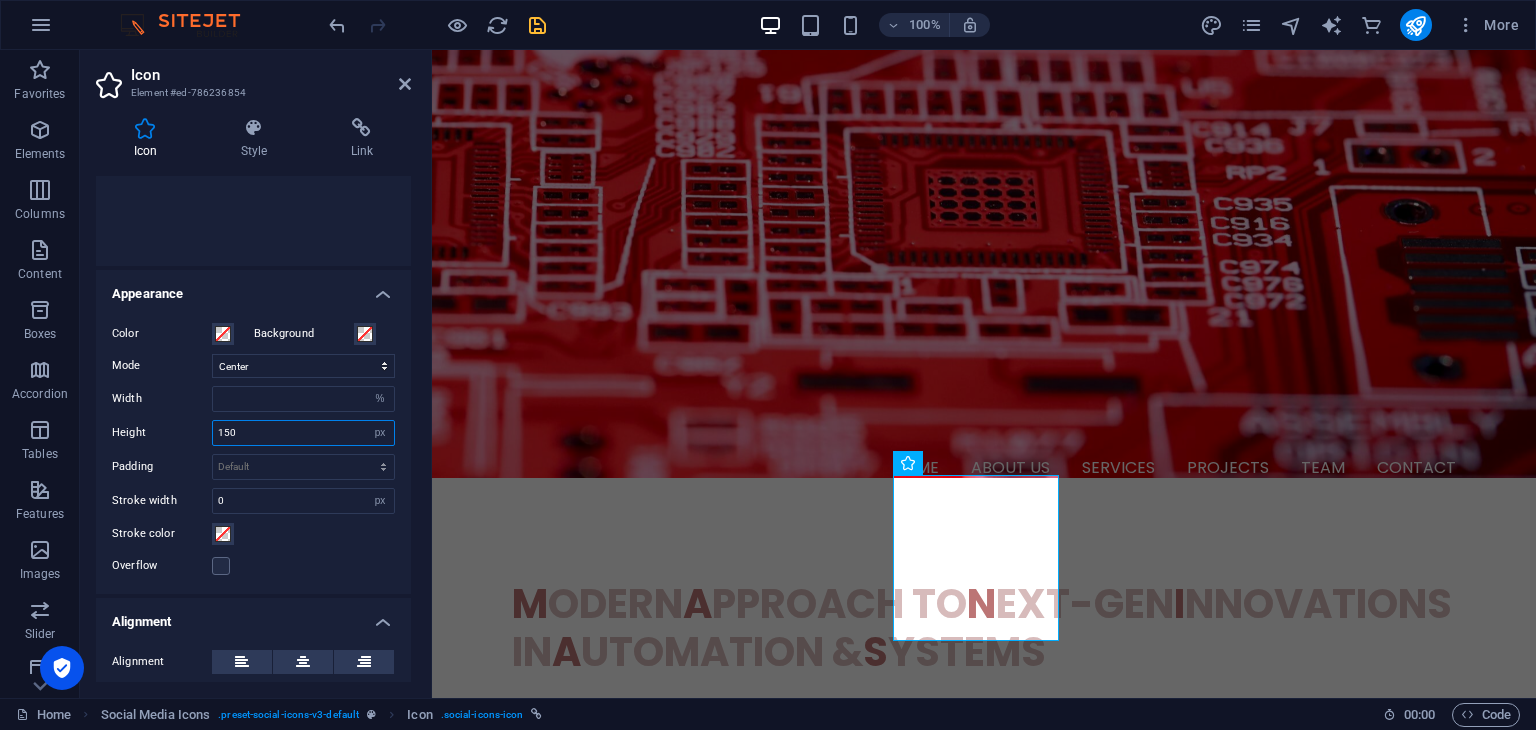 click on "150" at bounding box center (303, 433) 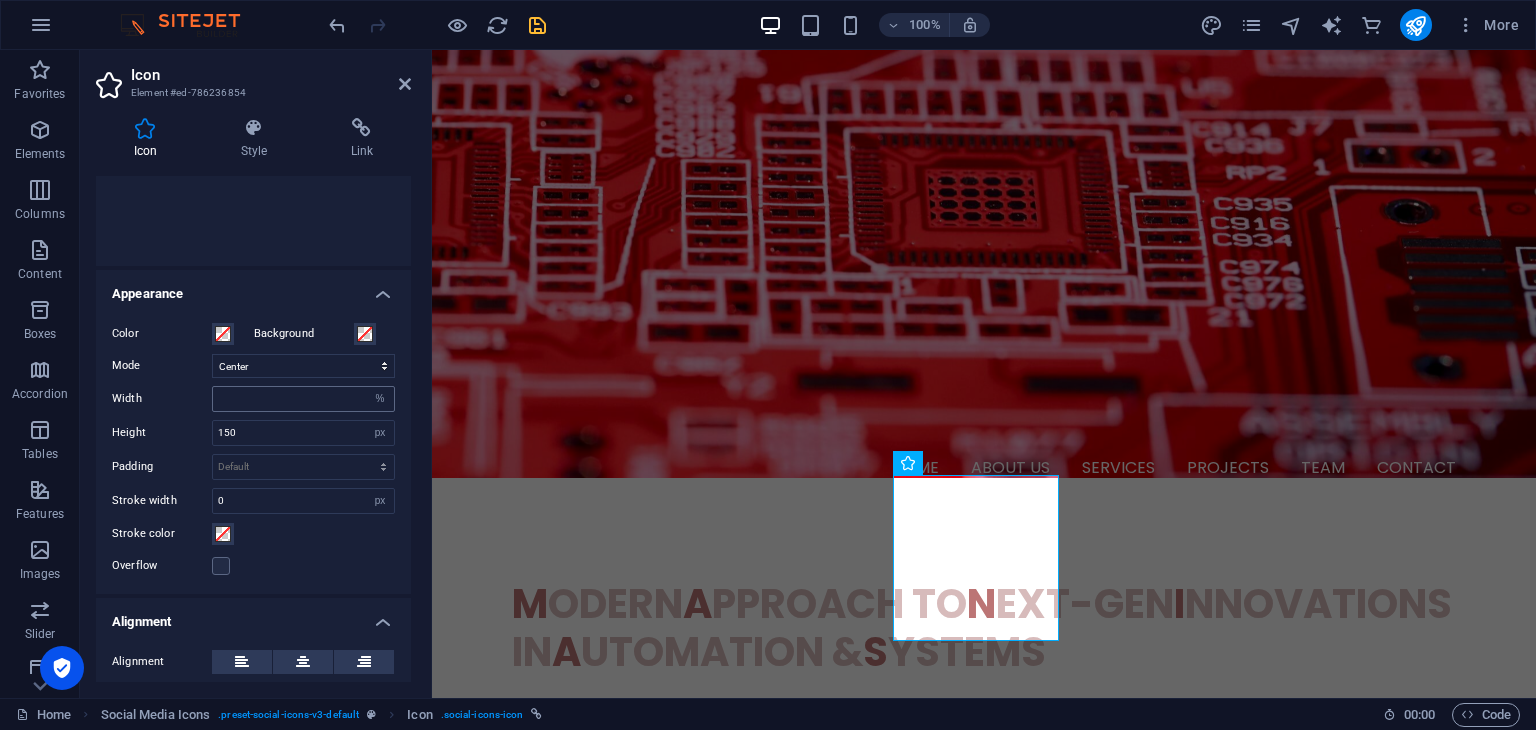 click on "Default auto px rem % em vh vw" at bounding box center (303, 399) 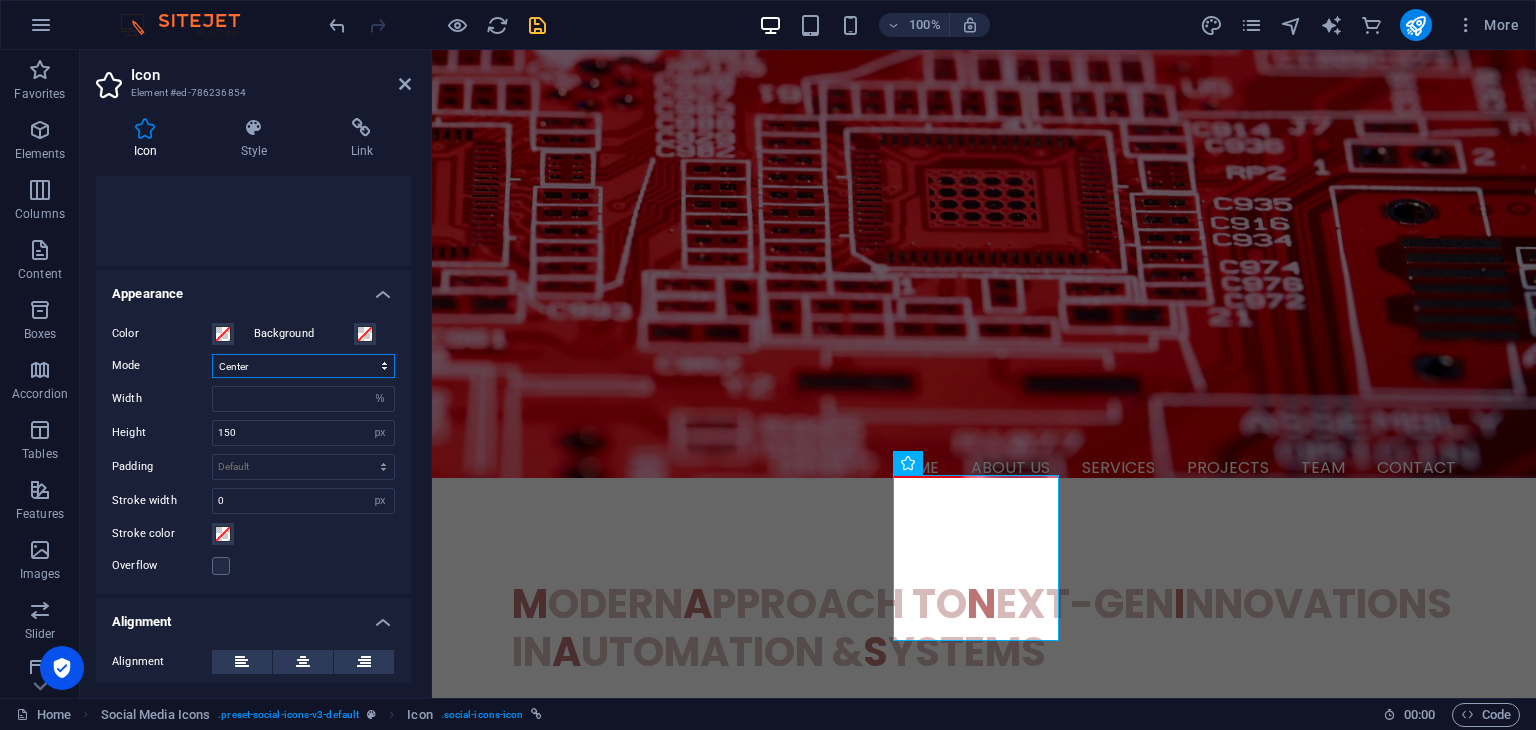 click on "Scale Left Center Right" at bounding box center [303, 366] 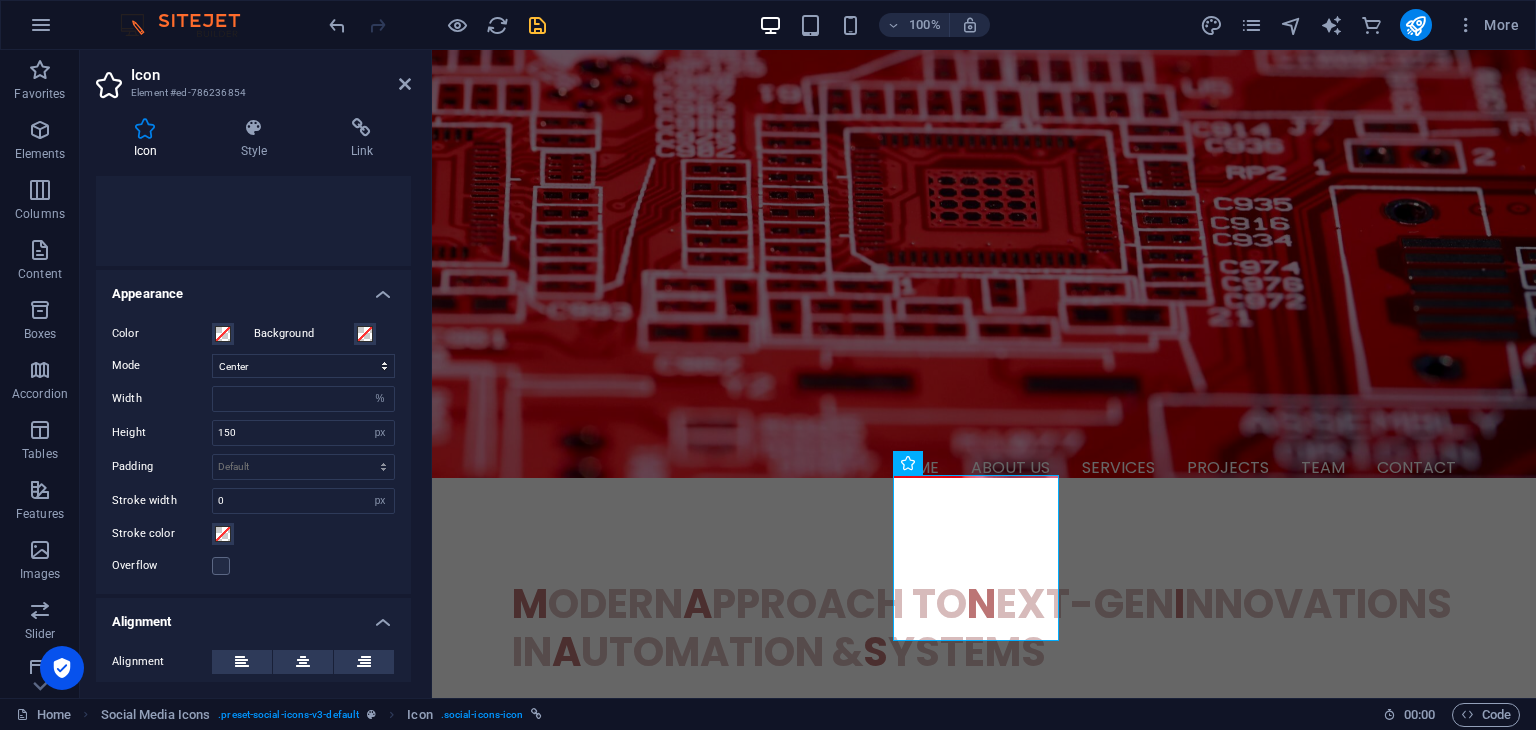 click on "Height" at bounding box center [162, 432] 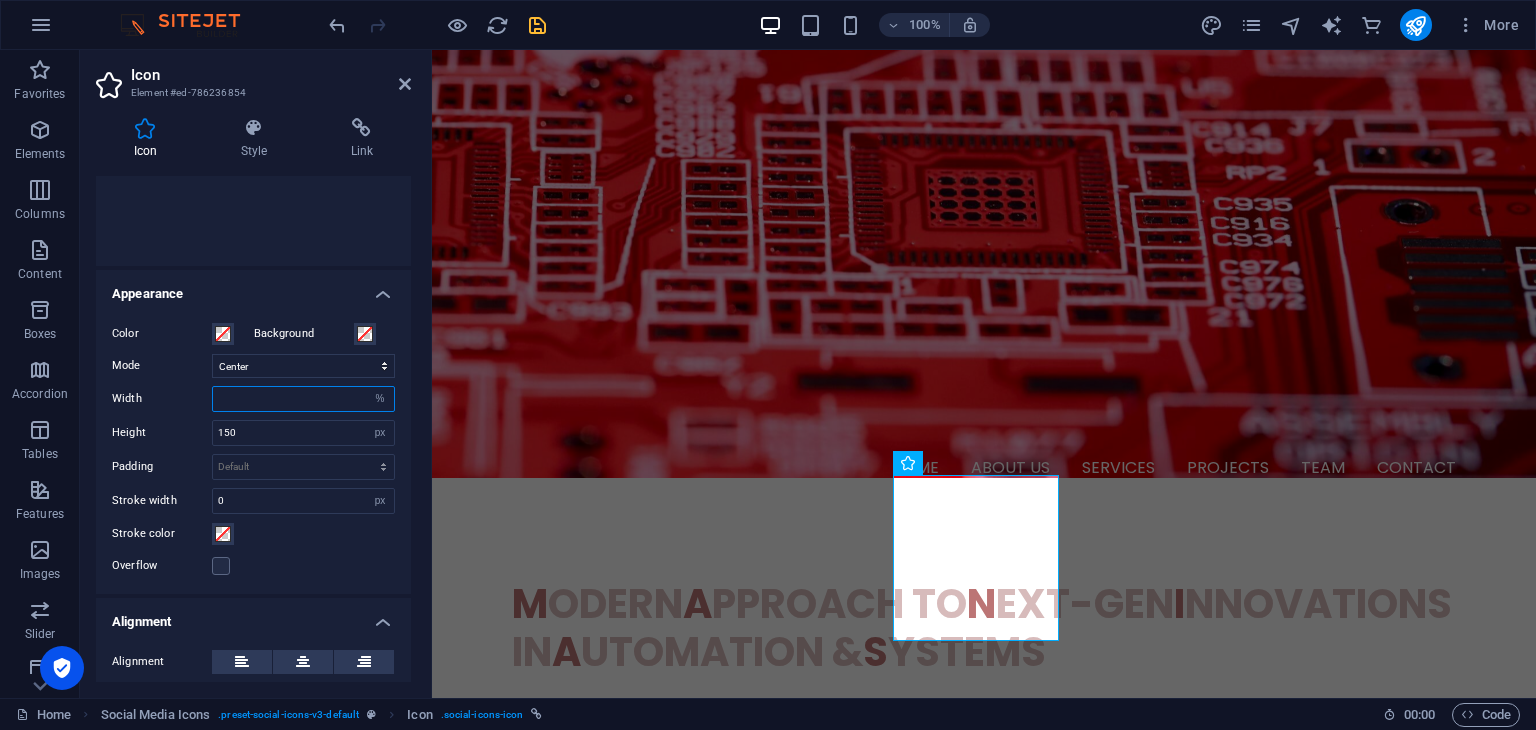 click at bounding box center (303, 399) 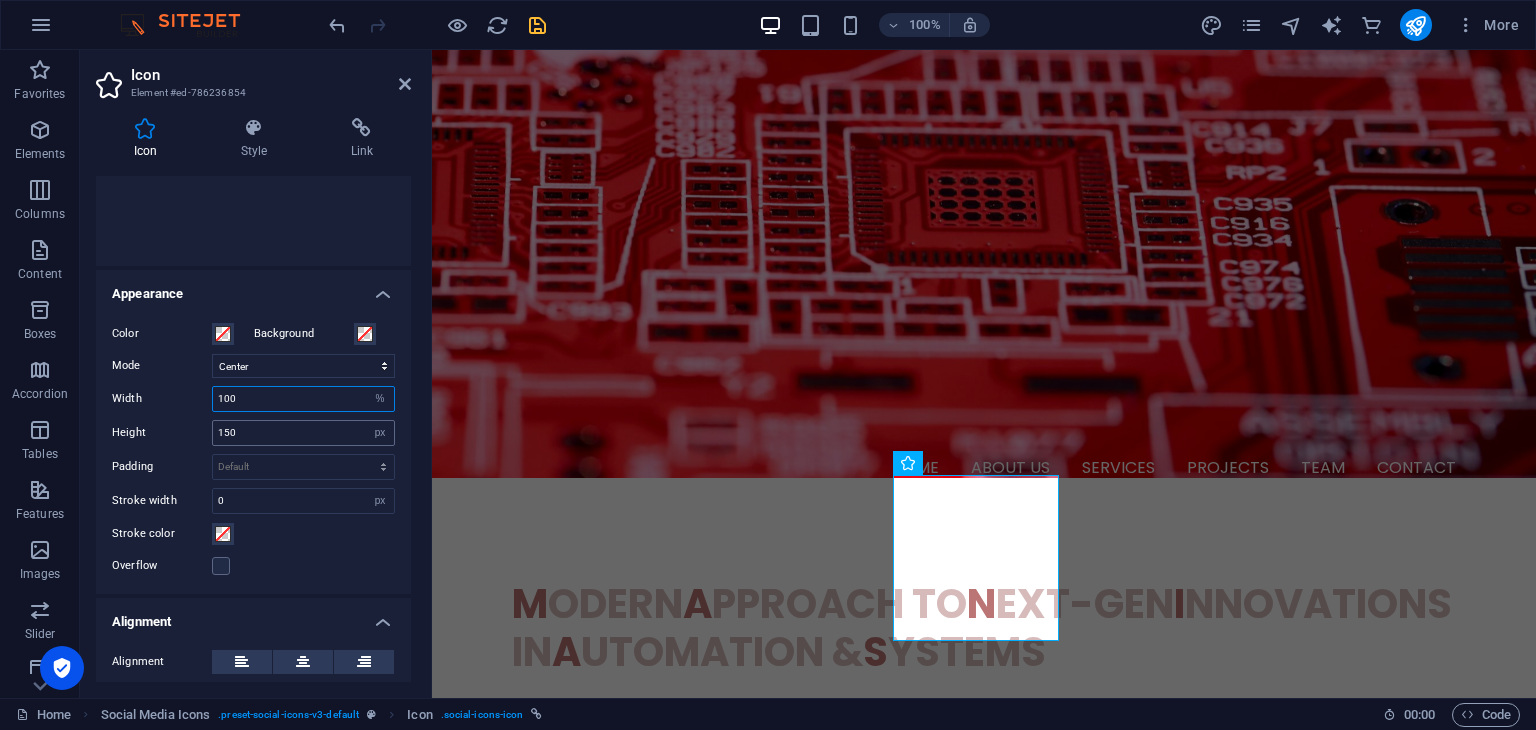type on "100" 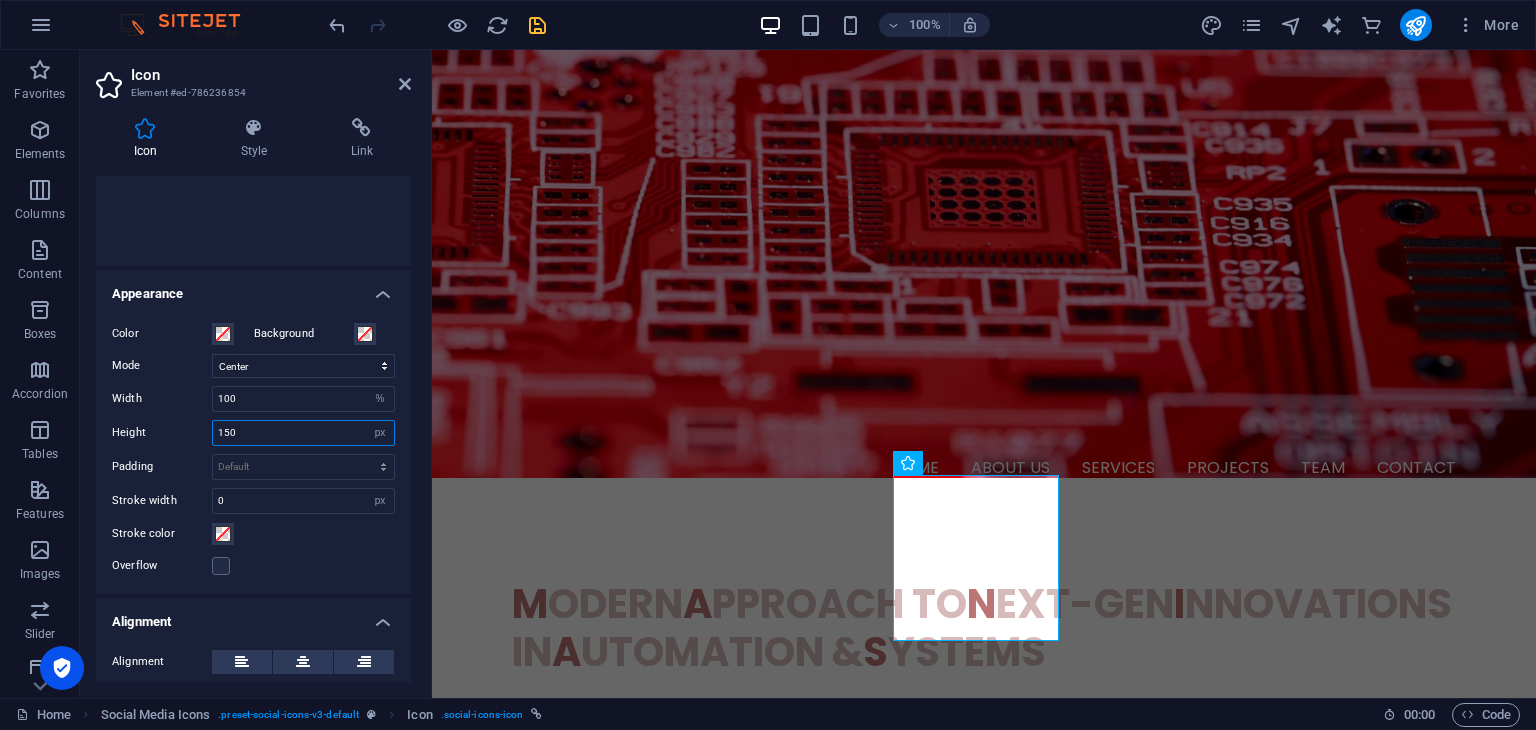 click on "150" at bounding box center [303, 433] 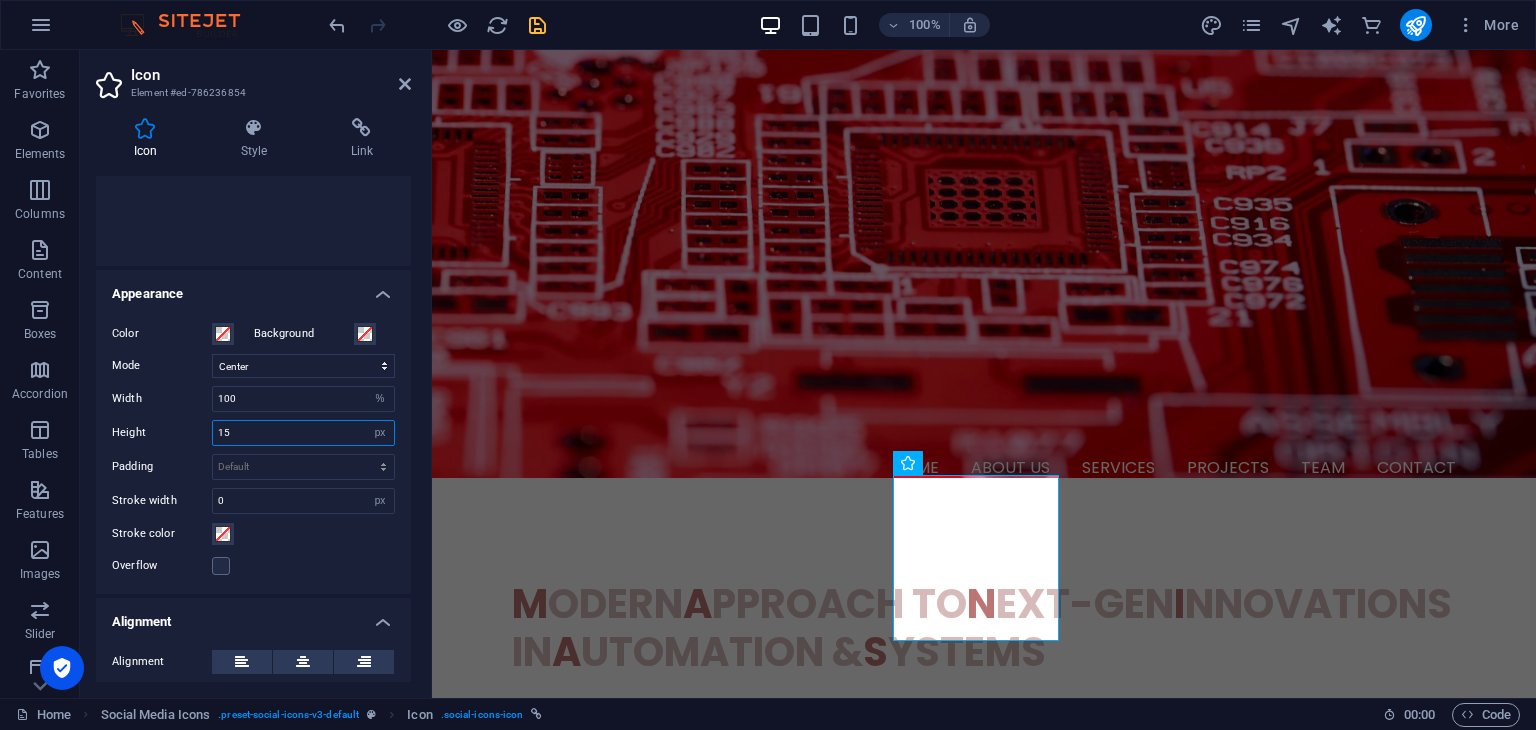 type on "1" 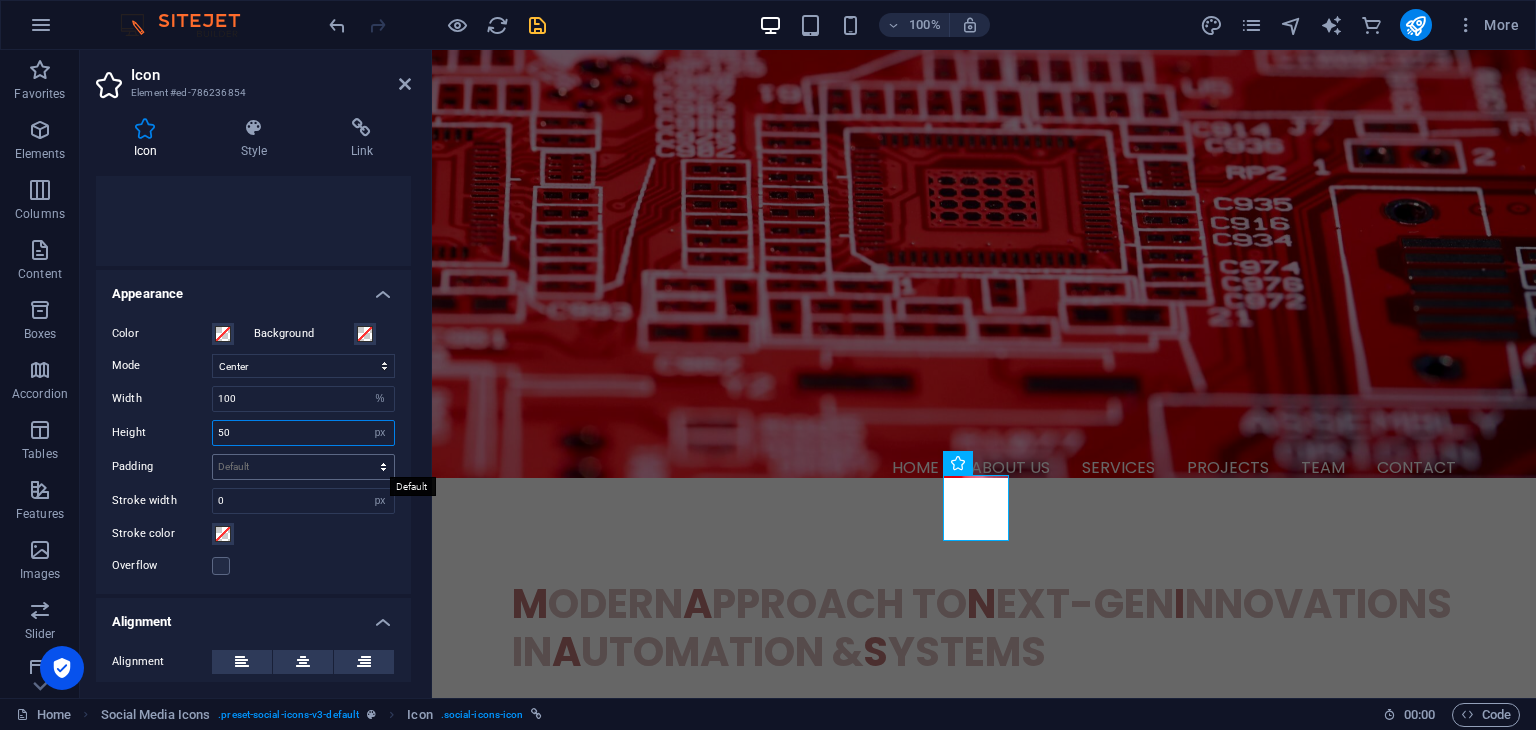type on "50" 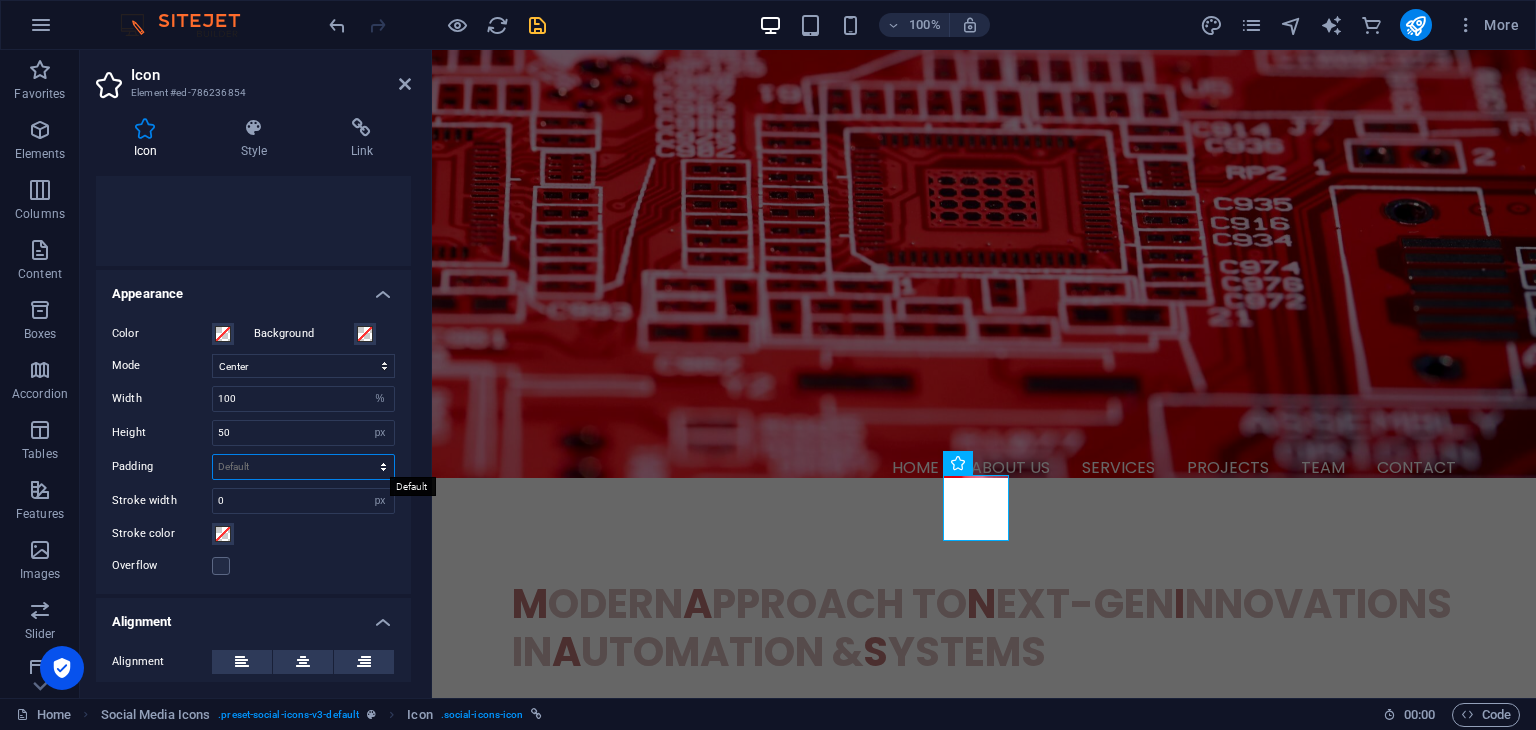 click on "Default px rem % em vh vw" at bounding box center (303, 467) 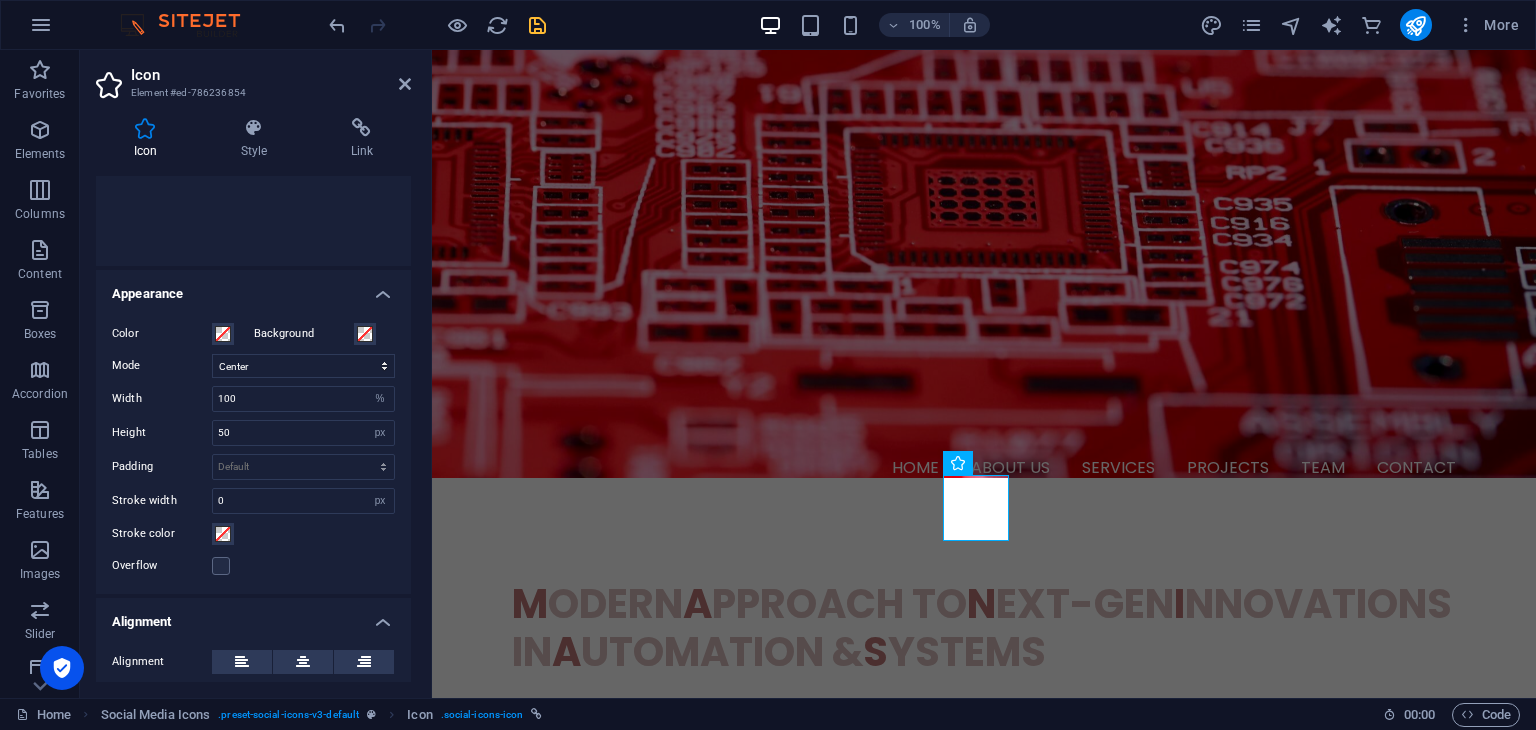 click on "Color Background Mode Scale Left Center Right Width 100 Default auto px rem % em vh vw Height 50 Default auto px rem em vh vw Padding Default px rem % em vh vw Stroke width 0 Default px rem % em vh vw Stroke color Overflow" at bounding box center (253, 450) 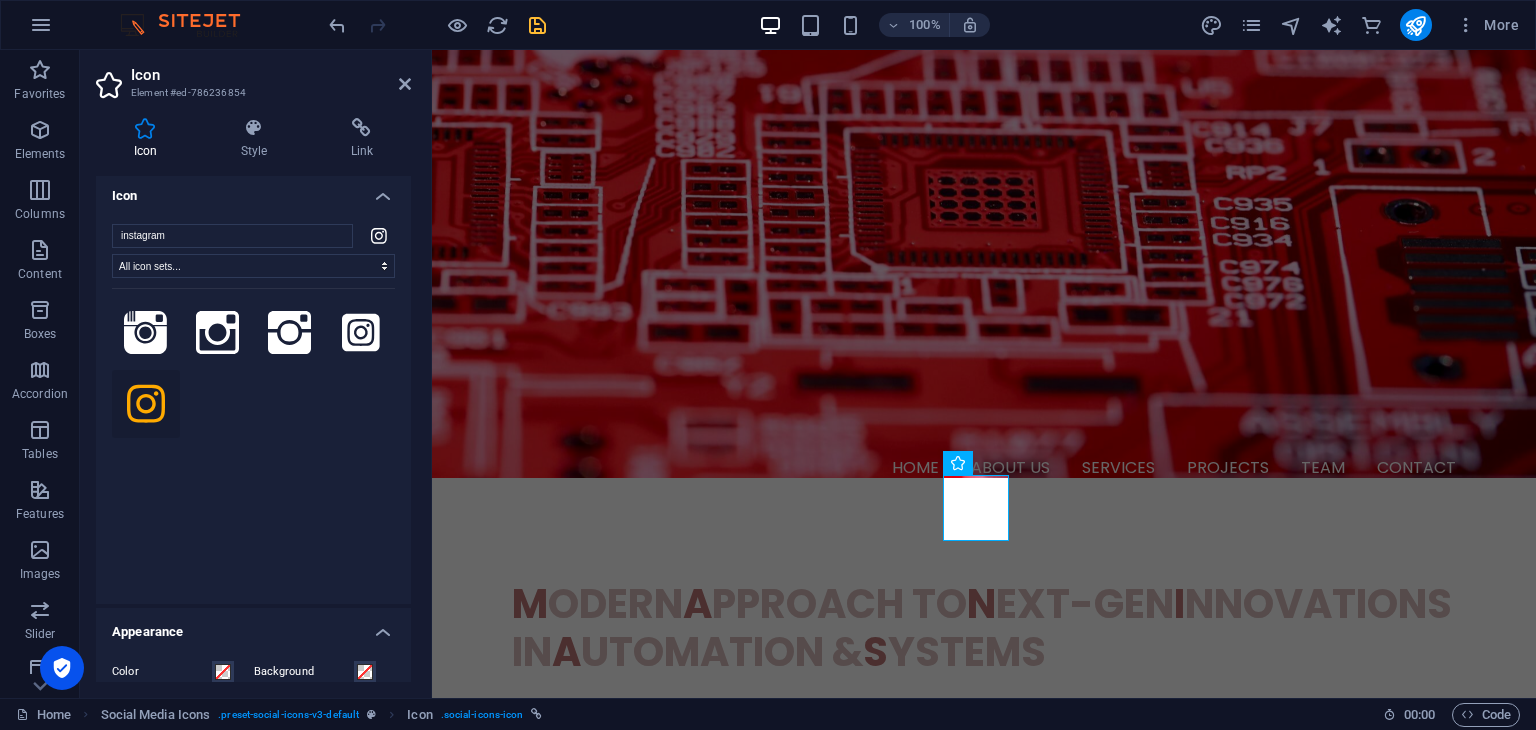 scroll, scrollTop: 0, scrollLeft: 0, axis: both 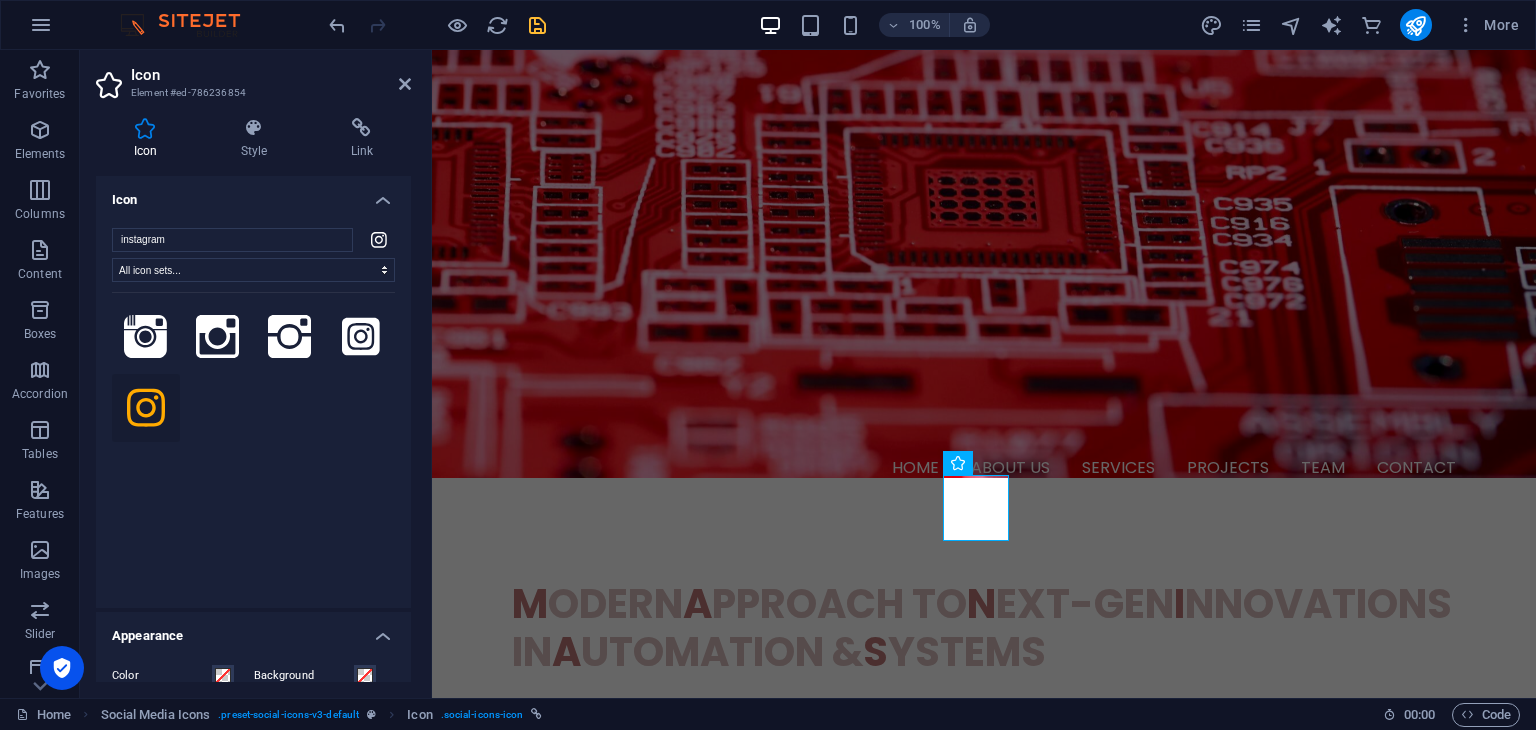 click at bounding box center (146, 408) 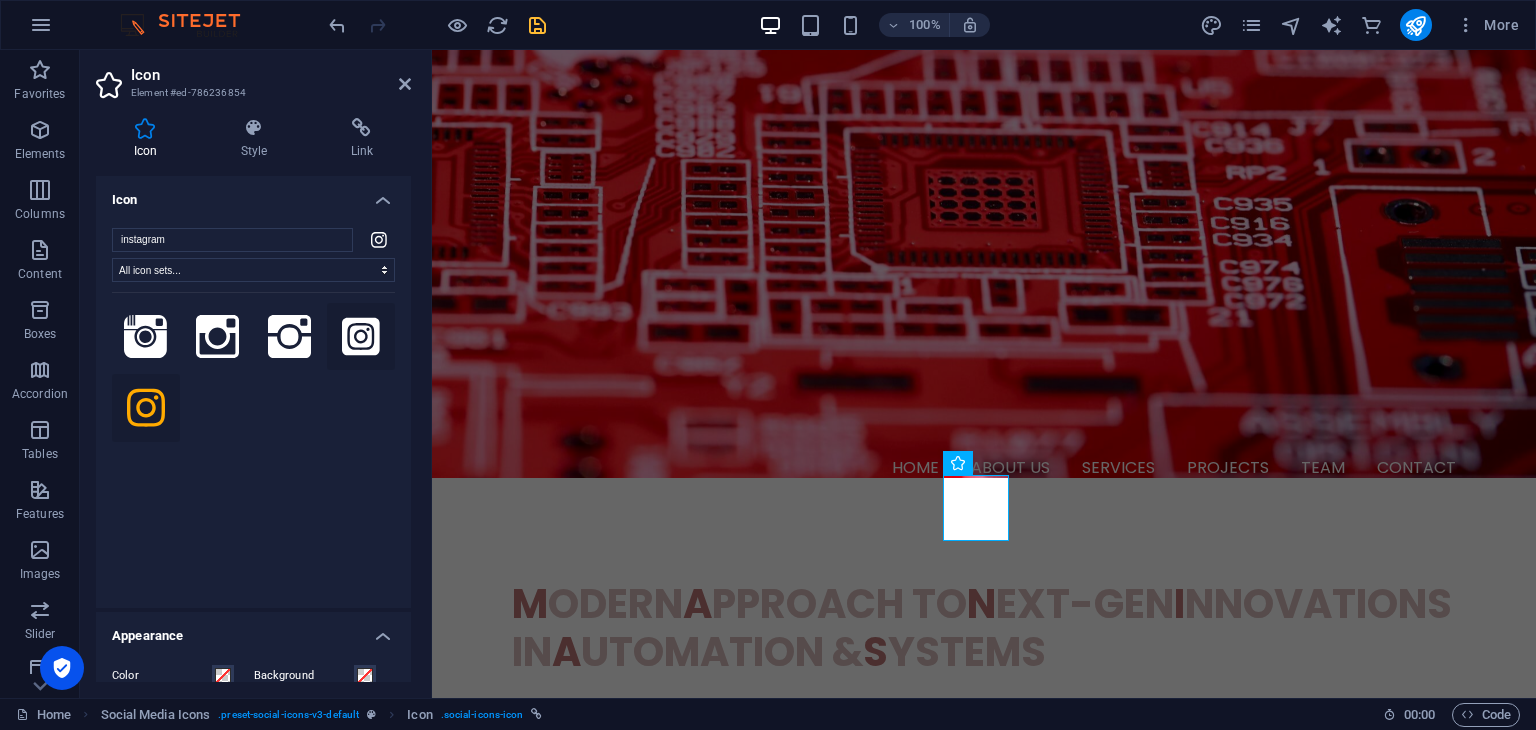 click 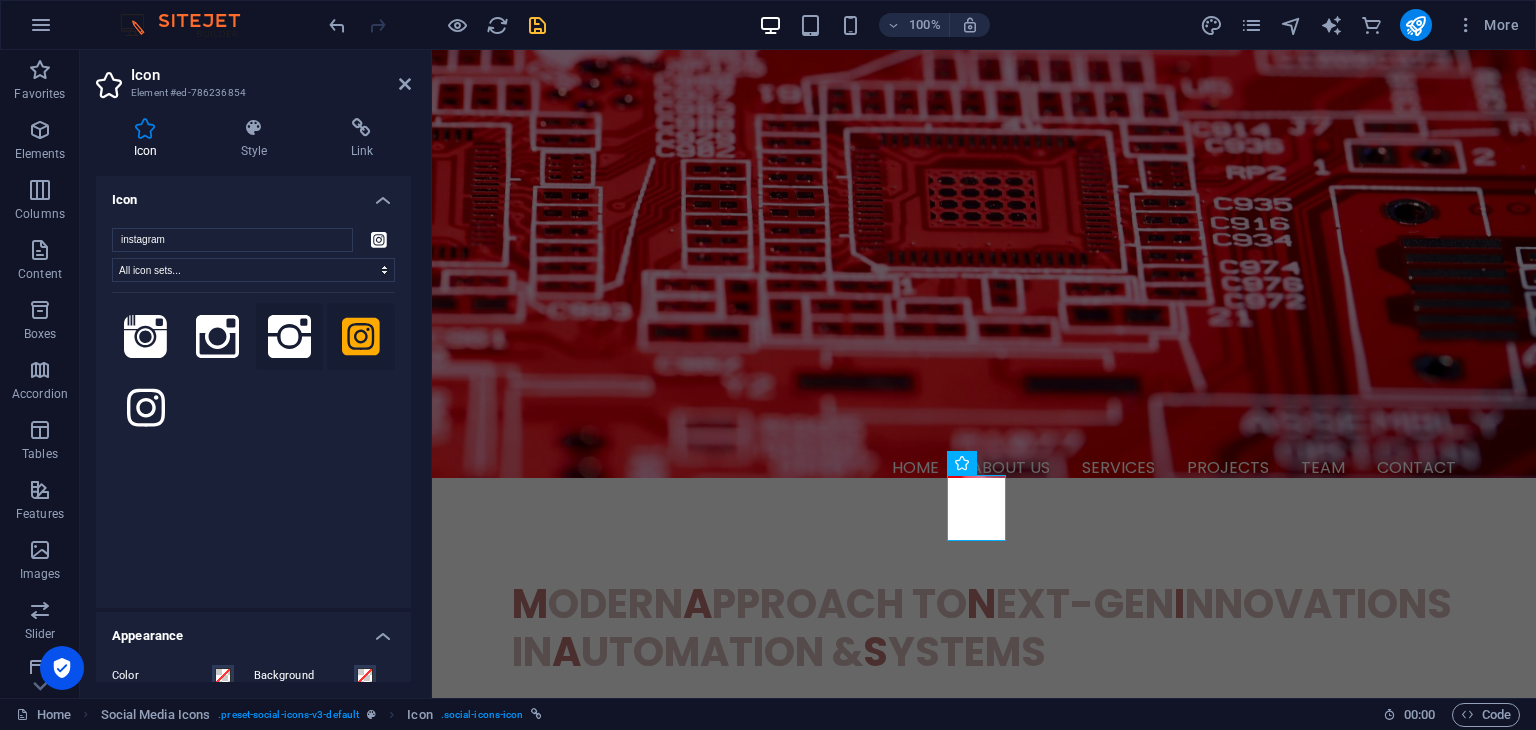 click 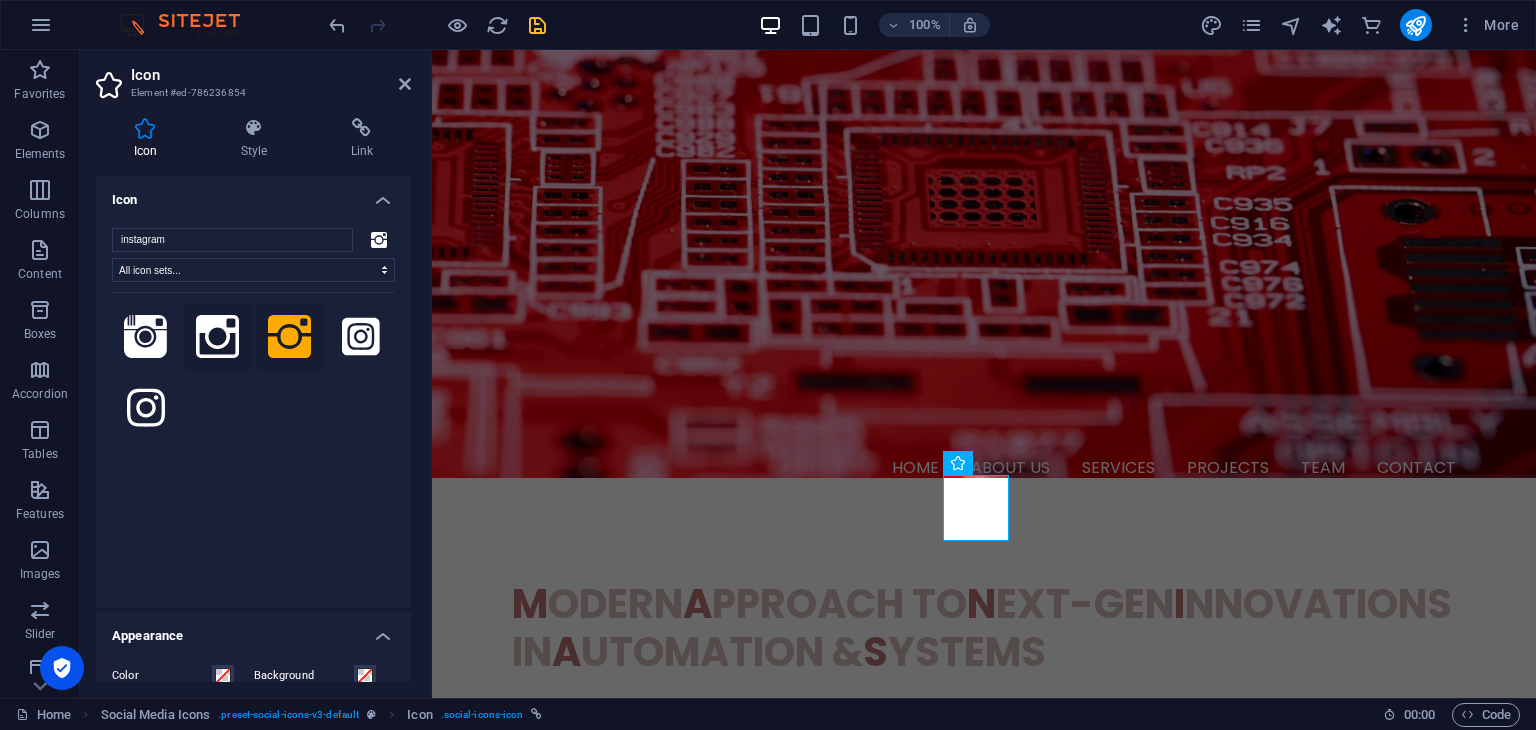 click at bounding box center [218, 337] 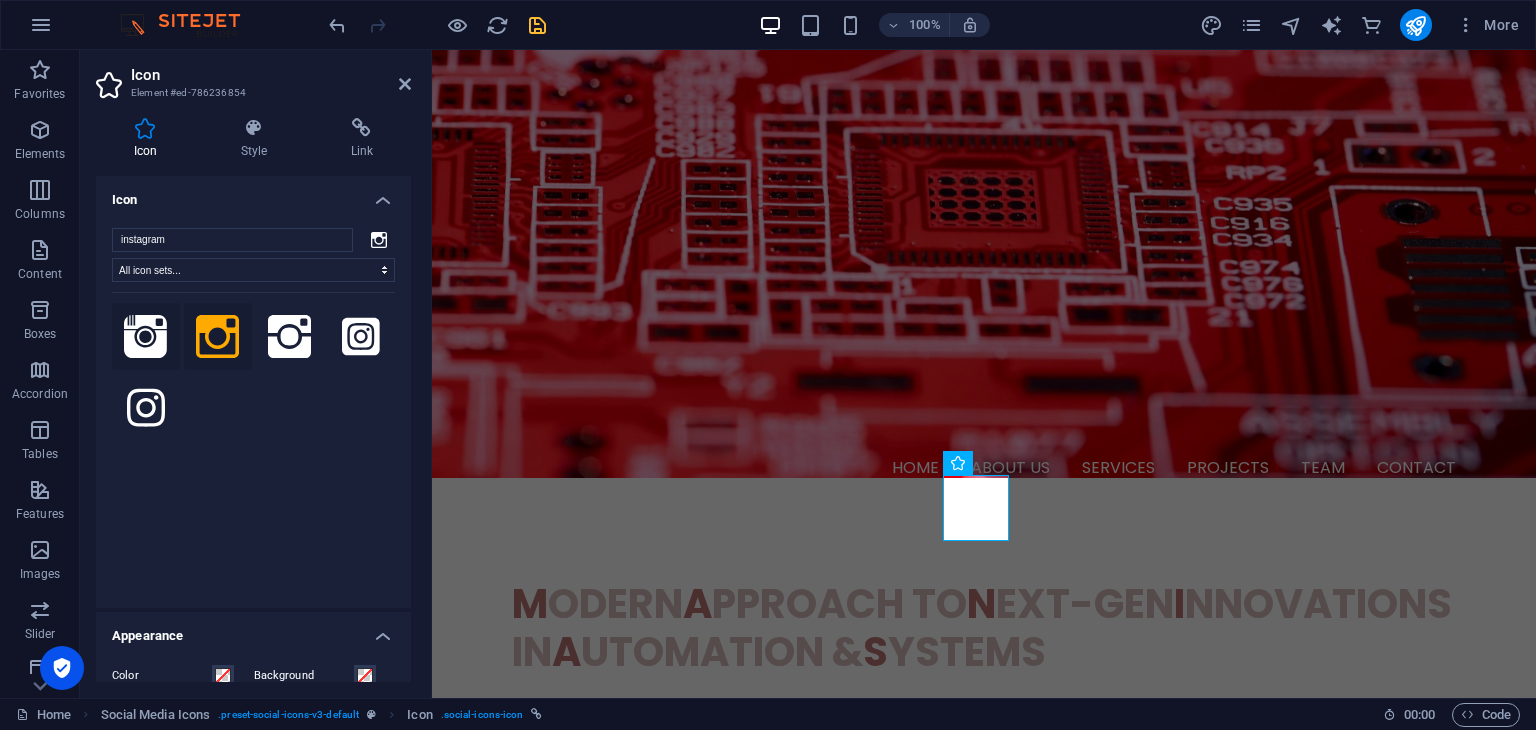 click at bounding box center [146, 337] 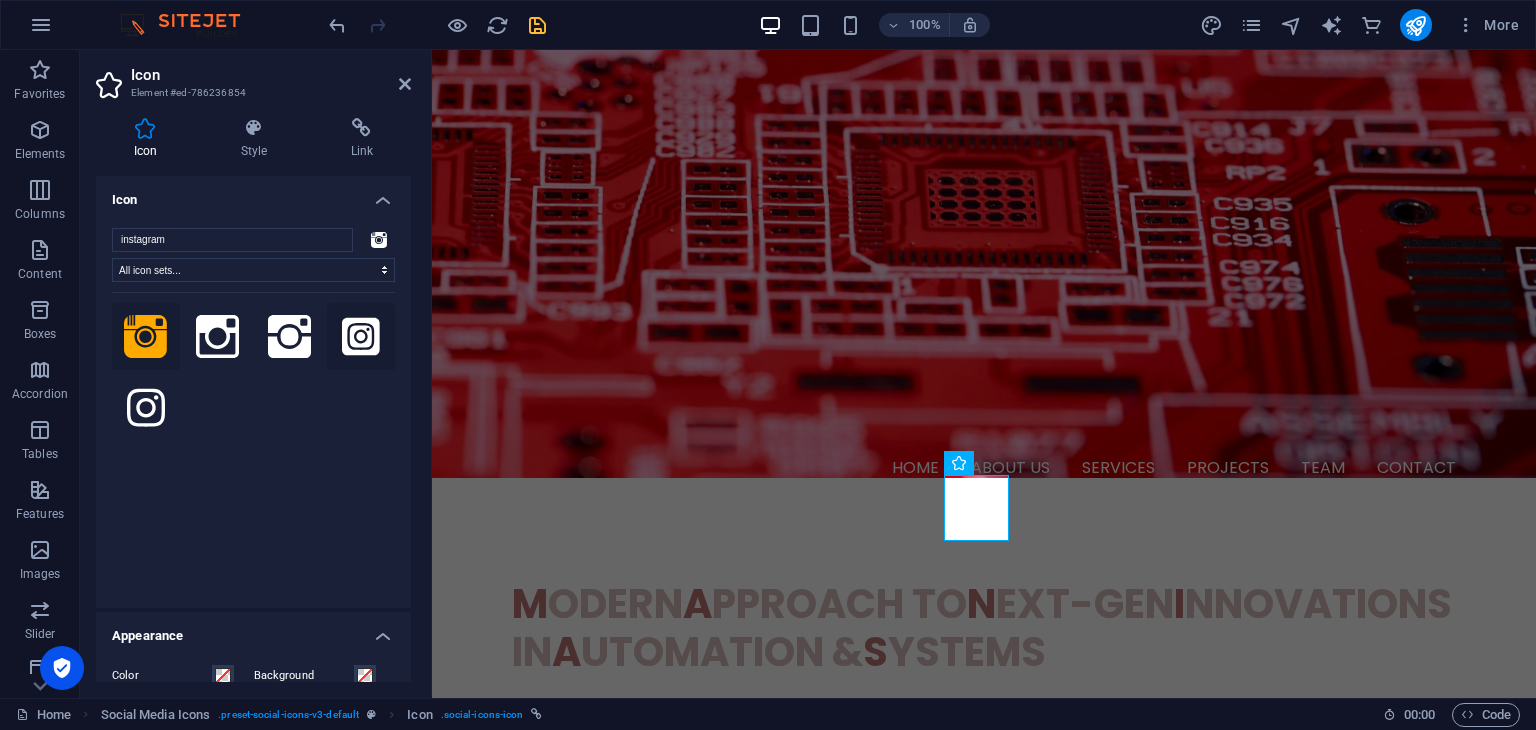 click 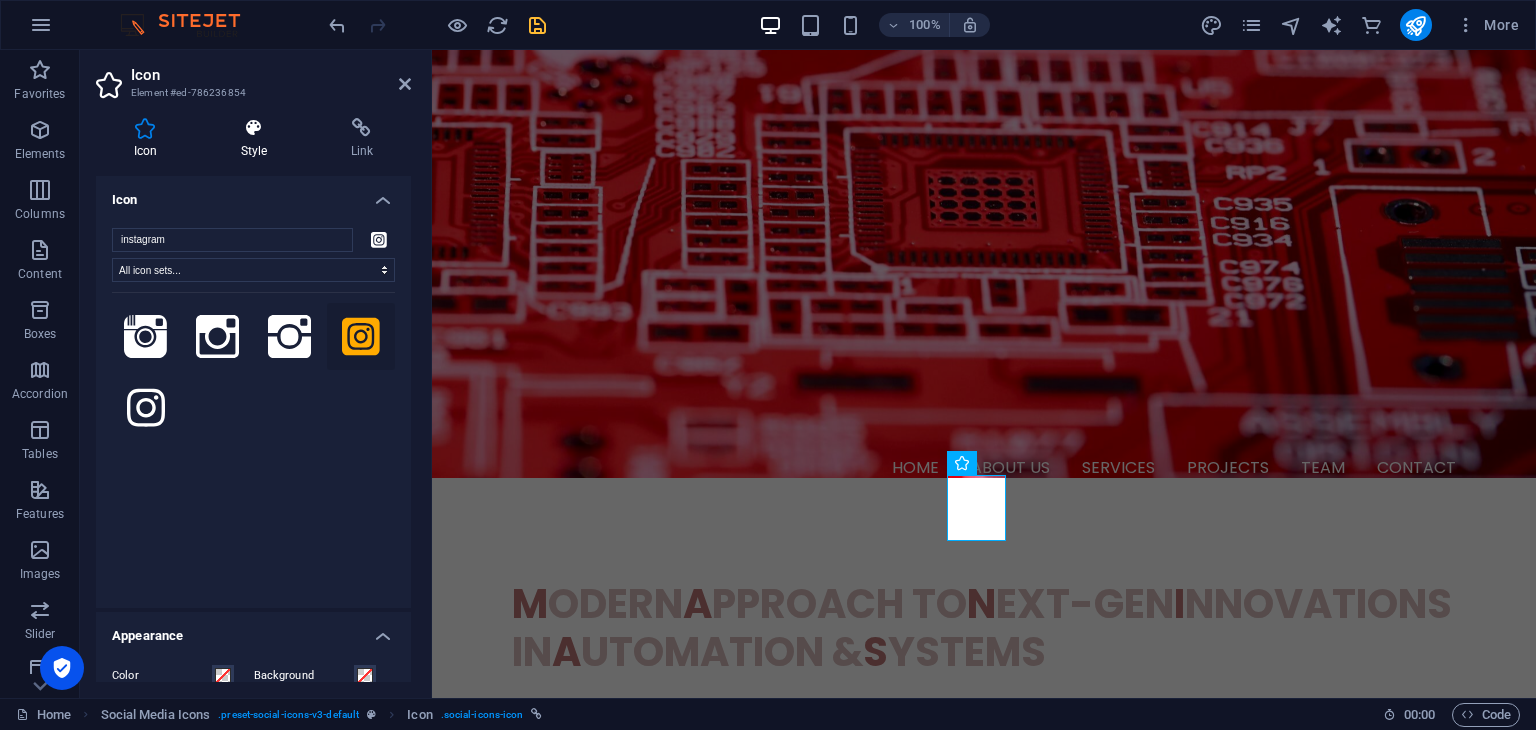 click on "Style" at bounding box center [258, 139] 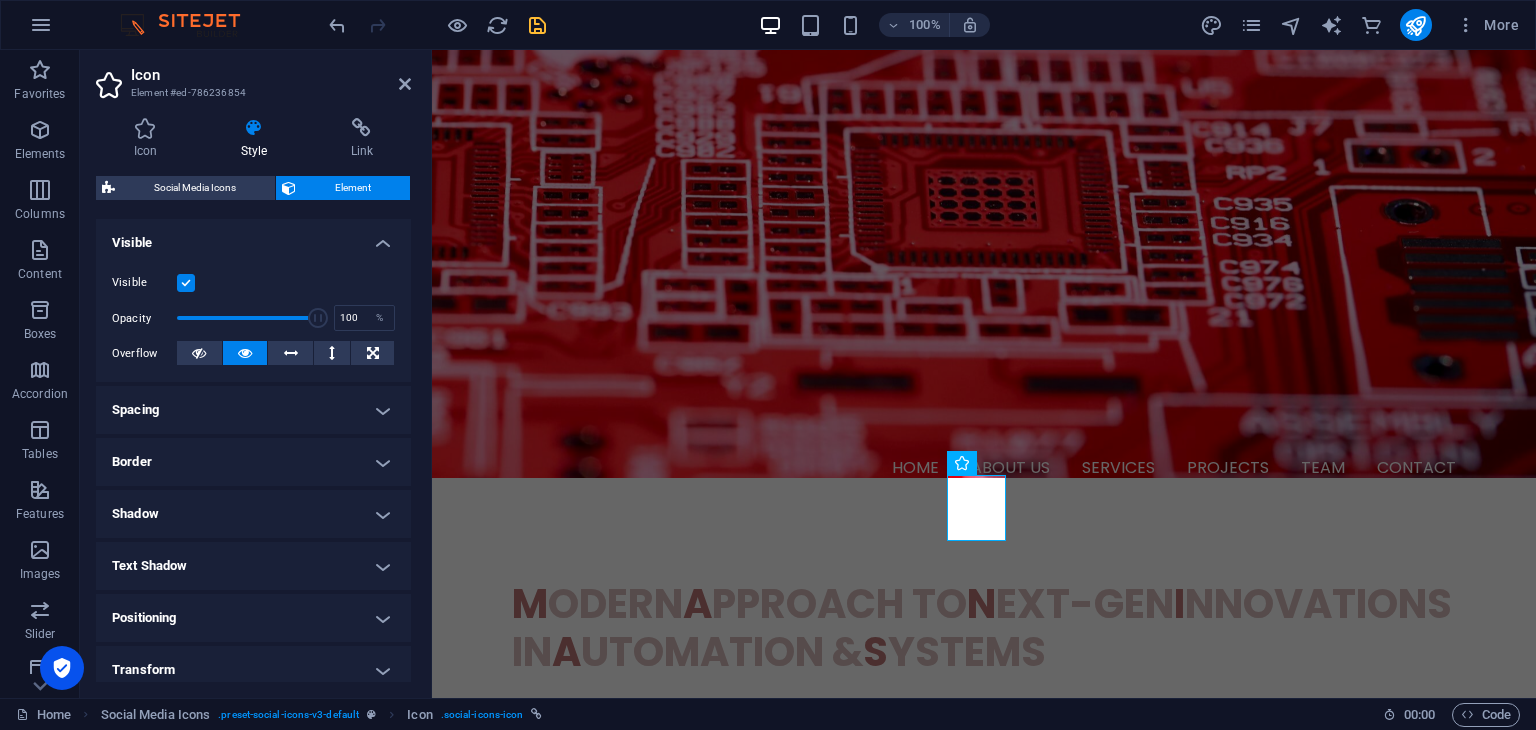 scroll, scrollTop: 0, scrollLeft: 0, axis: both 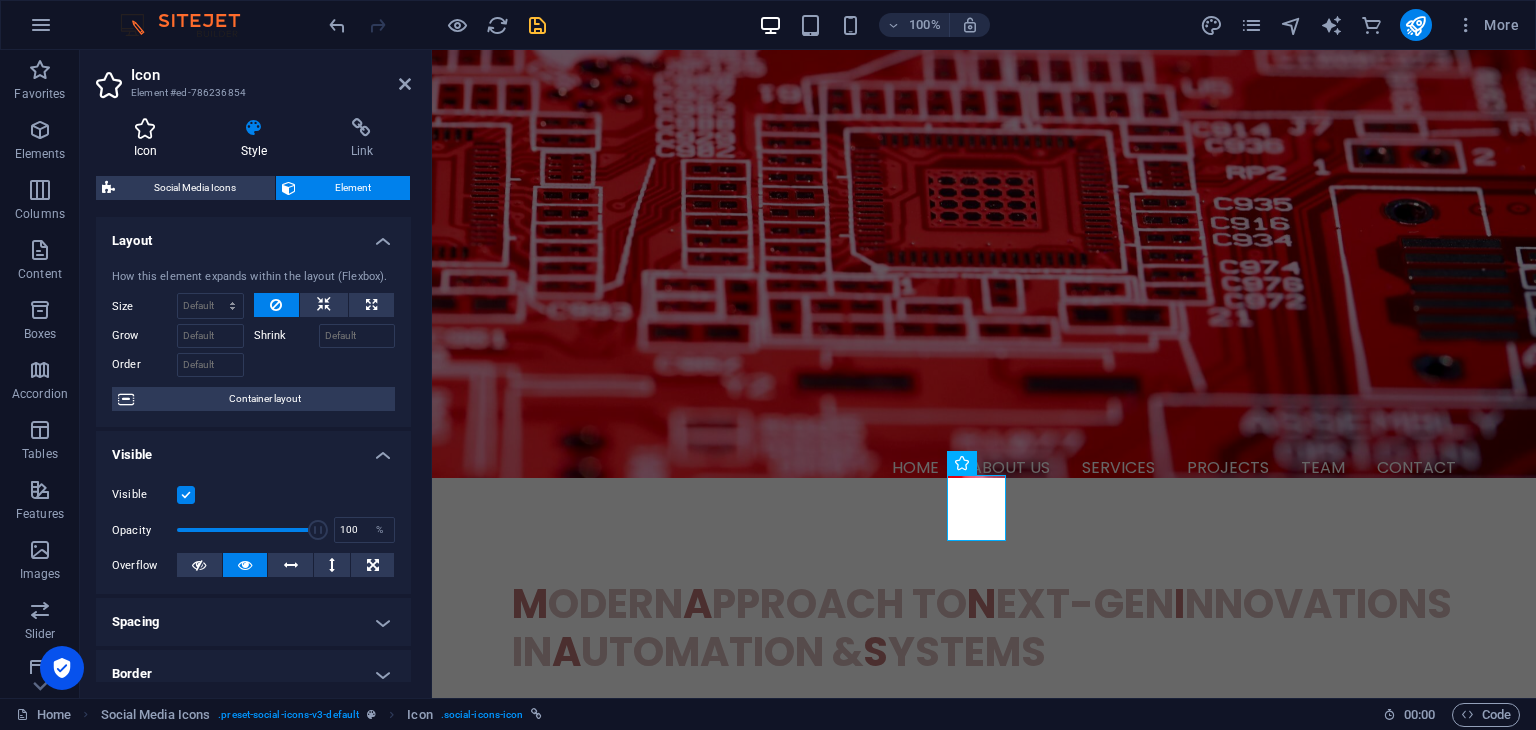 click on "Icon" at bounding box center [149, 139] 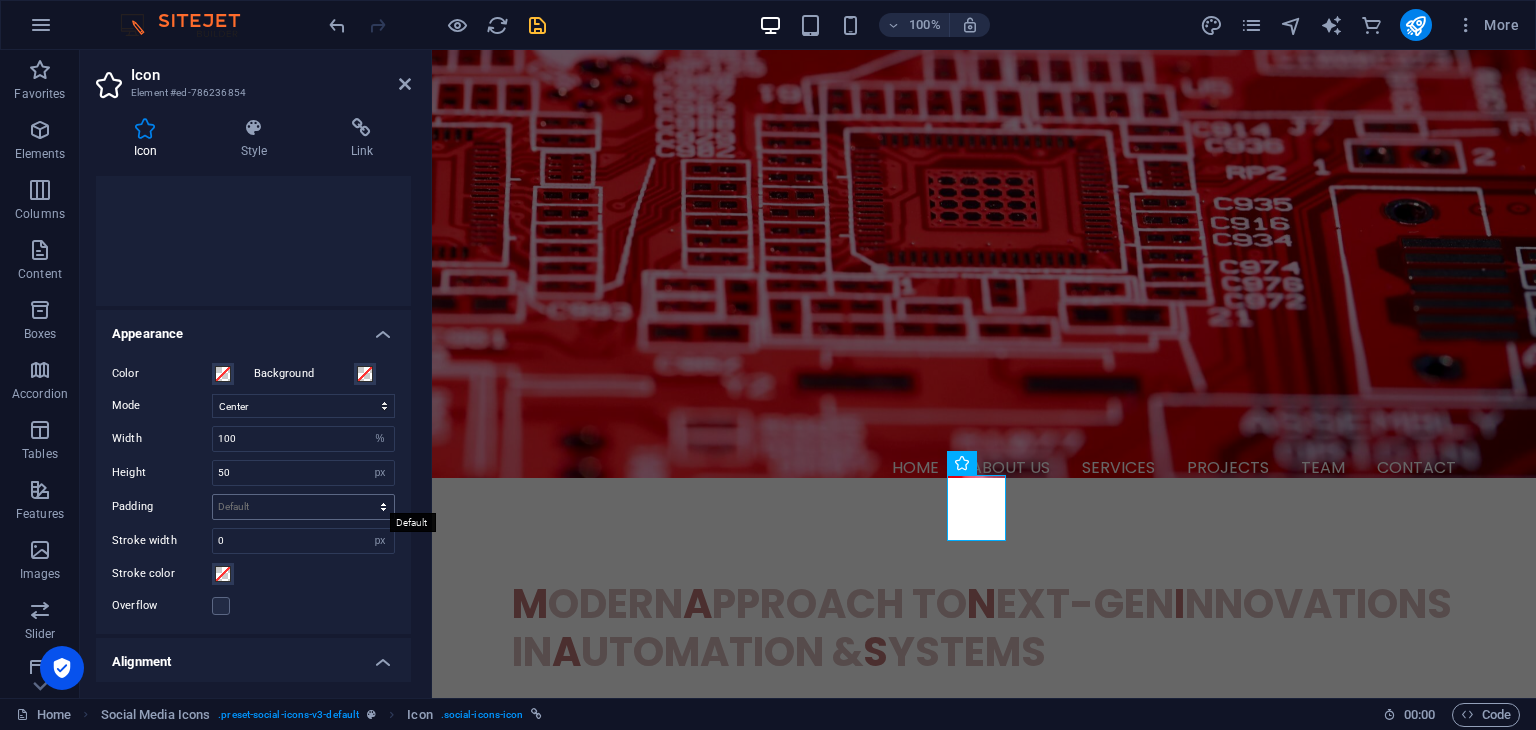 scroll, scrollTop: 300, scrollLeft: 0, axis: vertical 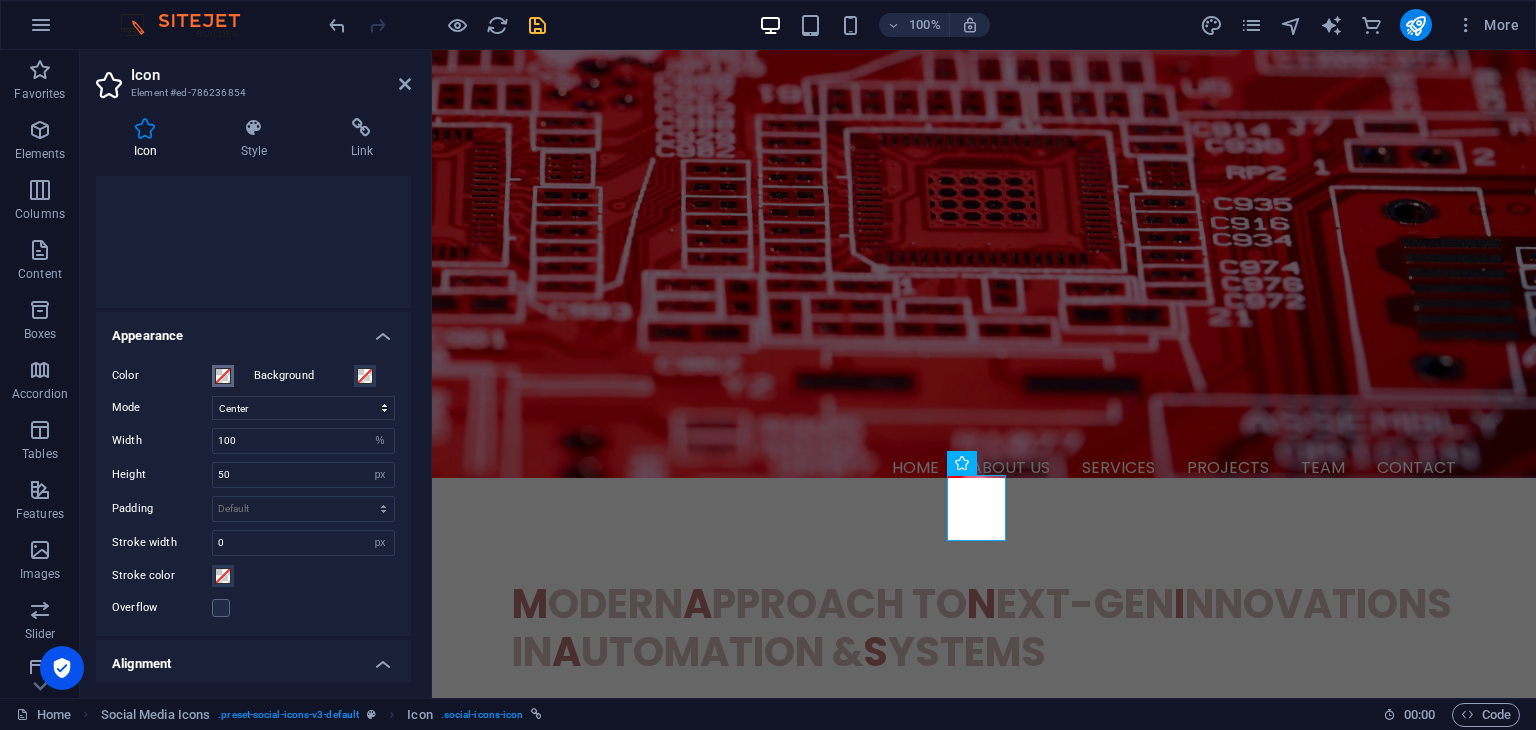 click at bounding box center (223, 376) 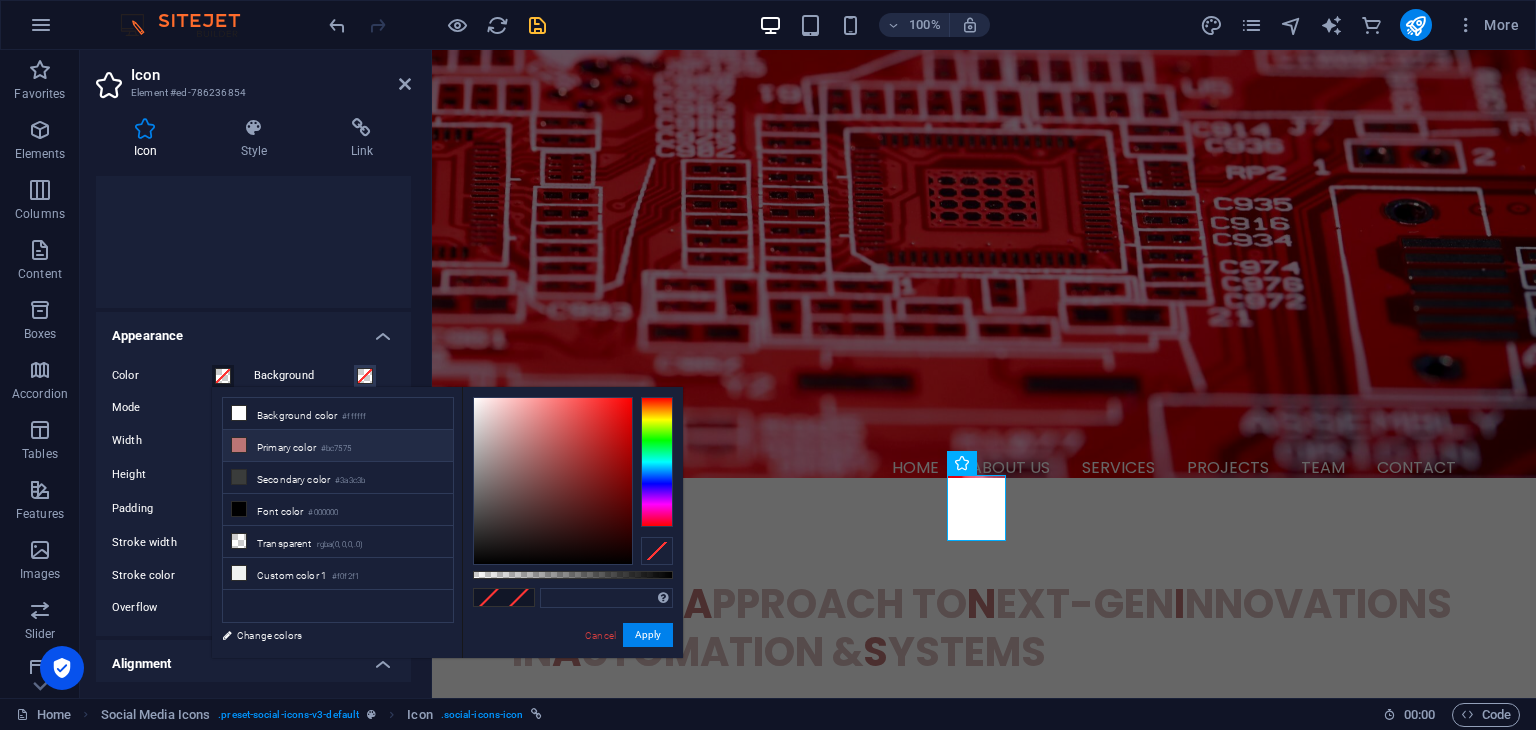 click on "#bc7575" at bounding box center [336, 449] 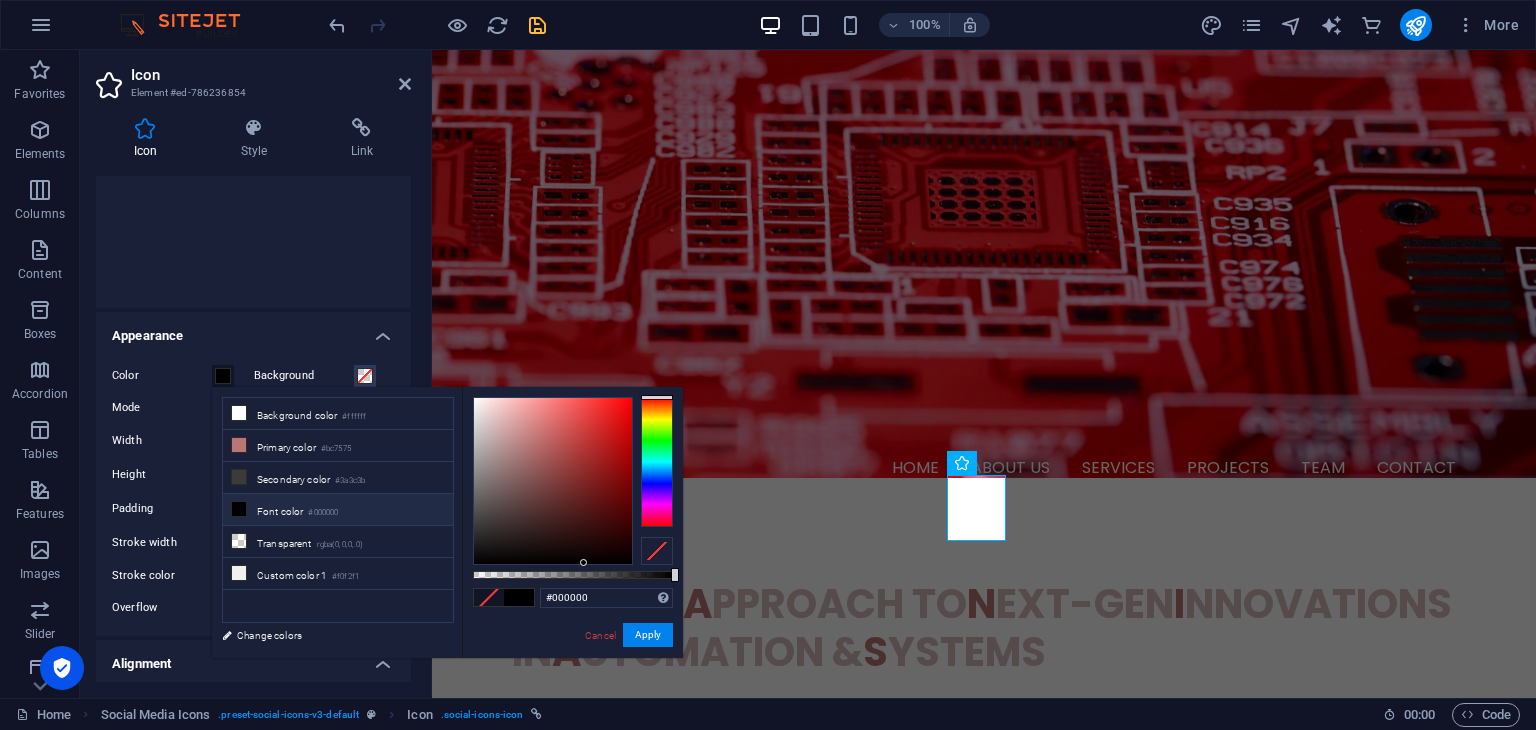 drag, startPoint x: 539, startPoint y: 457, endPoint x: 584, endPoint y: 564, distance: 116.07756 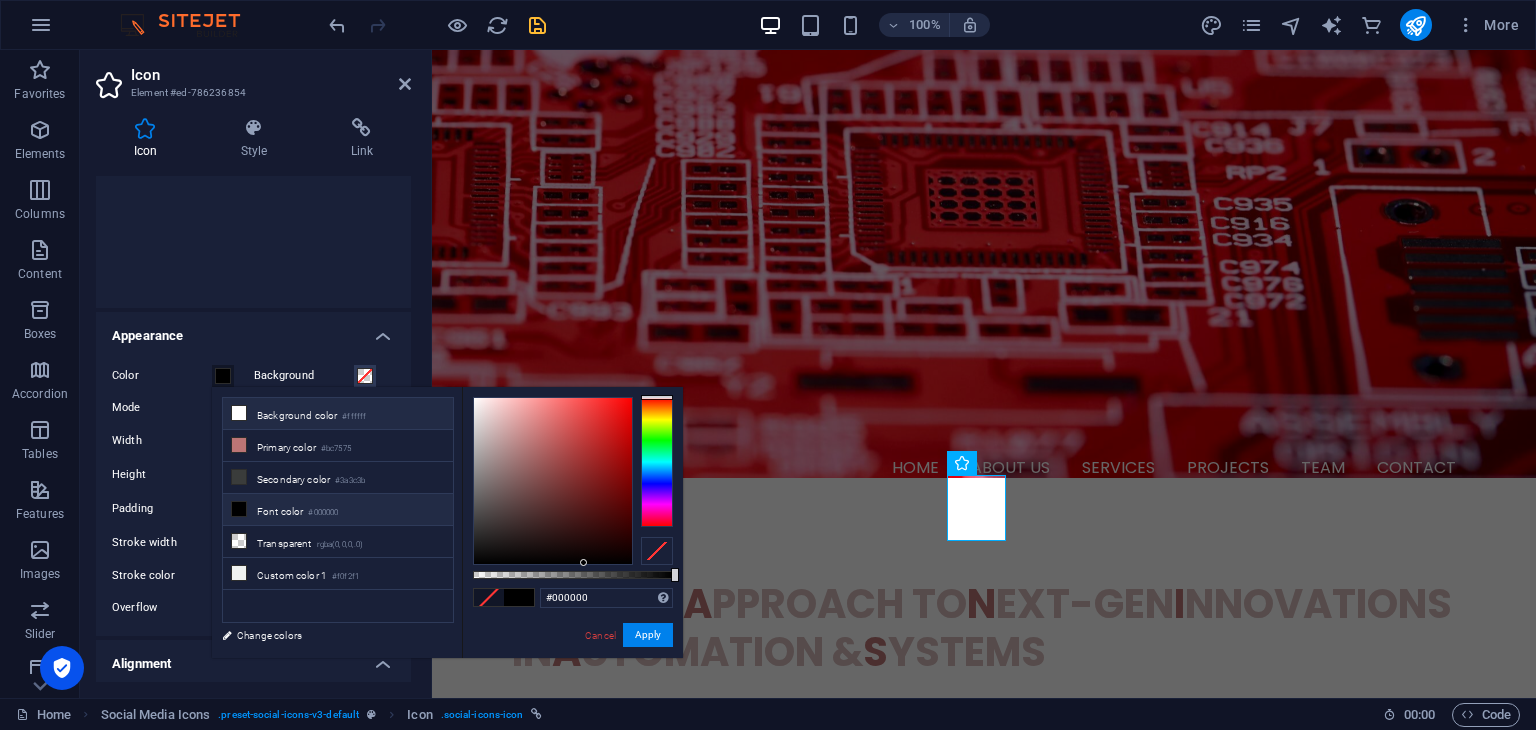 click on "Background color
#ffffff" at bounding box center (338, 414) 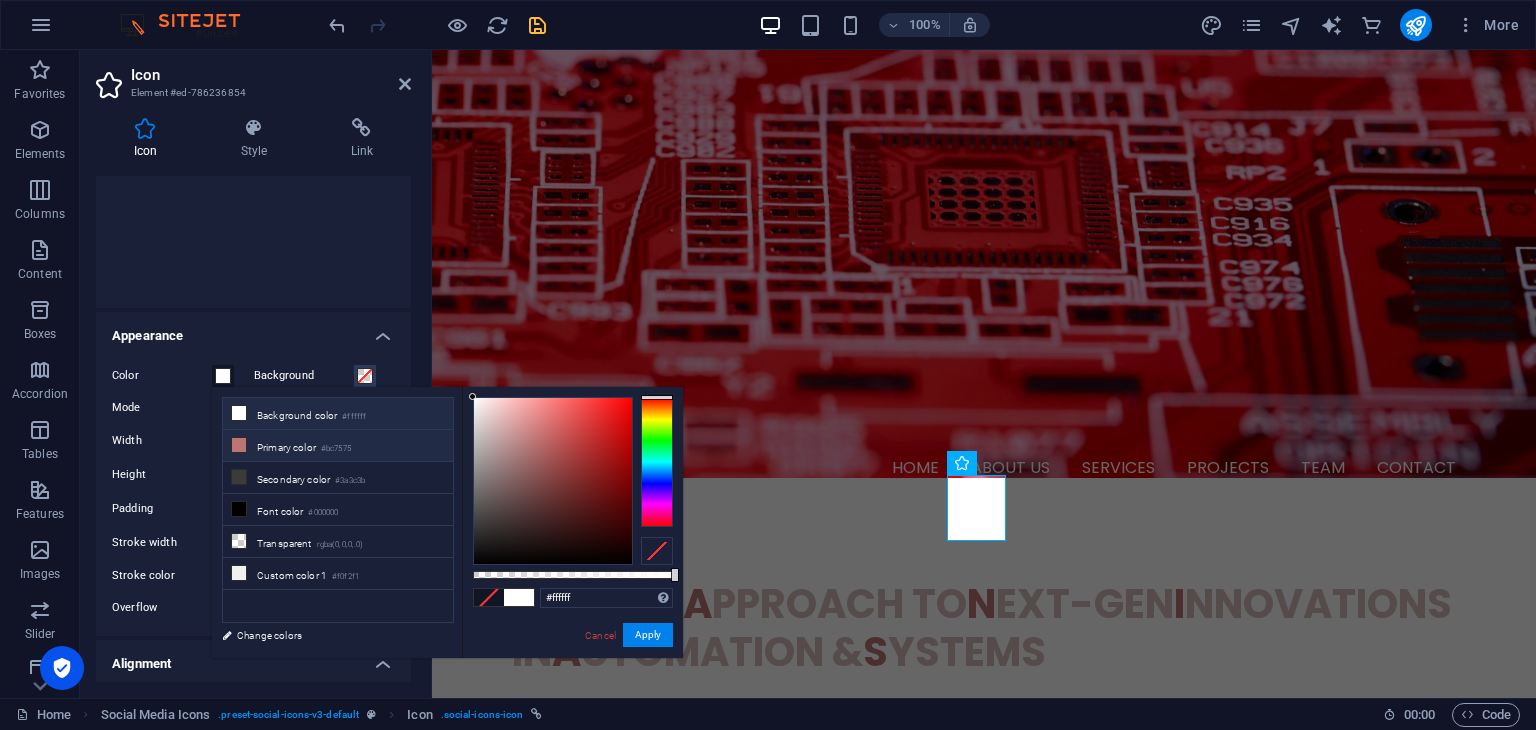 click on "Primary color
#bc7575" at bounding box center (338, 446) 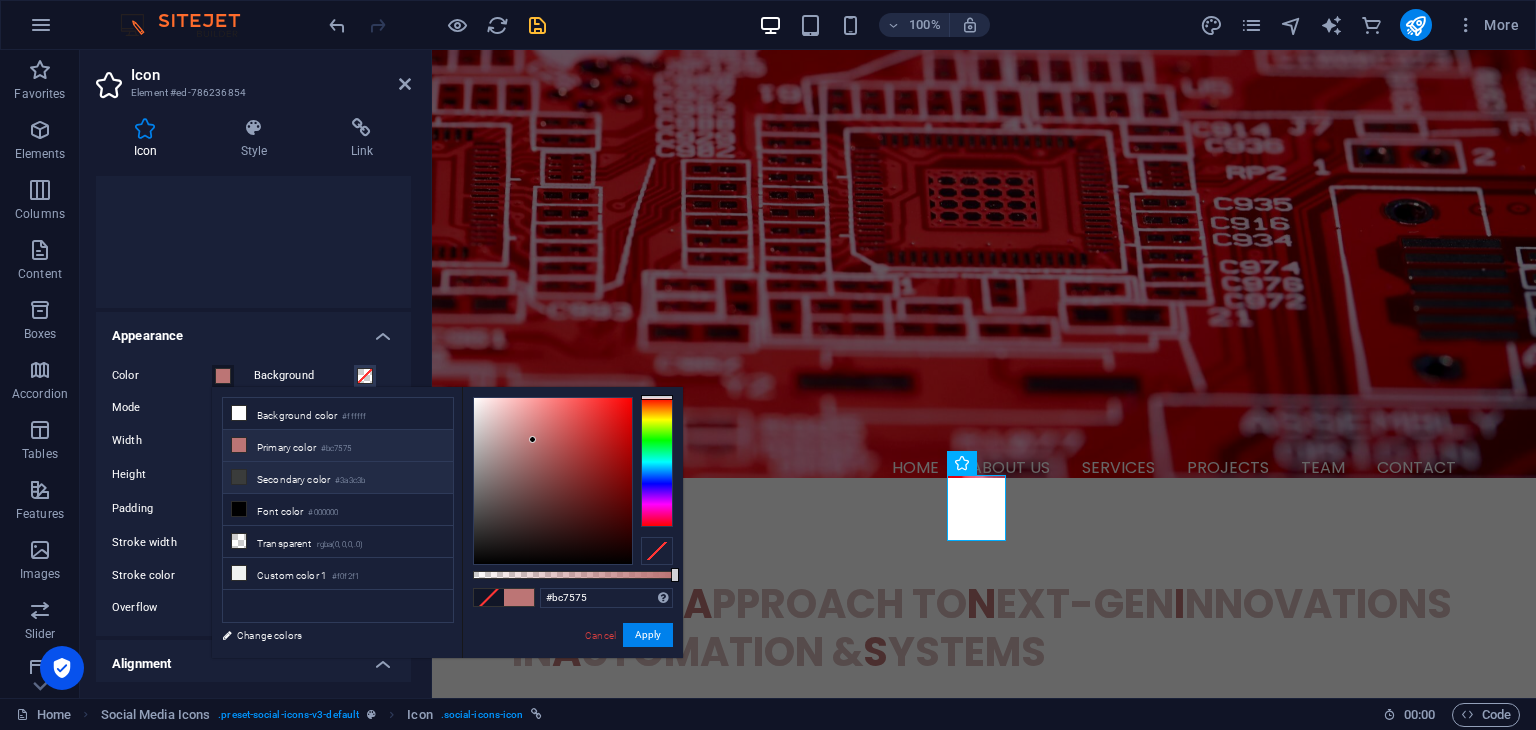 click on "Secondary color
#3a3c3b" at bounding box center [338, 478] 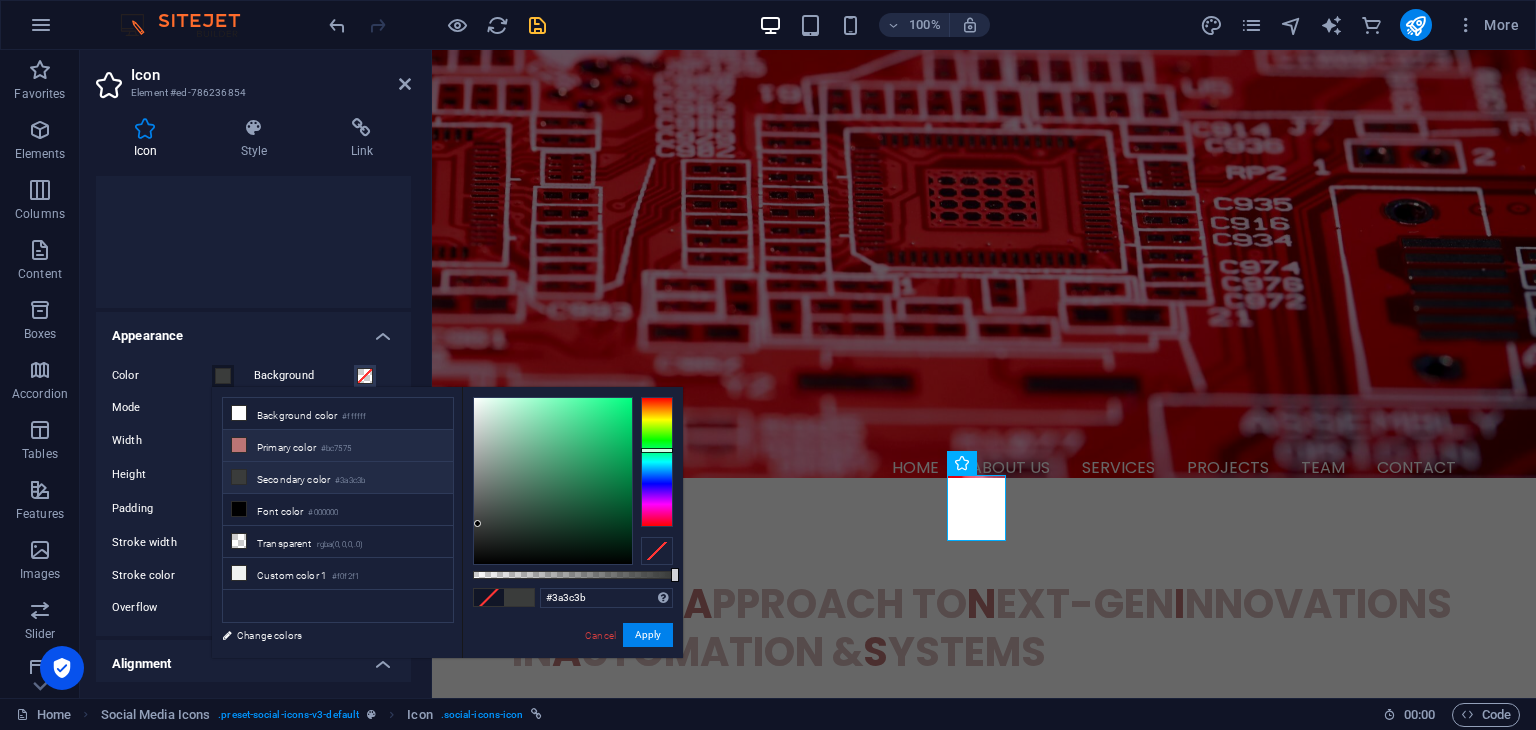 click on "Primary color
#bc7575" at bounding box center [338, 446] 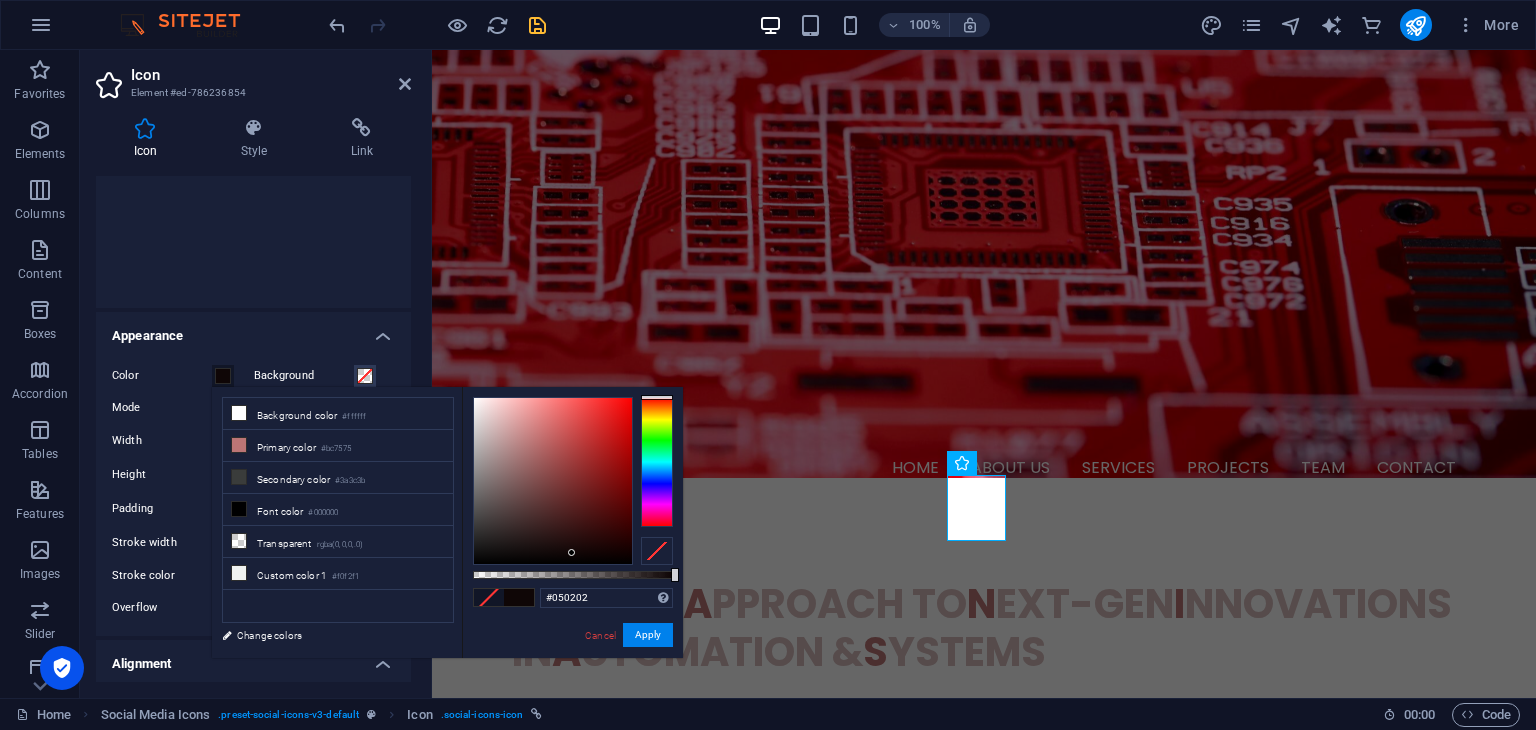type on "#000000" 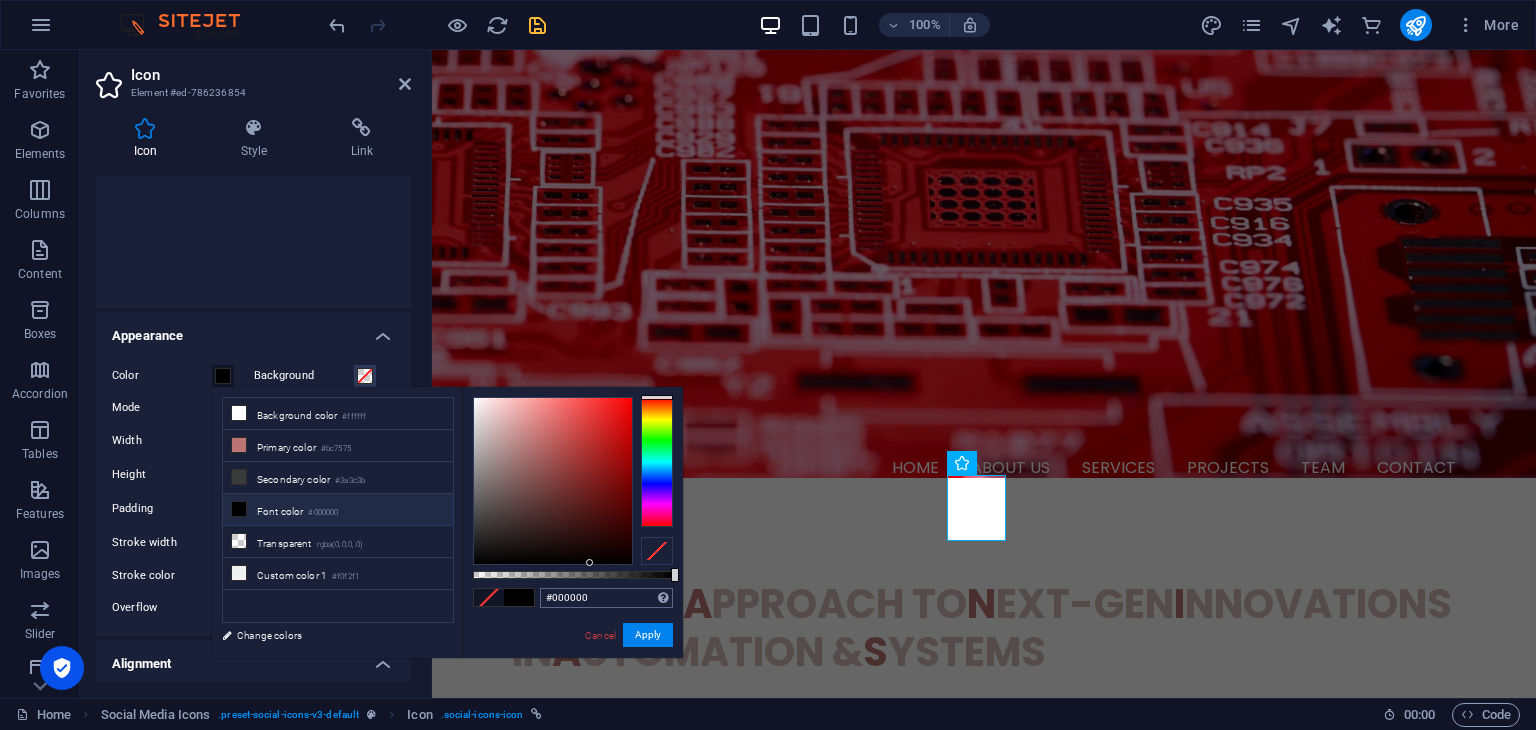 drag, startPoint x: 512, startPoint y: 502, endPoint x: 600, endPoint y: 592, distance: 125.872955 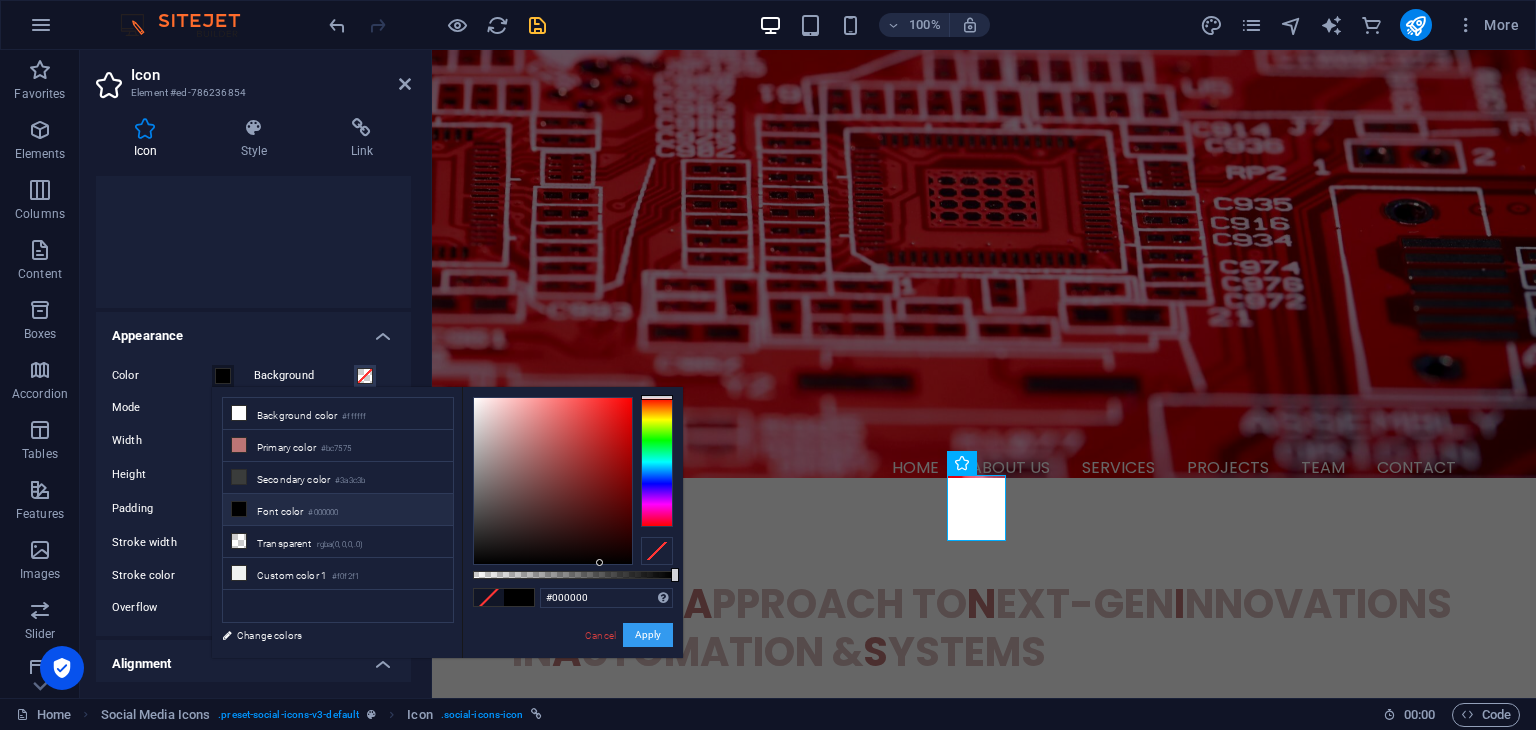 click on "Apply" at bounding box center [648, 635] 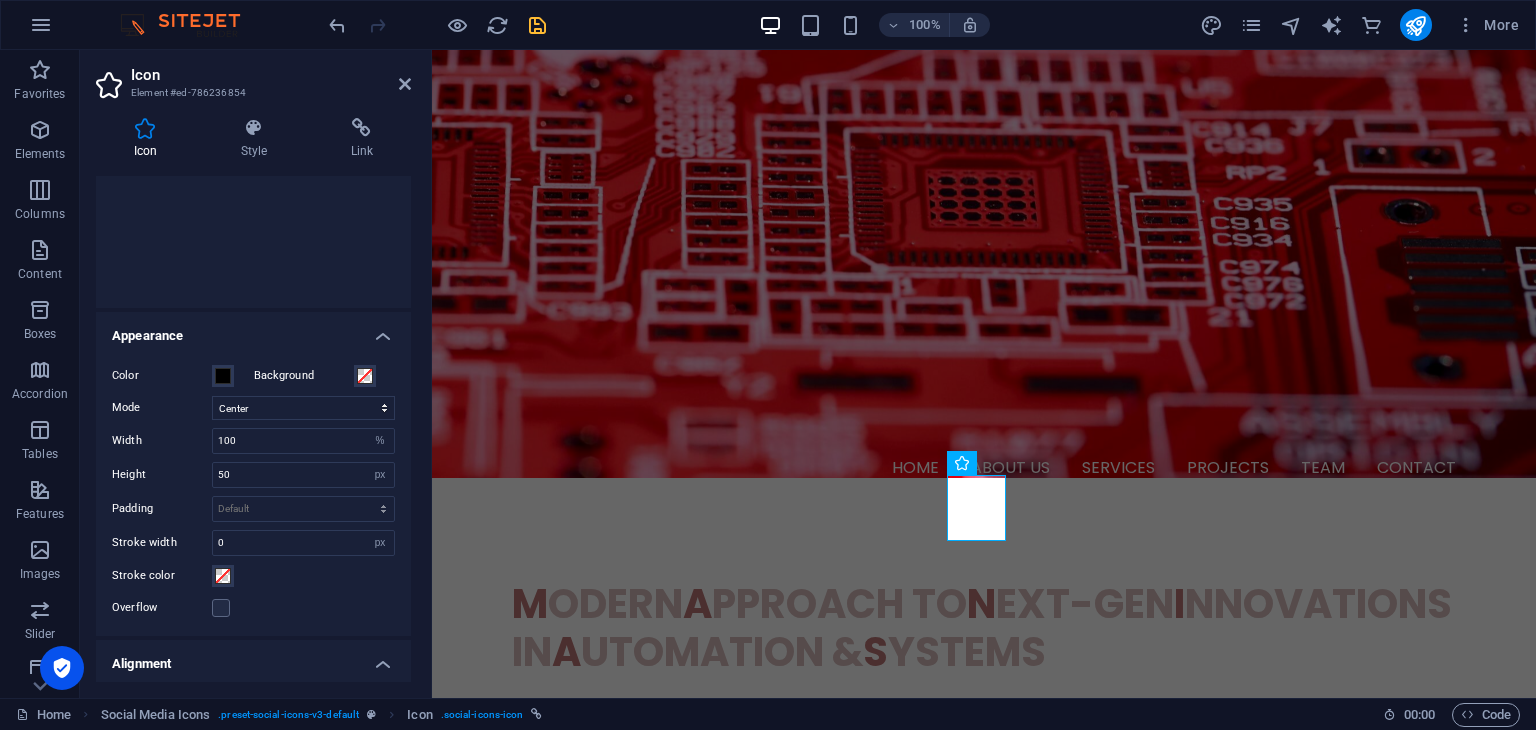 click on "Background" at bounding box center (304, 376) 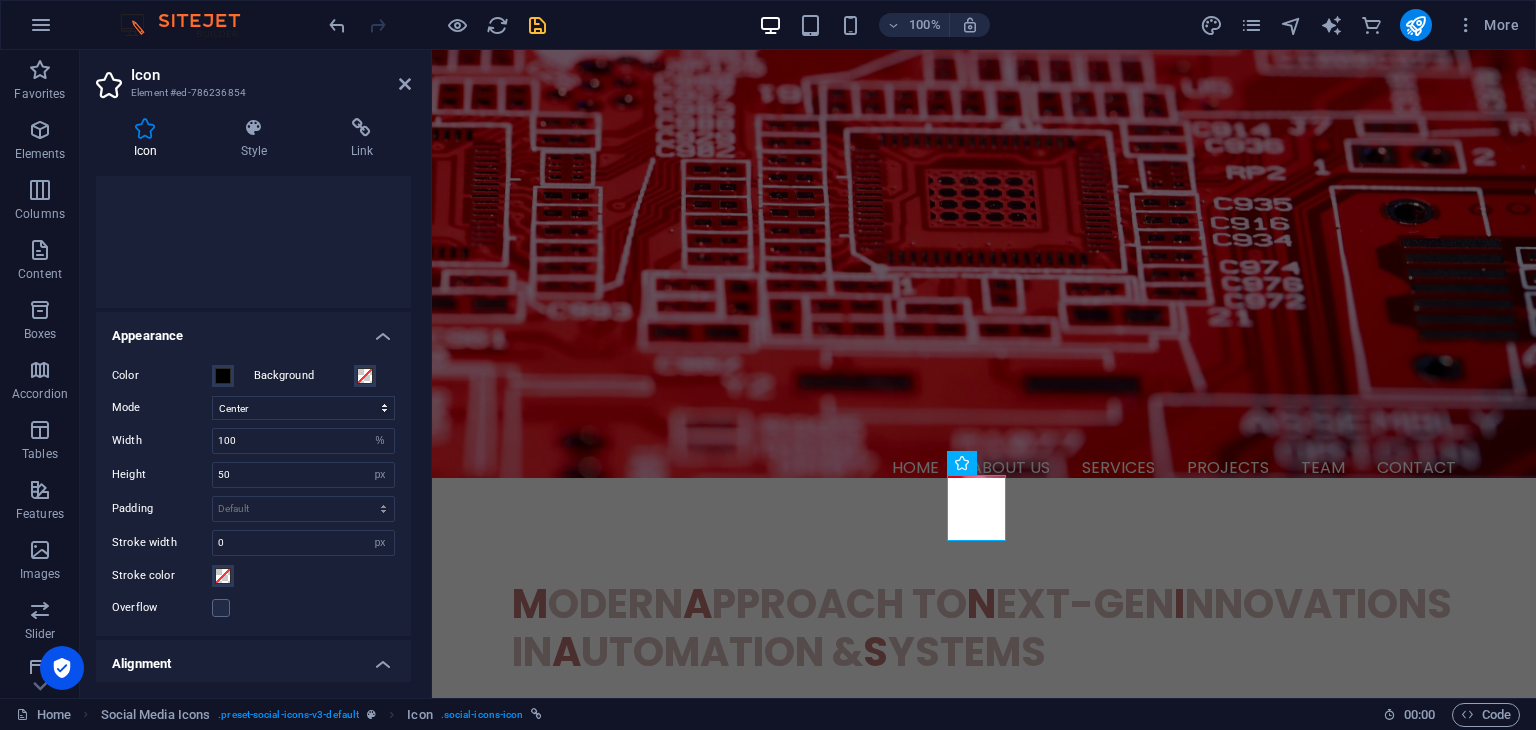 click on "Background" at bounding box center (365, 376) 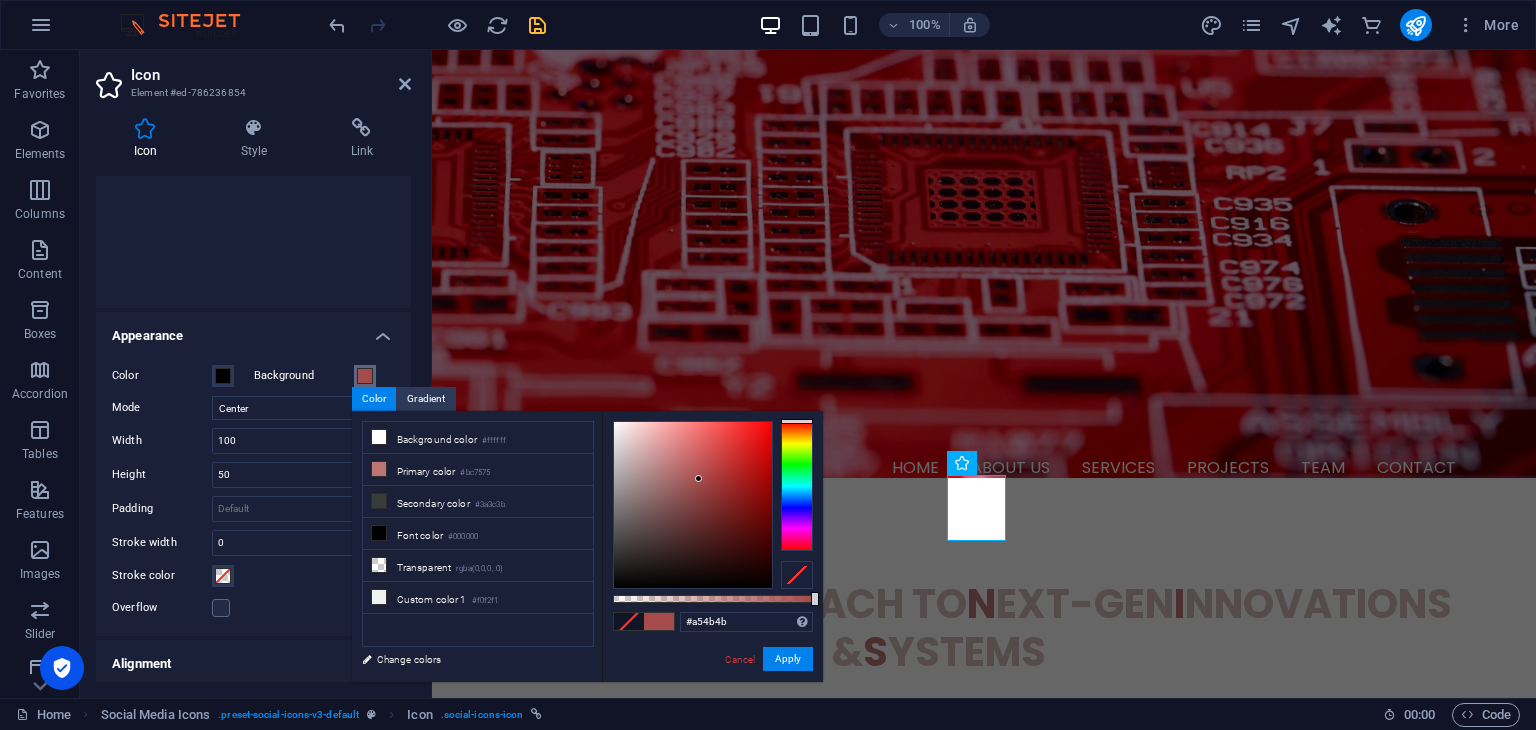 drag, startPoint x: 679, startPoint y: 499, endPoint x: 699, endPoint y: 479, distance: 28.284271 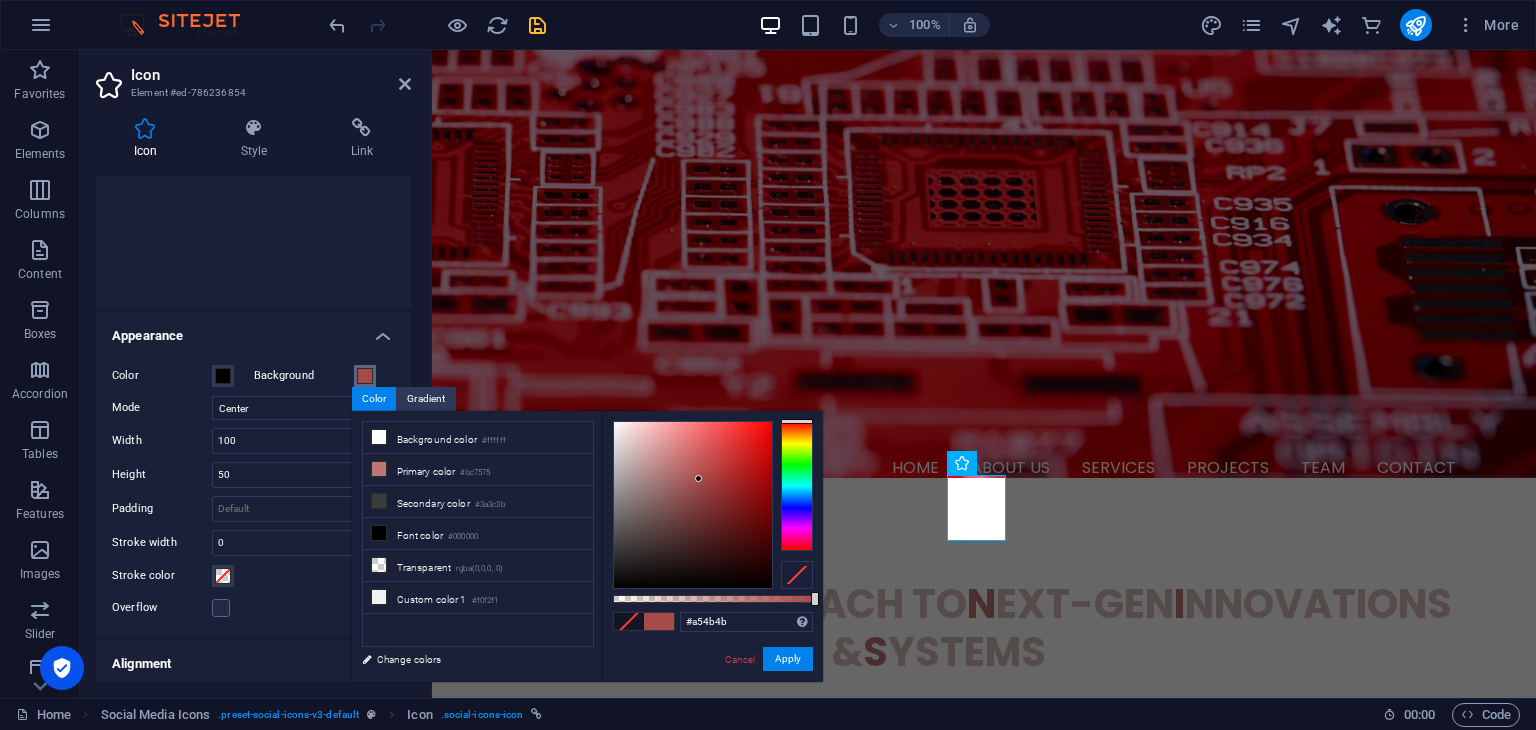 click at bounding box center [693, 505] 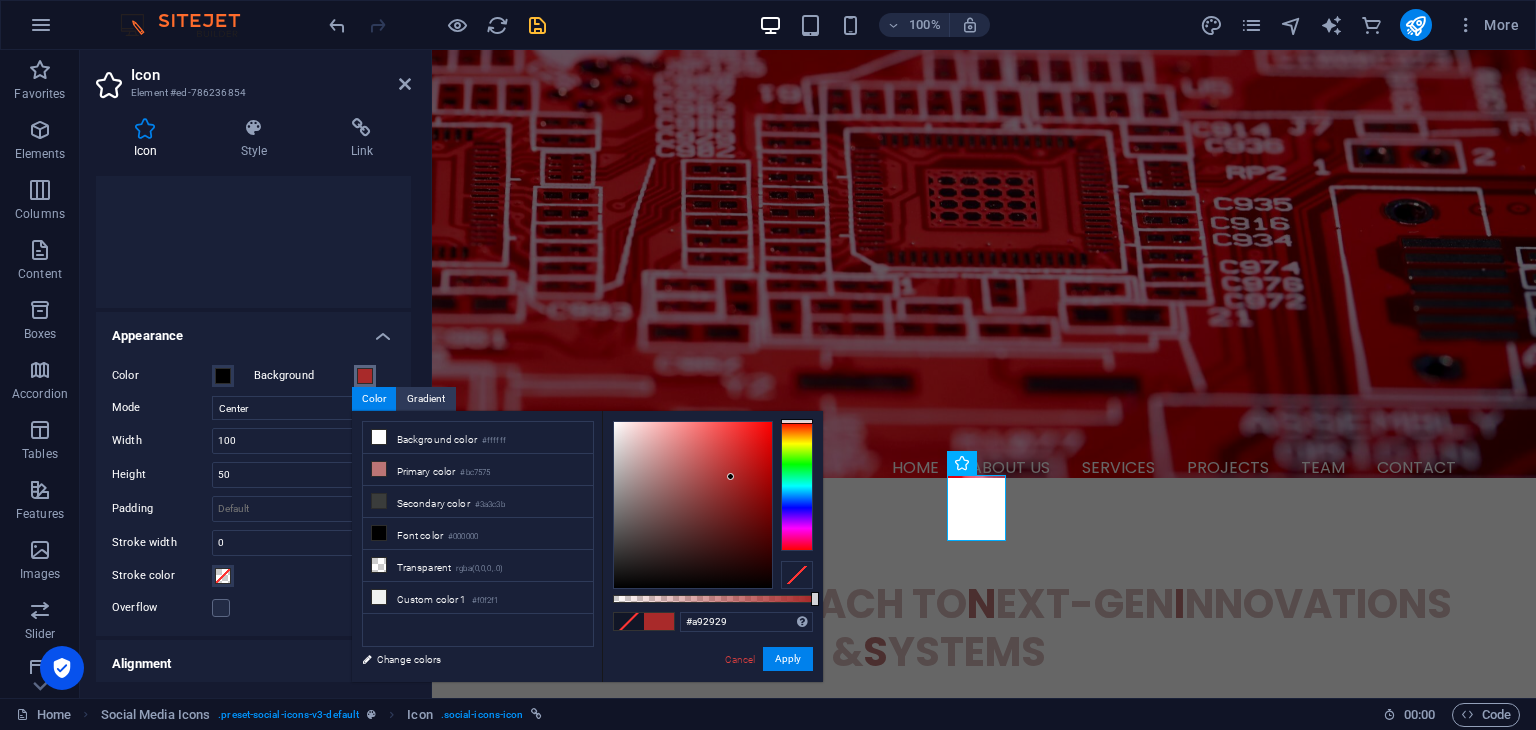 drag, startPoint x: 714, startPoint y: 489, endPoint x: 732, endPoint y: 477, distance: 21.633308 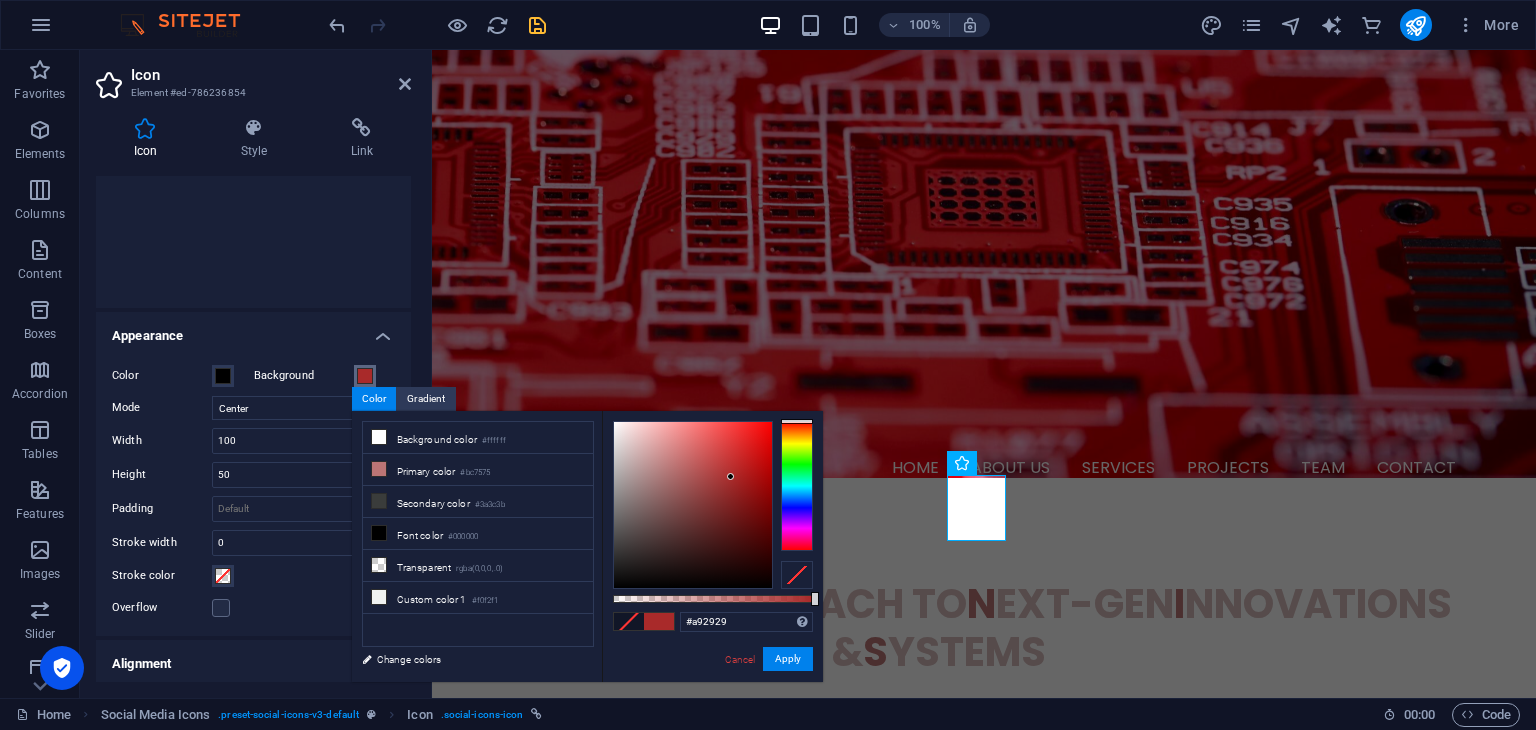 click at bounding box center [693, 505] 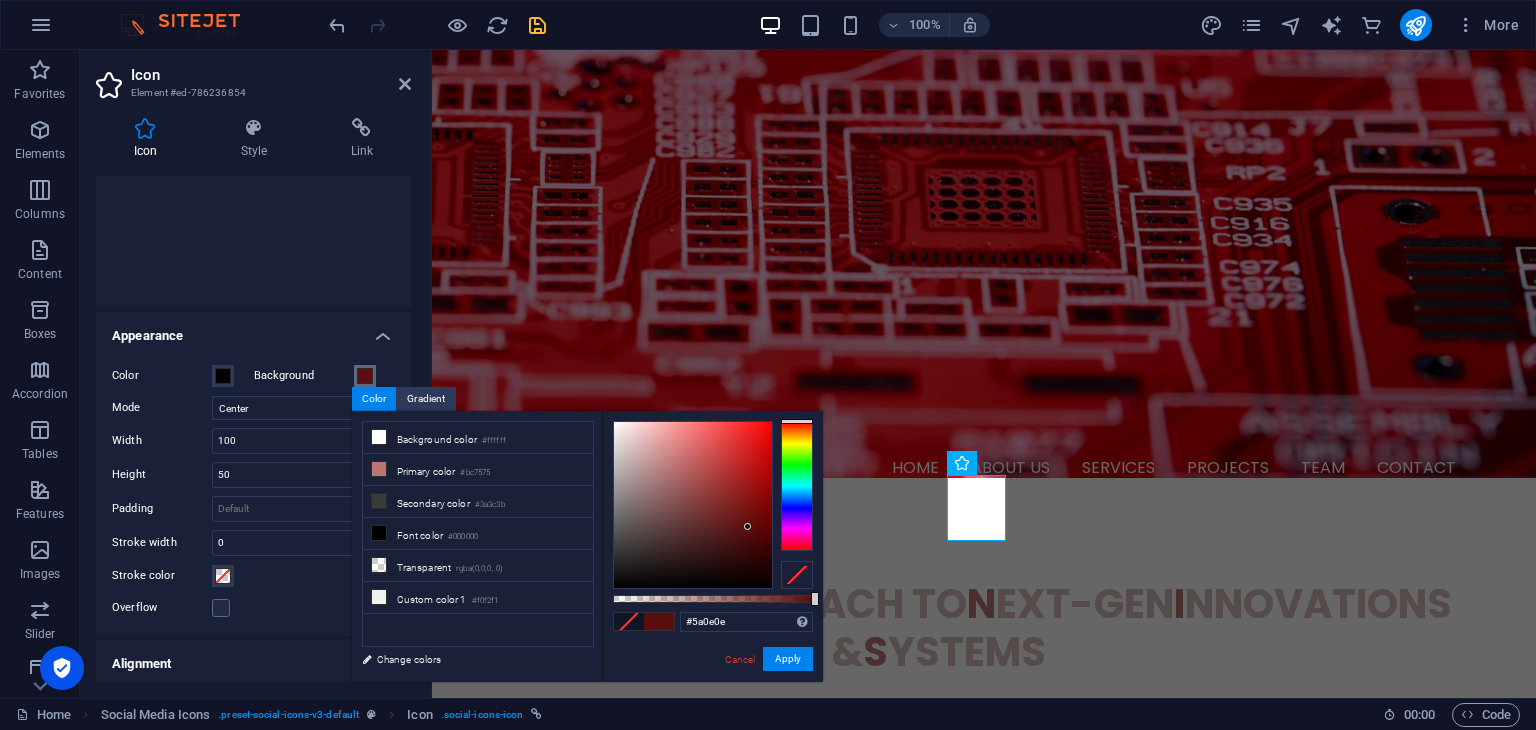 drag, startPoint x: 732, startPoint y: 477, endPoint x: 746, endPoint y: 525, distance: 50 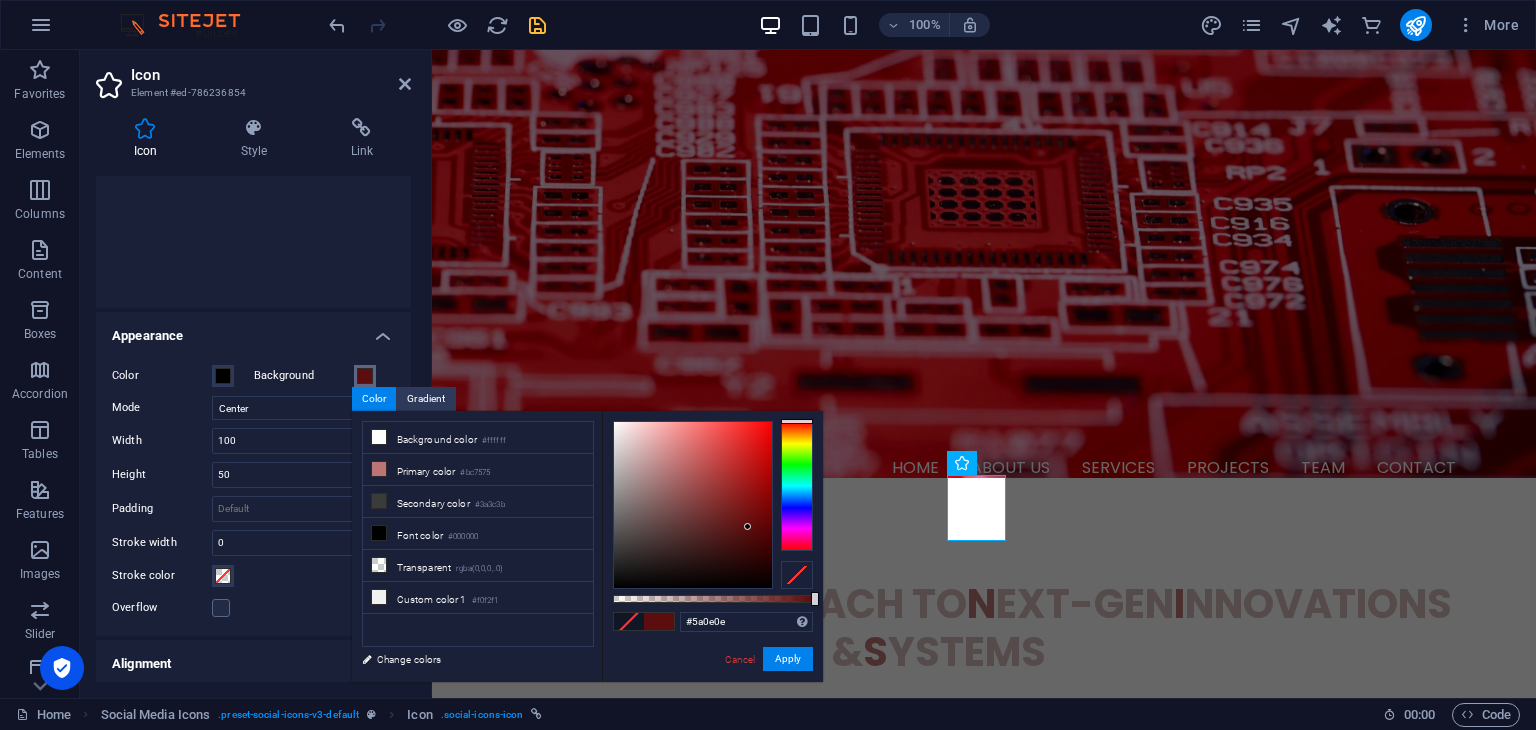click at bounding box center (747, 526) 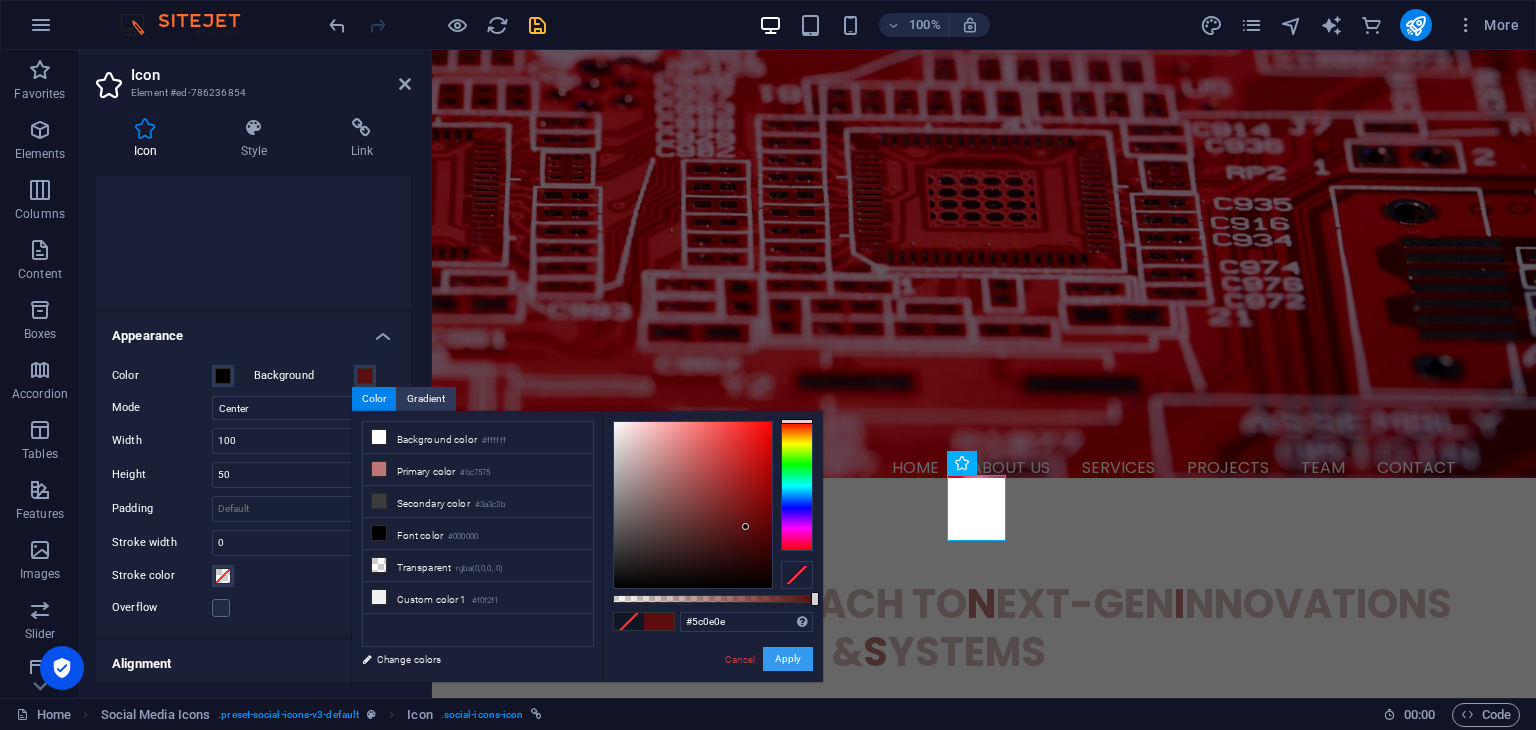 click on "Apply" at bounding box center [788, 659] 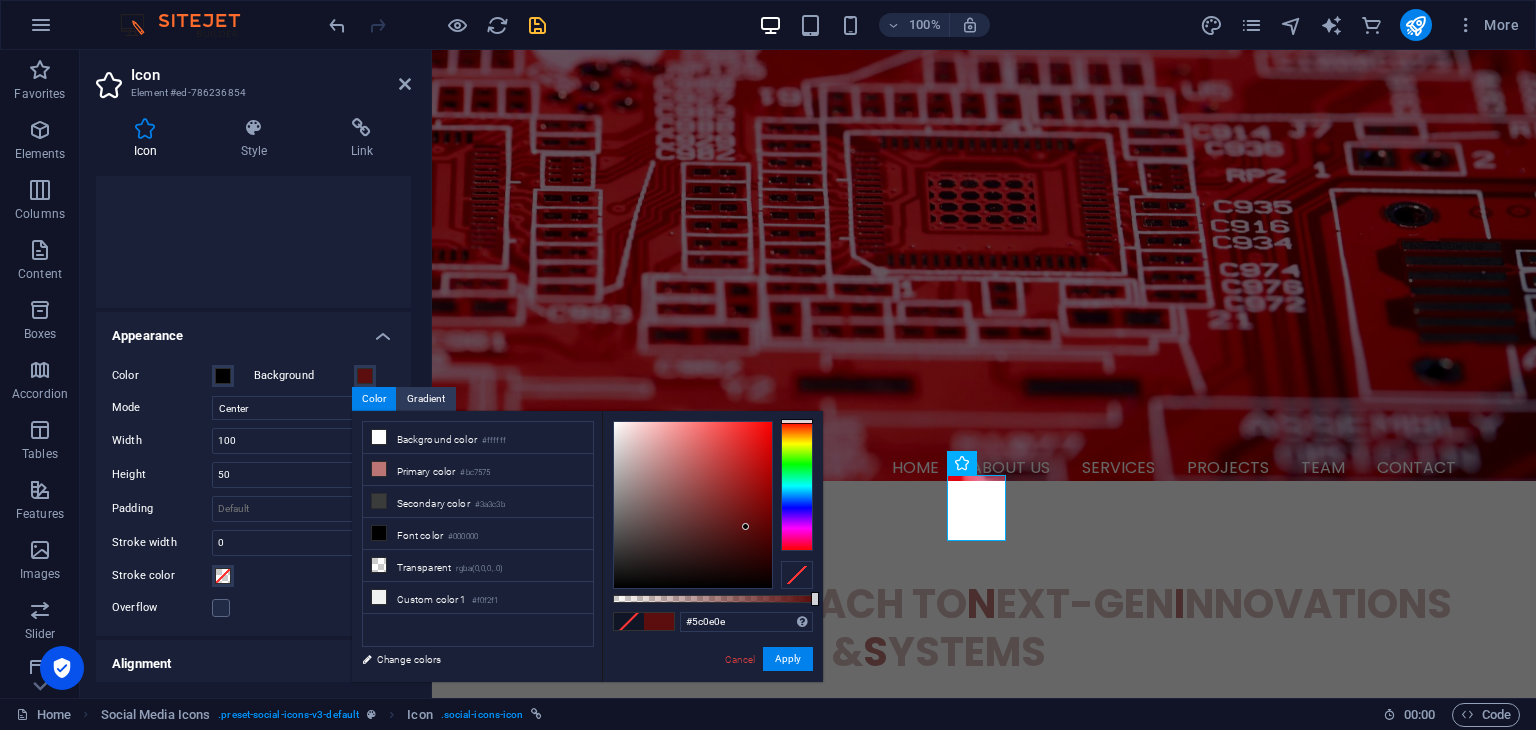 scroll, scrollTop: 446, scrollLeft: 0, axis: vertical 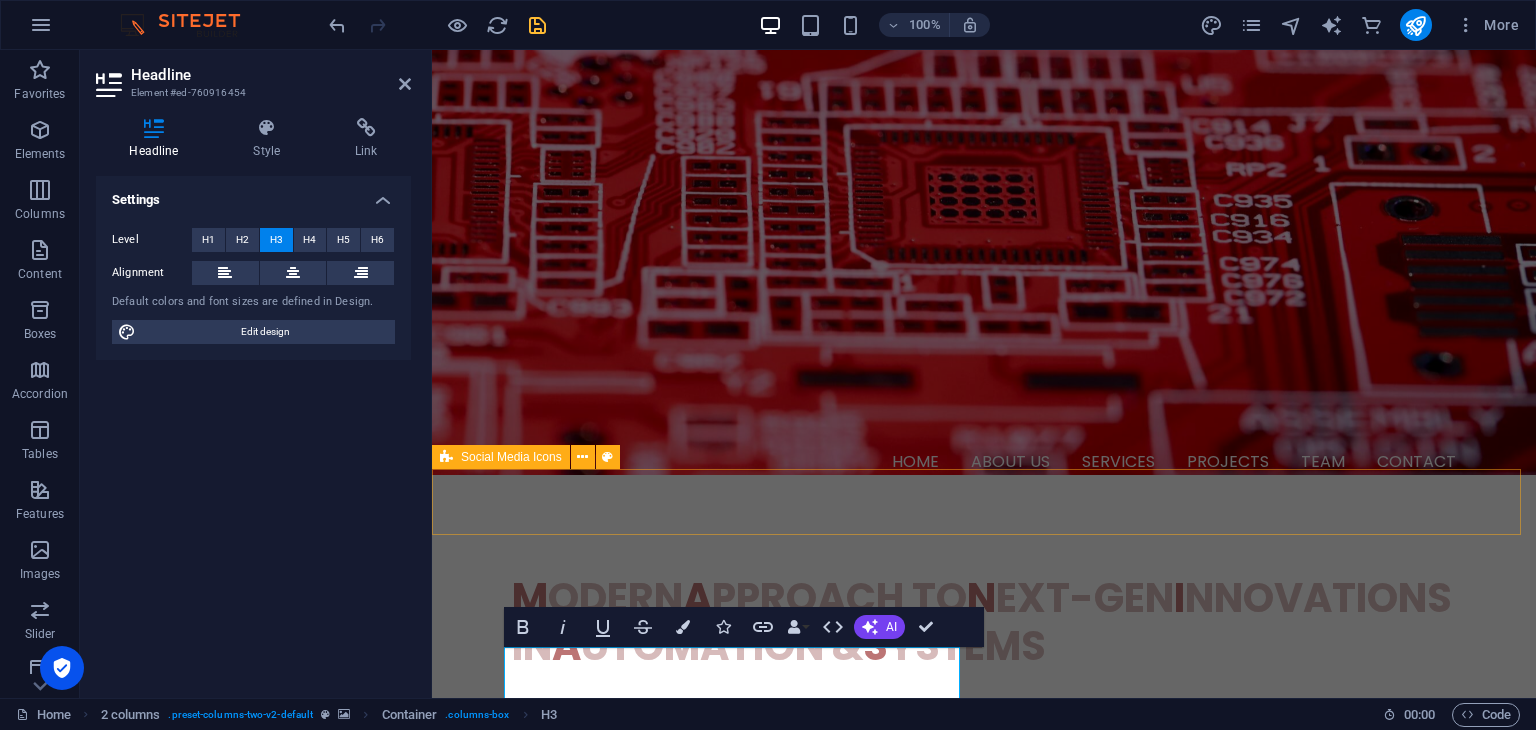 click at bounding box center (984, 1244) 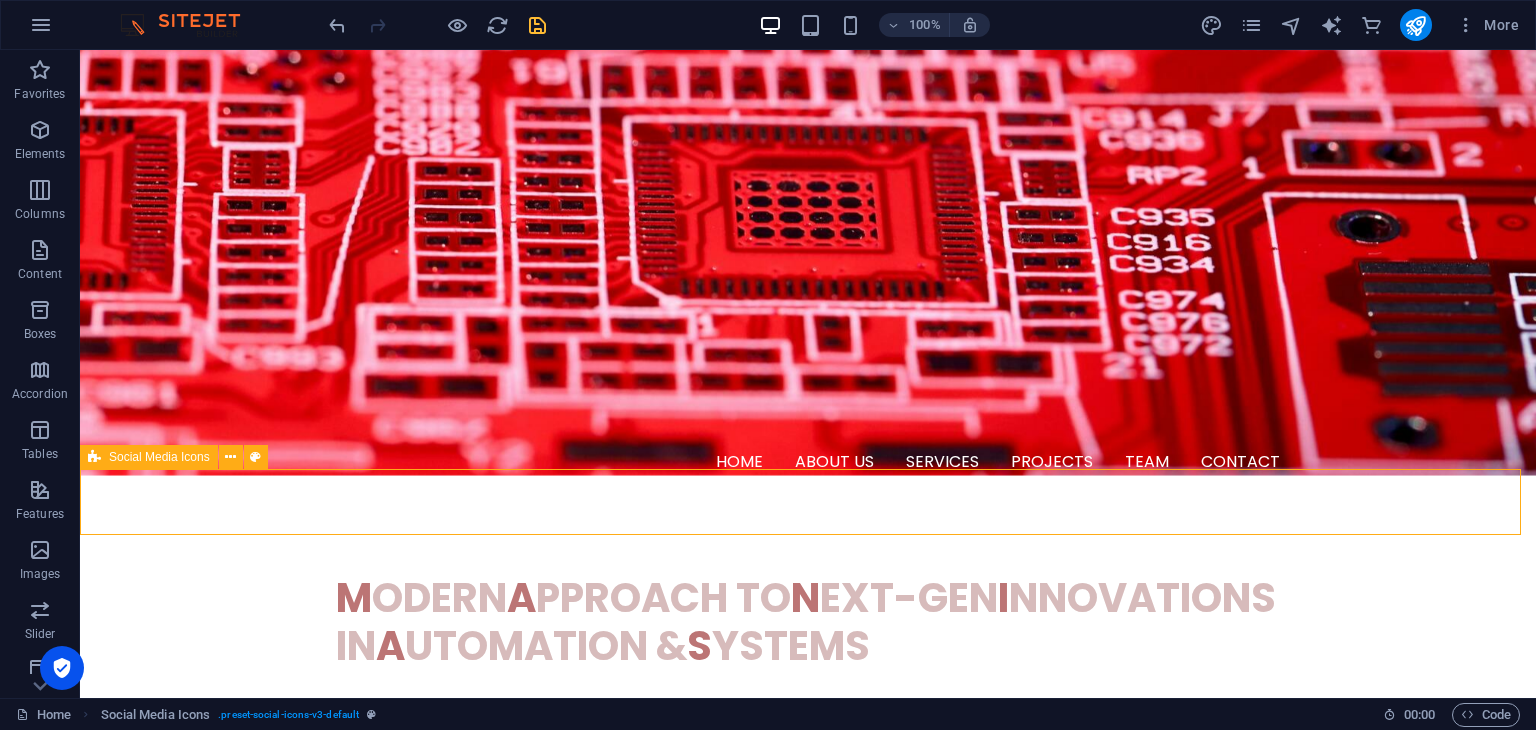 click at bounding box center (808, 1244) 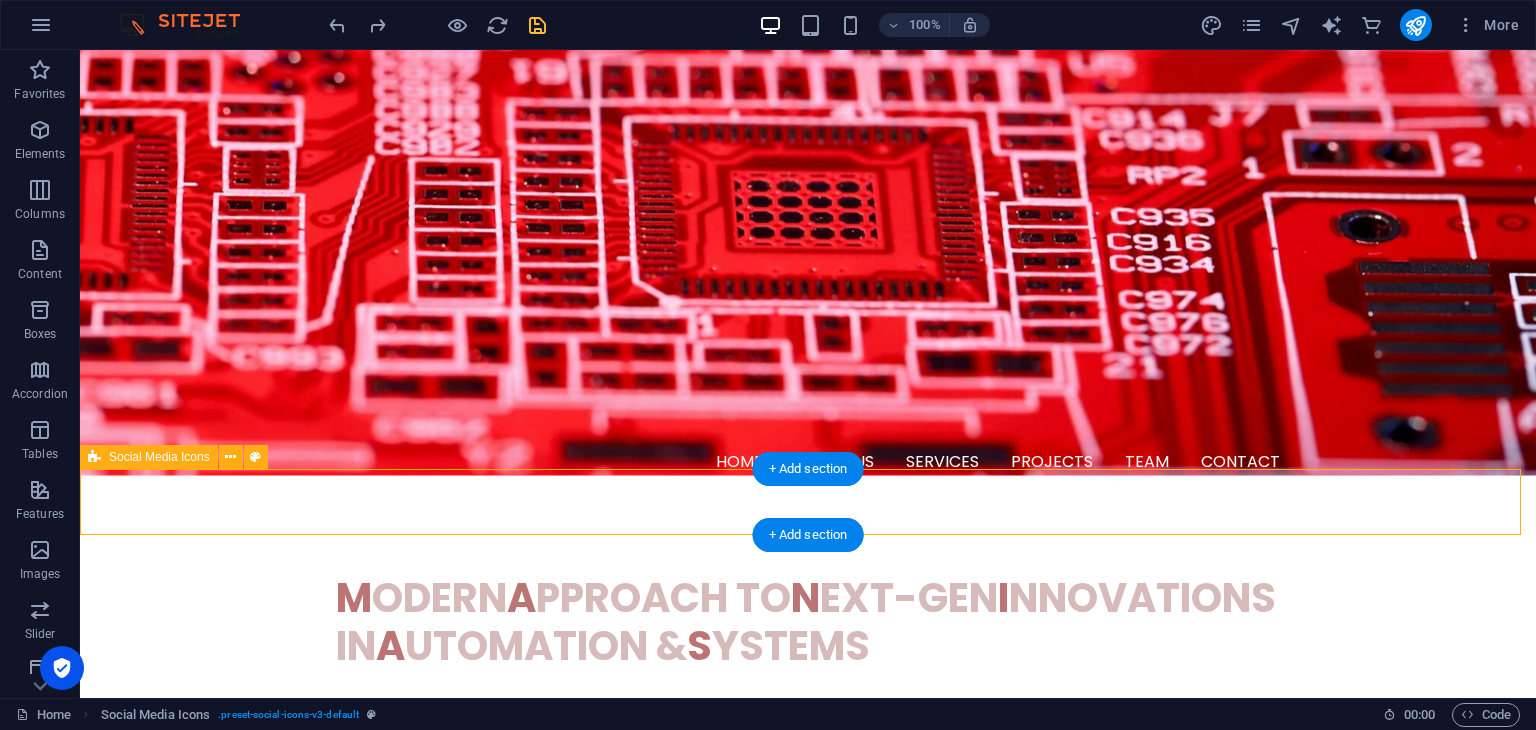 click at bounding box center [808, 1244] 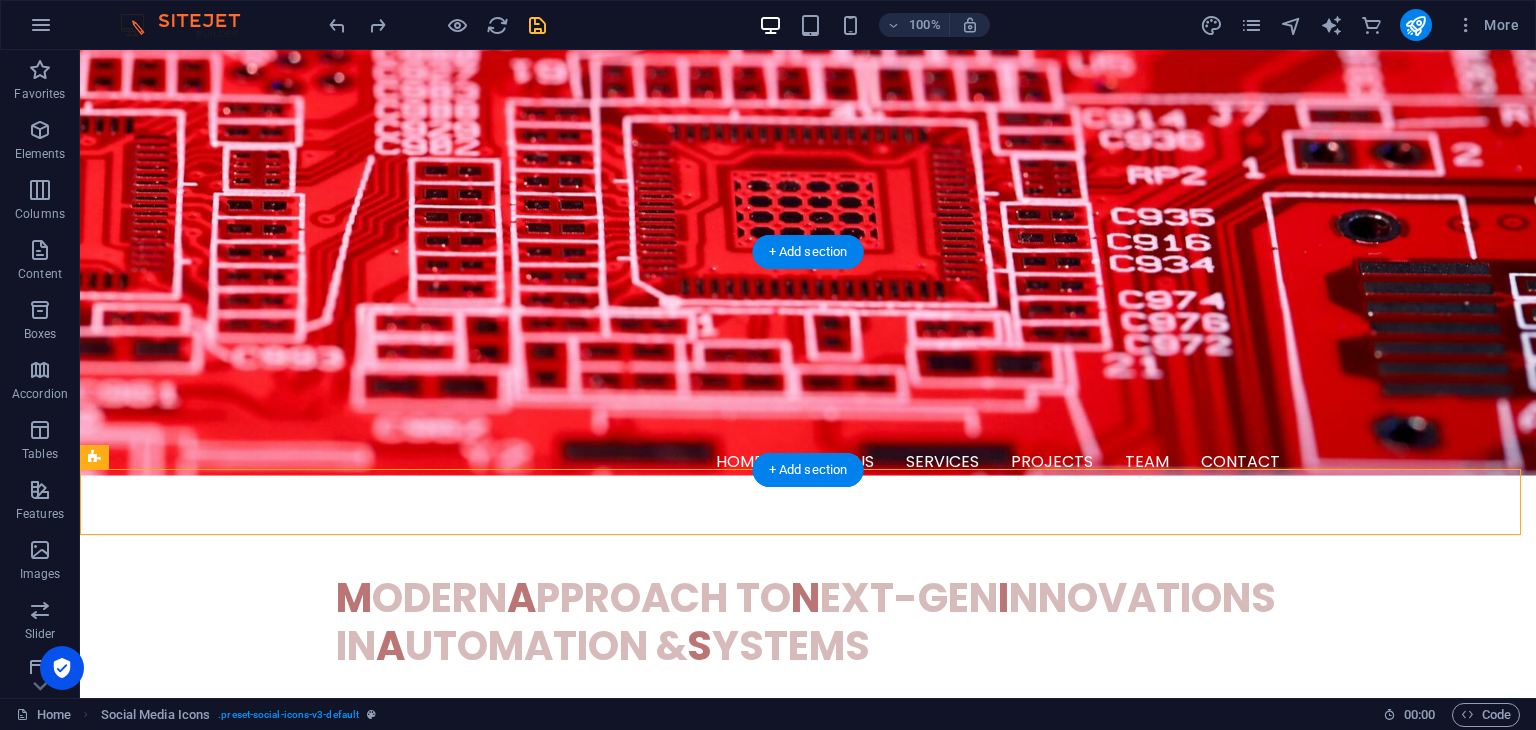 click on "Connect with us on social media!" at bounding box center (808, 1102) 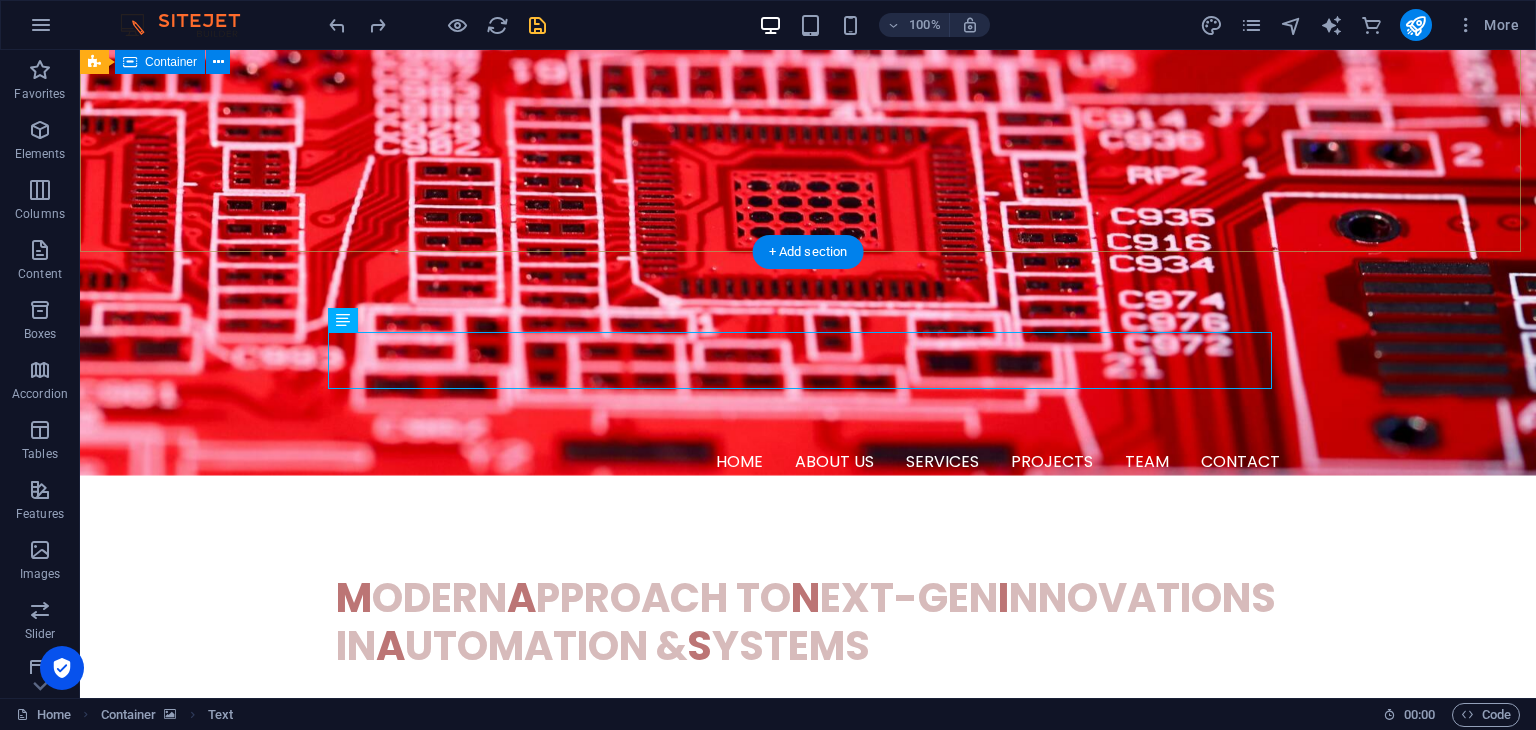click on "M odern  A pproach to  N ext-Gen  I nnovations in  A utomation &  S ystems" at bounding box center (808, 634) 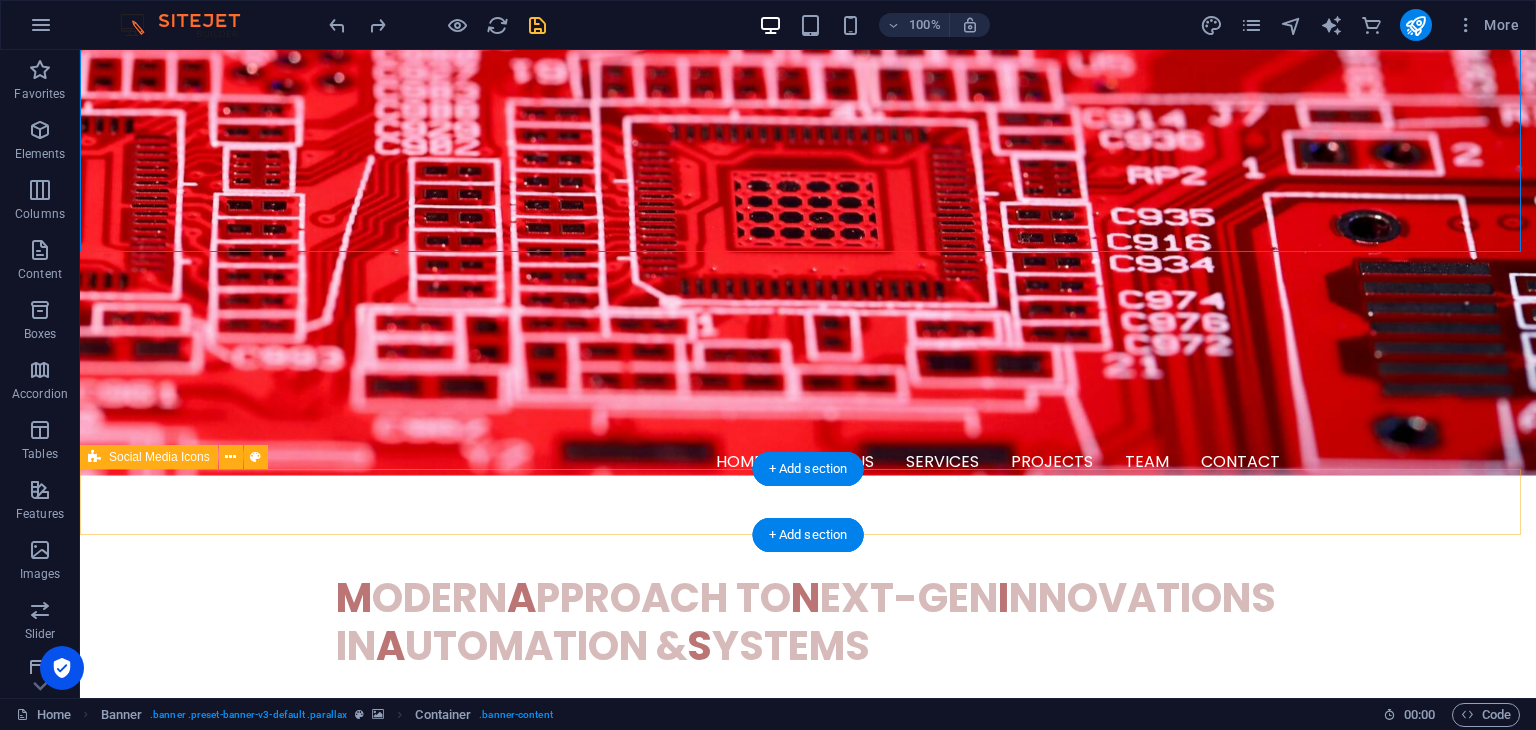 click at bounding box center [808, 1244] 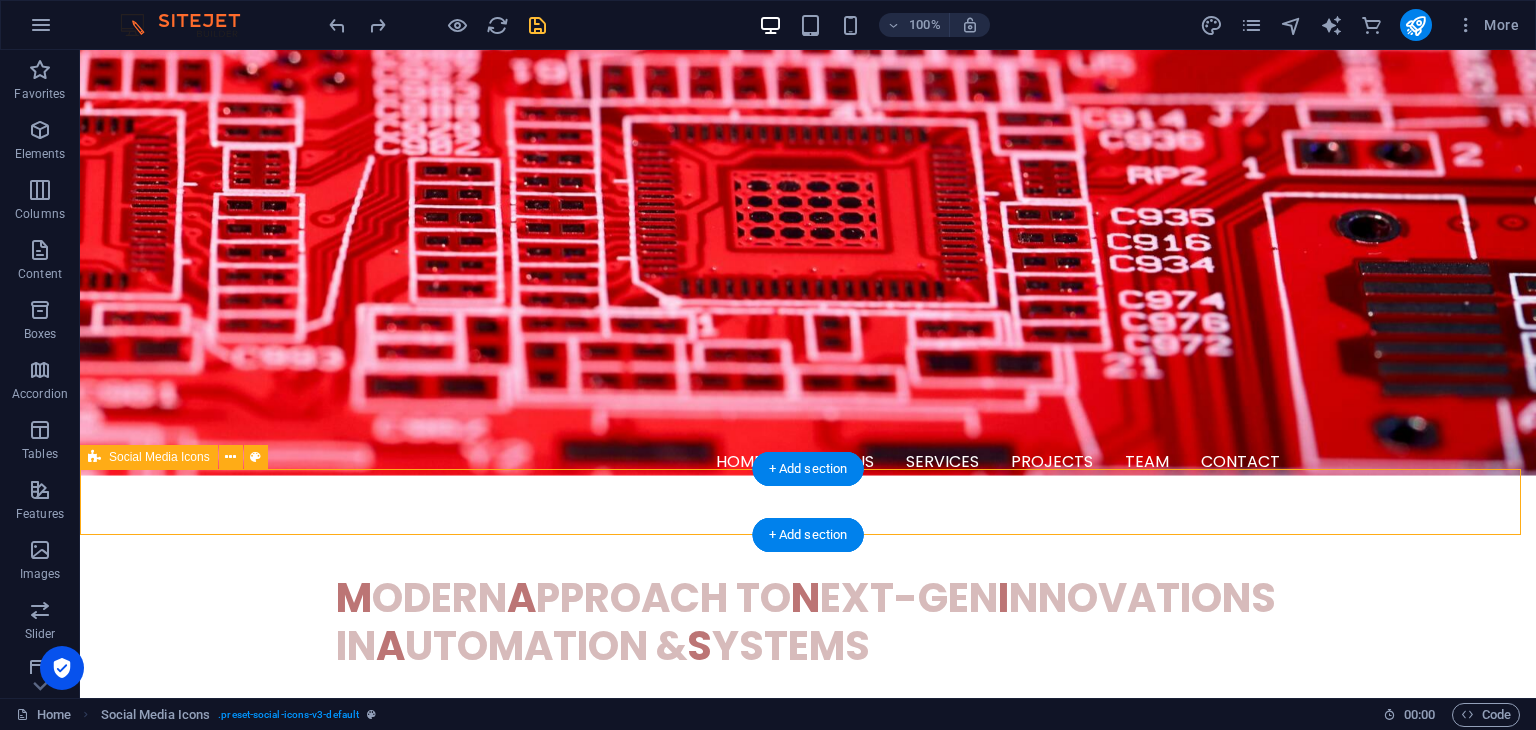 click at bounding box center [808, 1244] 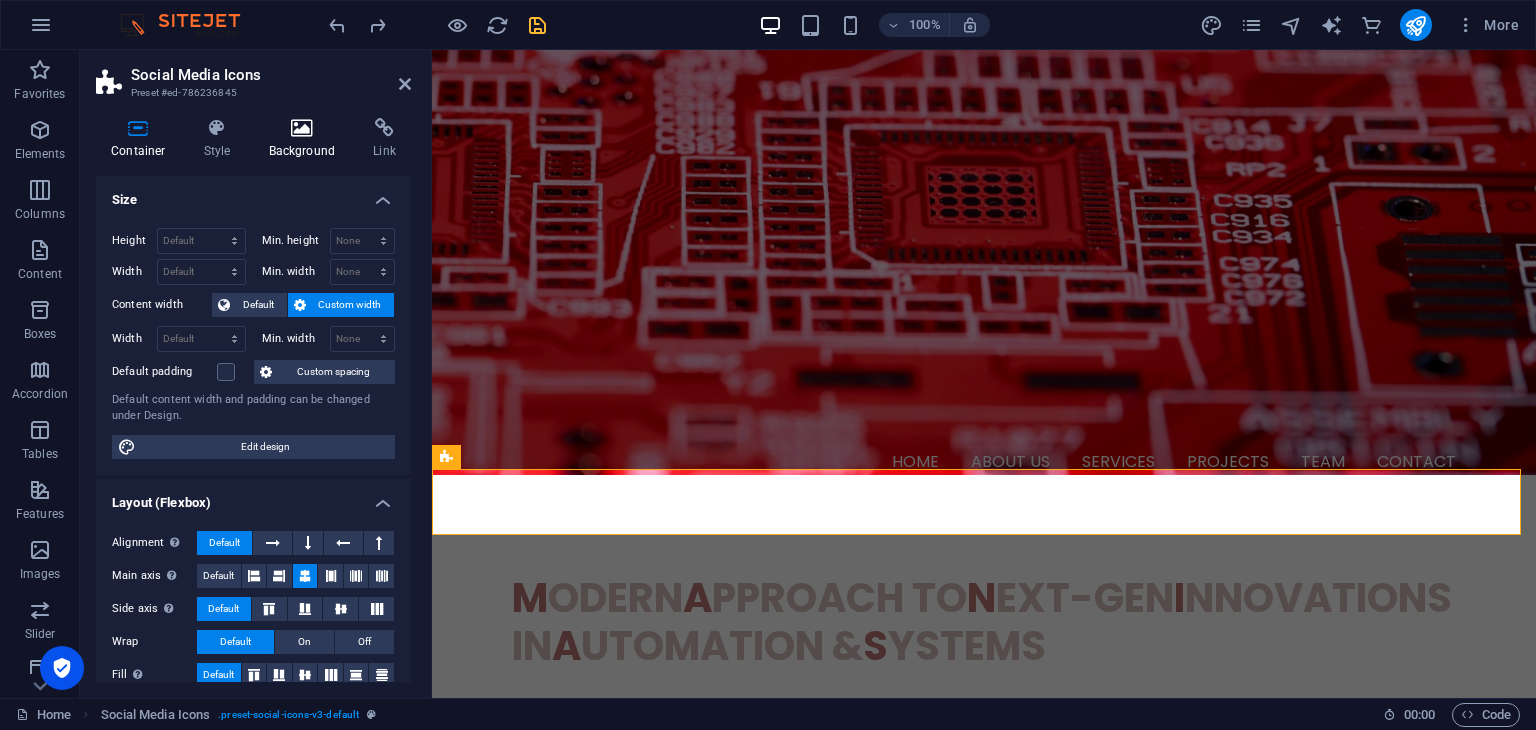 click on "Background" at bounding box center [306, 139] 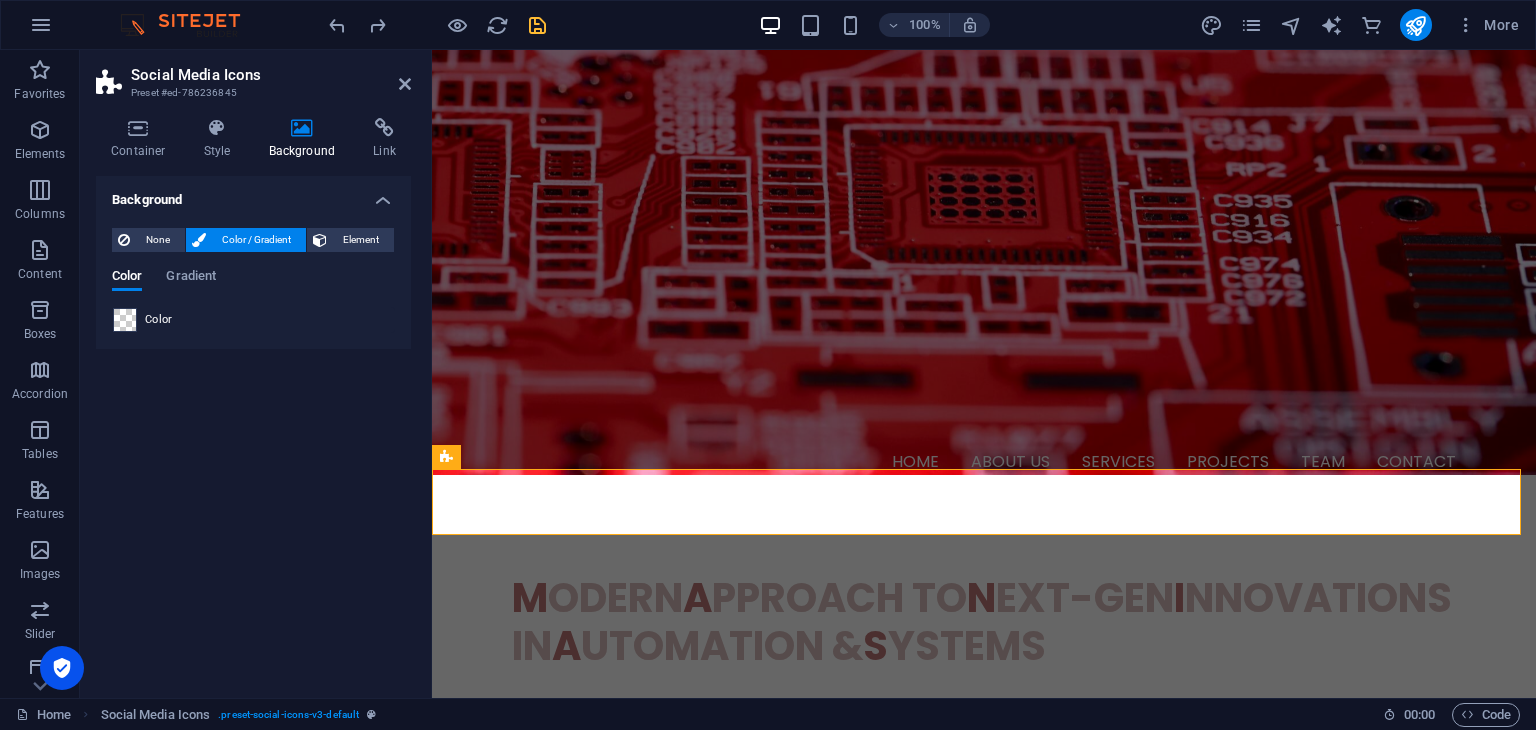 click at bounding box center [125, 320] 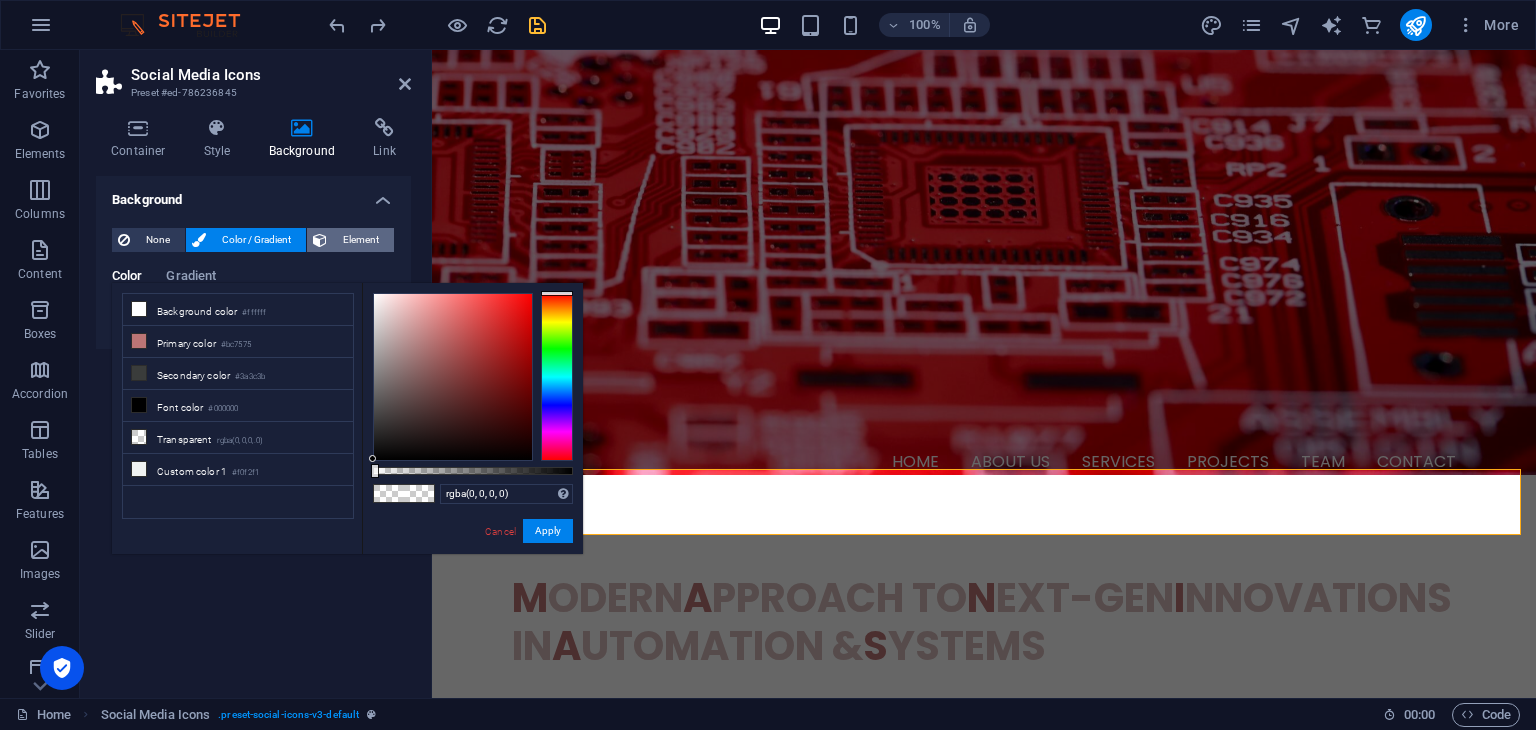 click on "Element" at bounding box center (360, 240) 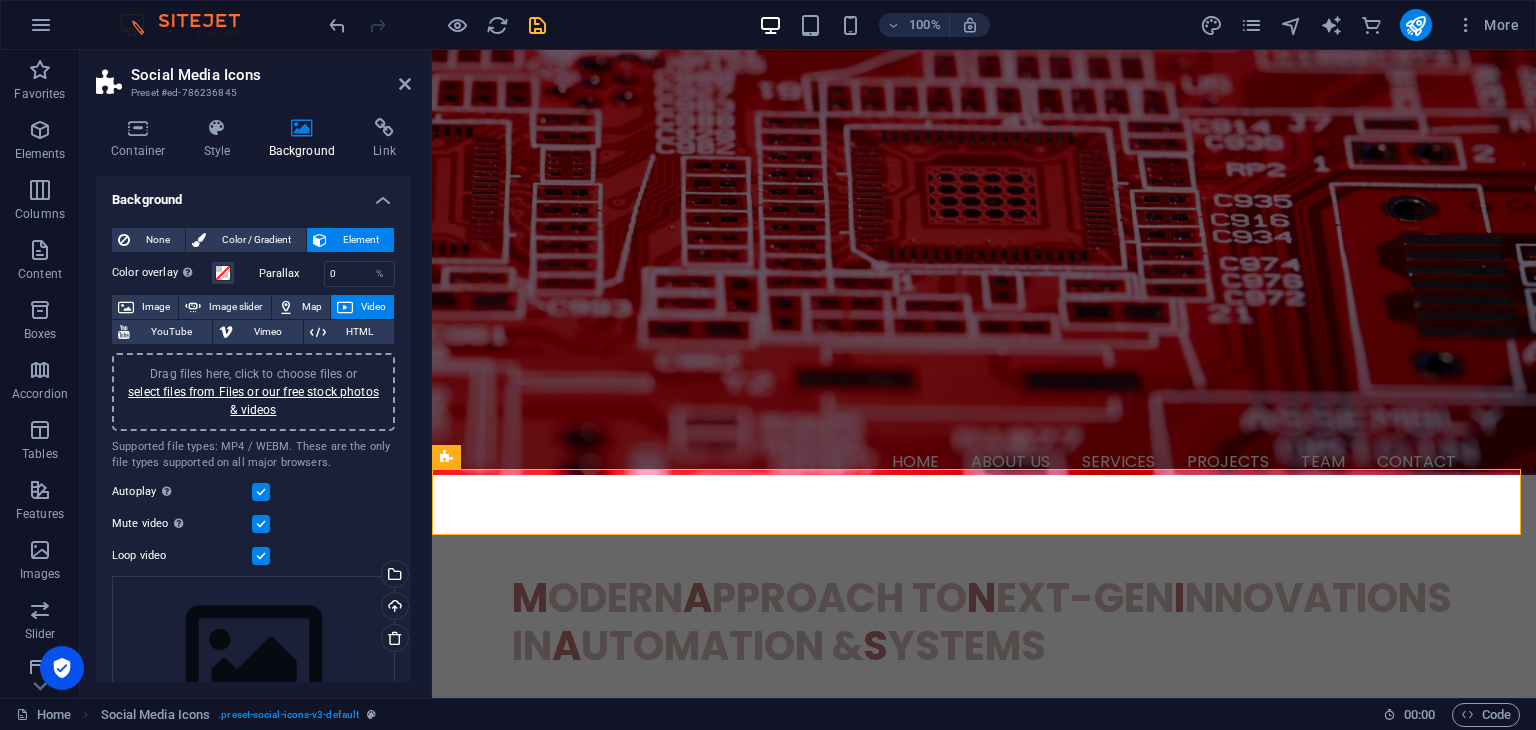click on "Drag files here, click to choose files or select files from Files or our free stock photos & videos" at bounding box center [253, 392] 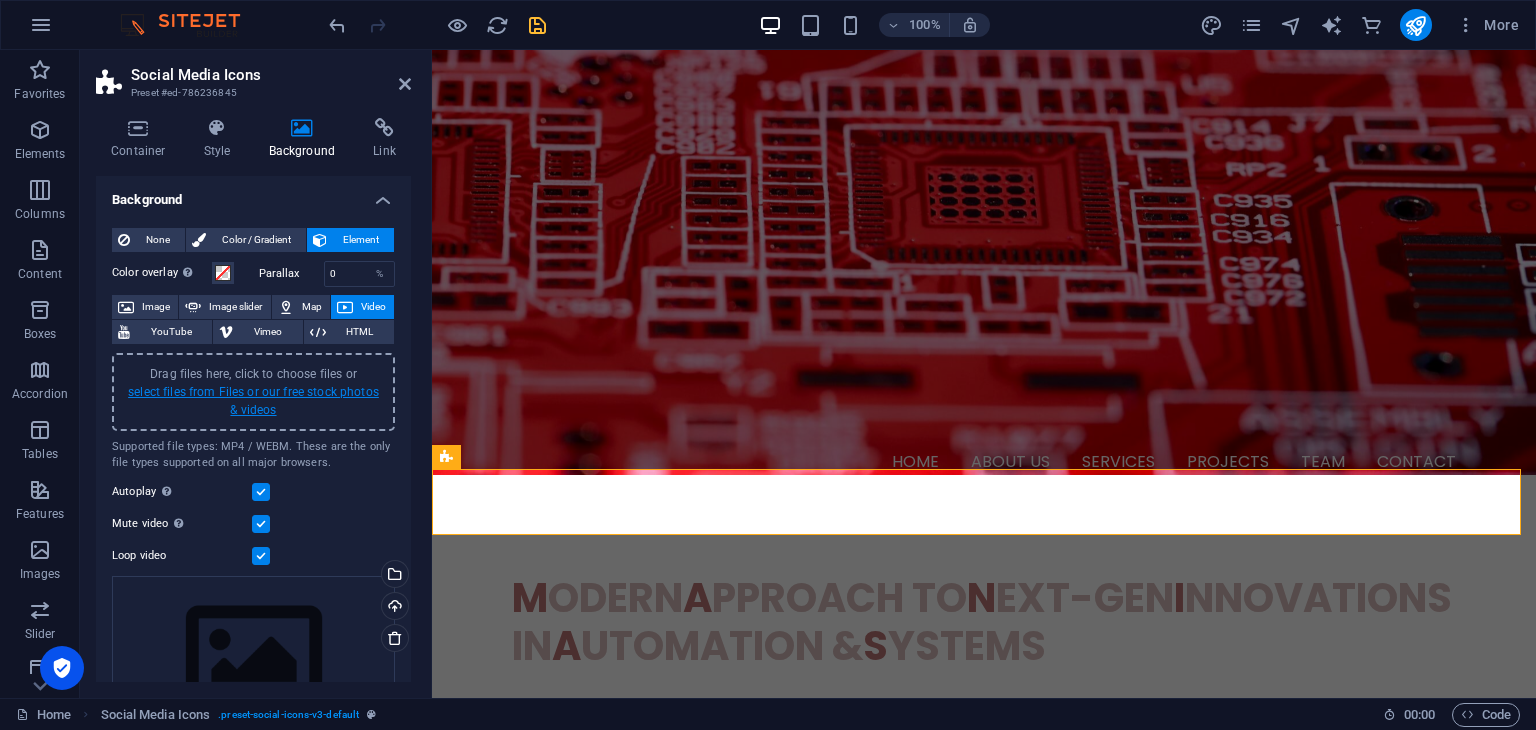 click on "select files from Files or our free stock photos & videos" at bounding box center [253, 401] 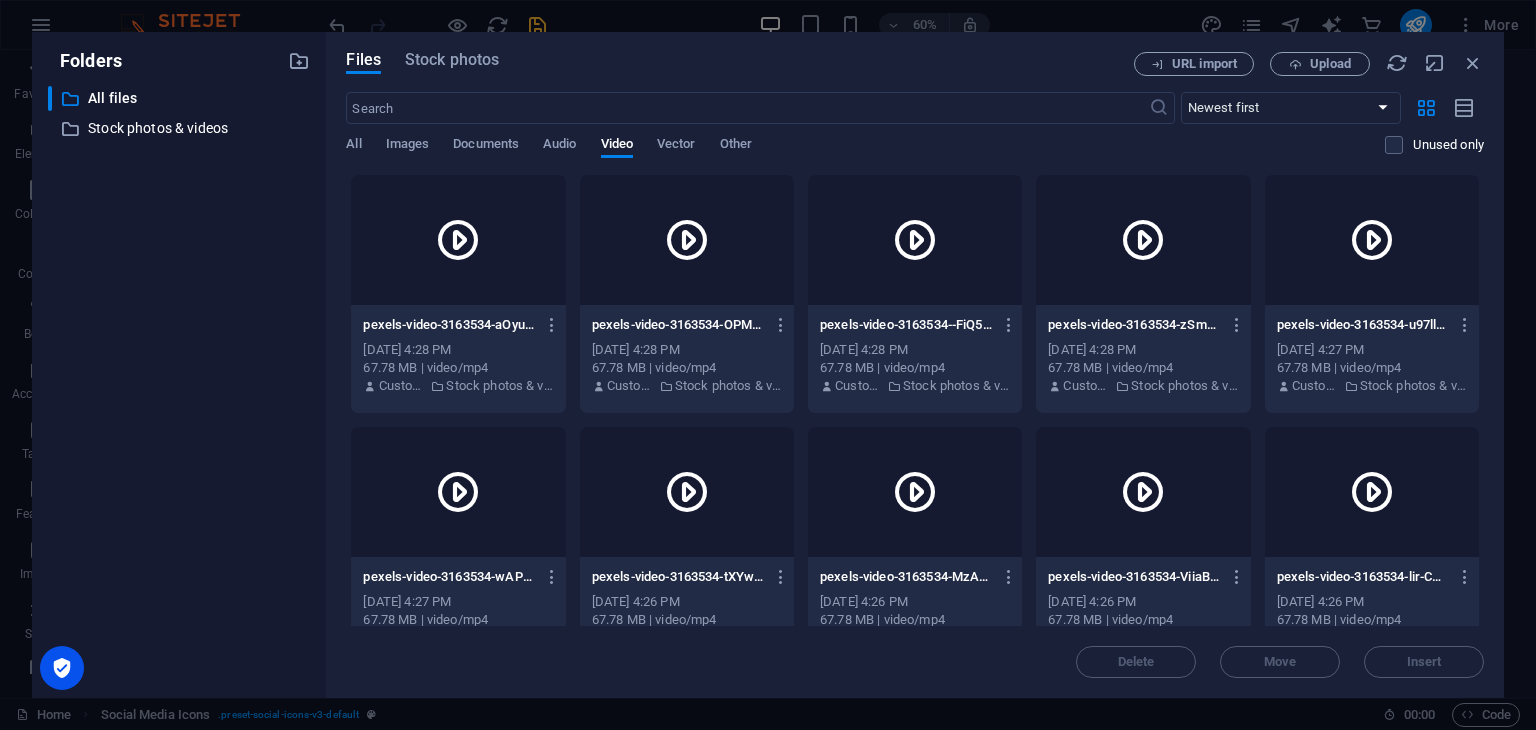 click on "​ All files All files ​ Stock photos & videos Stock photos & videos" at bounding box center (179, 384) 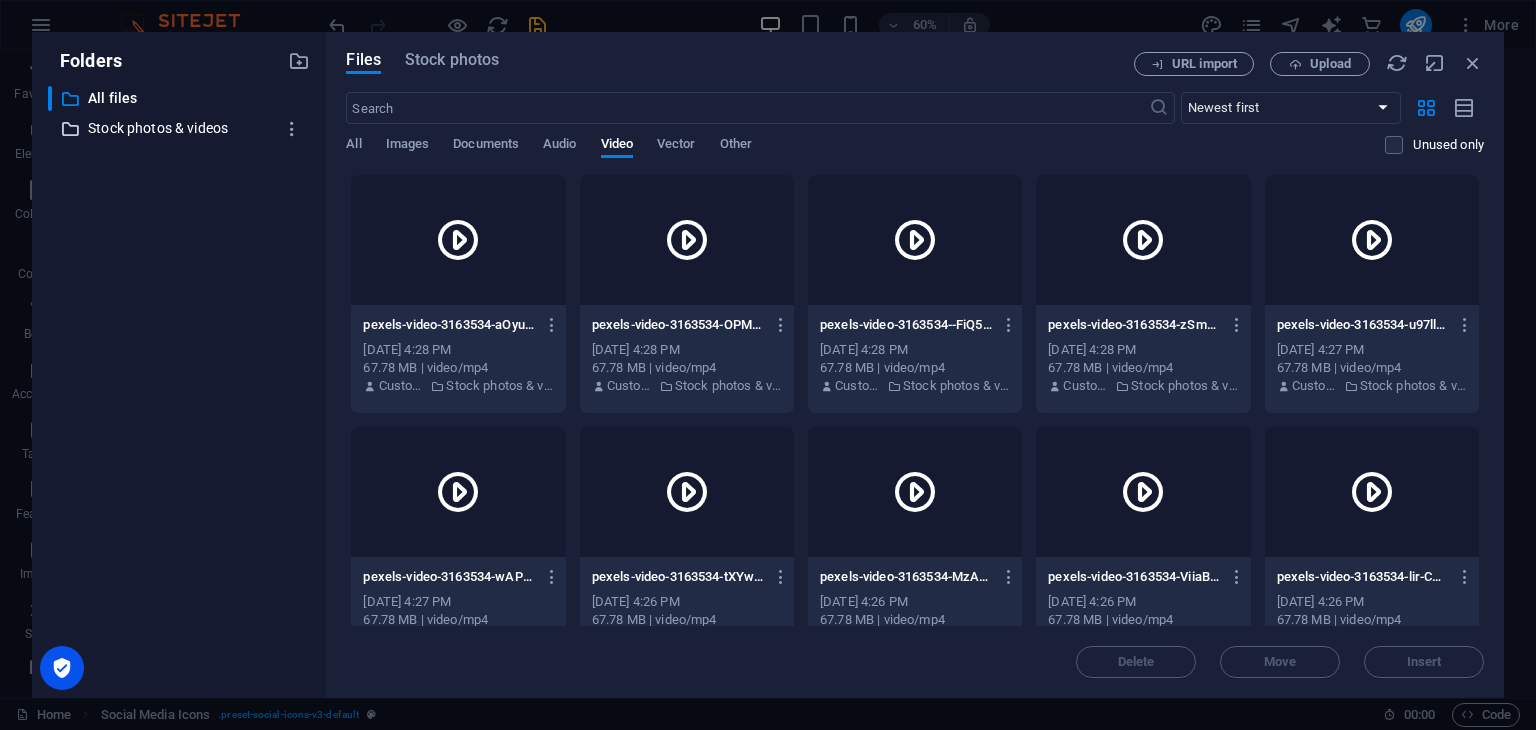 click on "Stock photos & videos" at bounding box center [181, 128] 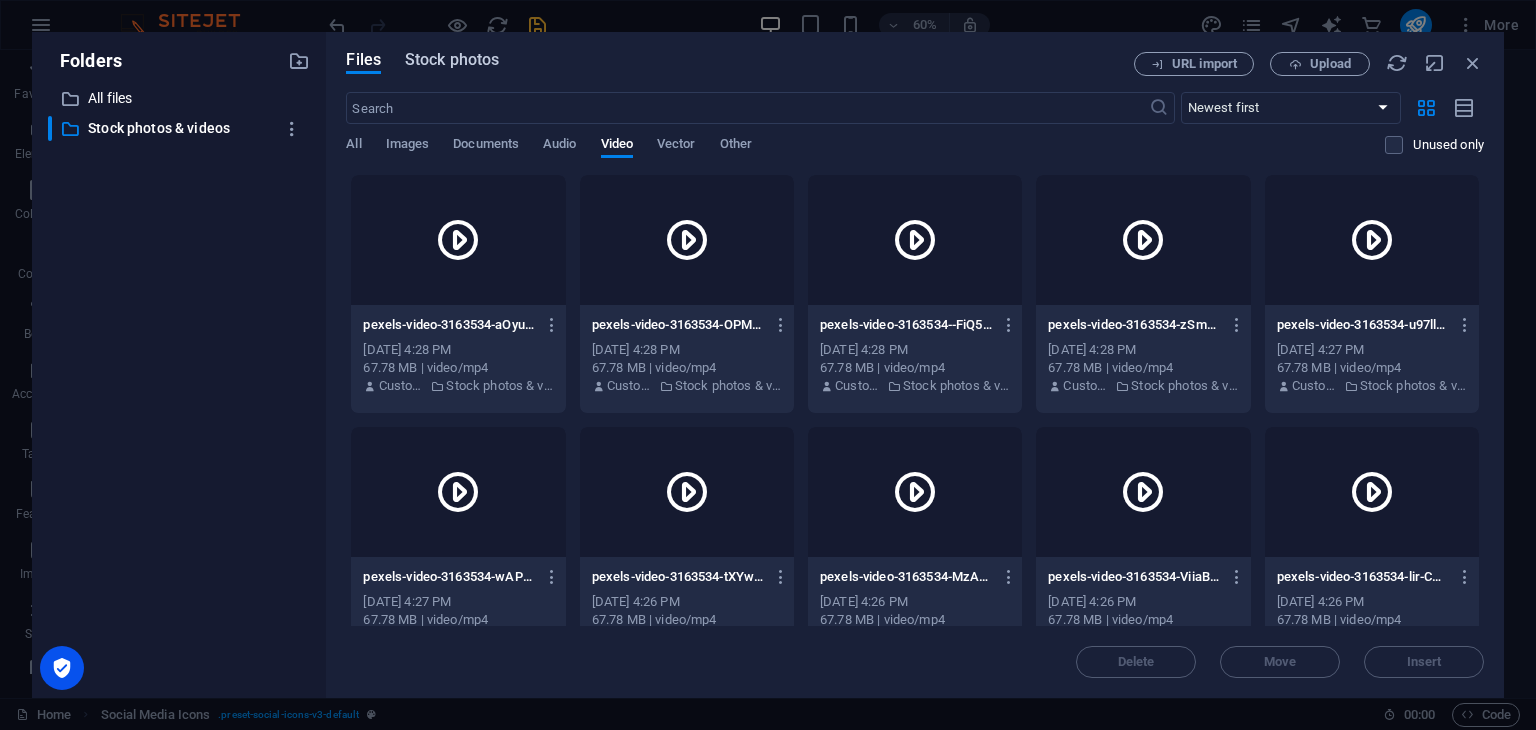 click on "Stock photos" at bounding box center (452, 60) 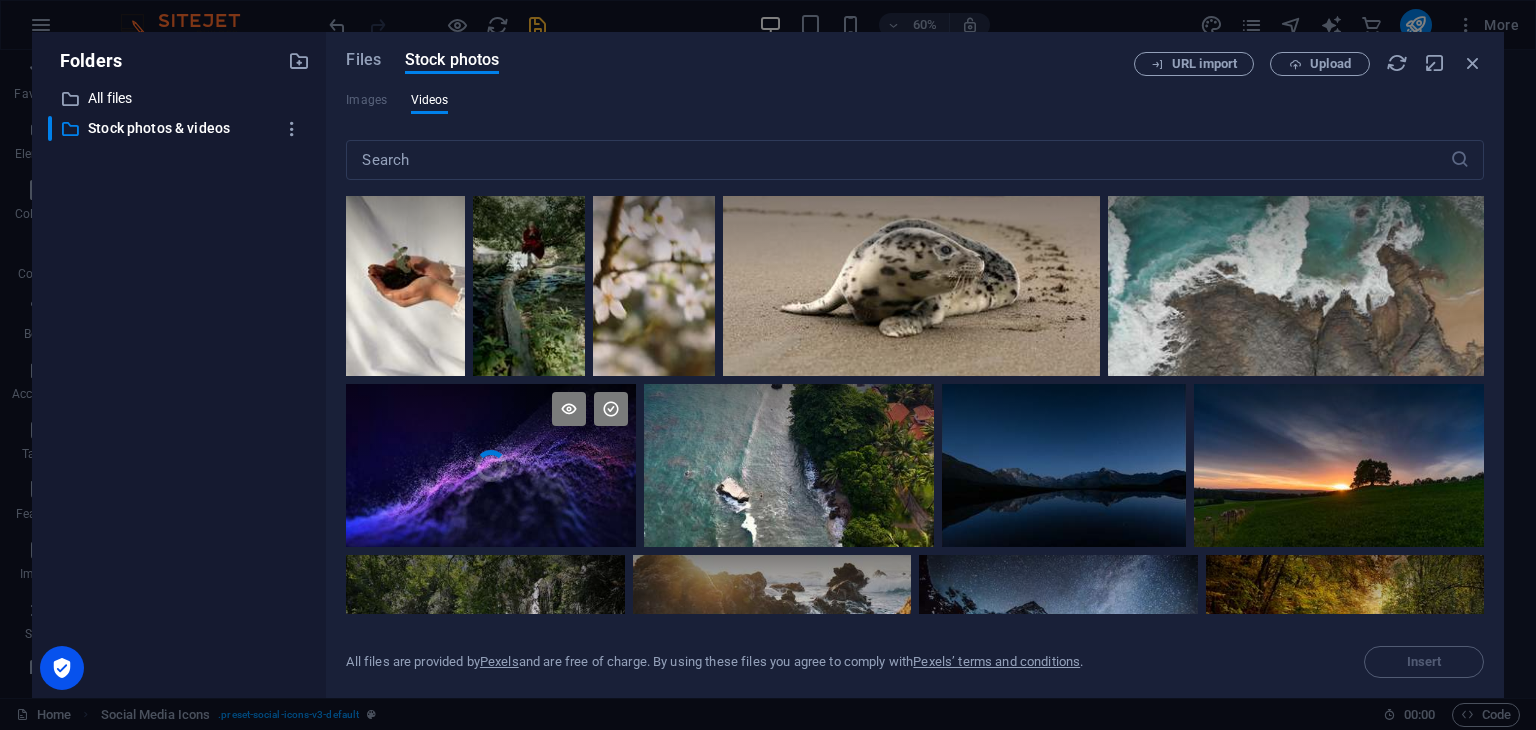 scroll, scrollTop: 0, scrollLeft: 0, axis: both 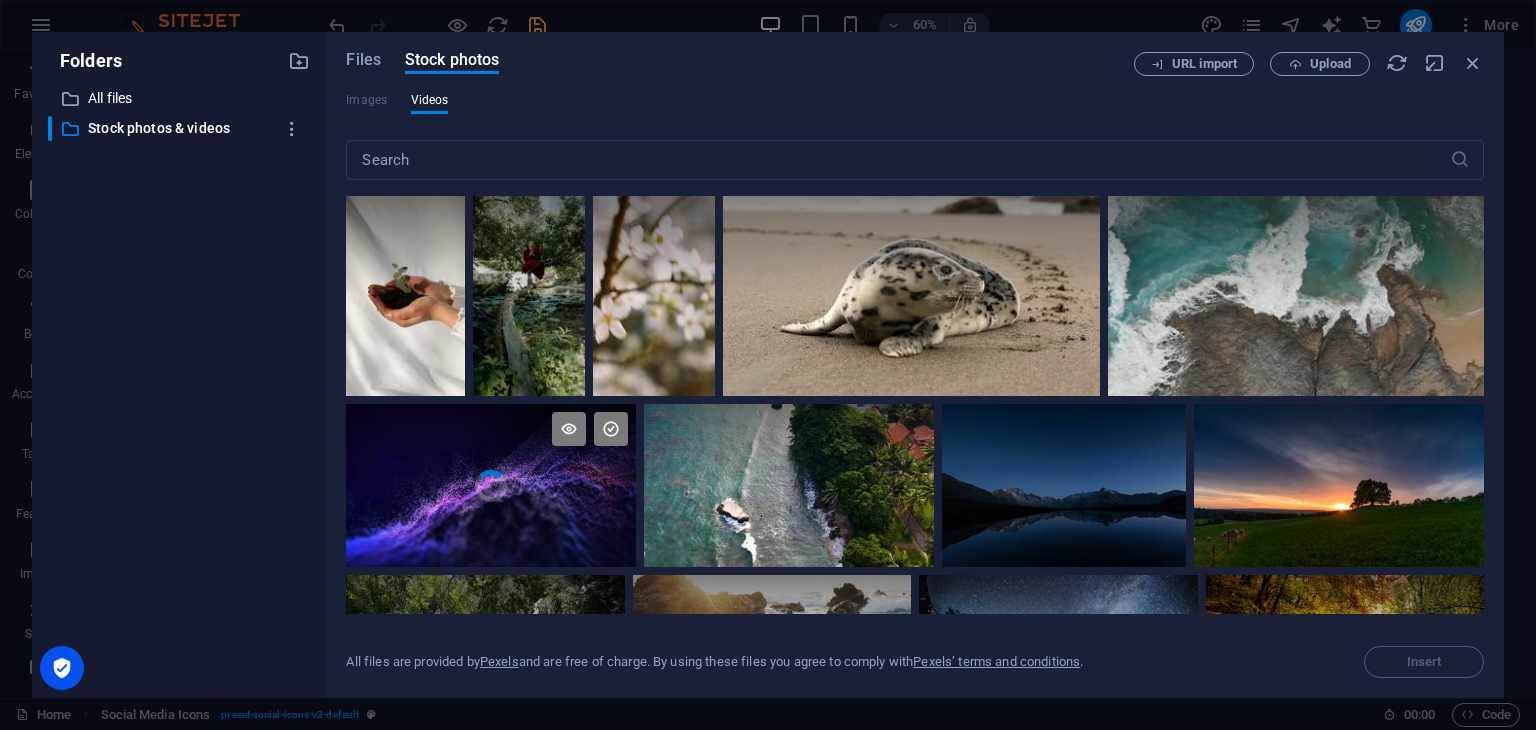 click at bounding box center [491, 445] 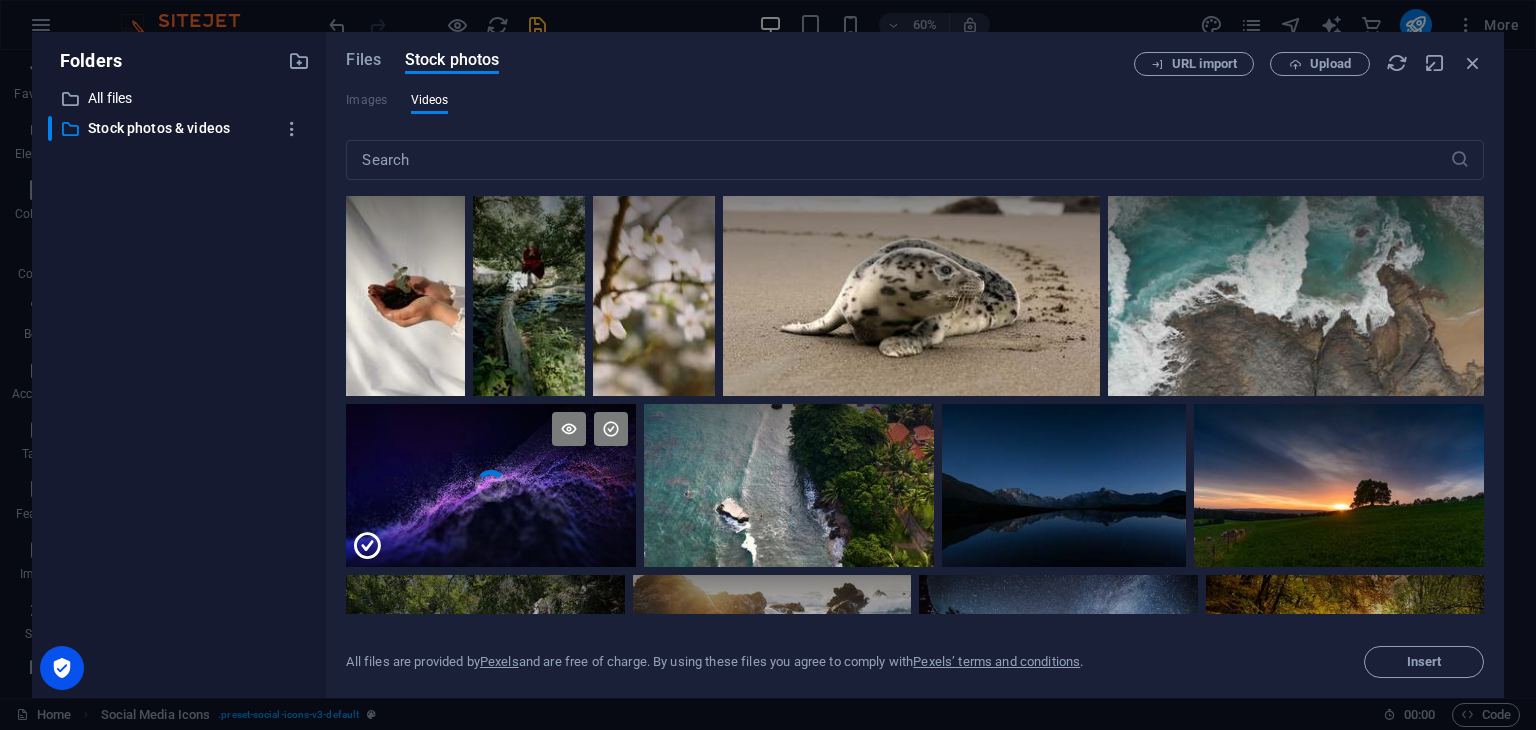 click at bounding box center [491, 527] 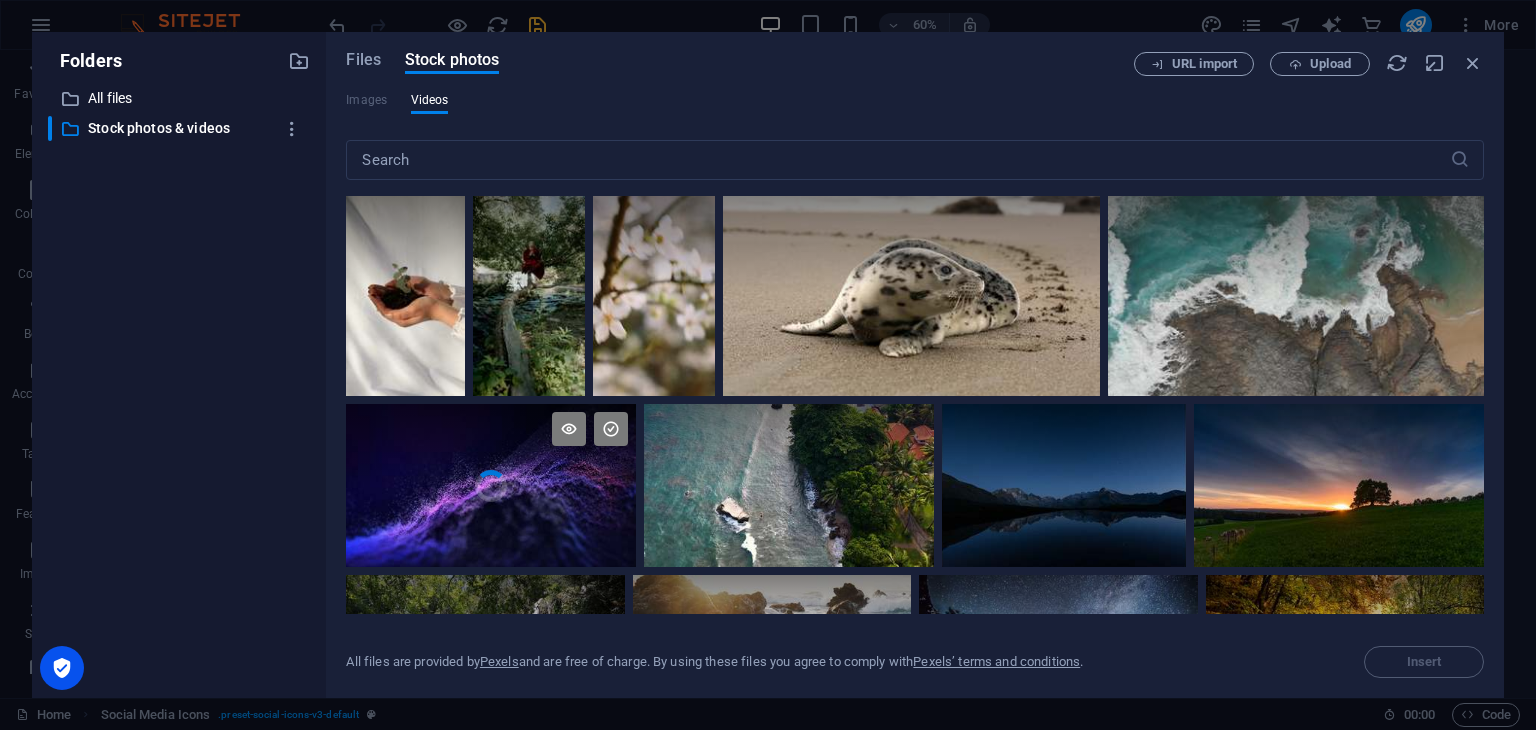 click on "Your browser does not support the video tag." at bounding box center (491, 485) 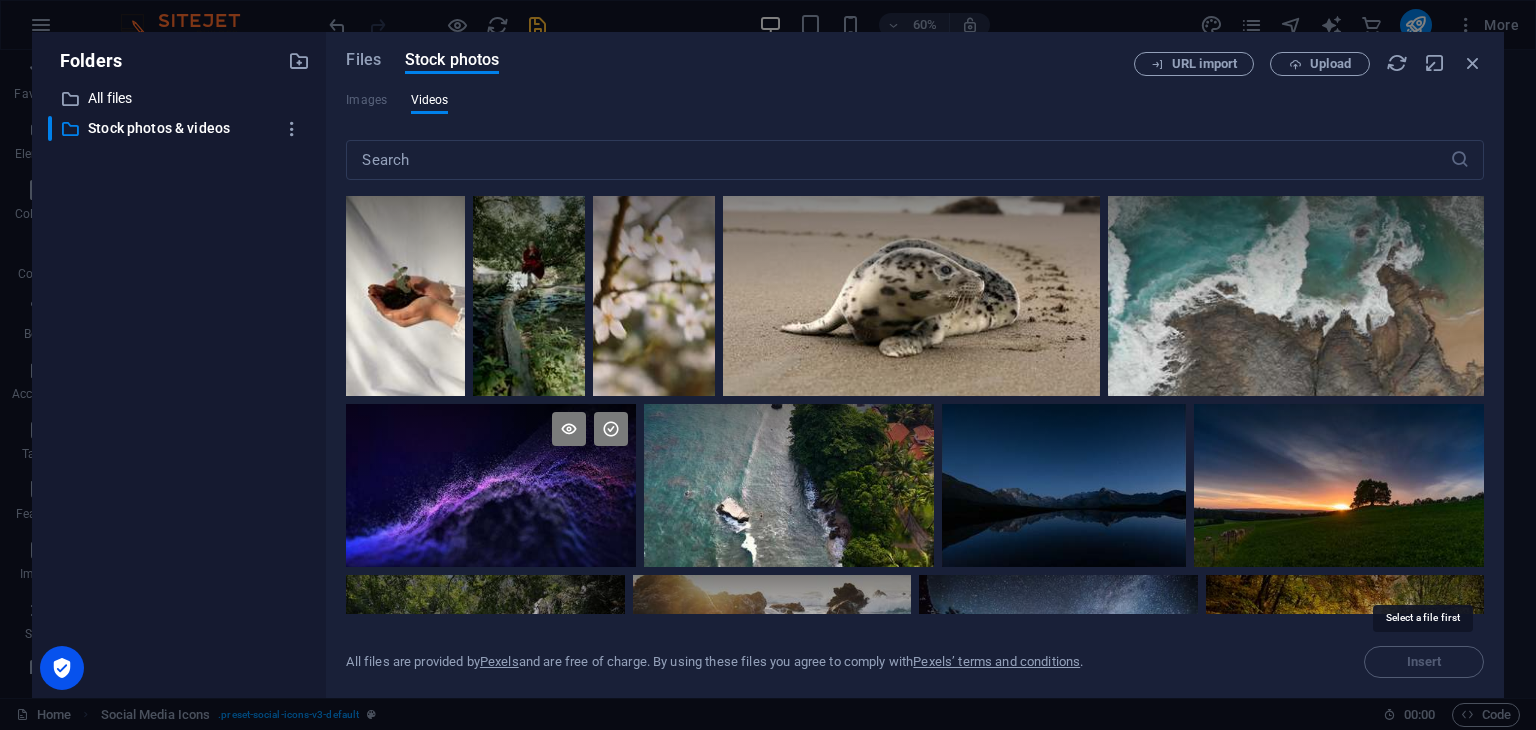click on "Insert" at bounding box center [1424, 662] 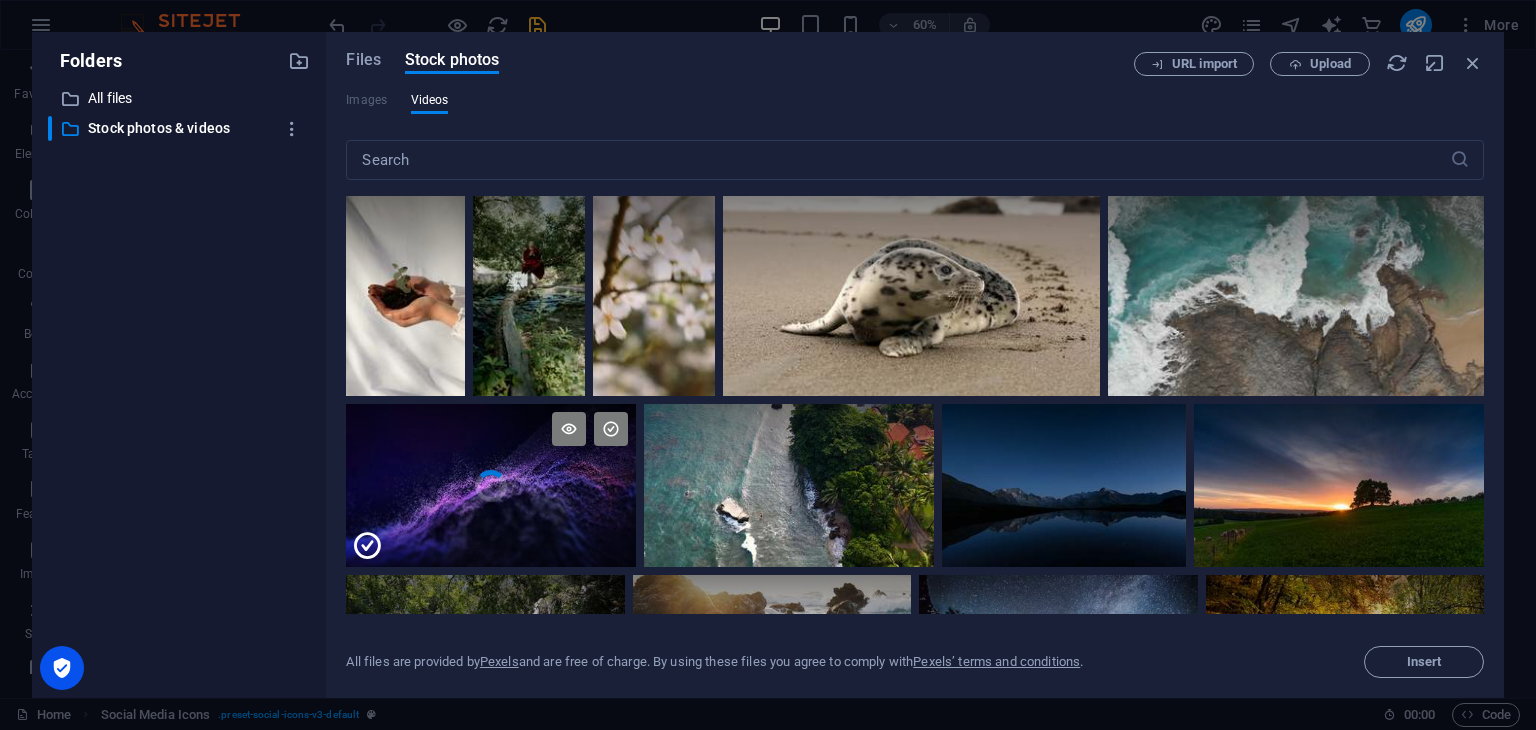 click at bounding box center (491, 527) 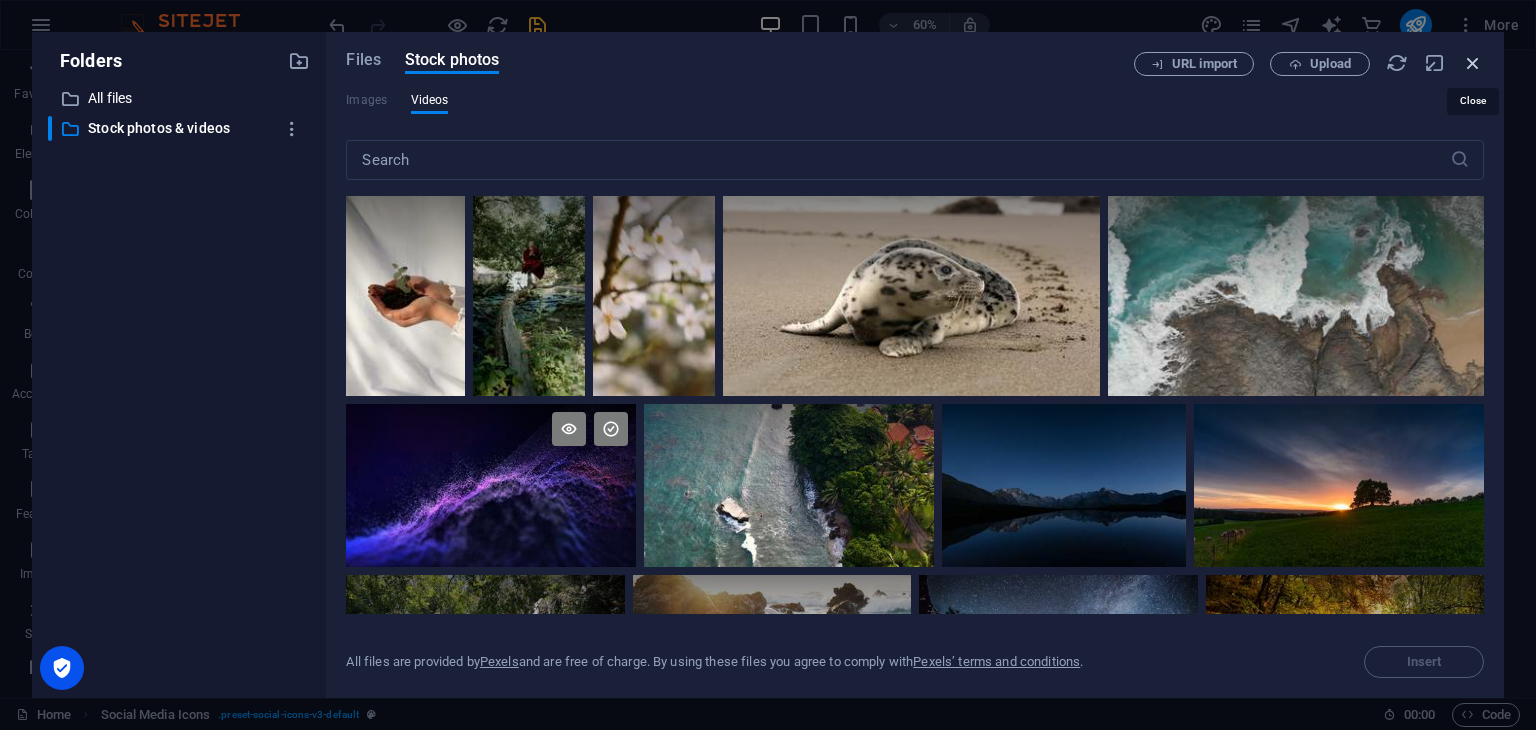 click at bounding box center (1473, 63) 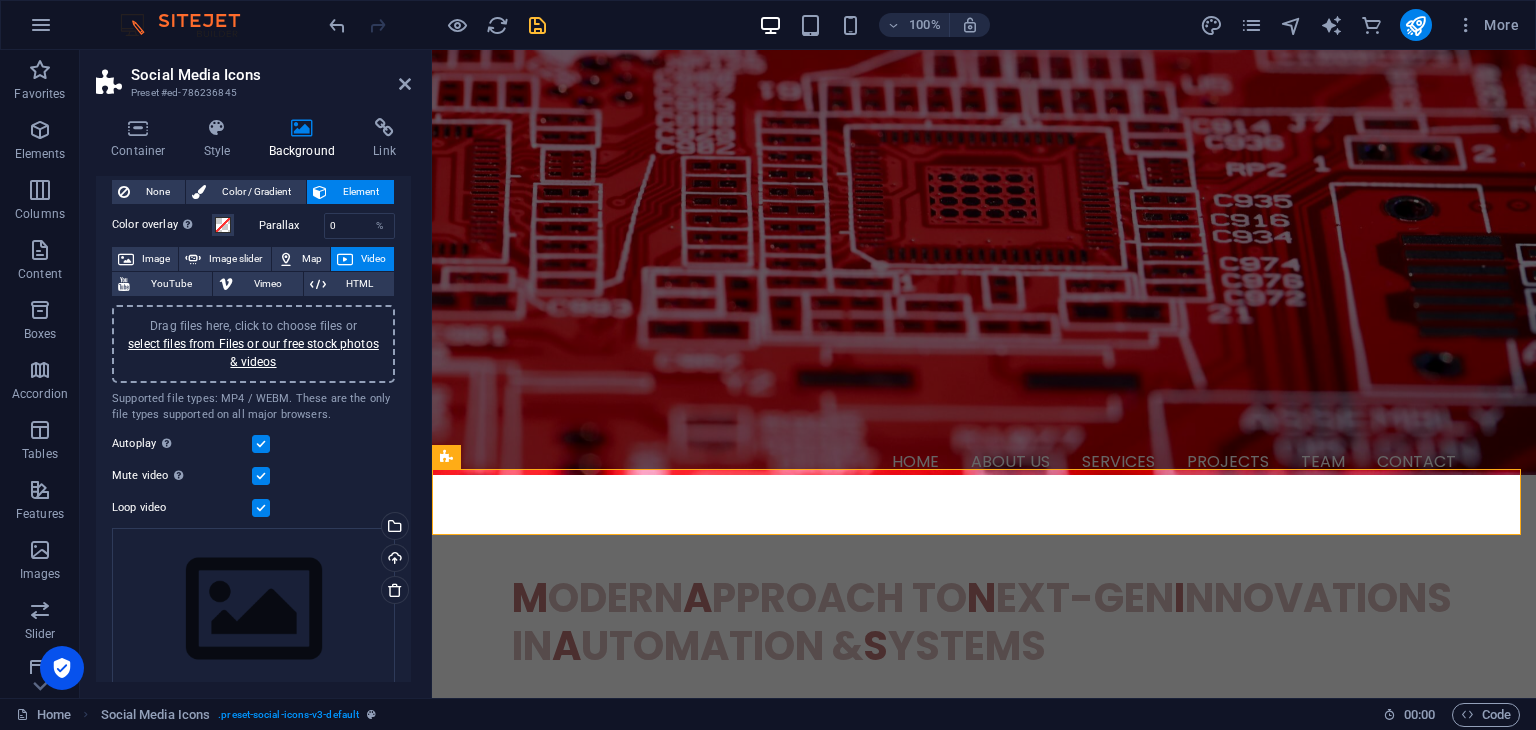 scroll, scrollTop: 111, scrollLeft: 0, axis: vertical 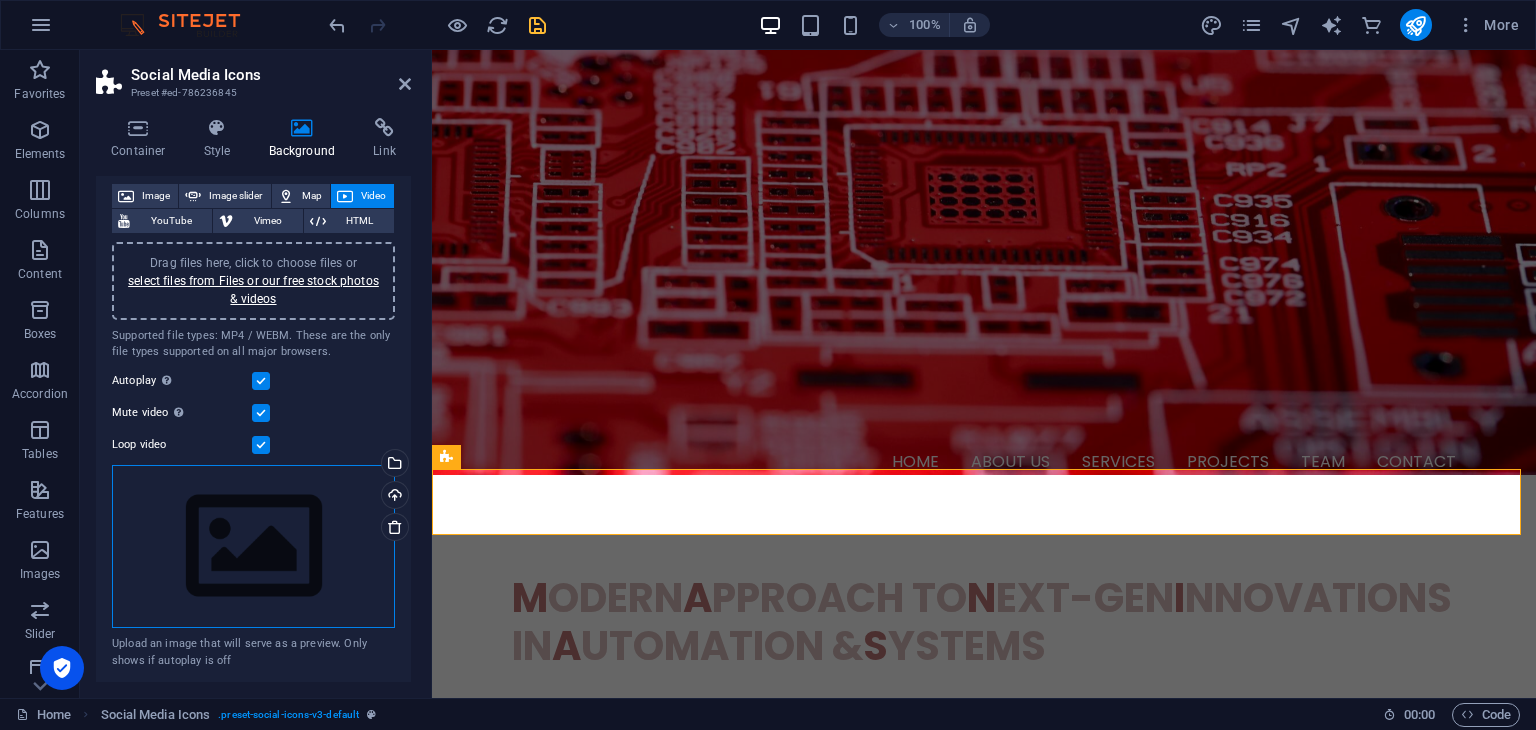 click on "Drag files here, click to choose files or select files from Files or our free stock photos & videos" at bounding box center [253, 547] 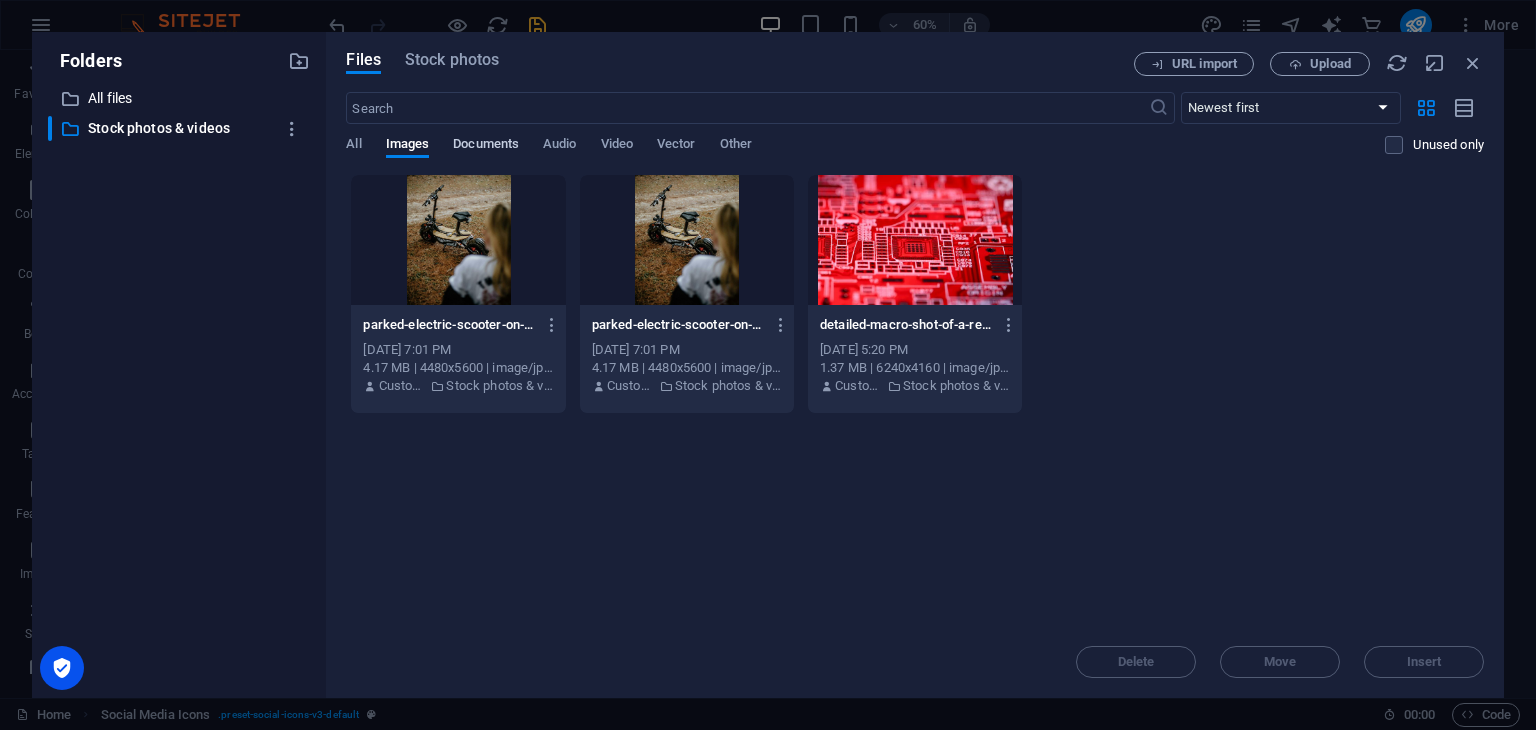 click on "Documents" at bounding box center [486, 147] 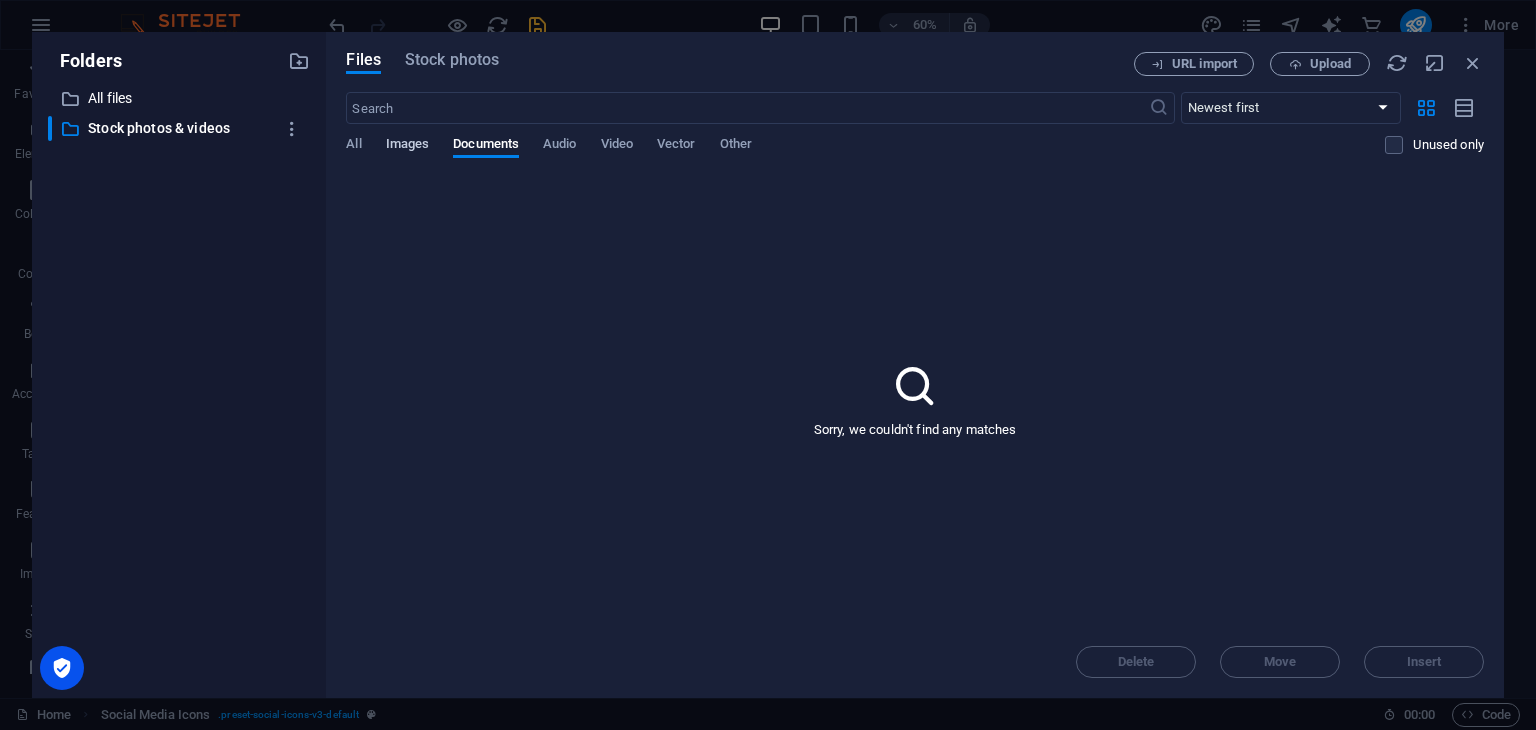 click on "Images" at bounding box center (408, 146) 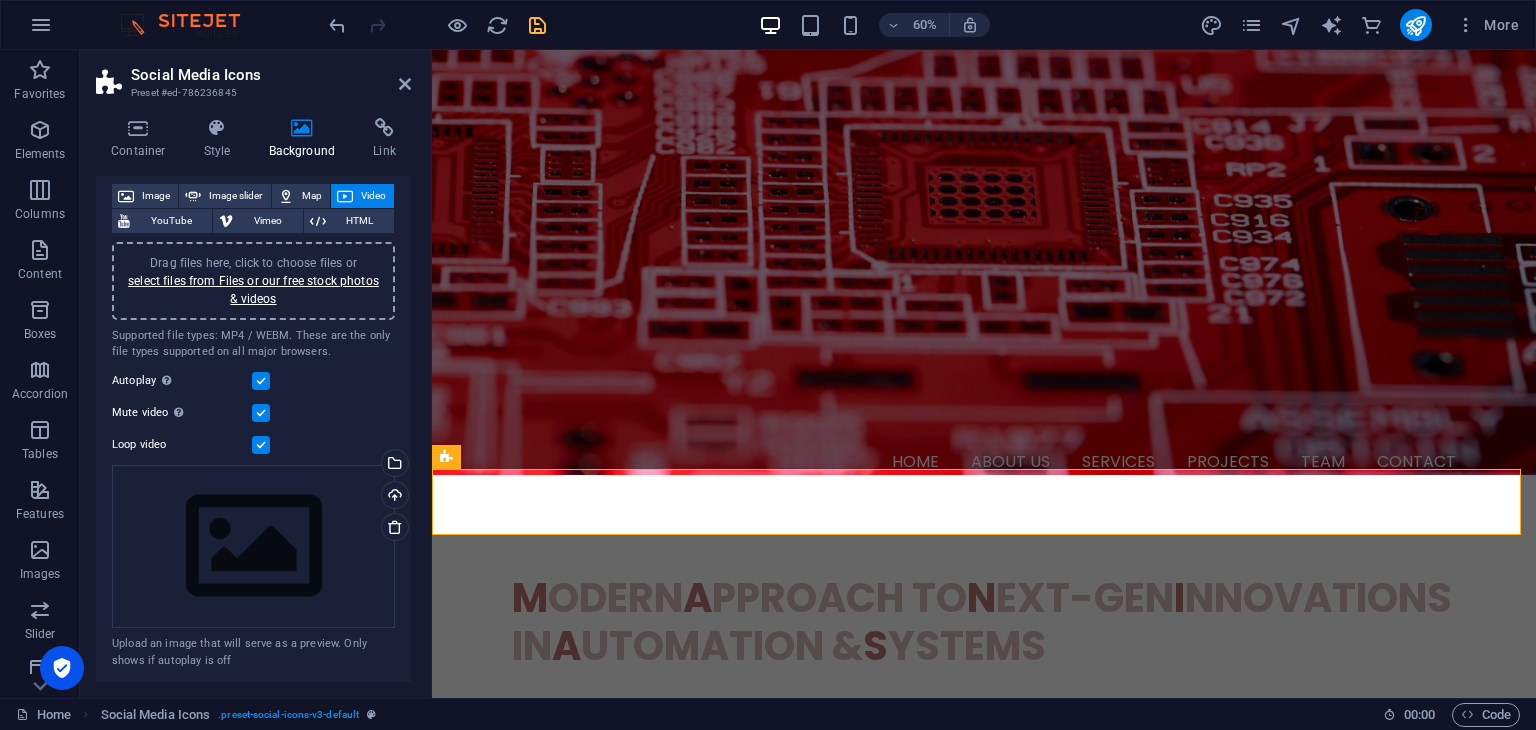 drag, startPoint x: 372, startPoint y: 148, endPoint x: 354, endPoint y: 150, distance: 18.110771 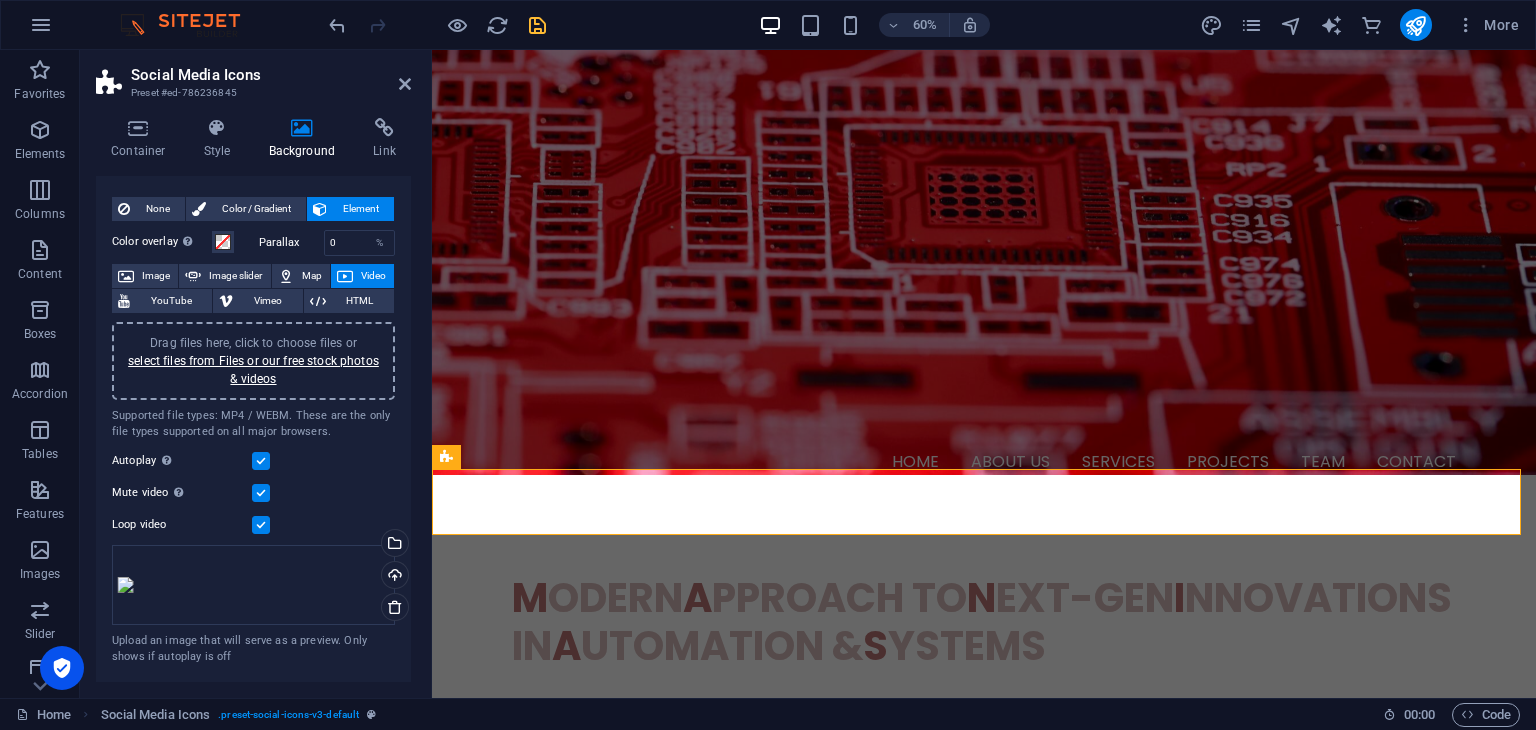 click on "Link" at bounding box center [384, 139] 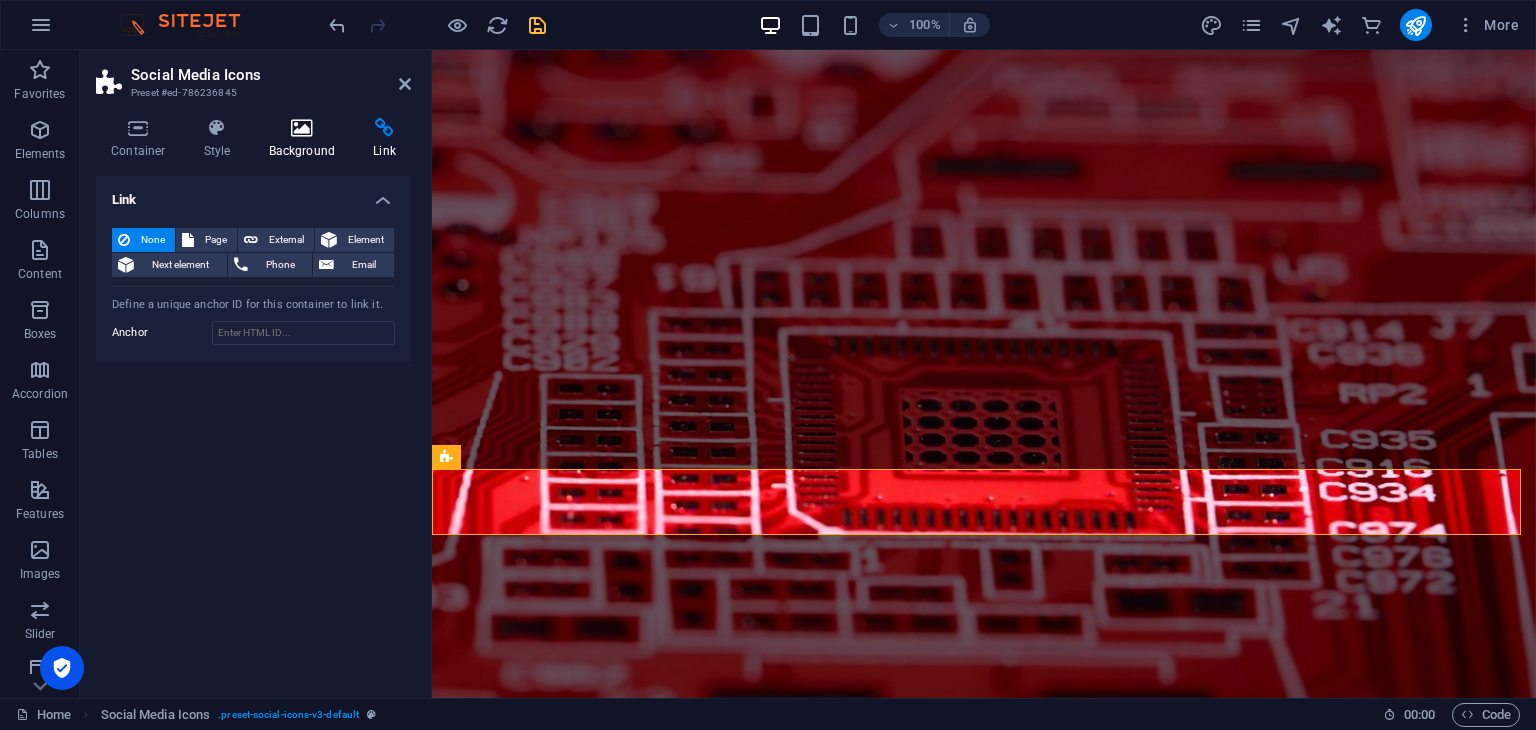 click on "Background" at bounding box center (306, 139) 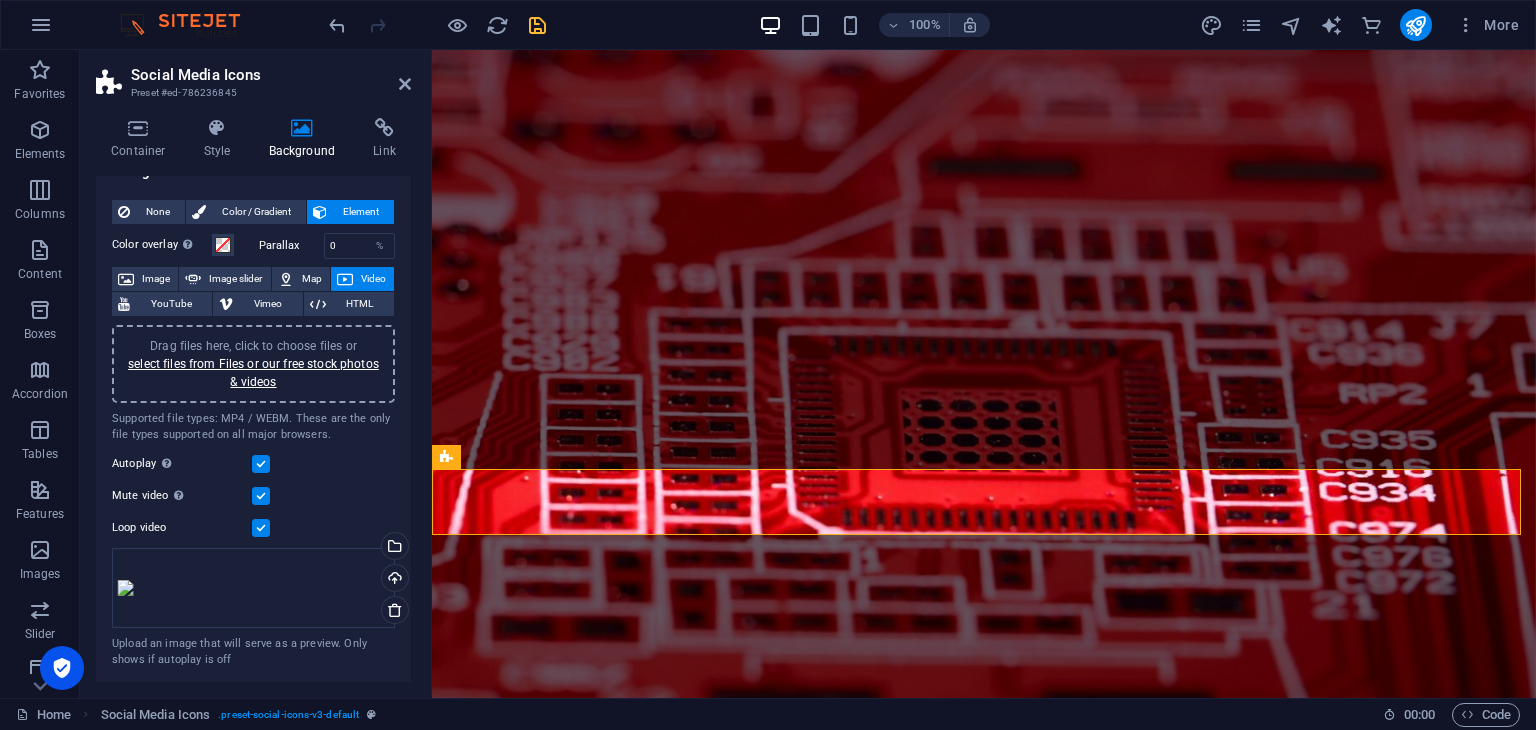scroll, scrollTop: 29, scrollLeft: 0, axis: vertical 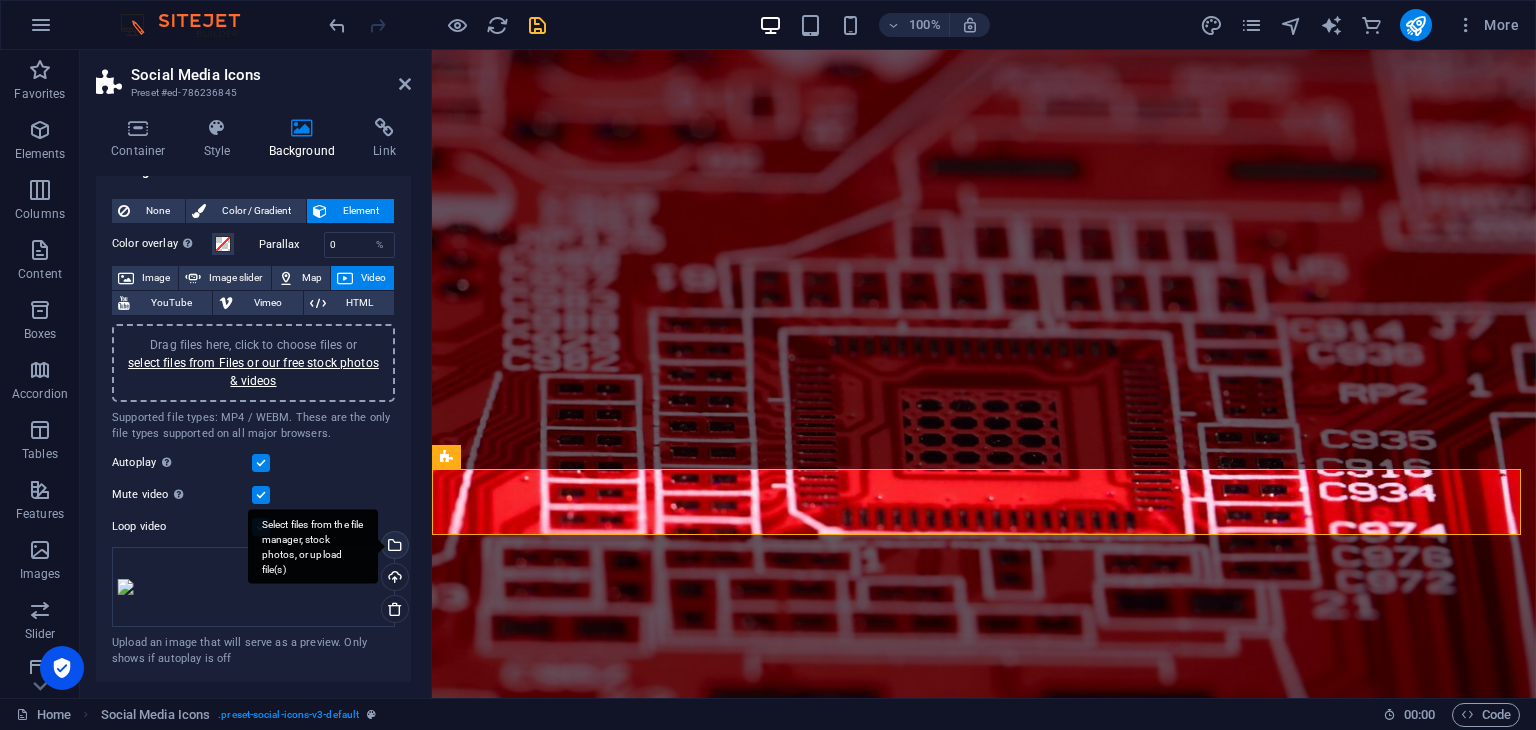 click on "Select files from the file manager, stock photos, or upload file(s)" at bounding box center (313, 546) 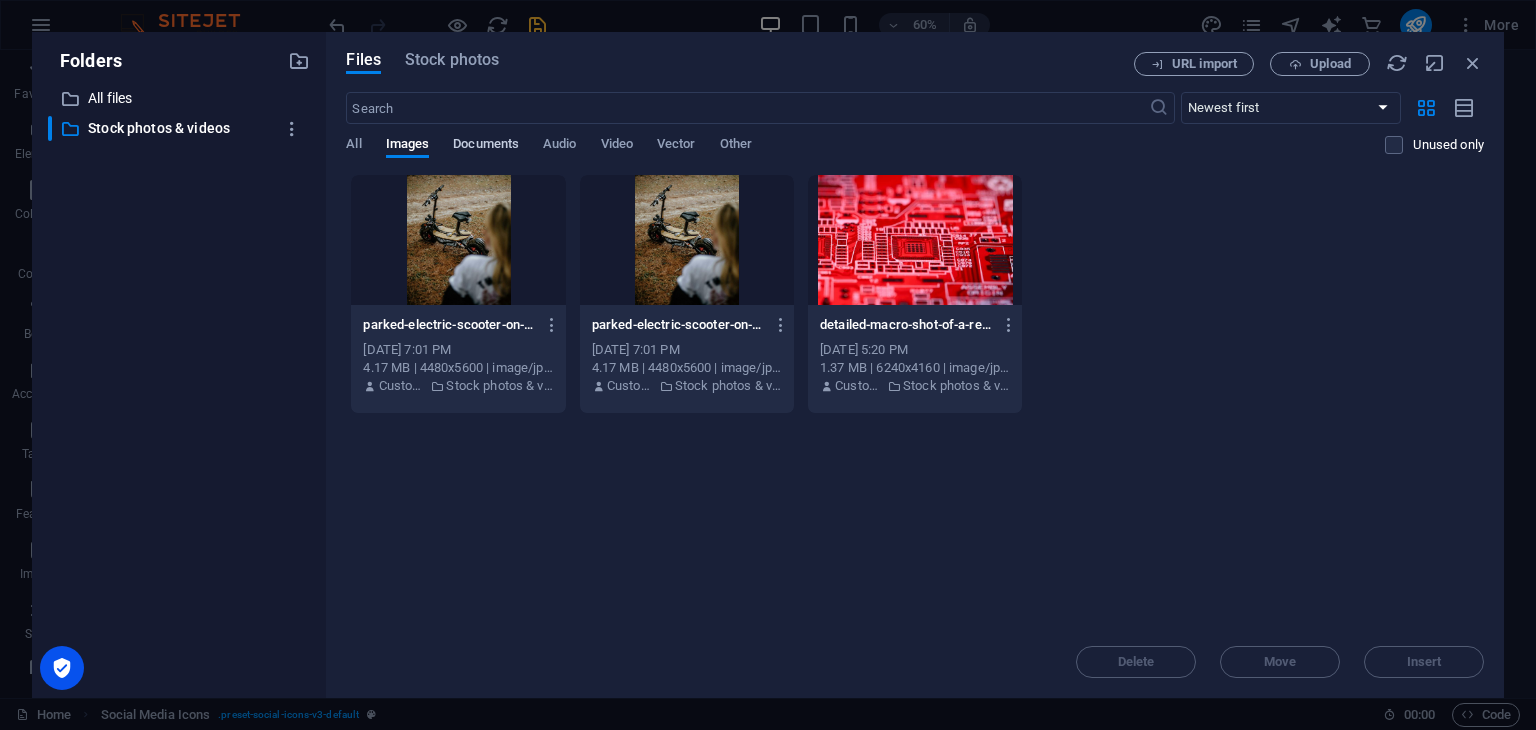 click on "Documents" at bounding box center (486, 146) 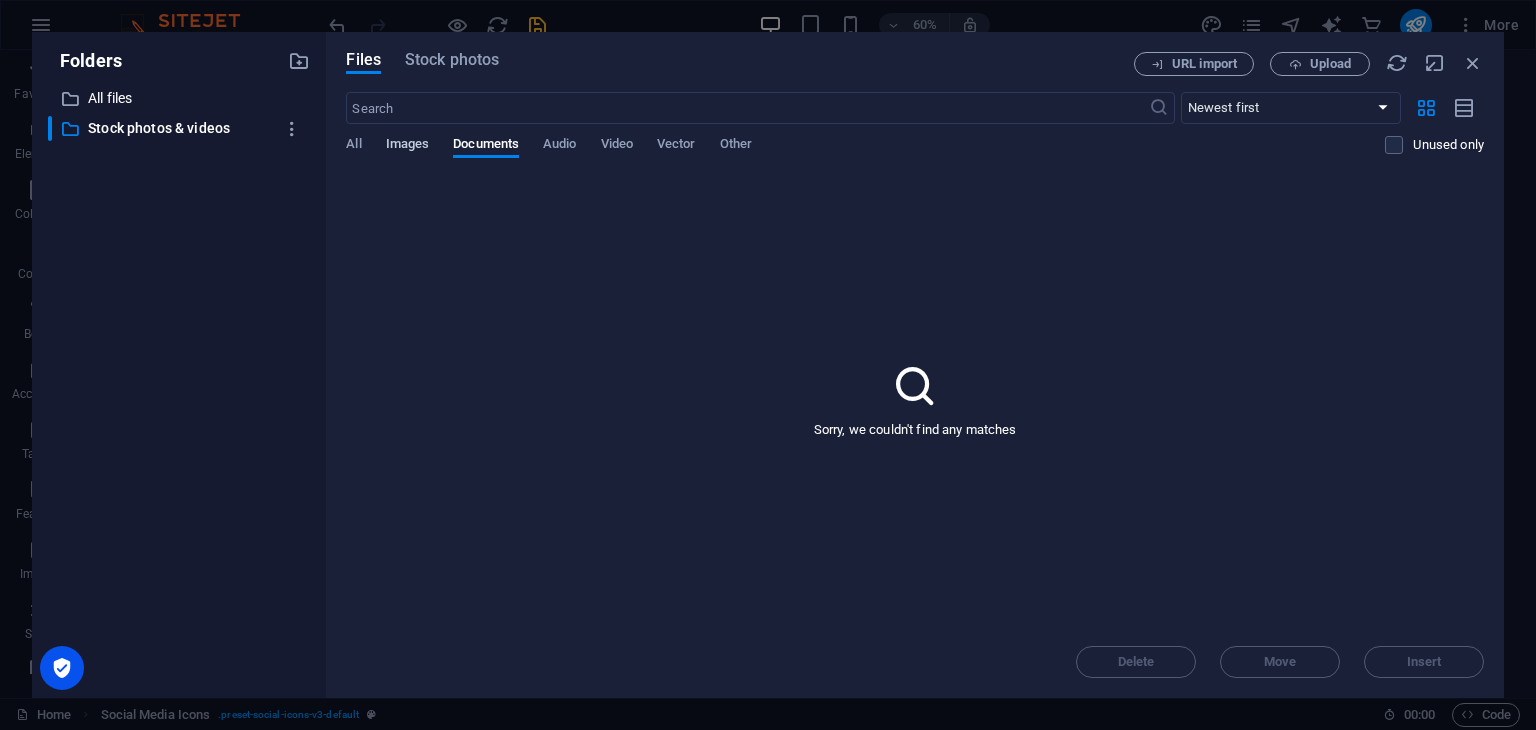 click on "Images" at bounding box center [408, 147] 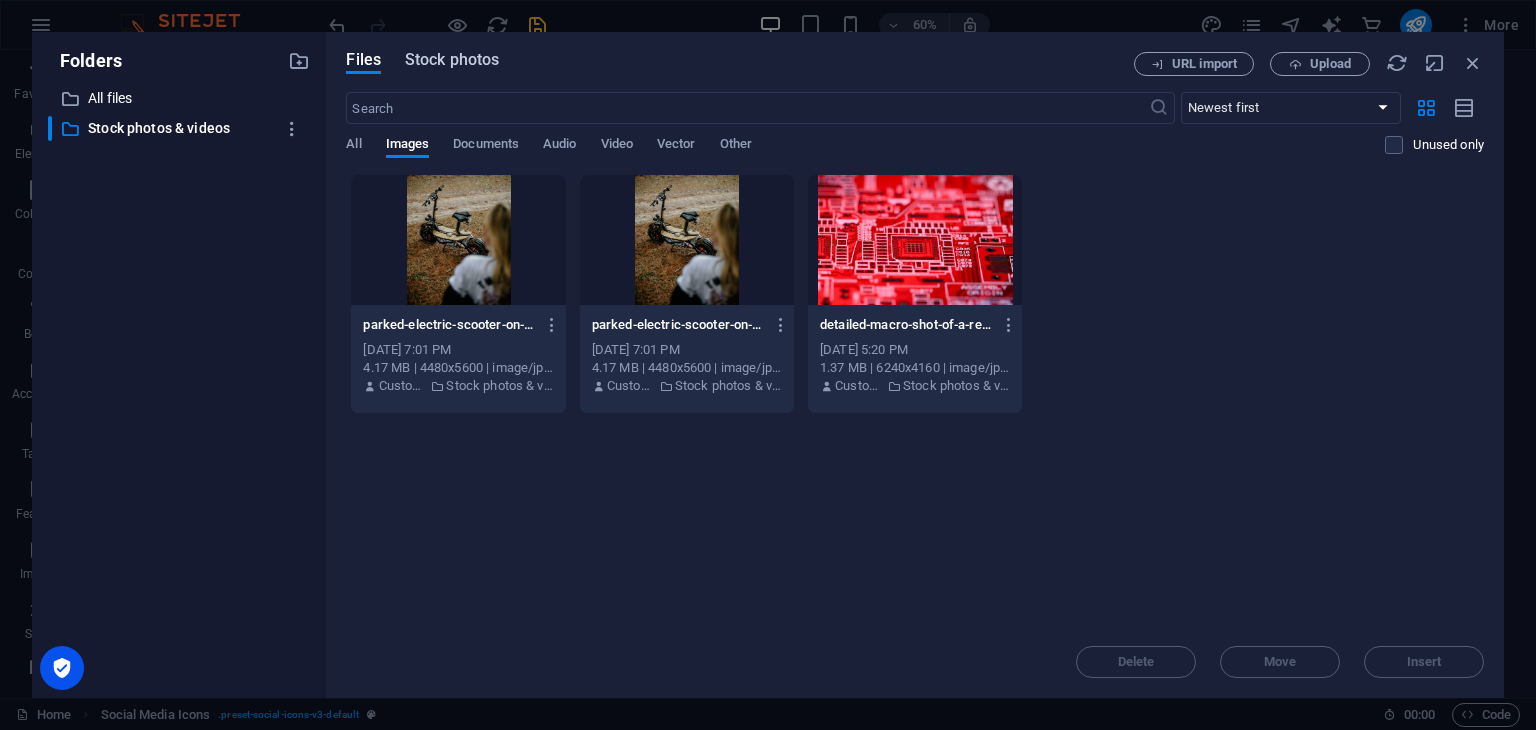 click on "Stock photos" at bounding box center [452, 60] 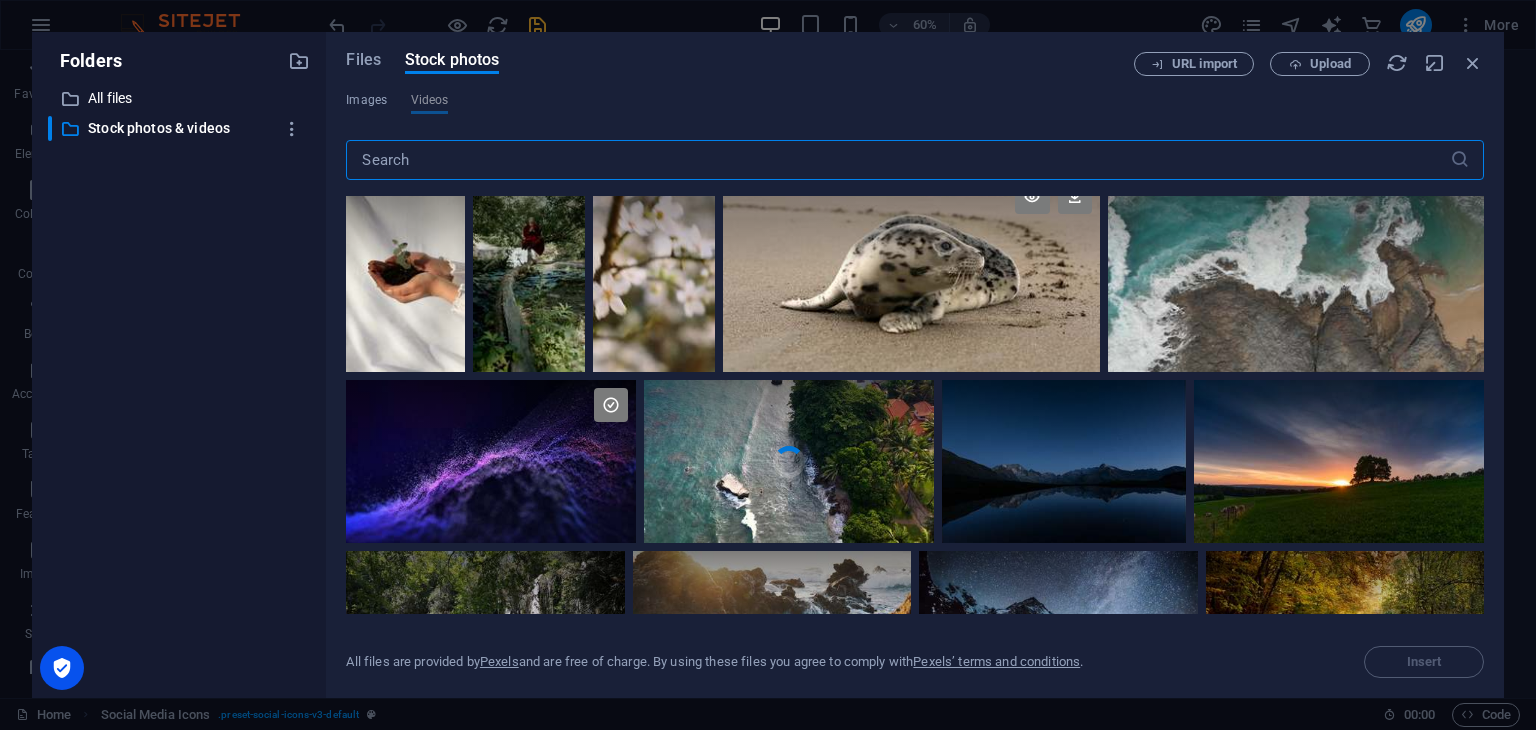 scroll, scrollTop: 0, scrollLeft: 0, axis: both 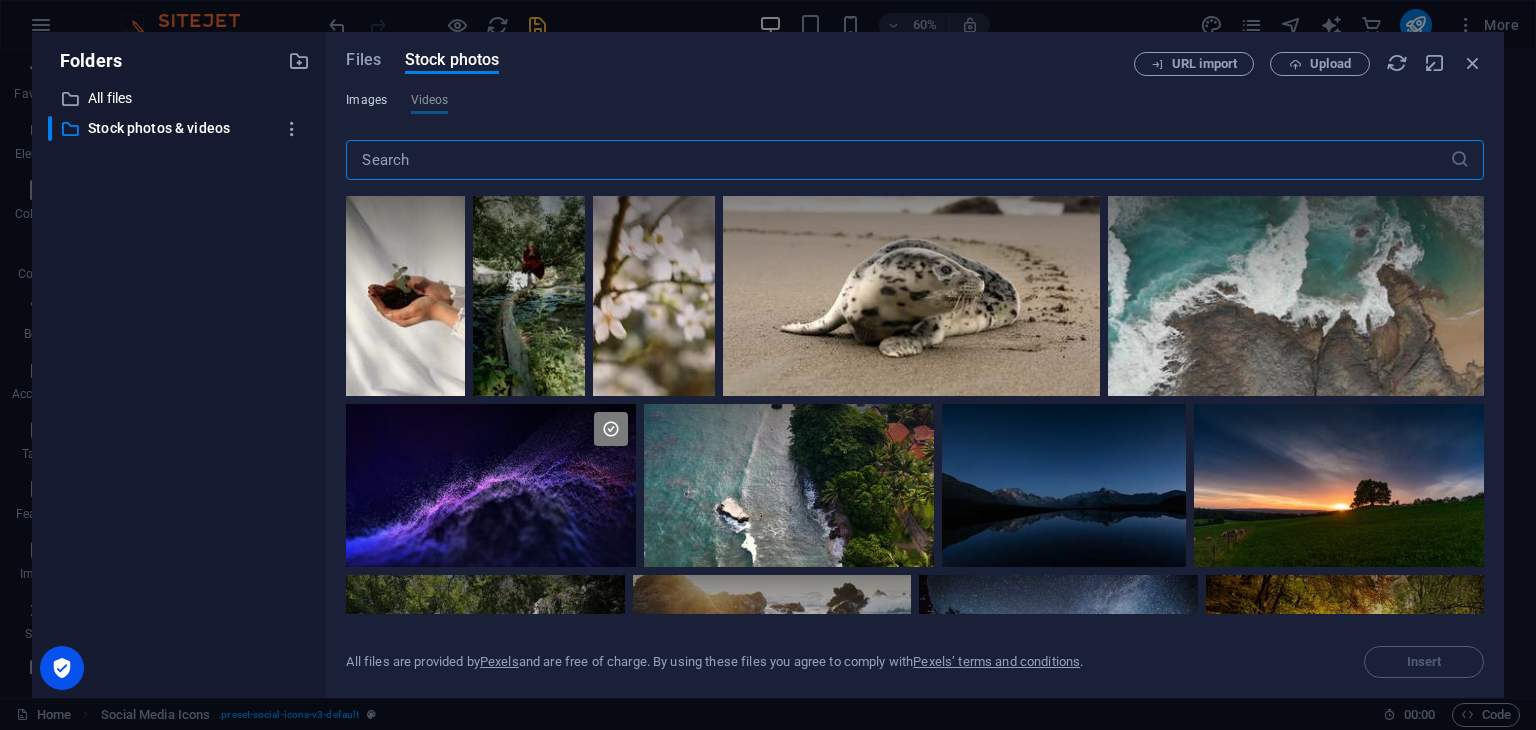 click on "Images" at bounding box center (366, 100) 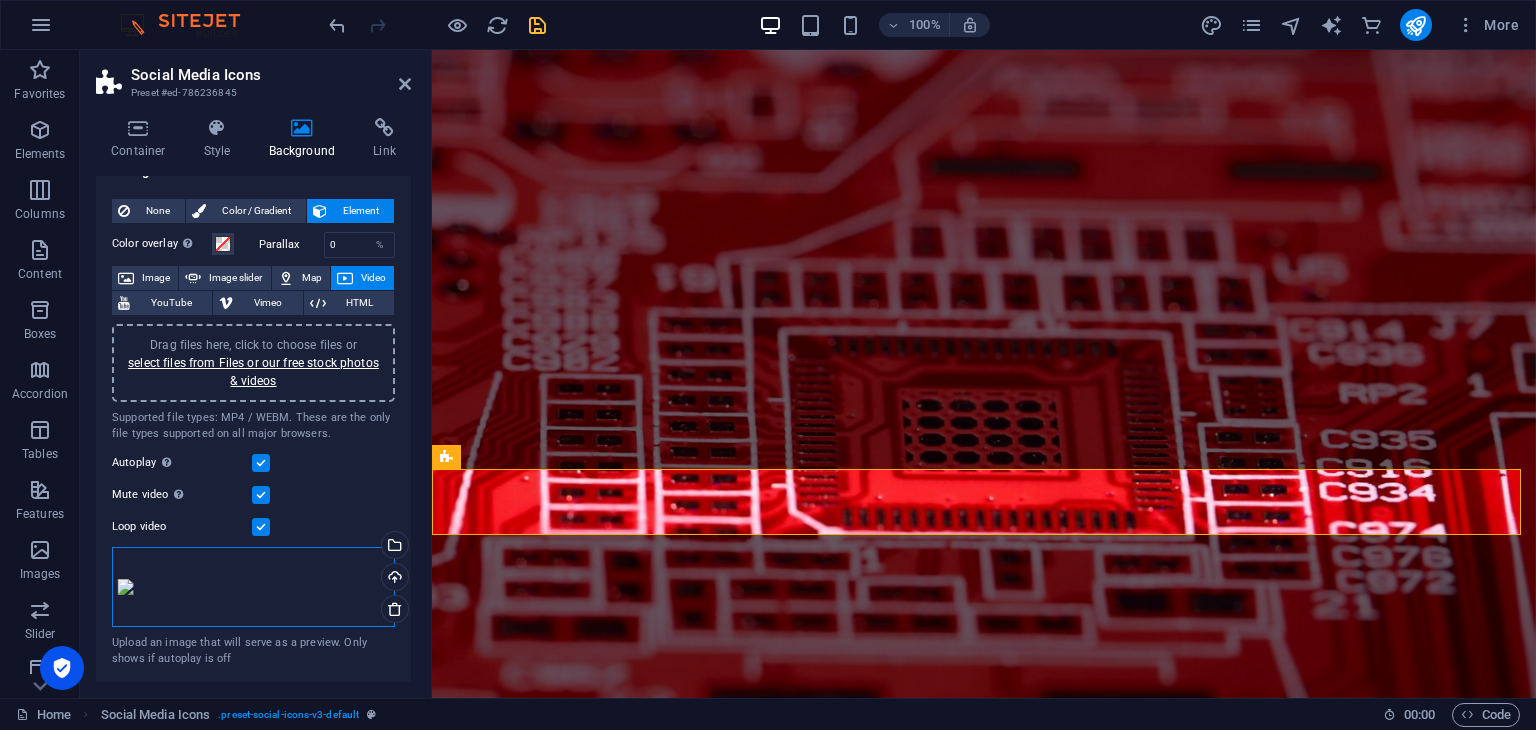 click on "Drag files here, click to choose files or select files from Files or our free stock photos & videos" at bounding box center [253, 587] 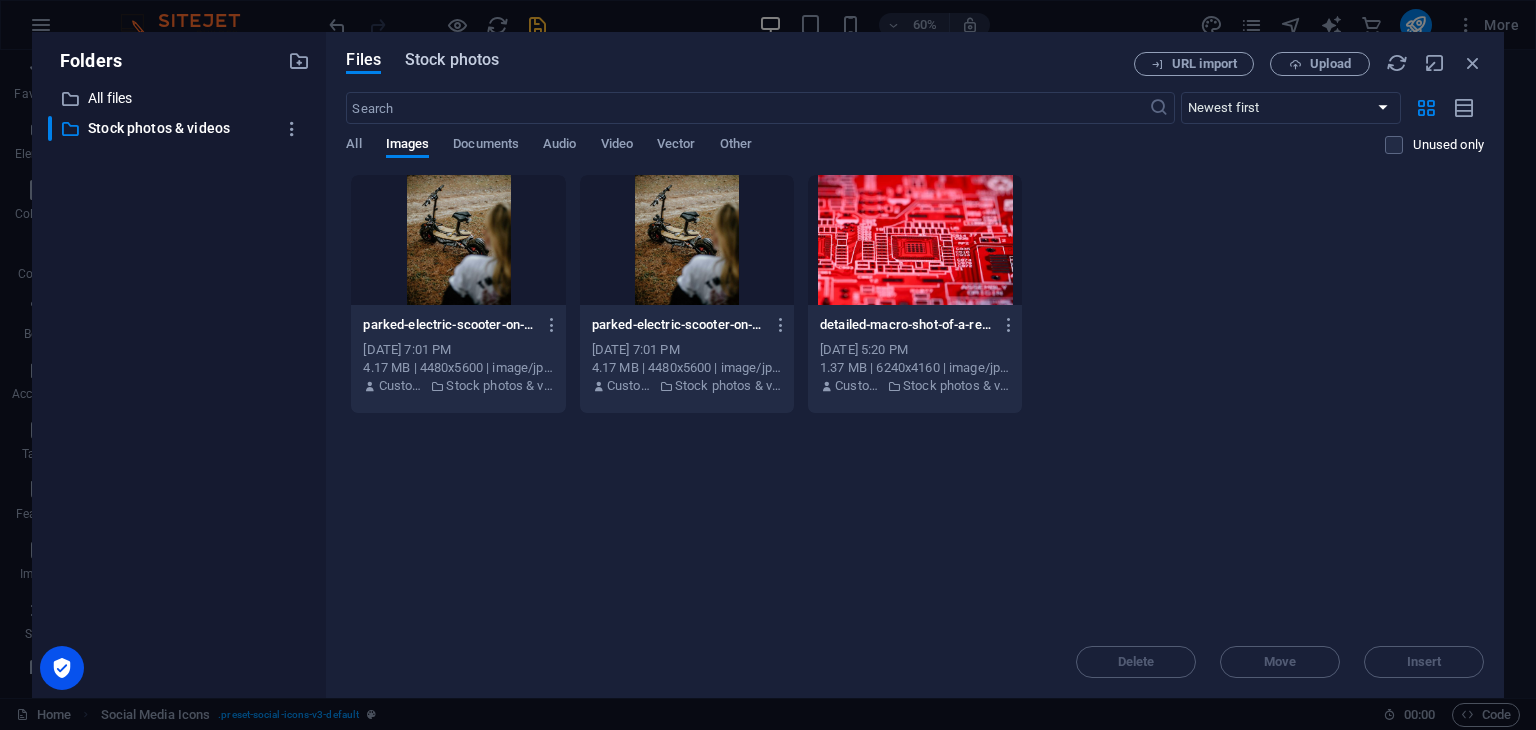 click on "Stock photos" at bounding box center [452, 60] 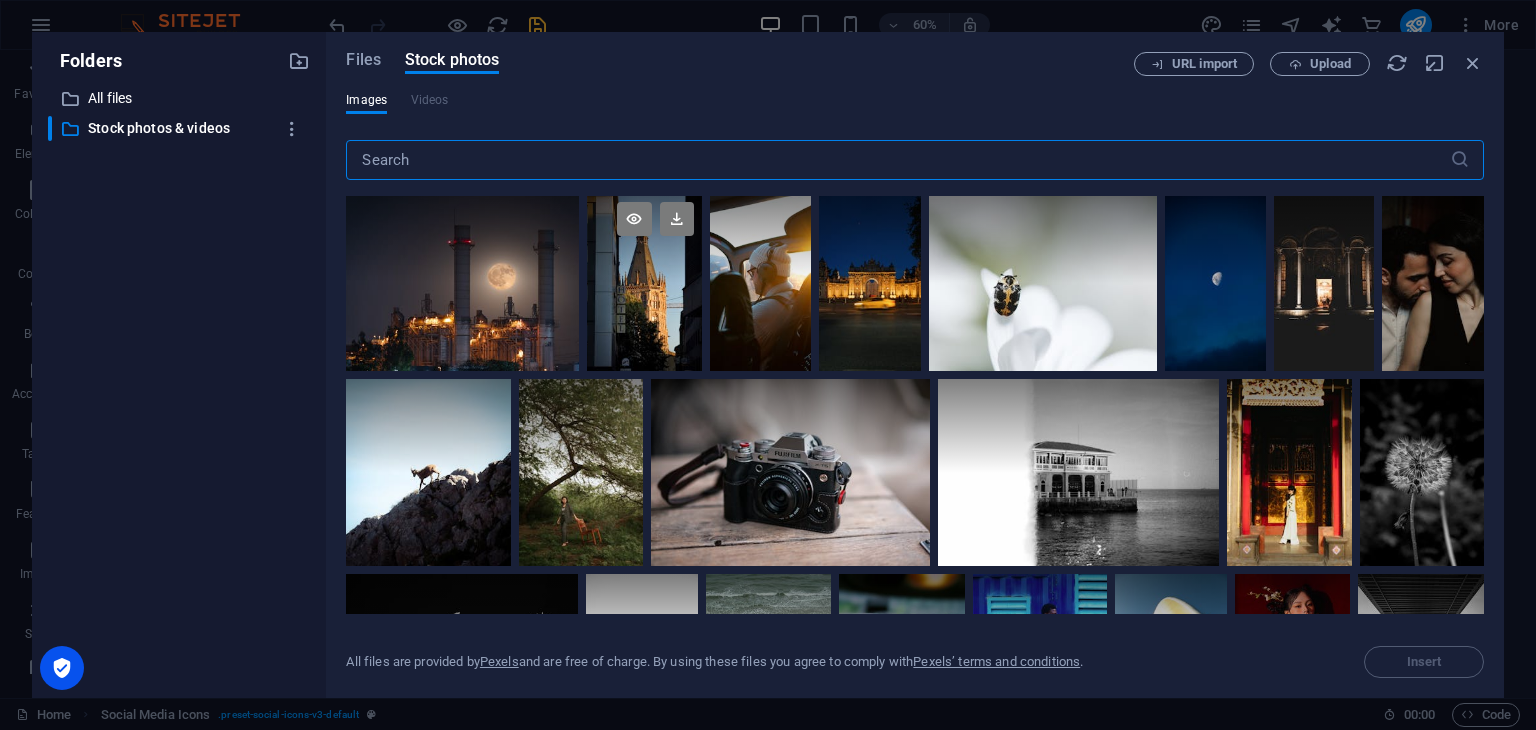 scroll, scrollTop: 0, scrollLeft: 0, axis: both 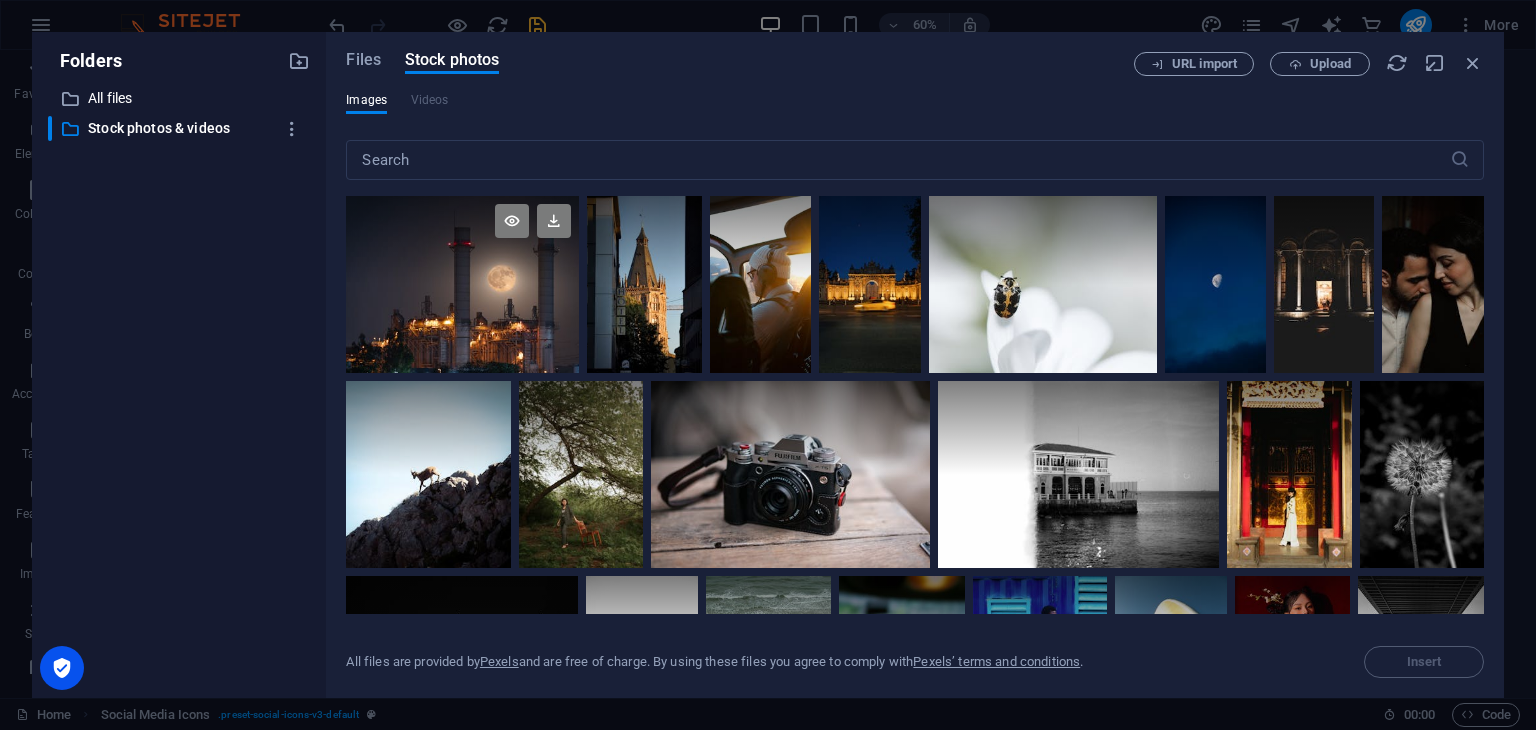 click at bounding box center (462, 284) 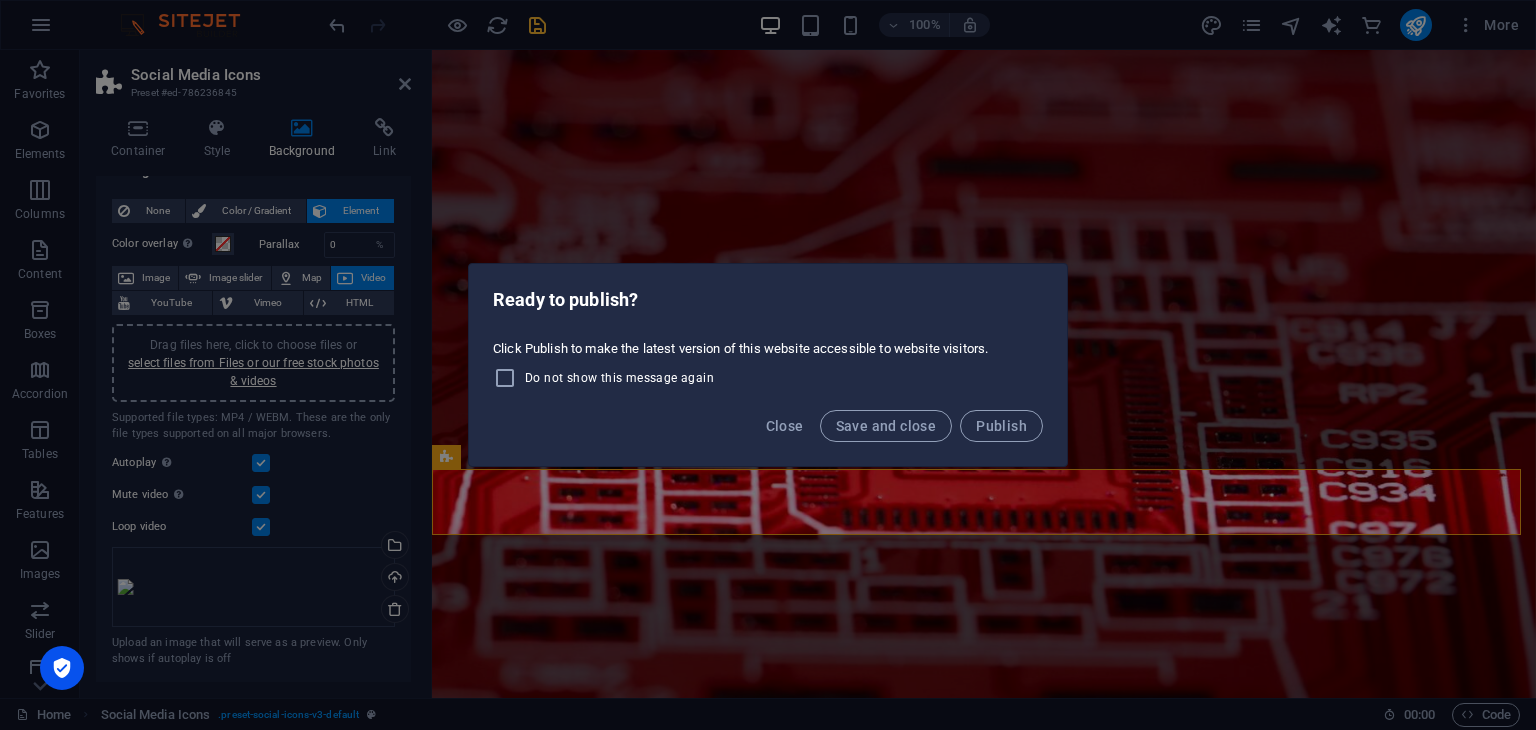 click on "Do not show this message again" at bounding box center (619, 378) 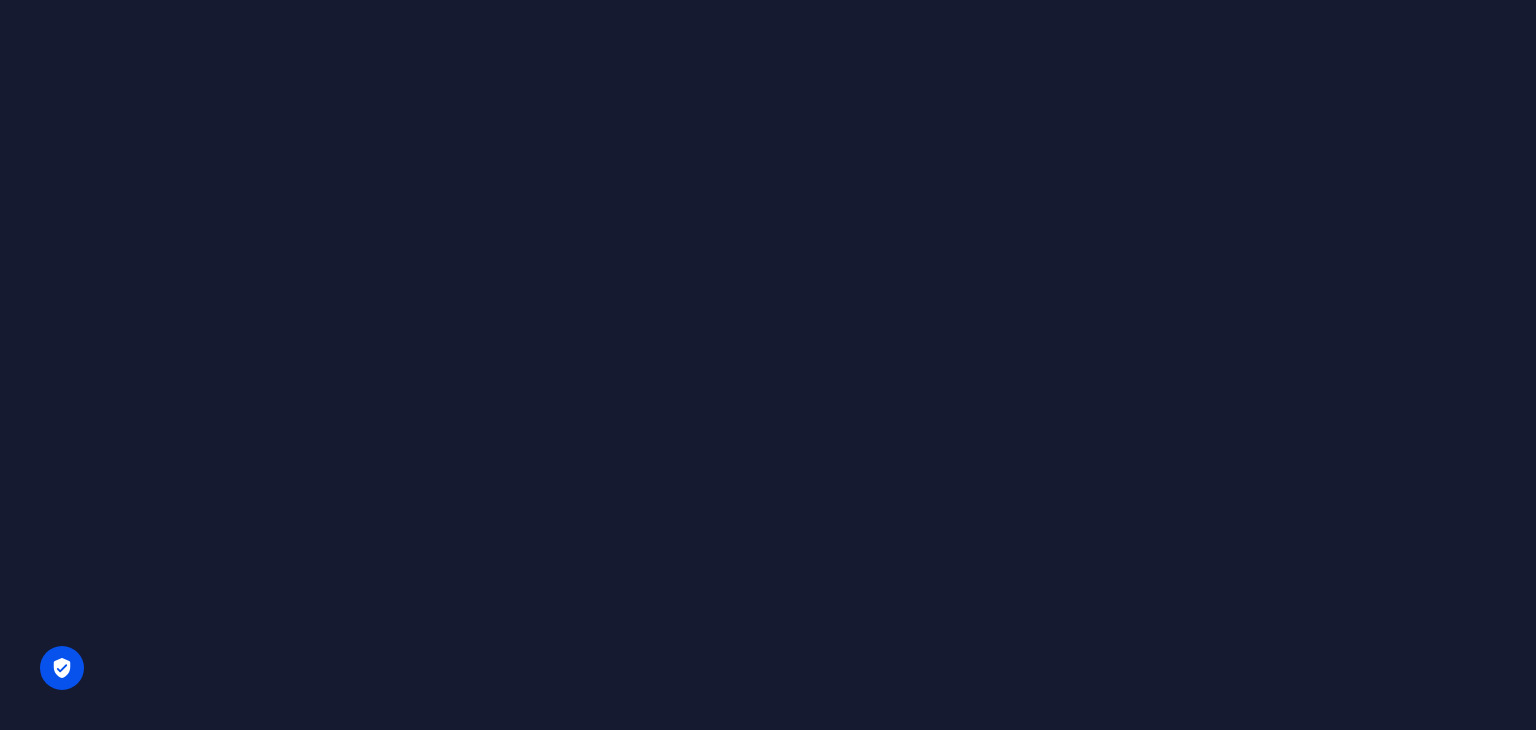 scroll, scrollTop: 0, scrollLeft: 0, axis: both 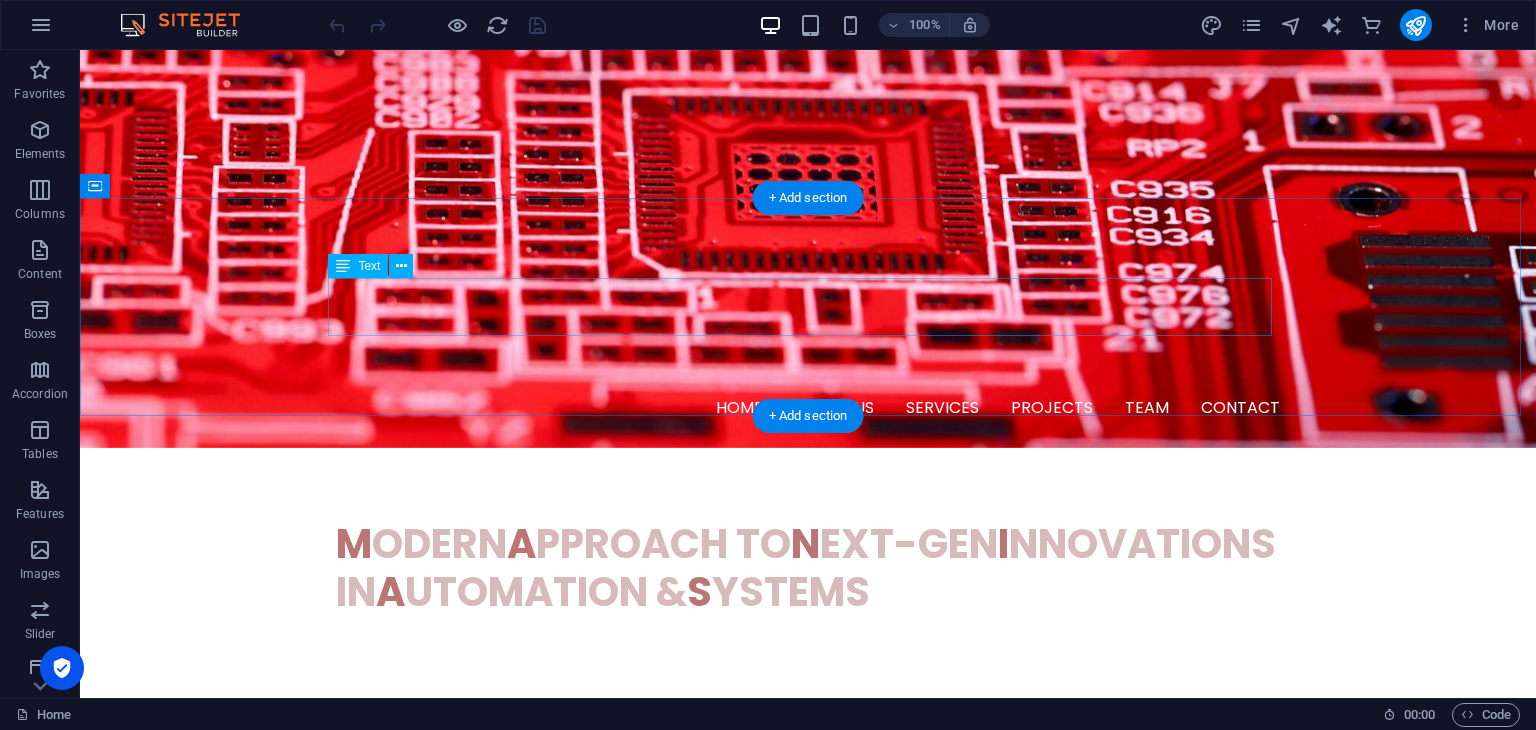 click on "Connect with us on social media!" at bounding box center [808, 1048] 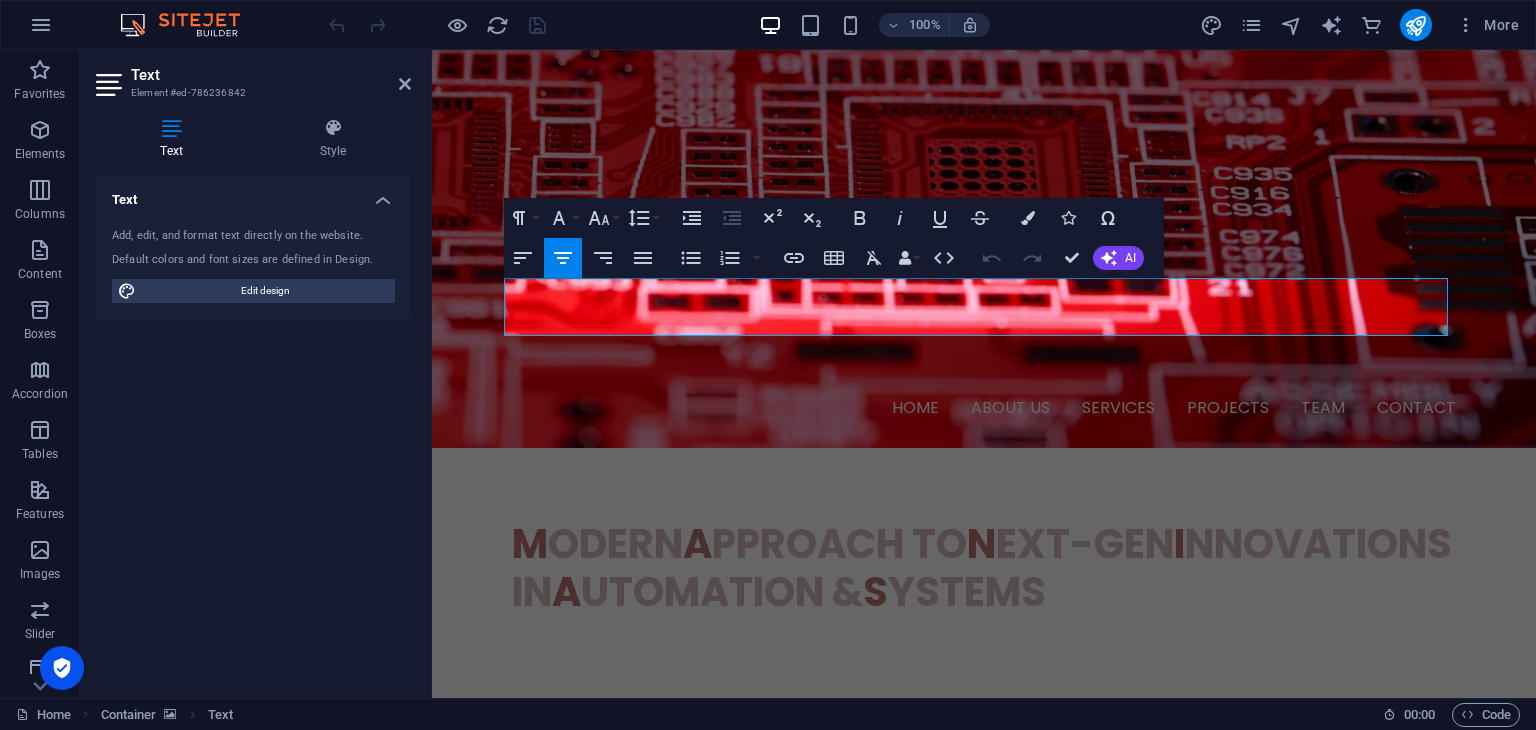 drag, startPoint x: 1277, startPoint y: 305, endPoint x: 1094, endPoint y: 311, distance: 183.09833 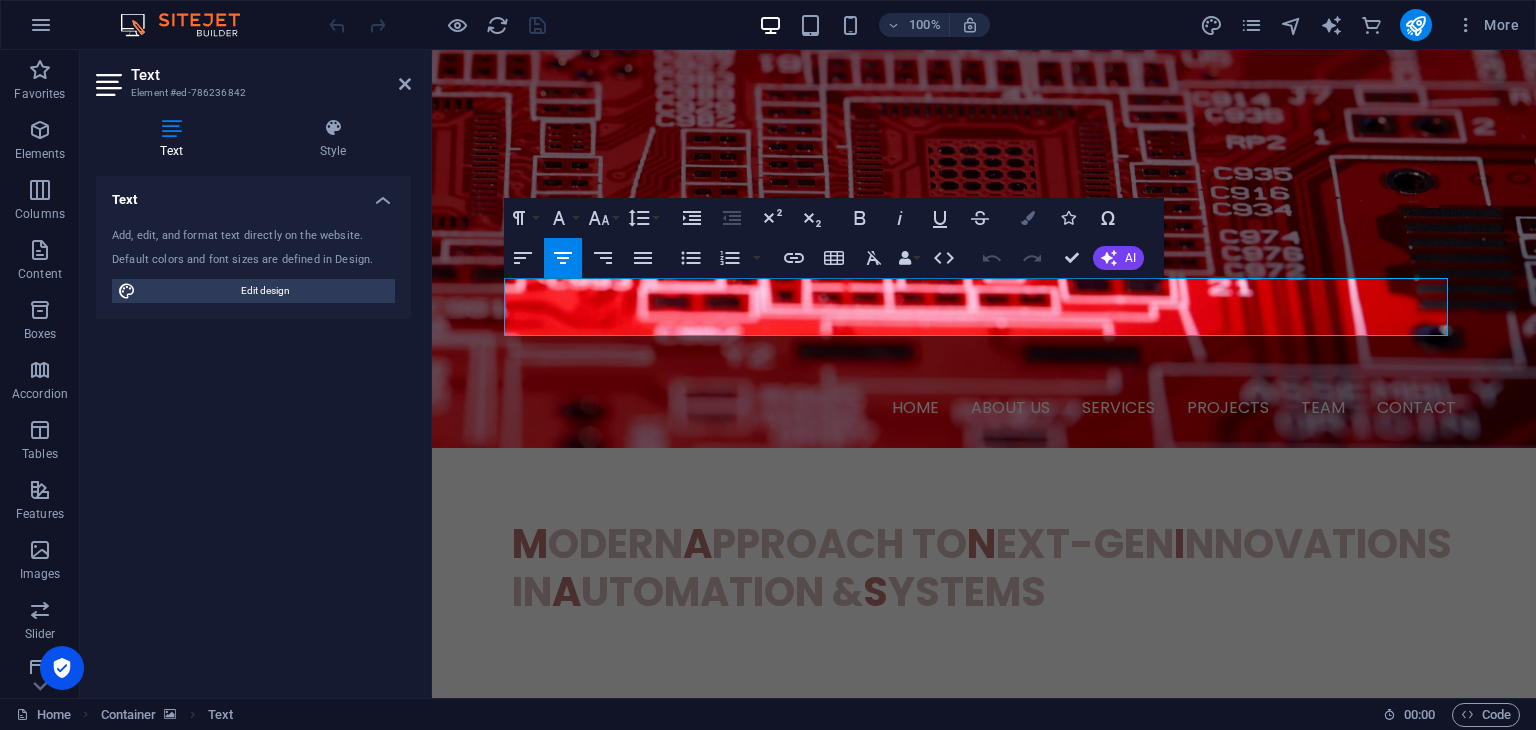 click at bounding box center (1028, 218) 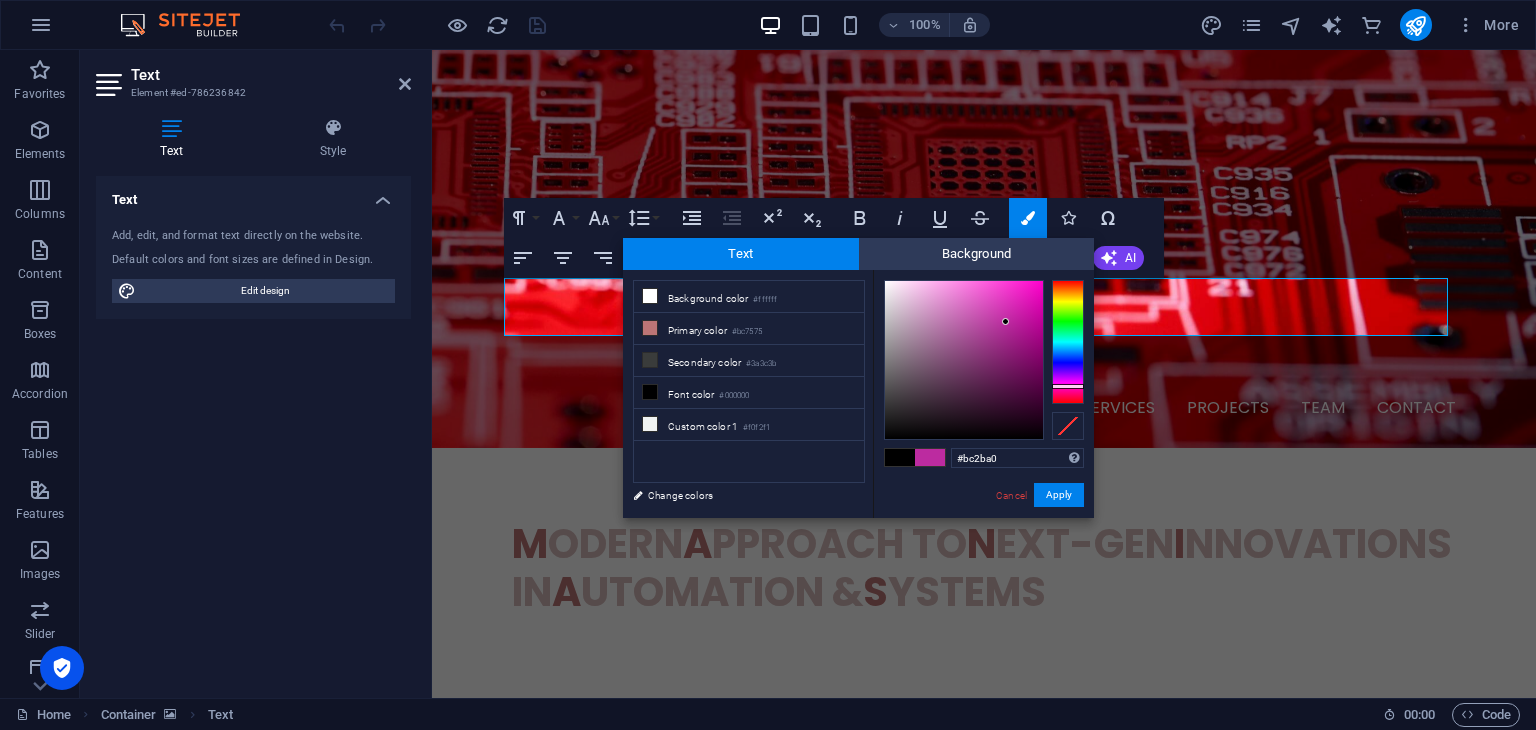 drag, startPoint x: 1066, startPoint y: 355, endPoint x: 1058, endPoint y: 386, distance: 32.01562 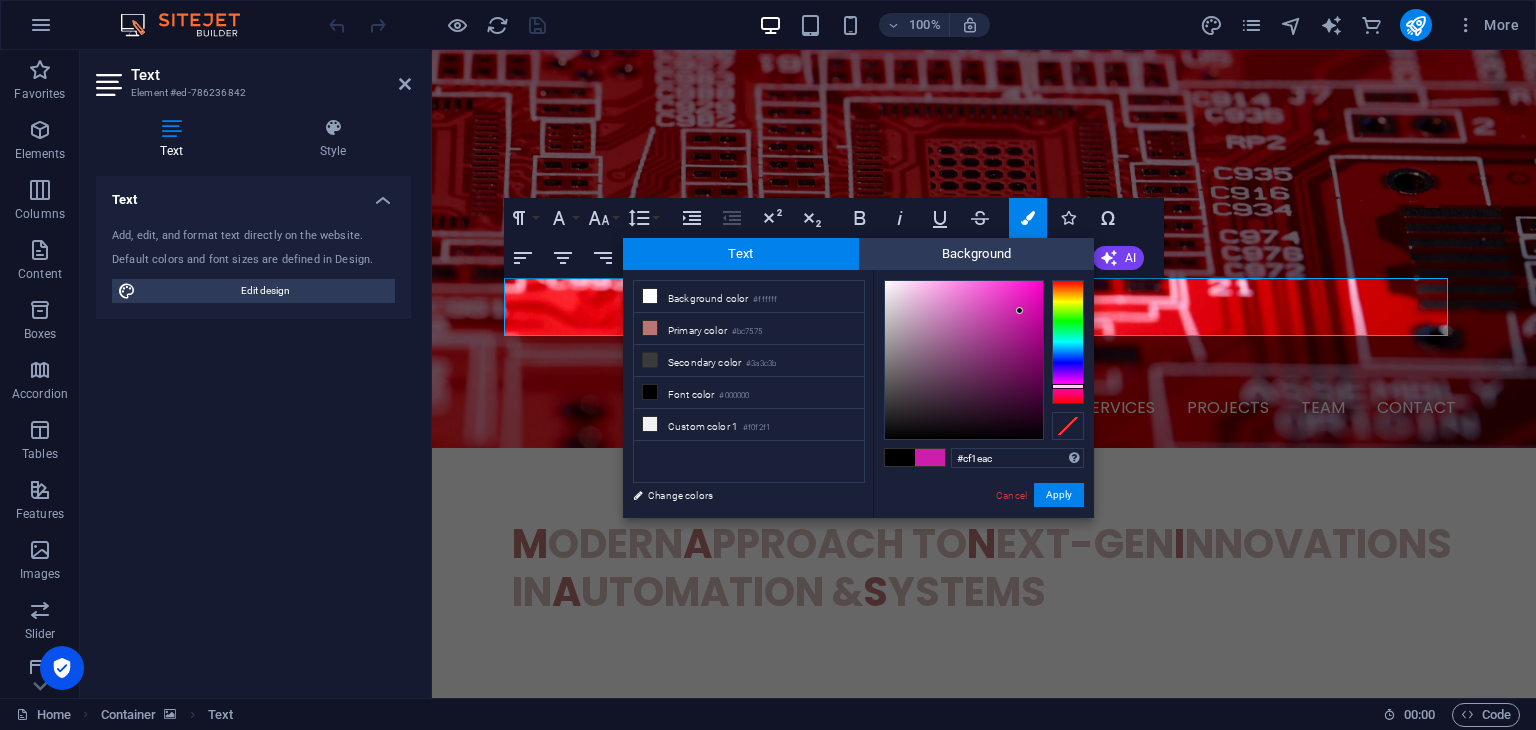 type on "#d01fad" 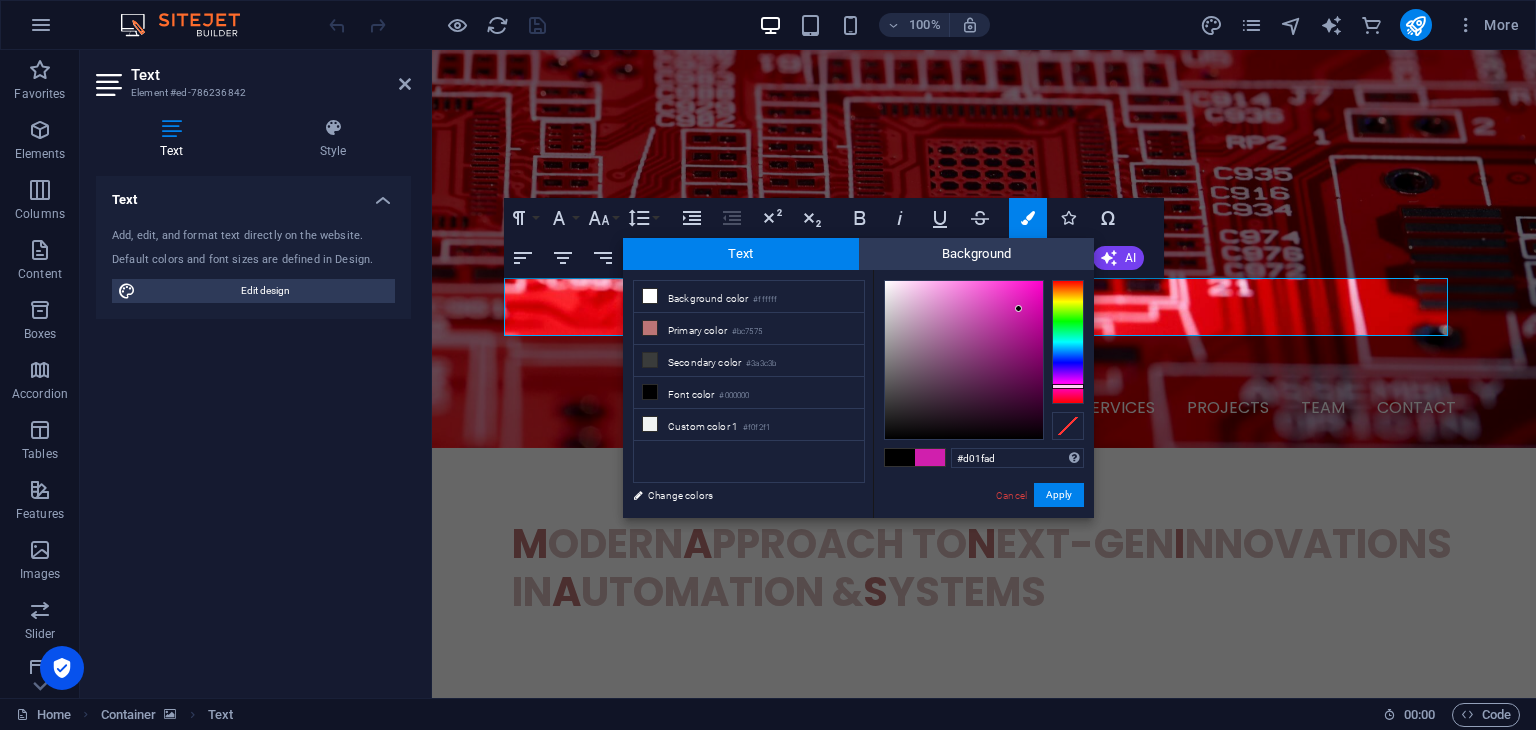 click at bounding box center [964, 360] 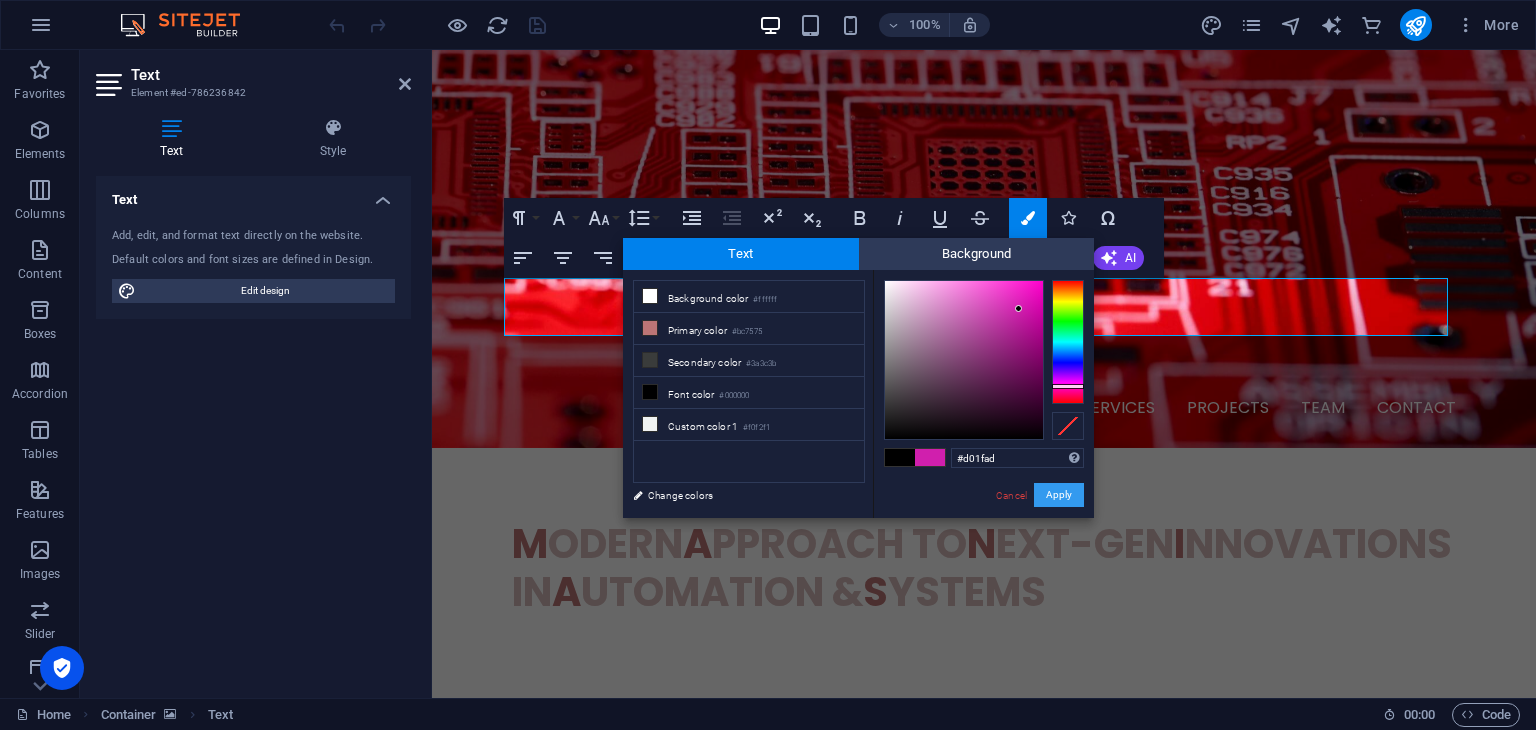 click on "Apply" at bounding box center (1059, 495) 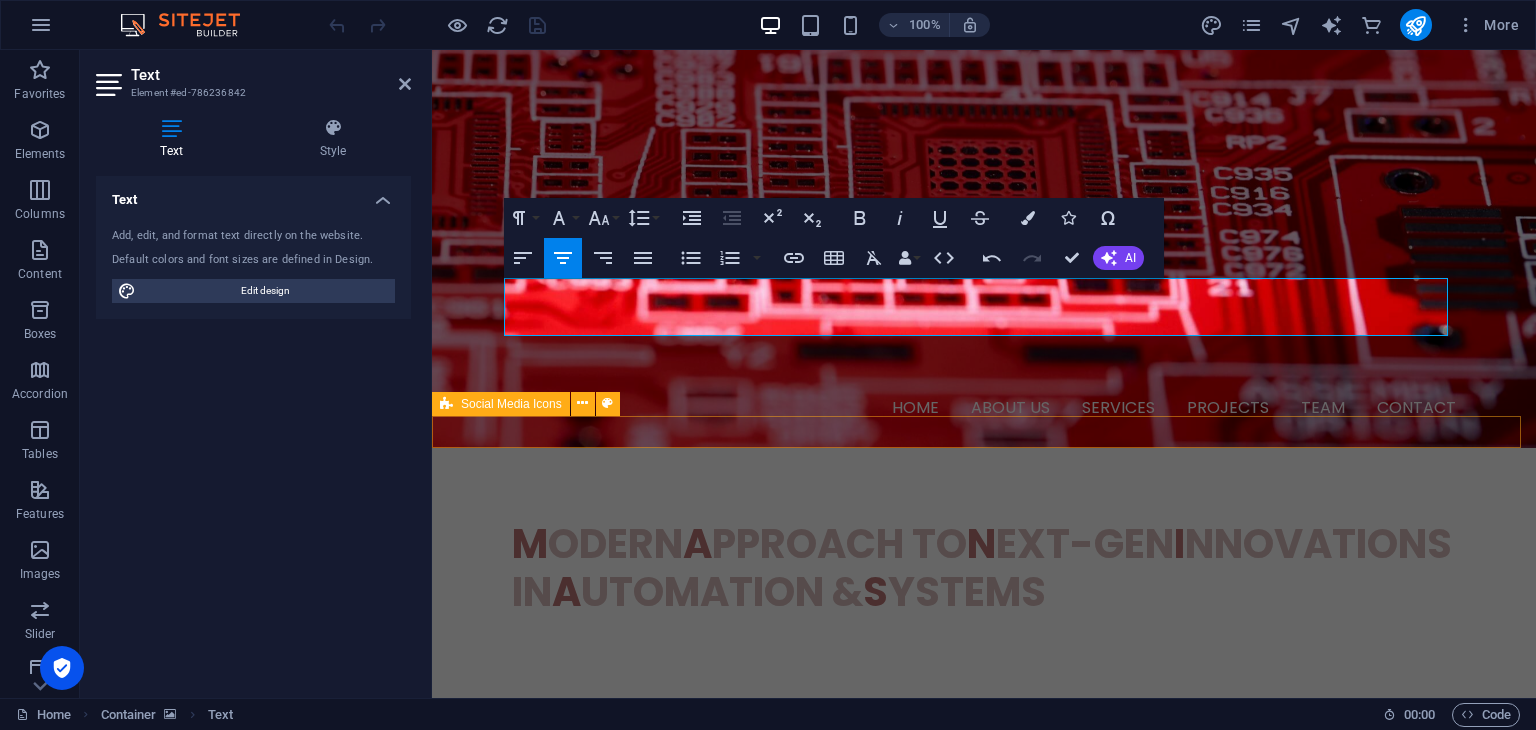 click at bounding box center [984, 830] 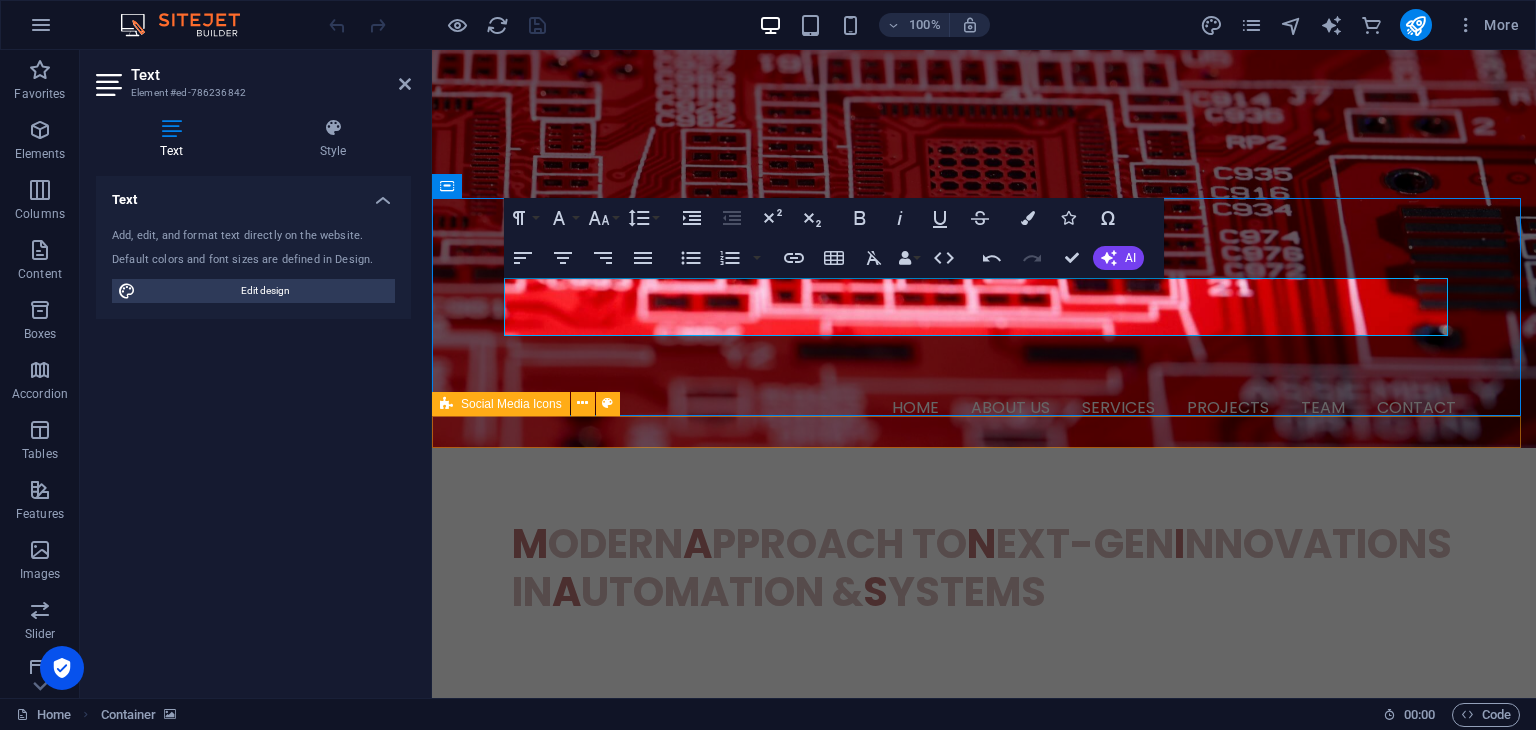 click at bounding box center (984, 1213) 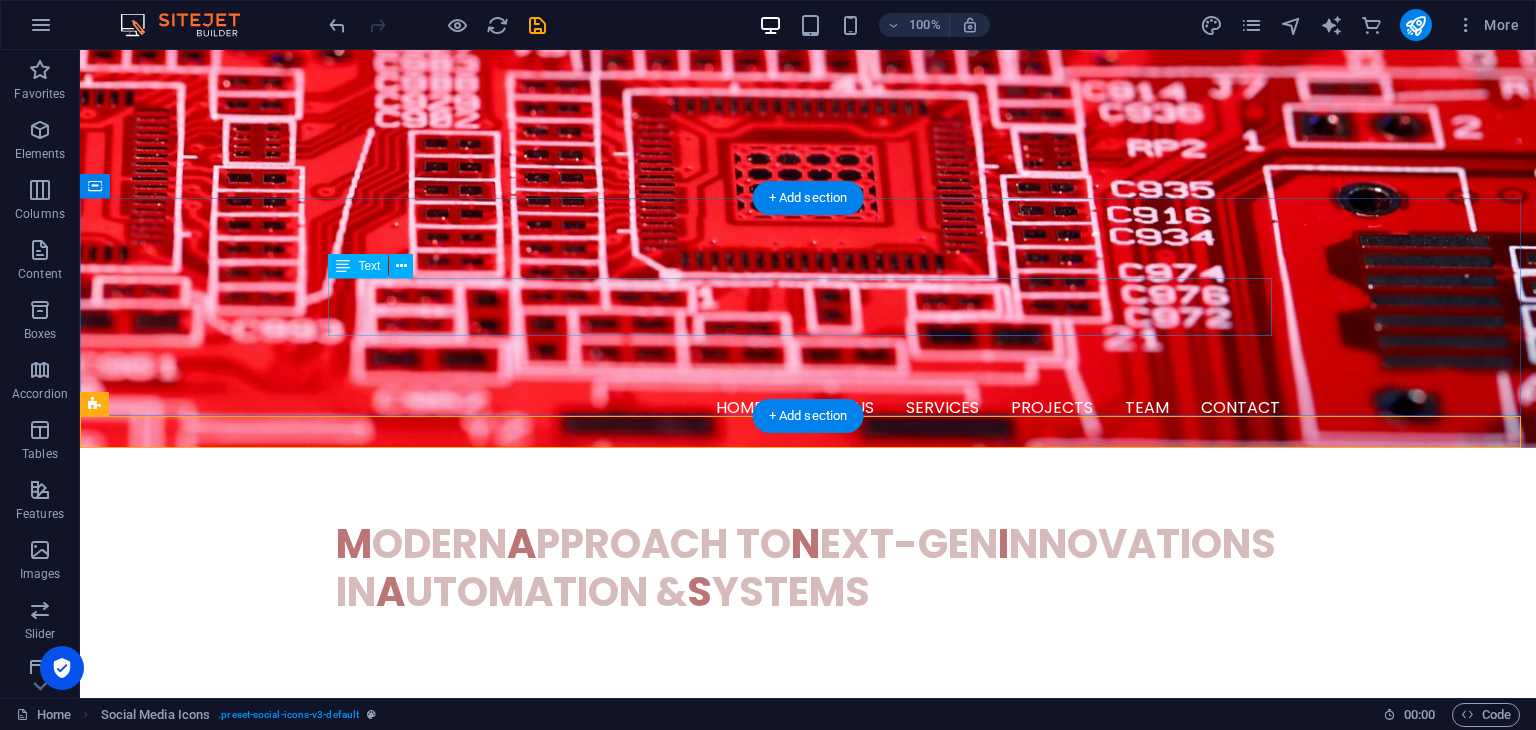 click on "Connect with us on social media!" at bounding box center (808, 1048) 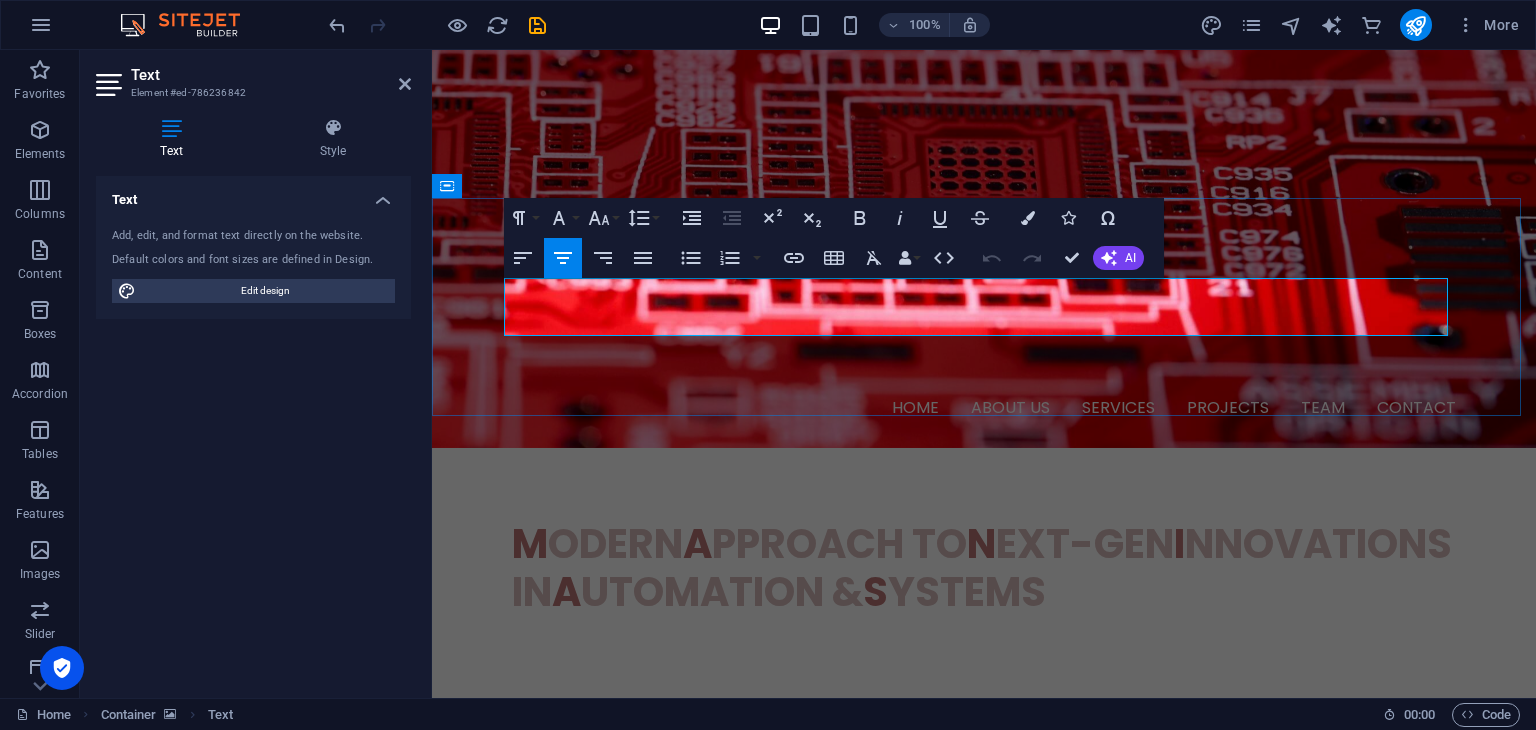 drag, startPoint x: 1283, startPoint y: 323, endPoint x: 700, endPoint y: 300, distance: 583.4535 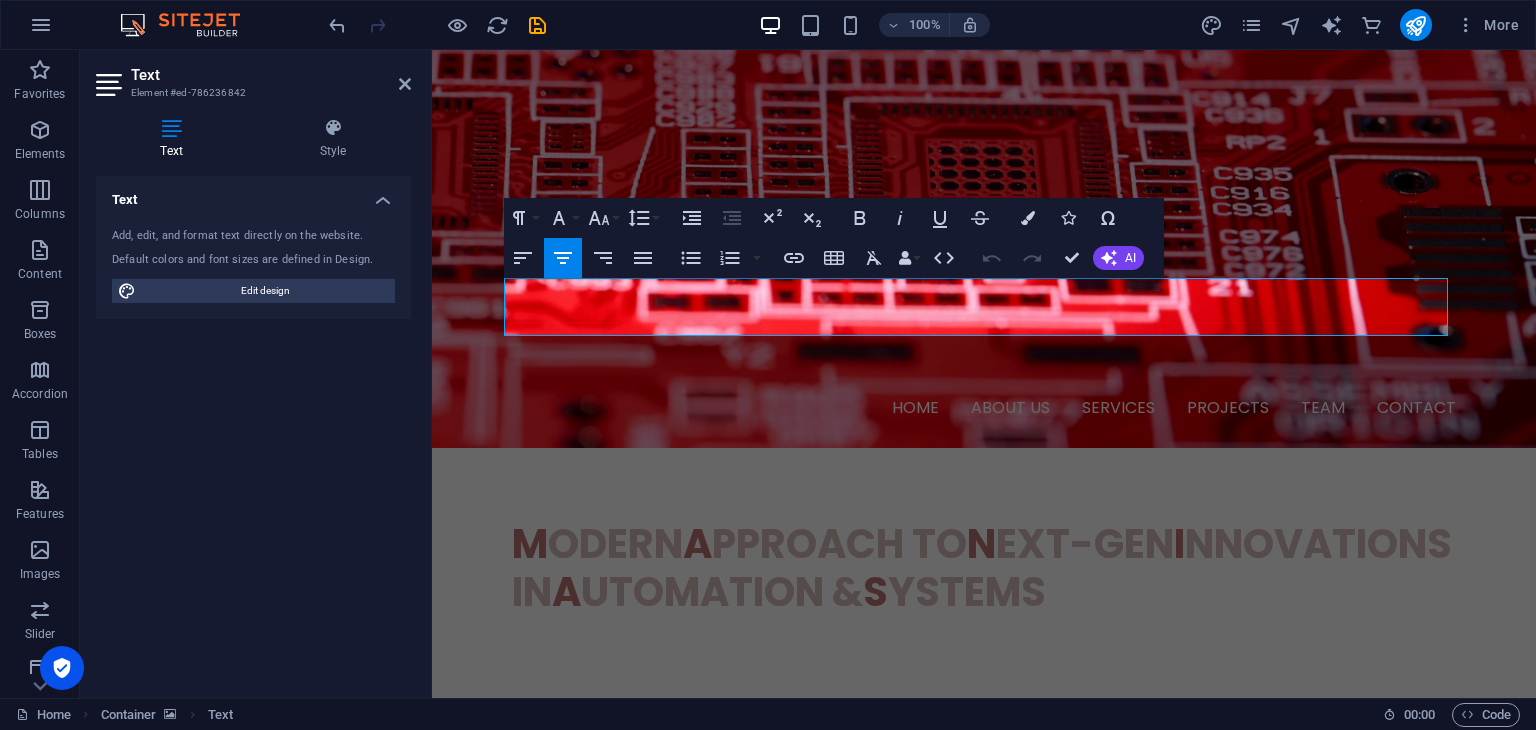 drag, startPoint x: 1304, startPoint y: 305, endPoint x: 383, endPoint y: 205, distance: 926.41296 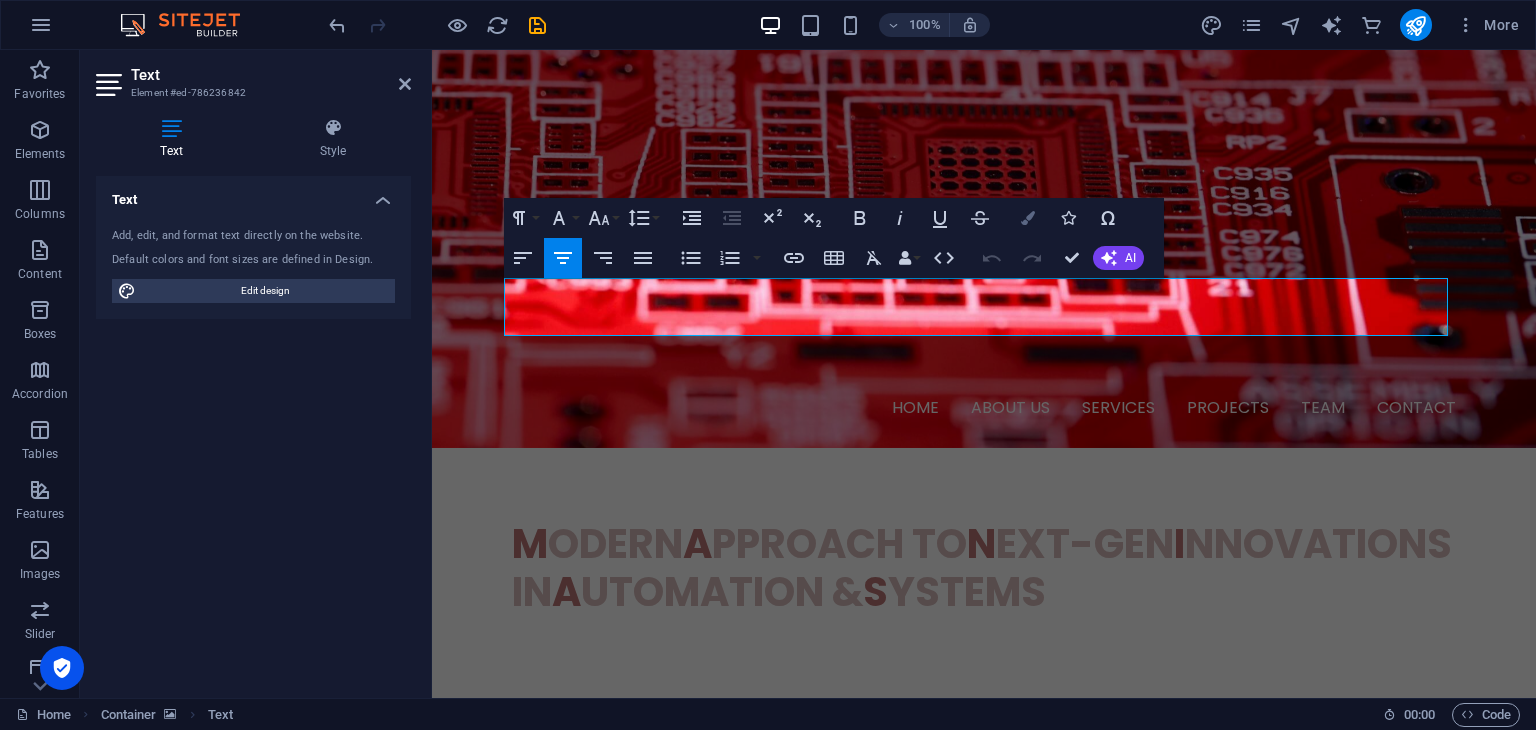 click at bounding box center (1028, 218) 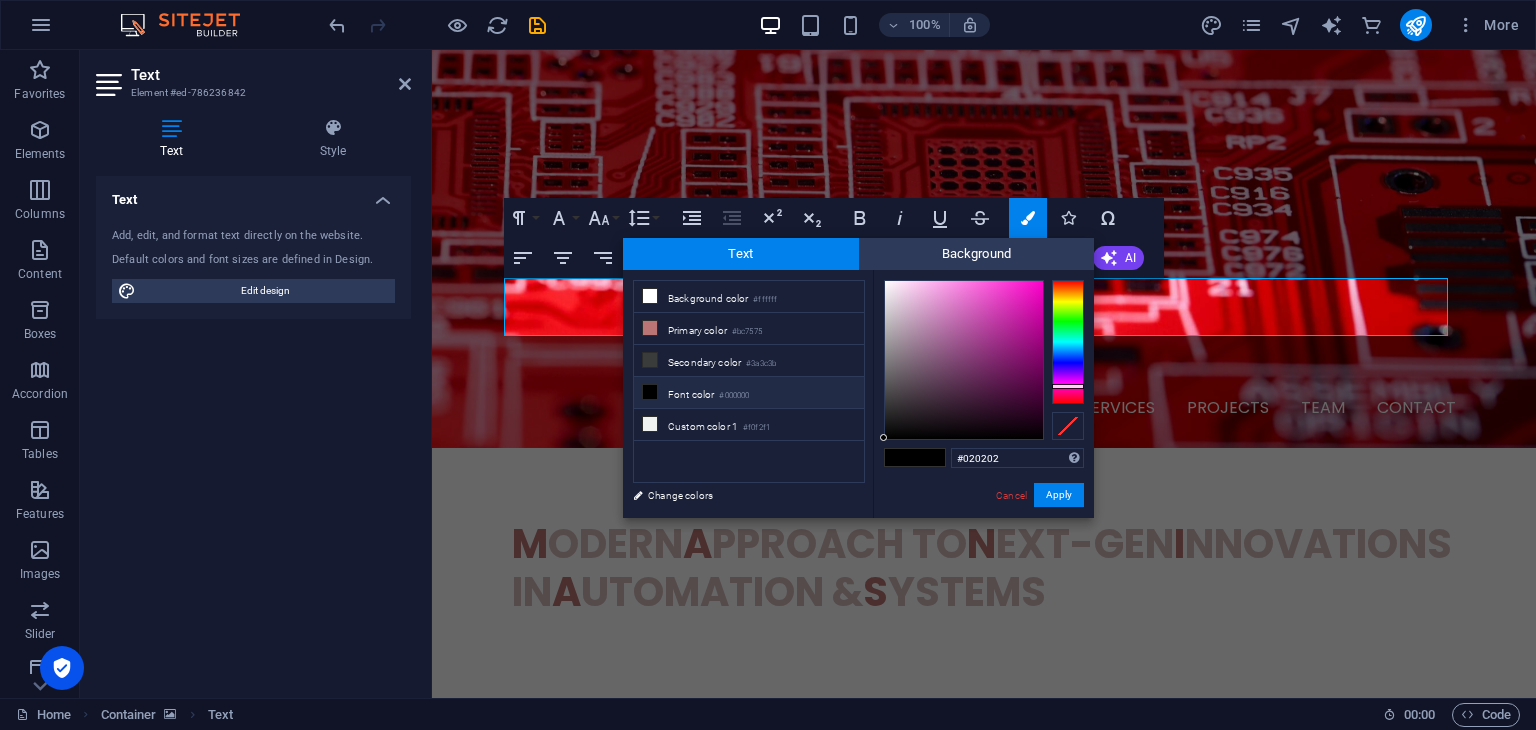 type on "#000000" 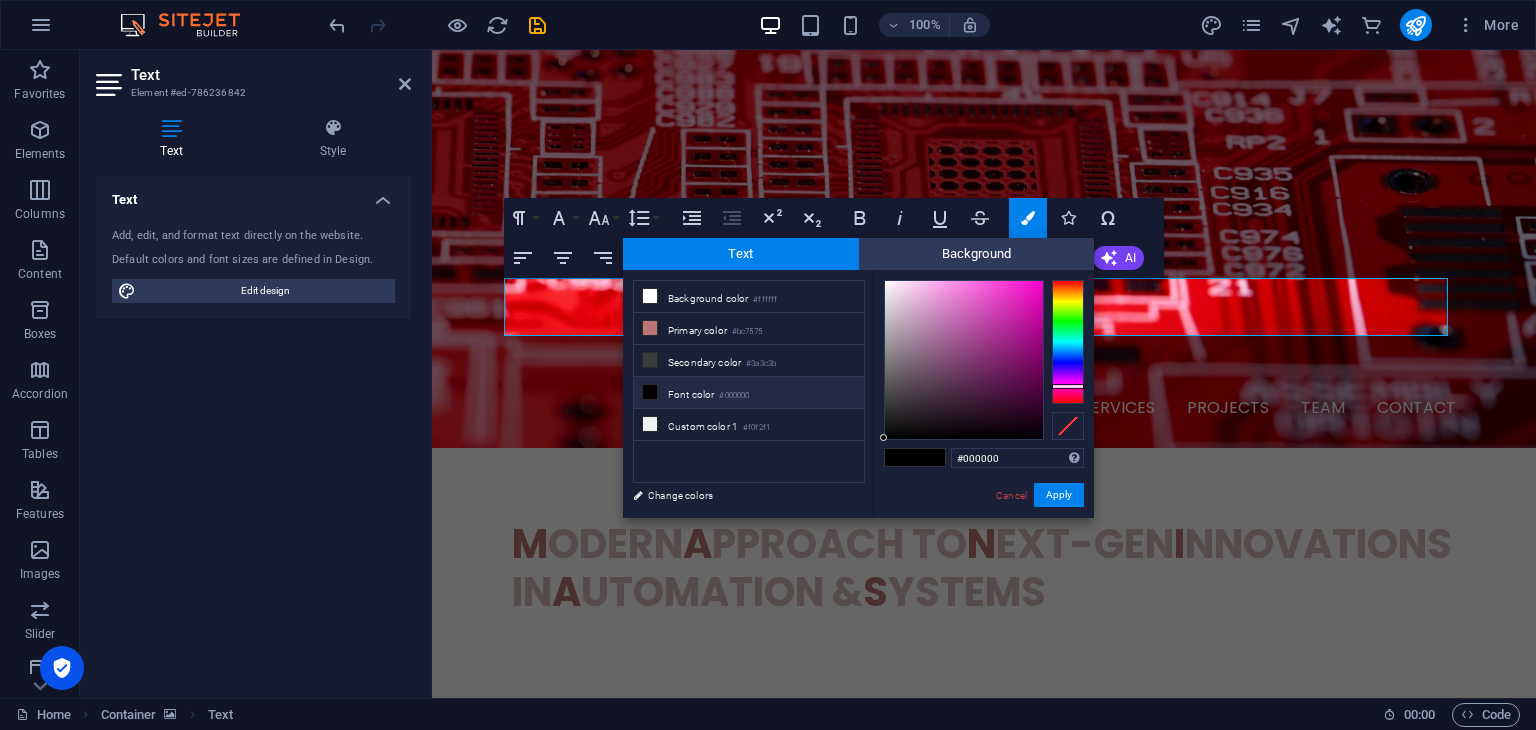 drag, startPoint x: 916, startPoint y: 400, endPoint x: 811, endPoint y: 457, distance: 119.47385 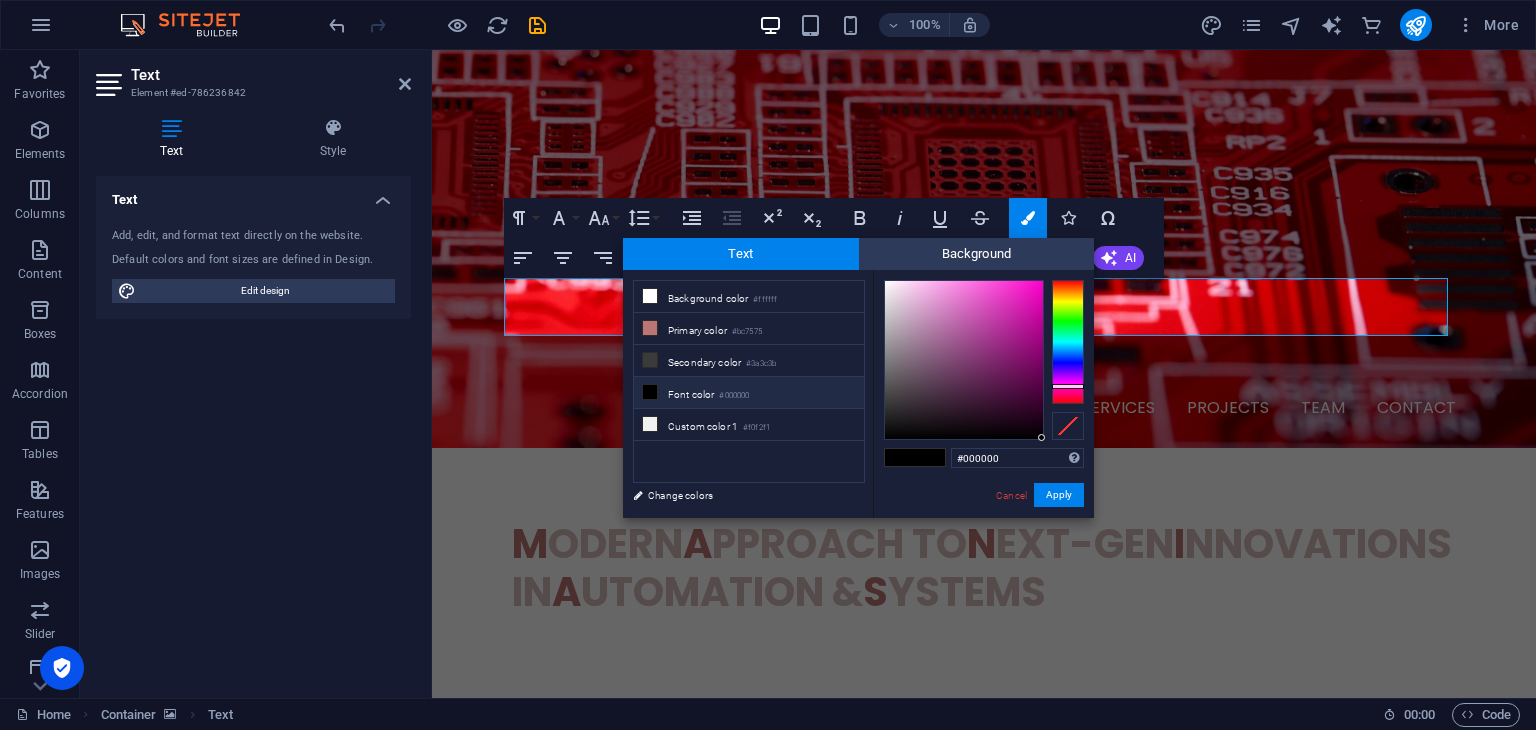click on "#000000 Supported formats #0852ed rgb(8, 82, 237) rgba(8, 82, 237, 90%) hsv(221,97,93) hsl(221, 93%, 48%) Cancel Apply" at bounding box center (983, 539) 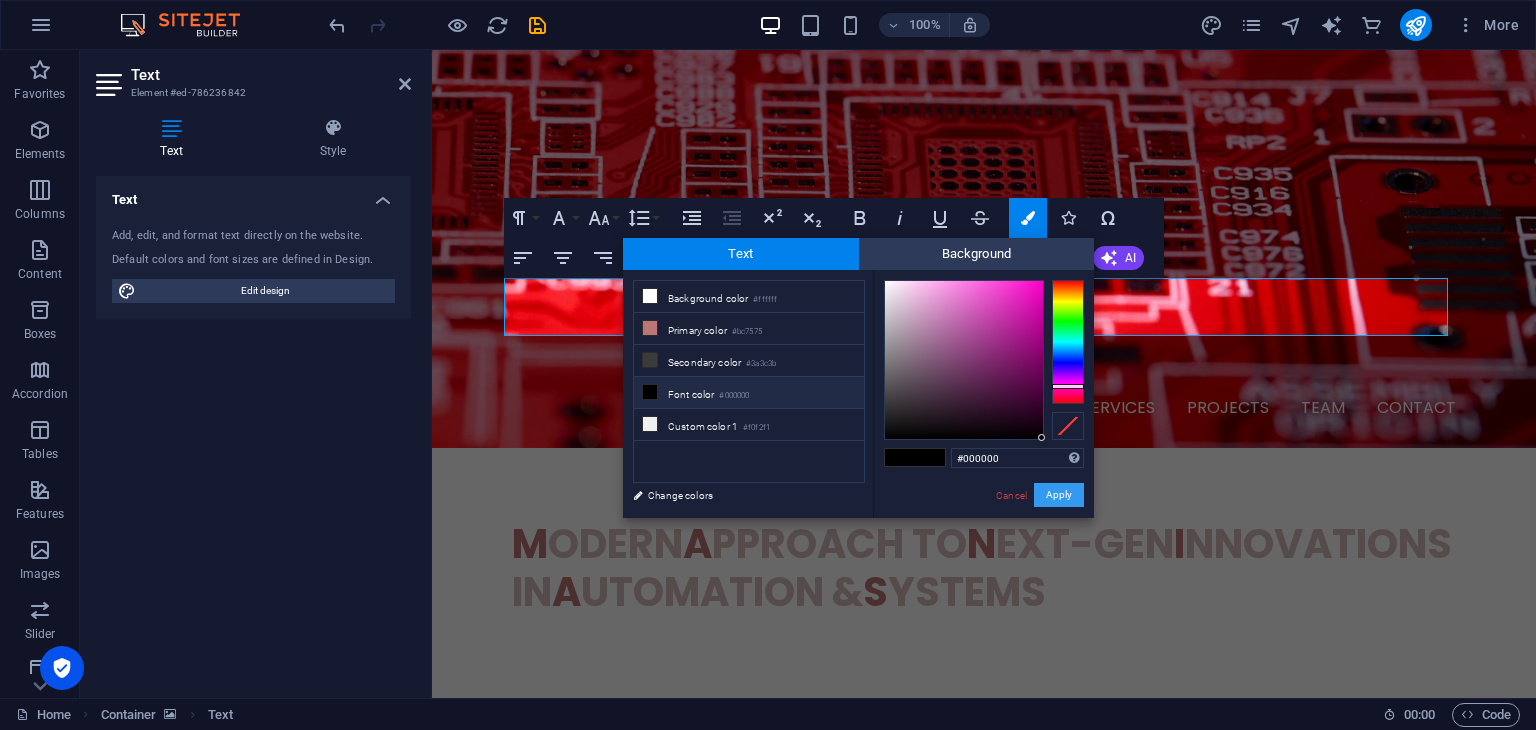 click on "Apply" at bounding box center (1059, 495) 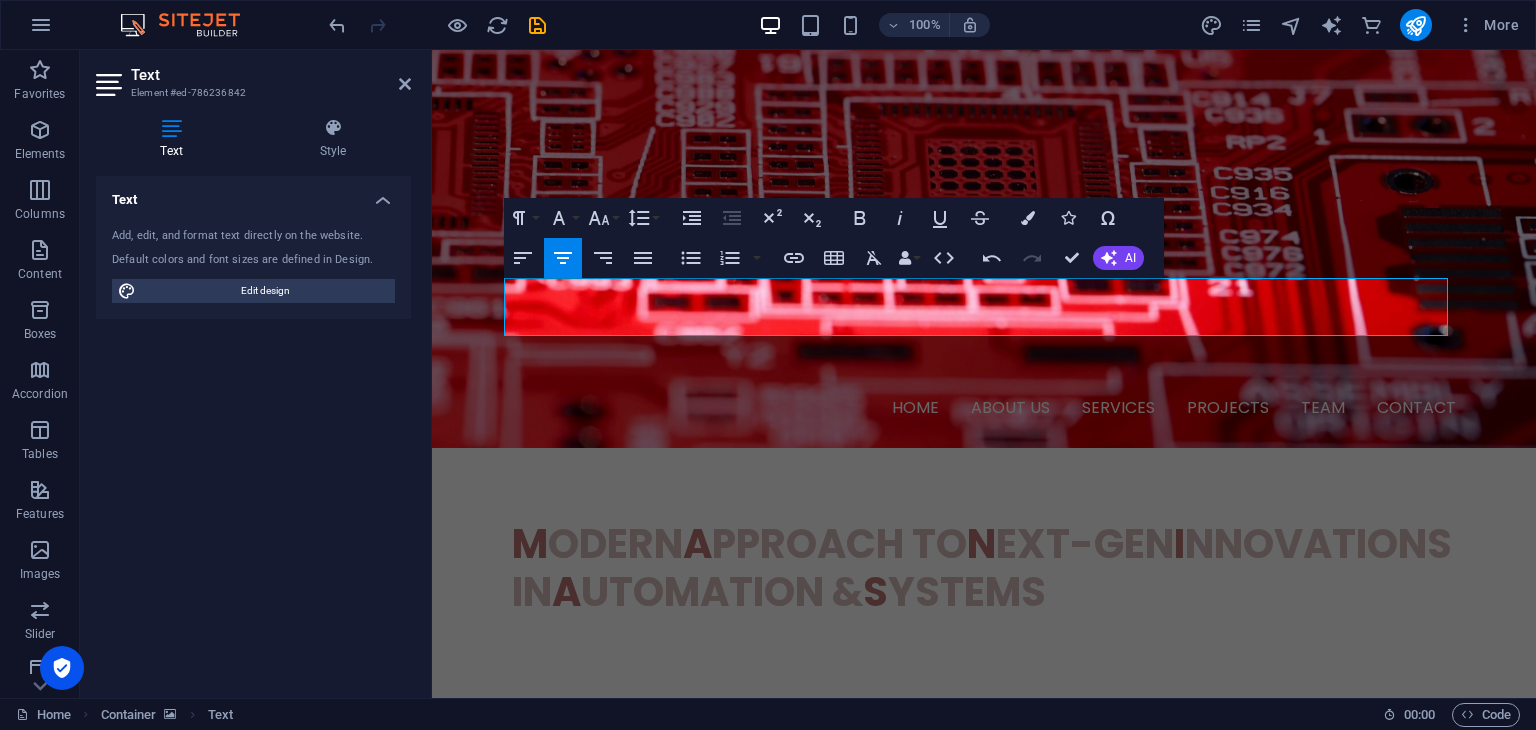 click on "H2   Banner   Banner   Container   Logo   Menu Bar   Text   Container   Container   2 columns   H3   Social Media Icons Paragraph Format Normal Heading 1 Heading 2 Heading 3 Heading 4 Heading 5 Heading 6 Code Font Family Arial [US_STATE] Impact Tahoma Times New Roman Verdana Poppins Font Size 8 9 10 11 12 14 18 24 30 36 48 60 72 96 Line Height Default Single 1.15 1.5 Double Increase Indent Decrease Indent Superscript Subscript Bold Italic Underline Strikethrough Colors Icons Special Characters Align Left Align Center Align Right Align Justify Unordered List   Default Circle Disc Square    Ordered List   Default Lower Alpha Lower Greek Lower Roman Upper Alpha Upper Roman    Insert Link Insert Table Clear Formatting Data Bindings Company First name Last name Street ZIP code City Email Phone Mobile Fax Custom field 1 Custom field 2 Custom field 3 Custom field 4 Custom field 5 Custom field 6 HTML Undo Redo Confirm (Ctrl+⏎) AI Improve Make shorter Make longer Fix spelling & grammar Generate text" at bounding box center (984, 374) 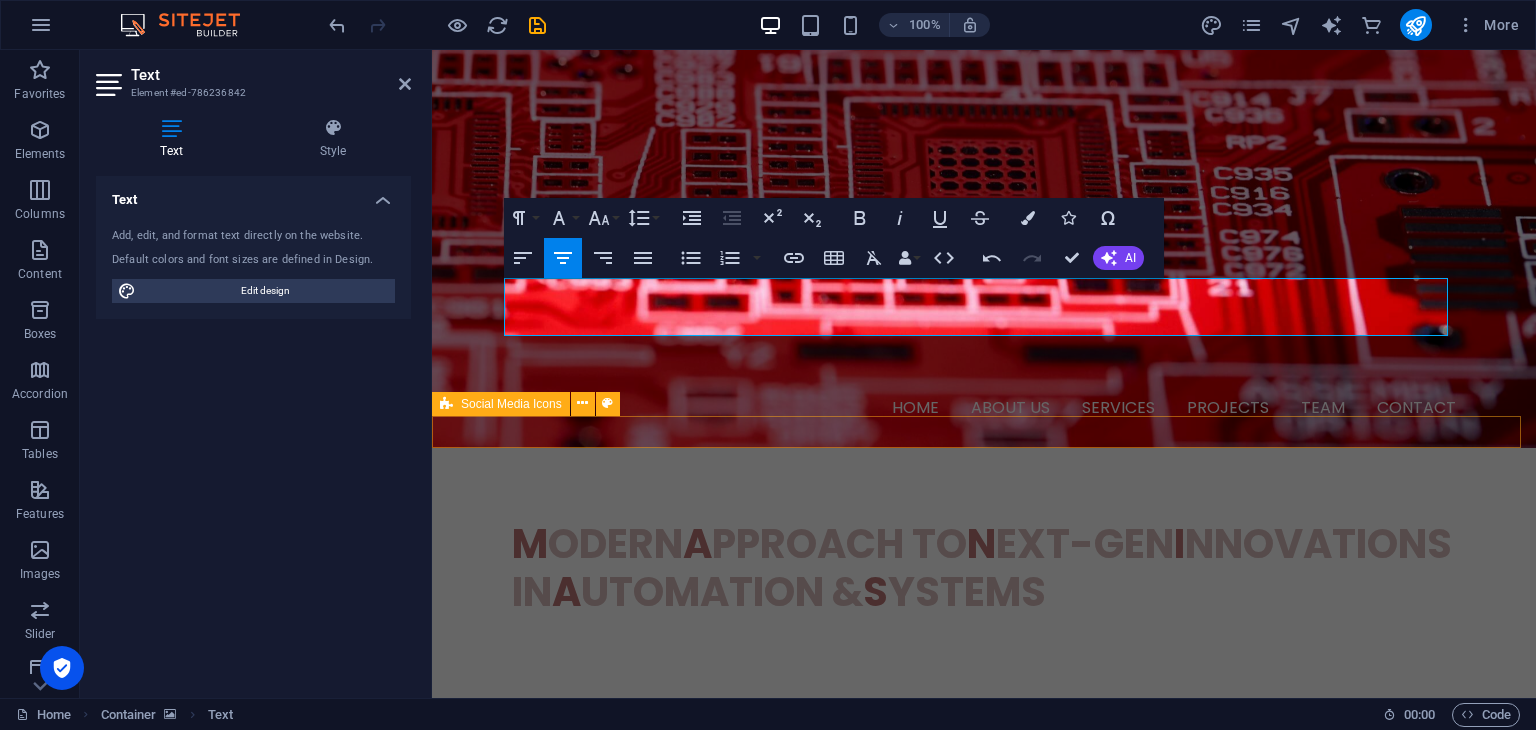 click at bounding box center (984, 1213) 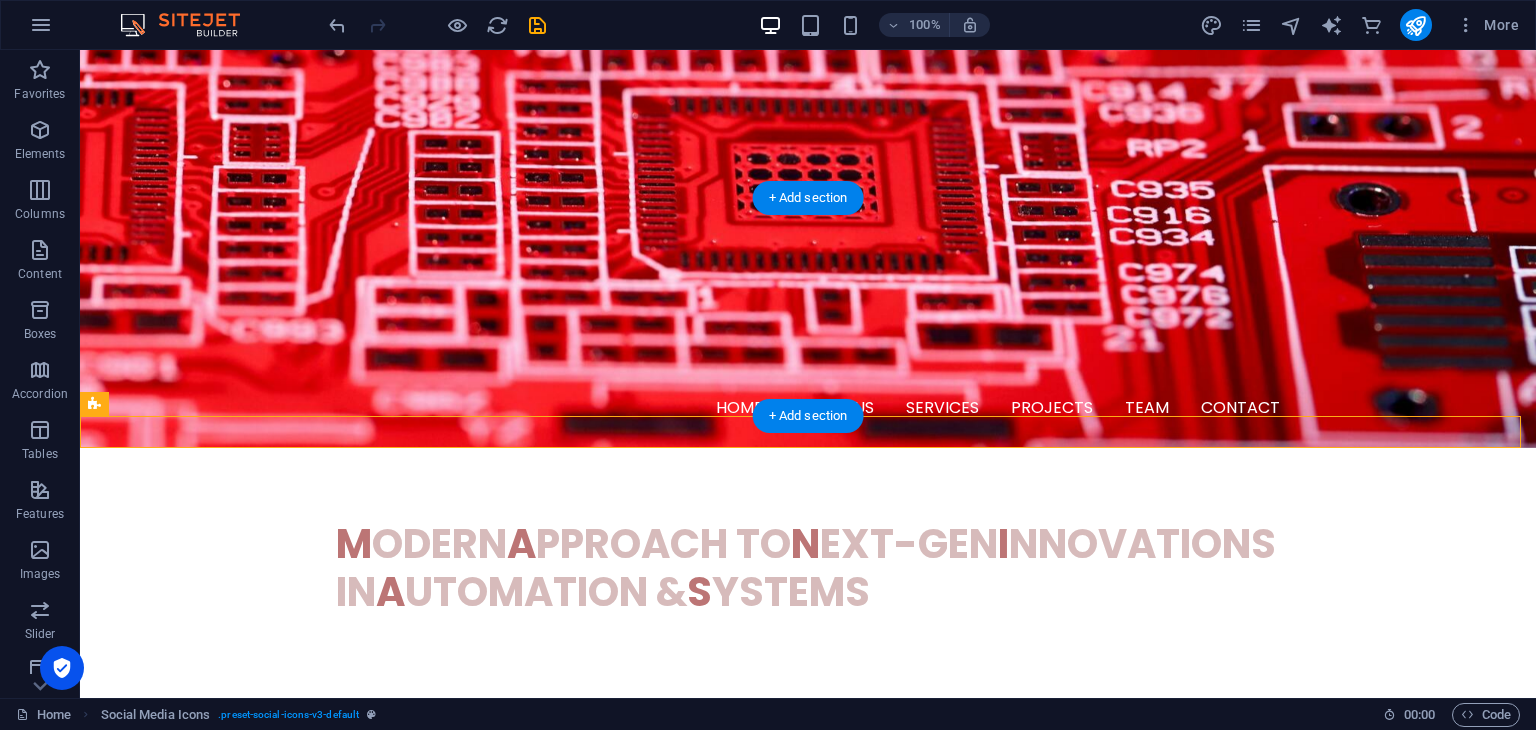 click at bounding box center (808, 830) 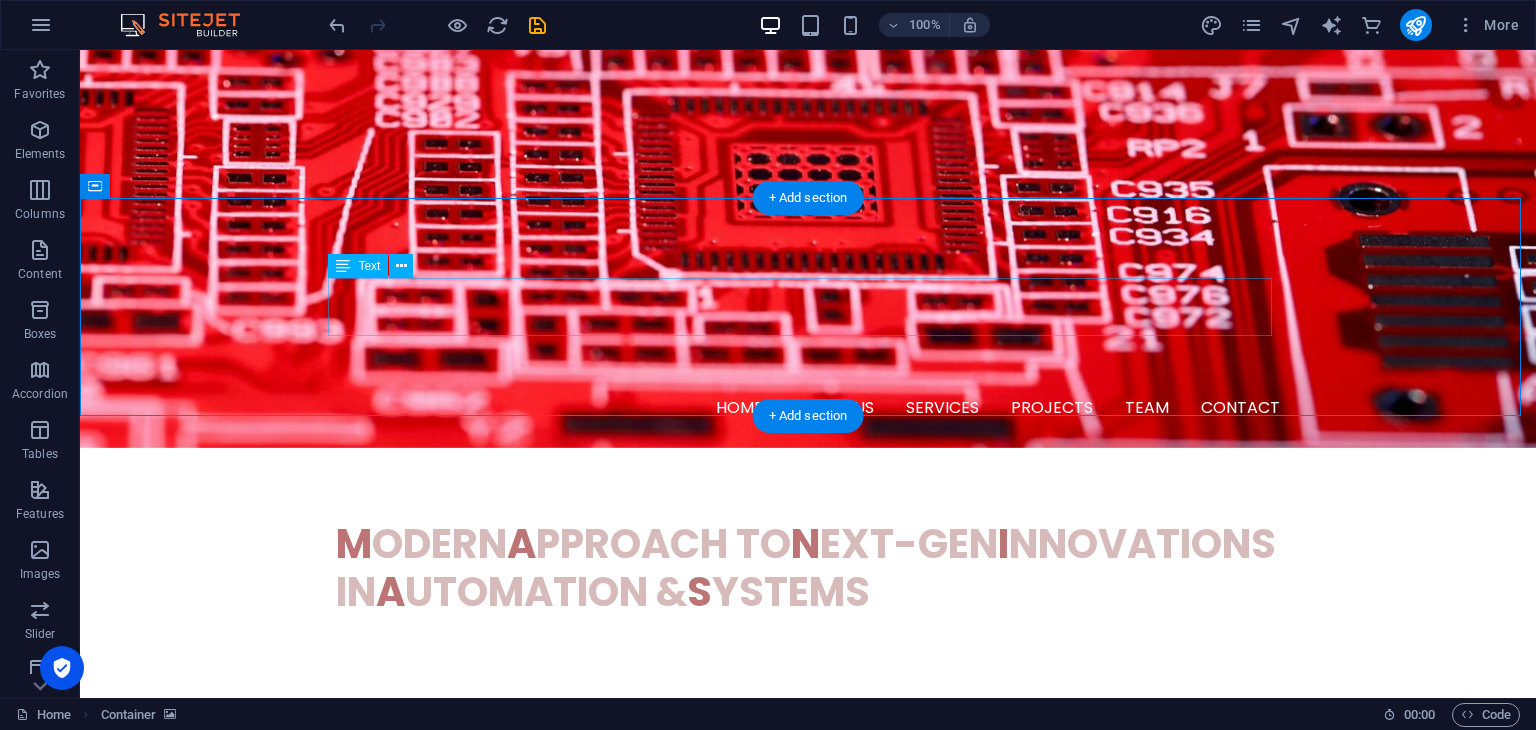 click on "Connect with us on social media!" at bounding box center (808, 1048) 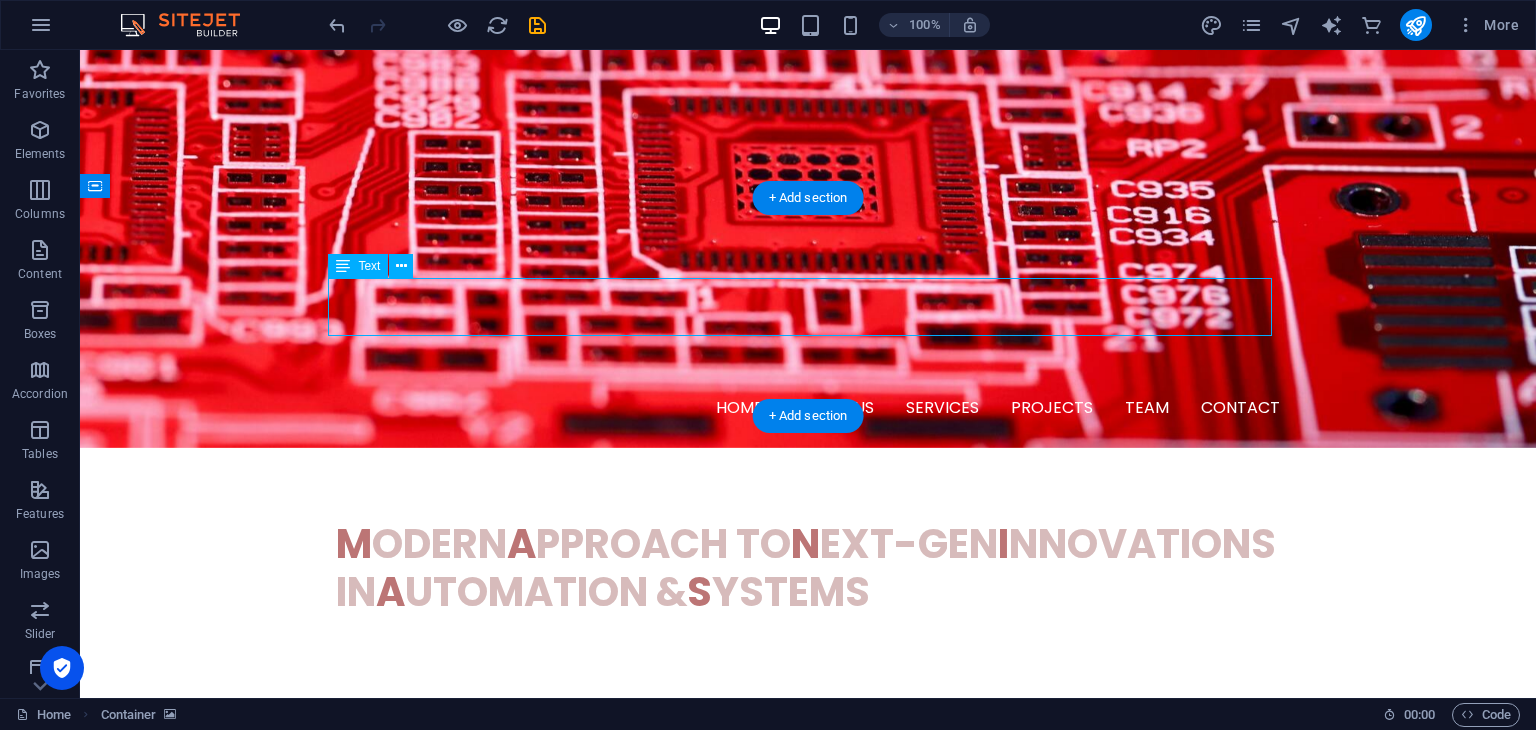 click on "Connect with us on social media!" at bounding box center [808, 1048] 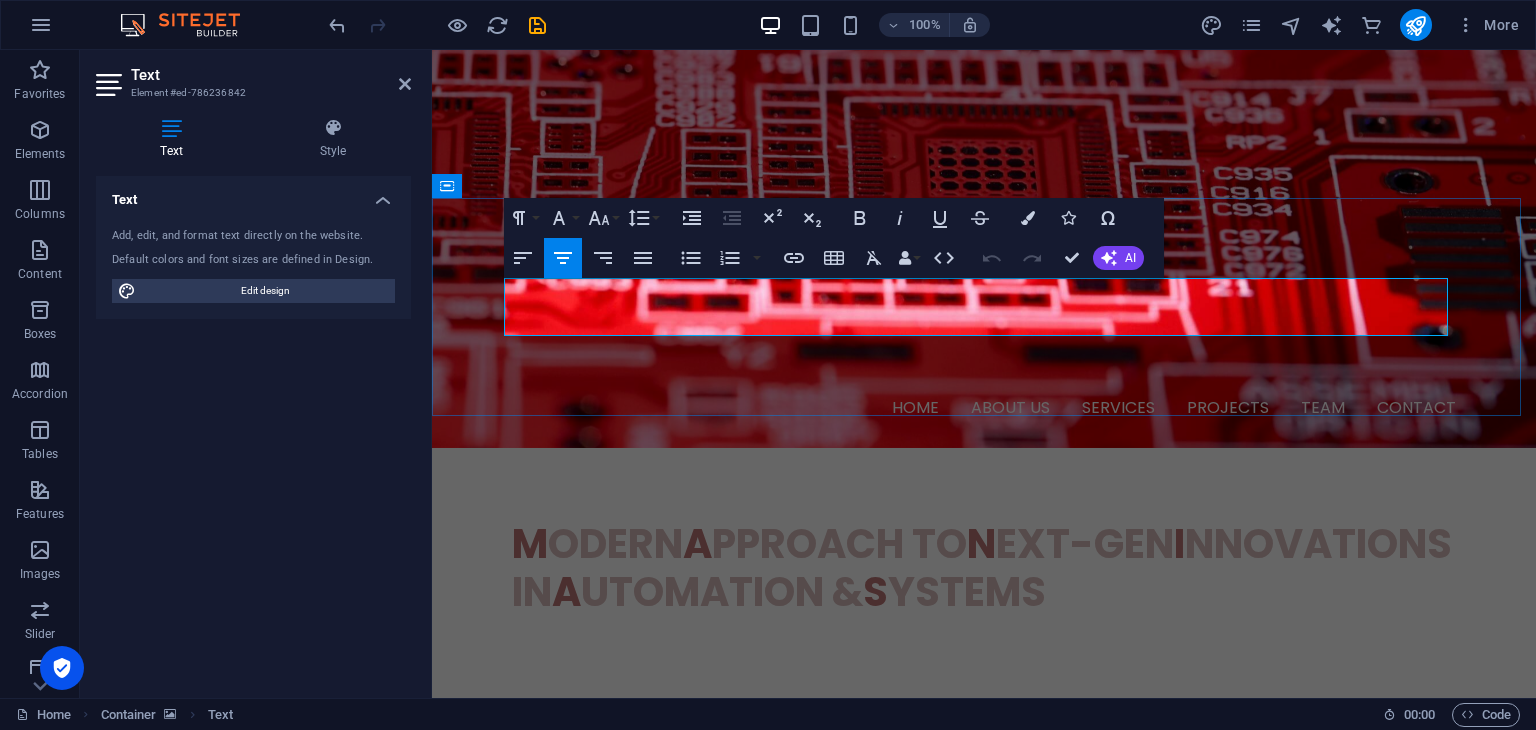 drag, startPoint x: 1295, startPoint y: 306, endPoint x: 574, endPoint y: 304, distance: 721.00275 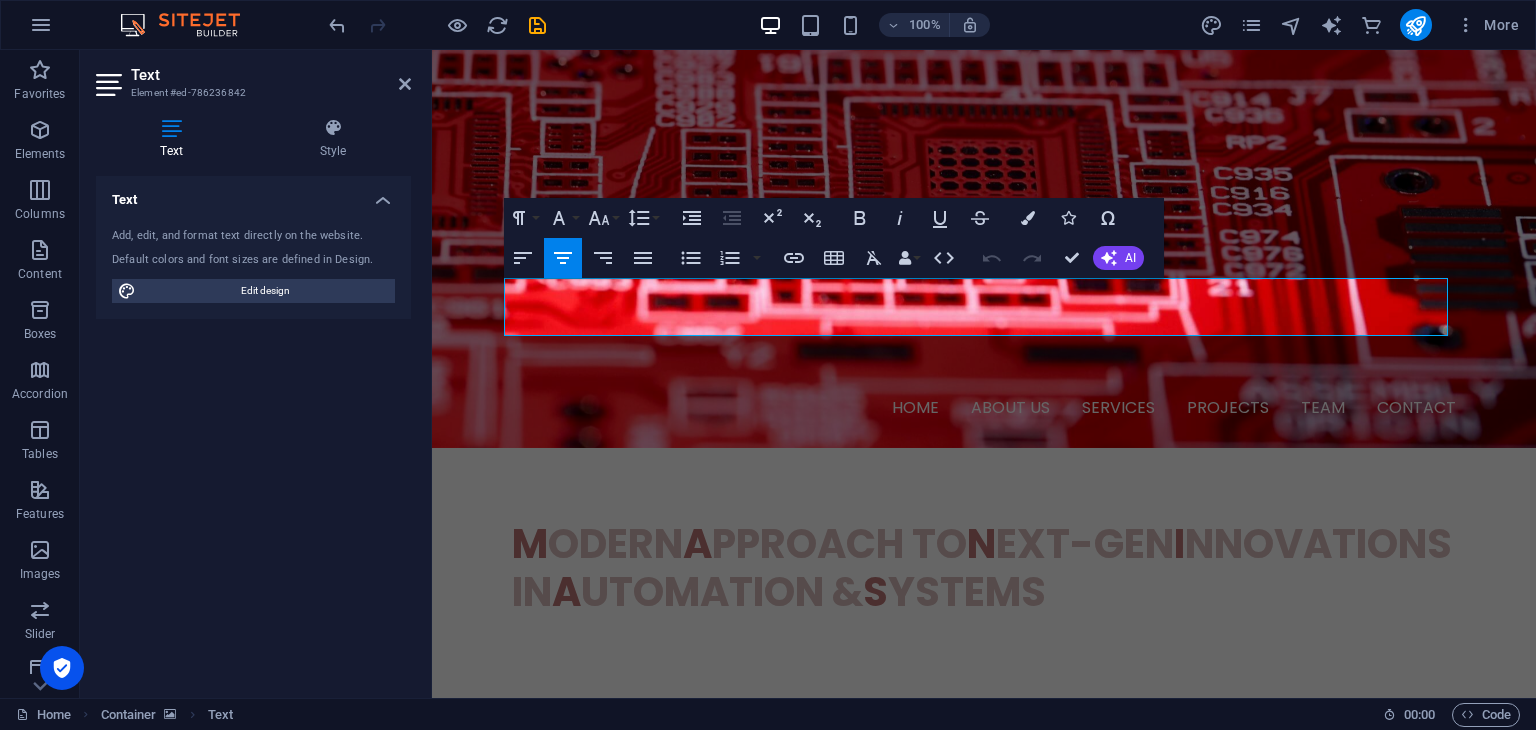 click at bounding box center [984, 830] 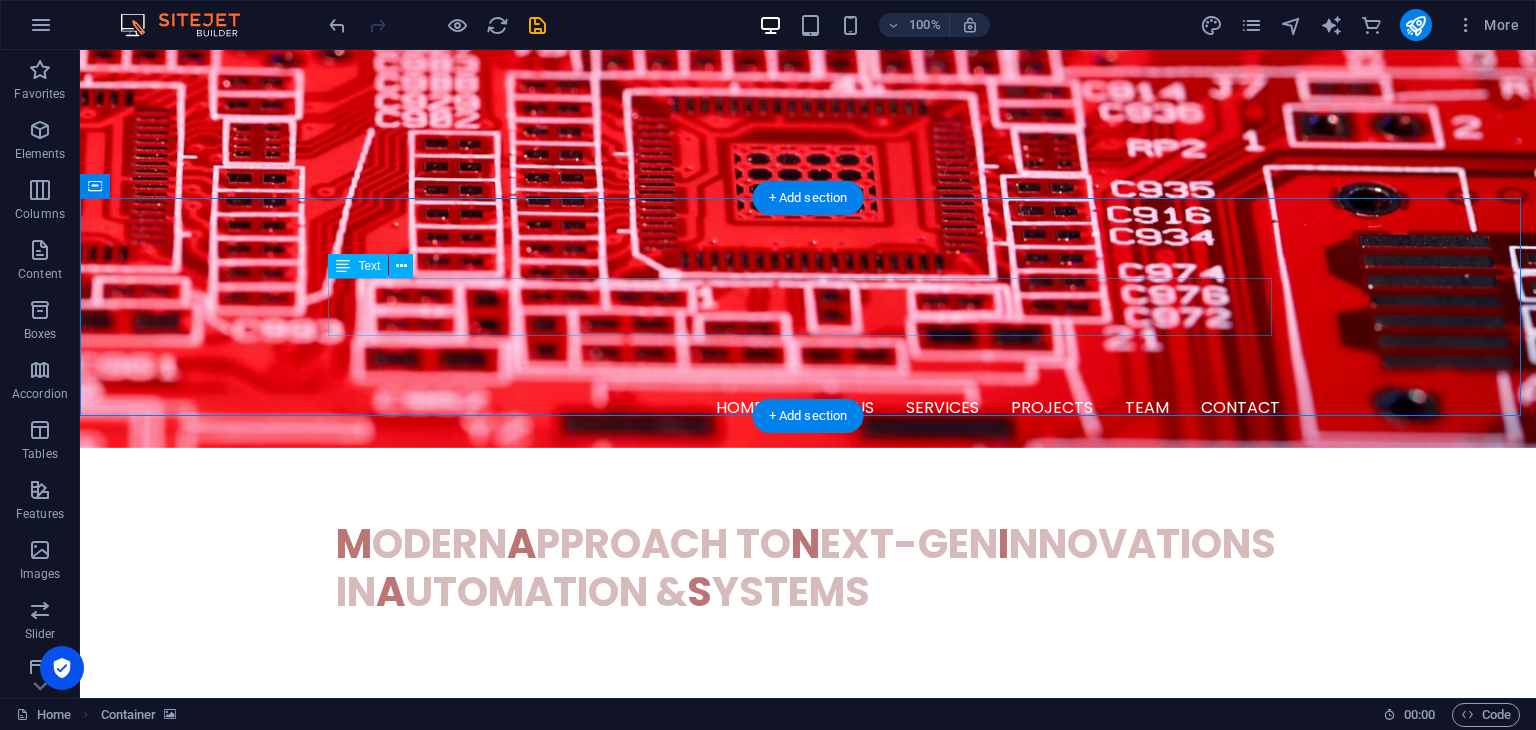 click on "Connect with us on social media!" at bounding box center (808, 1048) 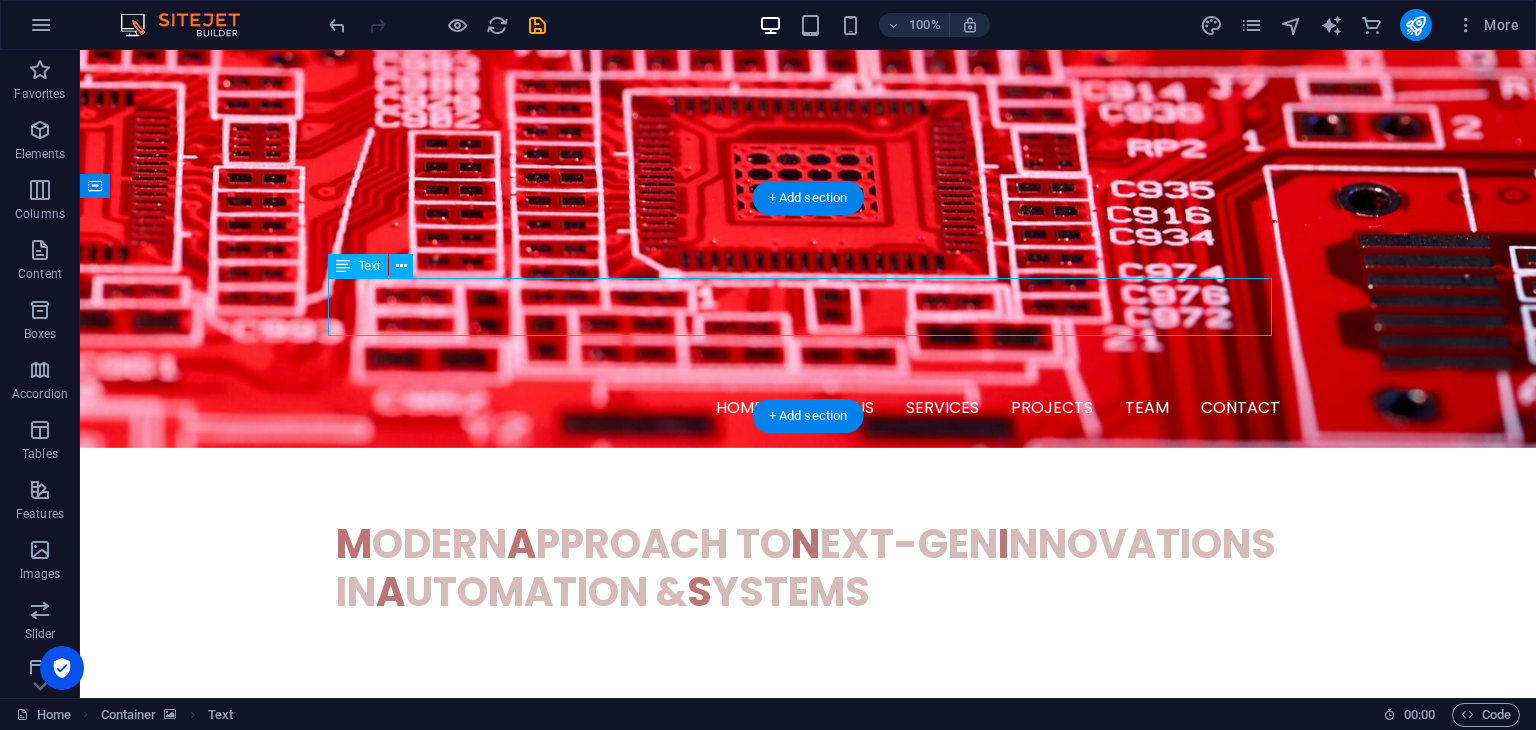 click on "Connect with us on social media!" at bounding box center [808, 1048] 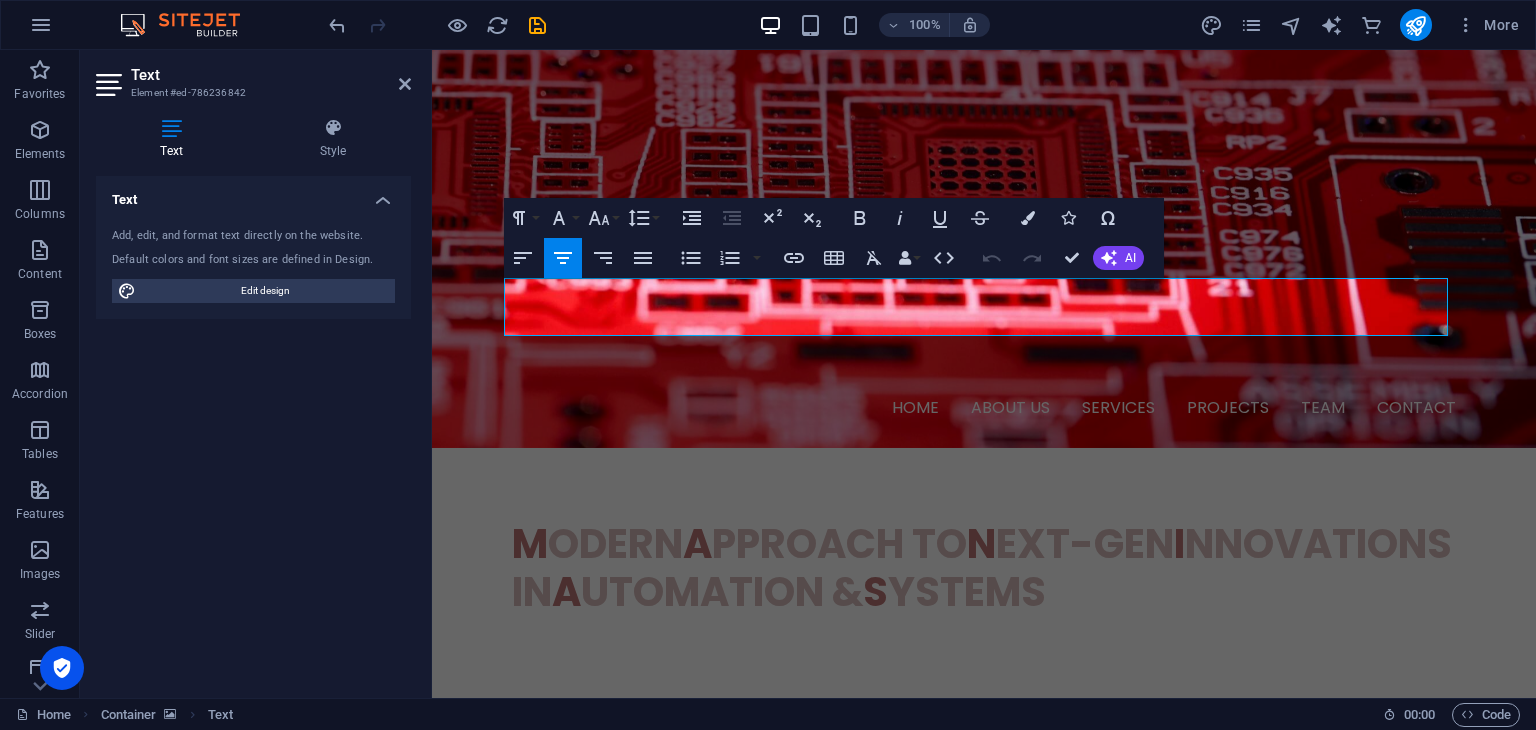 drag, startPoint x: 1281, startPoint y: 301, endPoint x: 155, endPoint y: 244, distance: 1127.4418 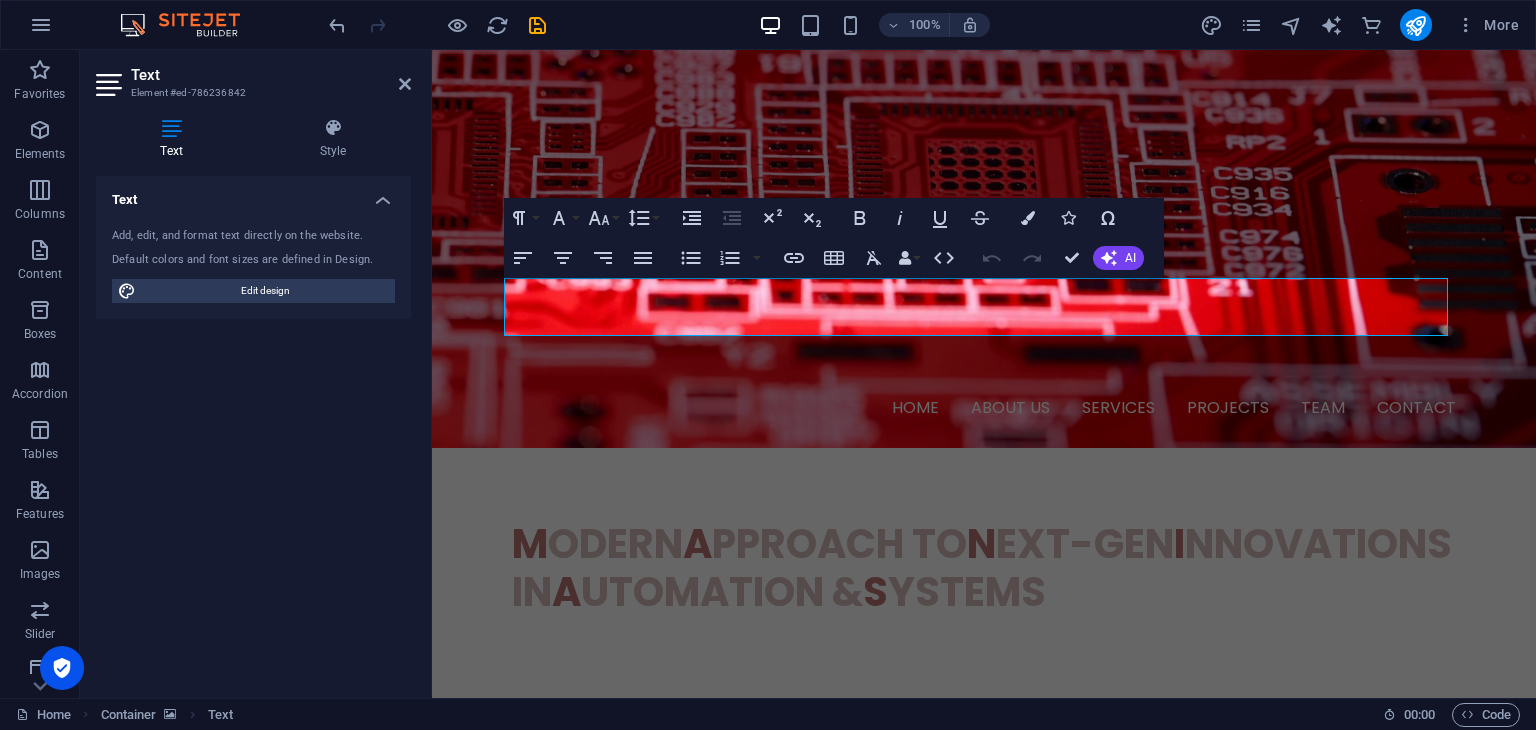 click at bounding box center [984, 830] 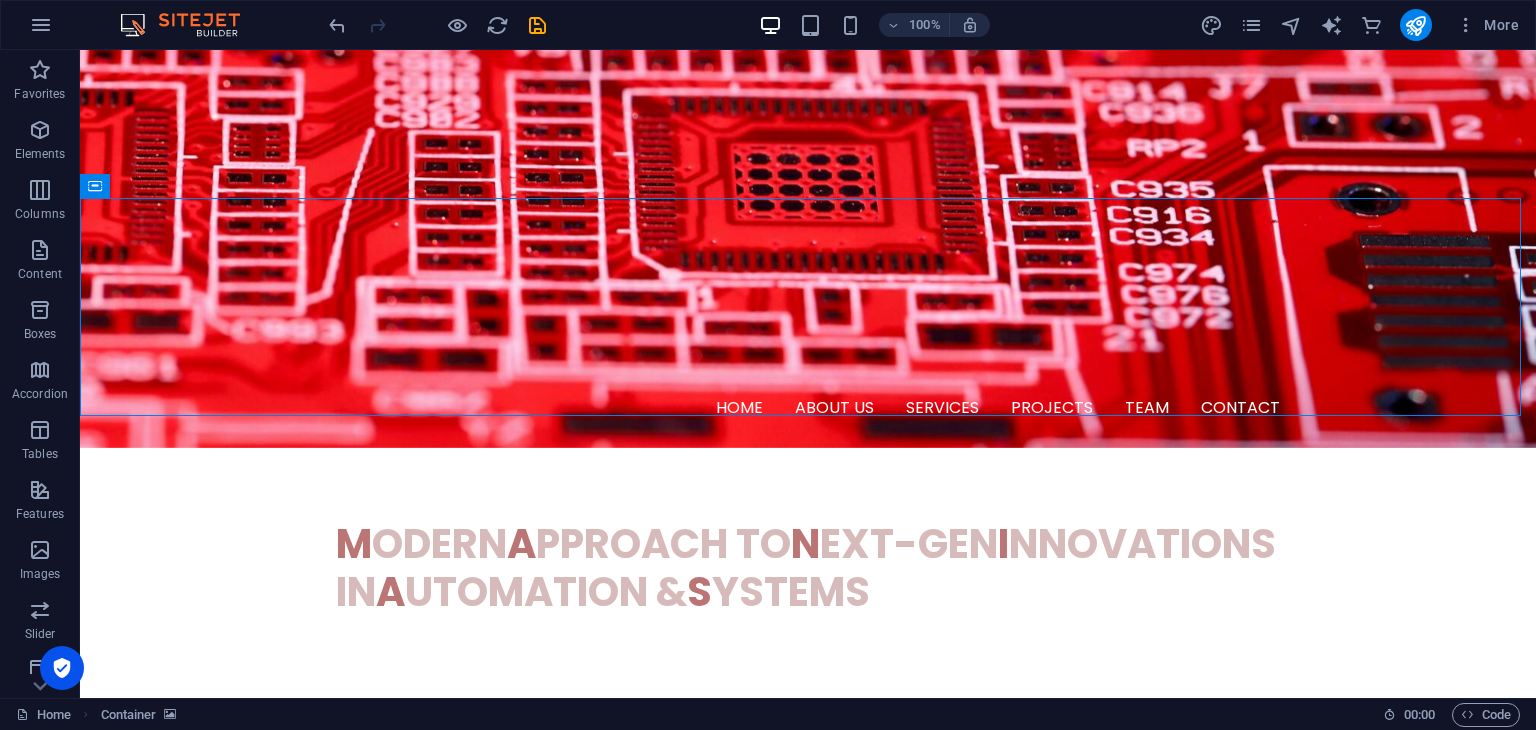 click at bounding box center (808, 830) 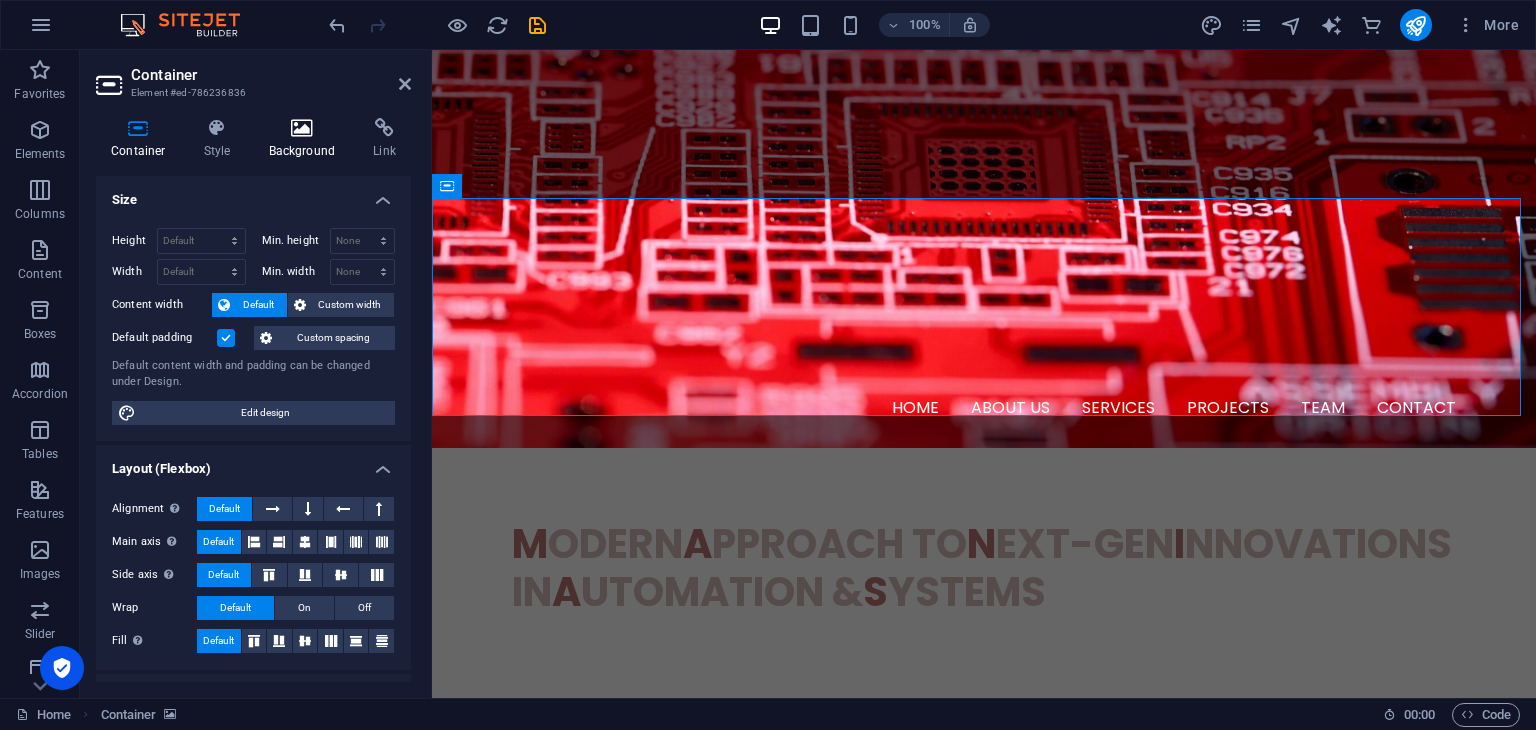click at bounding box center (302, 128) 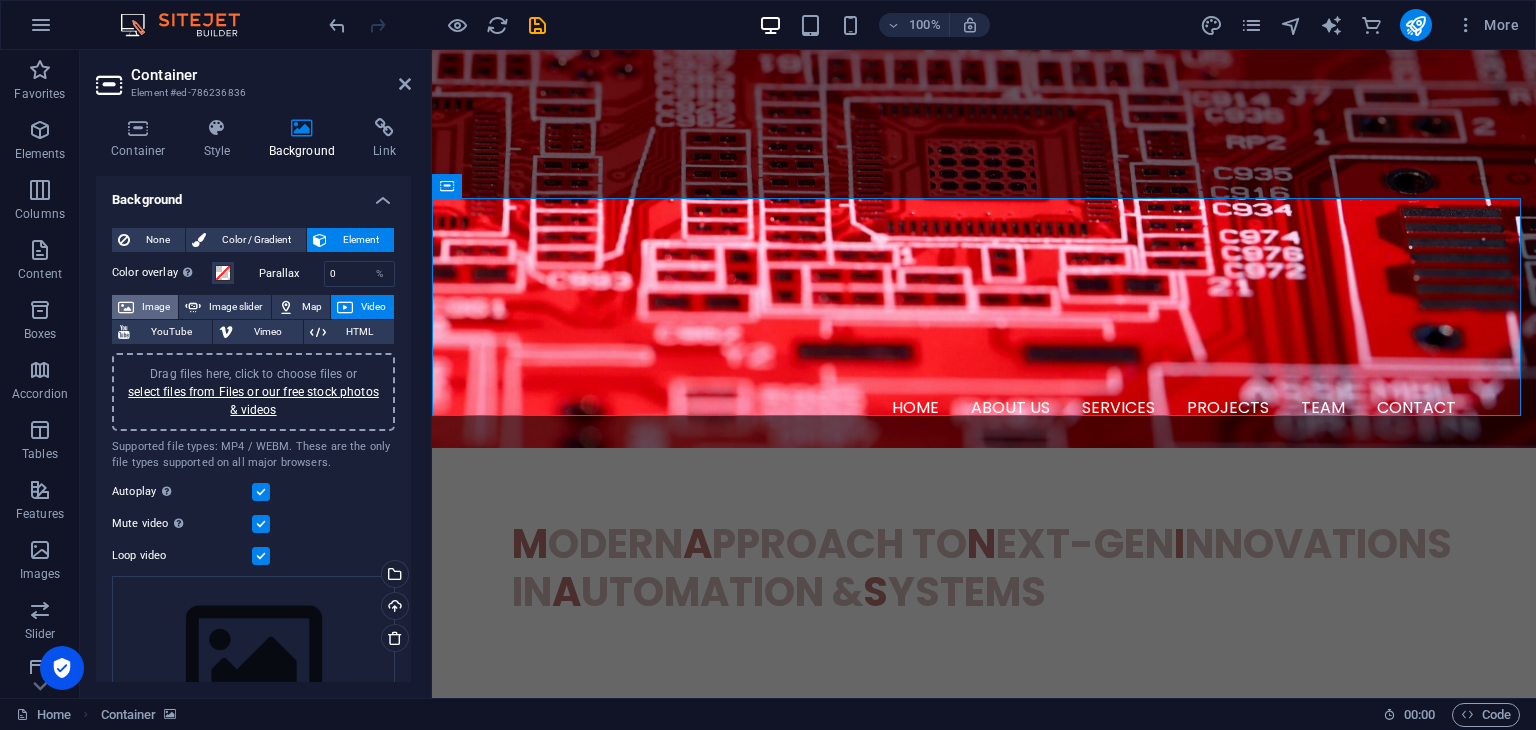 click on "Image" at bounding box center [156, 307] 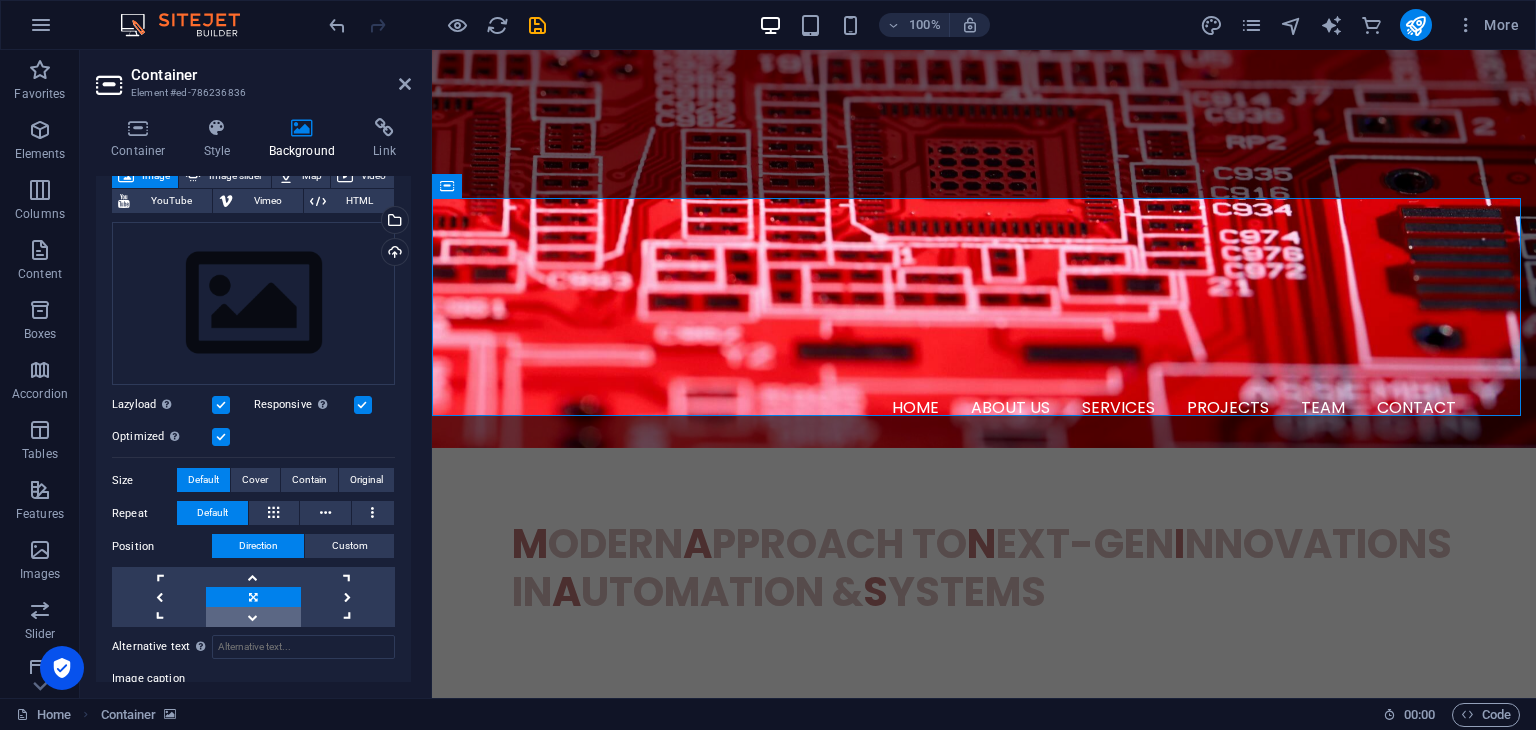 scroll, scrollTop: 0, scrollLeft: 0, axis: both 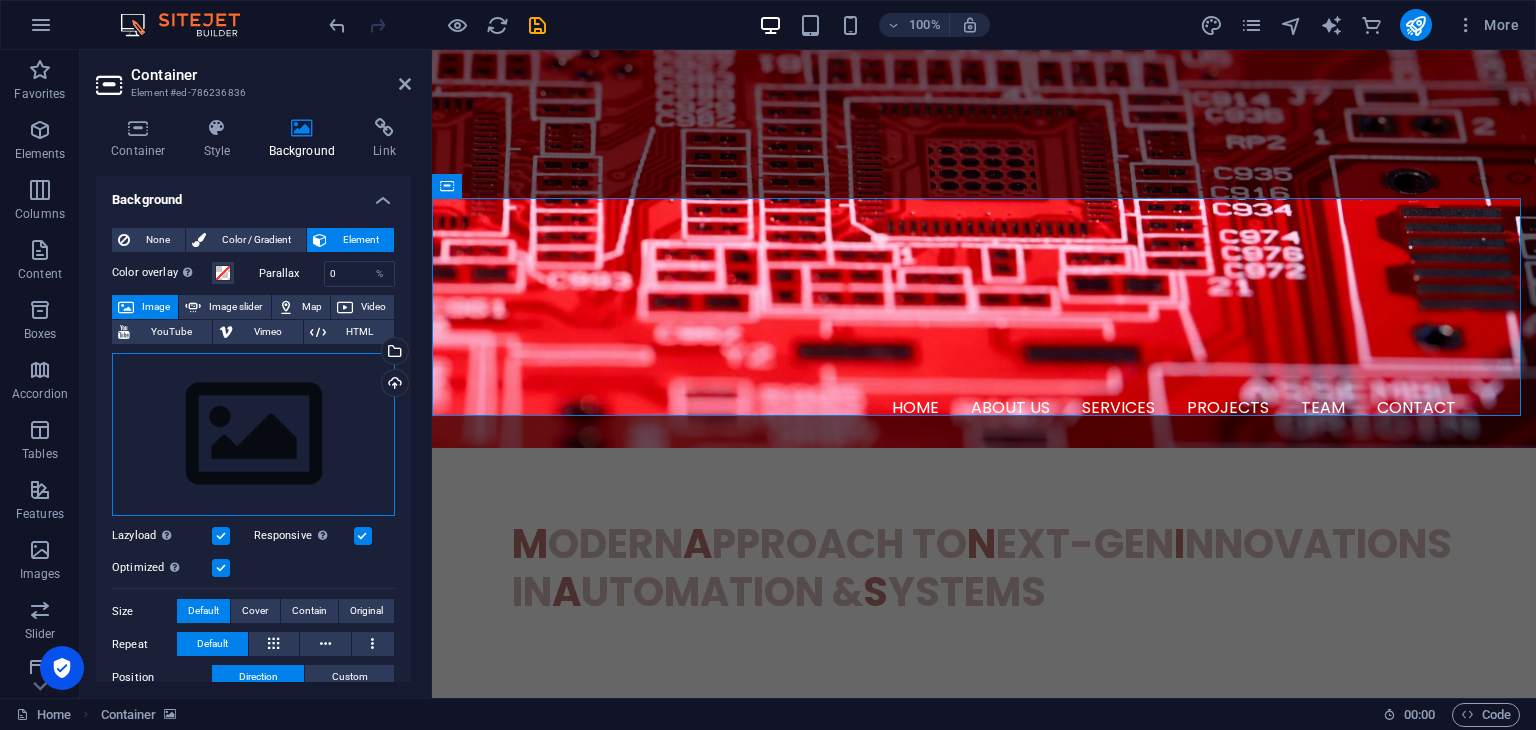 click on "Drag files here, click to choose files or select files from Files or our free stock photos & videos" at bounding box center [253, 435] 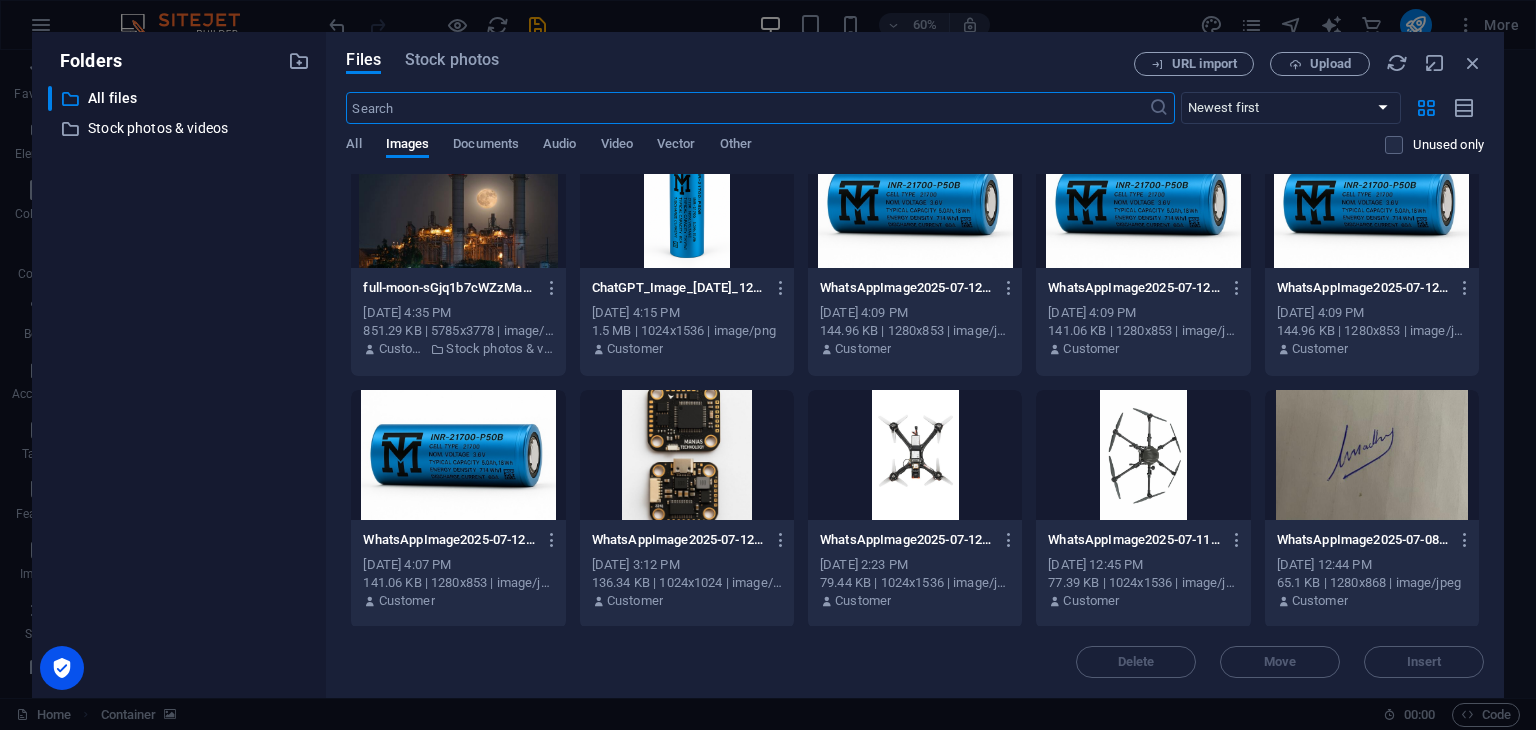 scroll, scrollTop: 100, scrollLeft: 0, axis: vertical 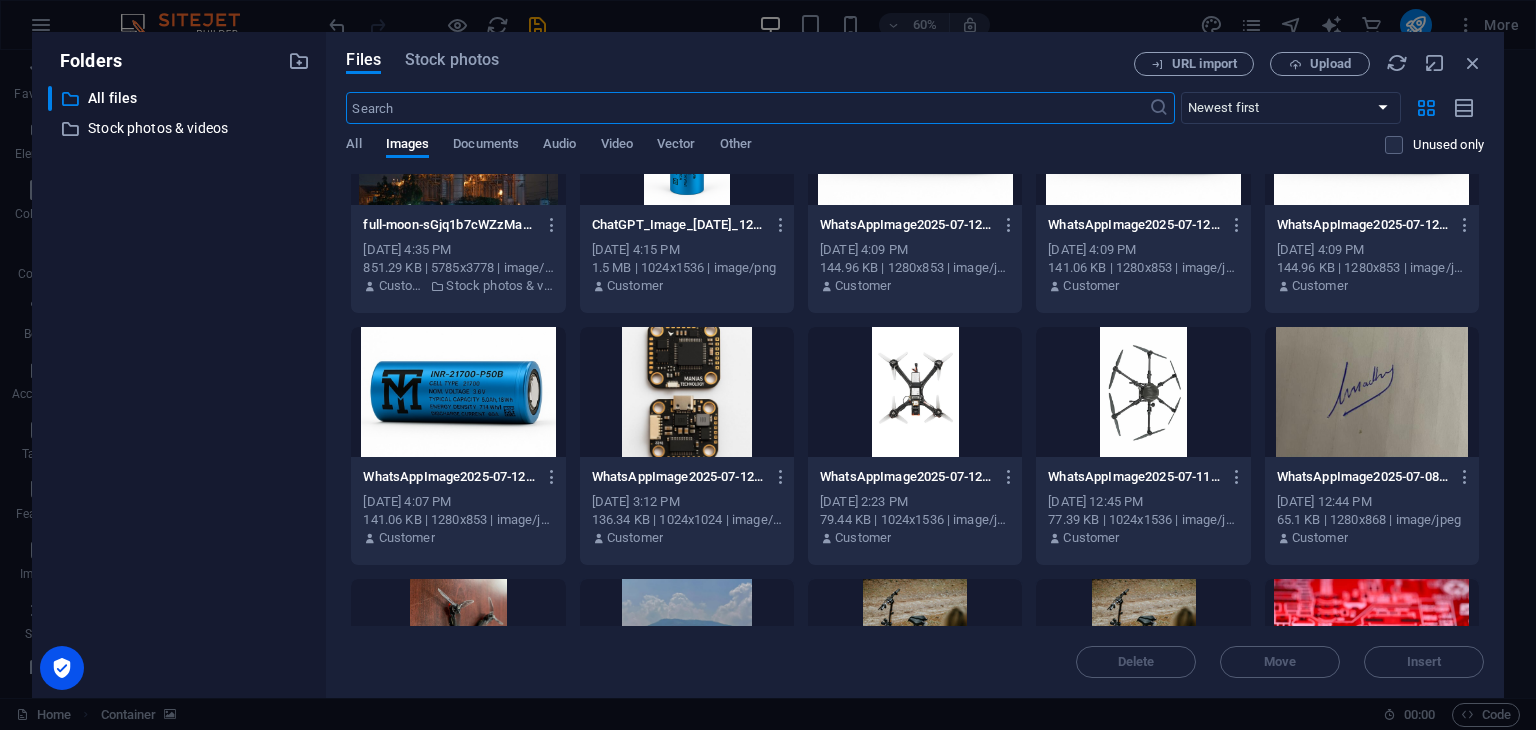 click at bounding box center (458, 140) 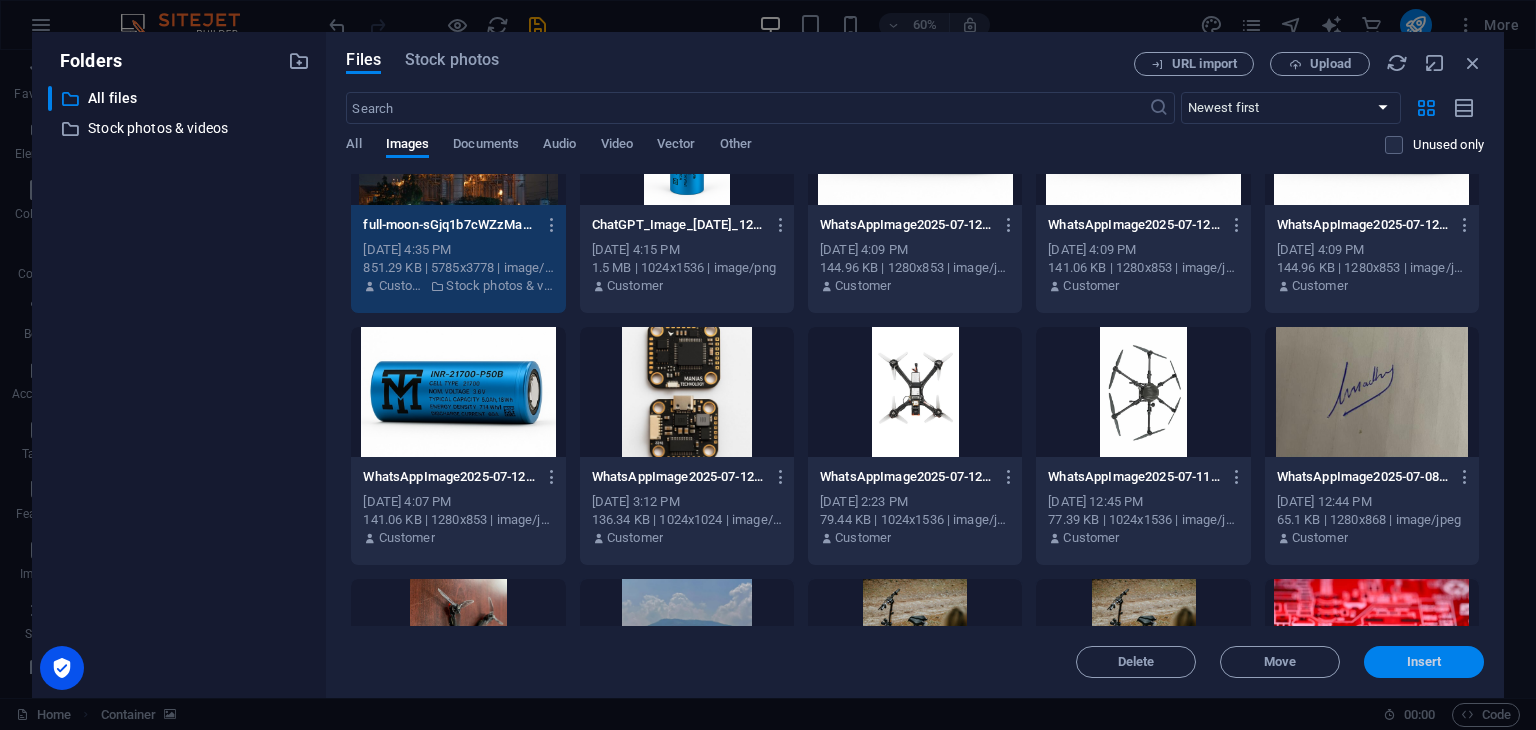 click on "Insert" at bounding box center (1424, 662) 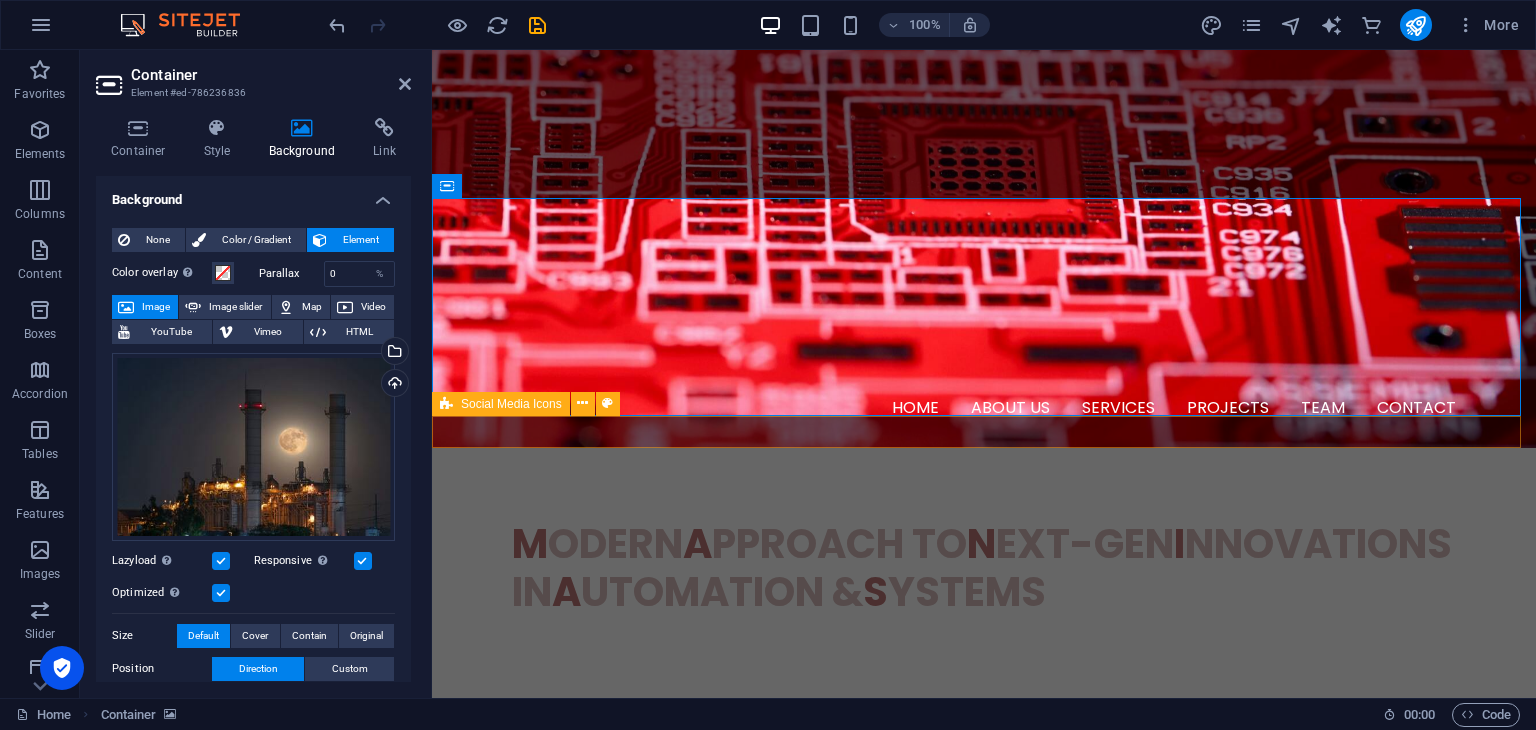 click at bounding box center (984, 1213) 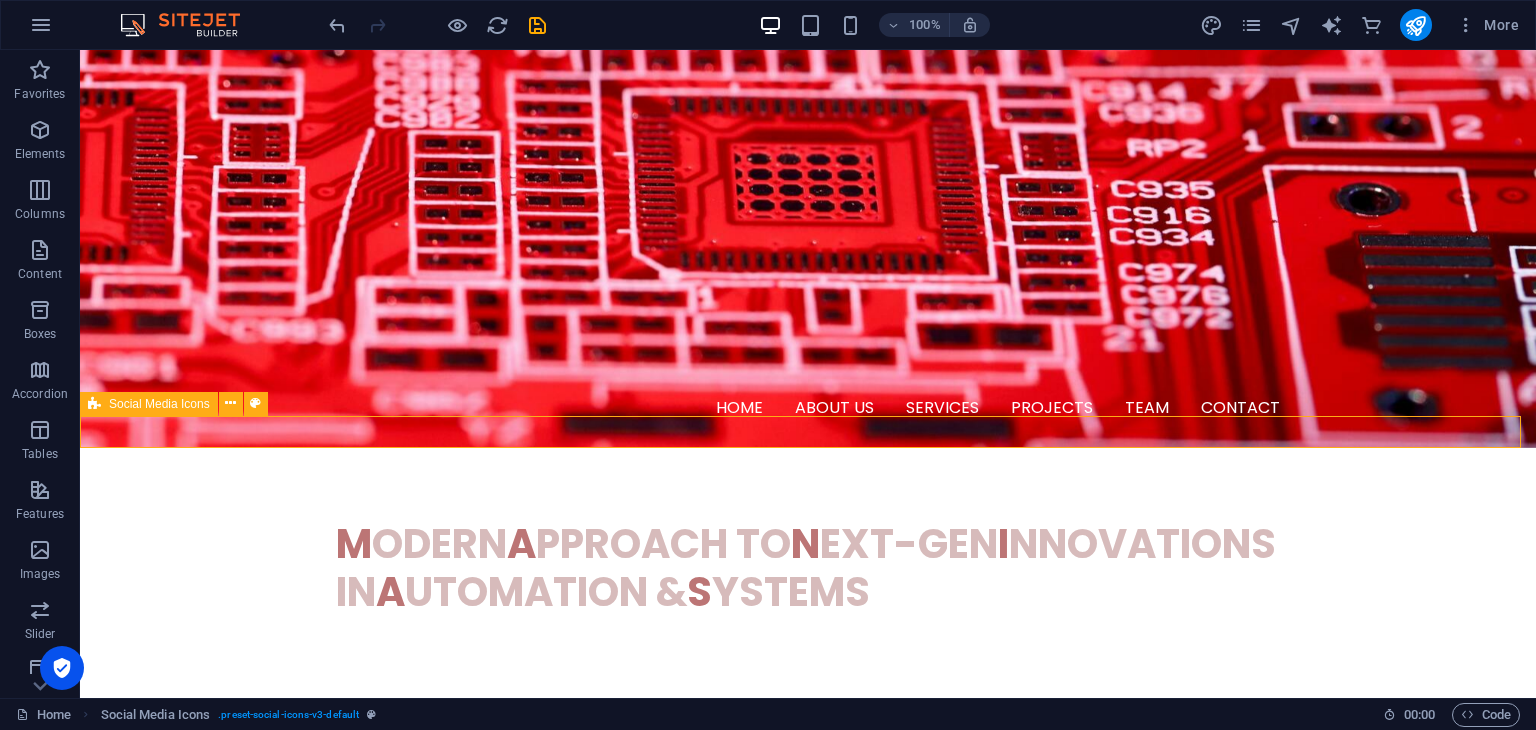 click at bounding box center (808, 1213) 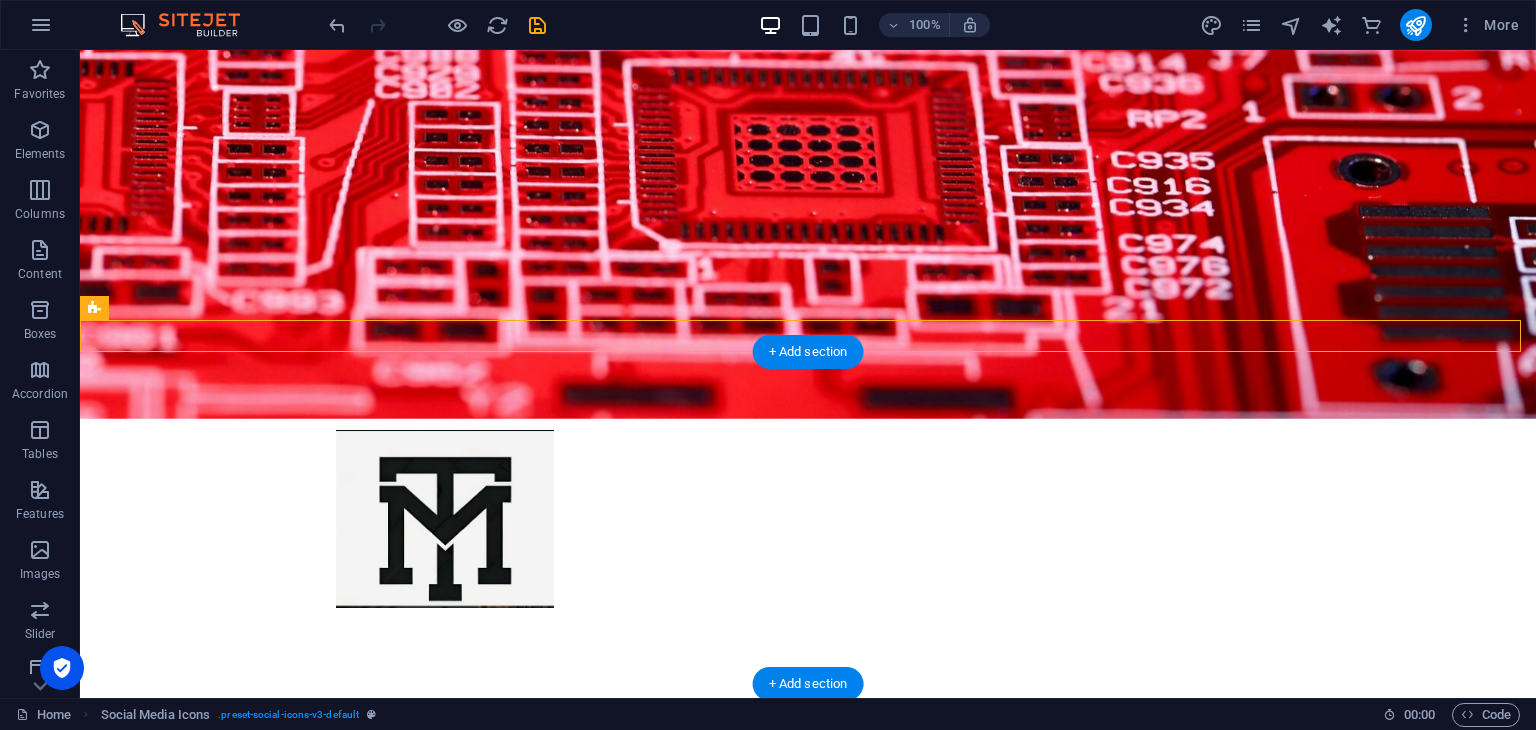 scroll, scrollTop: 600, scrollLeft: 0, axis: vertical 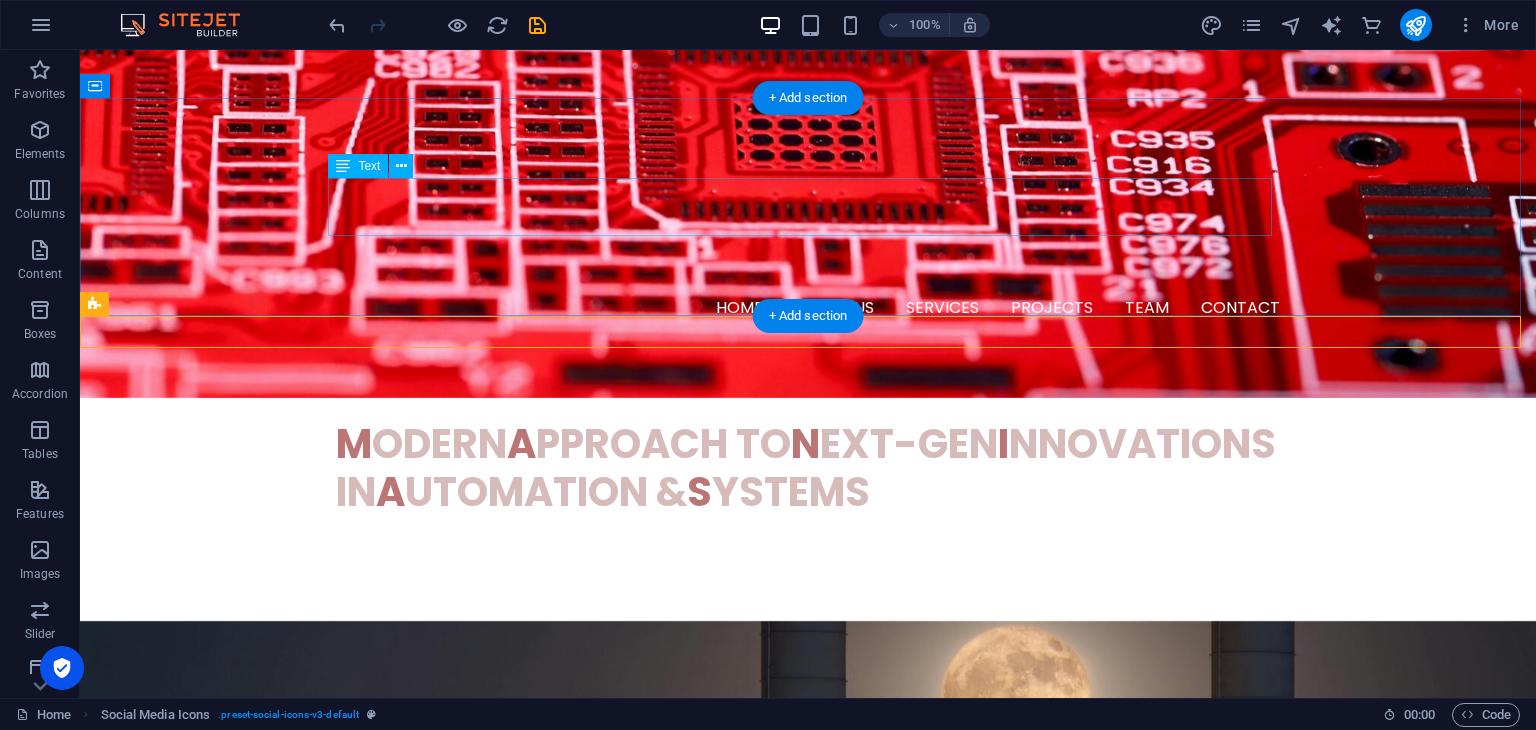 click on "Connect with us on social media!" at bounding box center [808, 948] 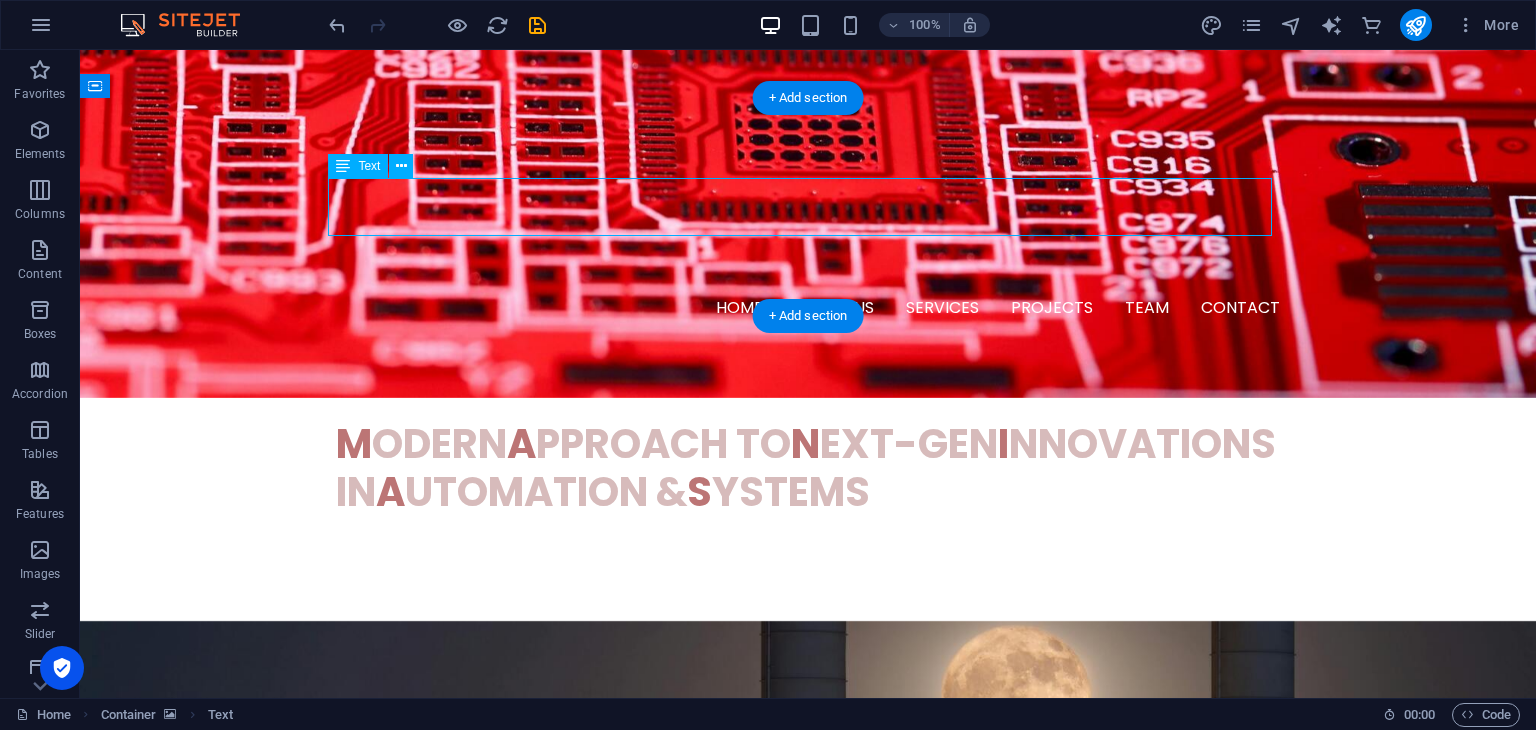 click on "Connect with us on social media!" at bounding box center [808, 948] 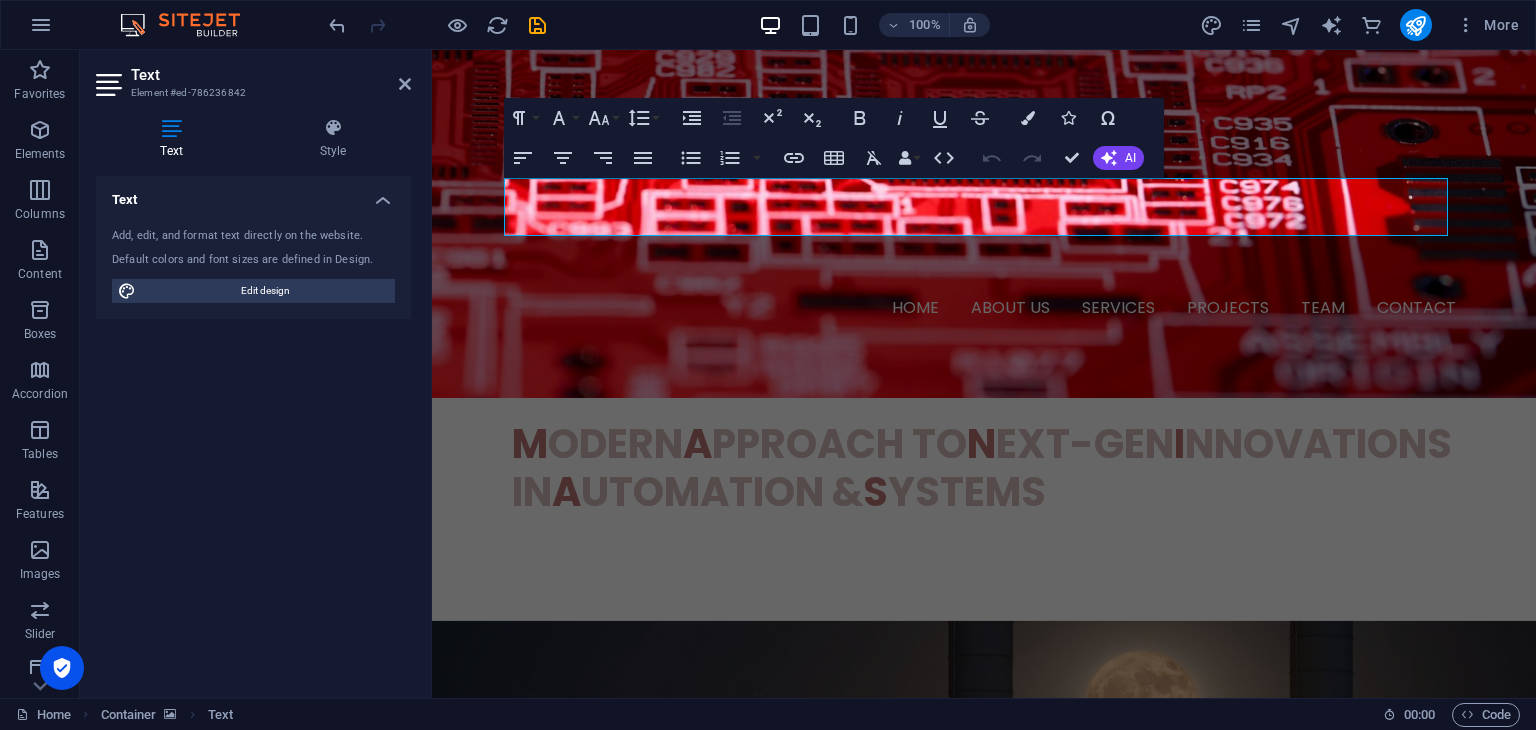 click at bounding box center (984, 730) 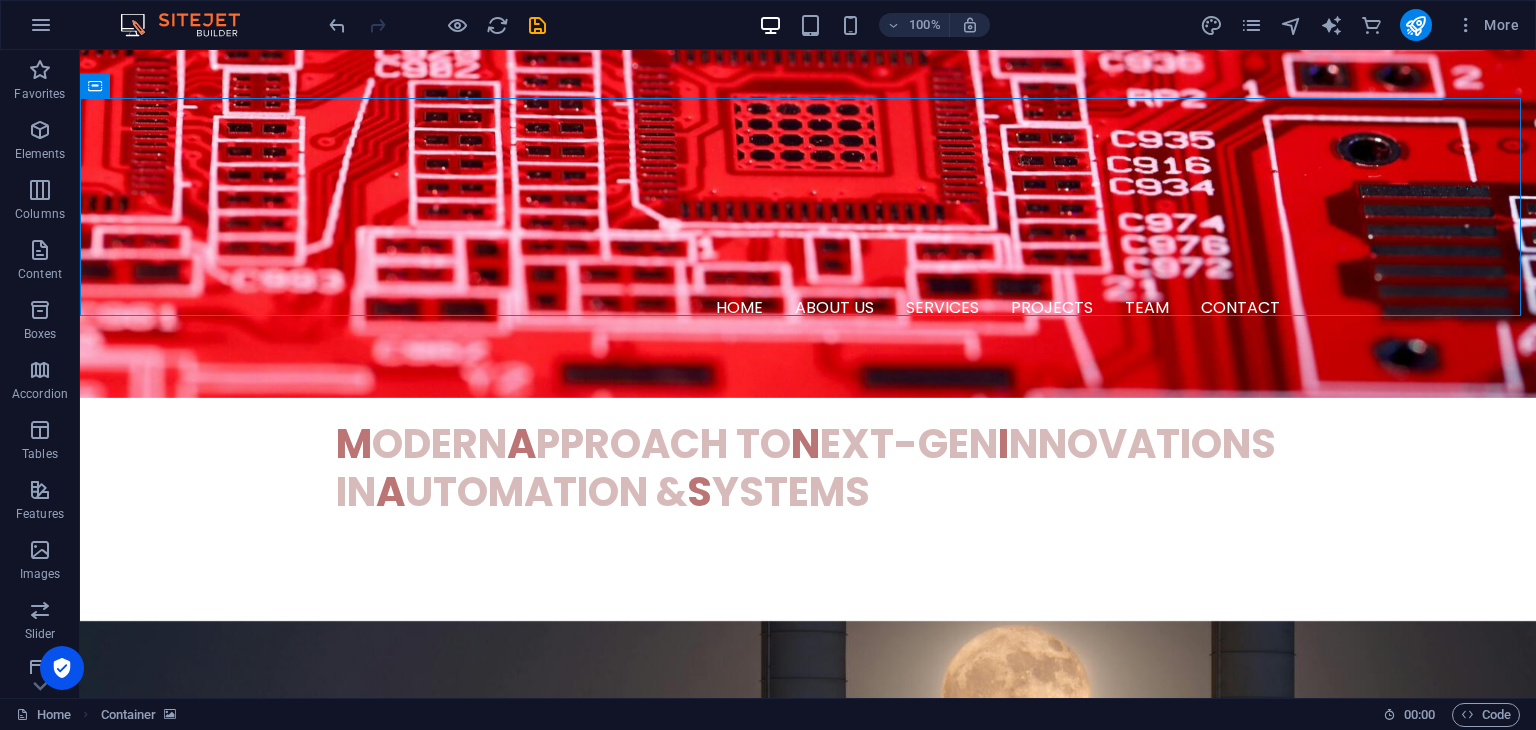 click at bounding box center [808, 730] 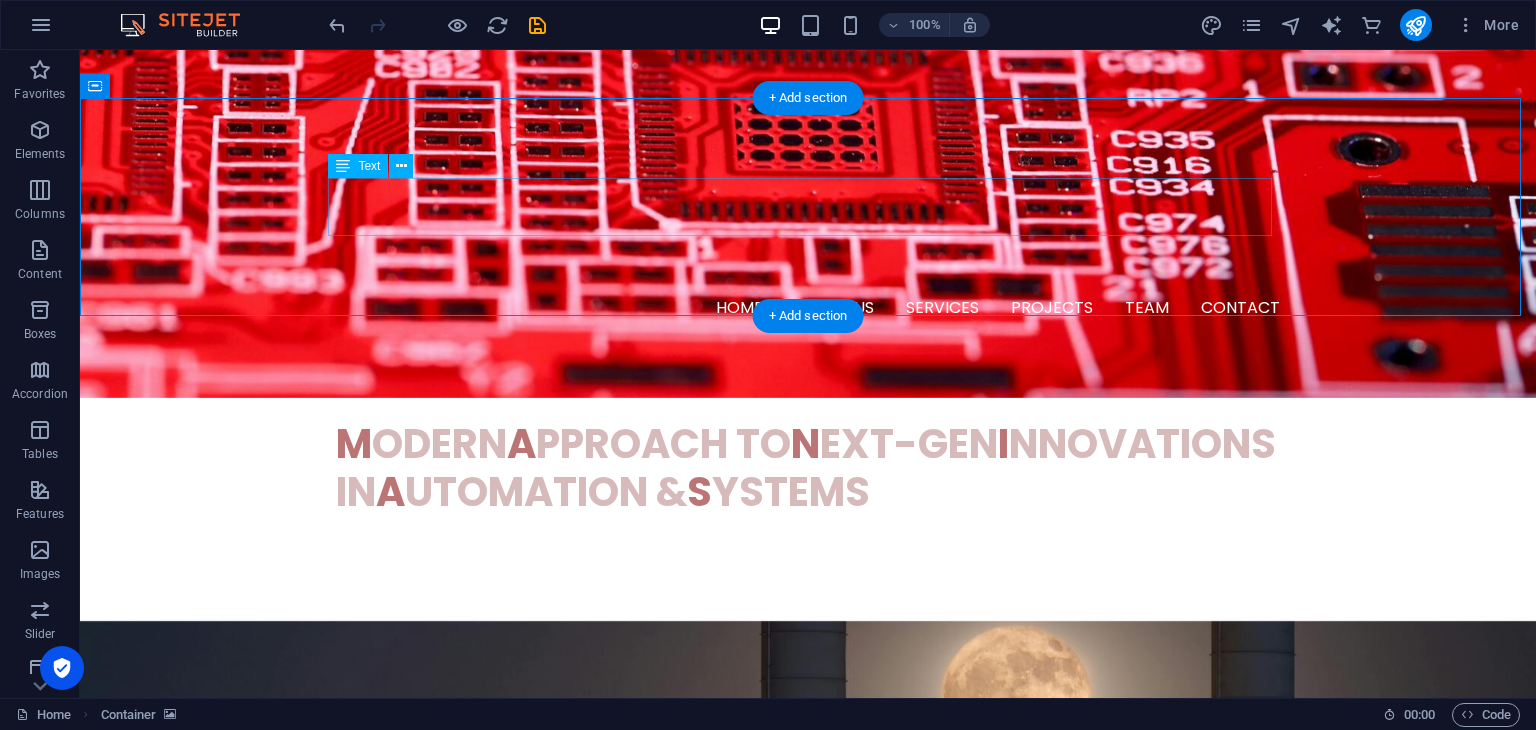 click on "Connect with us on social media!" at bounding box center [808, 948] 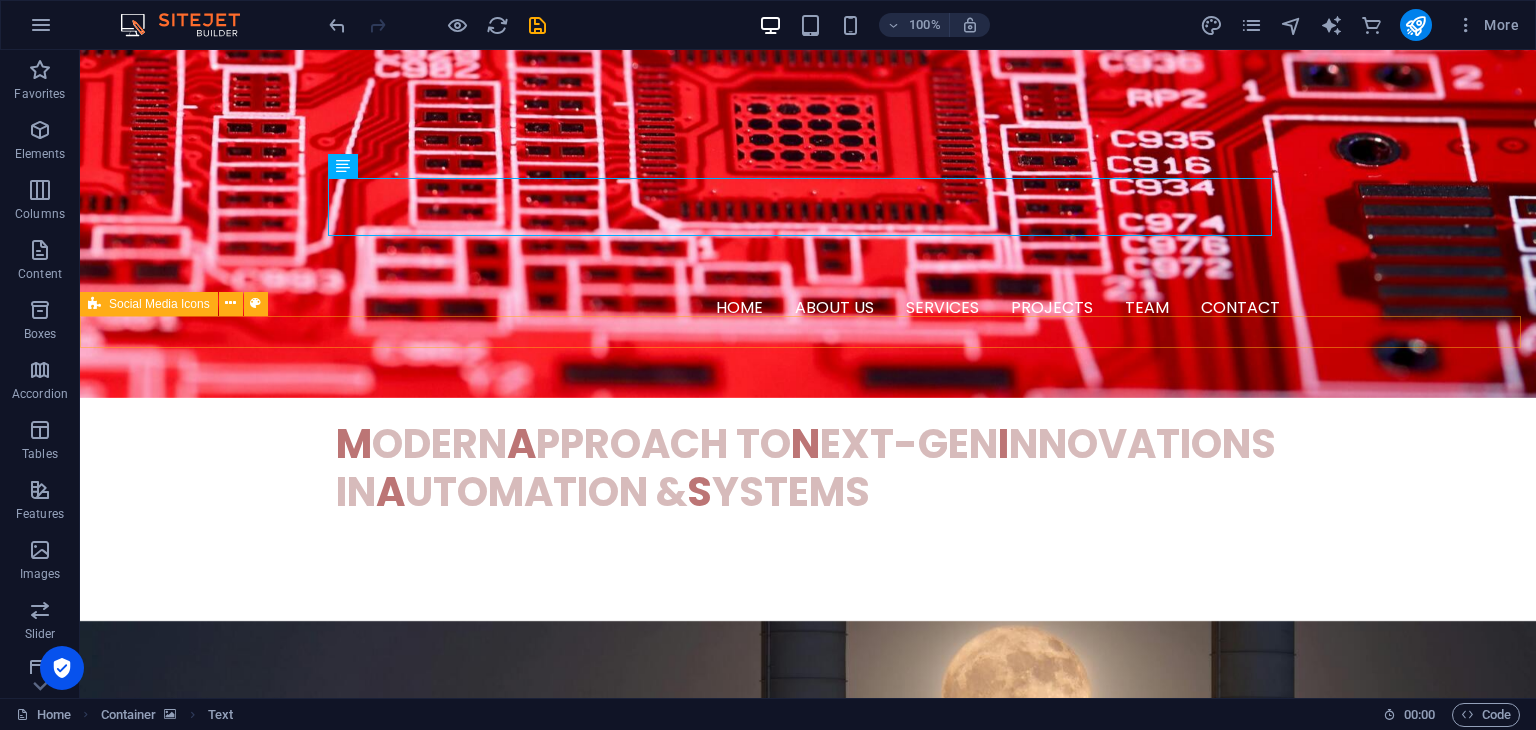 click at bounding box center (808, 1113) 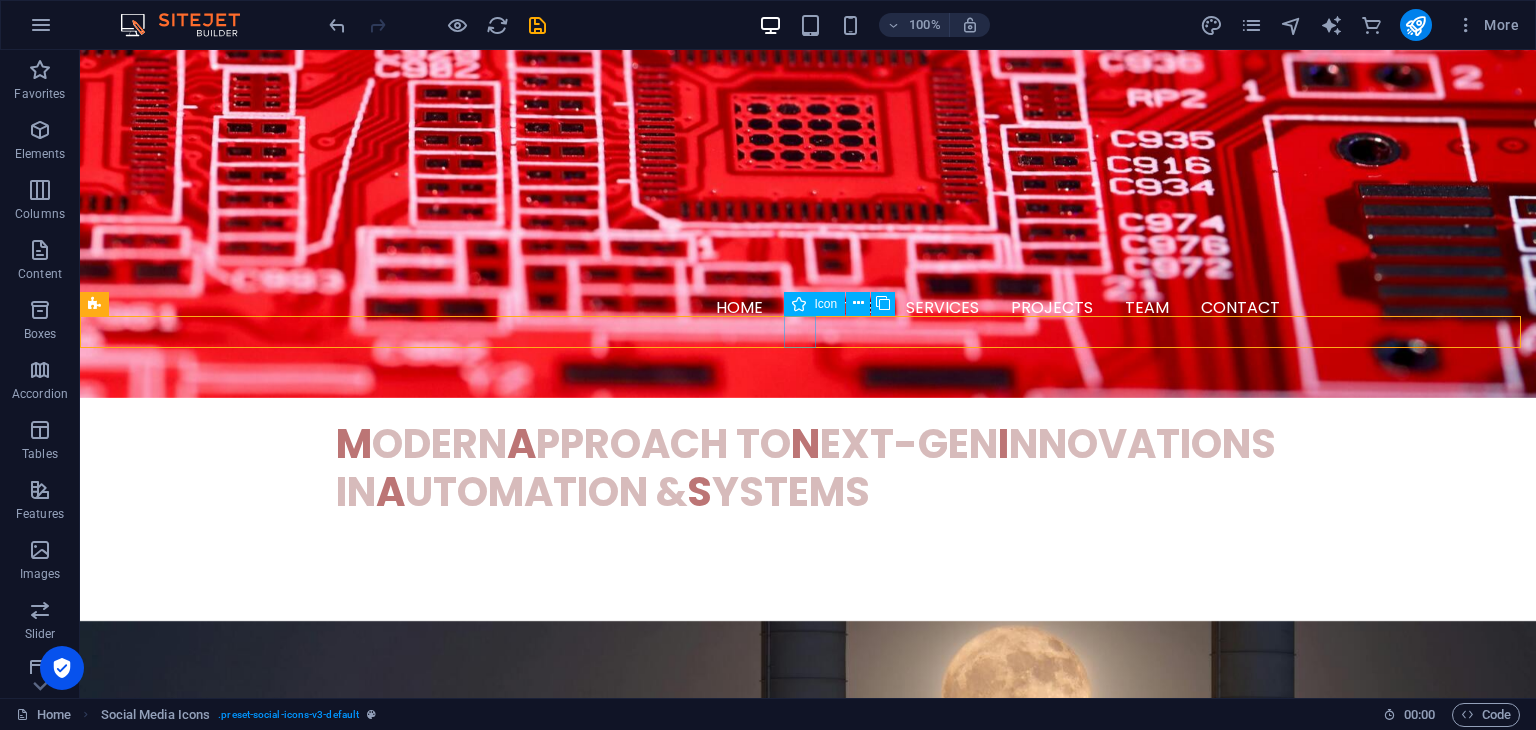 click at bounding box center [808, 1113] 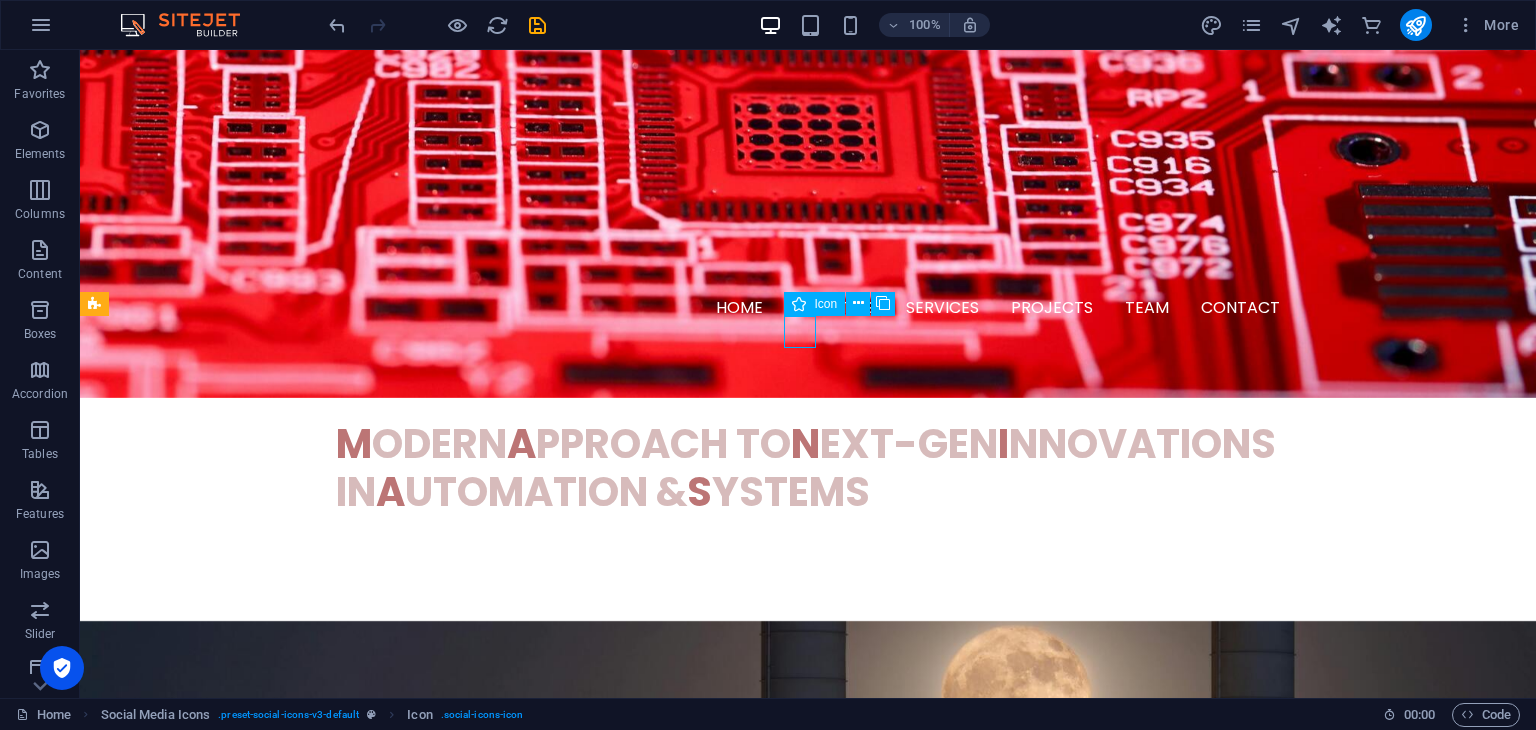 click at bounding box center (808, 1113) 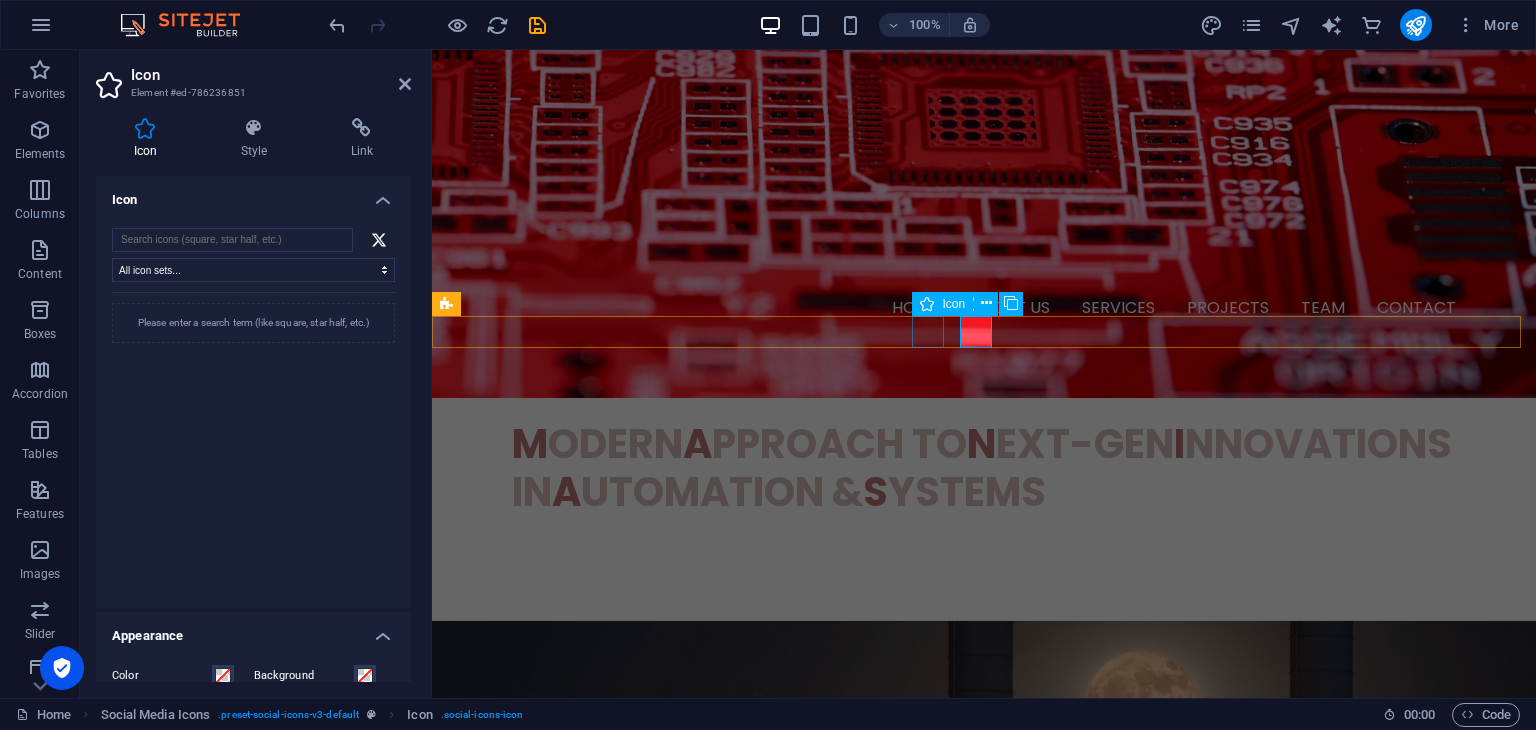 type 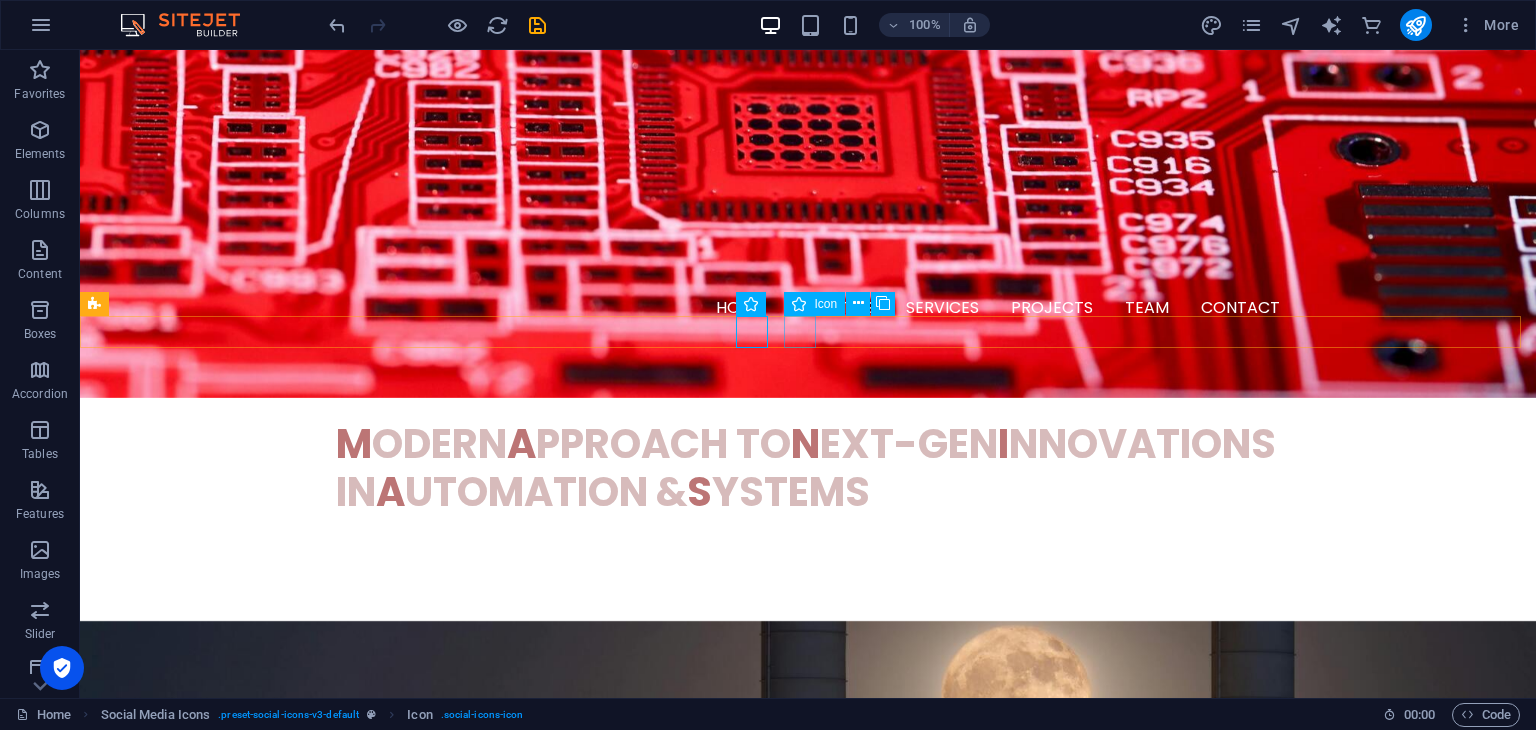 click at bounding box center (808, 1113) 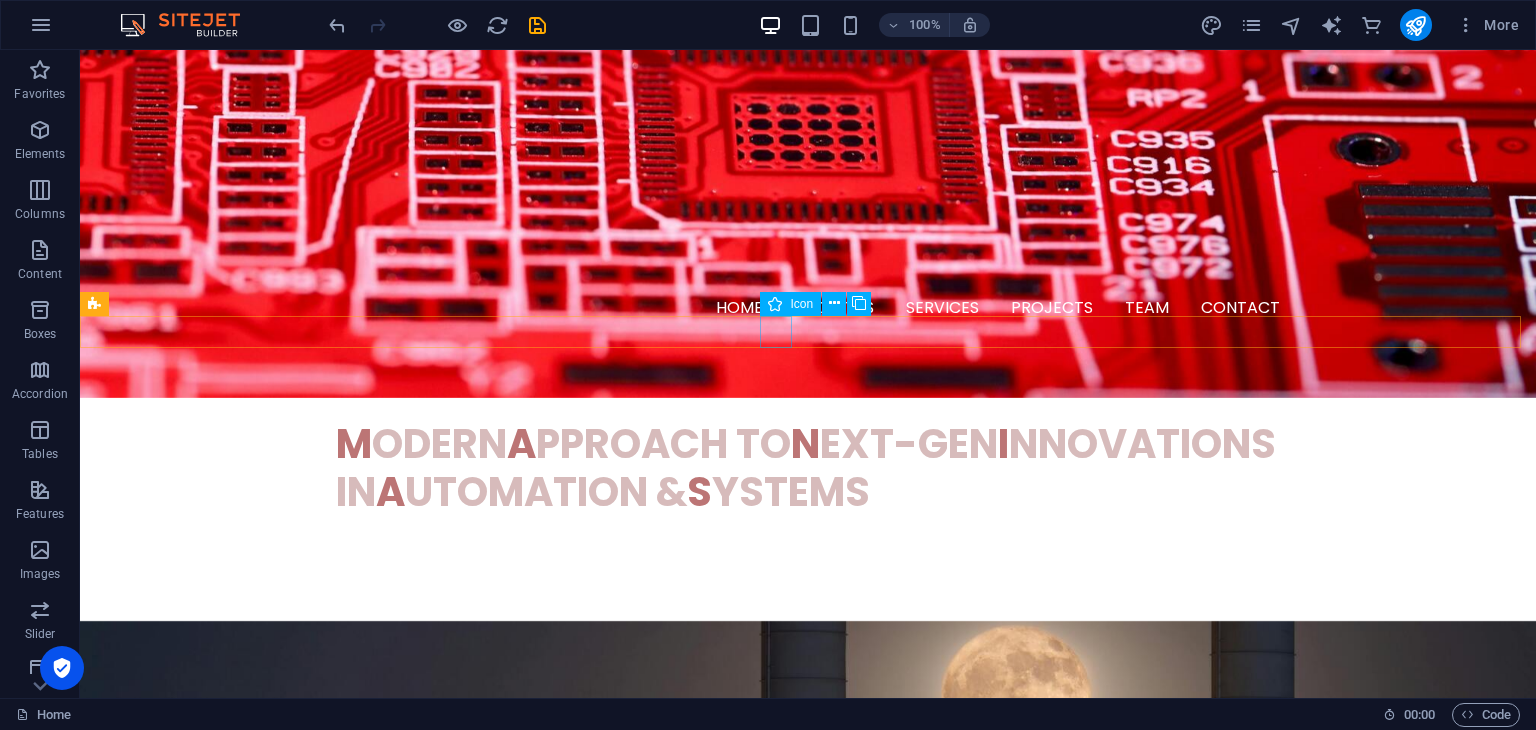 click at bounding box center (808, 1073) 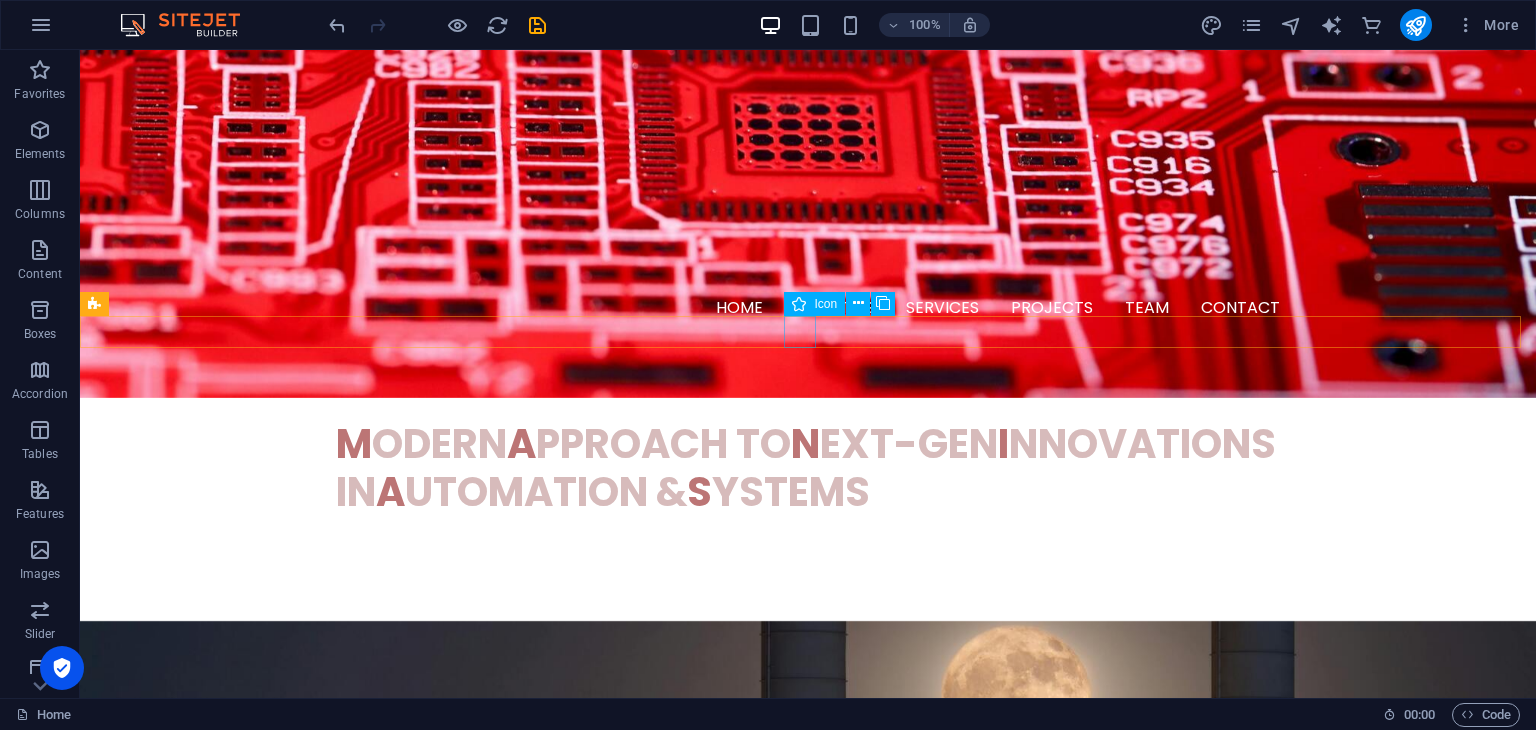 click at bounding box center [808, 1073] 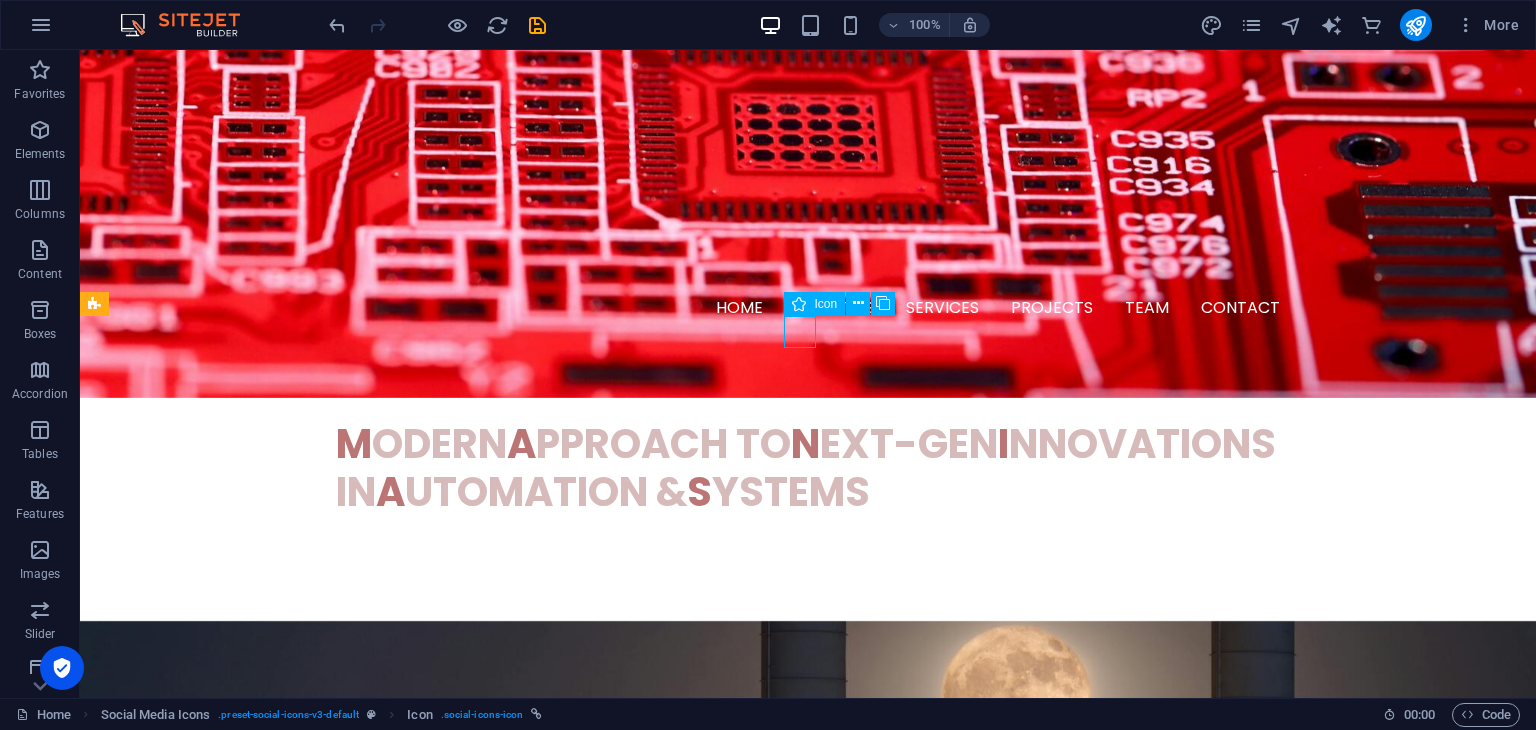 click at bounding box center [808, 1073] 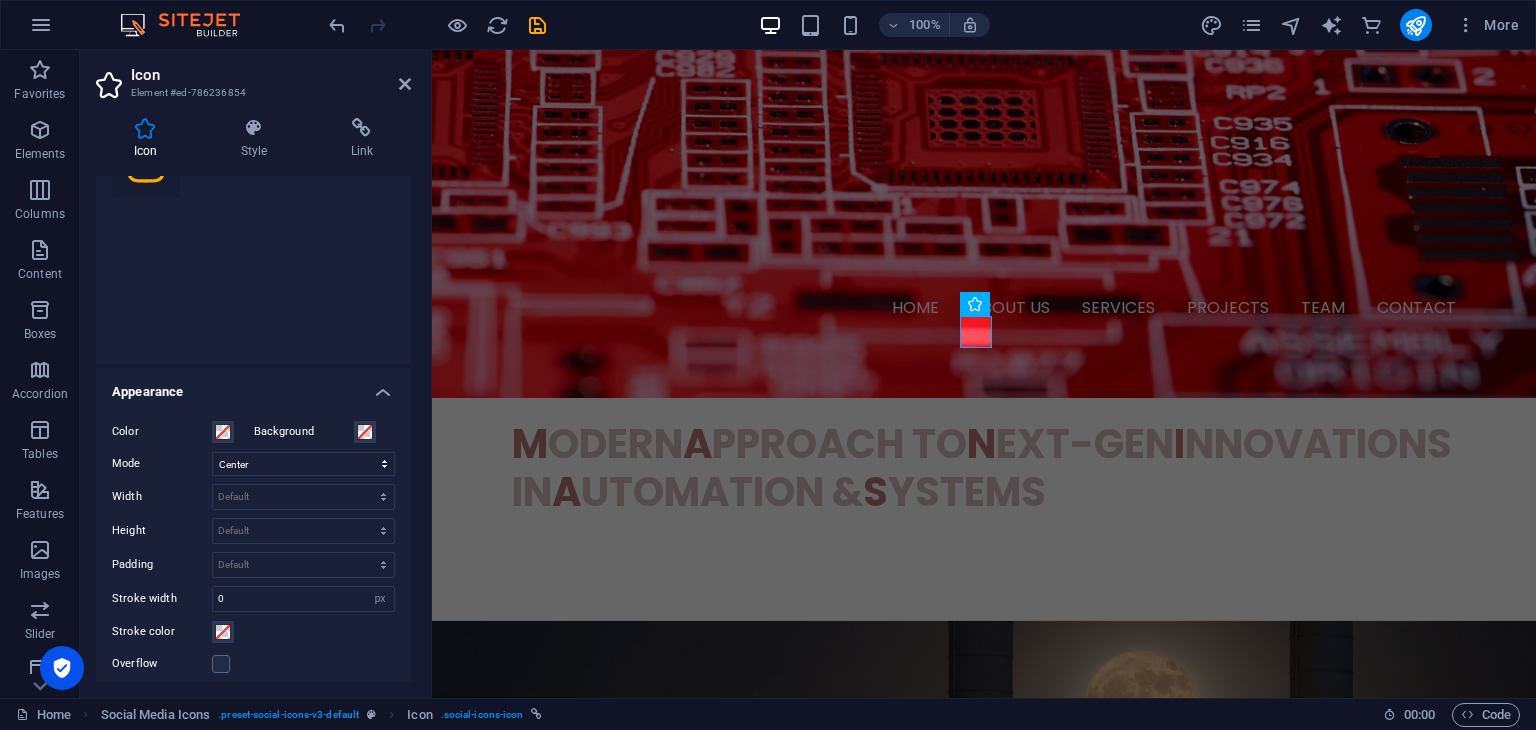 scroll, scrollTop: 242, scrollLeft: 0, axis: vertical 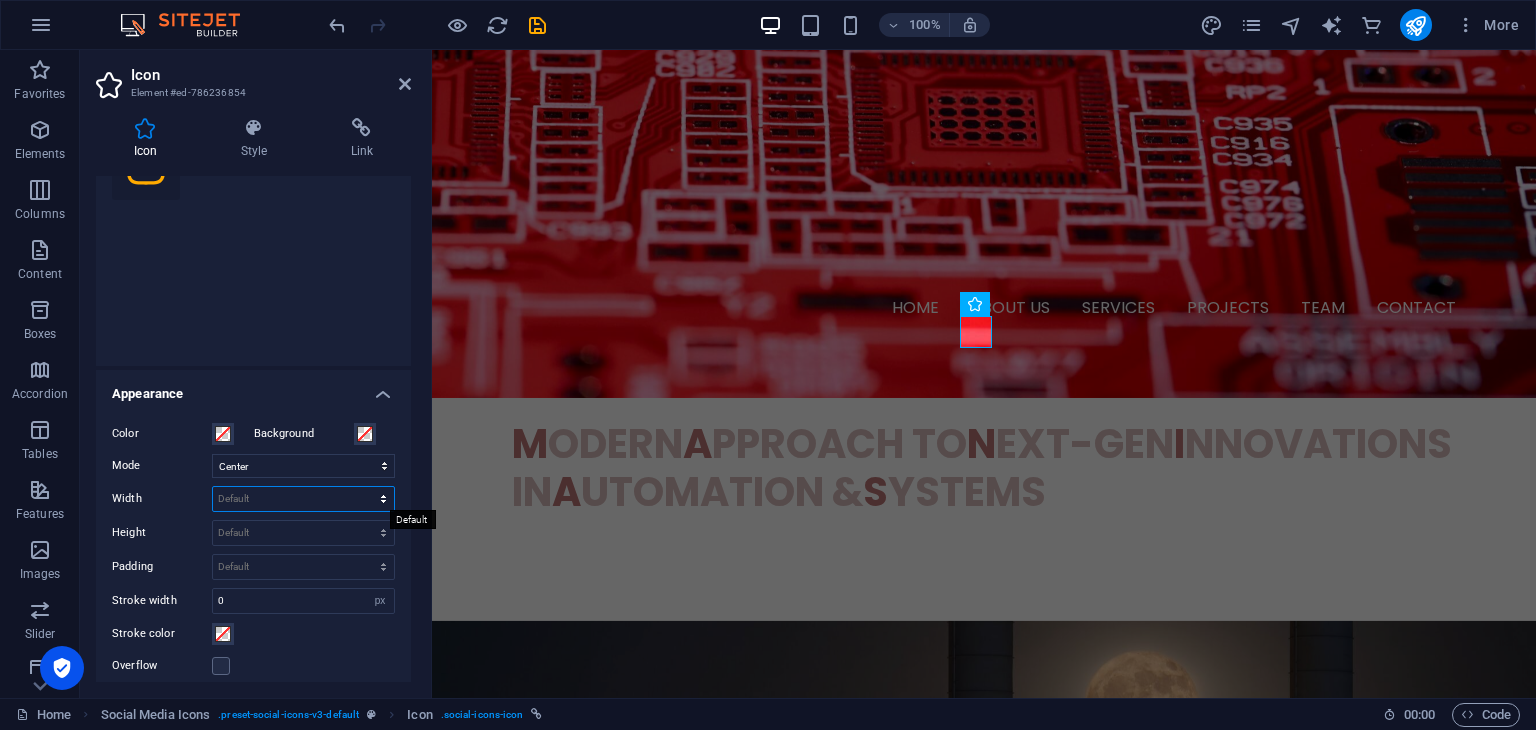 click on "Default auto px rem % em vh vw" at bounding box center [303, 499] 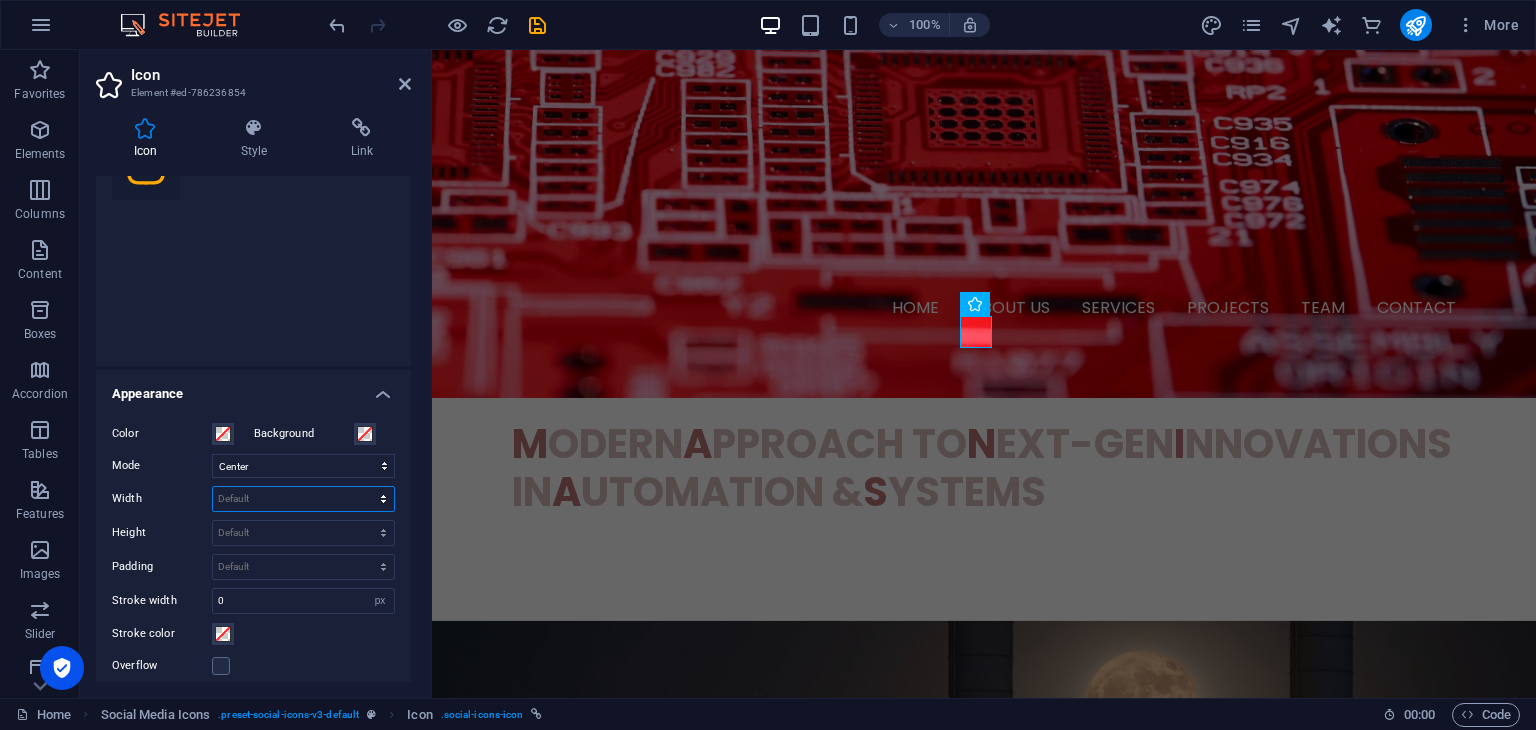 select on "%" 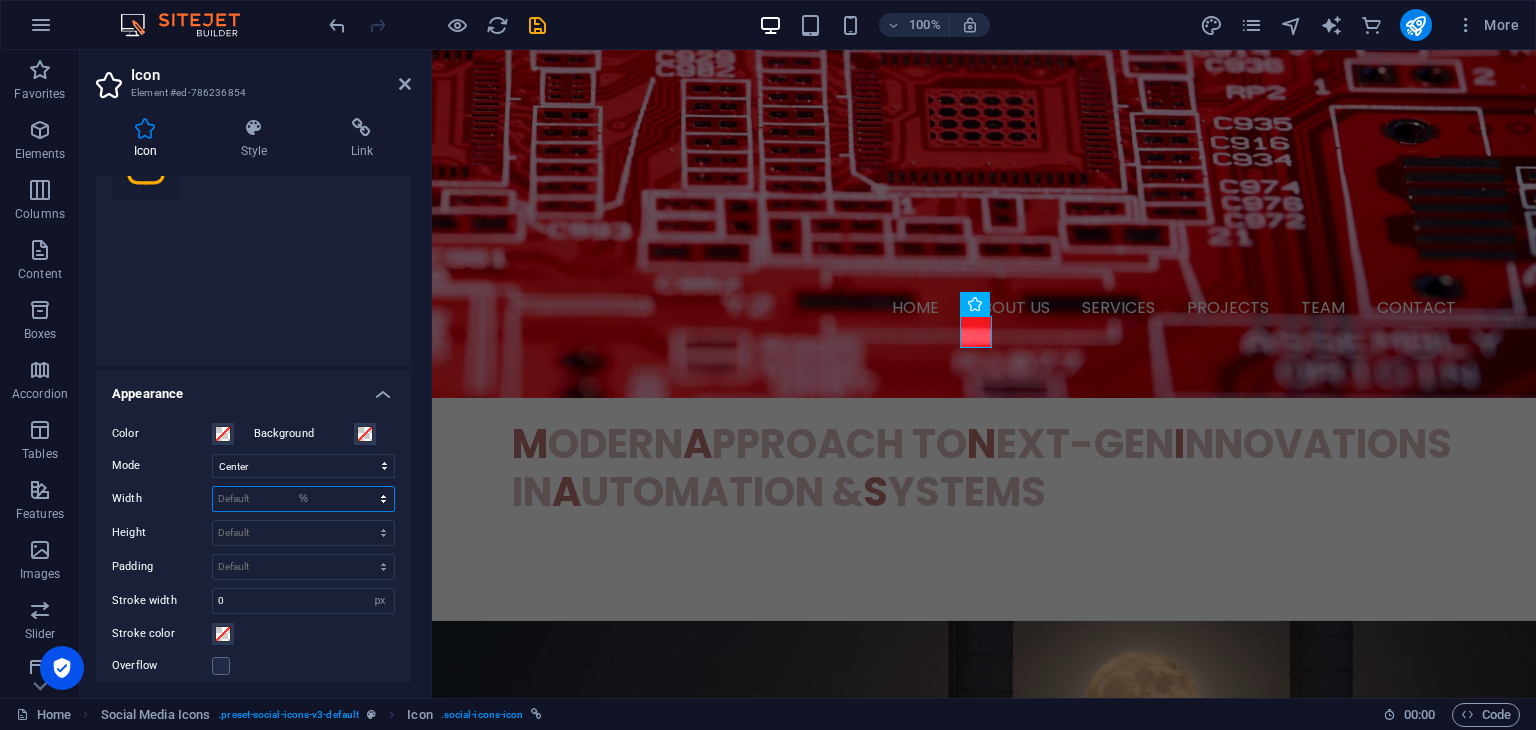 click on "Default auto px rem % em vh vw" at bounding box center (303, 499) 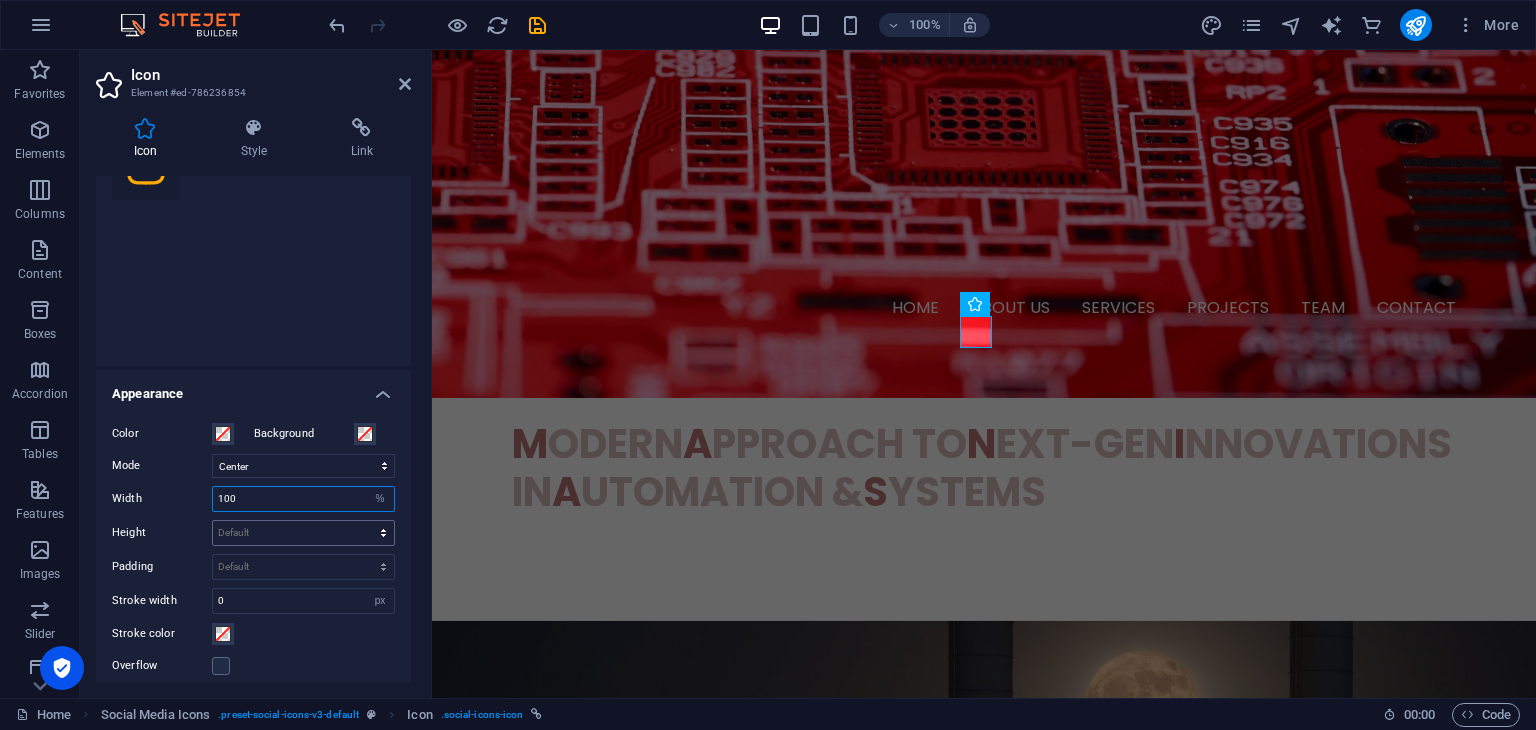 type on "100" 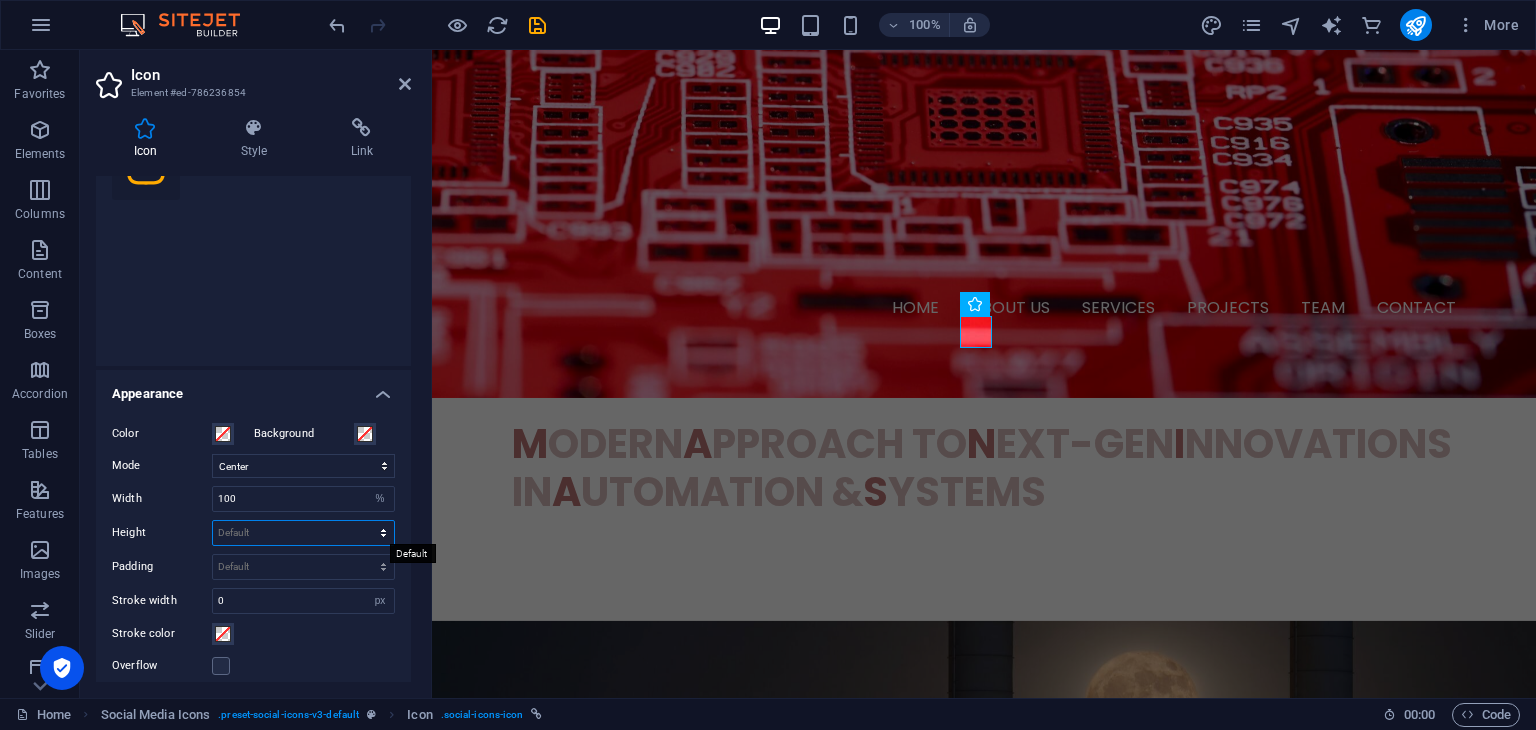 click on "Default auto px rem em vh vw" at bounding box center (303, 533) 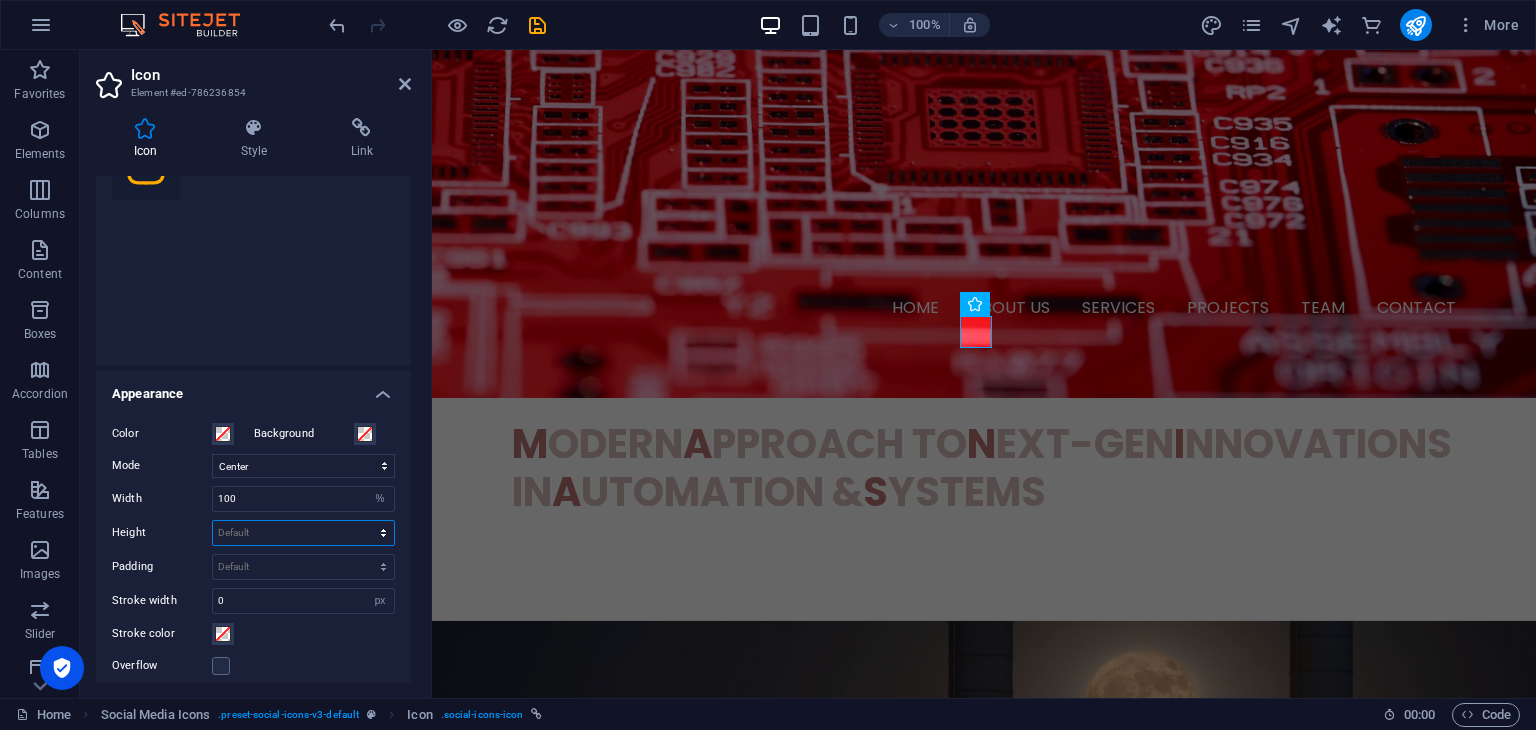 select on "px" 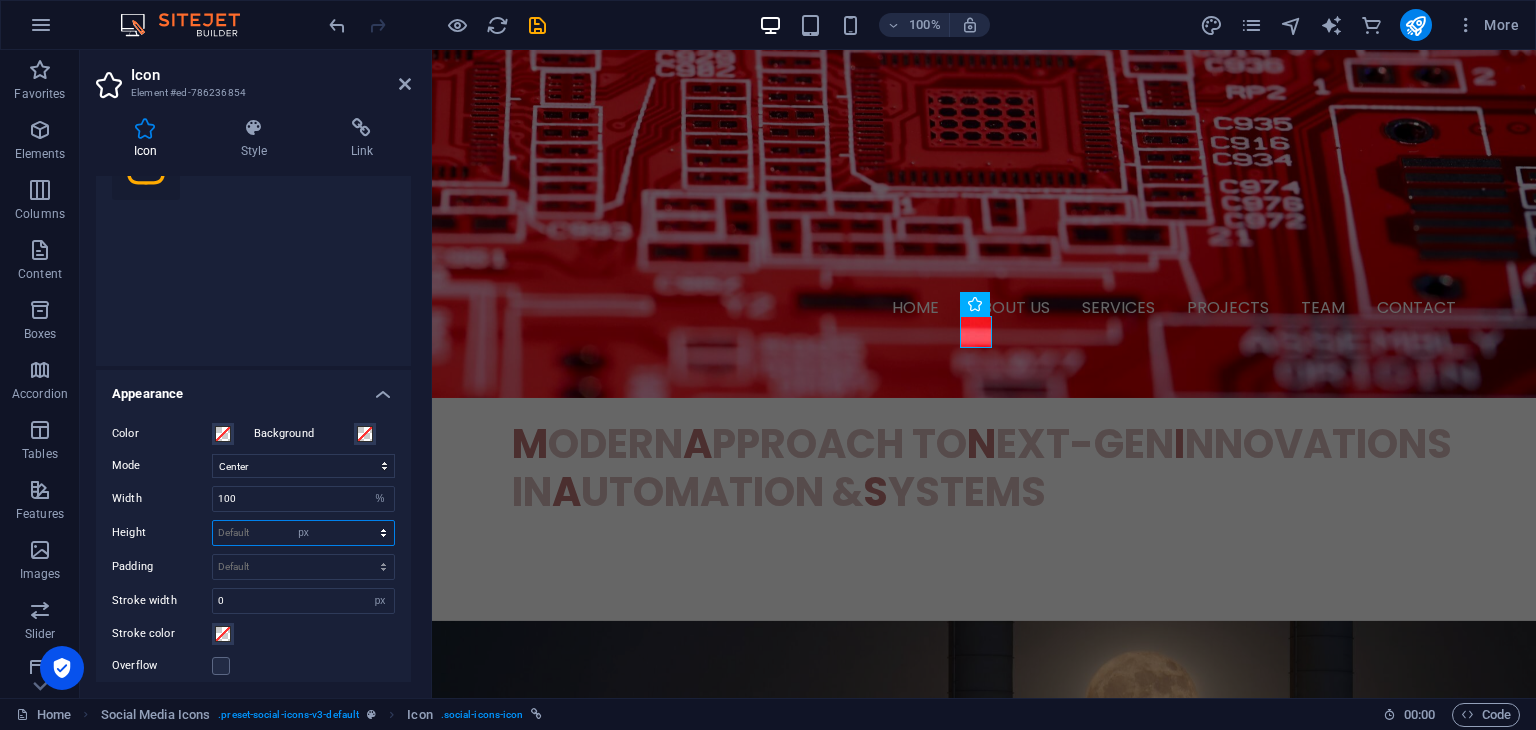 click on "Default auto px rem em vh vw" at bounding box center [303, 533] 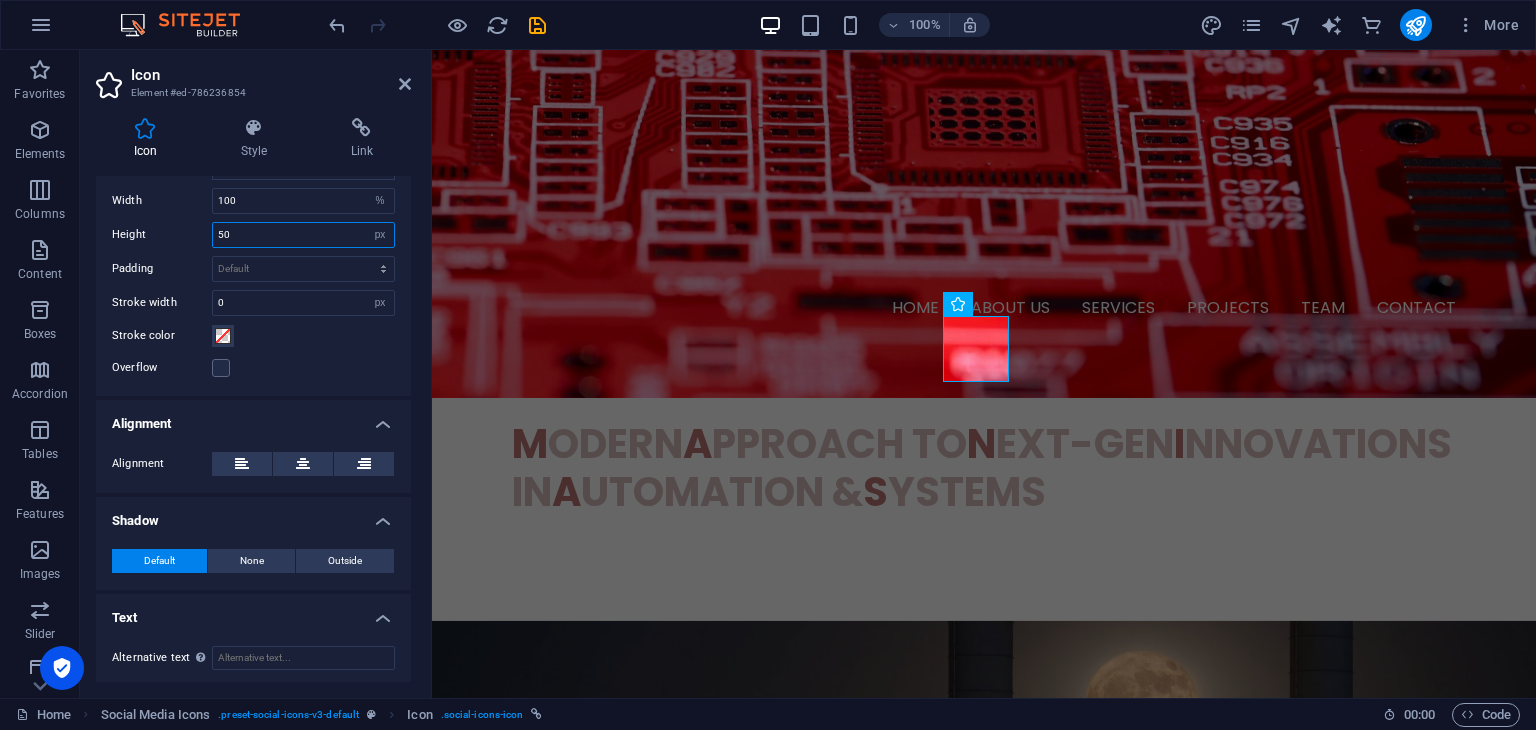 scroll, scrollTop: 542, scrollLeft: 0, axis: vertical 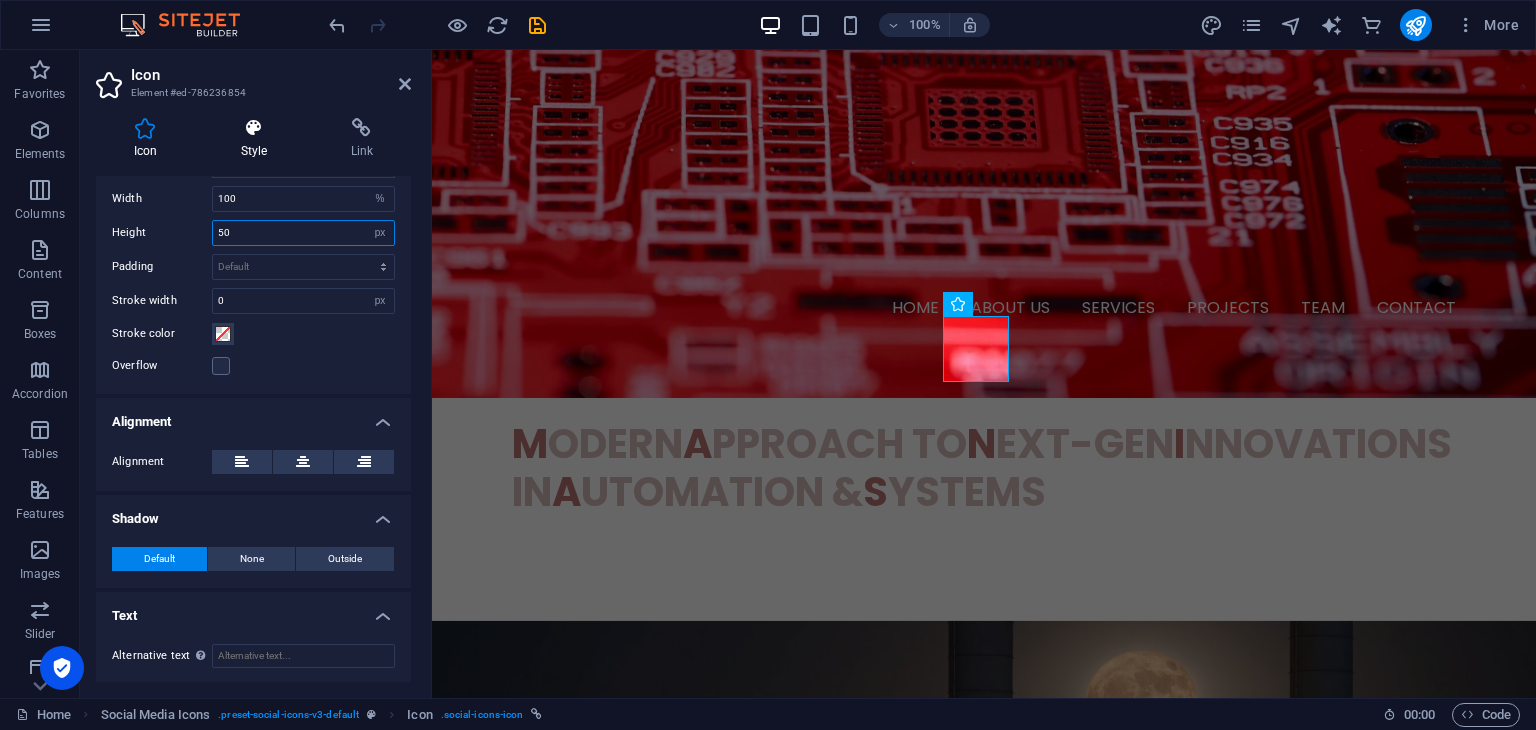 type on "50" 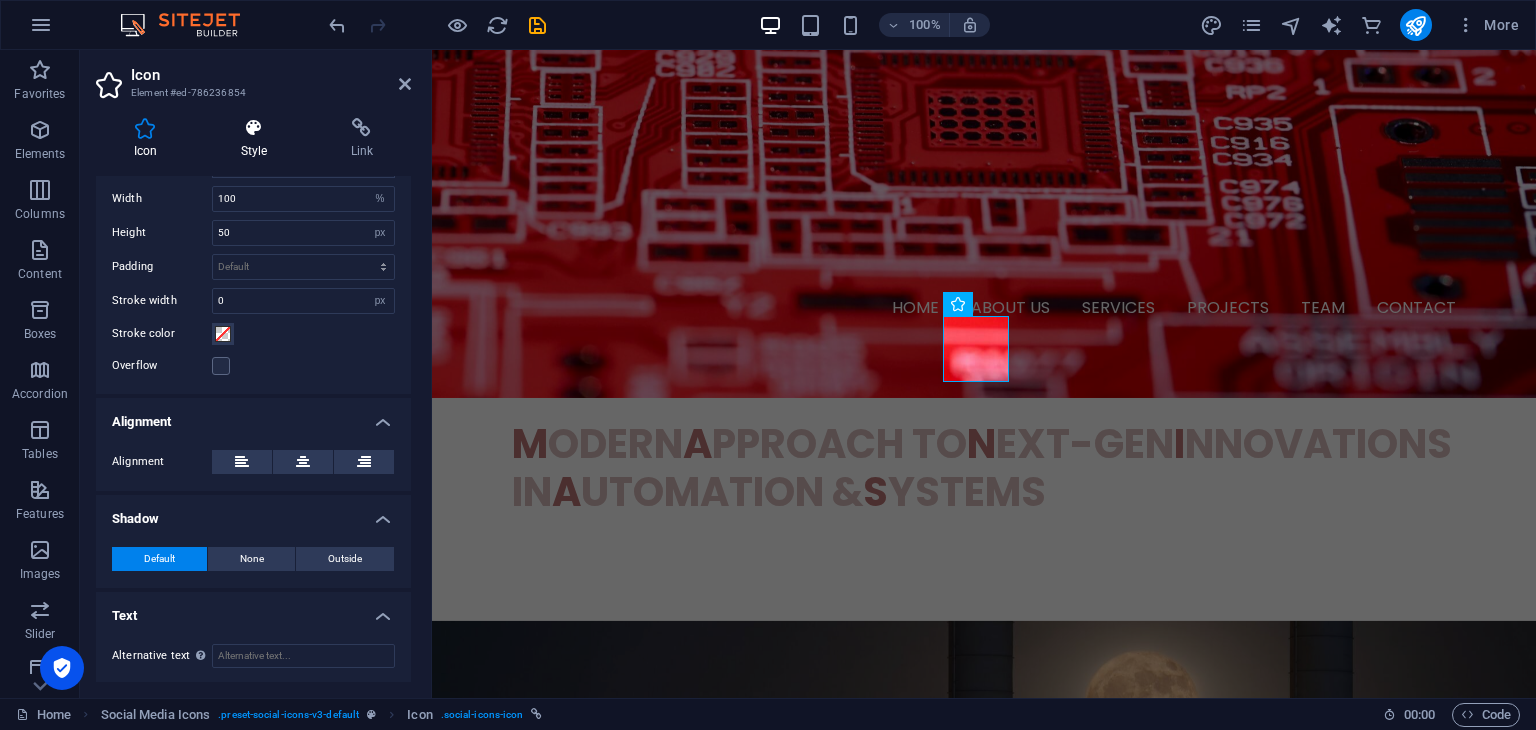 click on "Style" at bounding box center [258, 139] 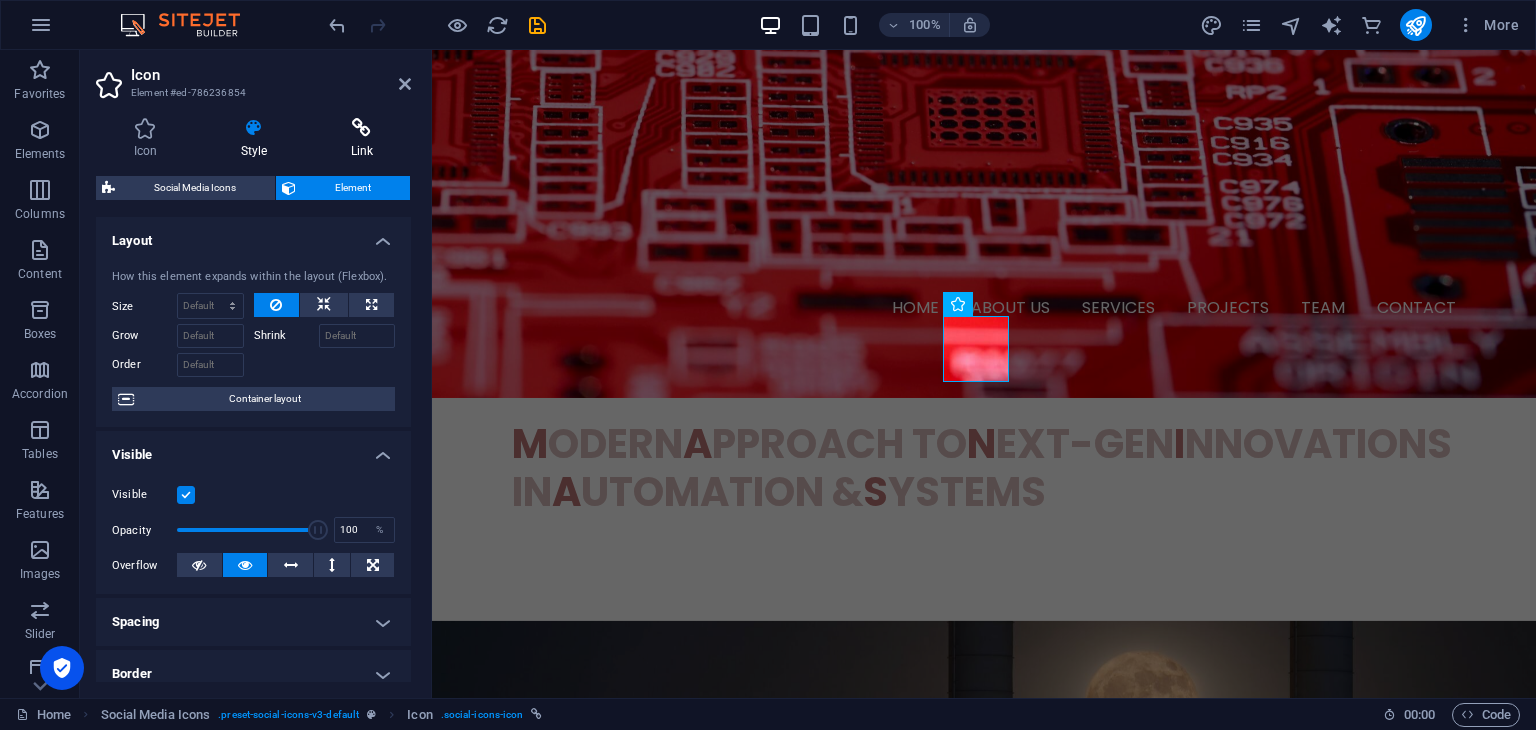 click on "Link" at bounding box center (362, 139) 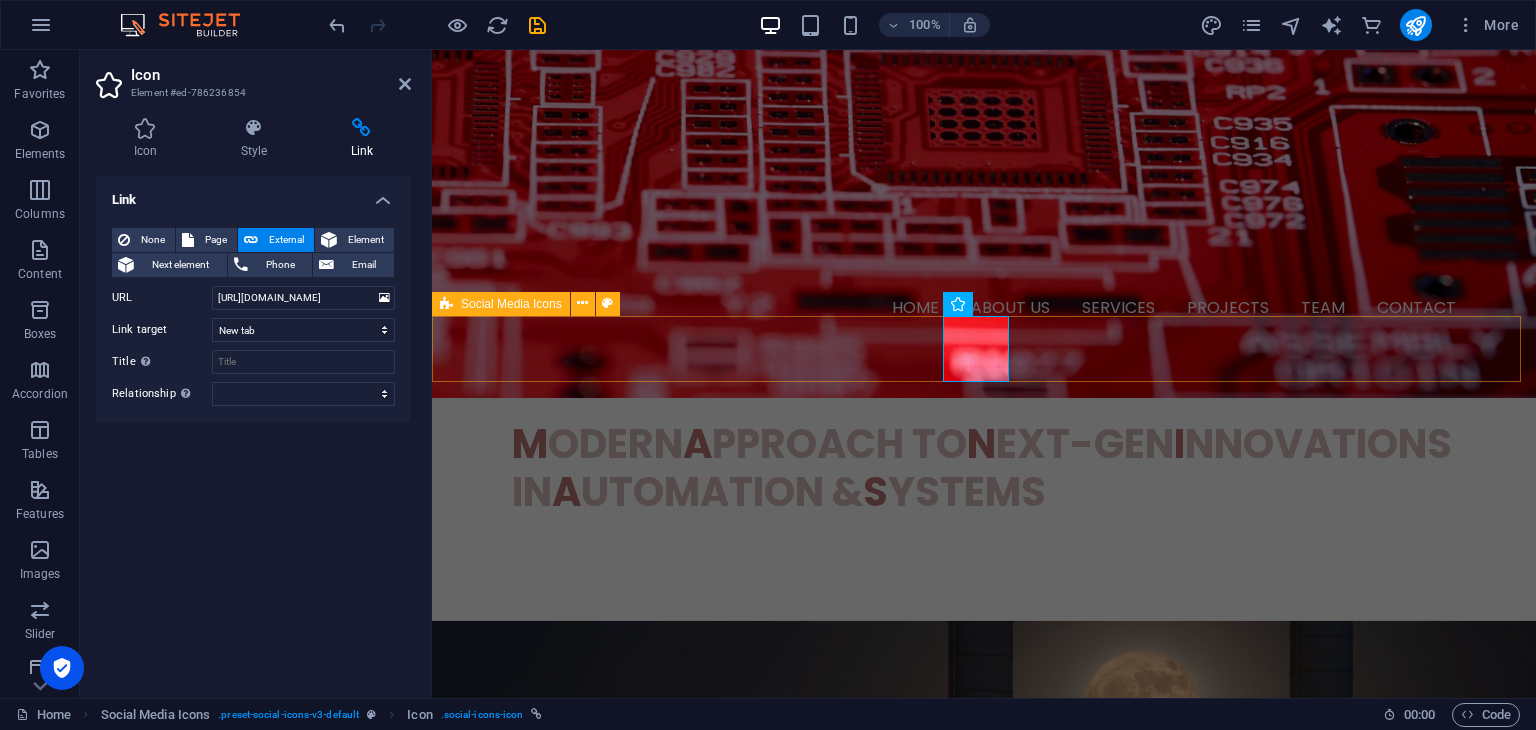 click at bounding box center (984, 1090) 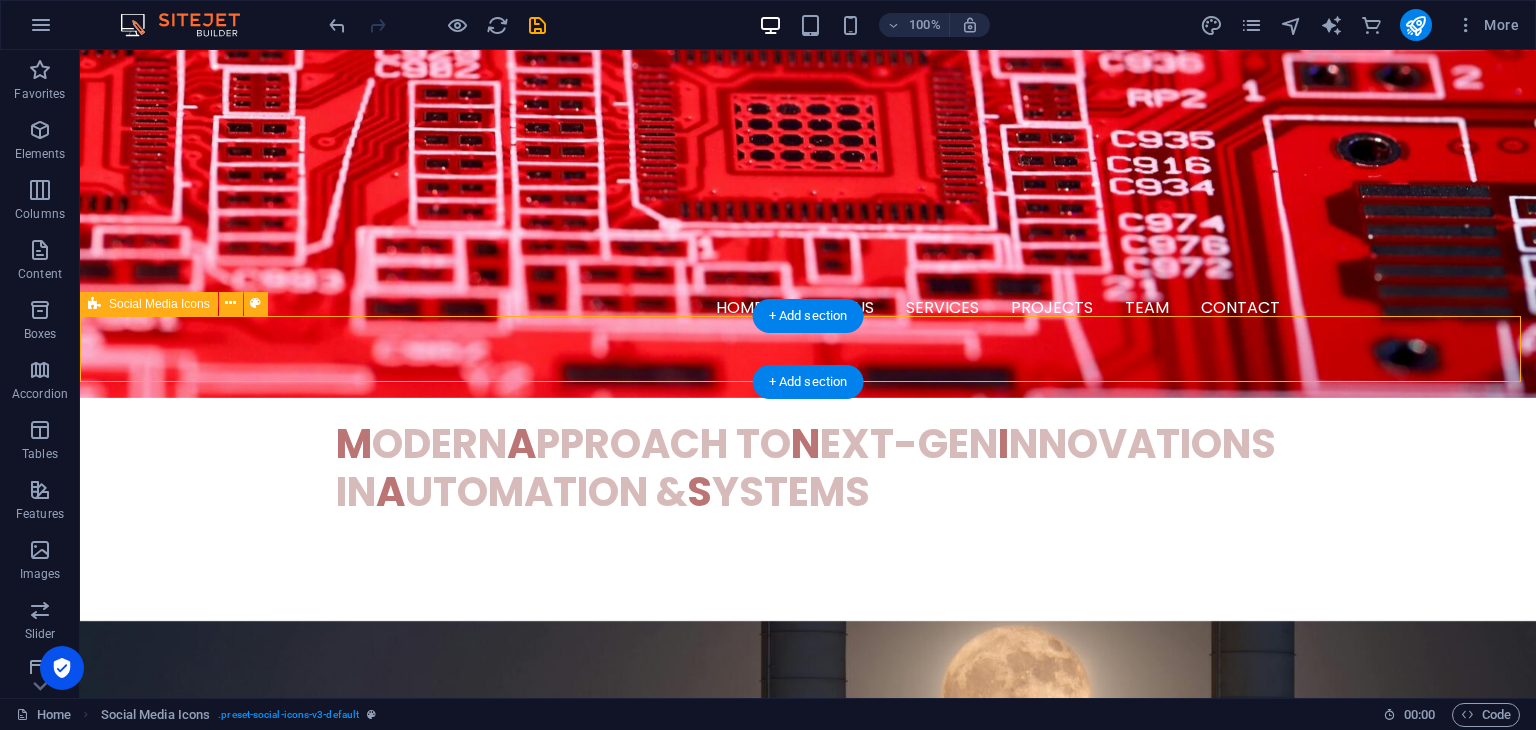 click at bounding box center [808, 1090] 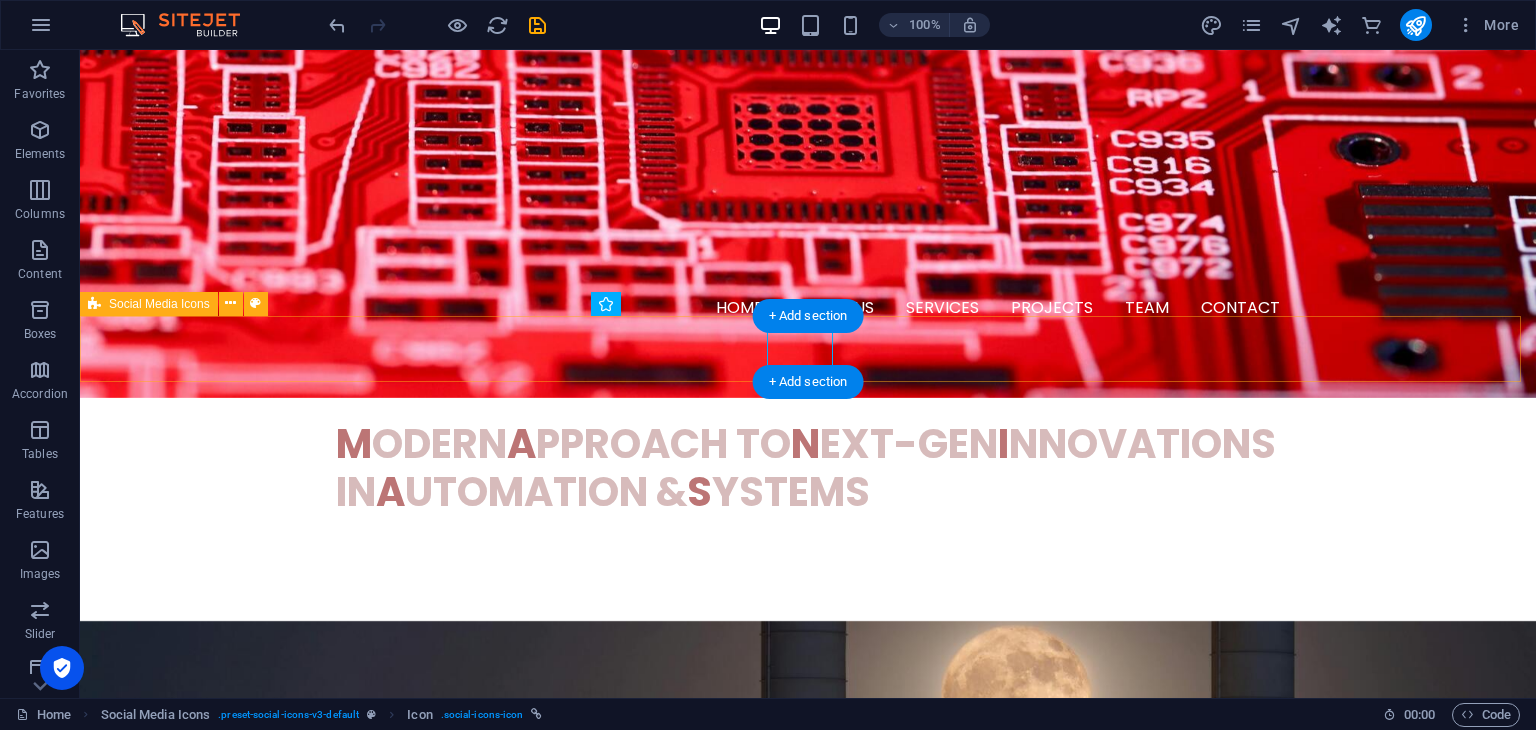 click at bounding box center [808, 1090] 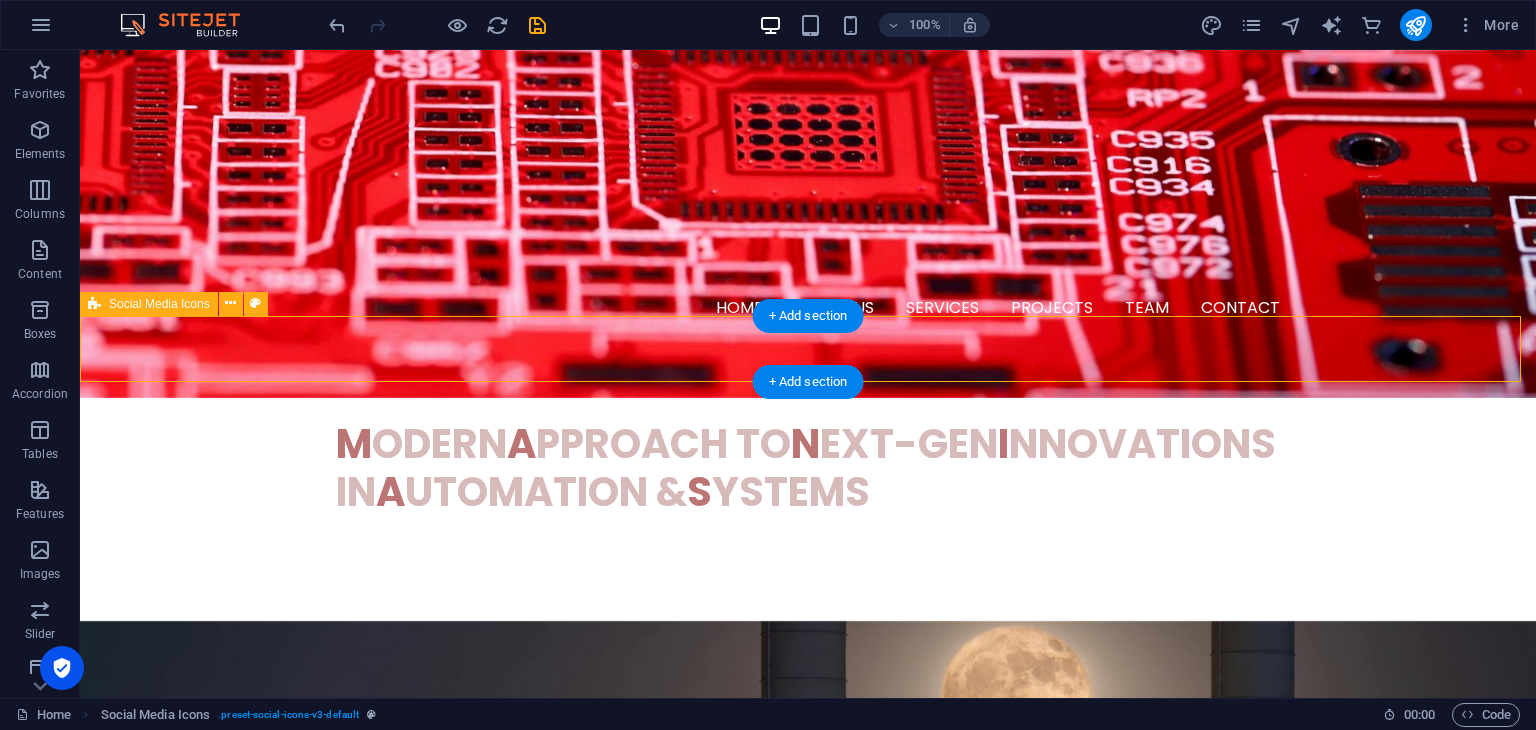 click at bounding box center [808, 1090] 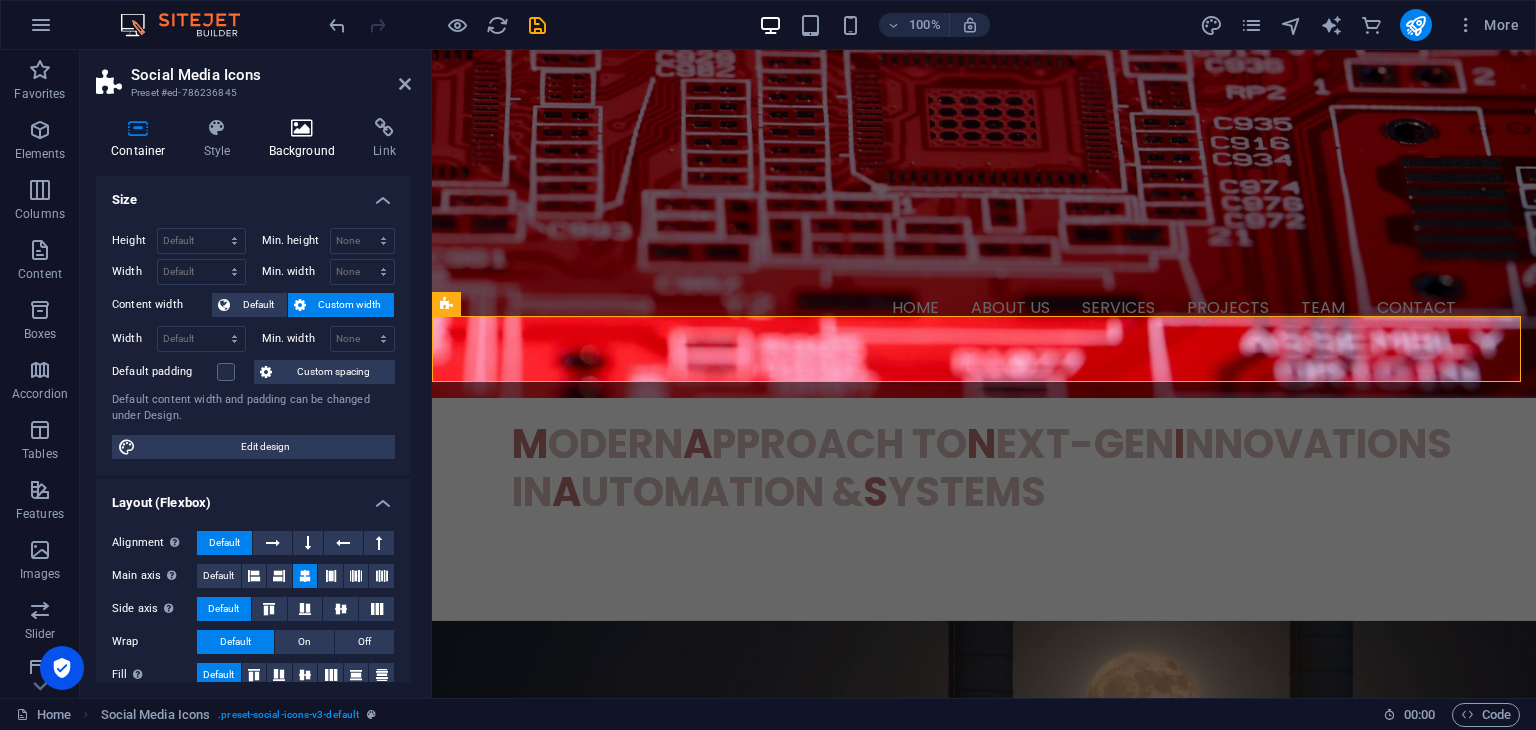 click on "Background" at bounding box center (306, 139) 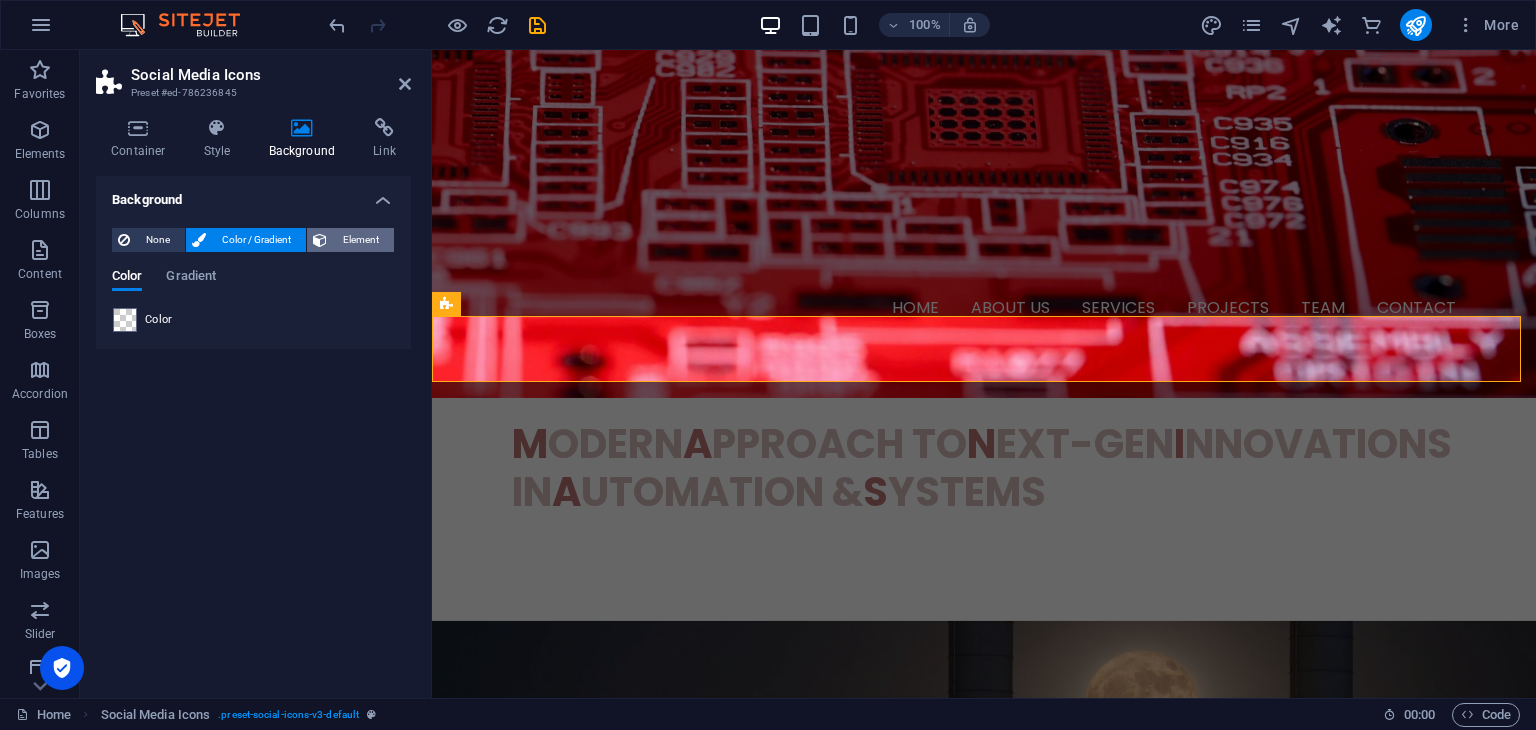 click on "Element" at bounding box center (360, 240) 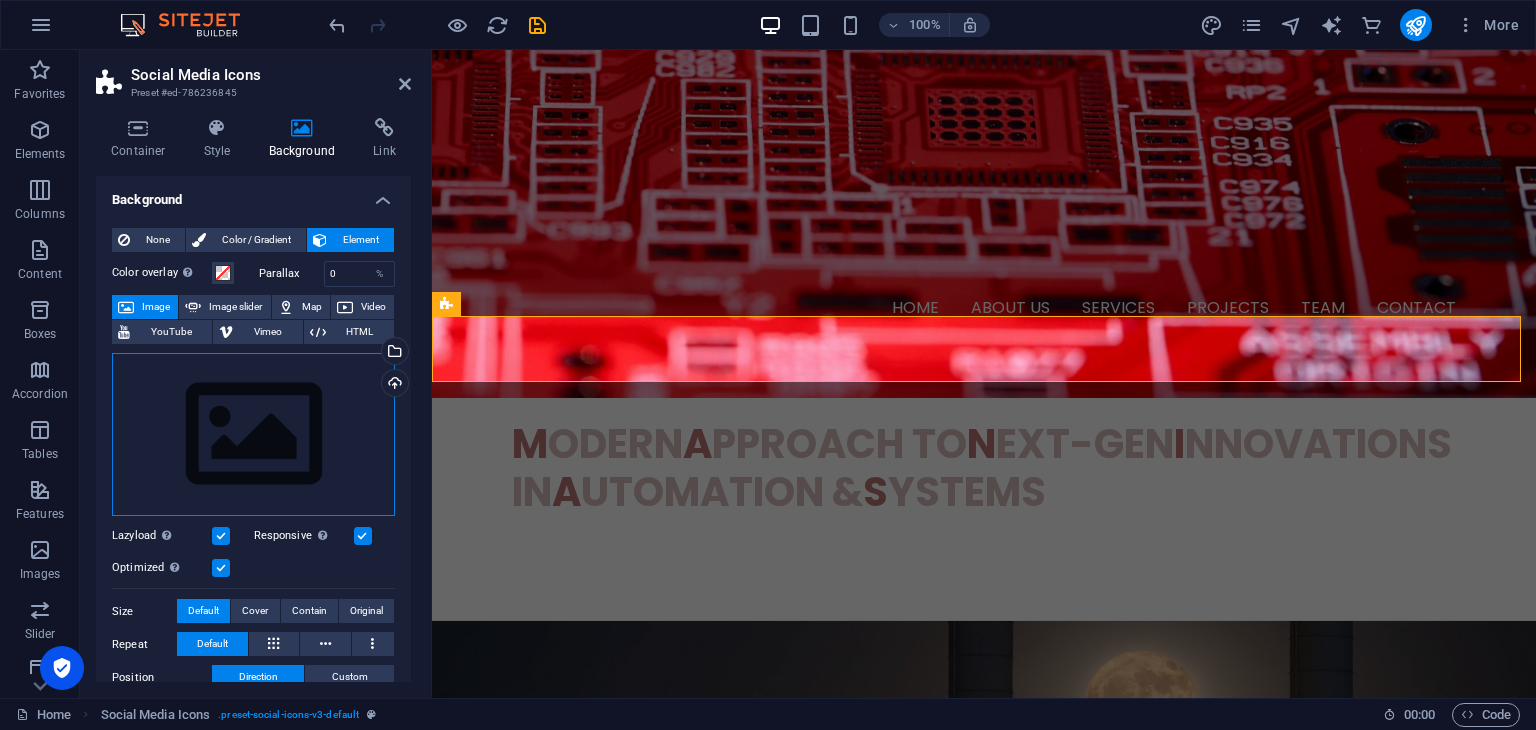click on "Drag files here, click to choose files or select files from Files or our free stock photos & videos" at bounding box center (253, 435) 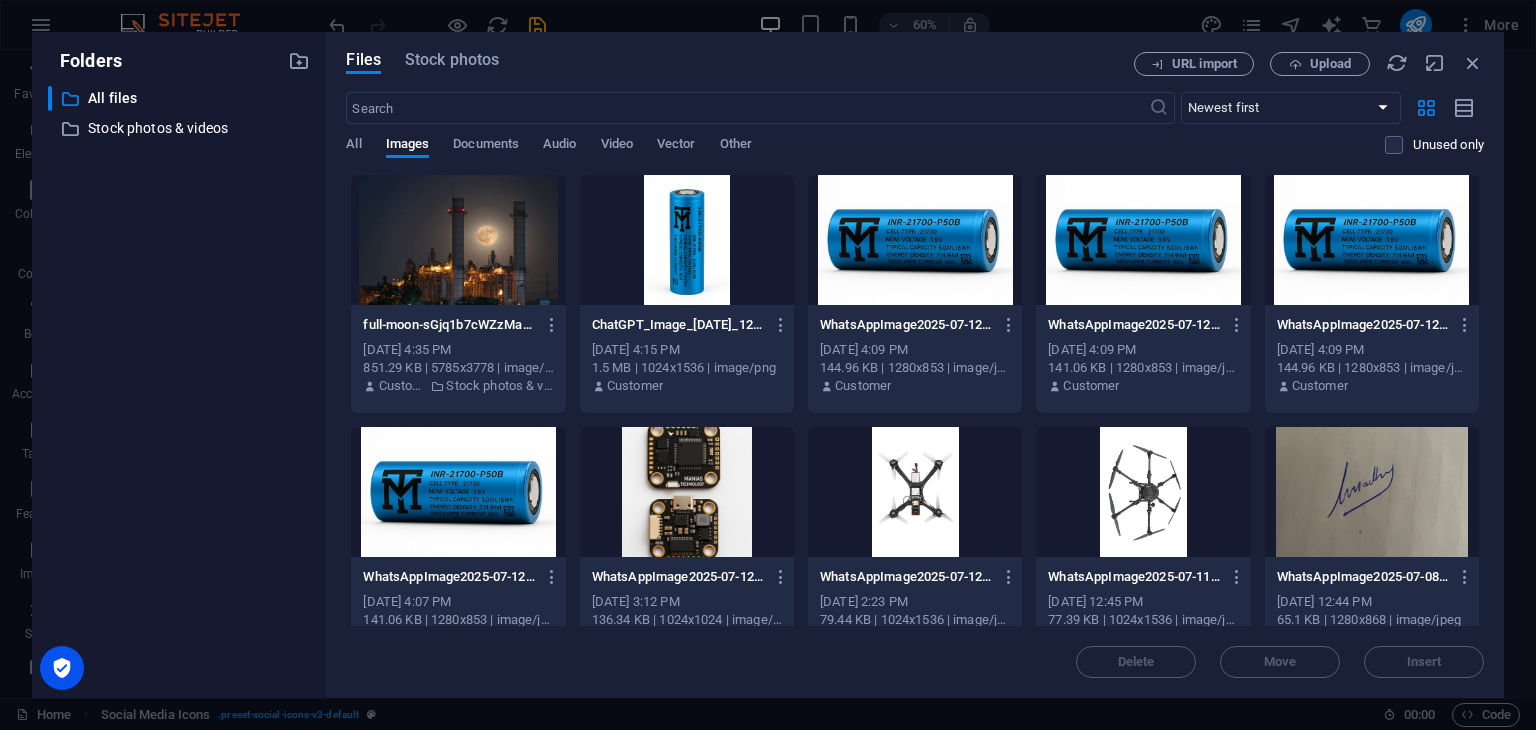 click at bounding box center (458, 240) 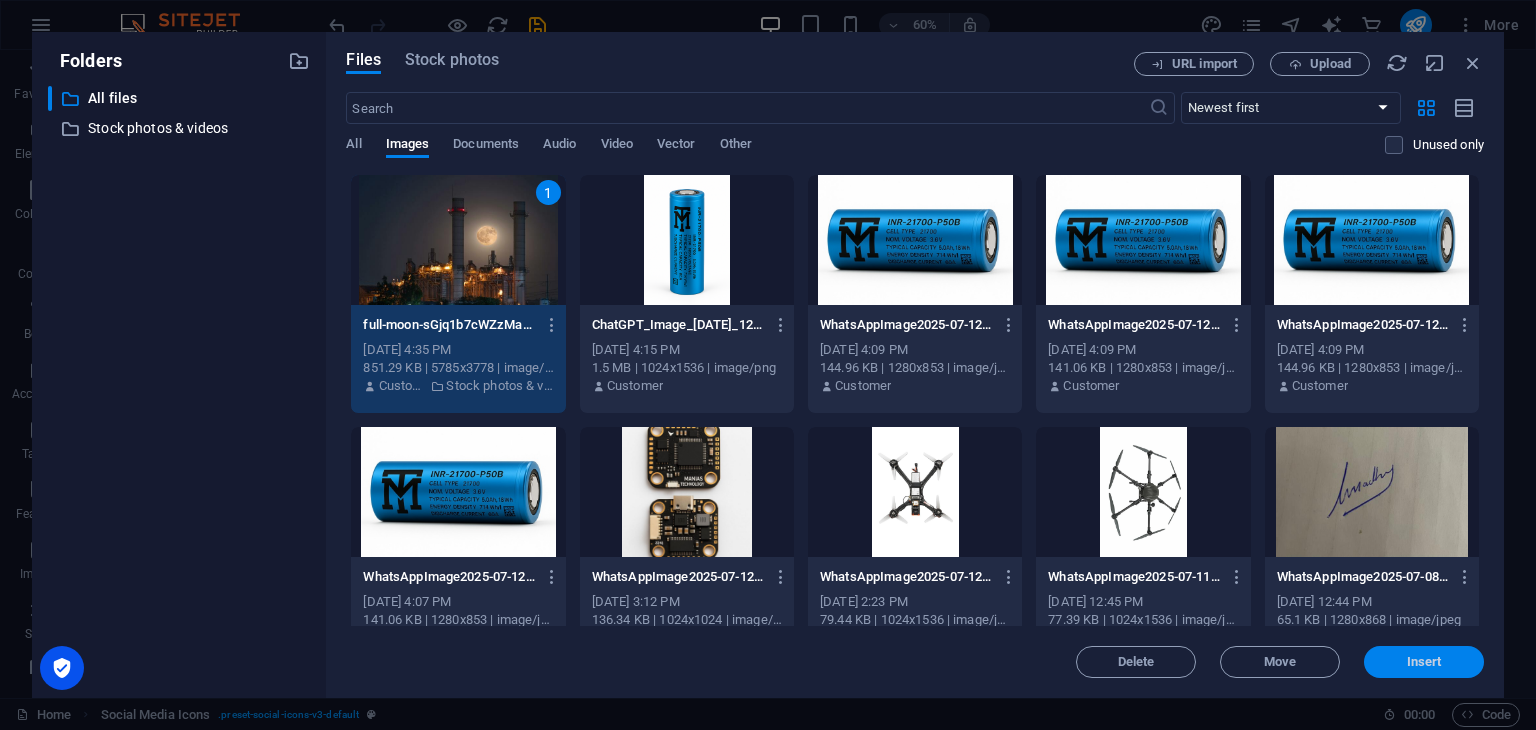 click on "Insert" at bounding box center (1424, 662) 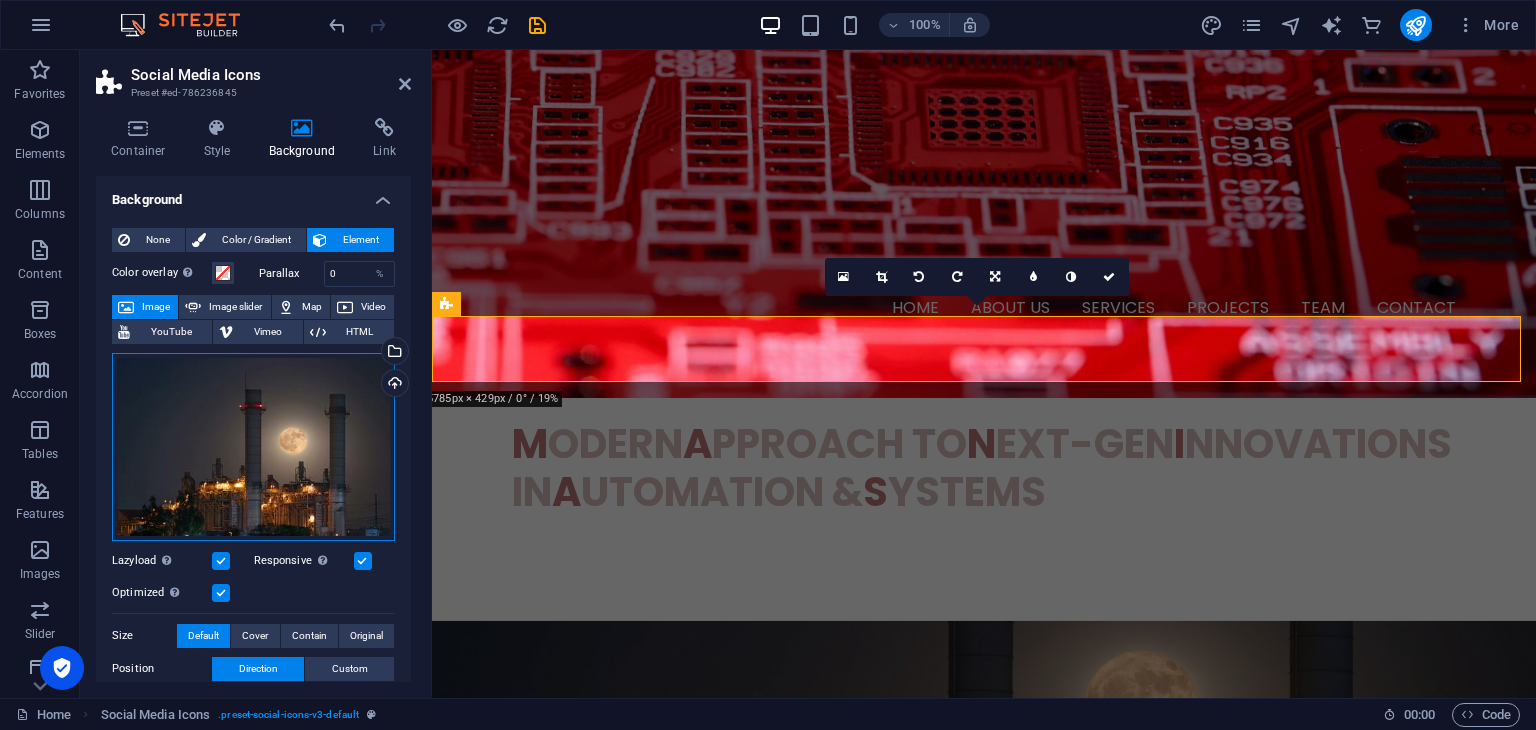 drag, startPoint x: 294, startPoint y: 464, endPoint x: 228, endPoint y: 497, distance: 73.790245 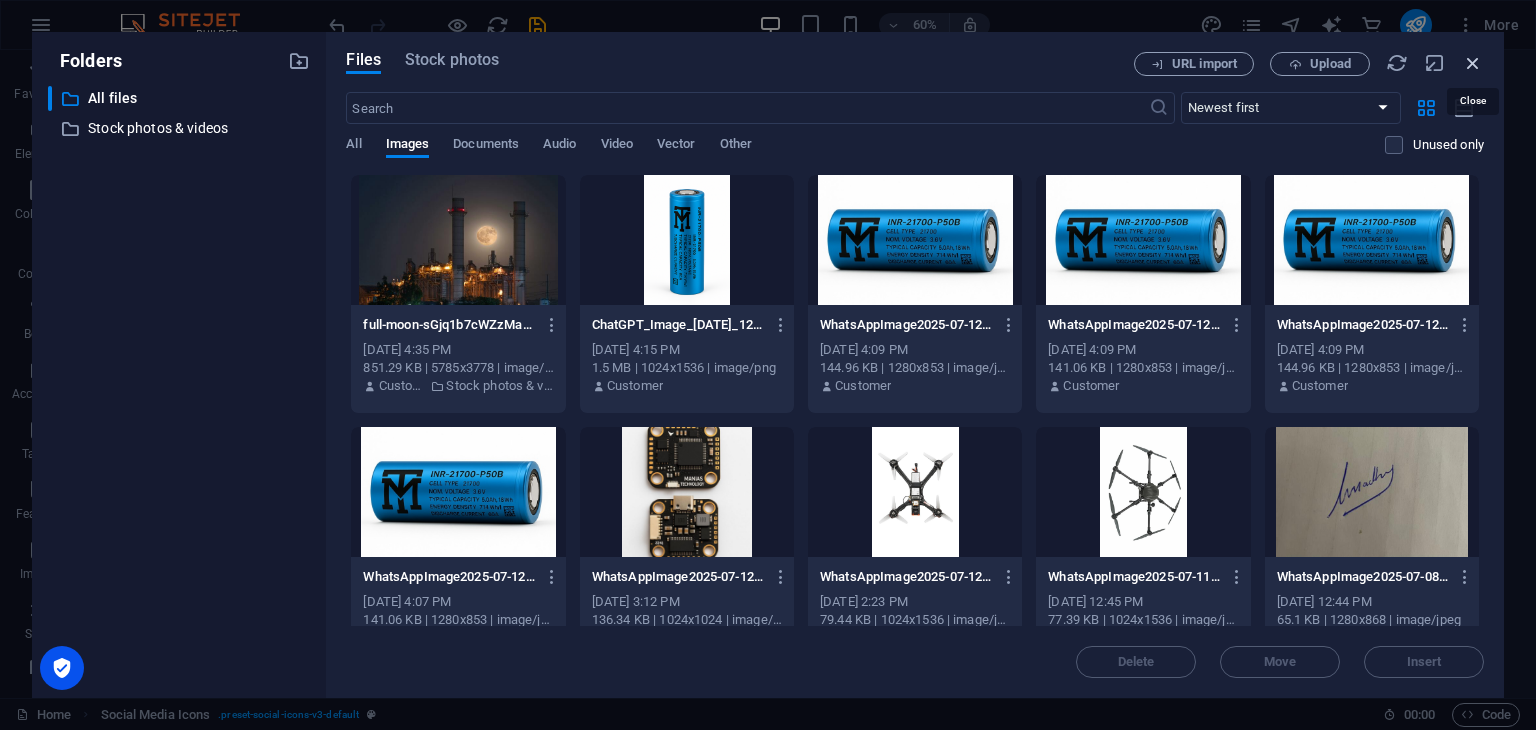 click at bounding box center (1473, 63) 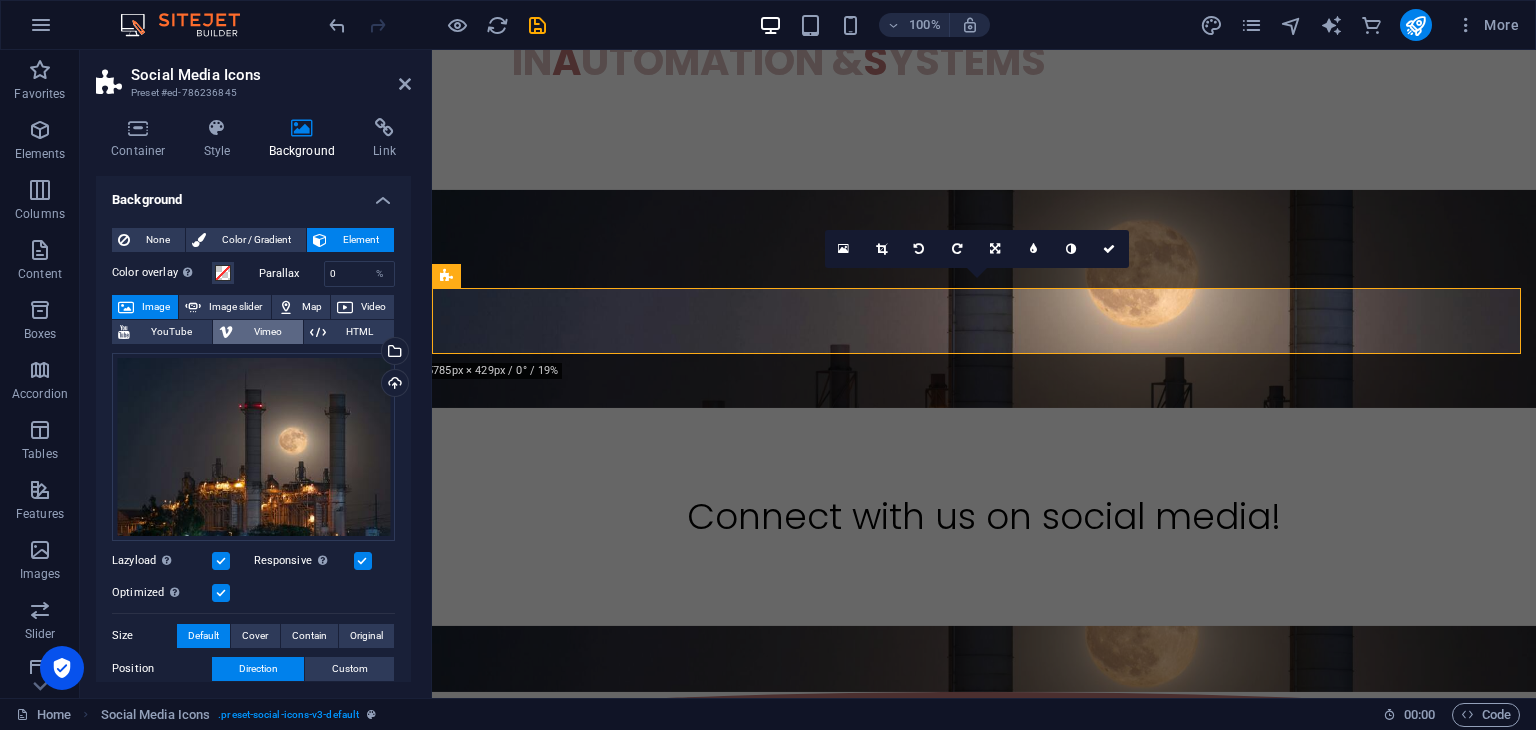 scroll, scrollTop: 1100, scrollLeft: 0, axis: vertical 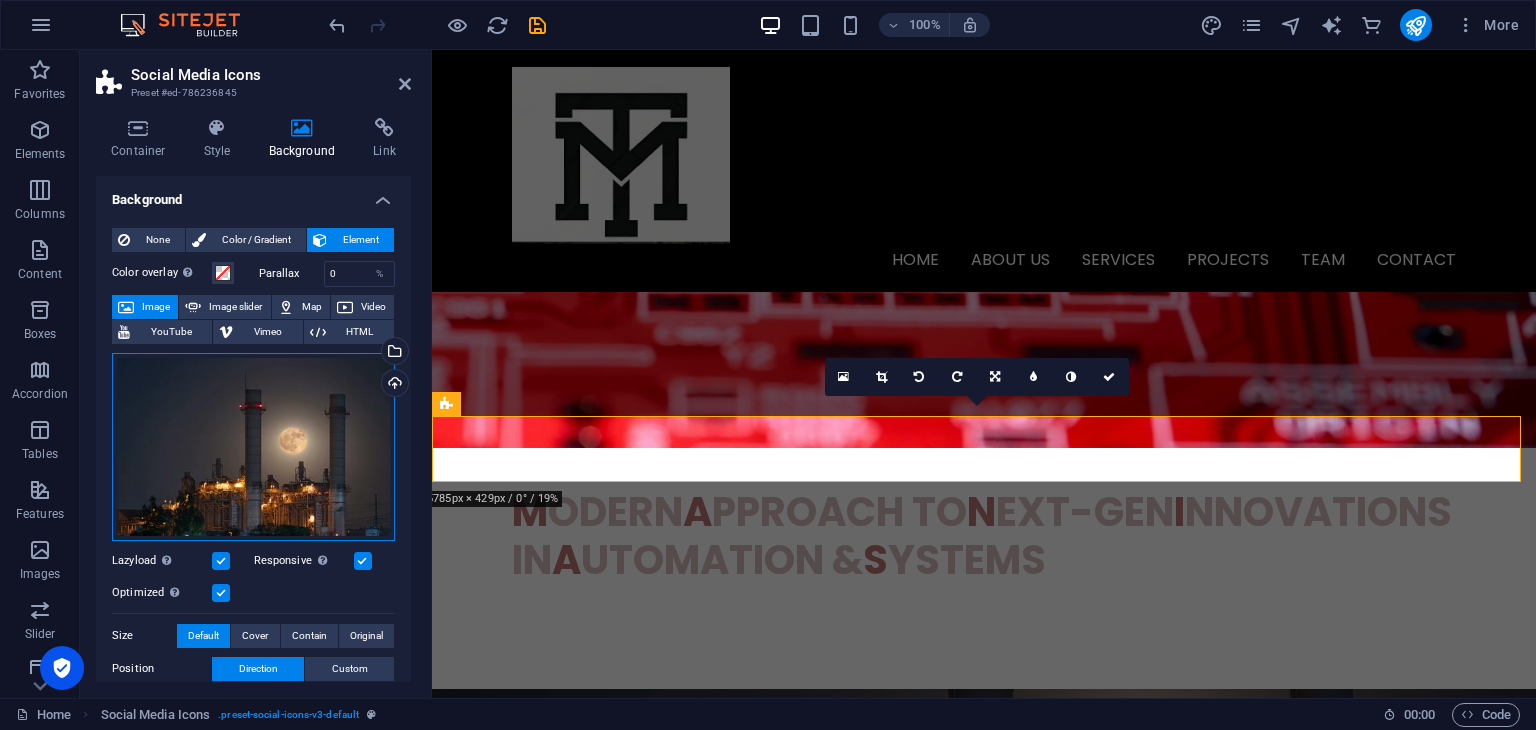 click on "Drag files here, click to choose files or select files from Files or our free stock photos & videos" at bounding box center (253, 447) 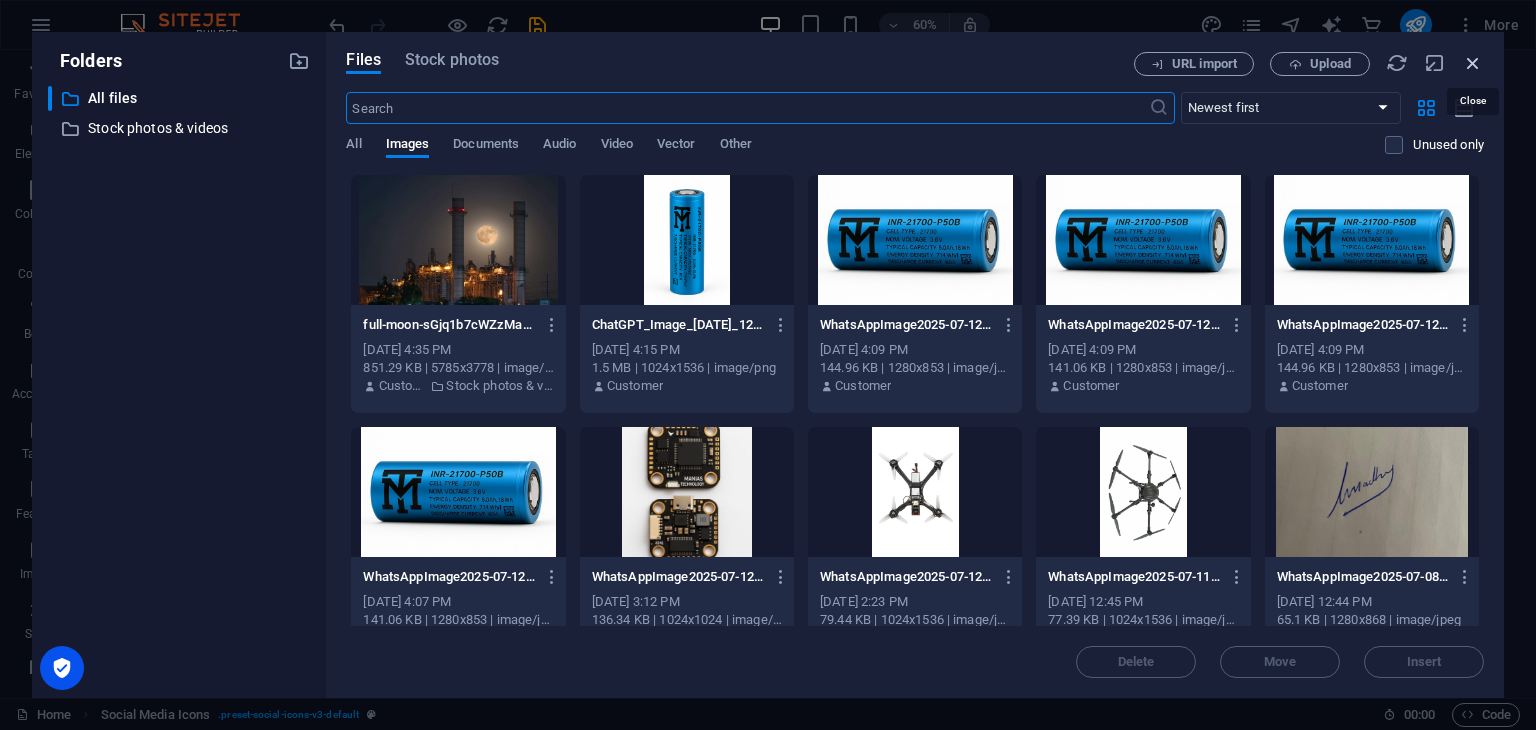 click at bounding box center (1473, 63) 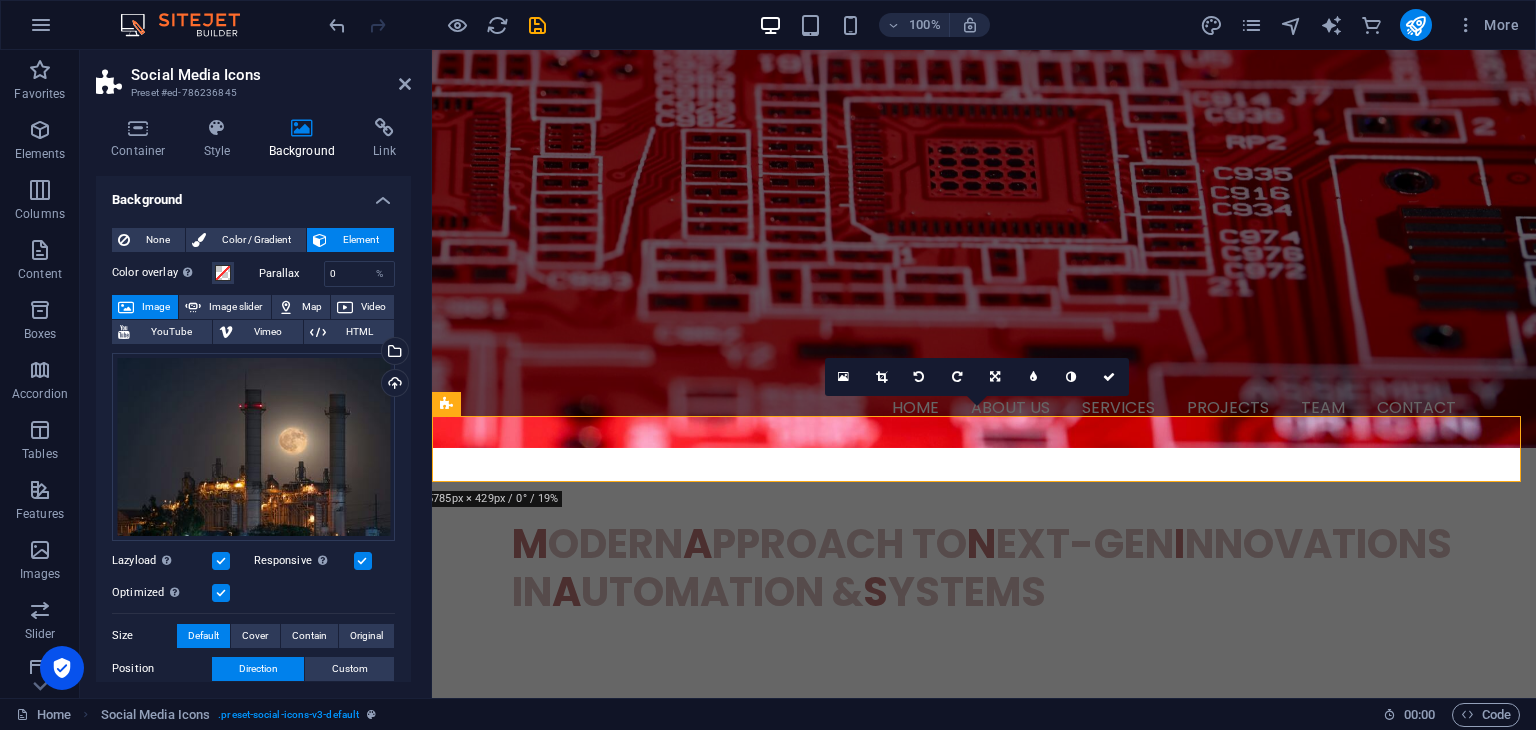drag, startPoint x: 588, startPoint y: 434, endPoint x: 587, endPoint y: 465, distance: 31.016125 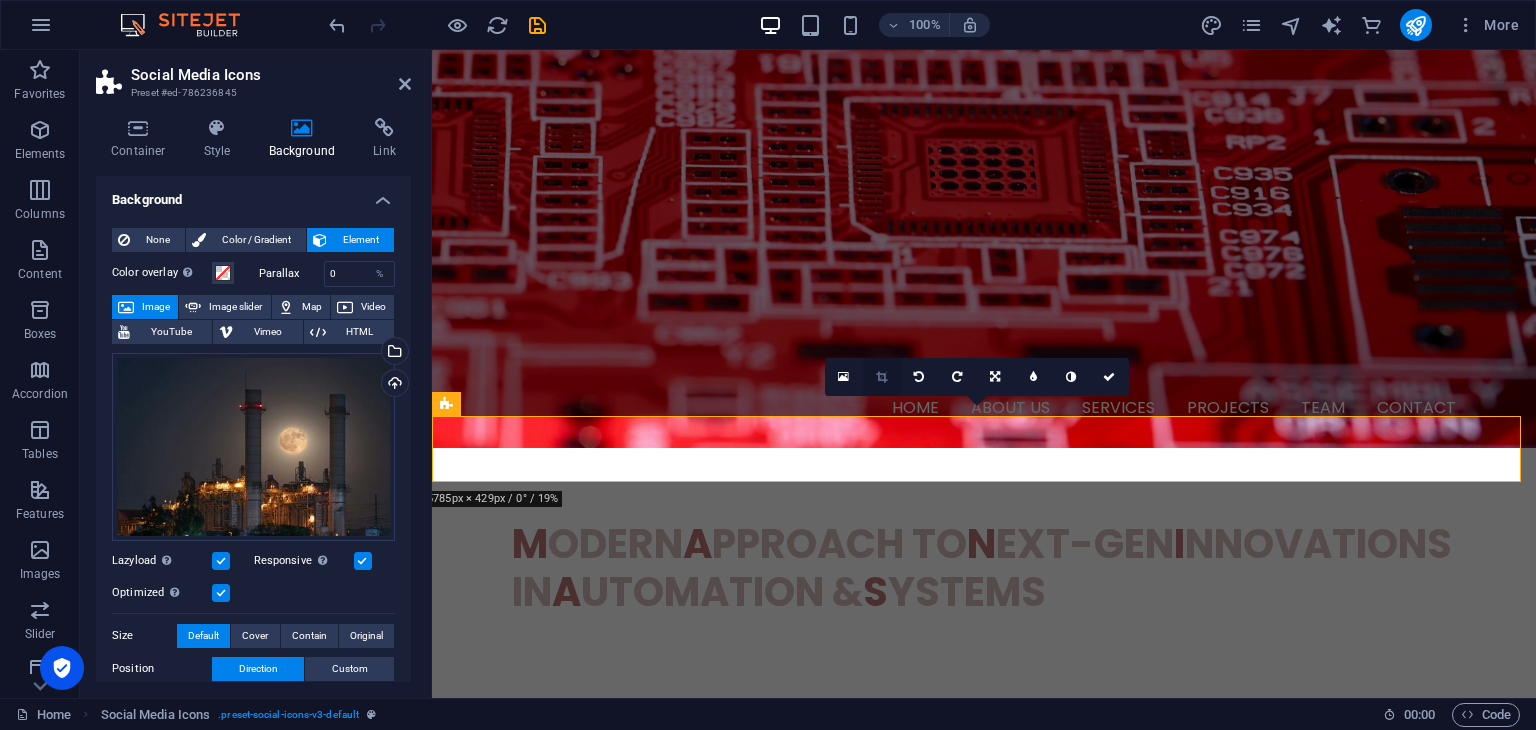 click at bounding box center (882, 377) 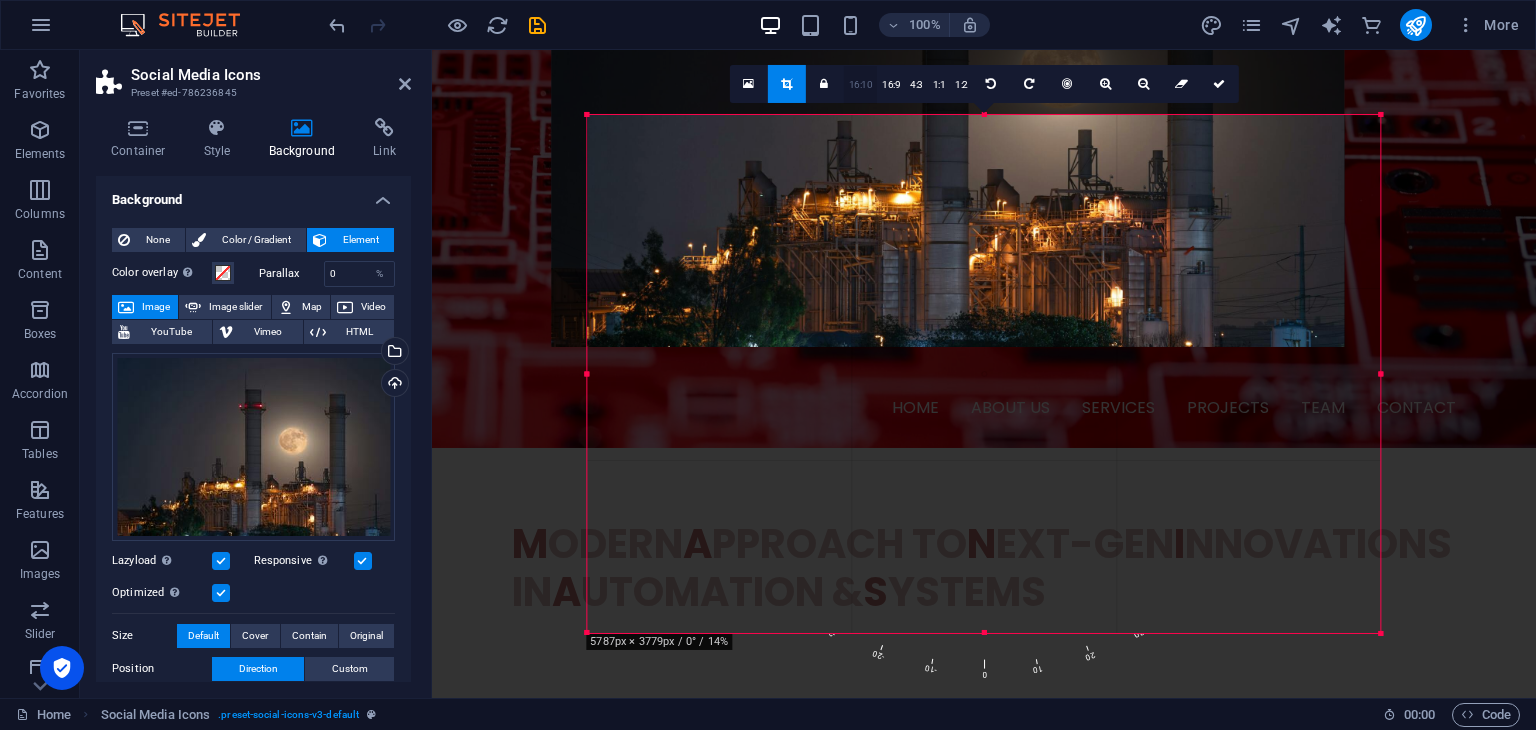 drag, startPoint x: 884, startPoint y: 381, endPoint x: 848, endPoint y: 95, distance: 288.25684 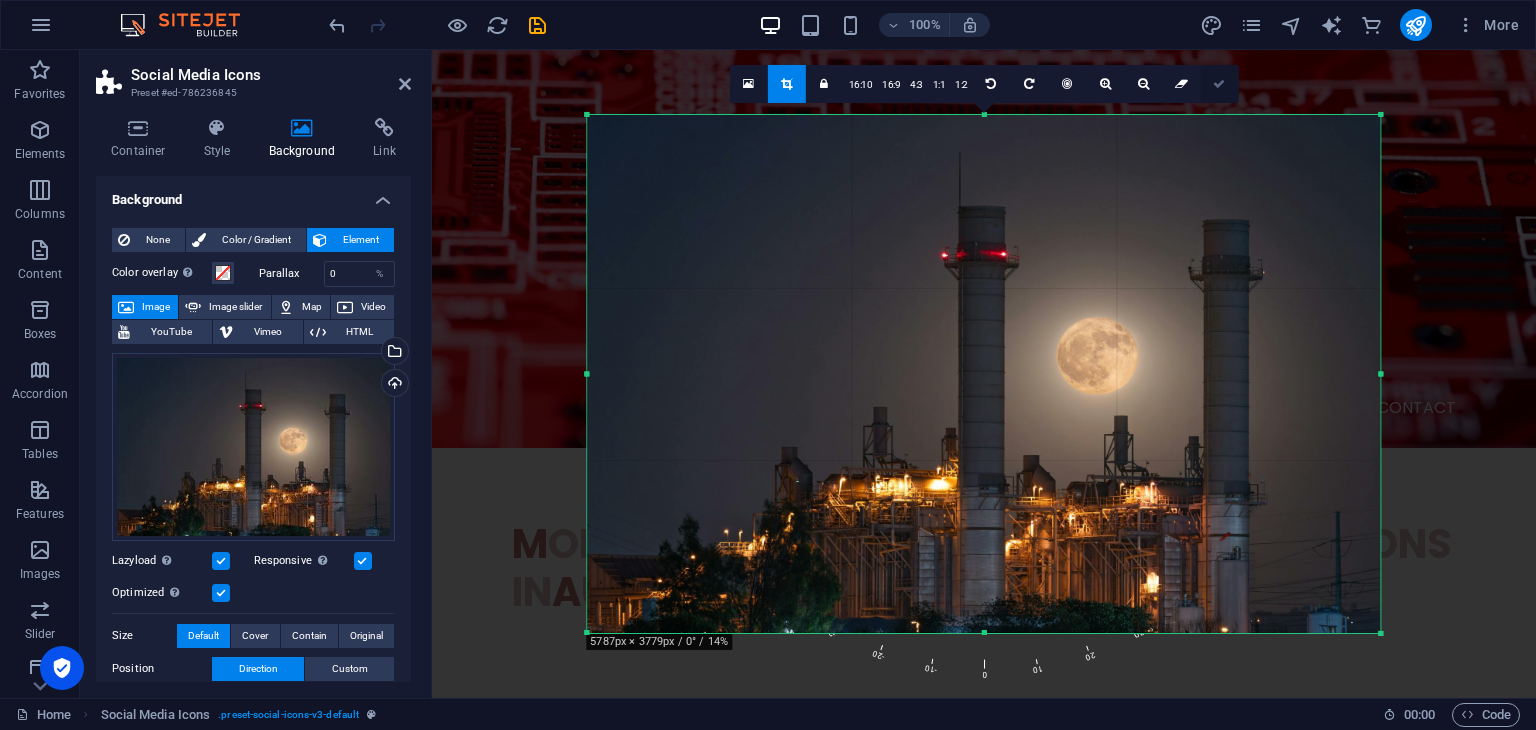 click at bounding box center (1219, 84) 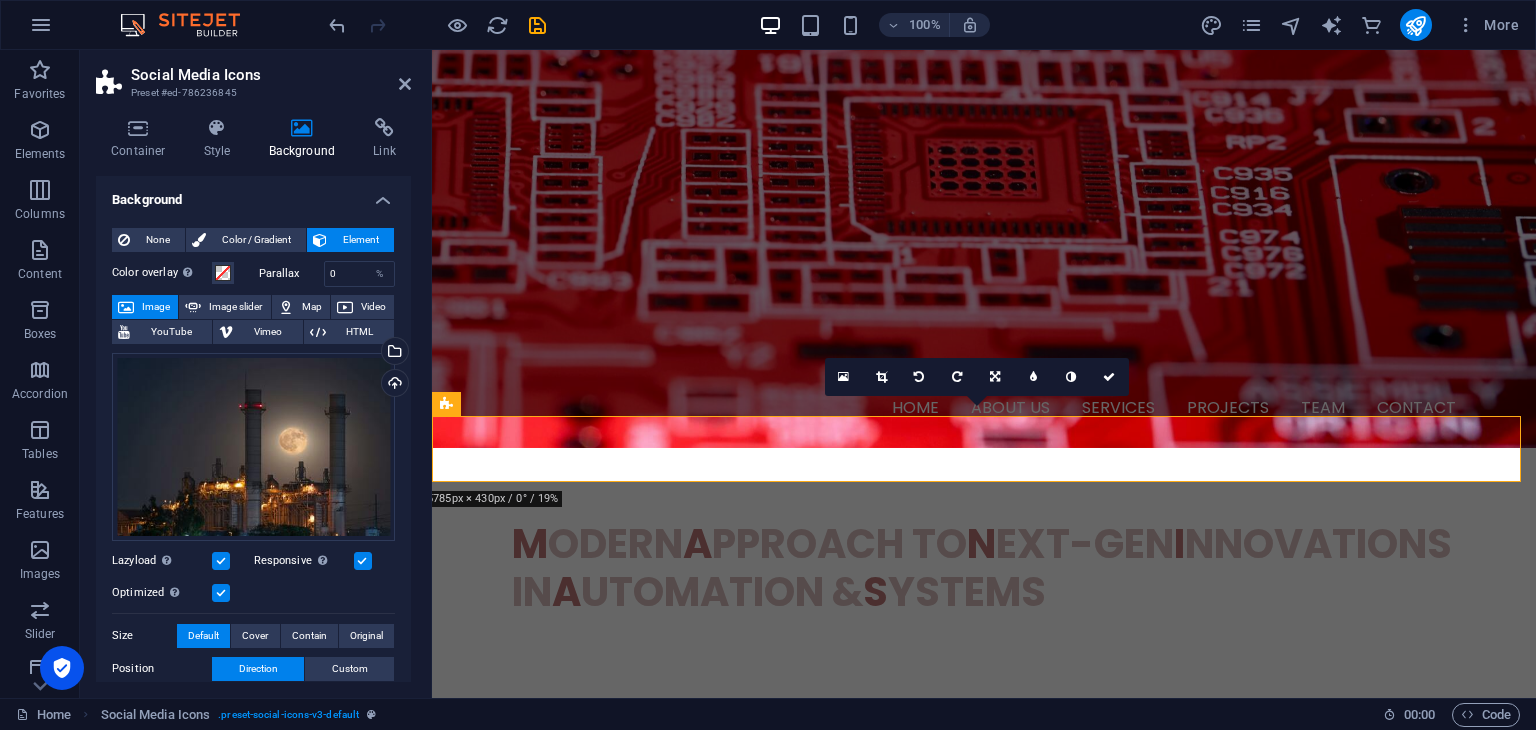 scroll, scrollTop: 100, scrollLeft: 0, axis: vertical 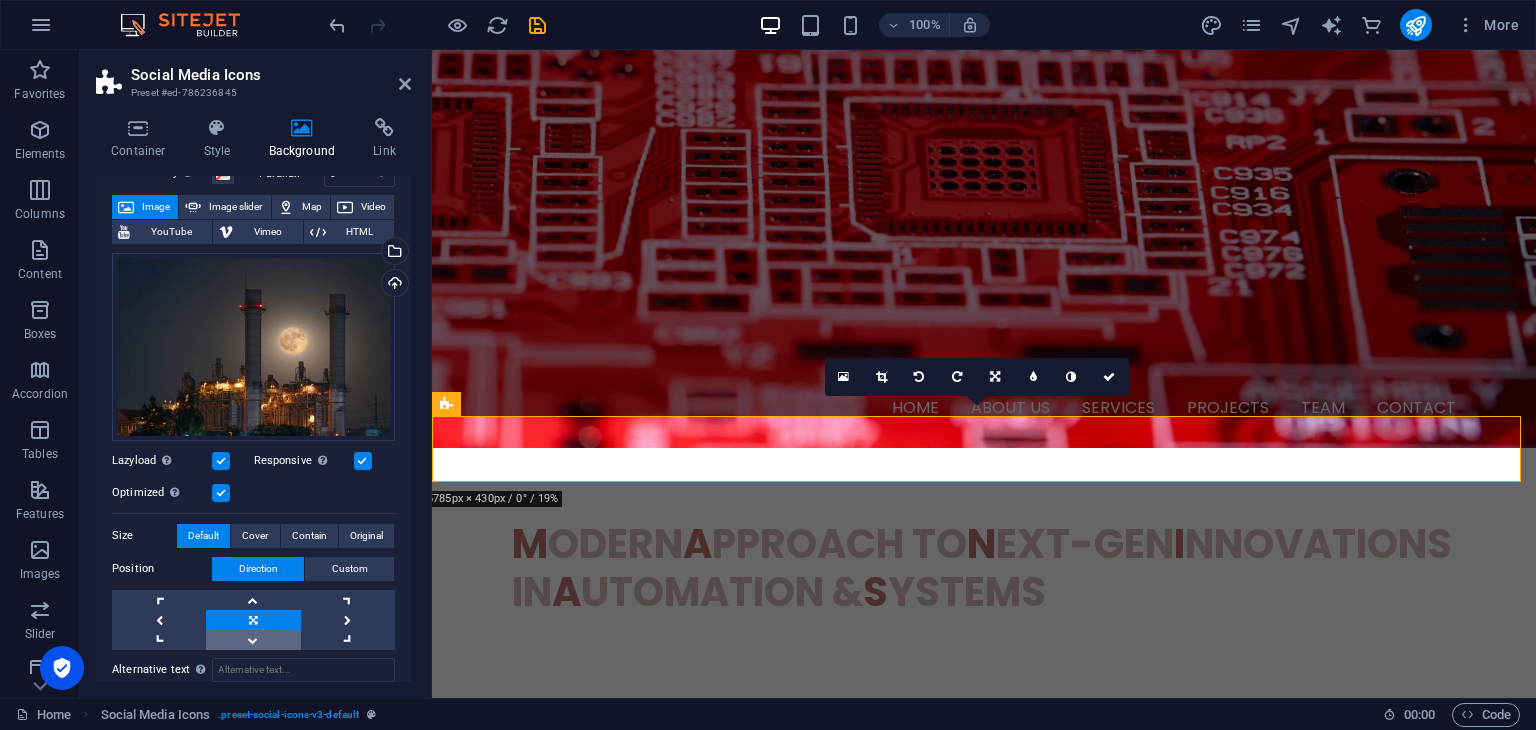 click at bounding box center [253, 640] 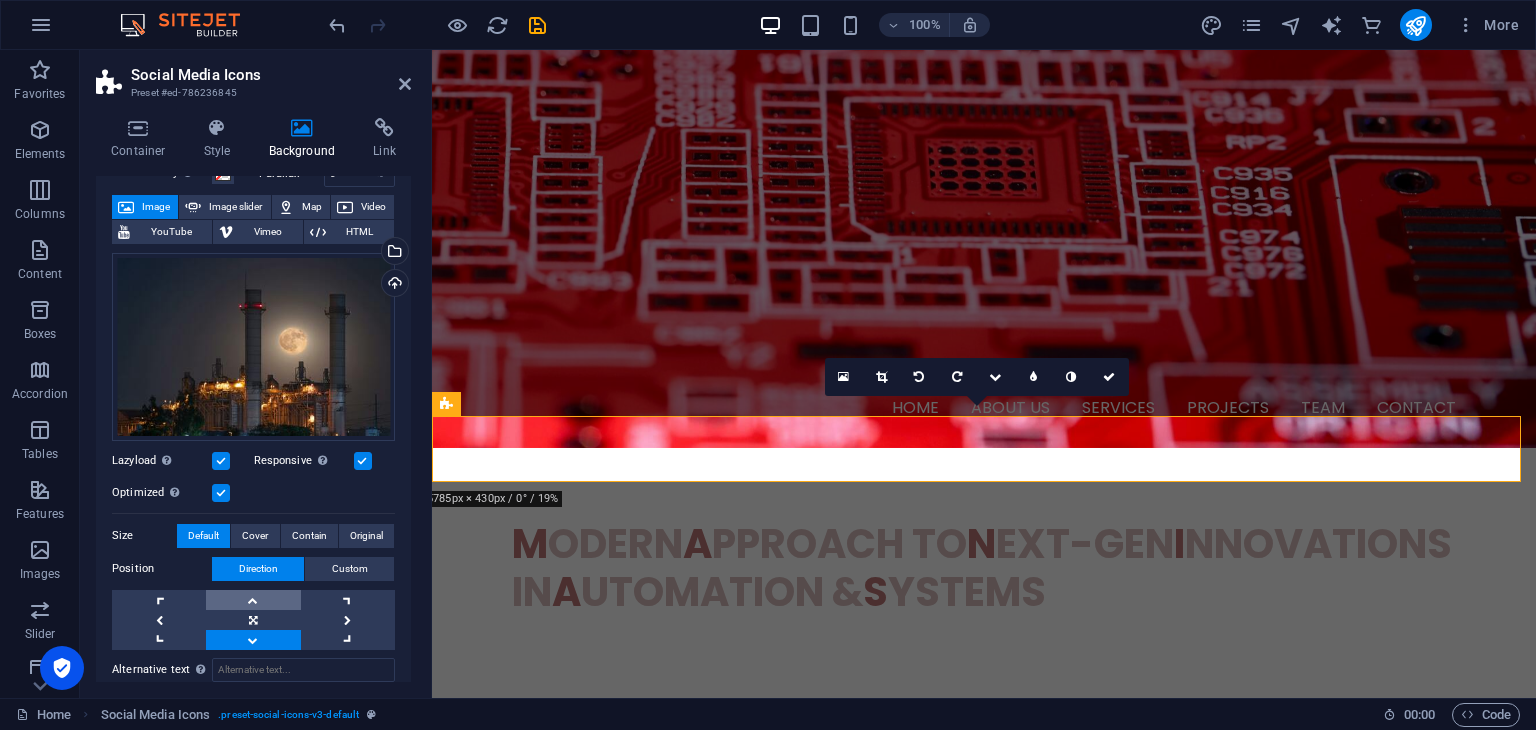 click at bounding box center [253, 600] 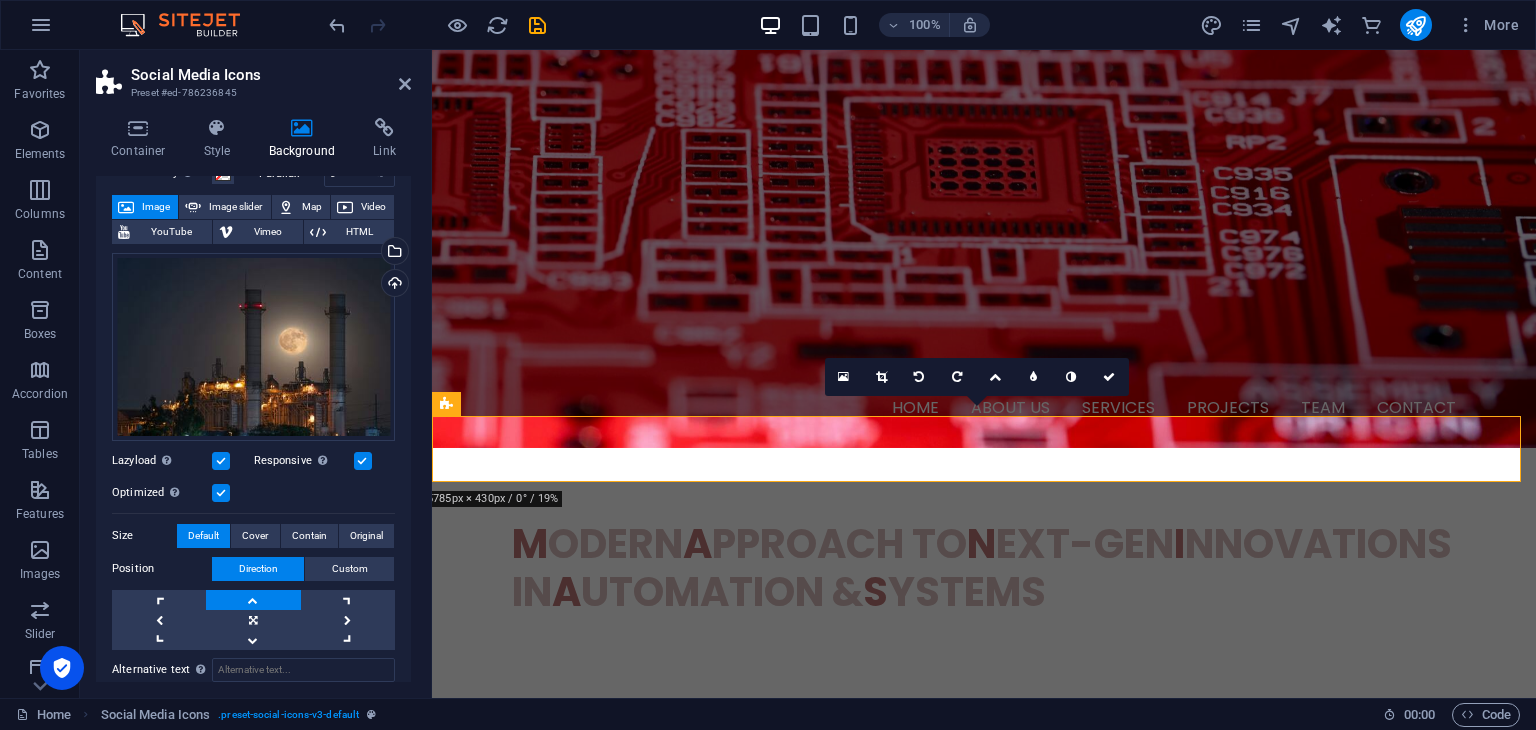 click at bounding box center (253, 600) 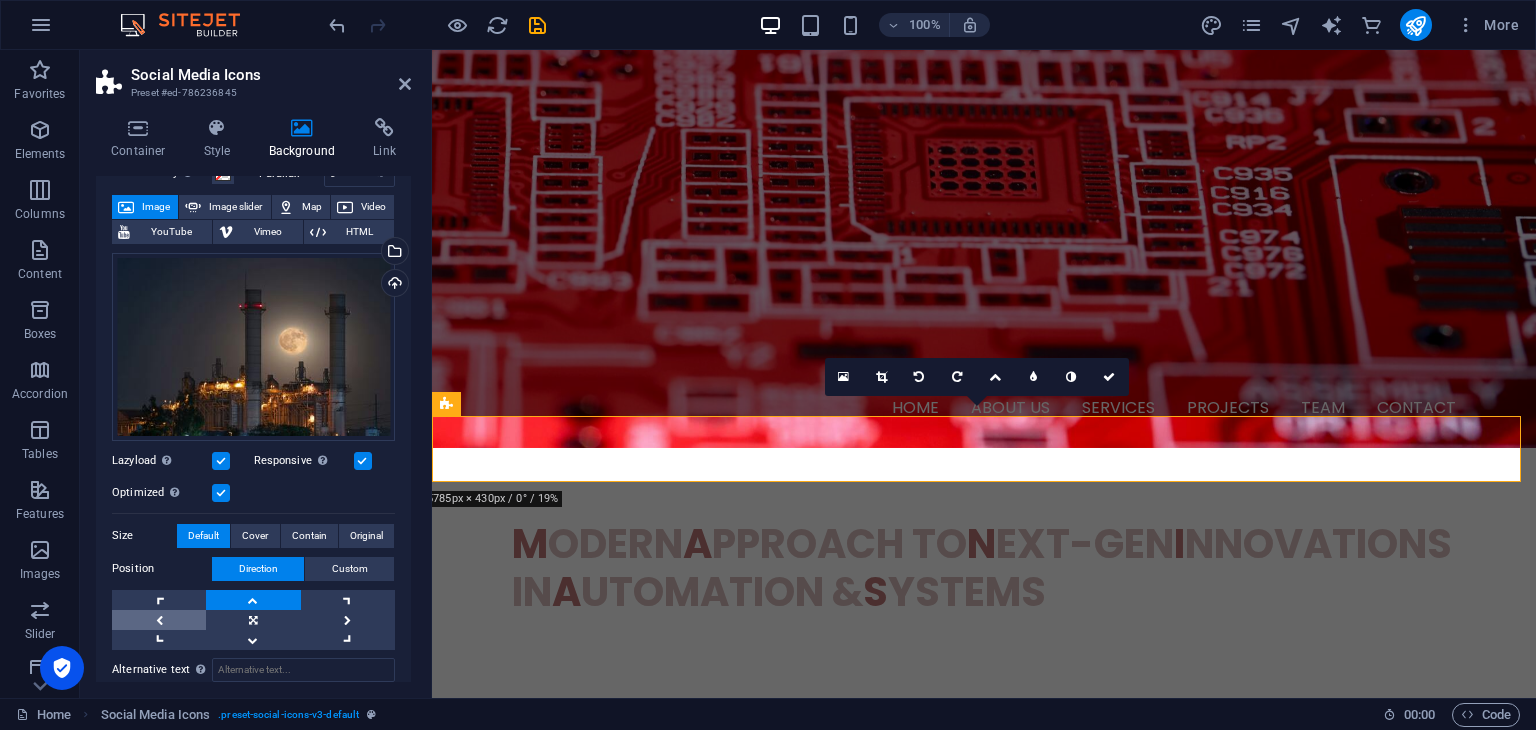 click at bounding box center [159, 620] 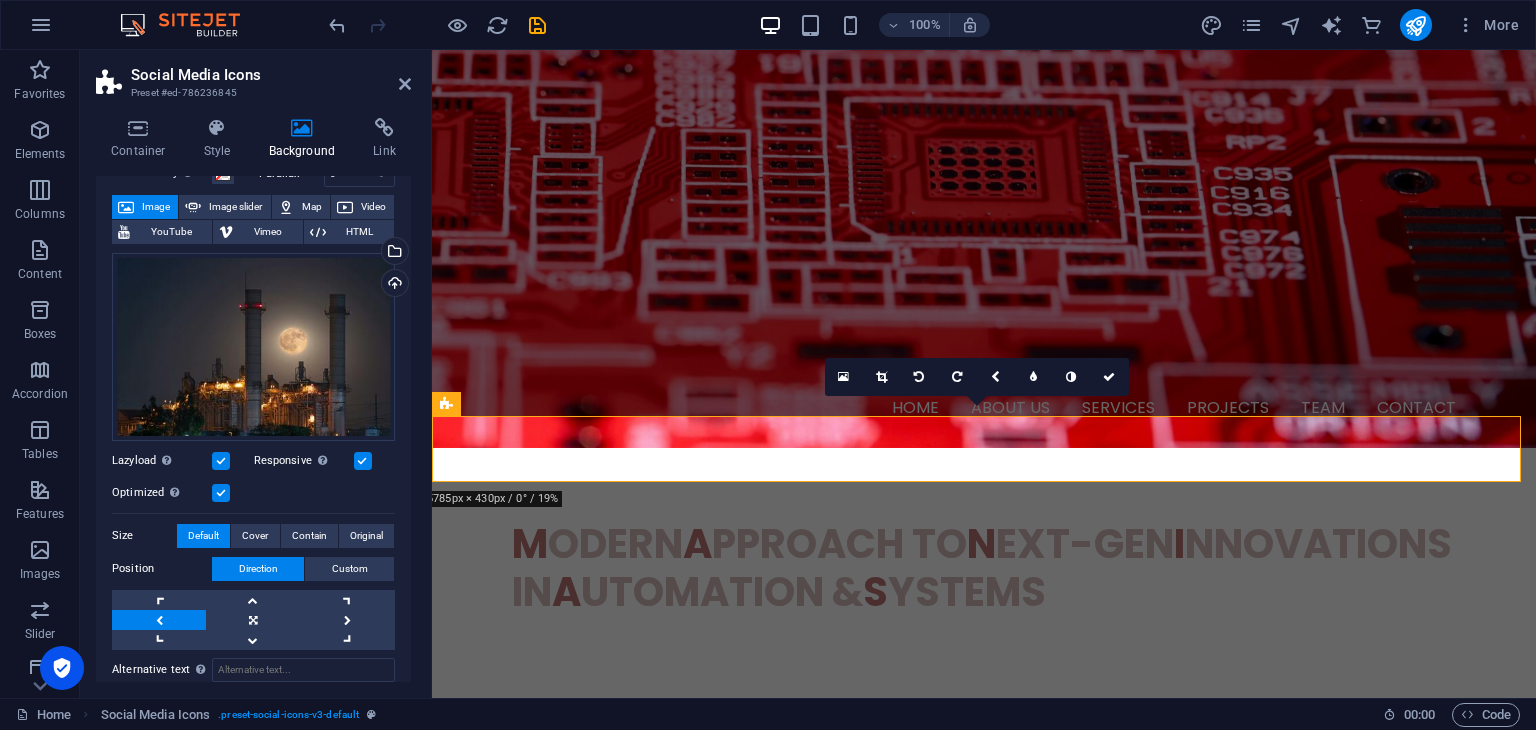click at bounding box center [159, 620] 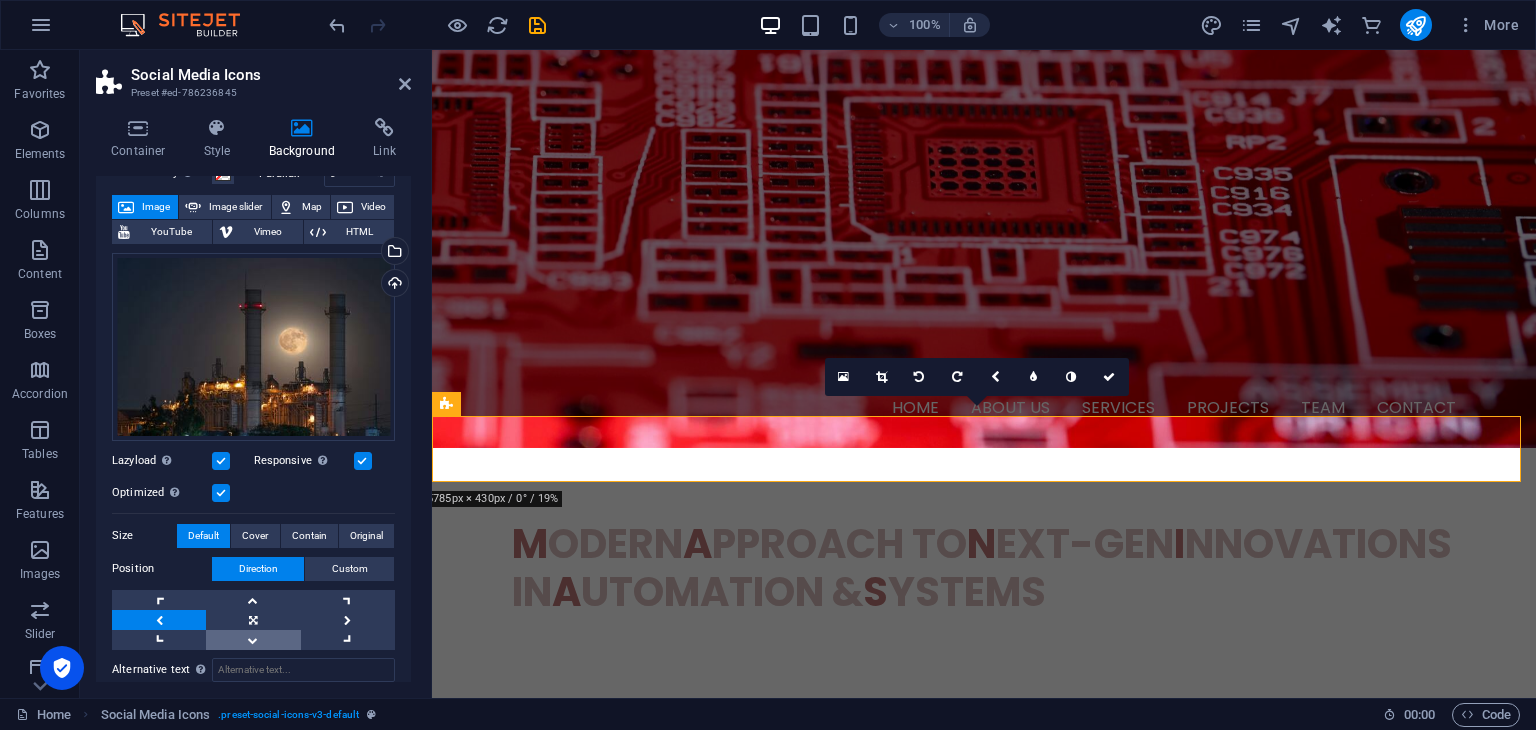 click at bounding box center (253, 640) 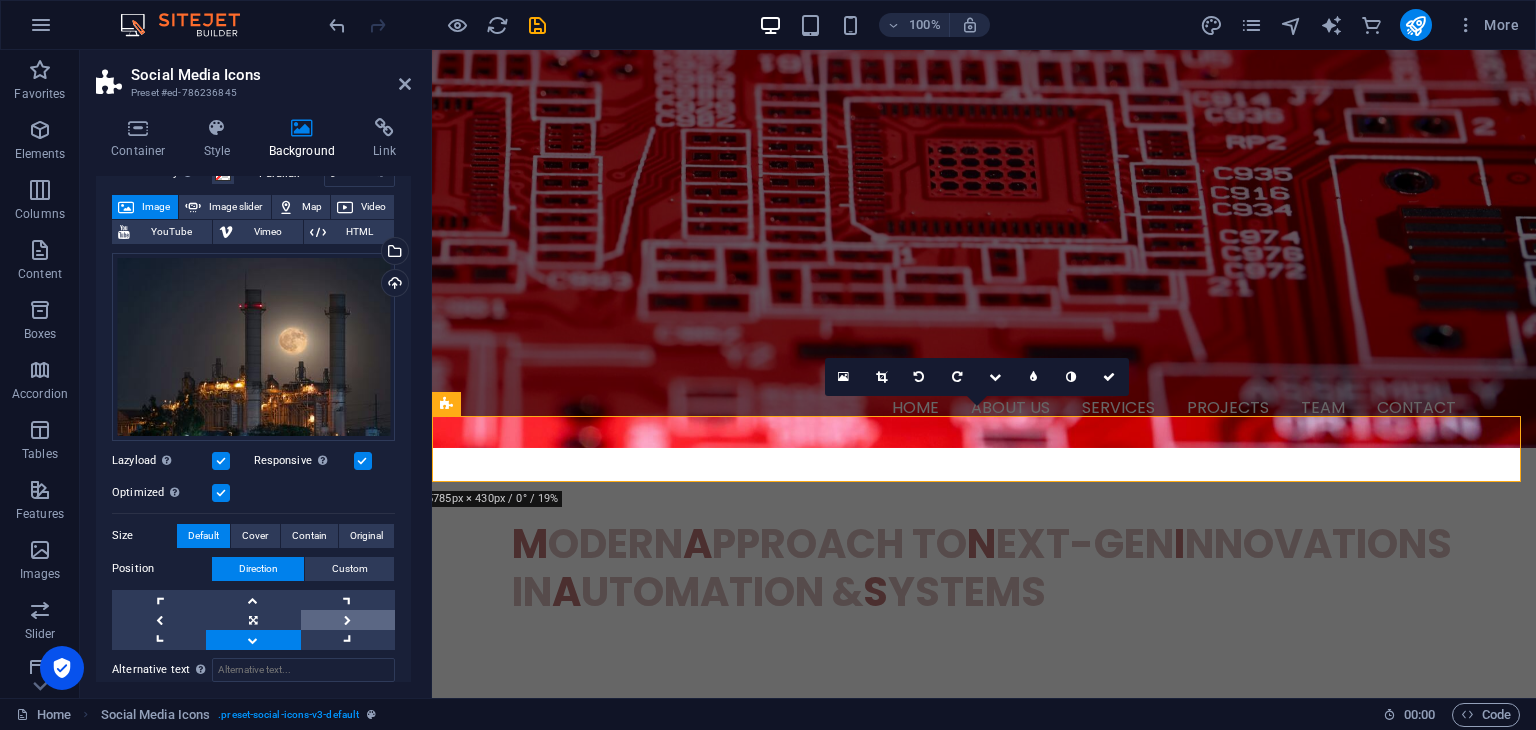 click at bounding box center [348, 620] 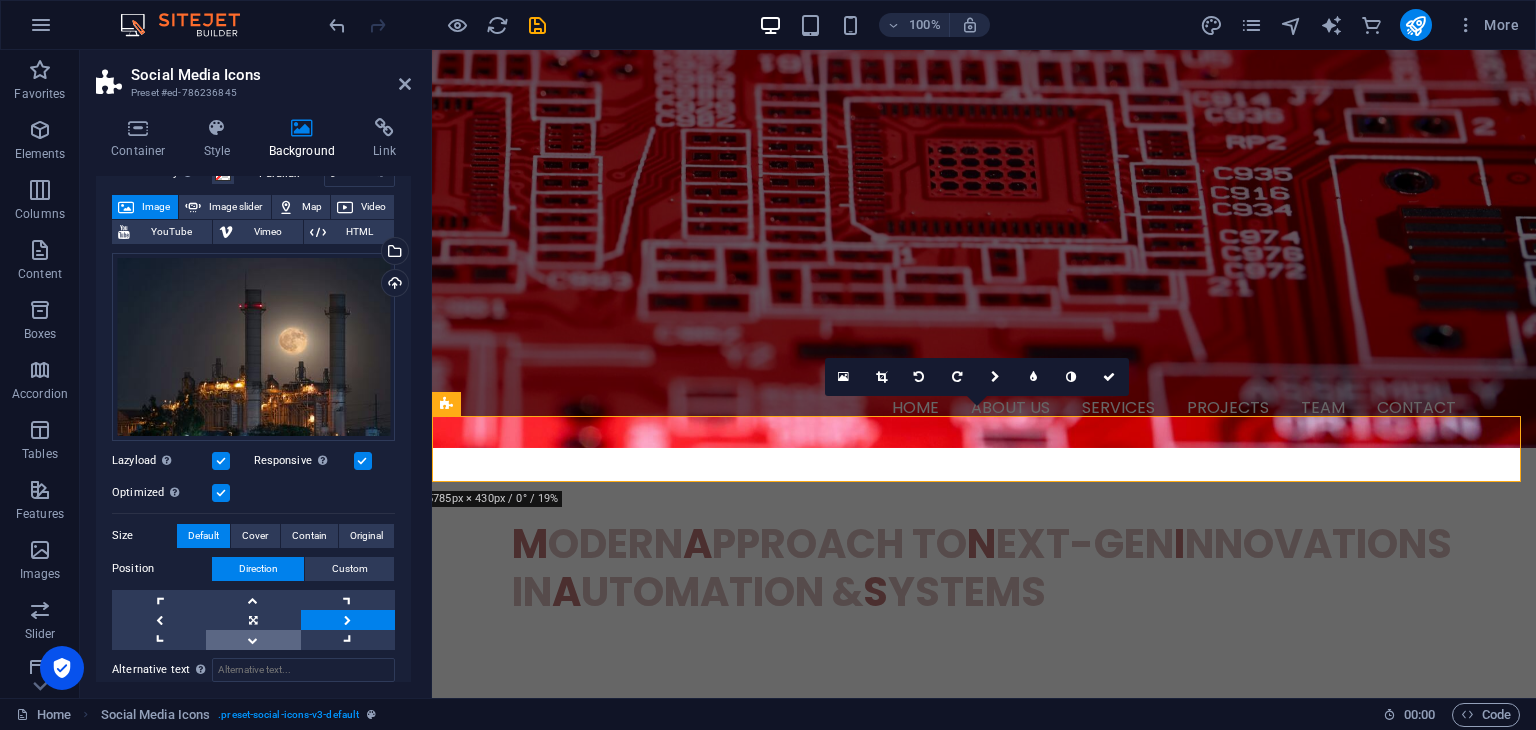 click at bounding box center [253, 640] 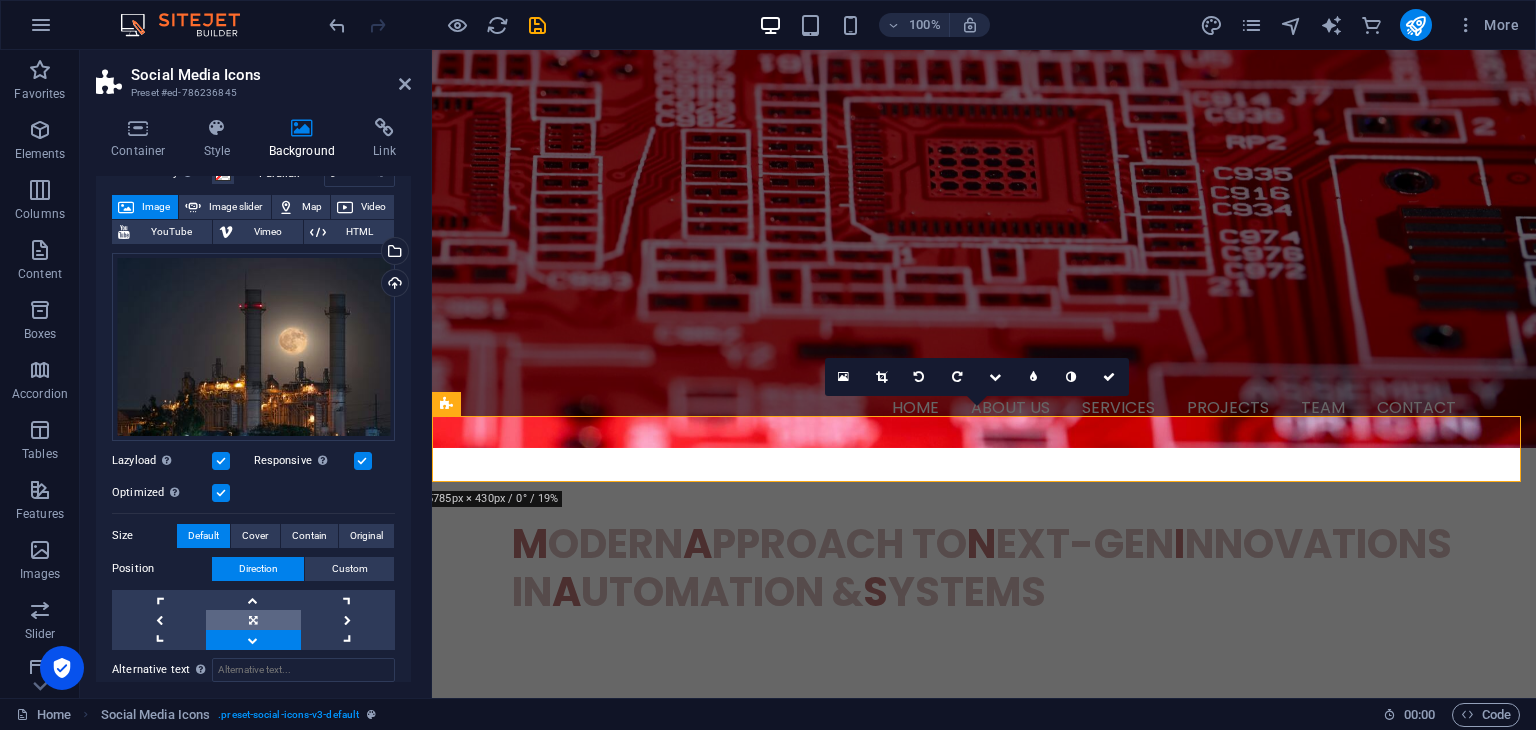click at bounding box center (253, 620) 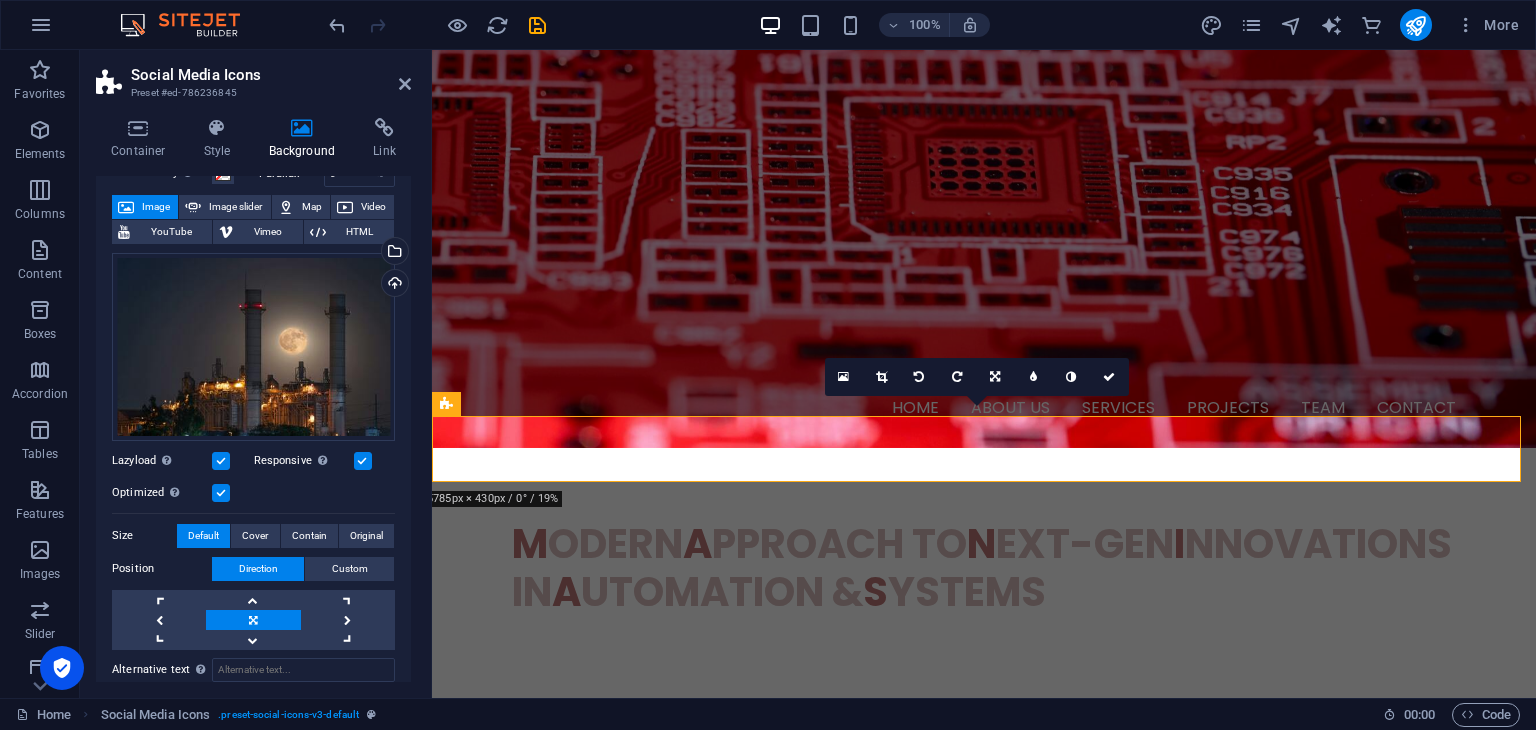 click at bounding box center (253, 620) 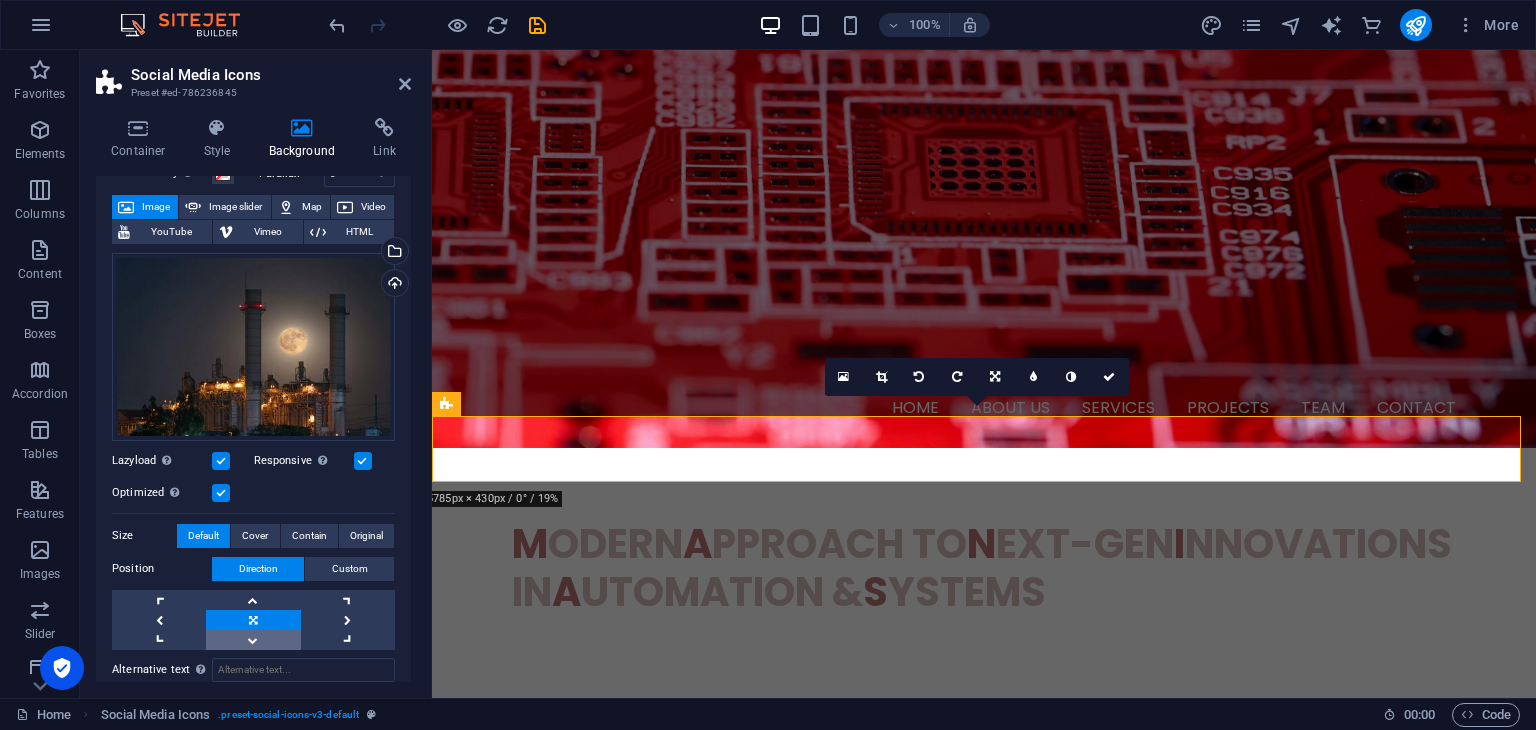 click at bounding box center (253, 640) 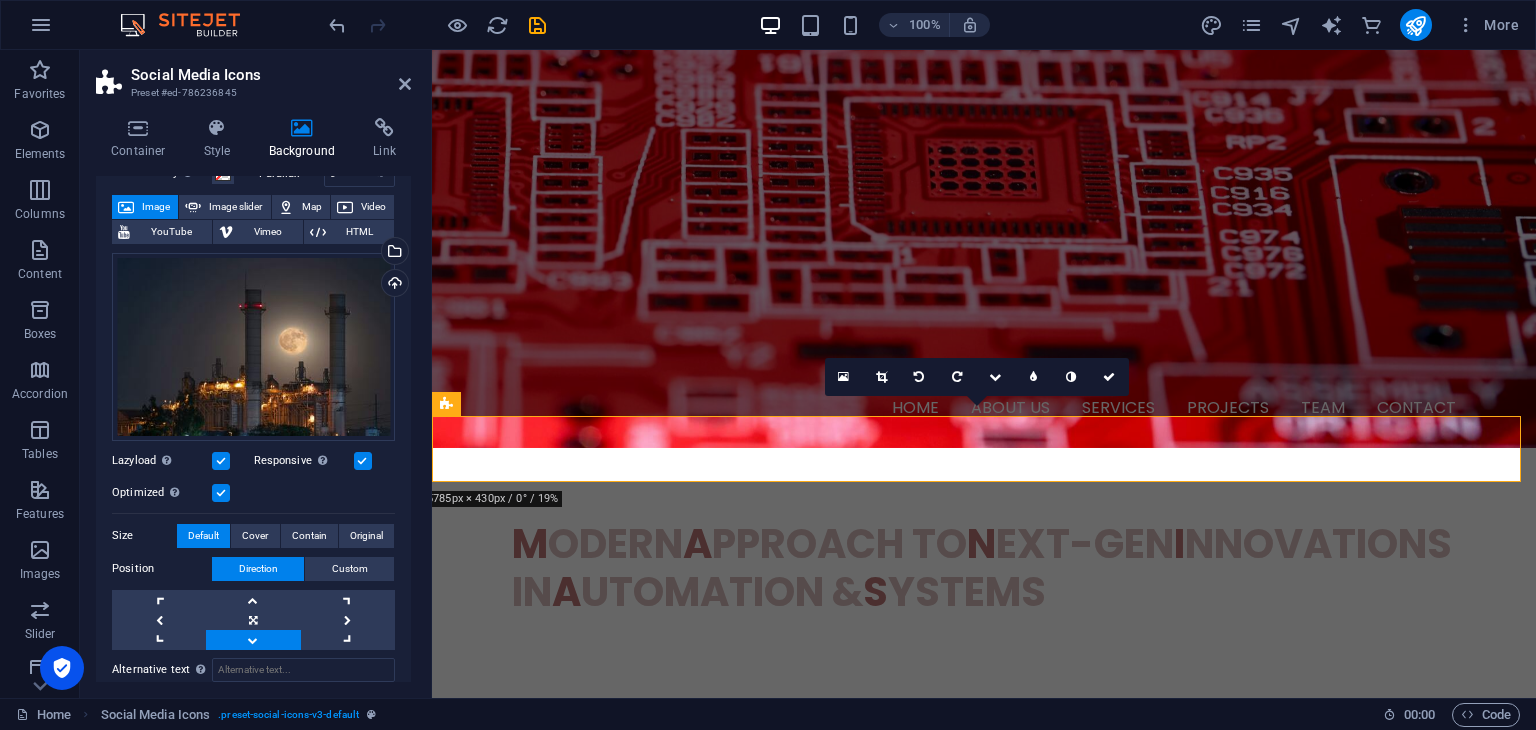 click on "Size" at bounding box center [144, 536] 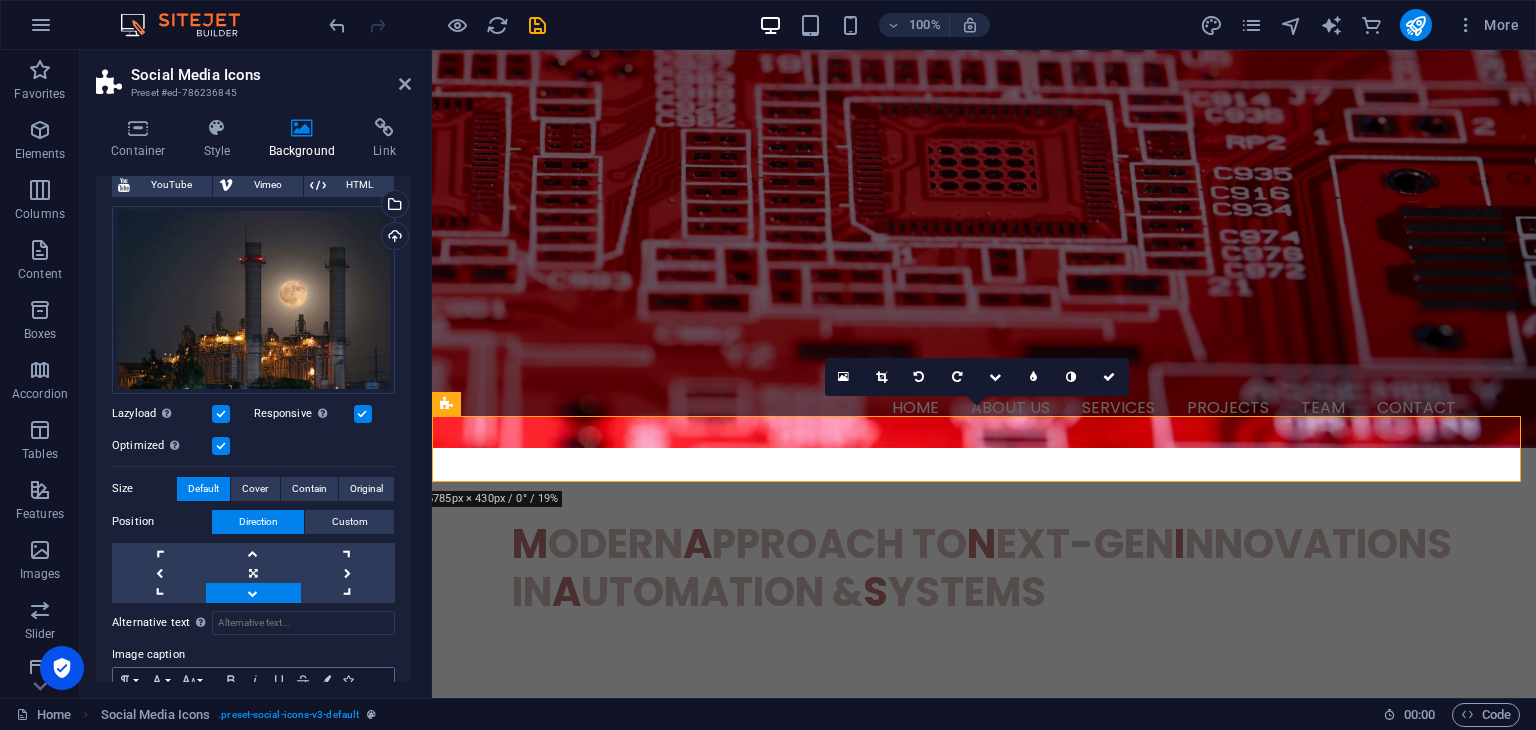 scroll, scrollTop: 256, scrollLeft: 0, axis: vertical 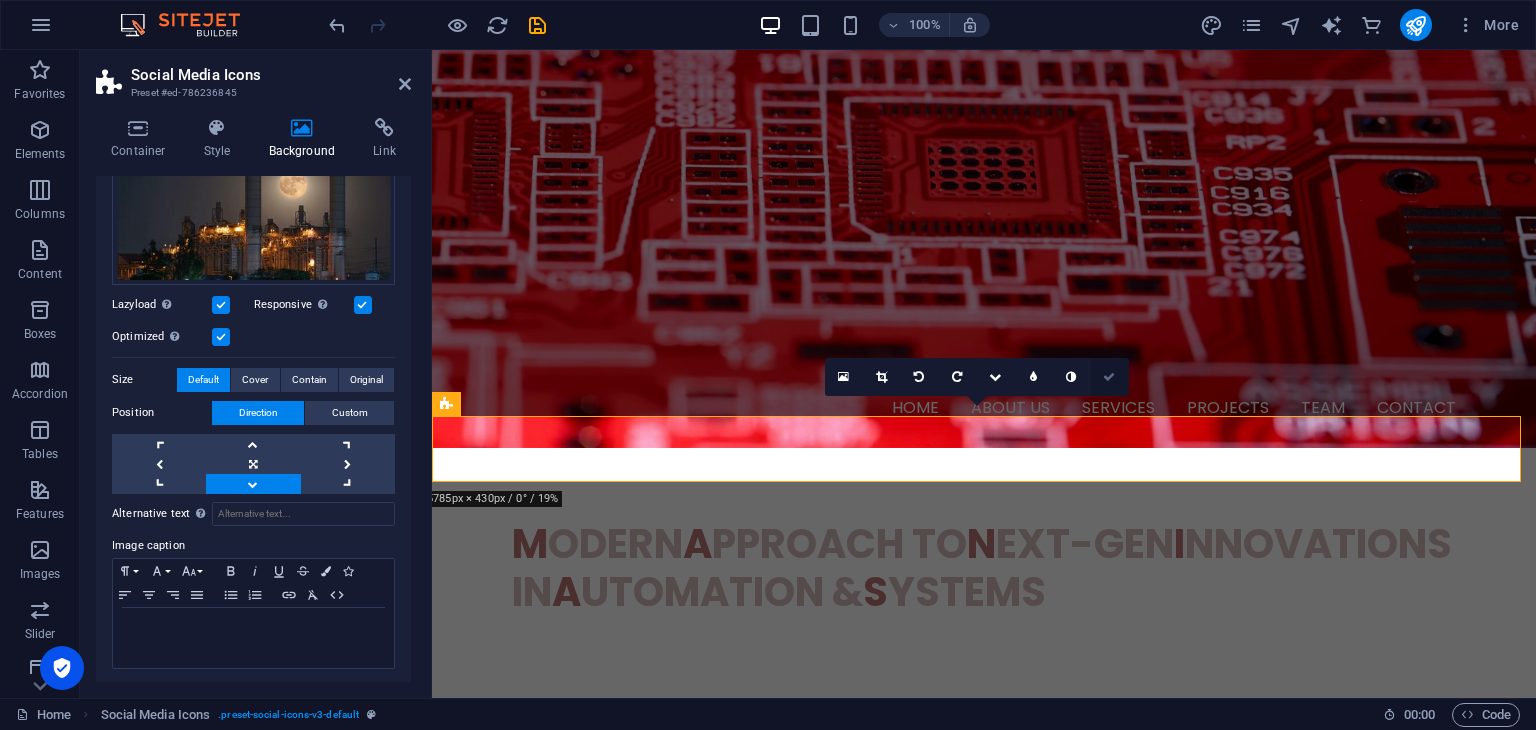 click at bounding box center [1109, 377] 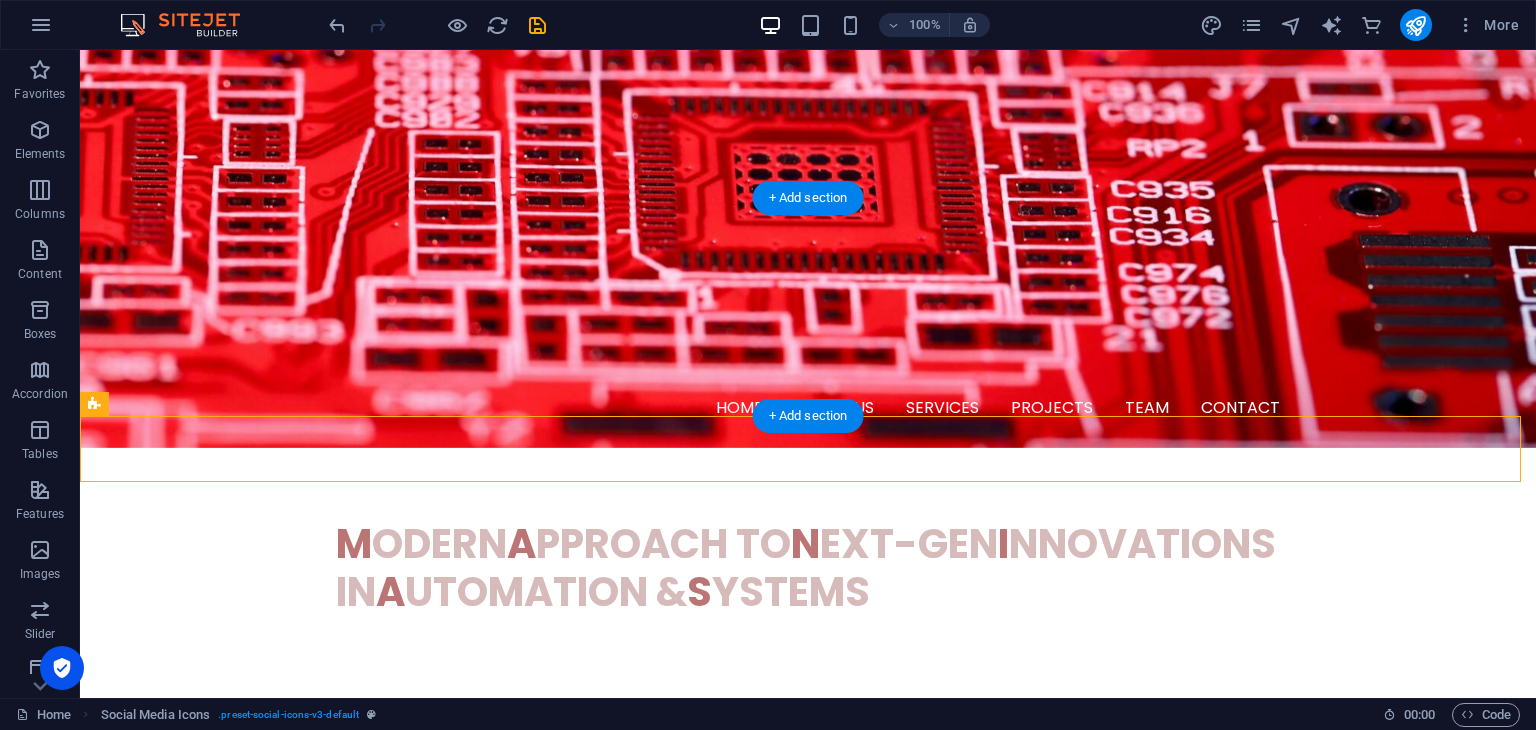 click at bounding box center (808, 830) 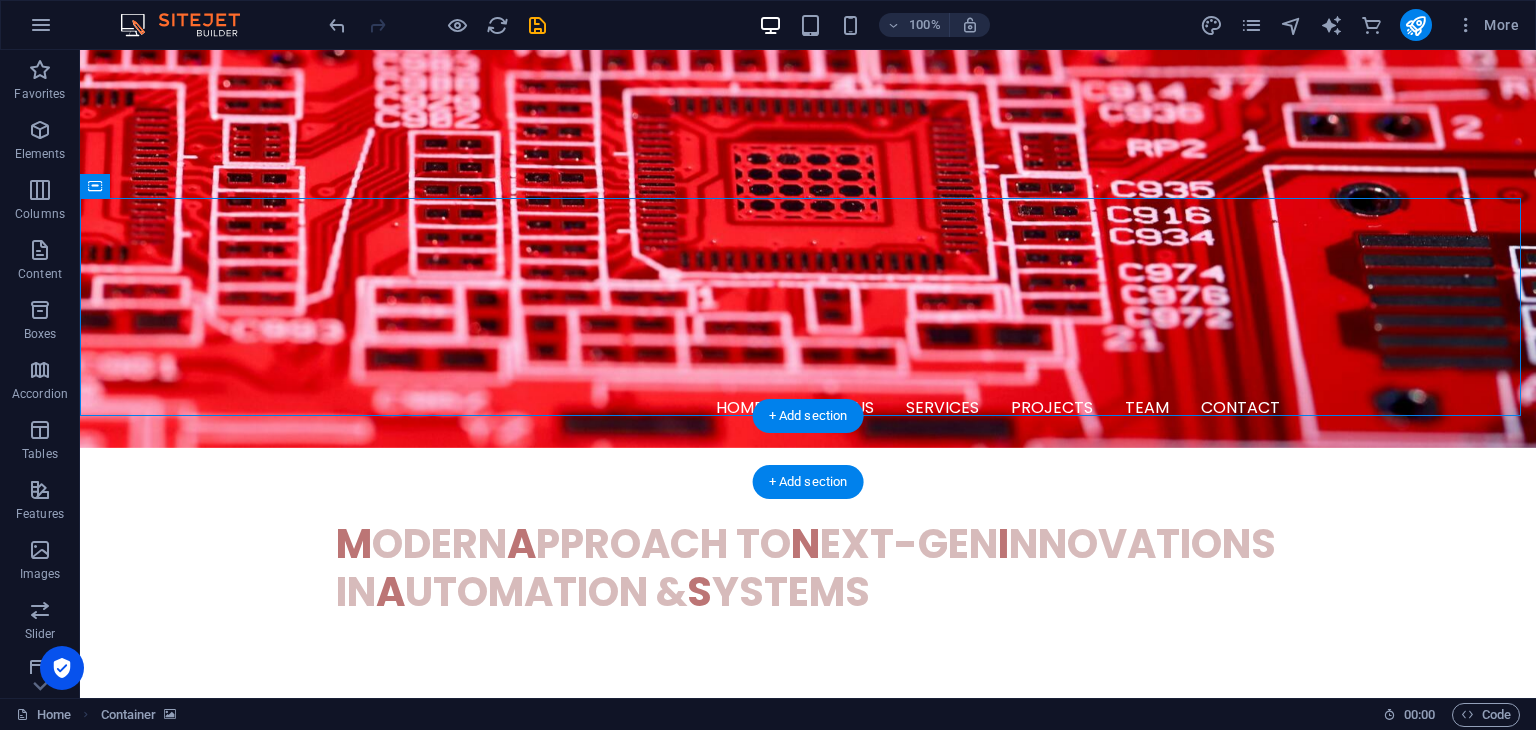 click at bounding box center [808, 1190] 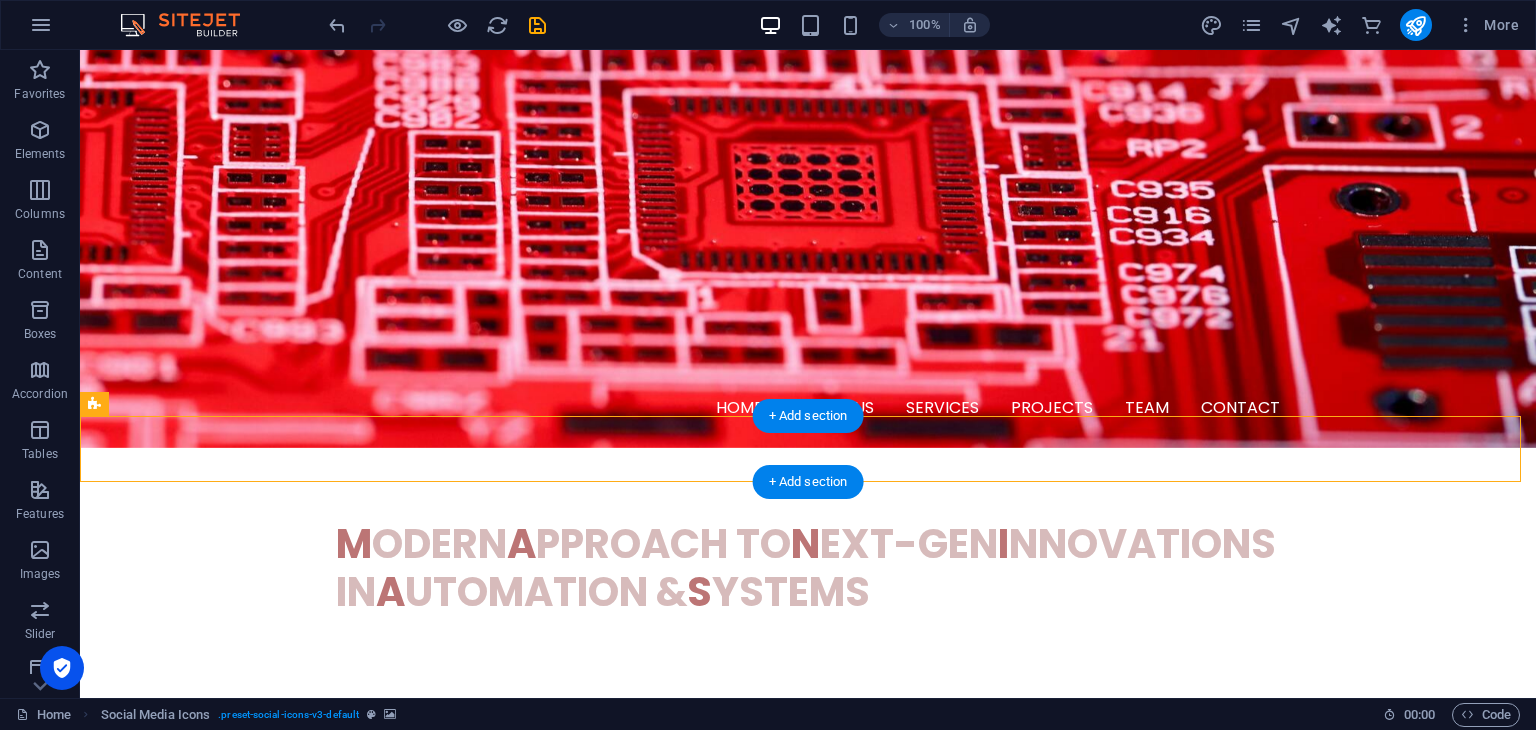 click at bounding box center (808, 1190) 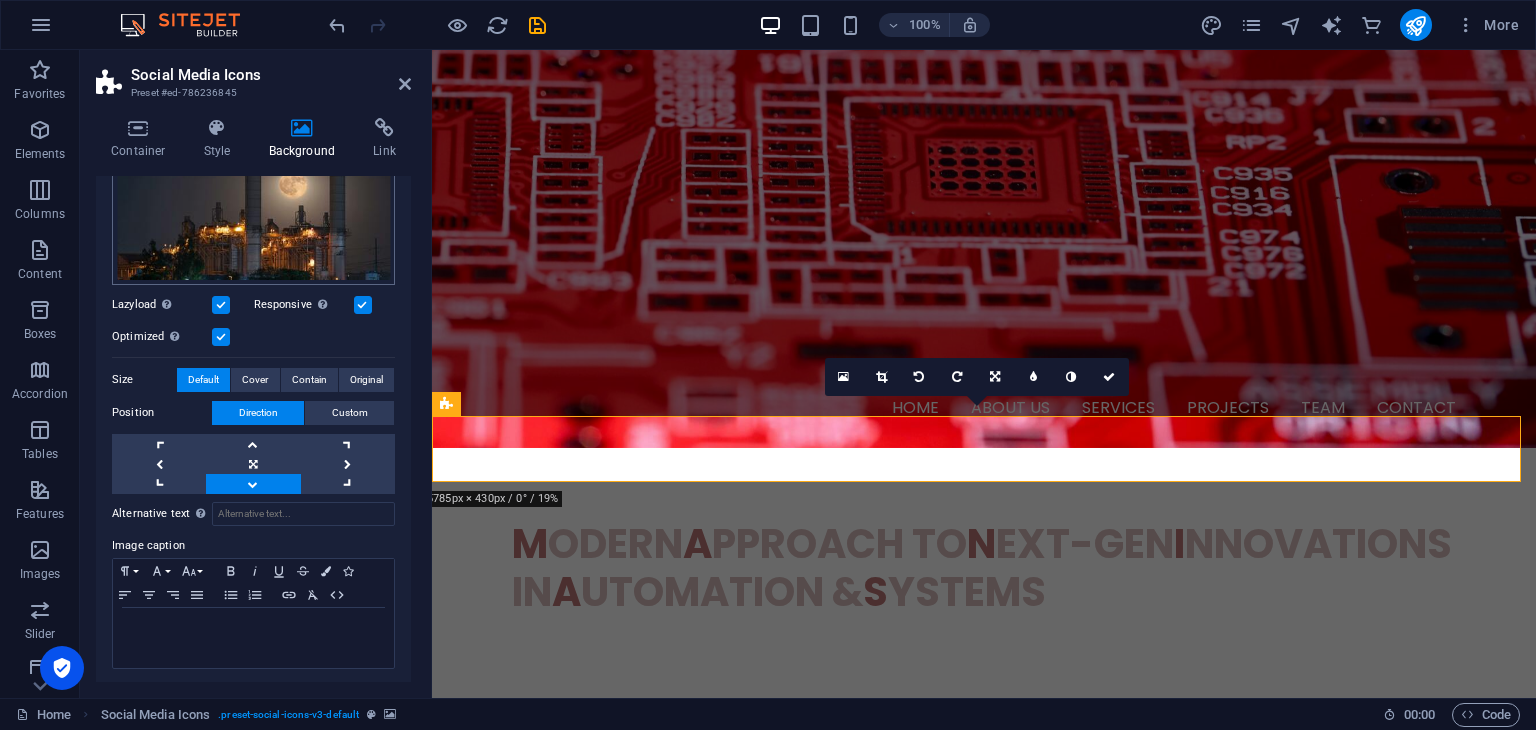 scroll, scrollTop: 256, scrollLeft: 0, axis: vertical 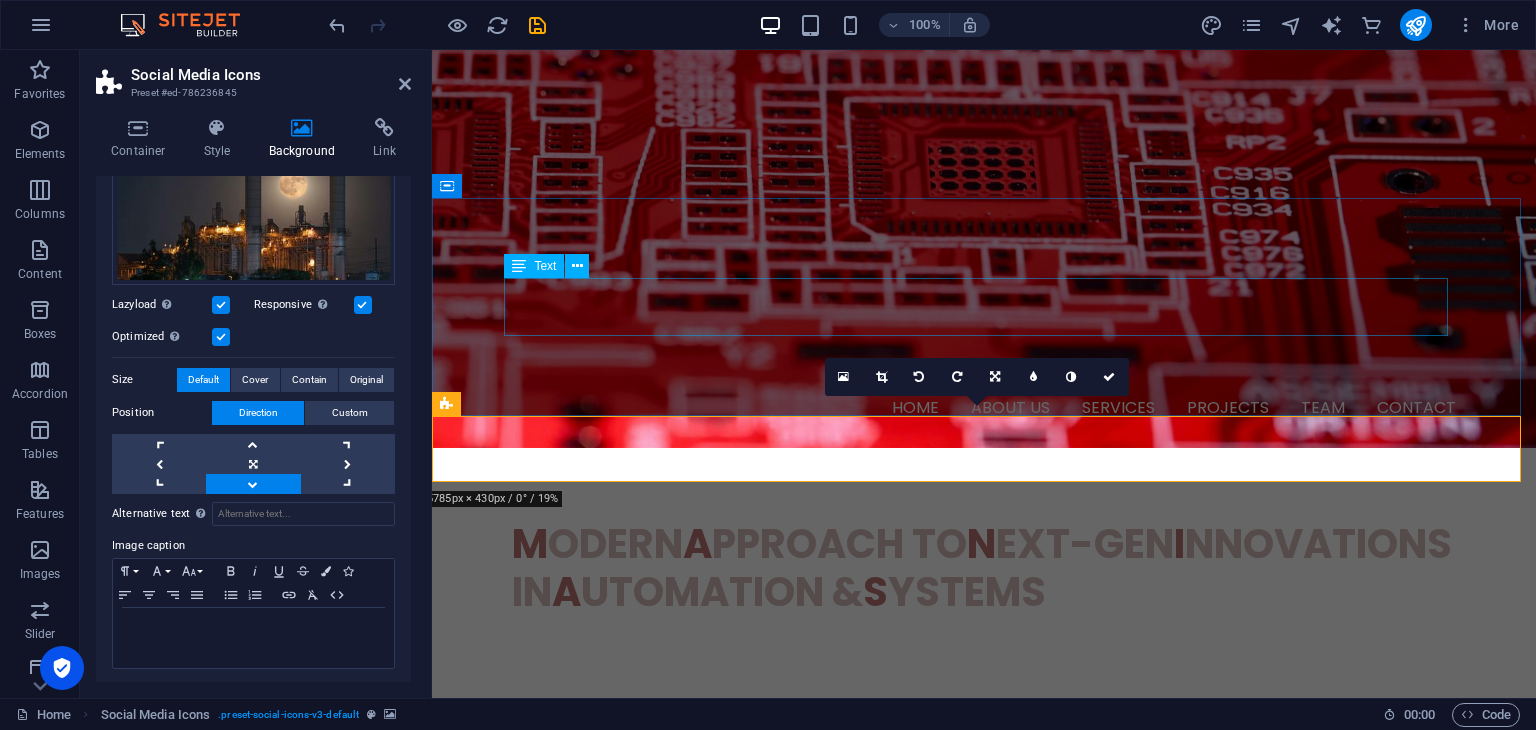 click on "Connect with us on social media!" at bounding box center (984, 1048) 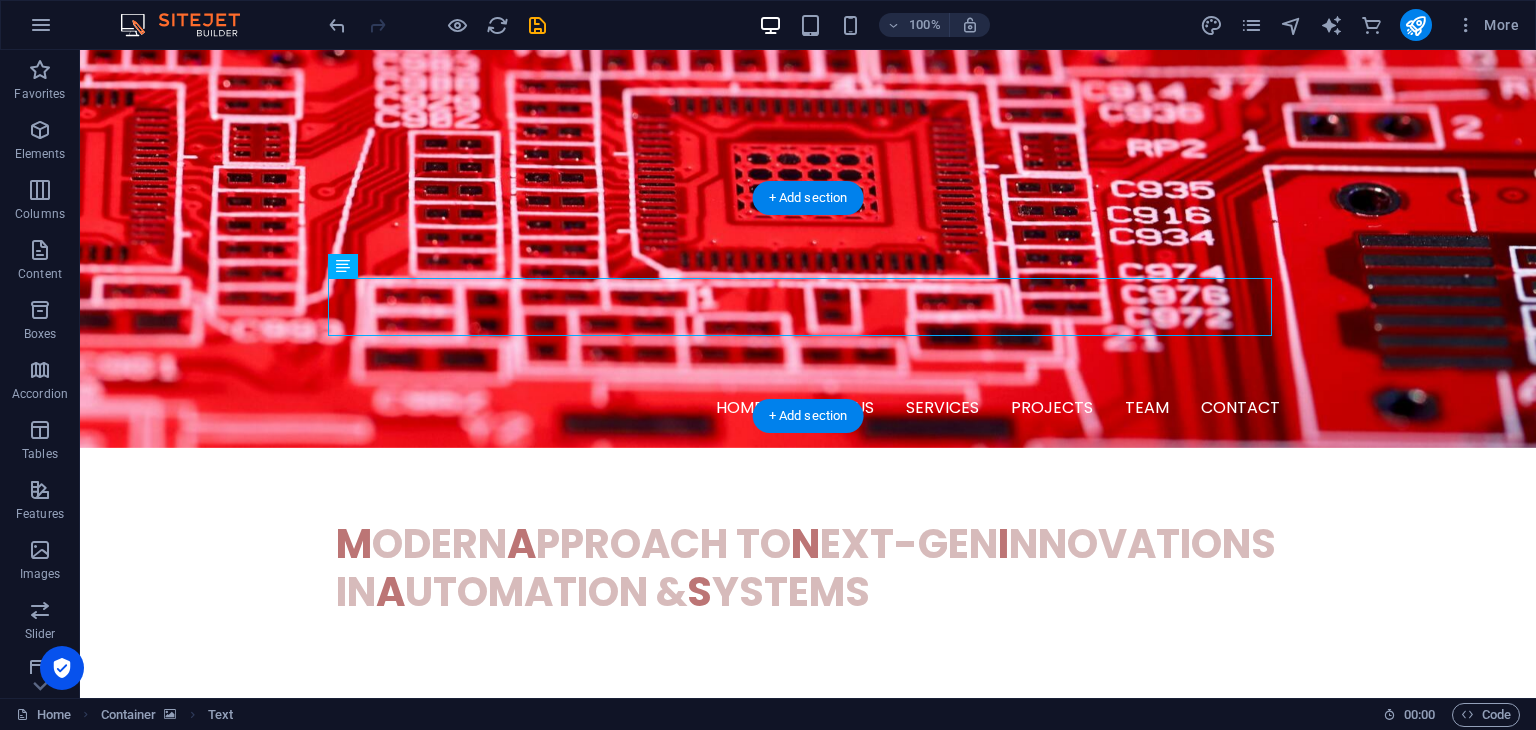 click at bounding box center (808, 830) 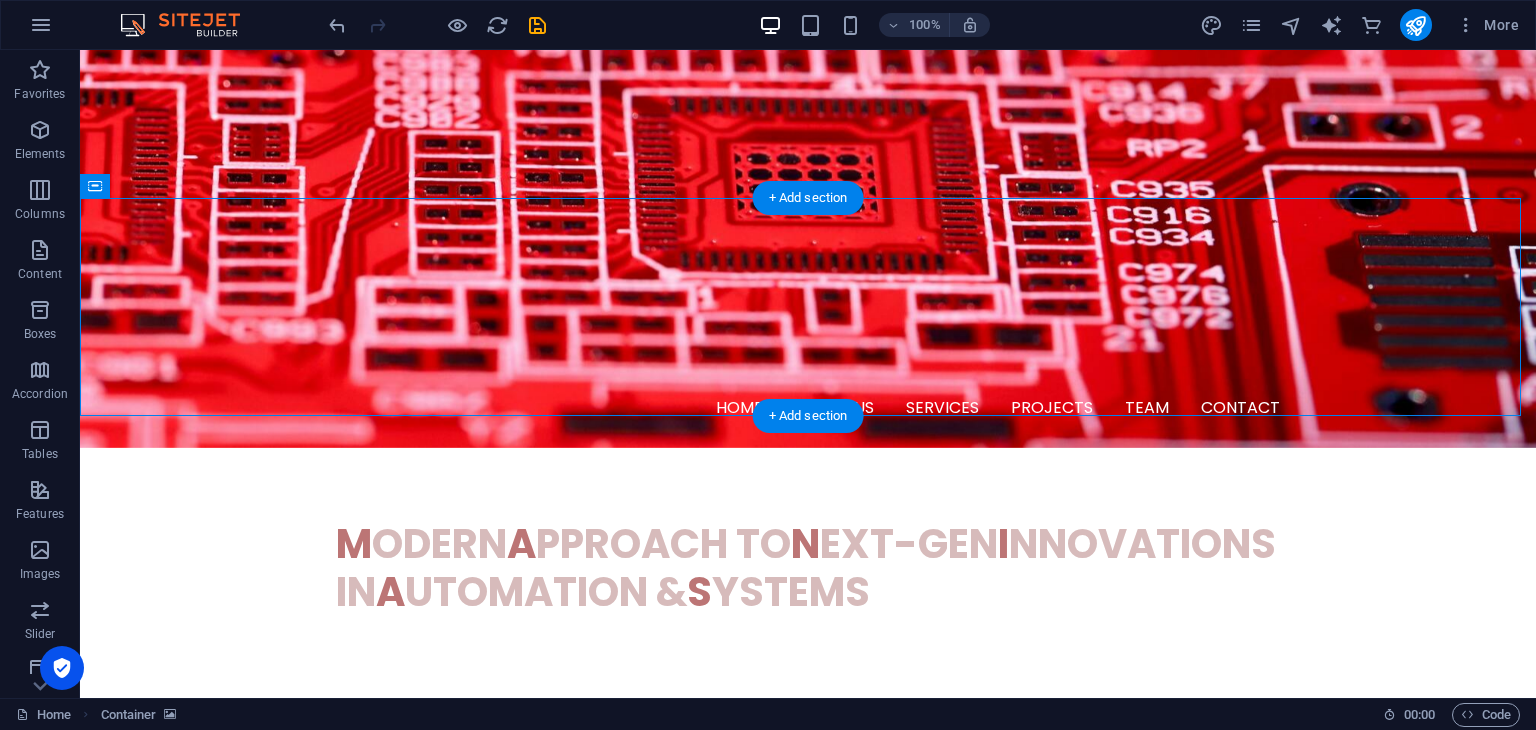 click at bounding box center [808, 830] 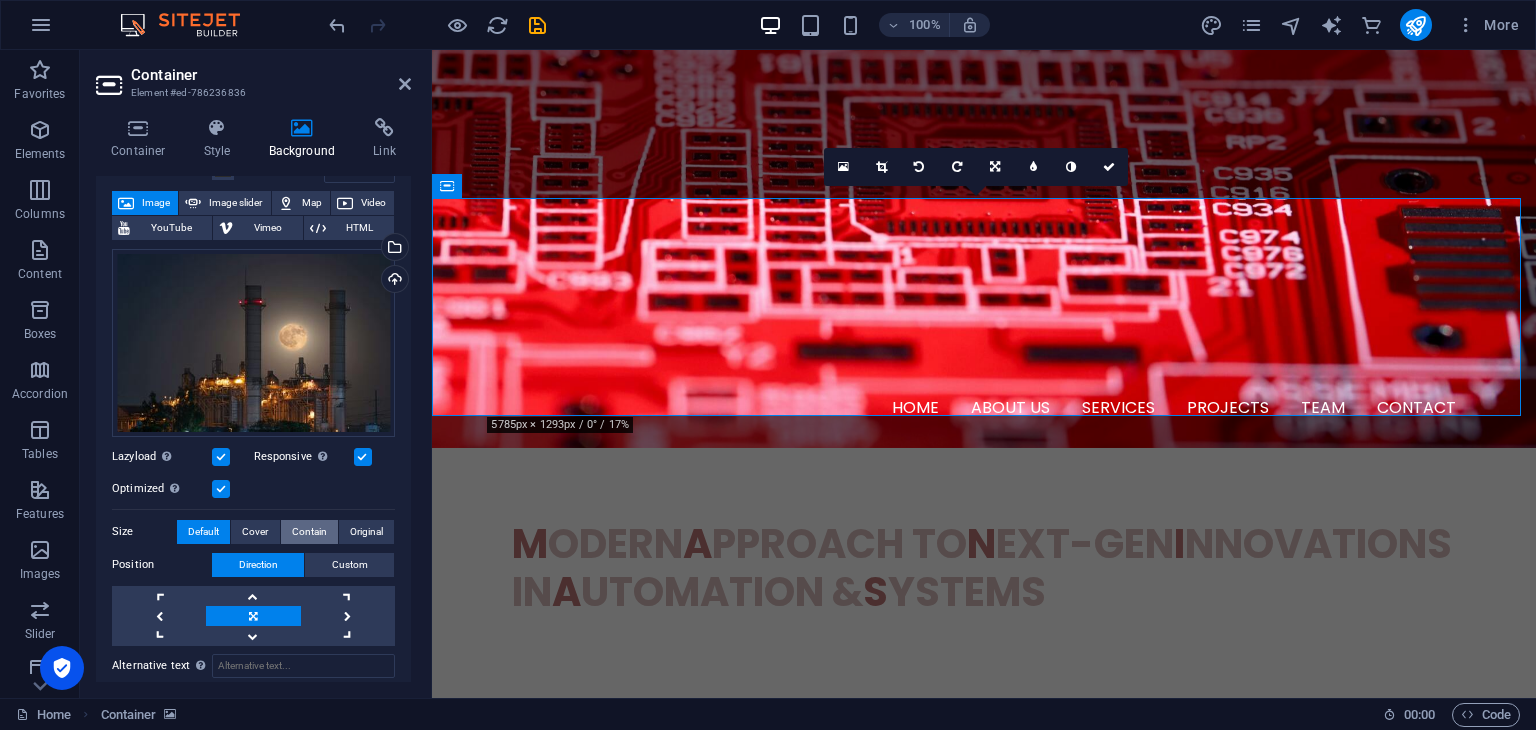 scroll, scrollTop: 256, scrollLeft: 0, axis: vertical 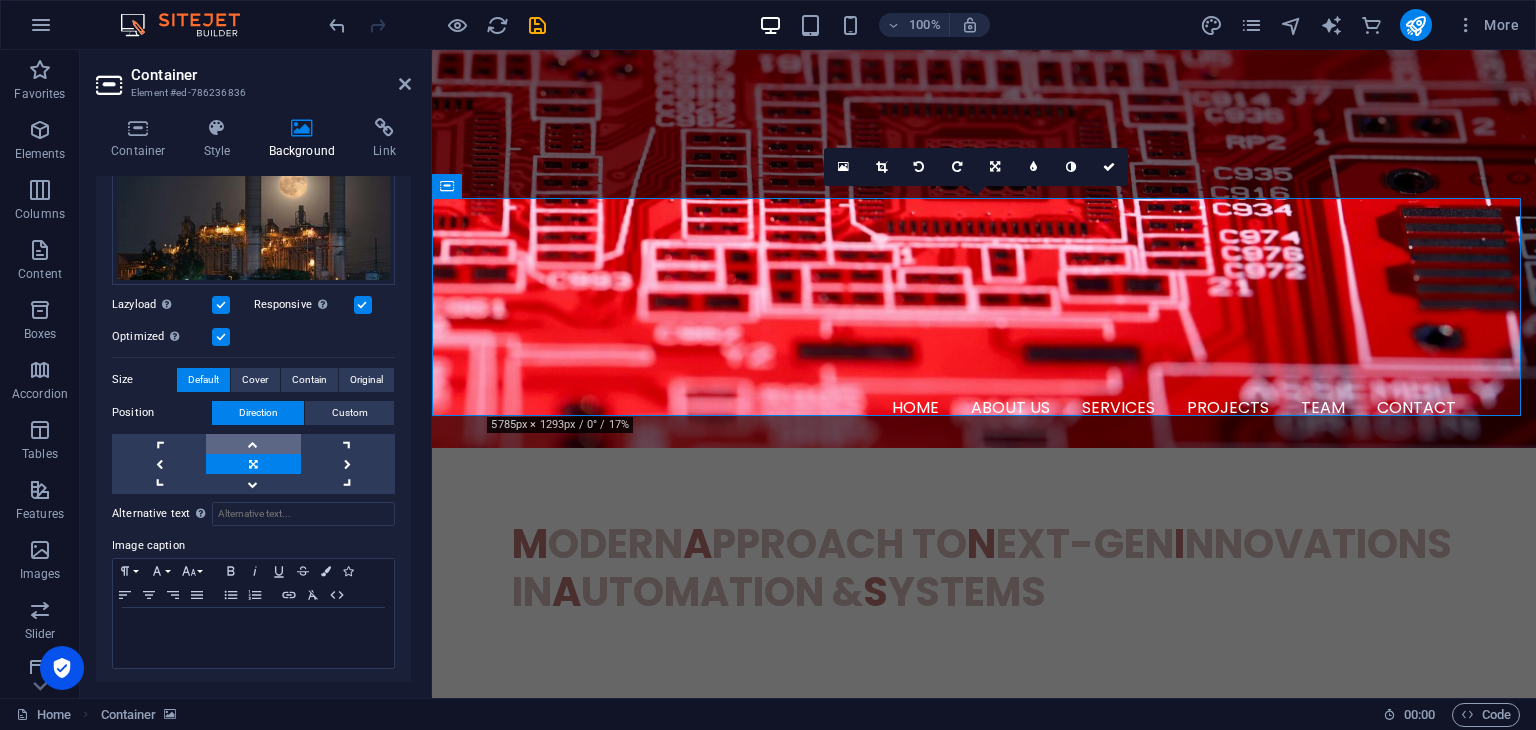 click at bounding box center (253, 444) 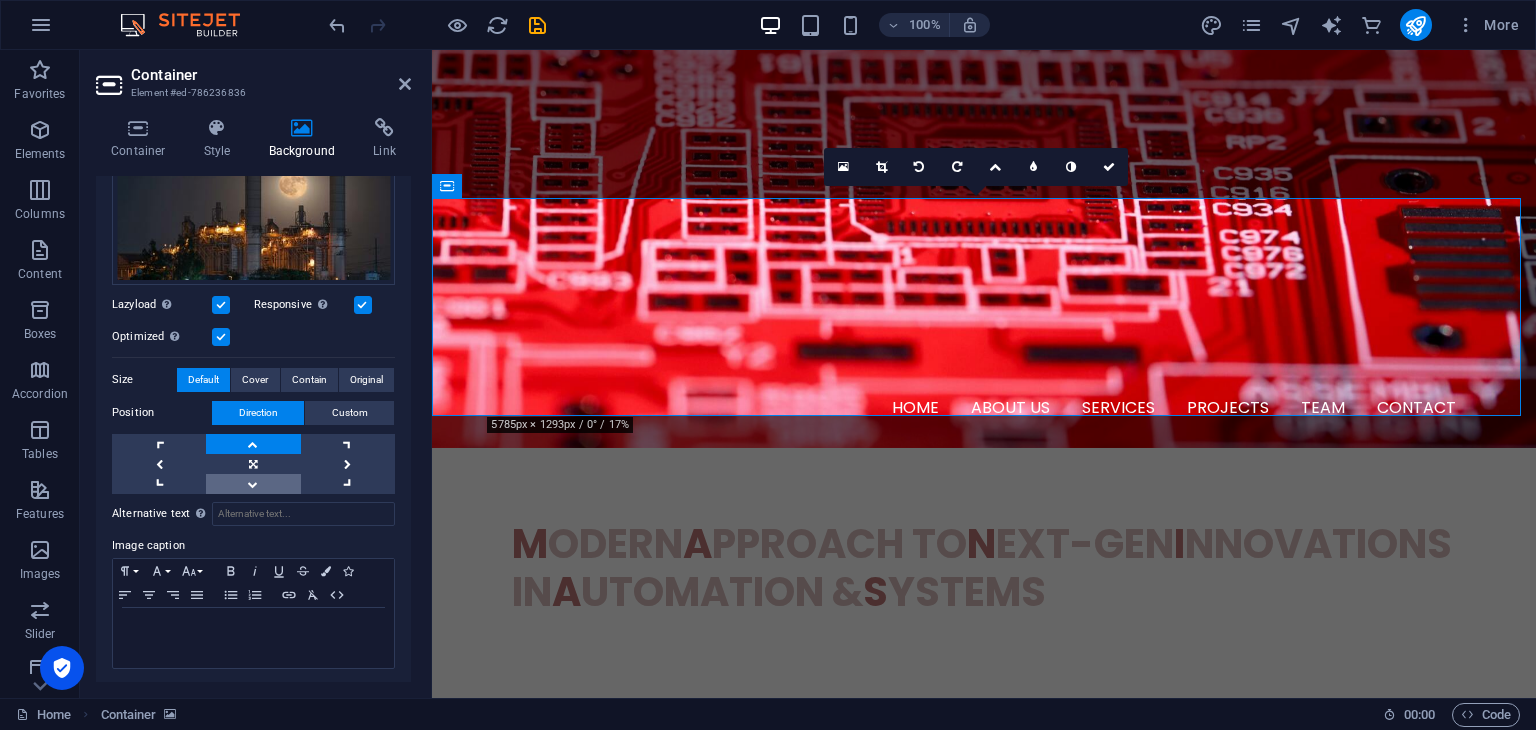 click at bounding box center (253, 484) 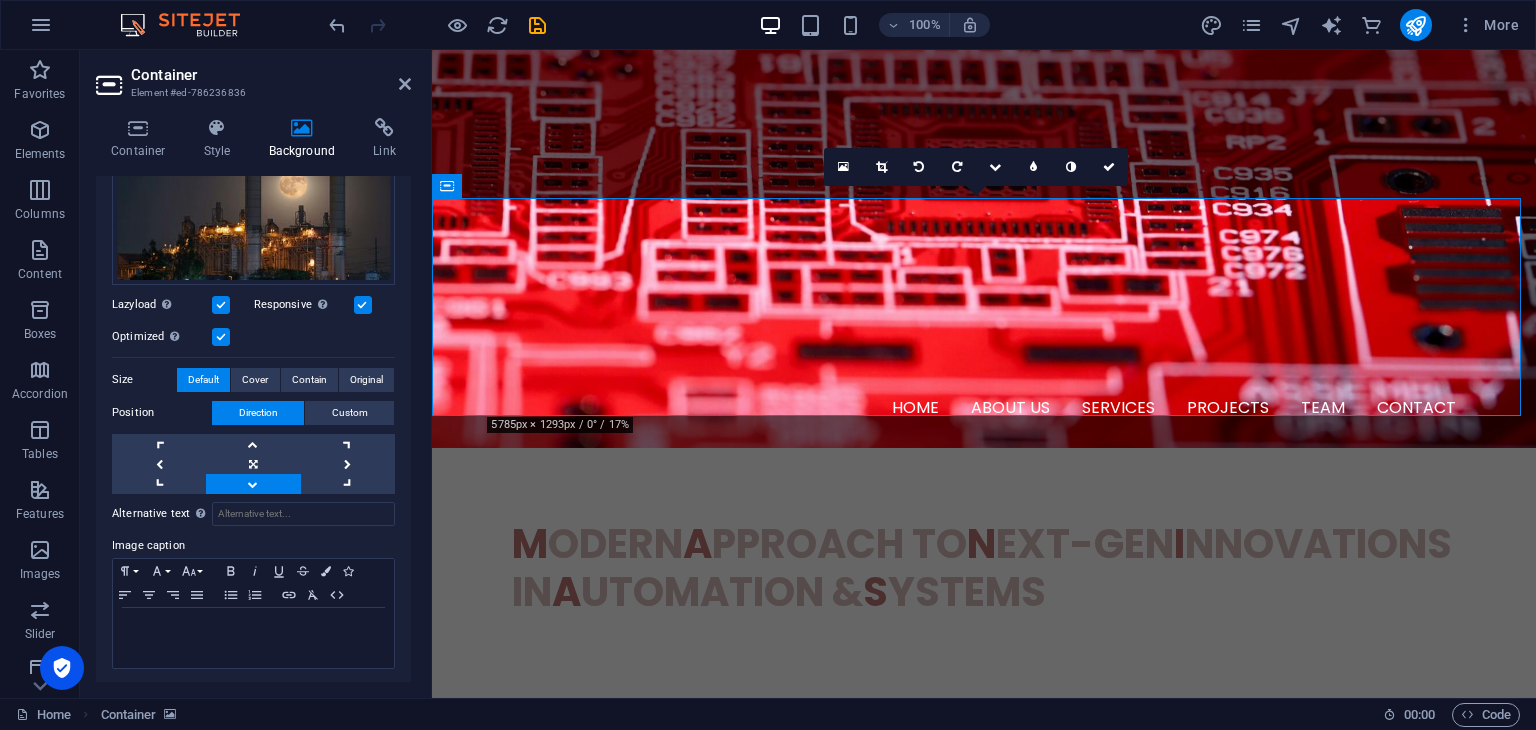 click at bounding box center (253, 484) 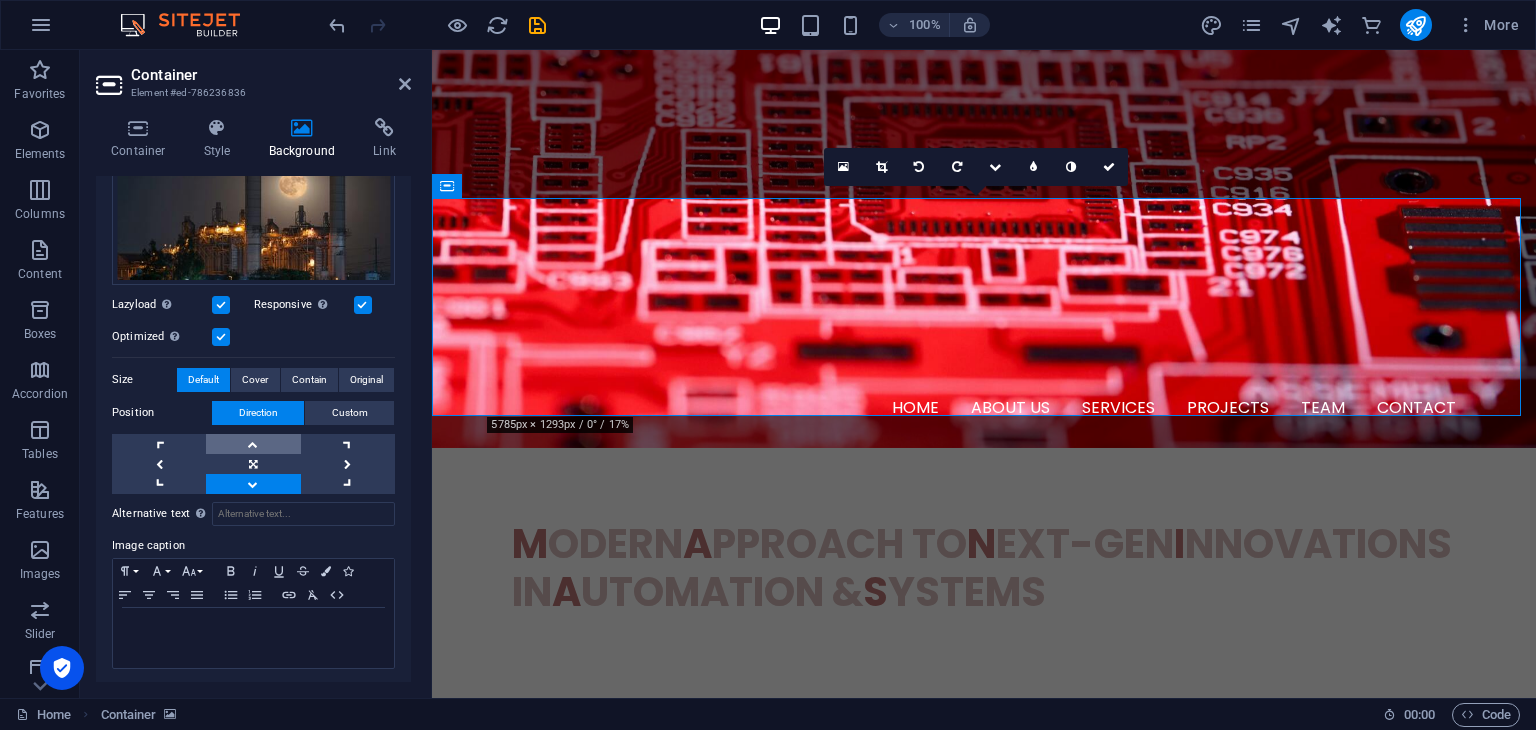 click at bounding box center (253, 444) 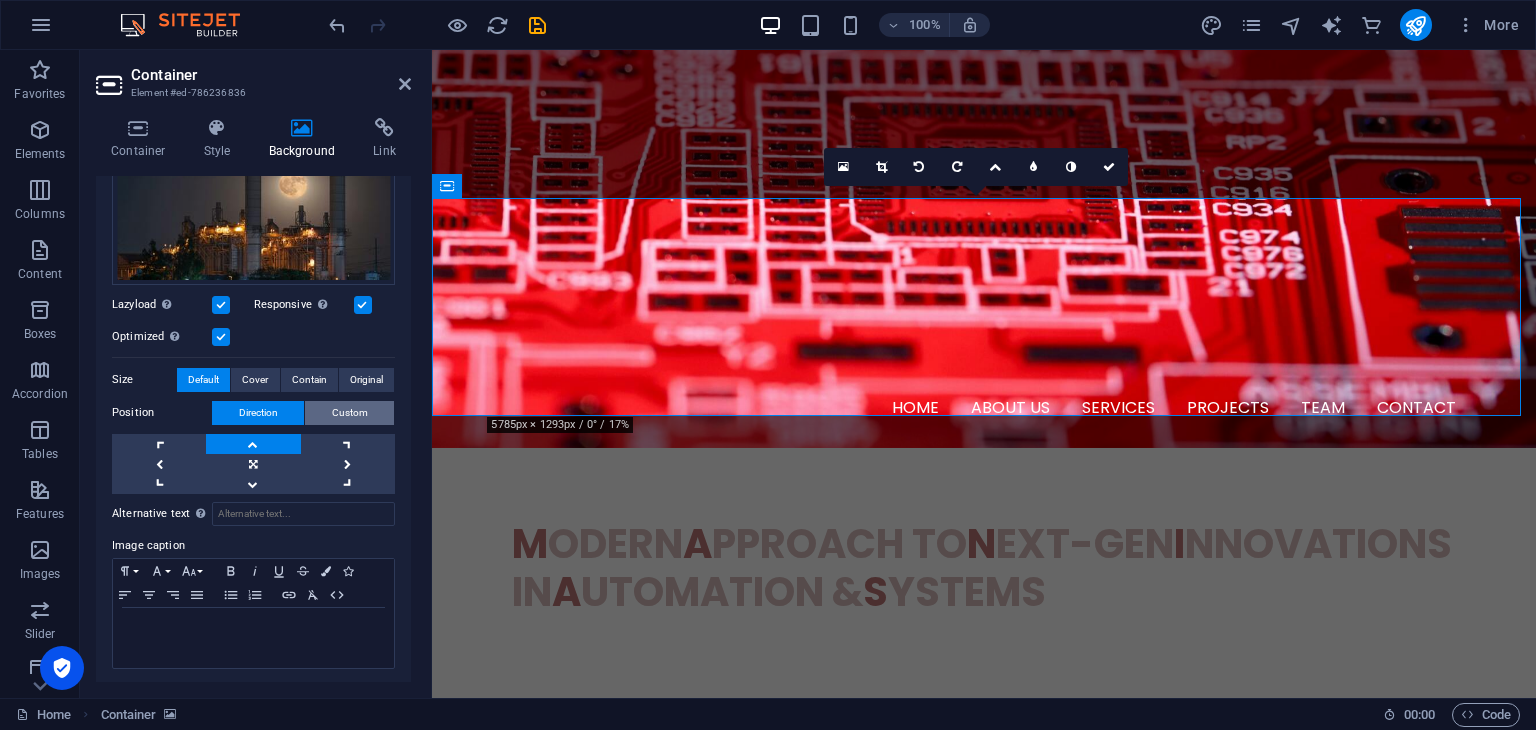 click on "Custom" at bounding box center [350, 413] 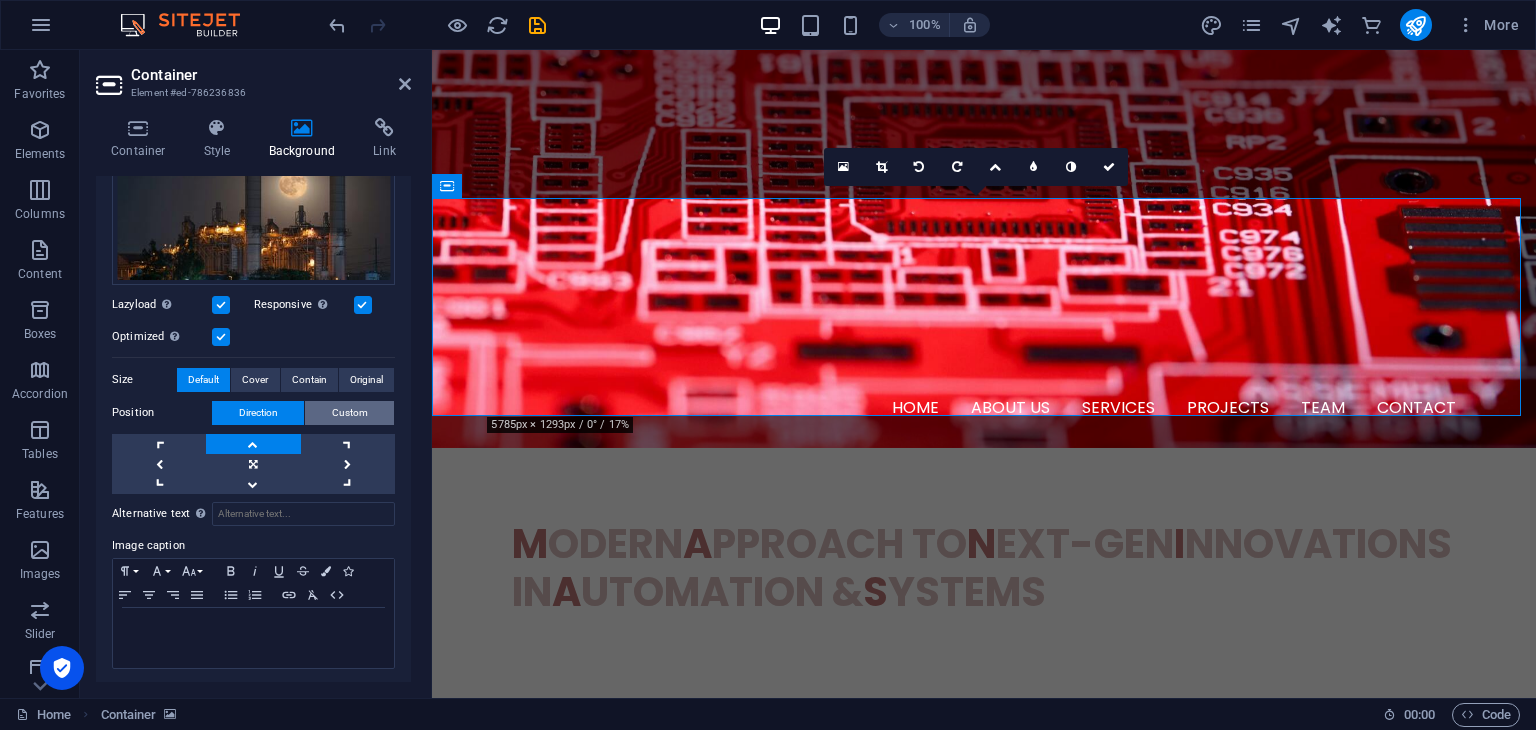 scroll, scrollTop: 232, scrollLeft: 0, axis: vertical 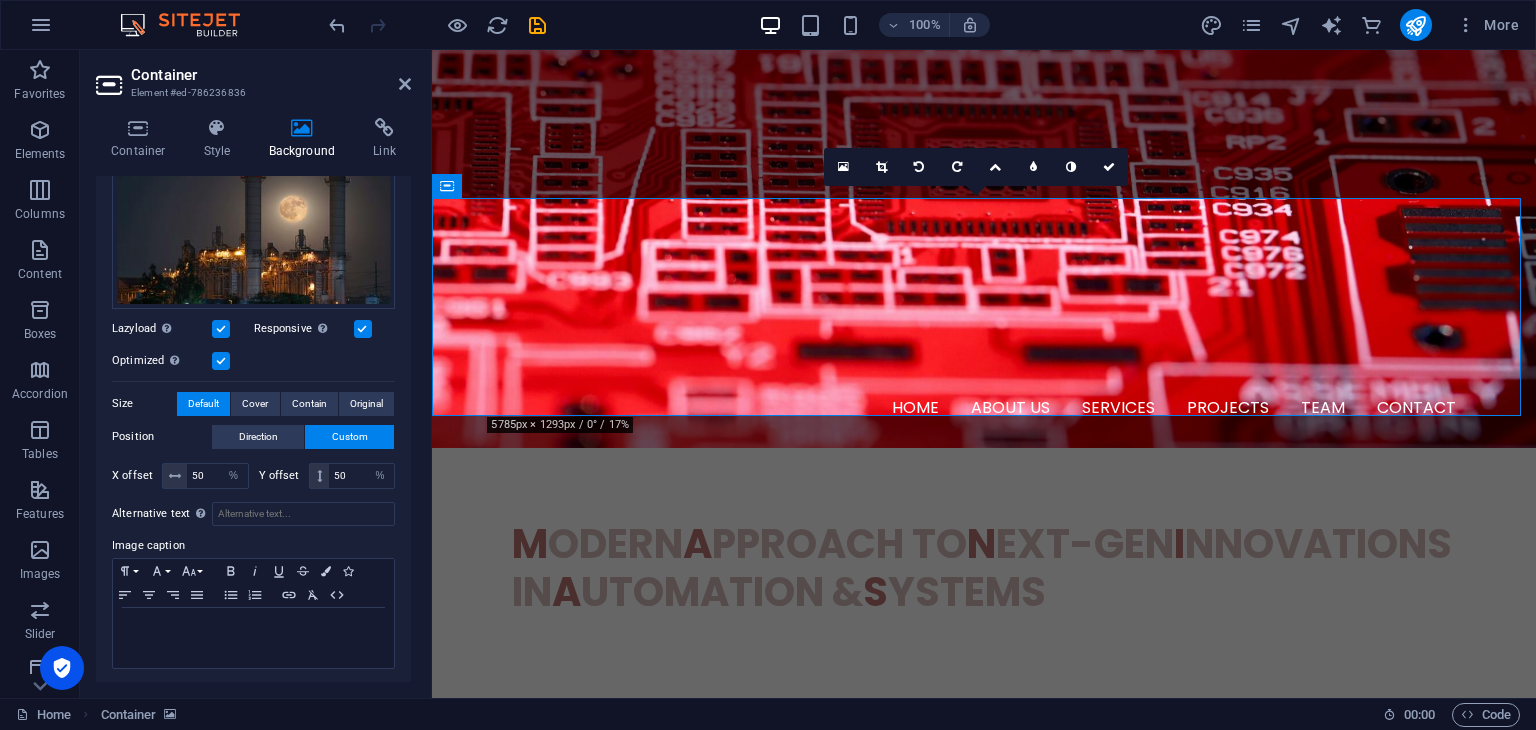 drag, startPoint x: 661, startPoint y: 368, endPoint x: 620, endPoint y: 403, distance: 53.90733 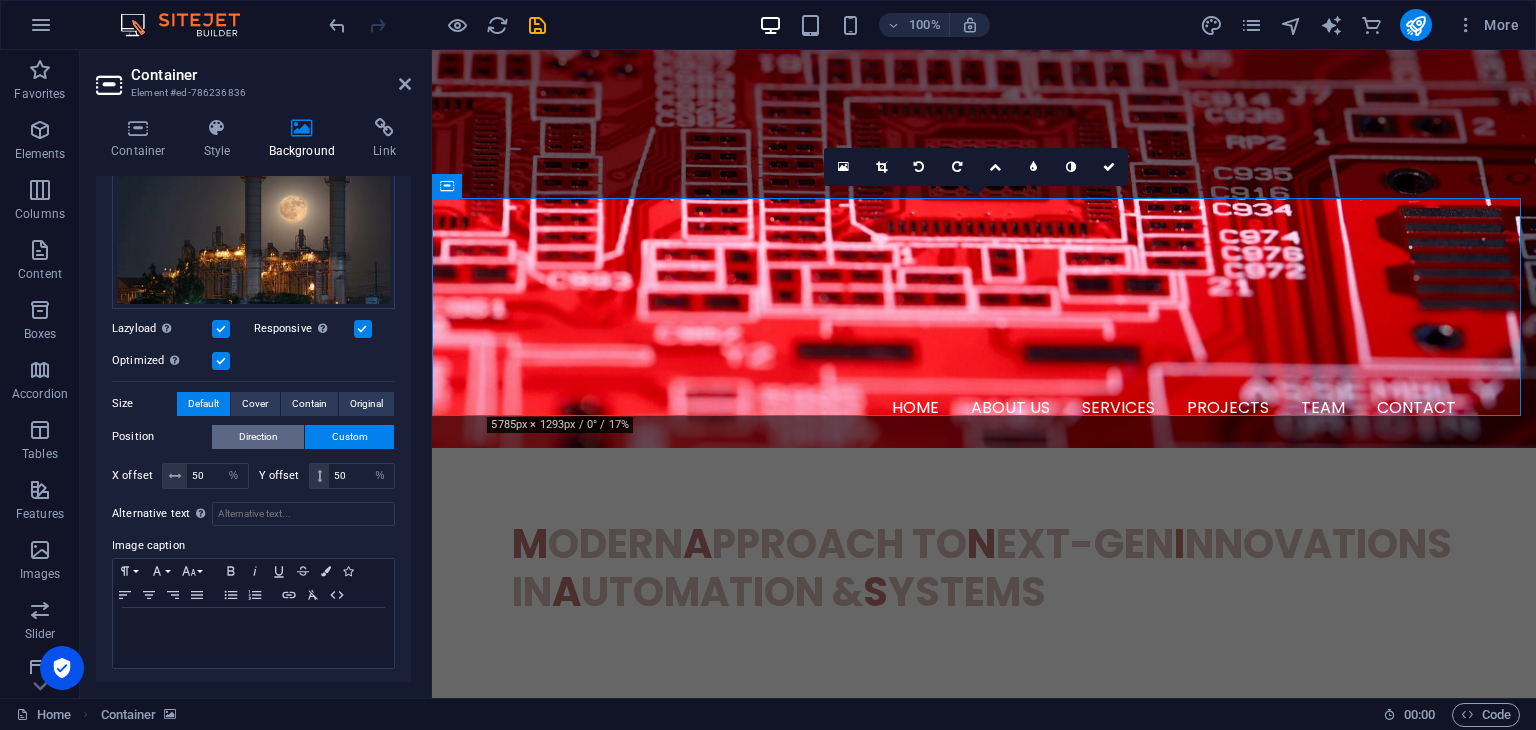 click on "Direction" at bounding box center [258, 437] 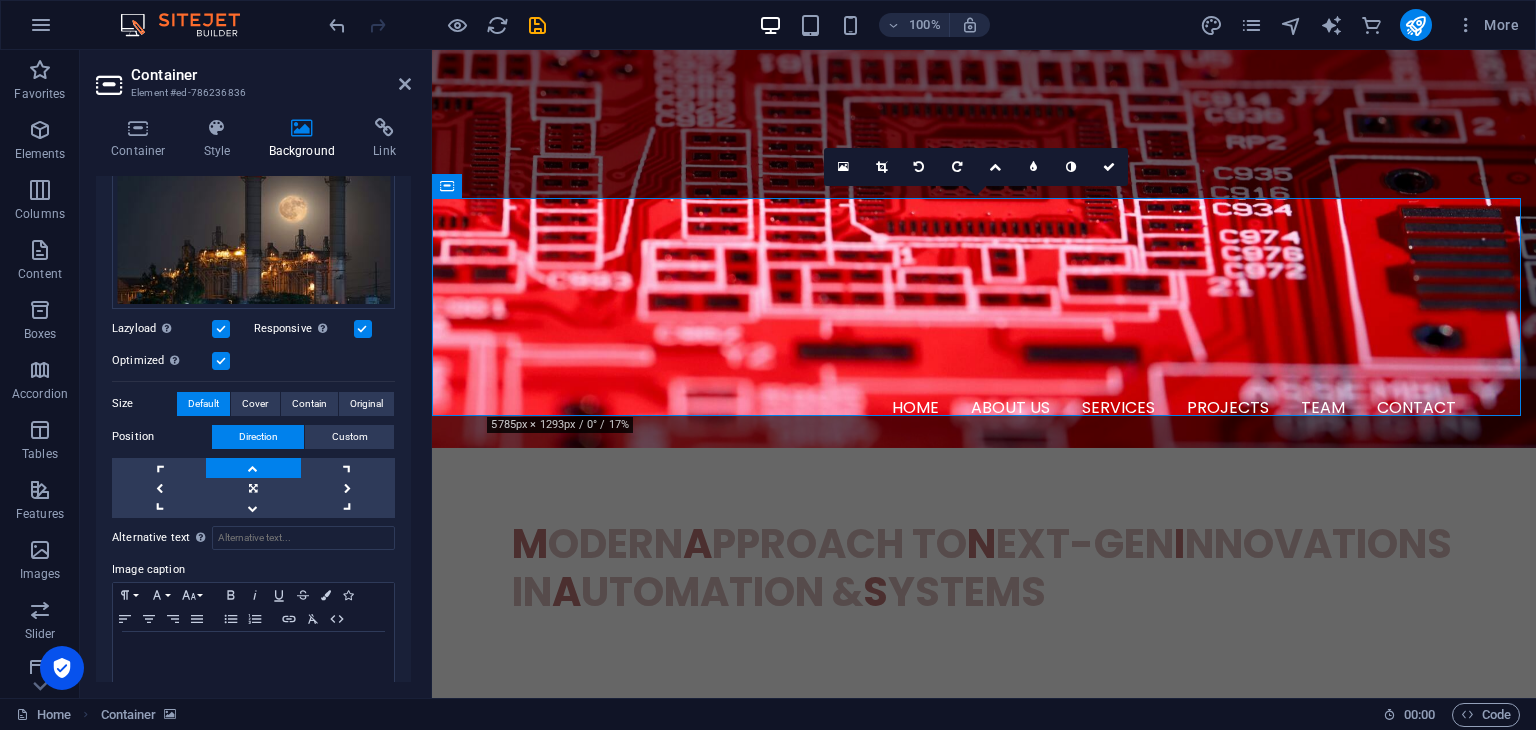 click at bounding box center [984, 1190] 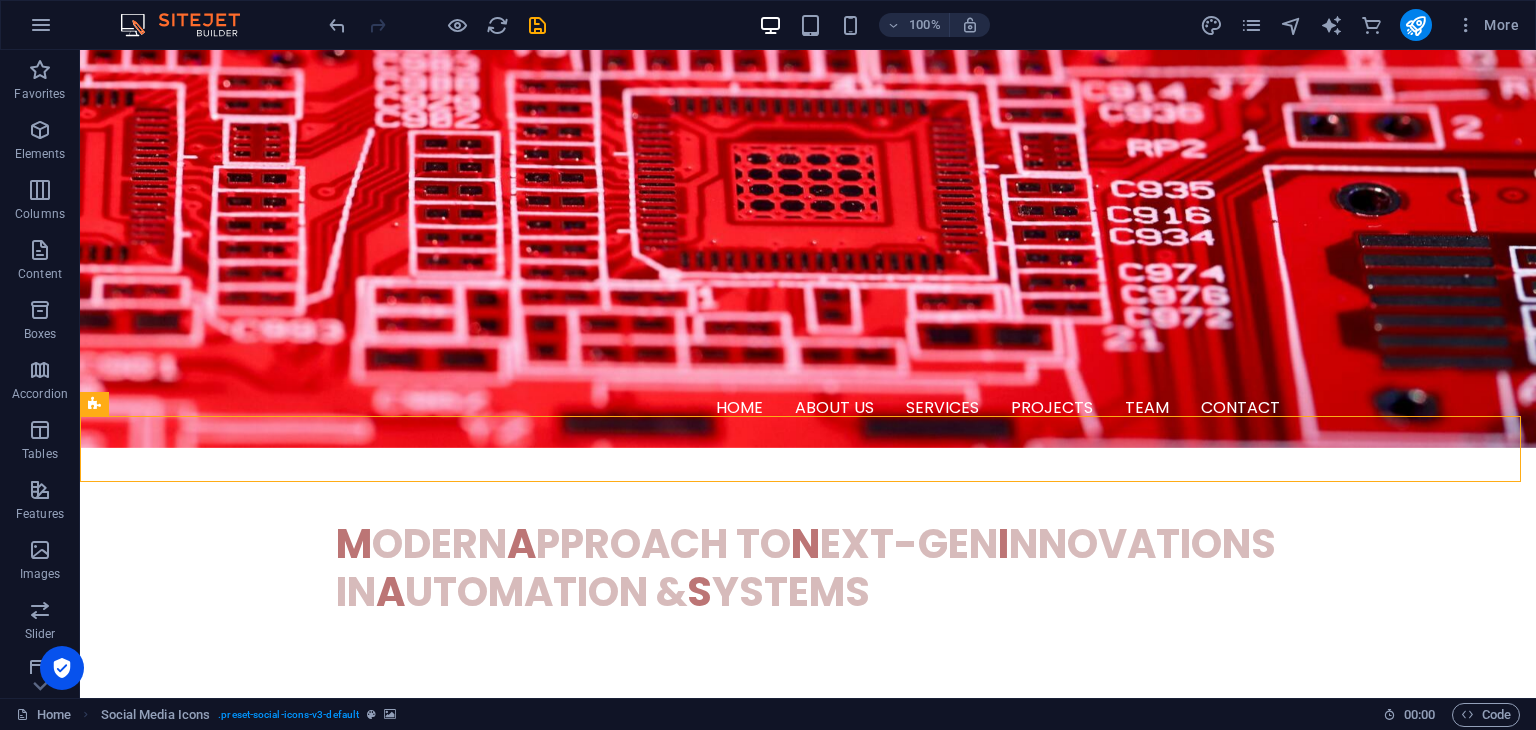 click at bounding box center [808, 1190] 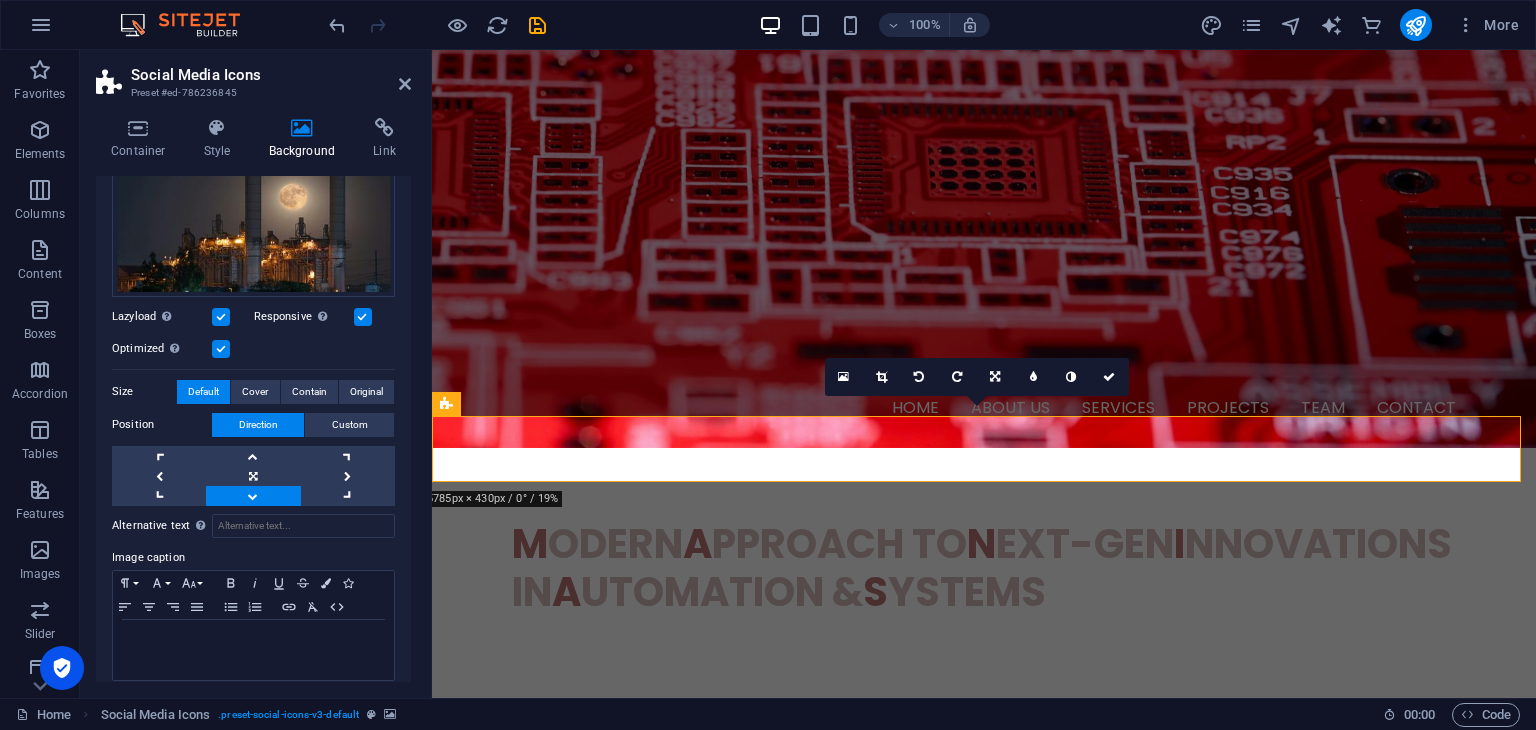 scroll, scrollTop: 256, scrollLeft: 0, axis: vertical 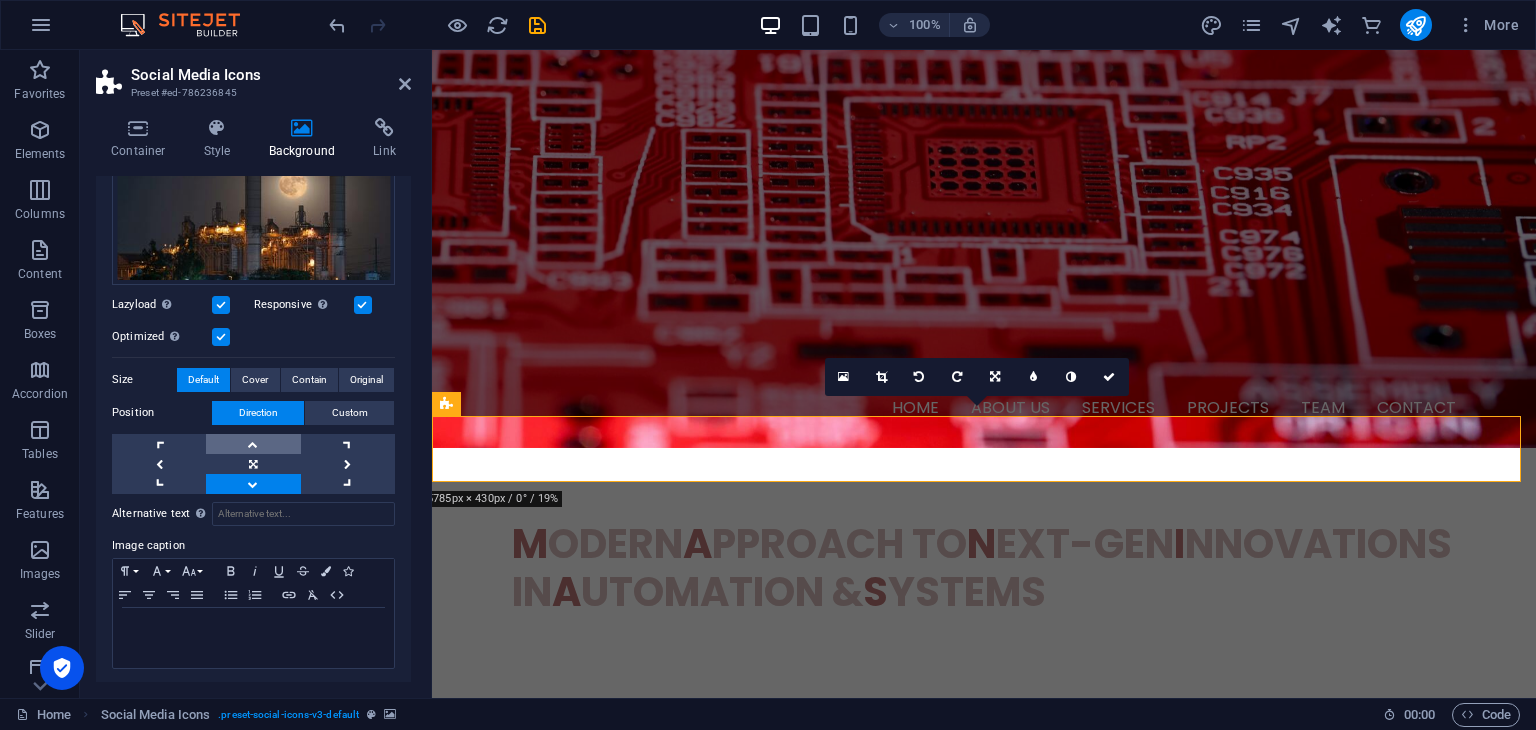 click at bounding box center (253, 444) 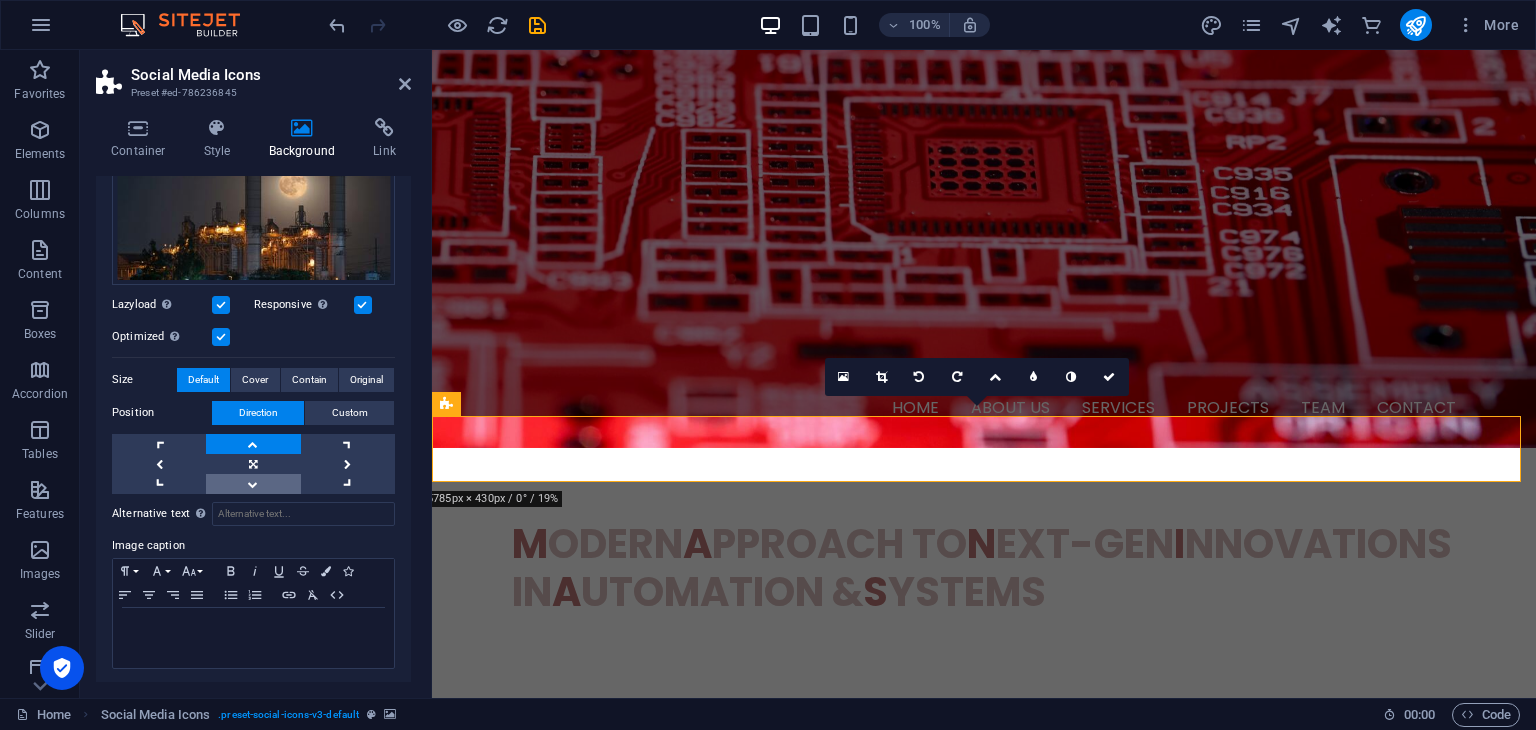 click at bounding box center [253, 484] 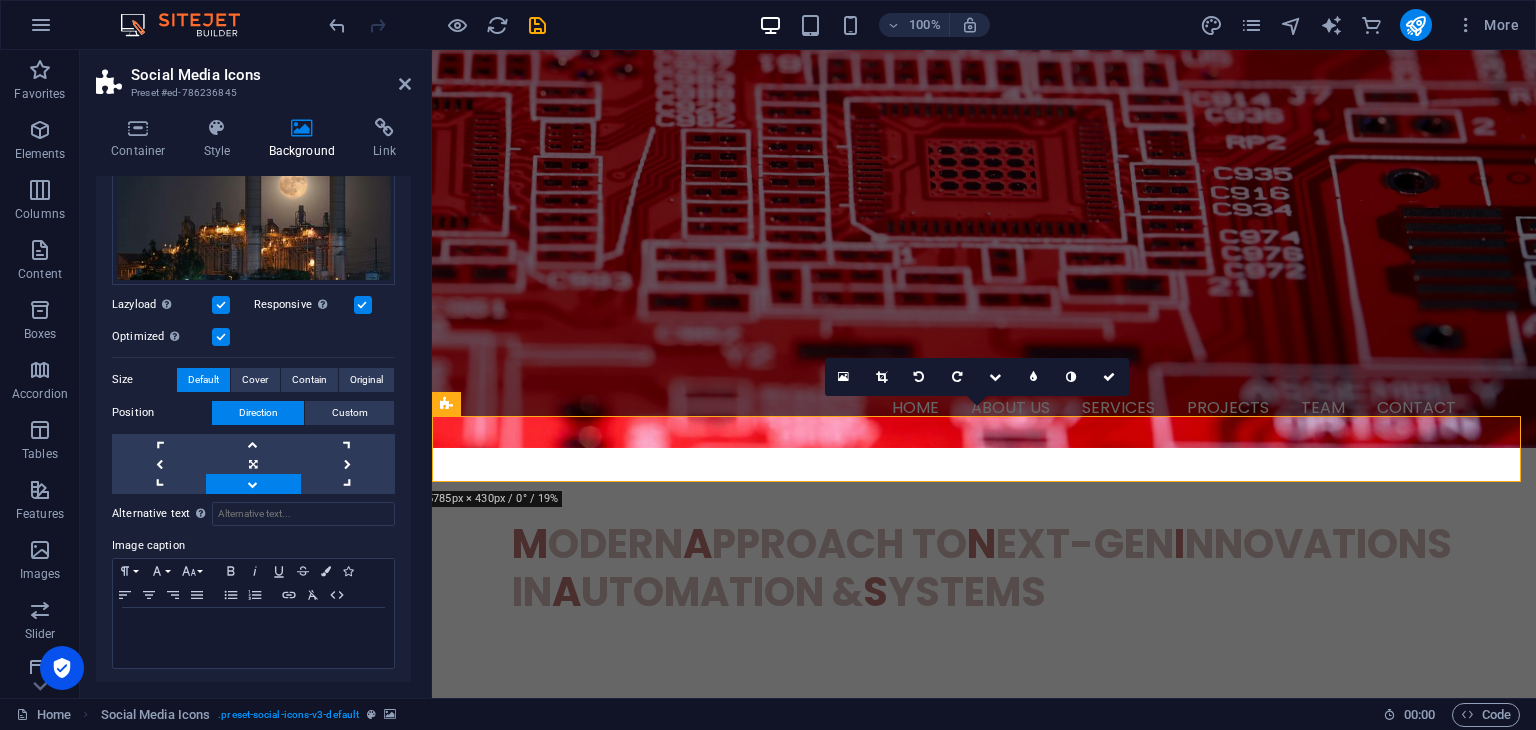 click at bounding box center (253, 484) 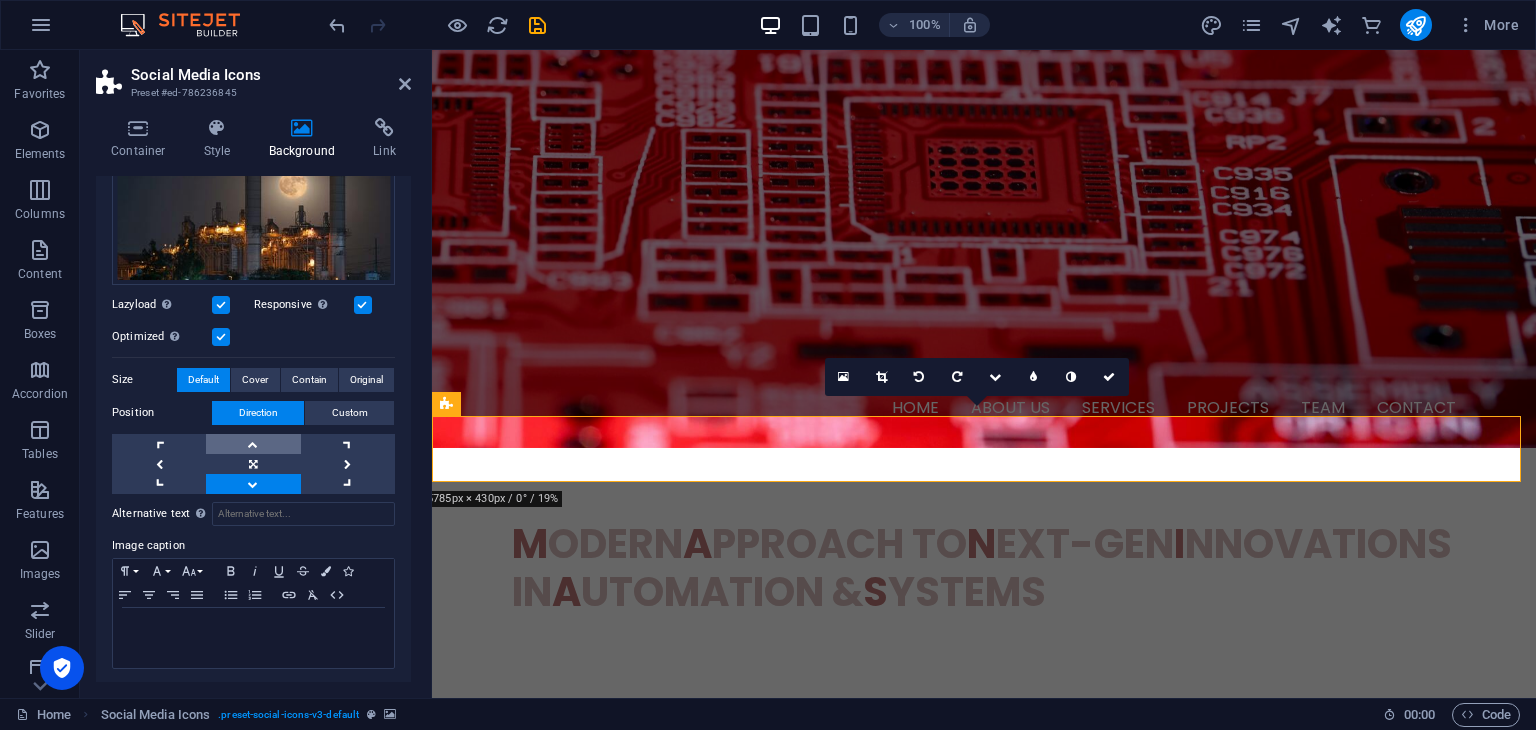 click at bounding box center (253, 444) 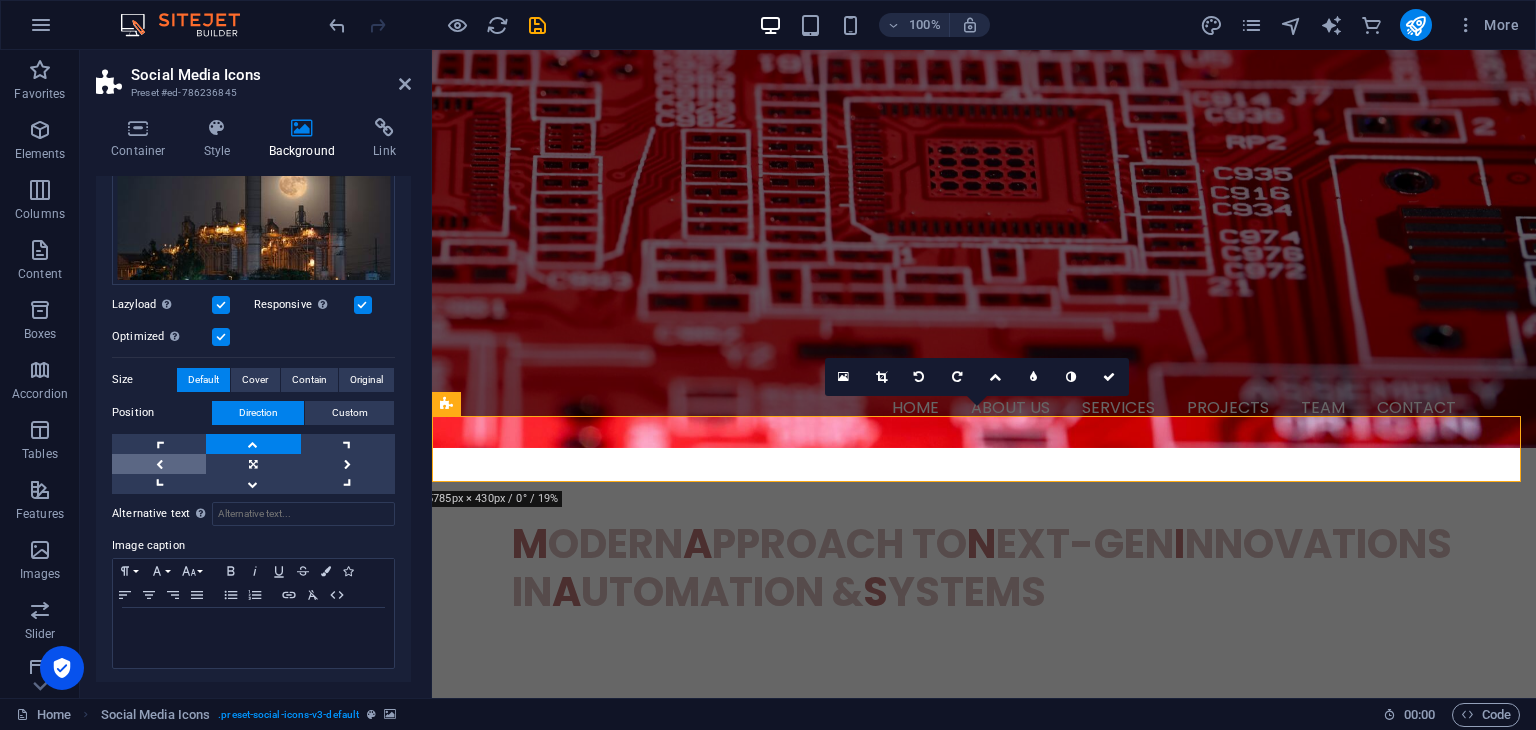 click at bounding box center [159, 464] 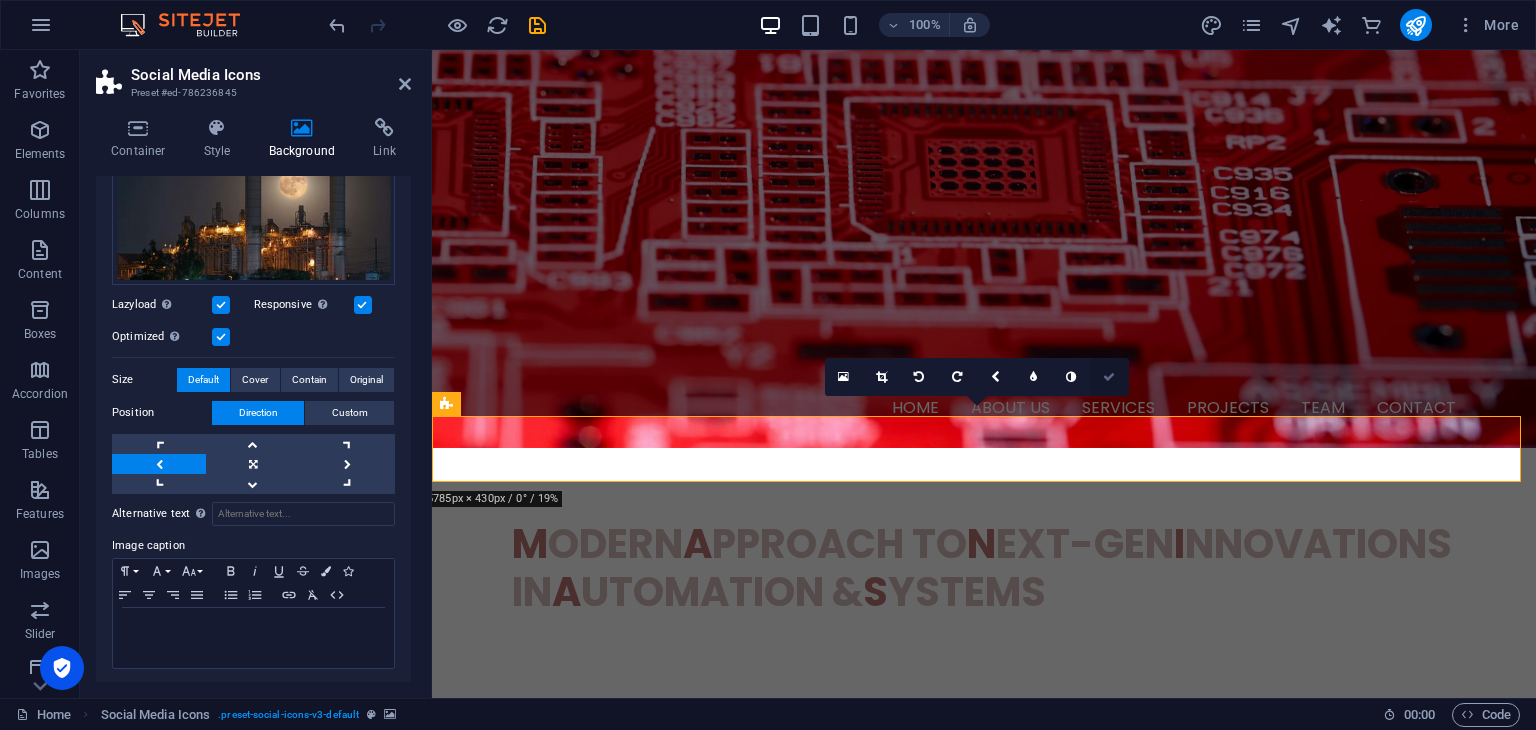 click at bounding box center (1109, 377) 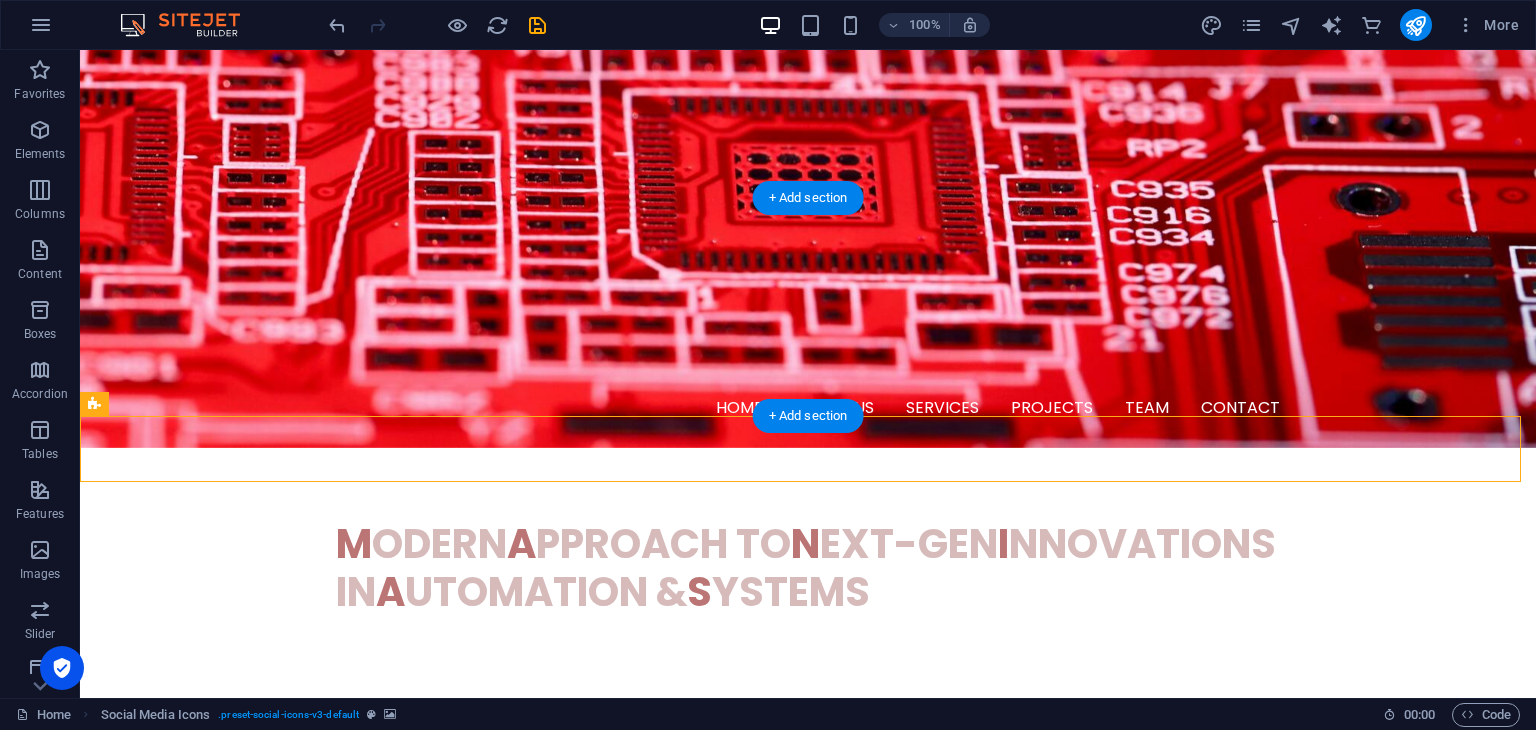 click at bounding box center [808, 830] 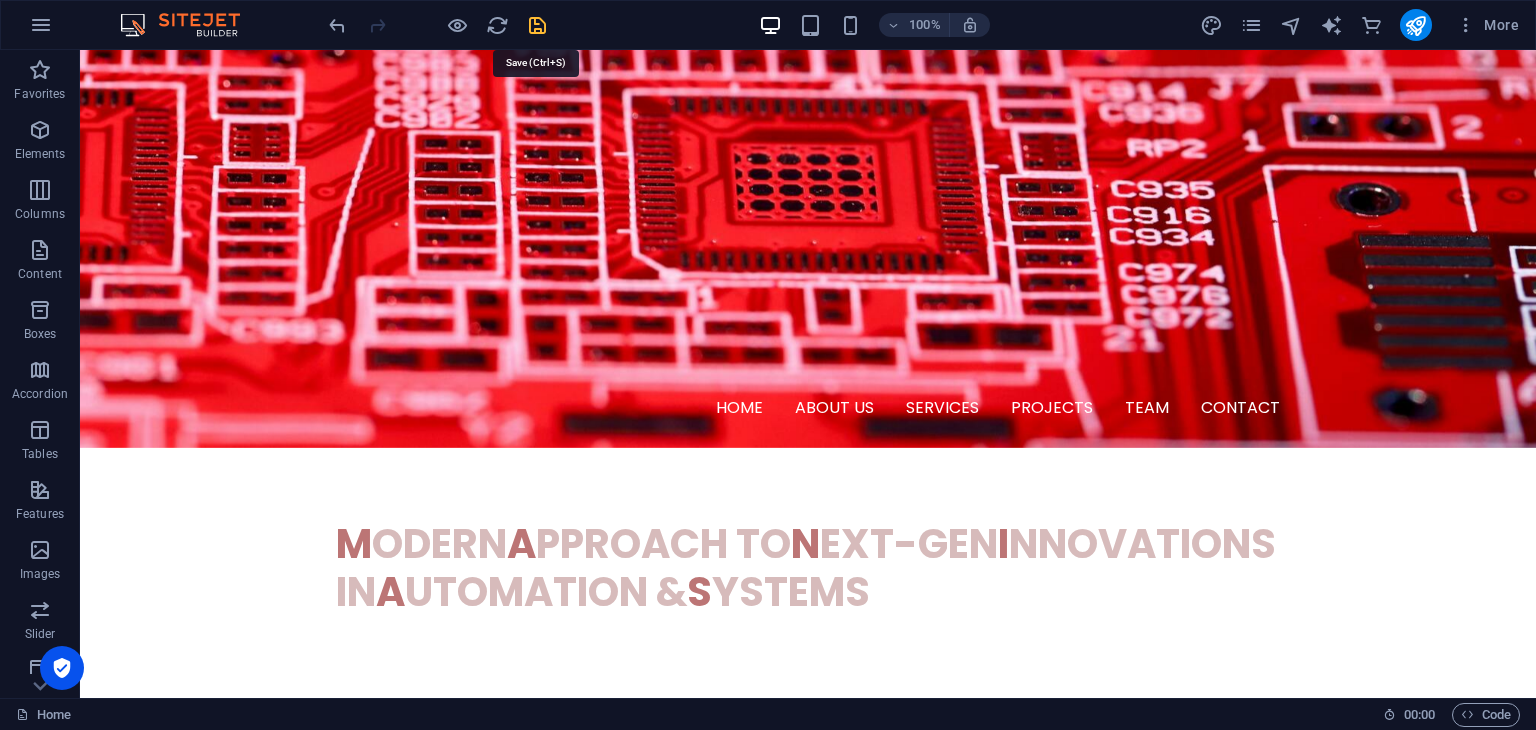 click at bounding box center (537, 25) 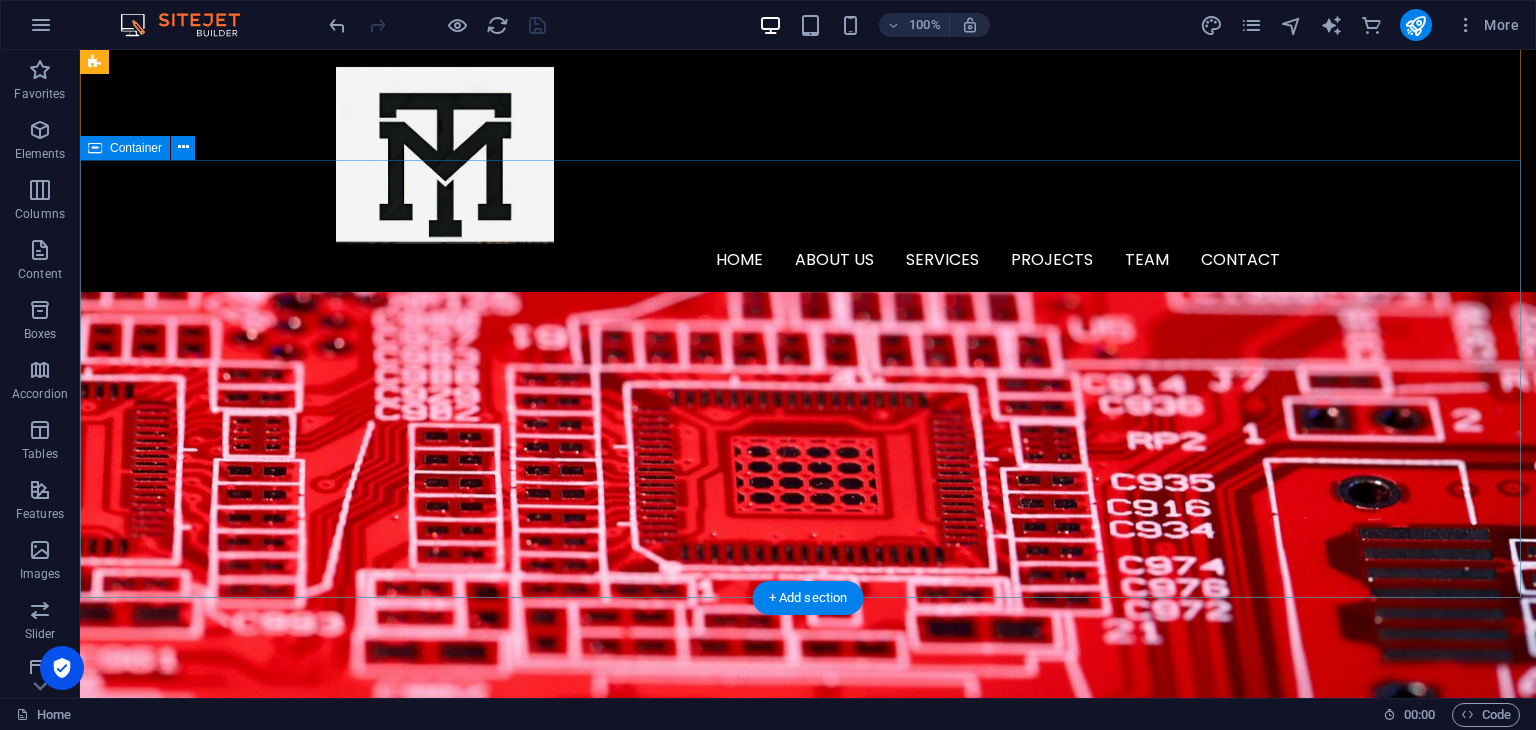 scroll, scrollTop: 100, scrollLeft: 0, axis: vertical 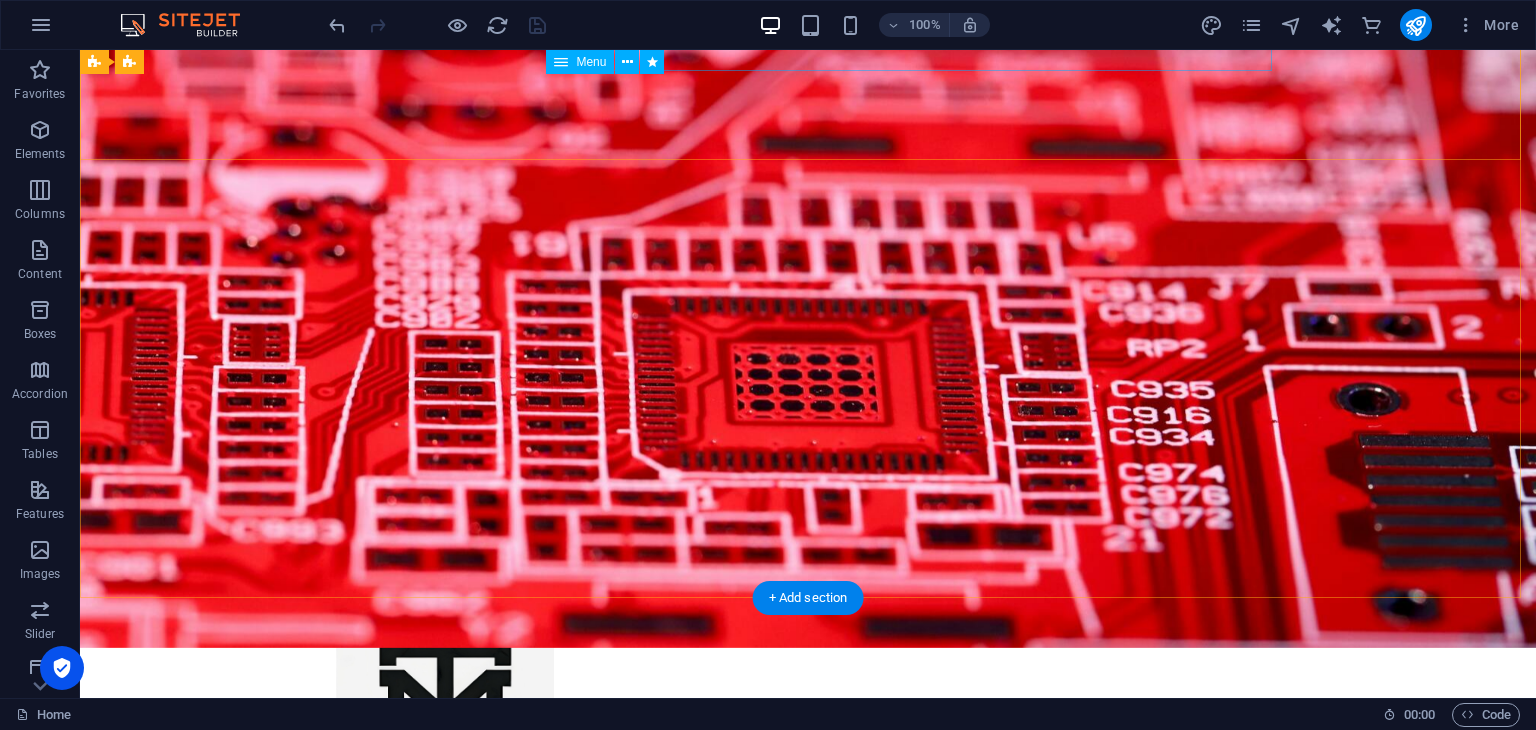 click on "Home About us Services Projects Team Contact" at bounding box center (808, 808) 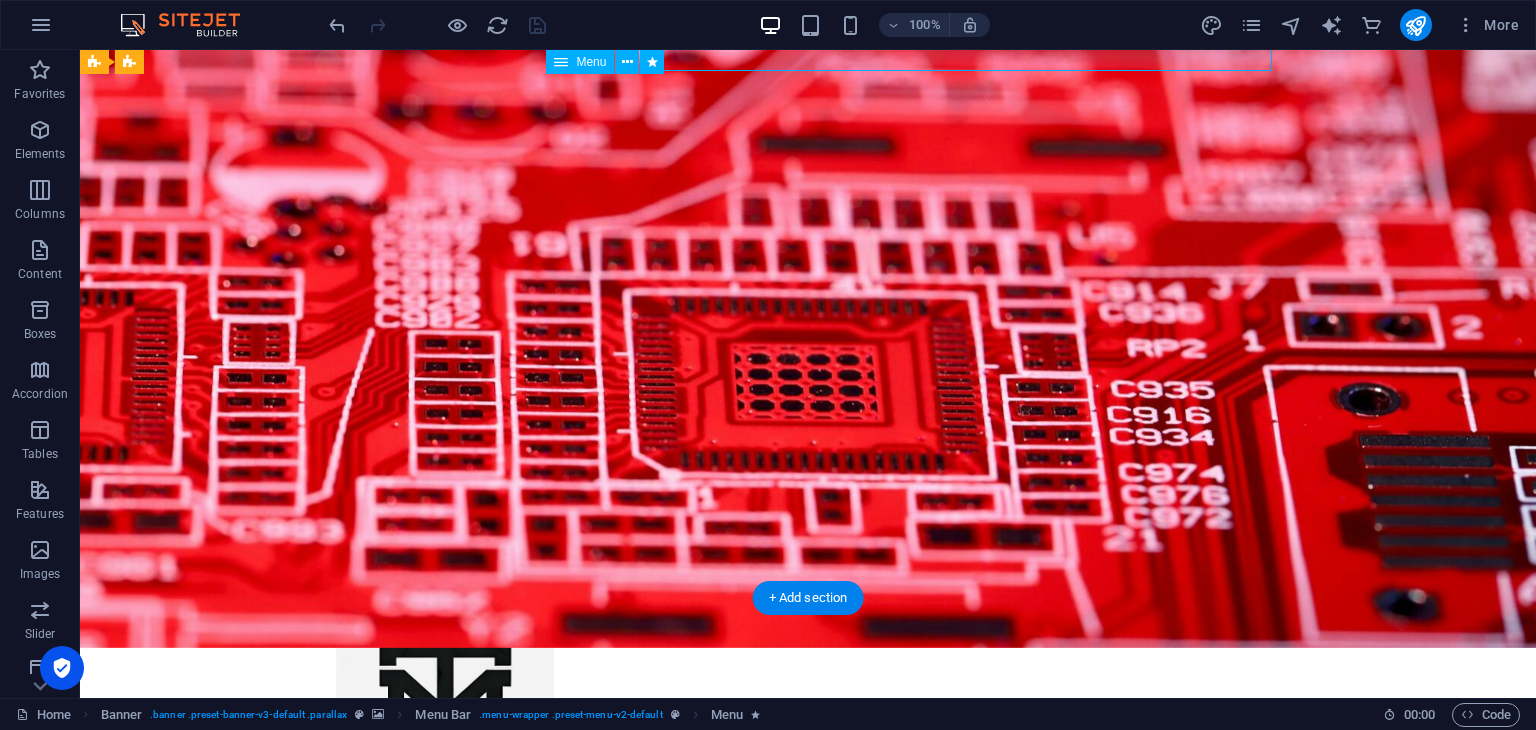 click on "Home About us Services Projects Team Contact" at bounding box center (808, 808) 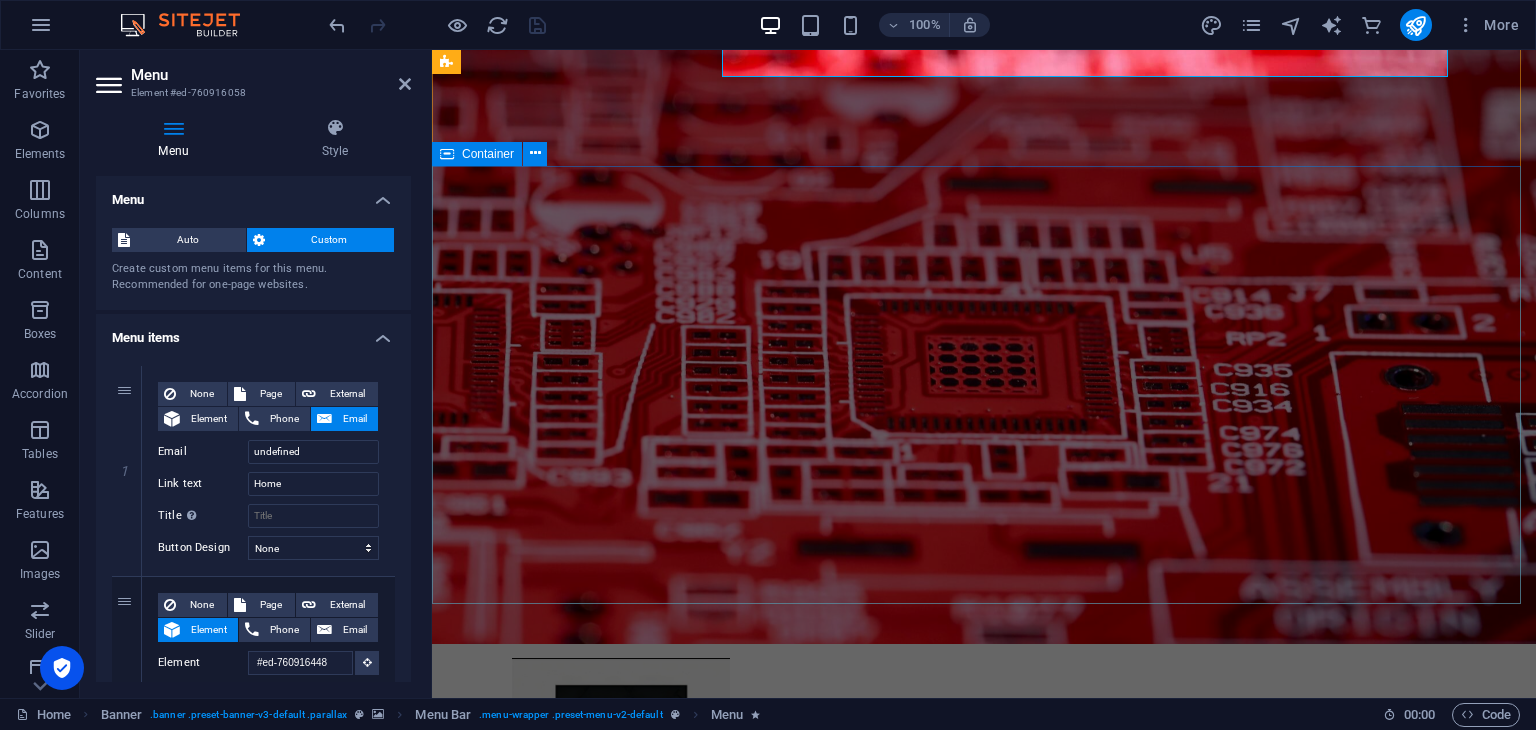 scroll, scrollTop: 0, scrollLeft: 0, axis: both 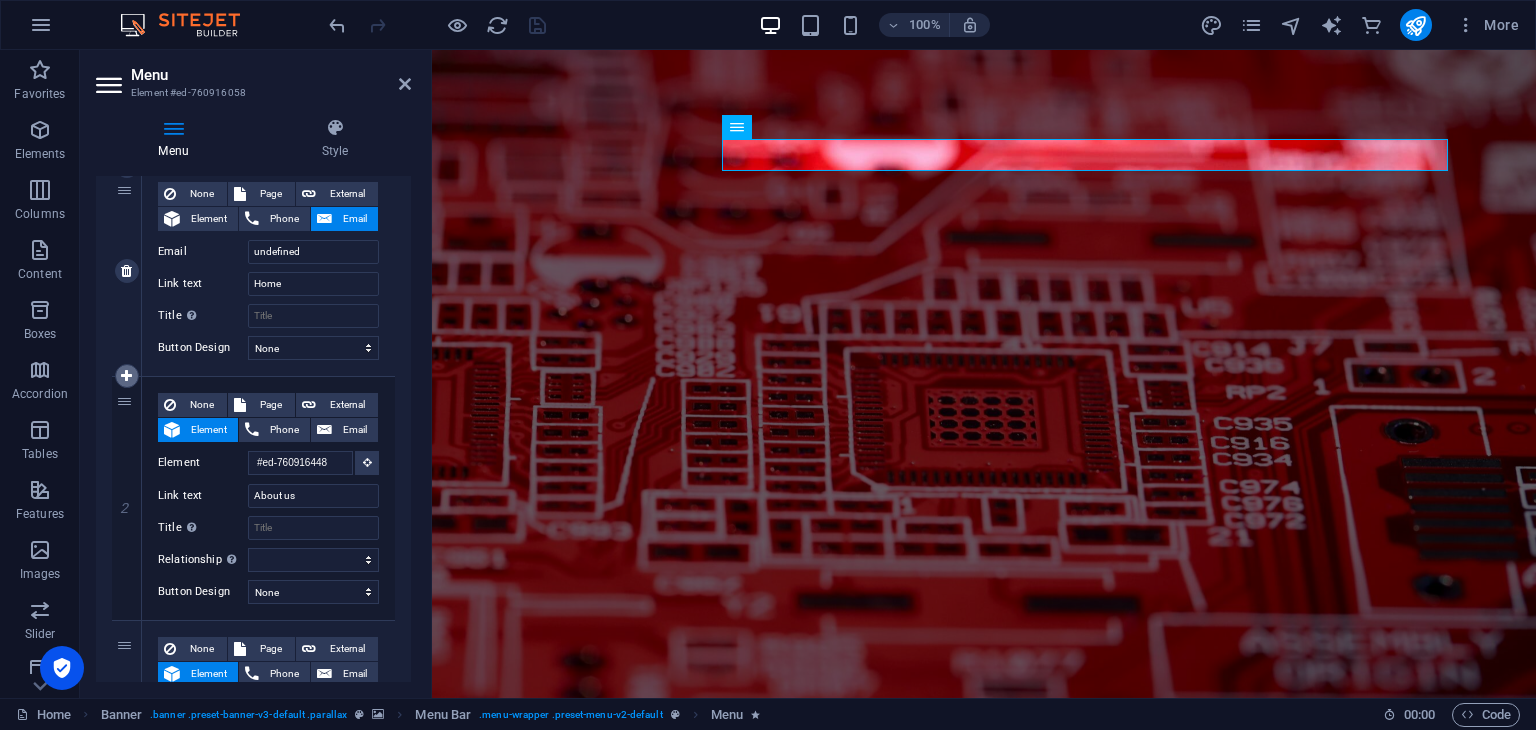 click at bounding box center (126, 376) 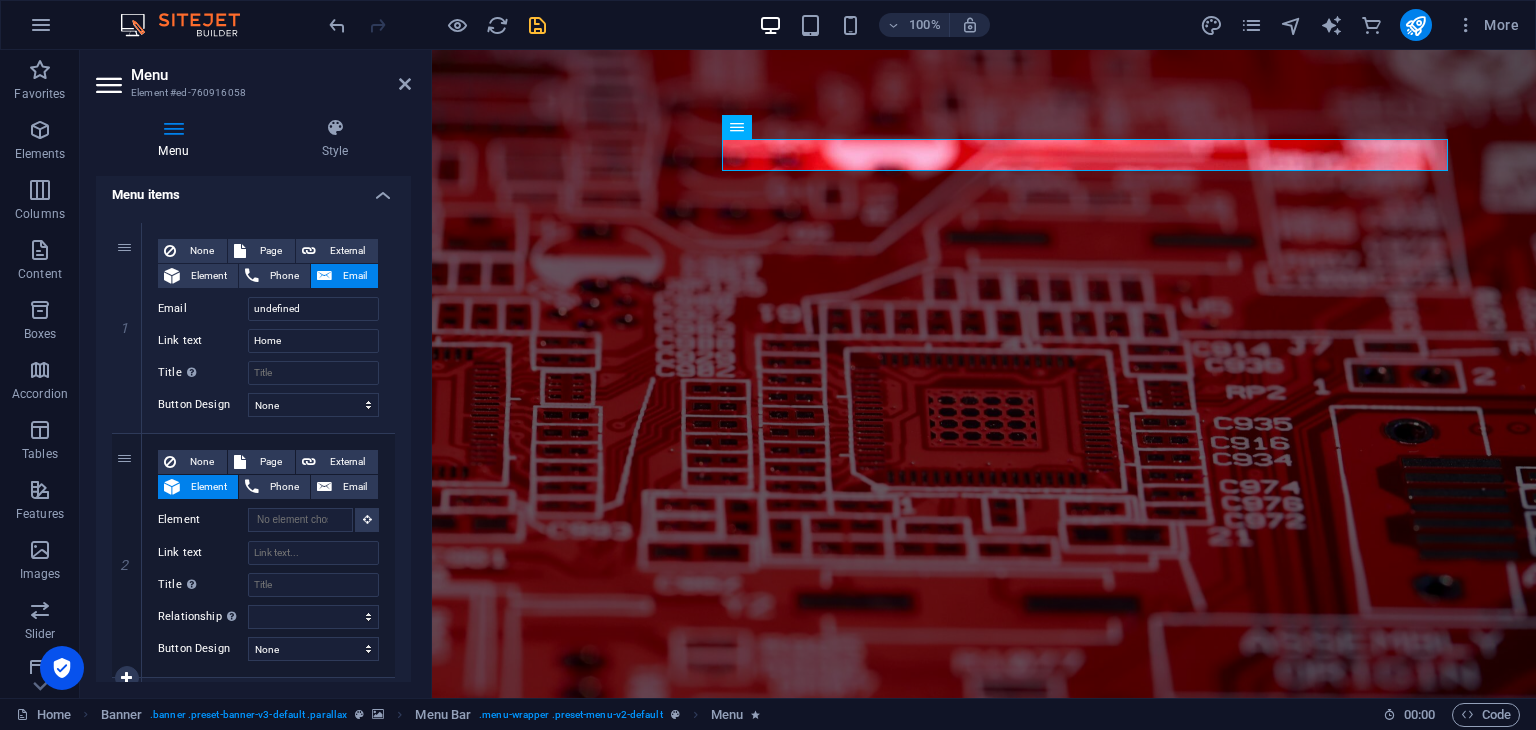 scroll, scrollTop: 100, scrollLeft: 0, axis: vertical 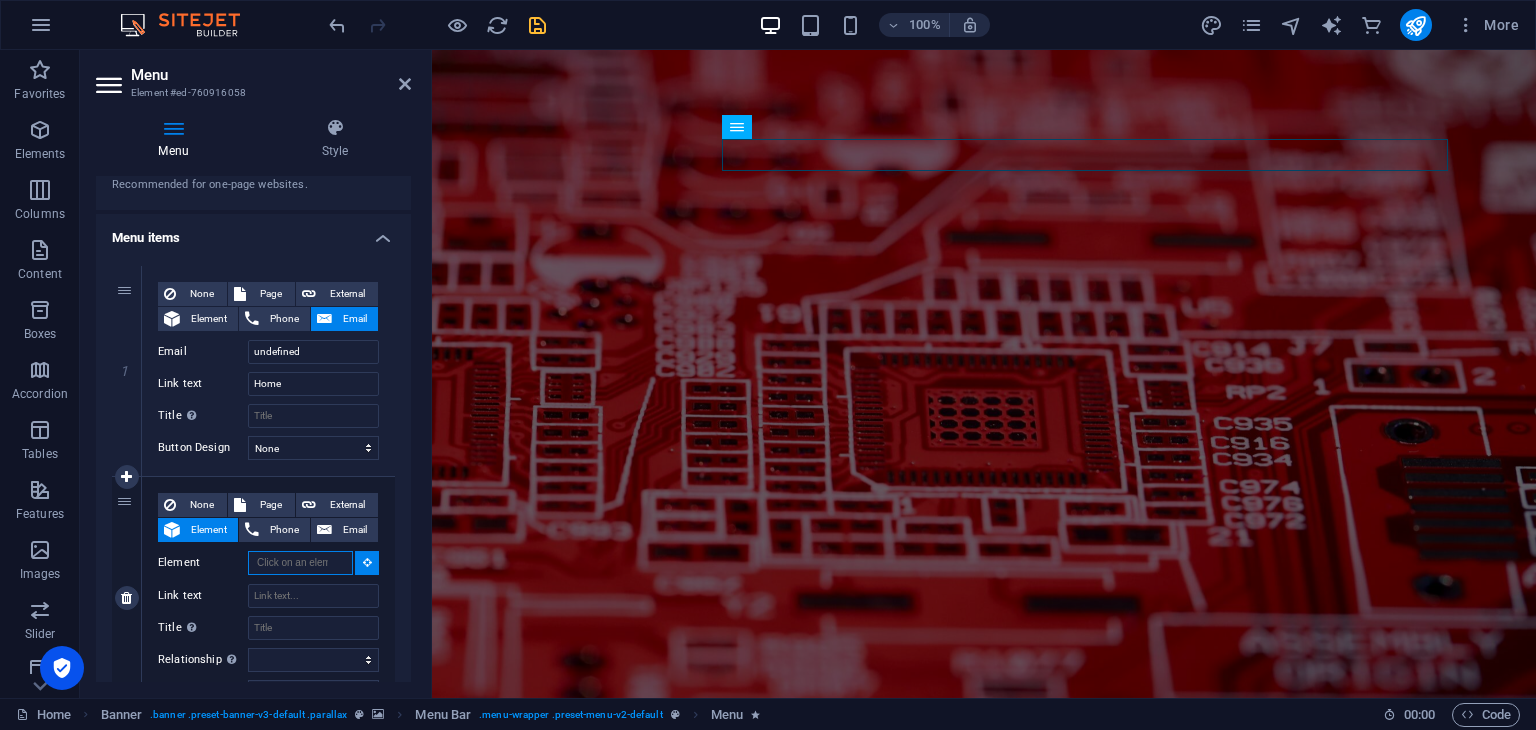click on "Element" at bounding box center [300, 563] 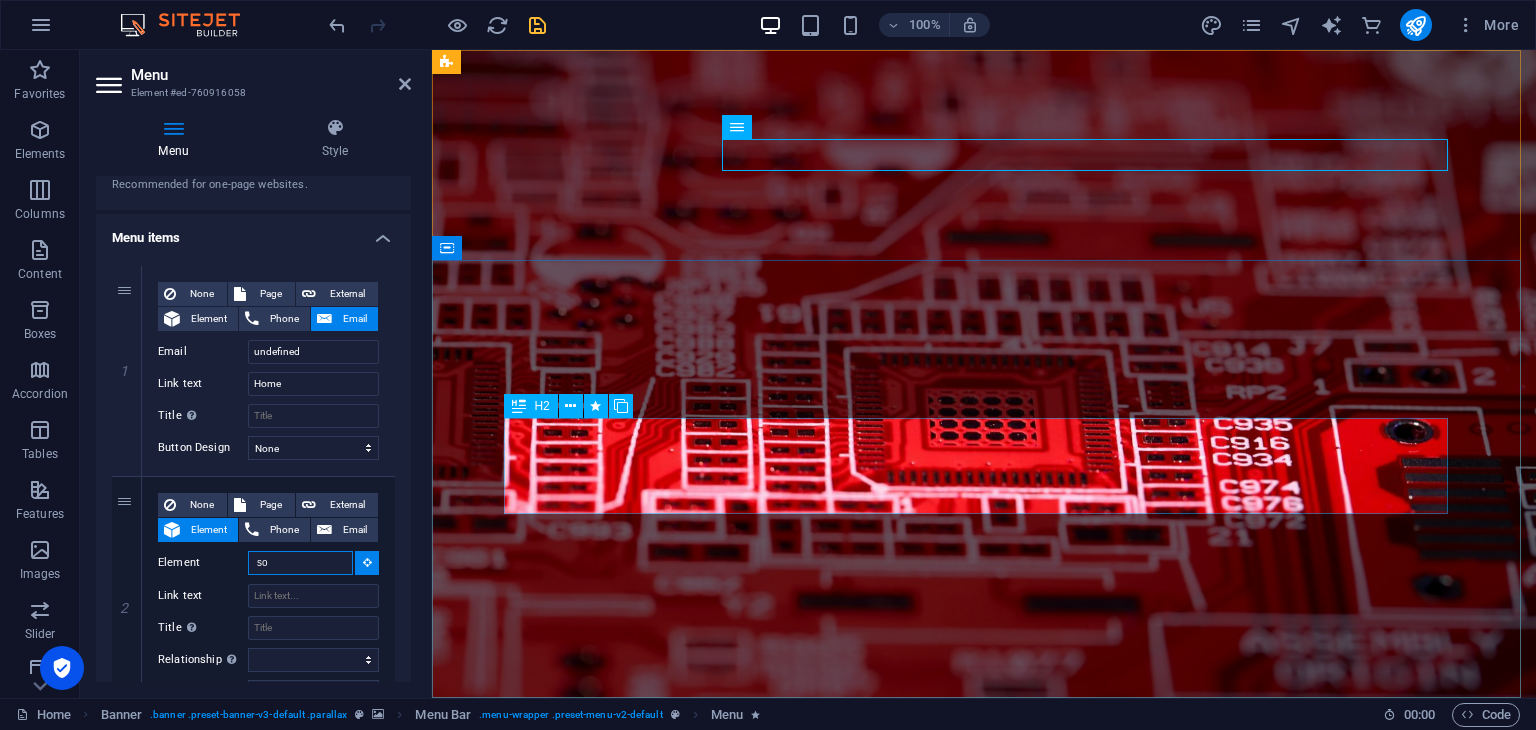 type on "s" 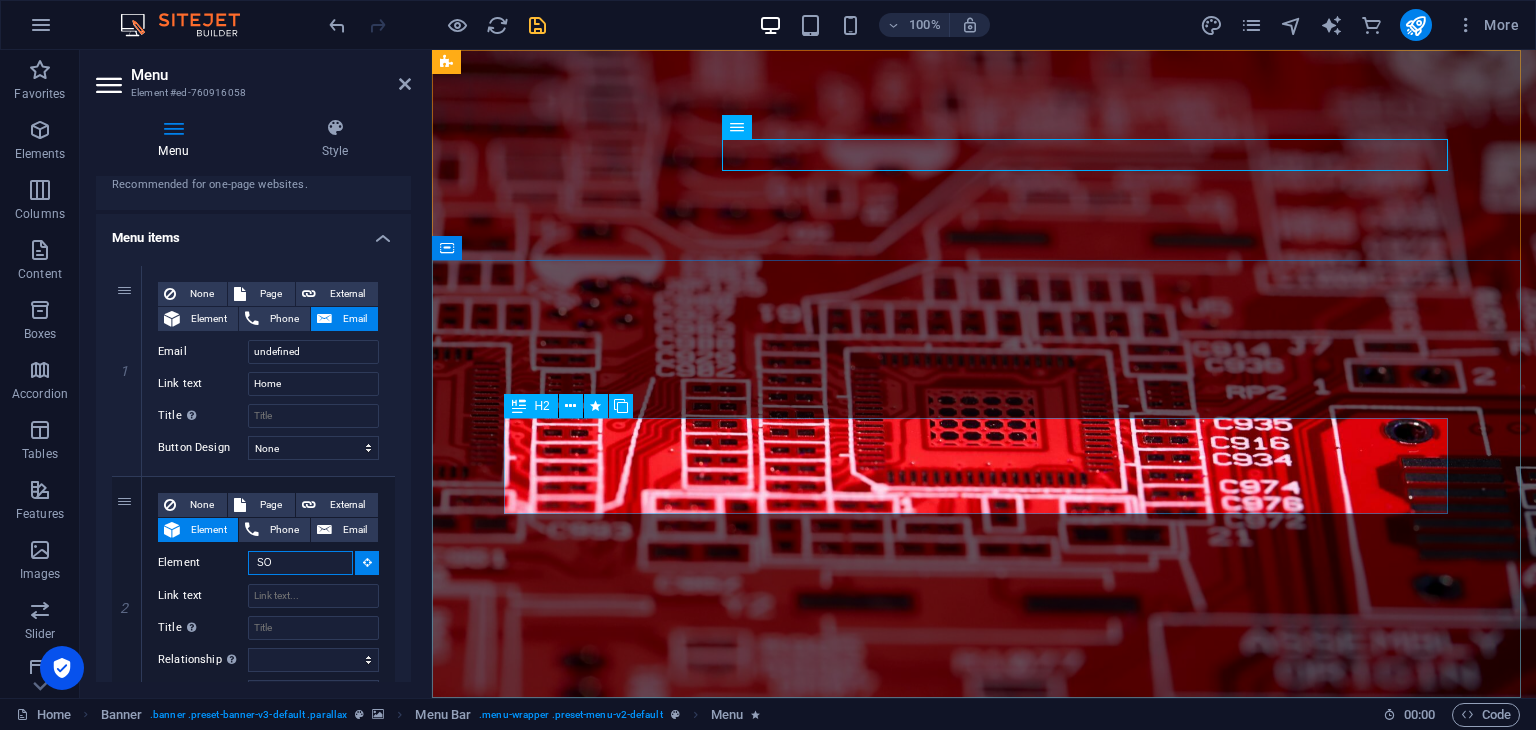 type on "S" 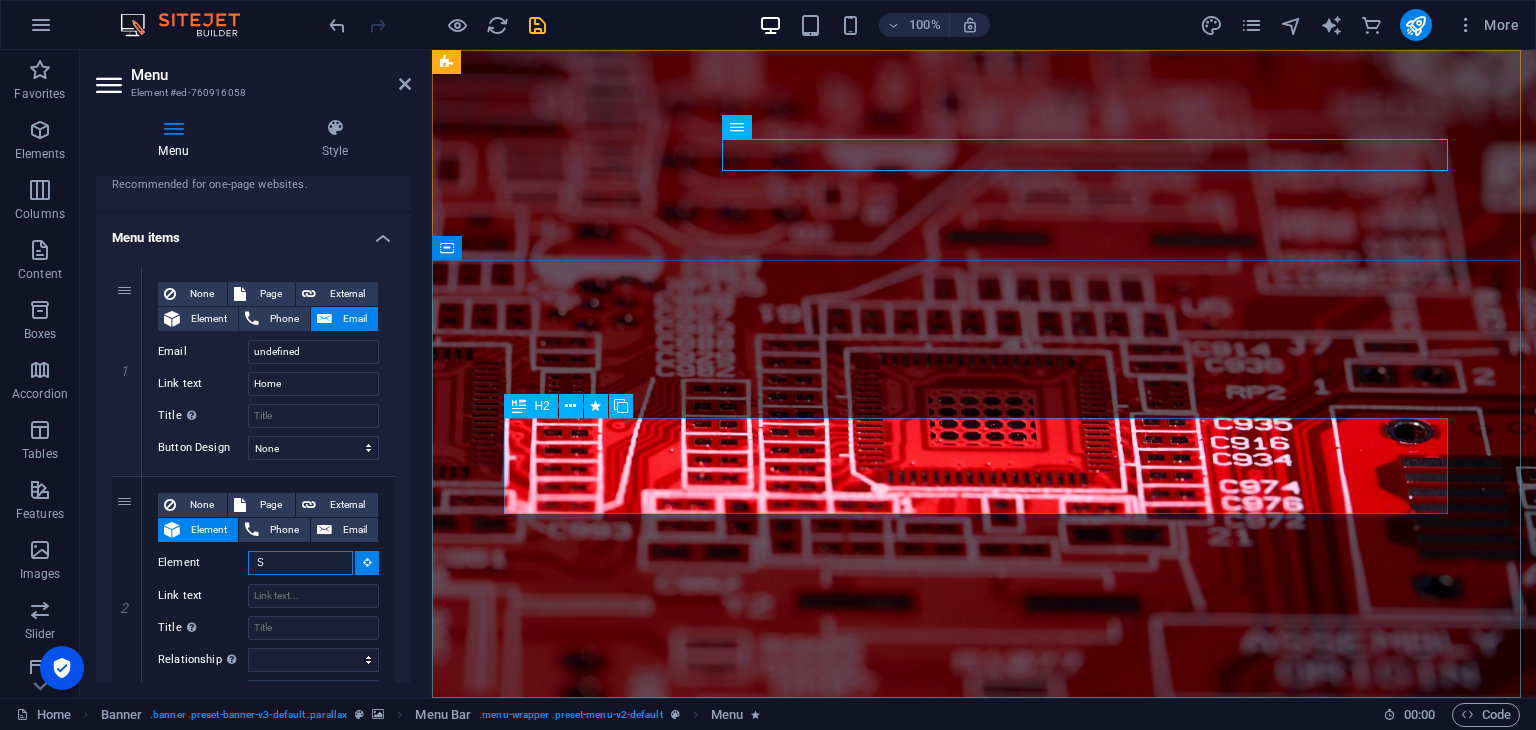 type 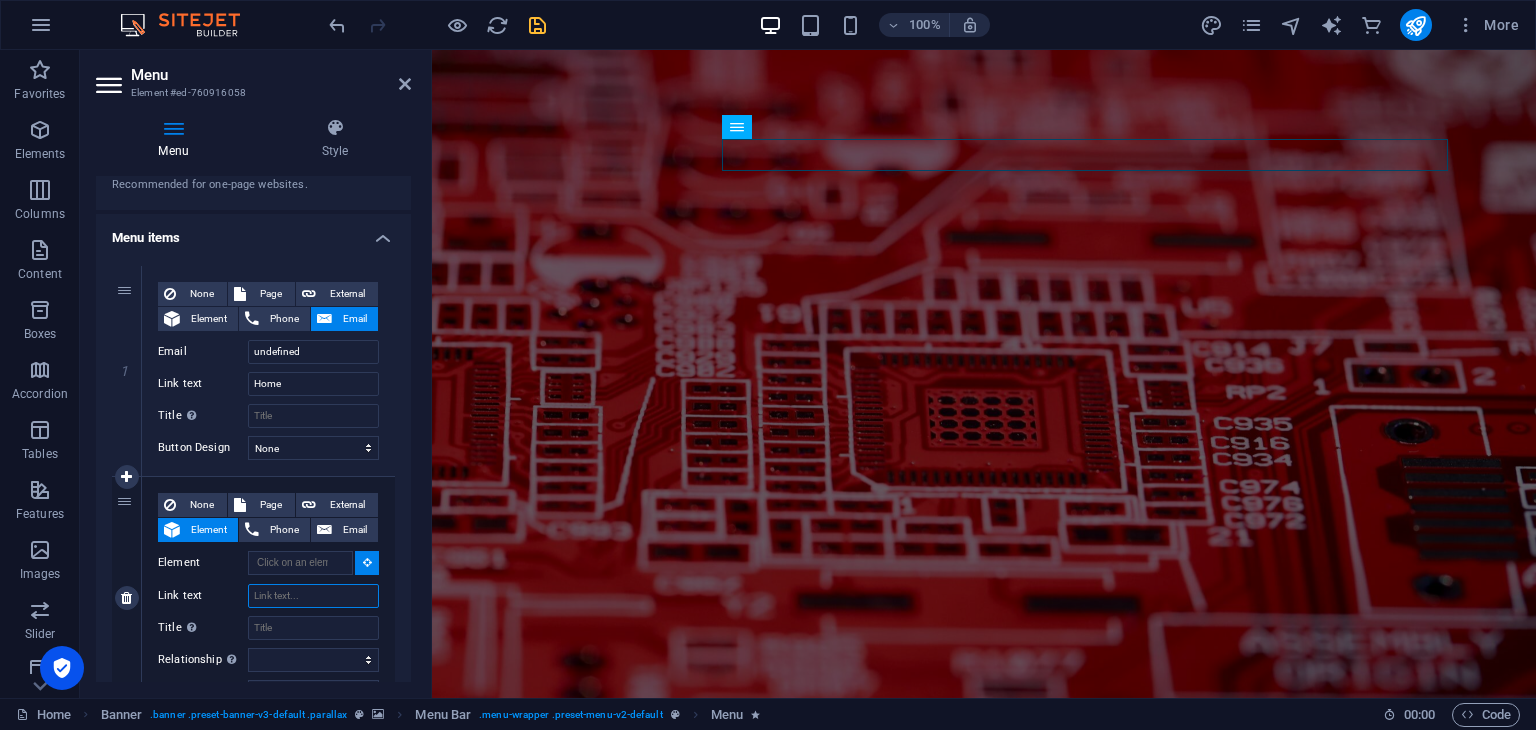 click on "Link text" at bounding box center (313, 596) 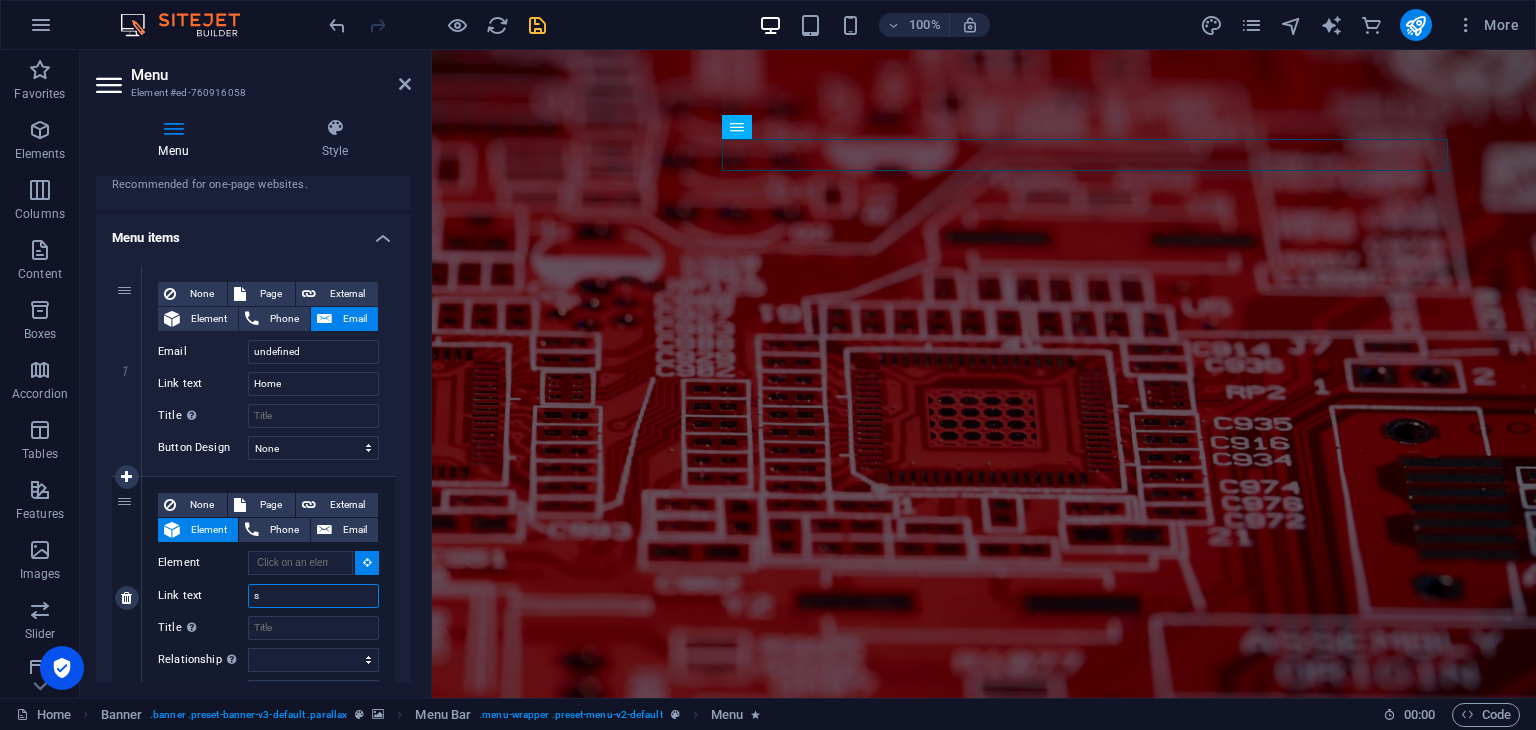 select 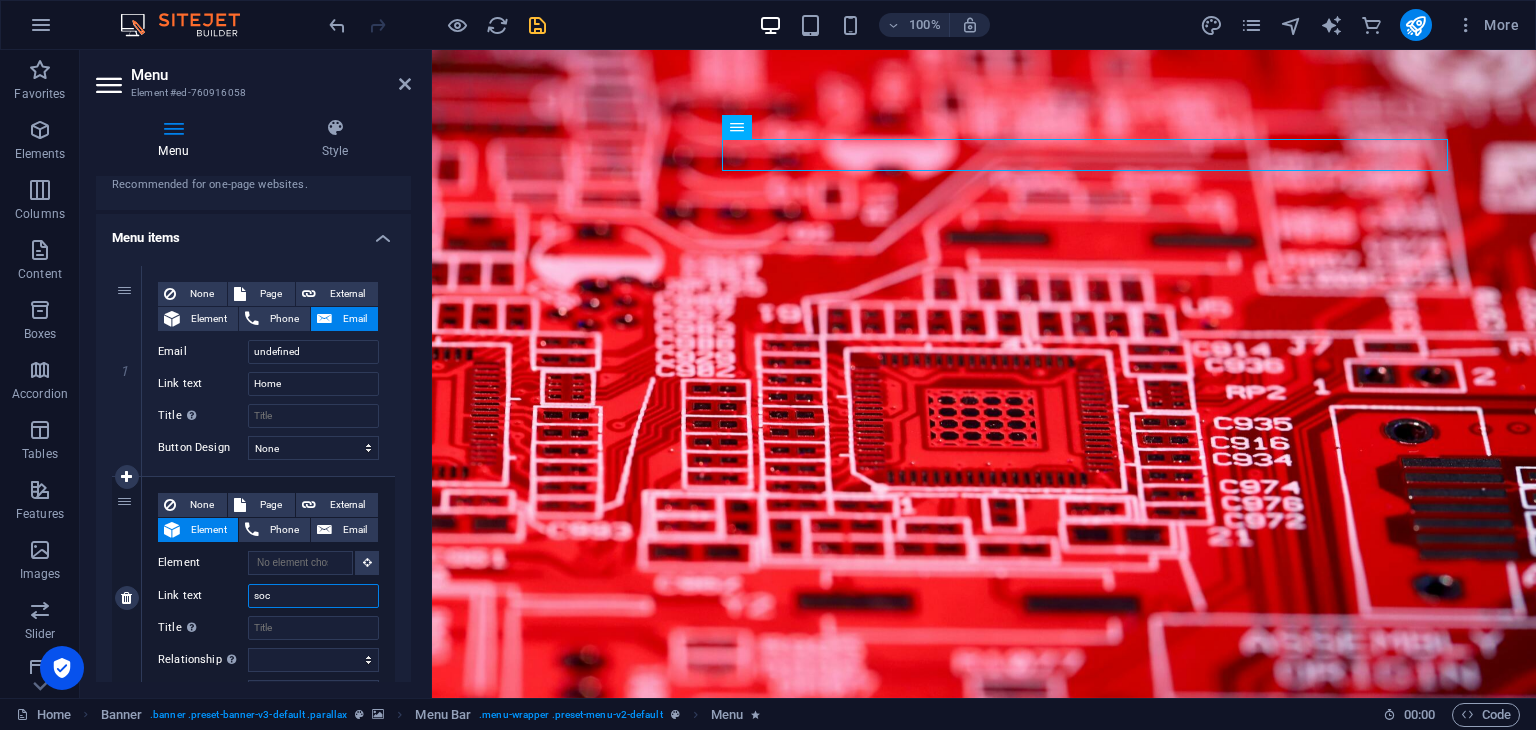 type on "soci" 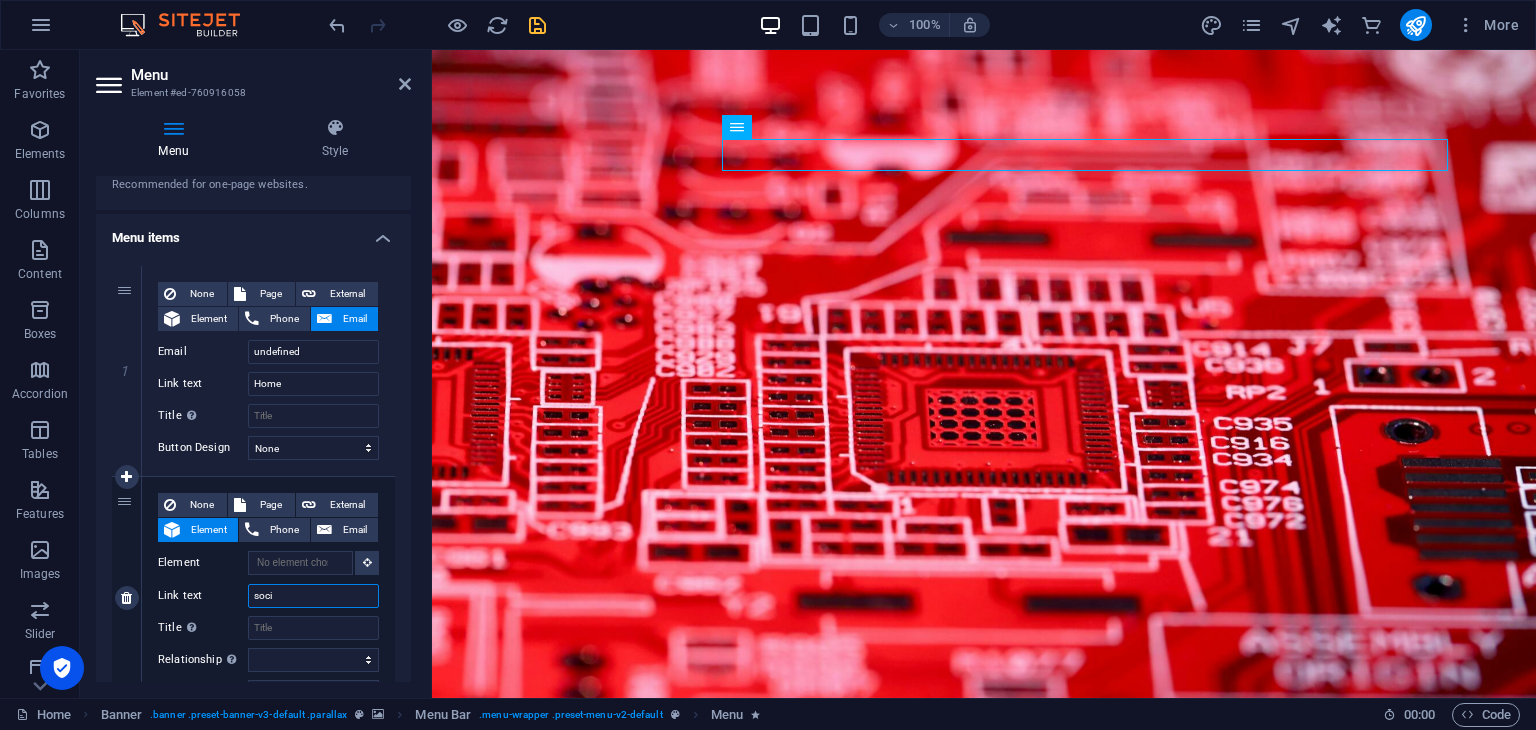 select 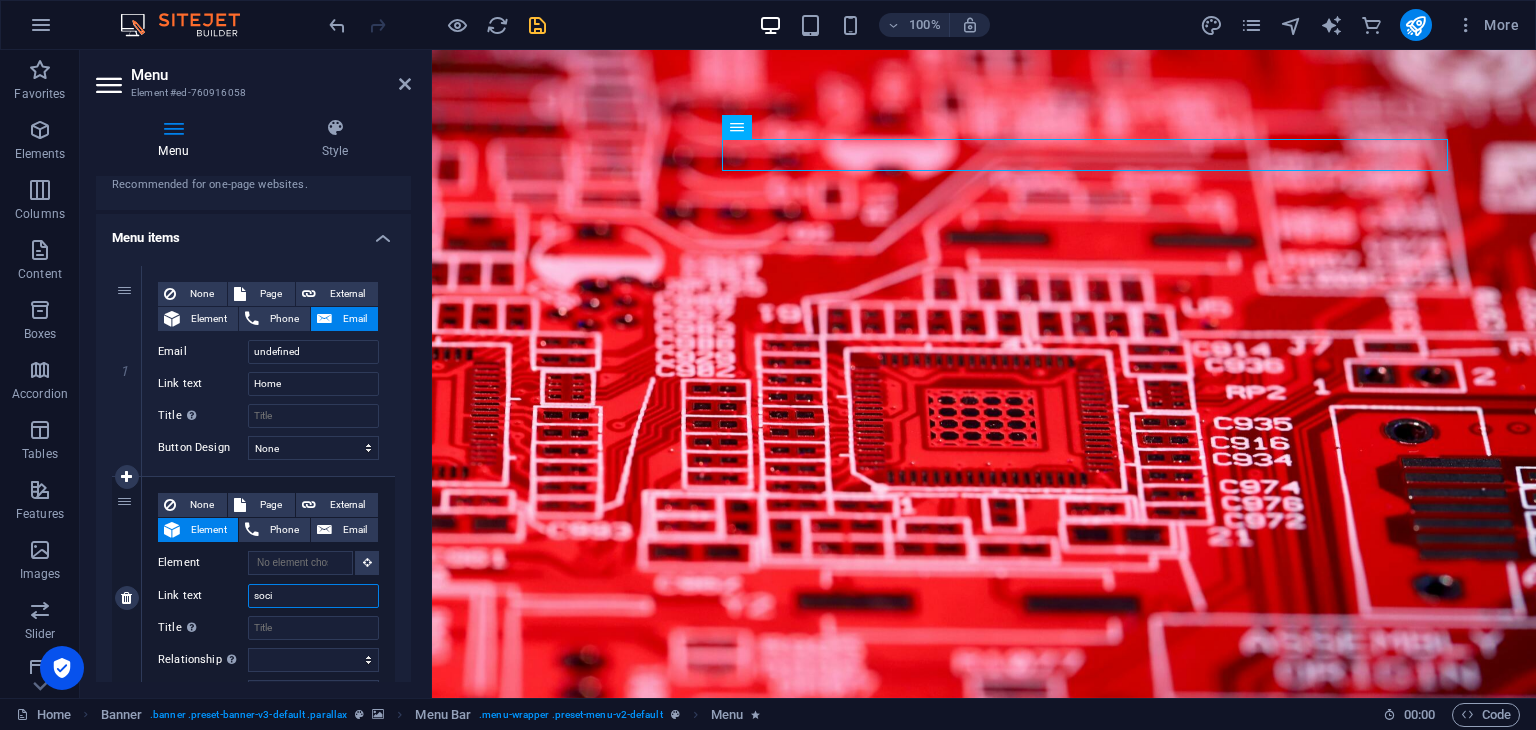 select 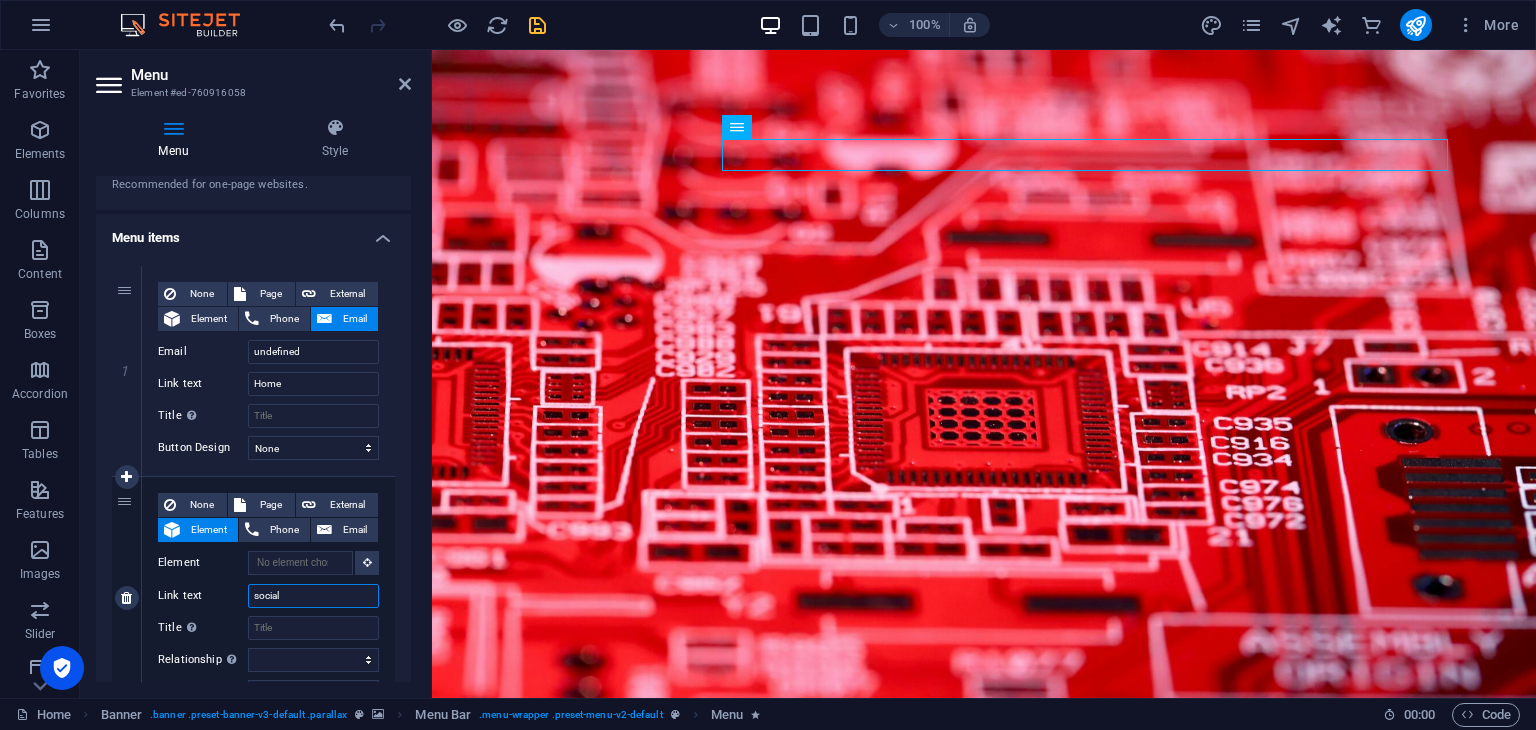 type on "socials" 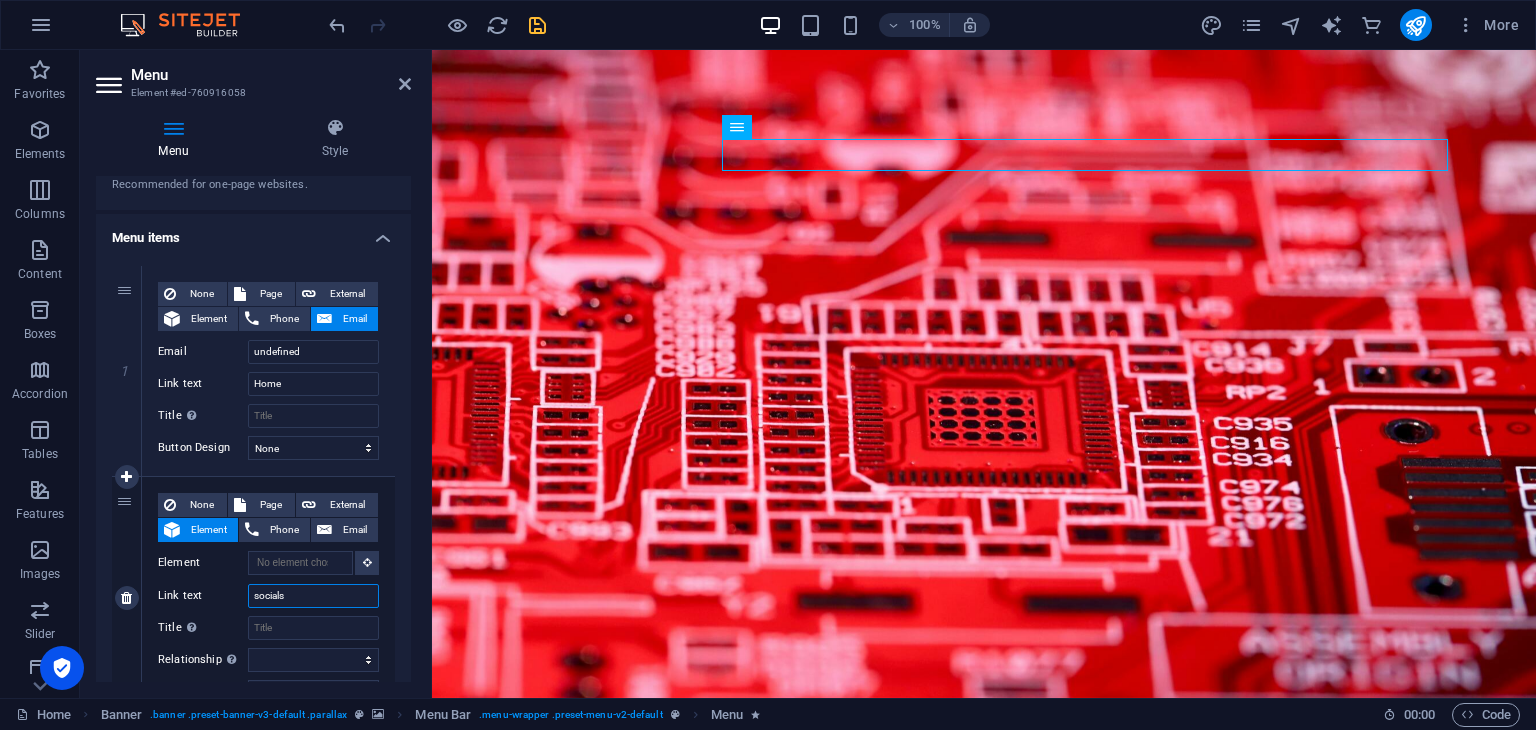 select 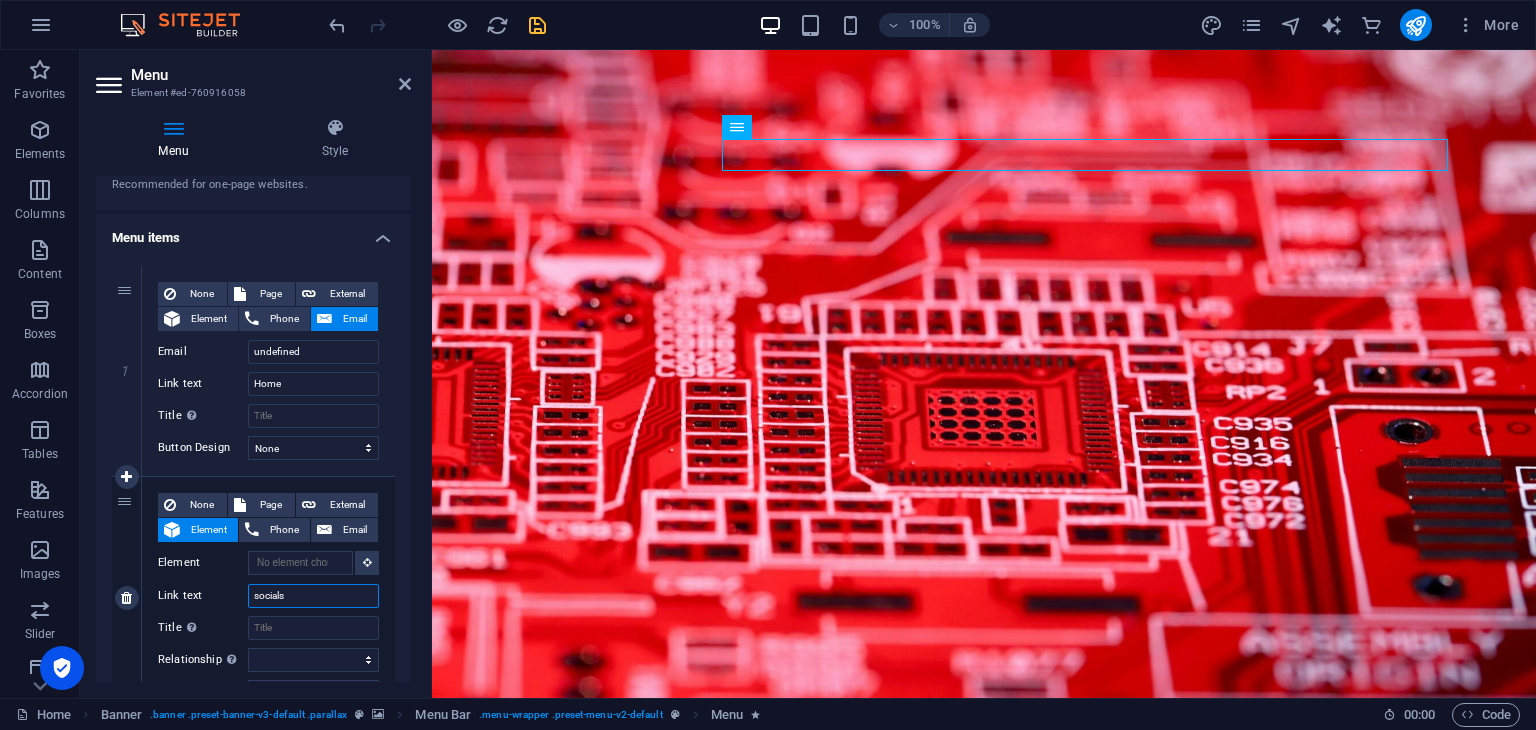 type on "social" 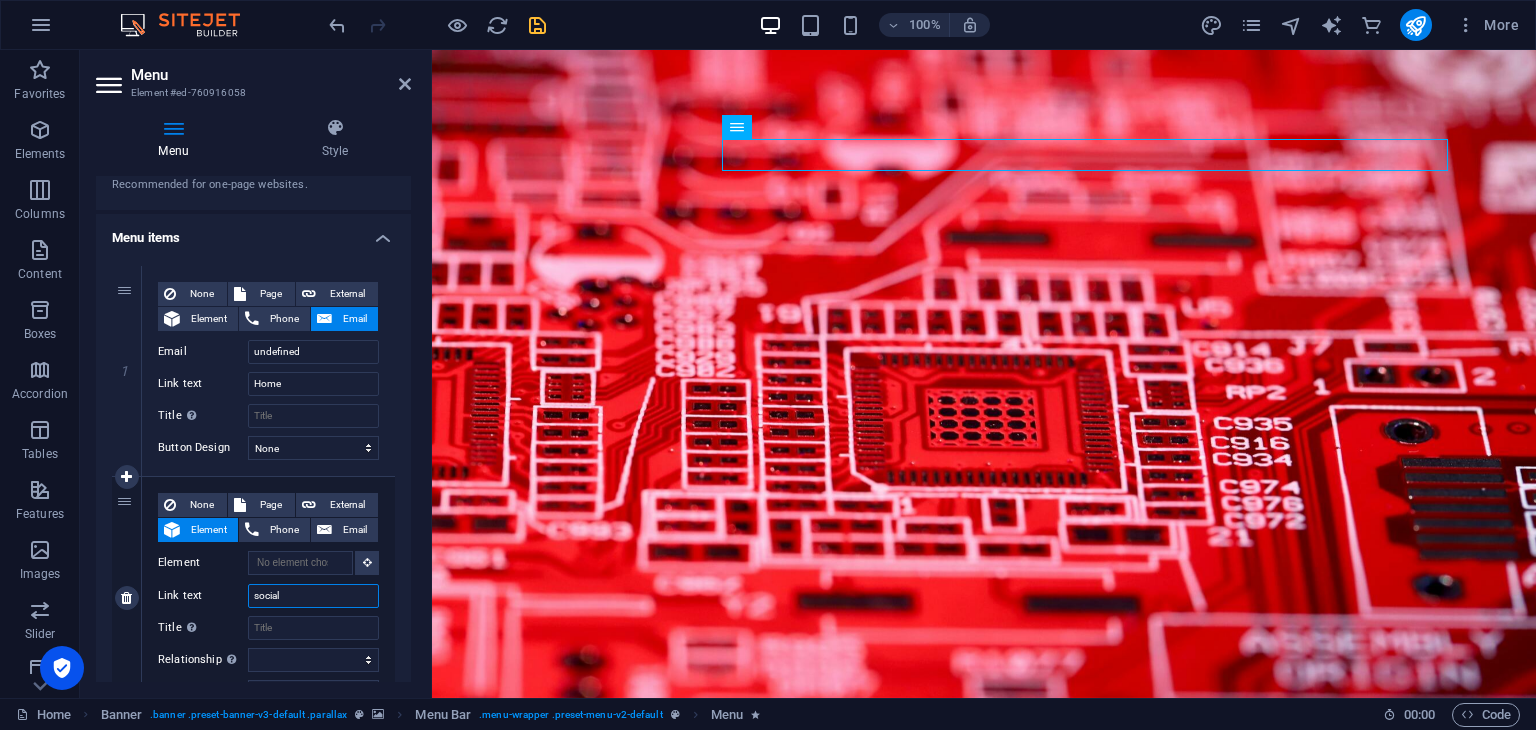 select 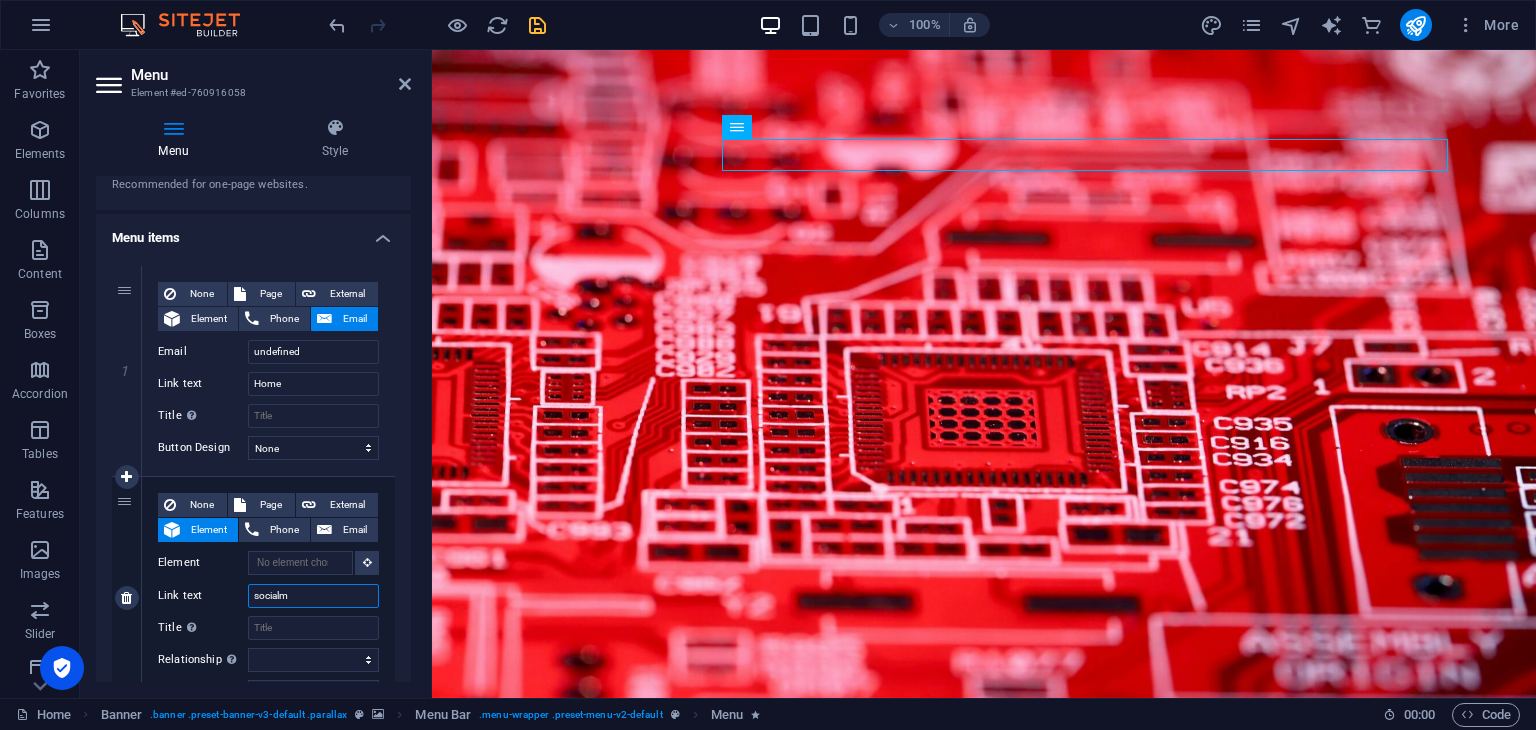 type on "socialme" 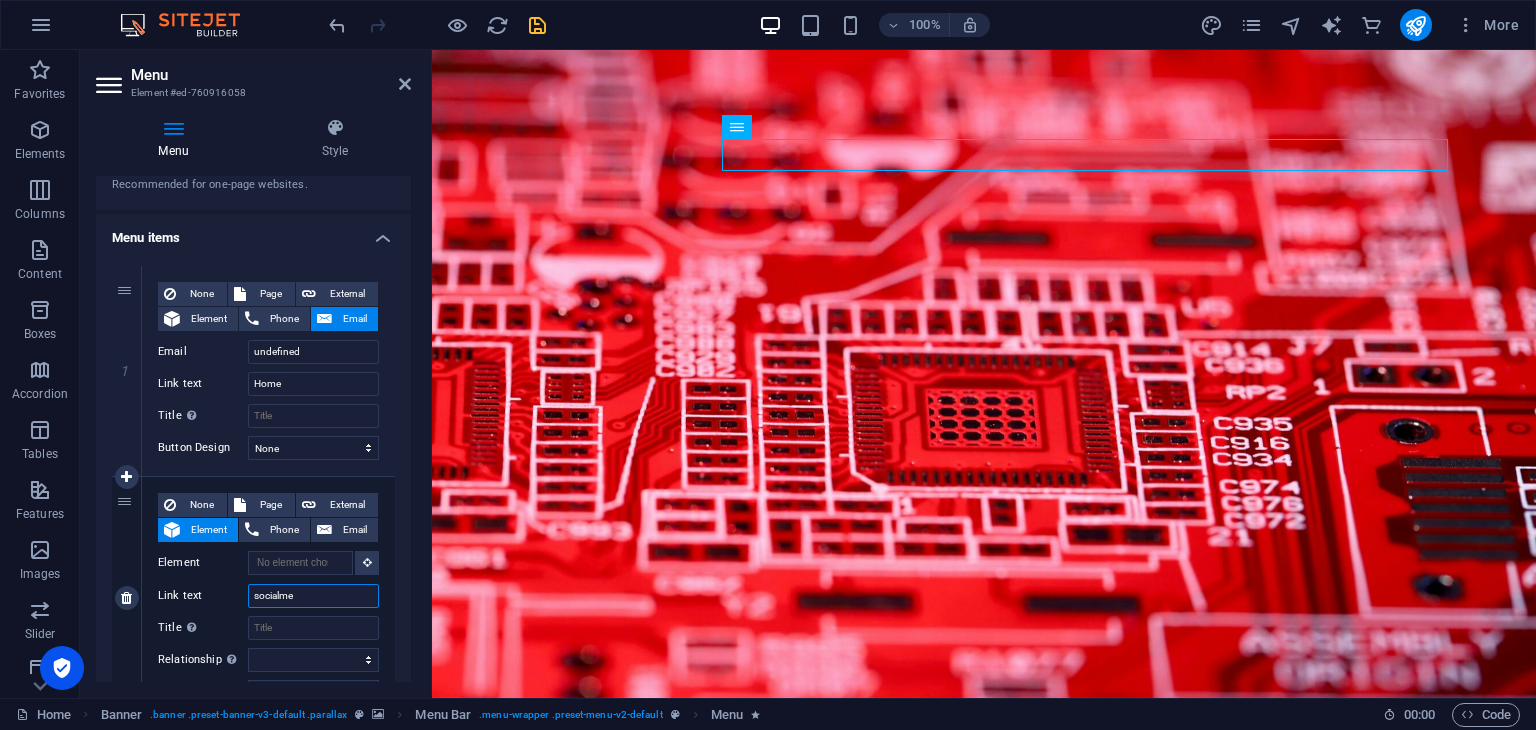 select 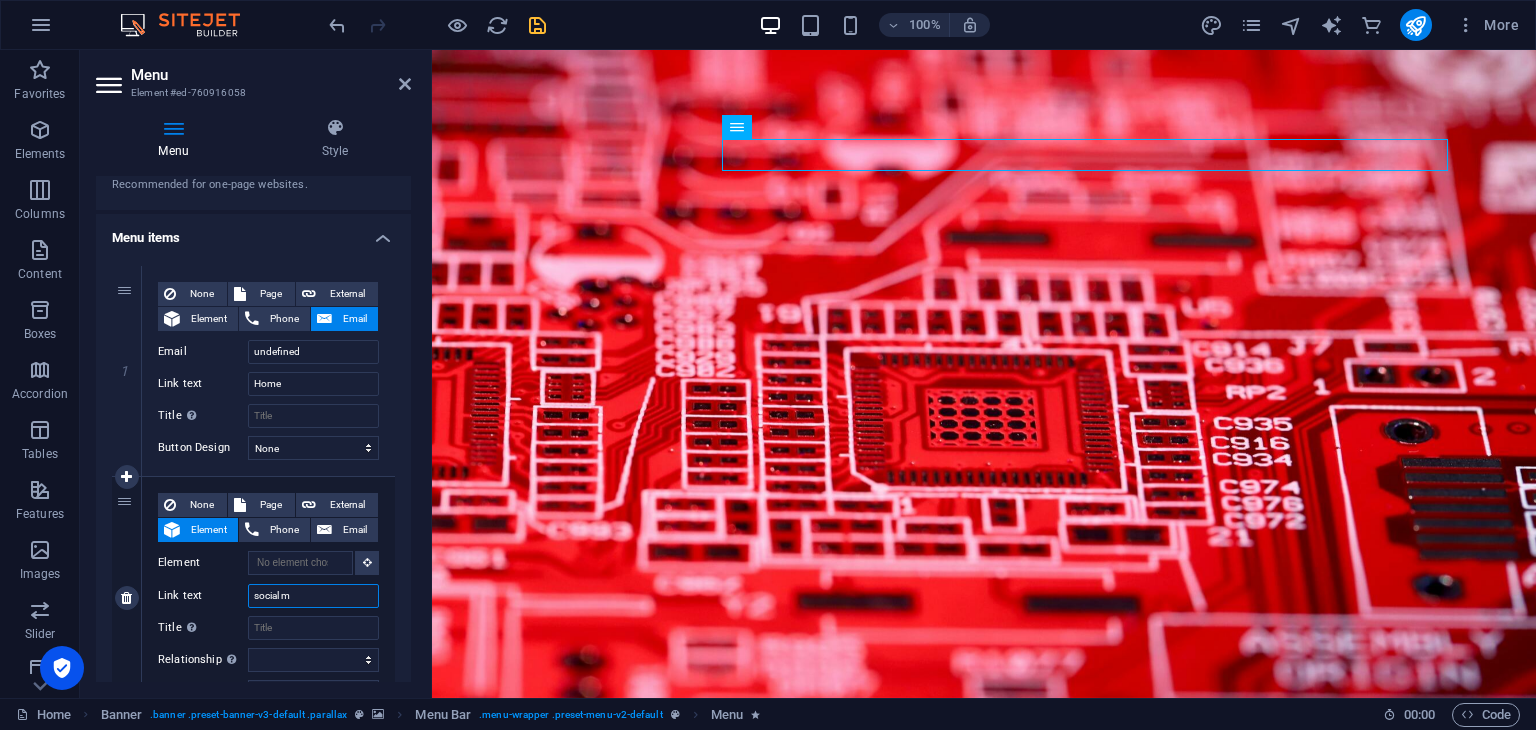 type on "social me" 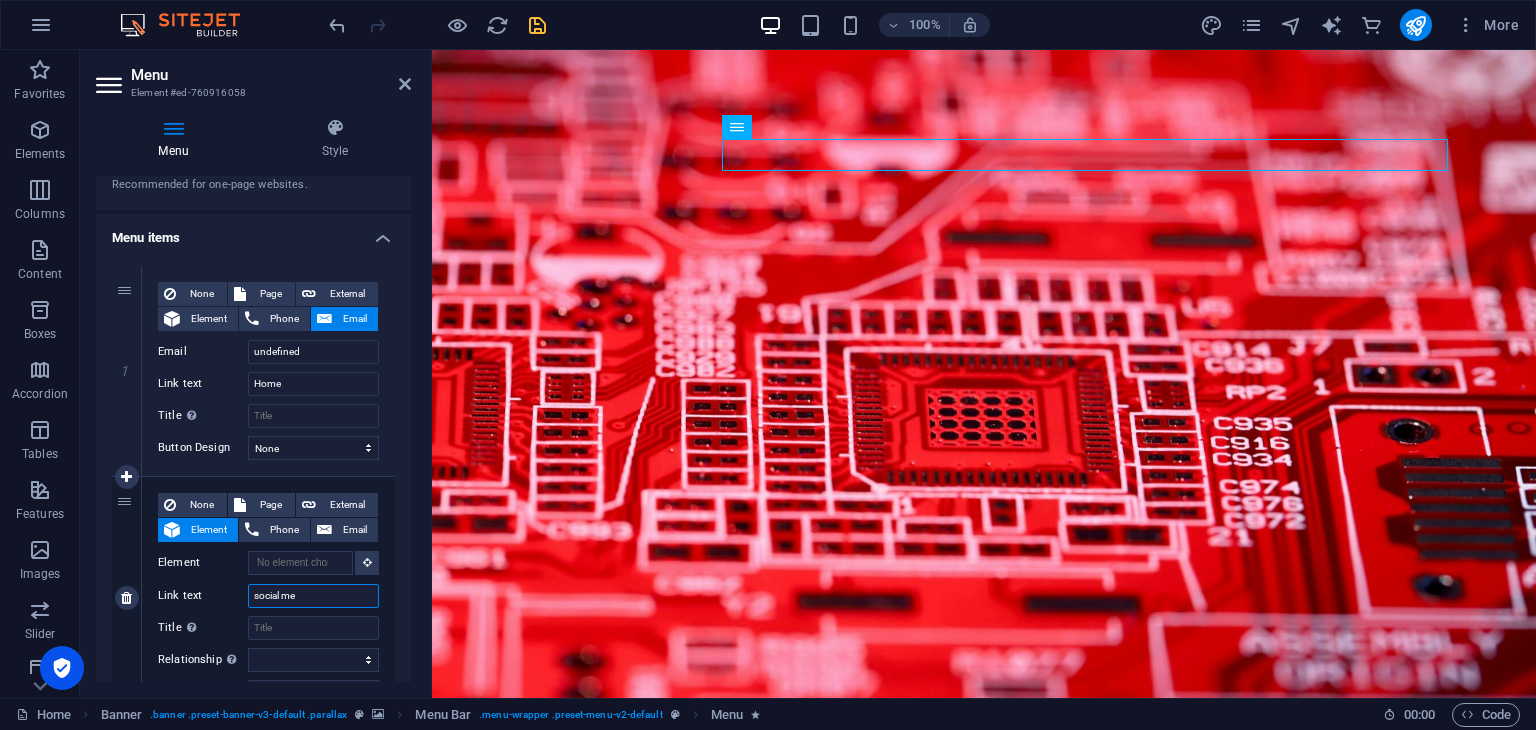 select 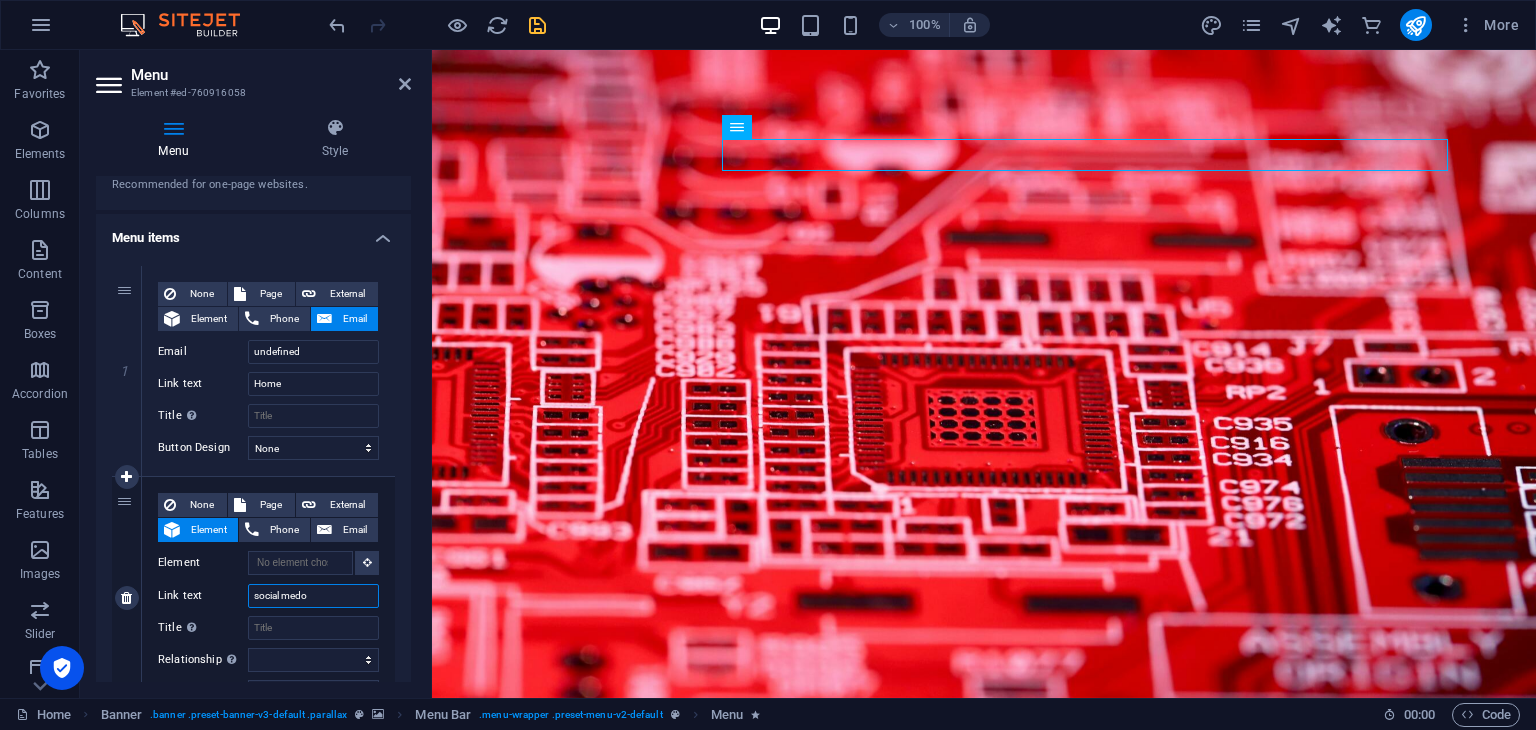 type on "social medoa" 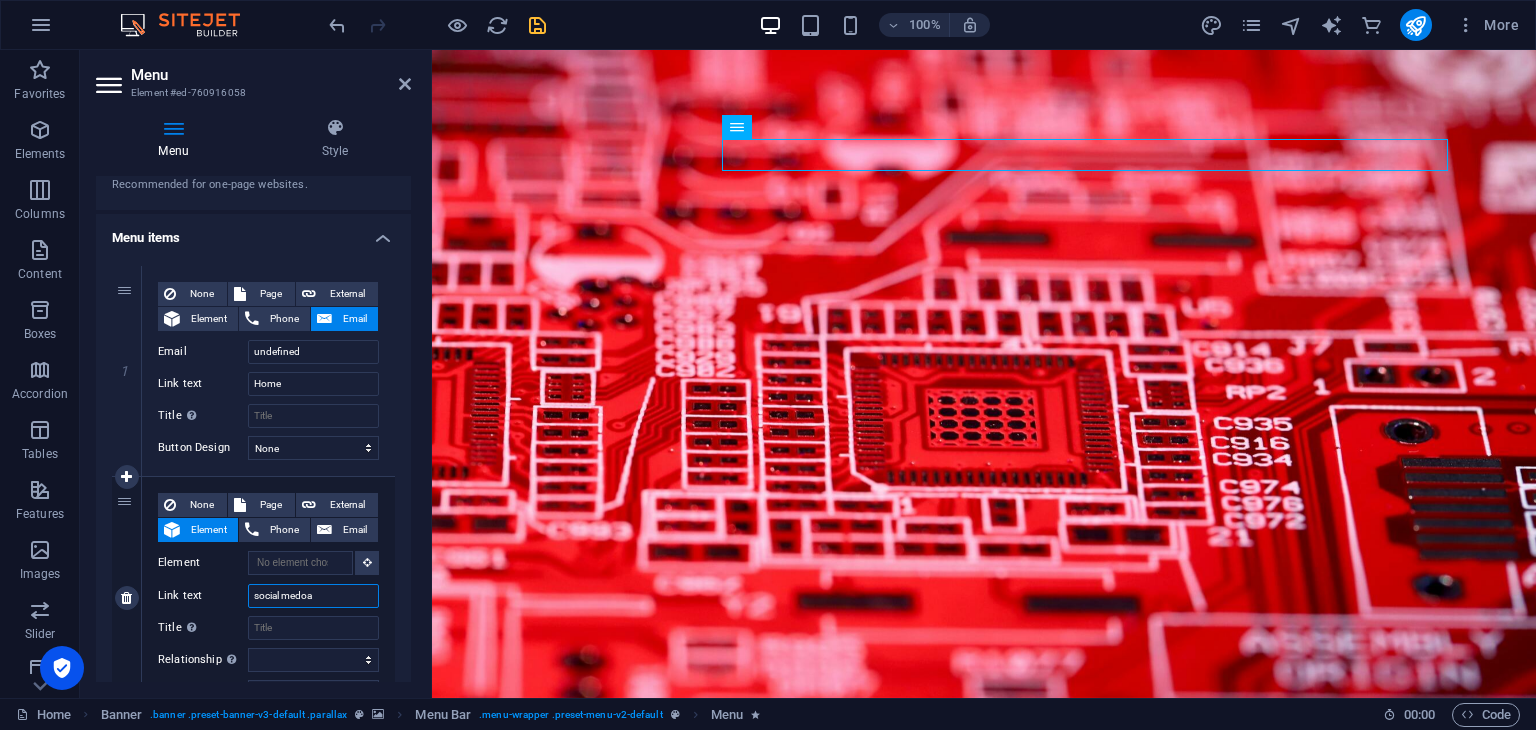 select 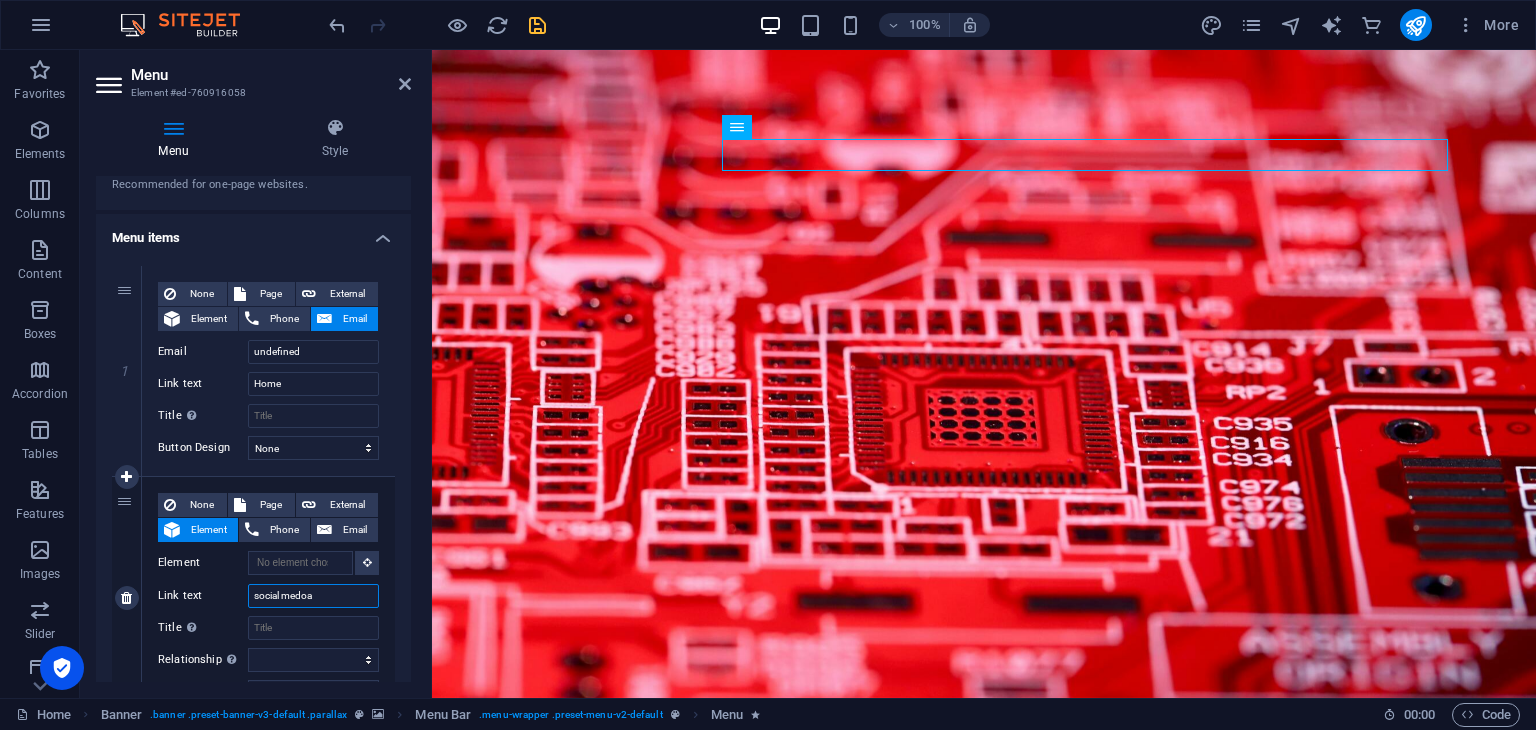 type on "social medo" 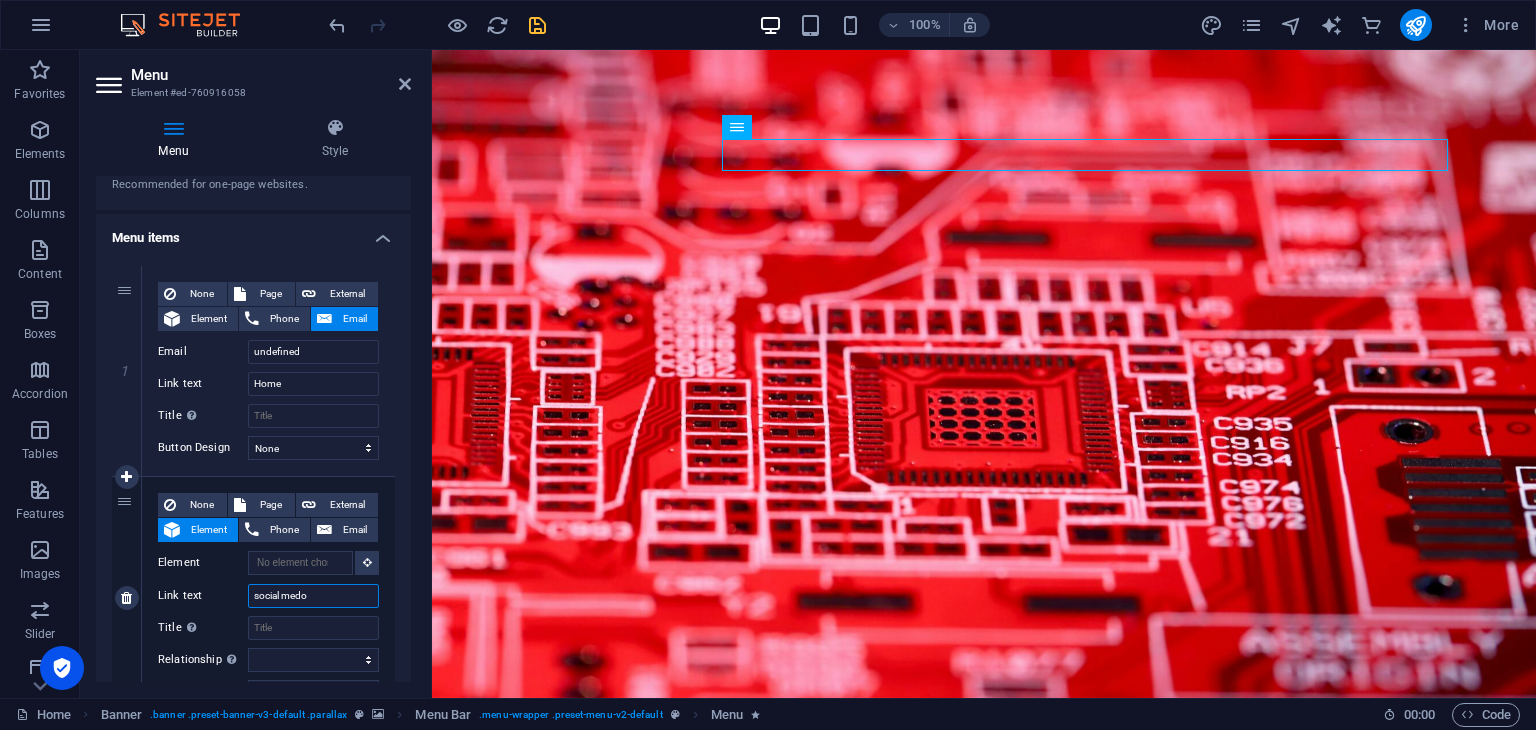 select 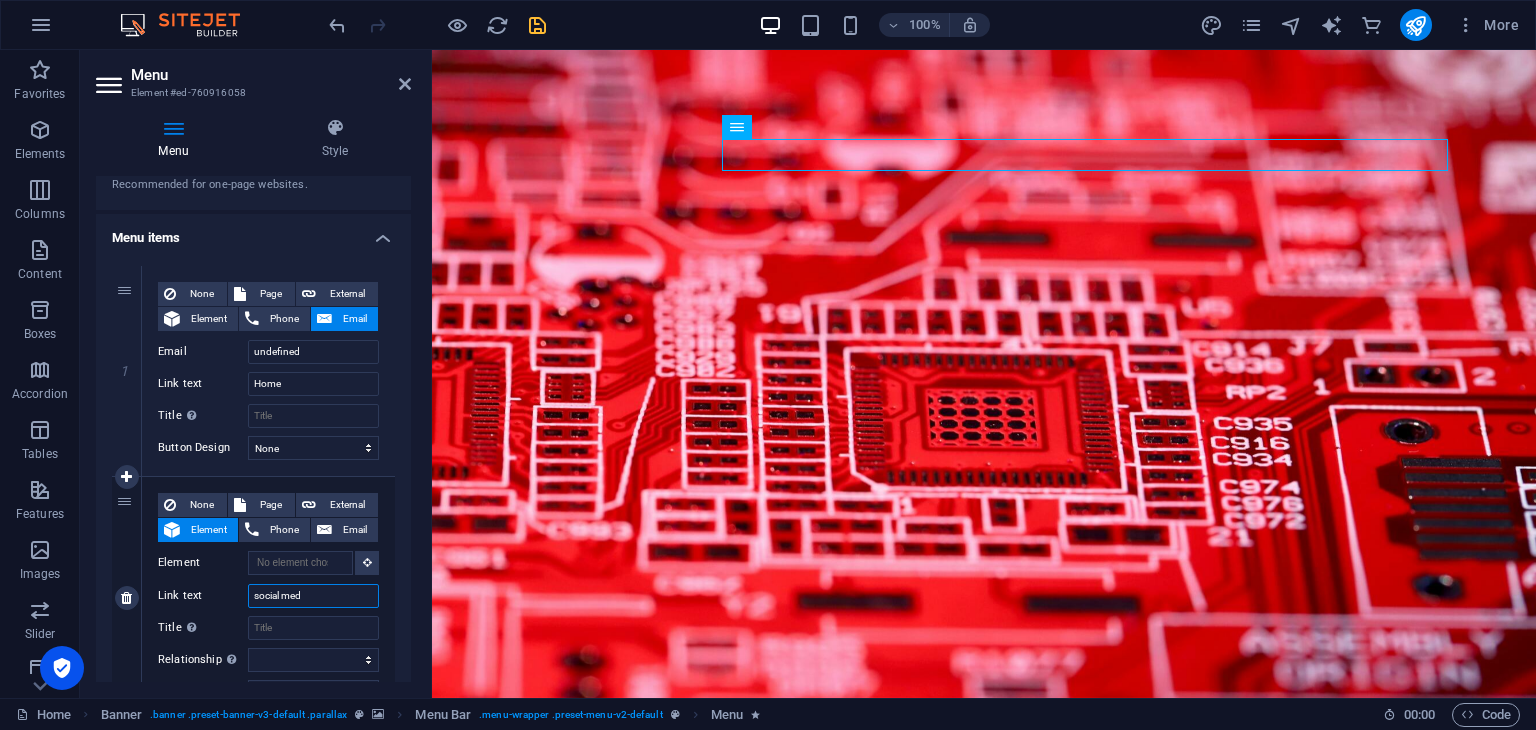 type on "social me" 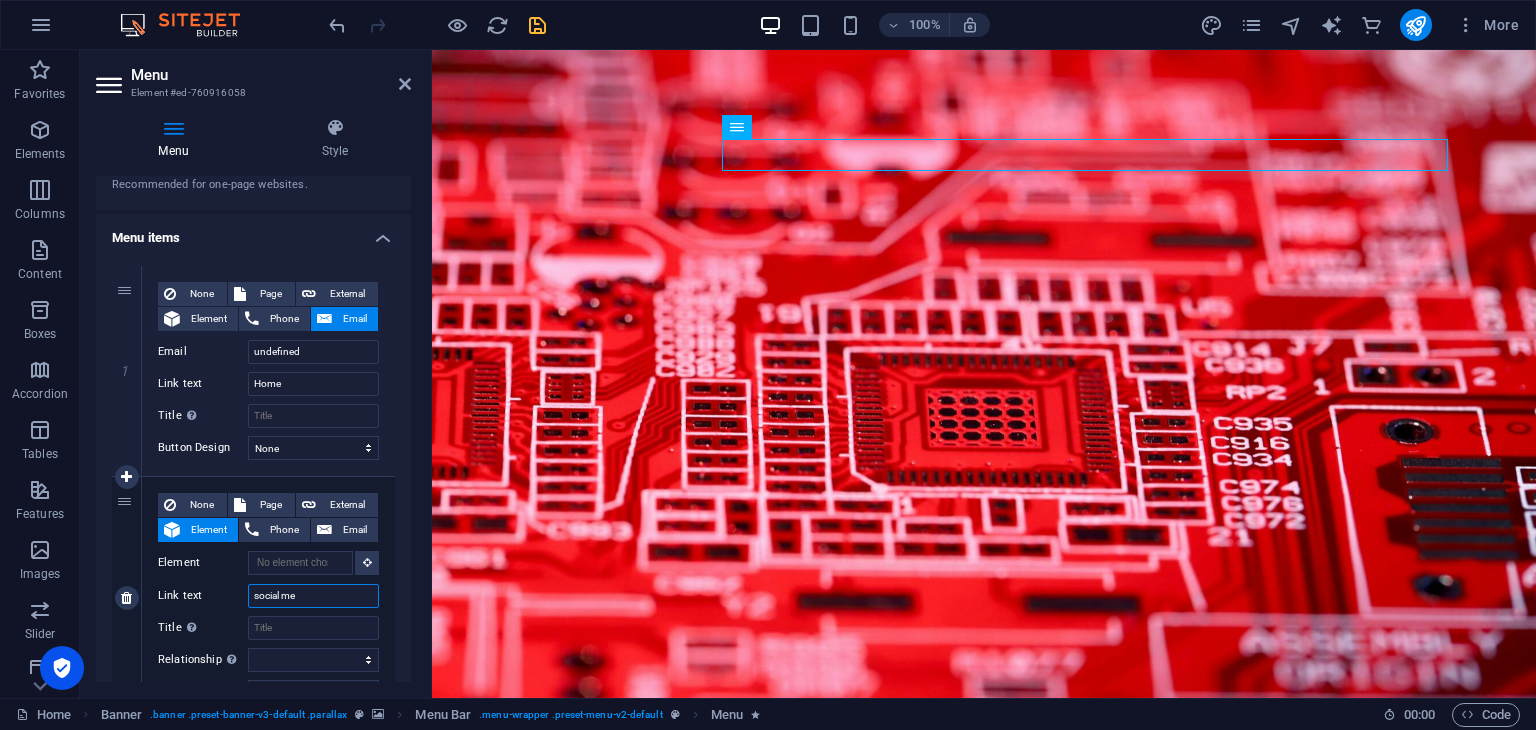 select 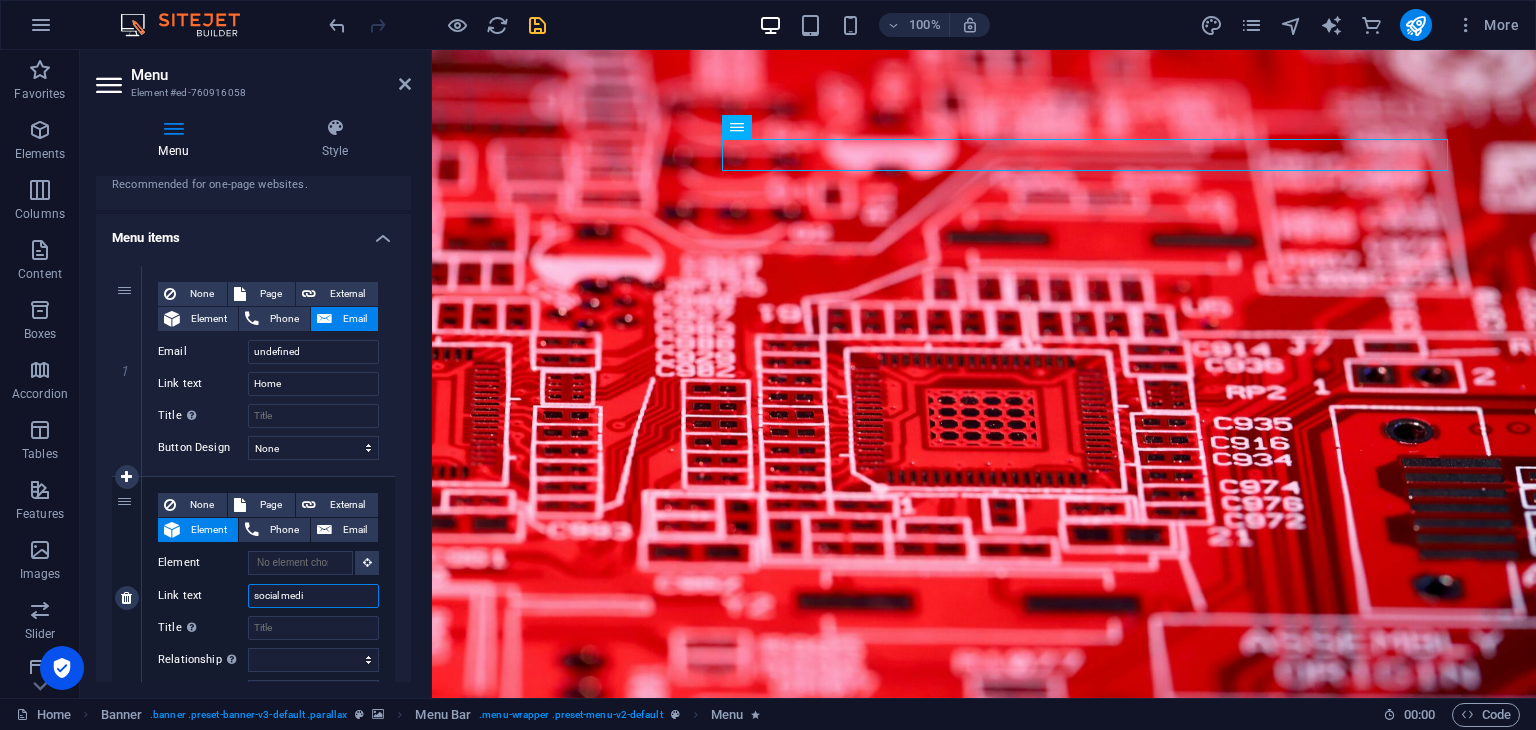 type on "social media" 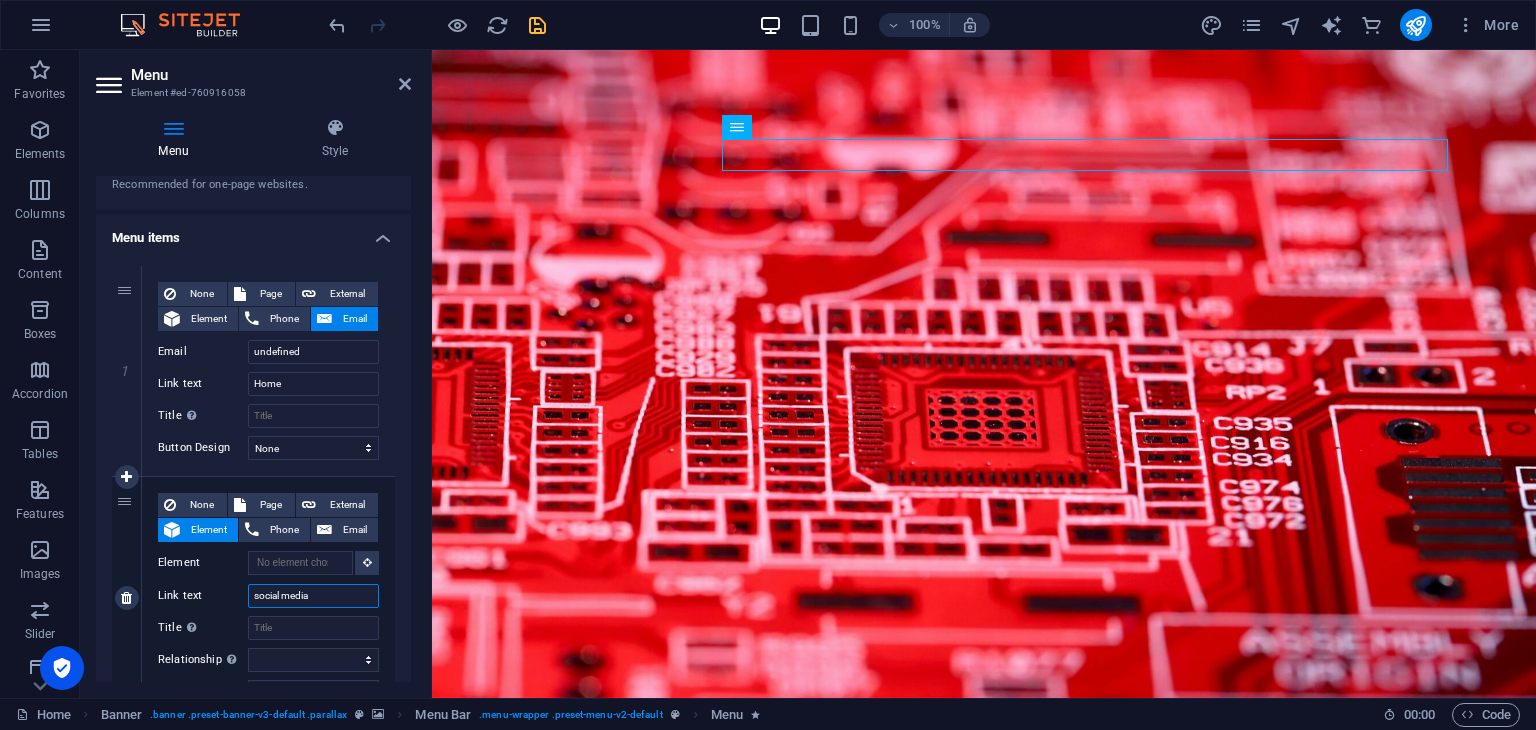 select 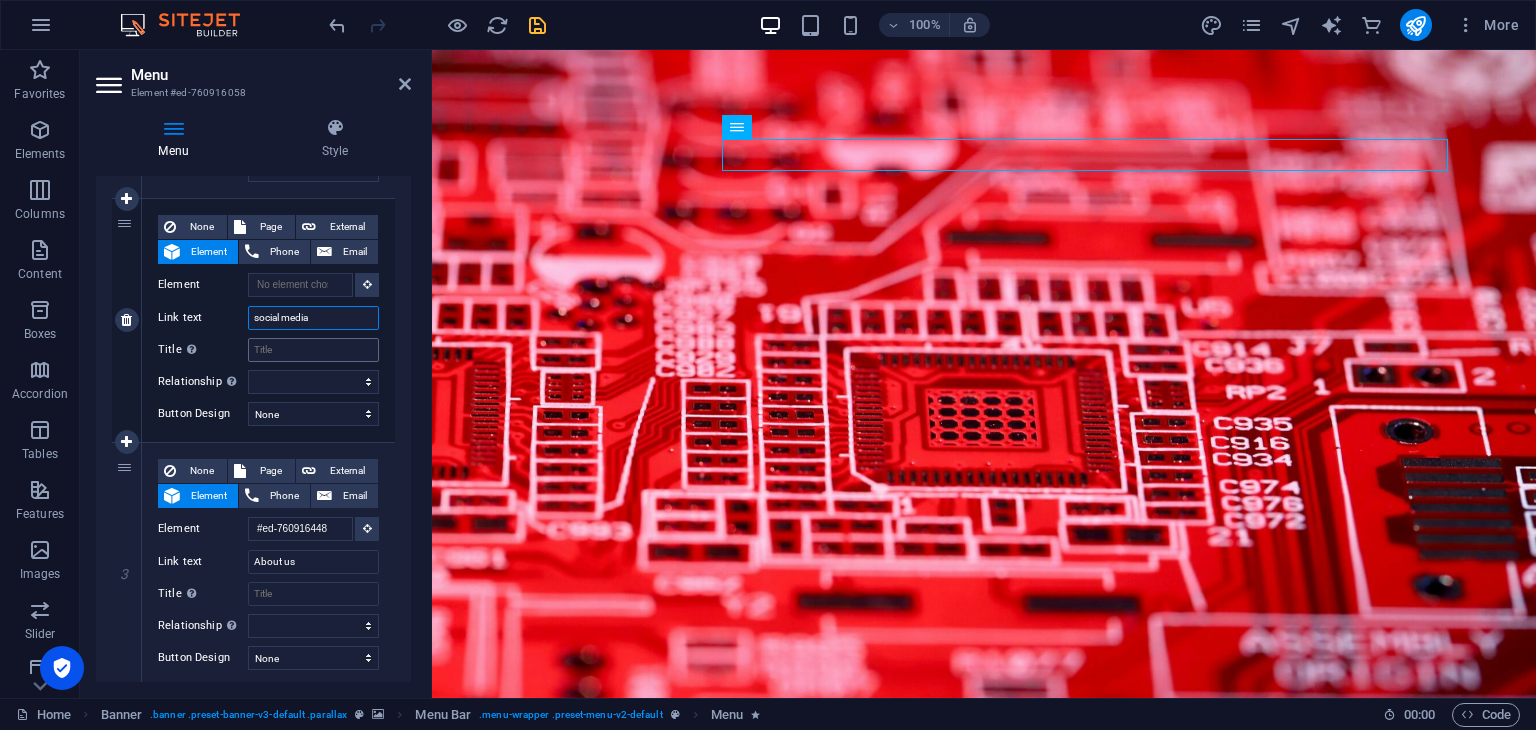 scroll, scrollTop: 400, scrollLeft: 0, axis: vertical 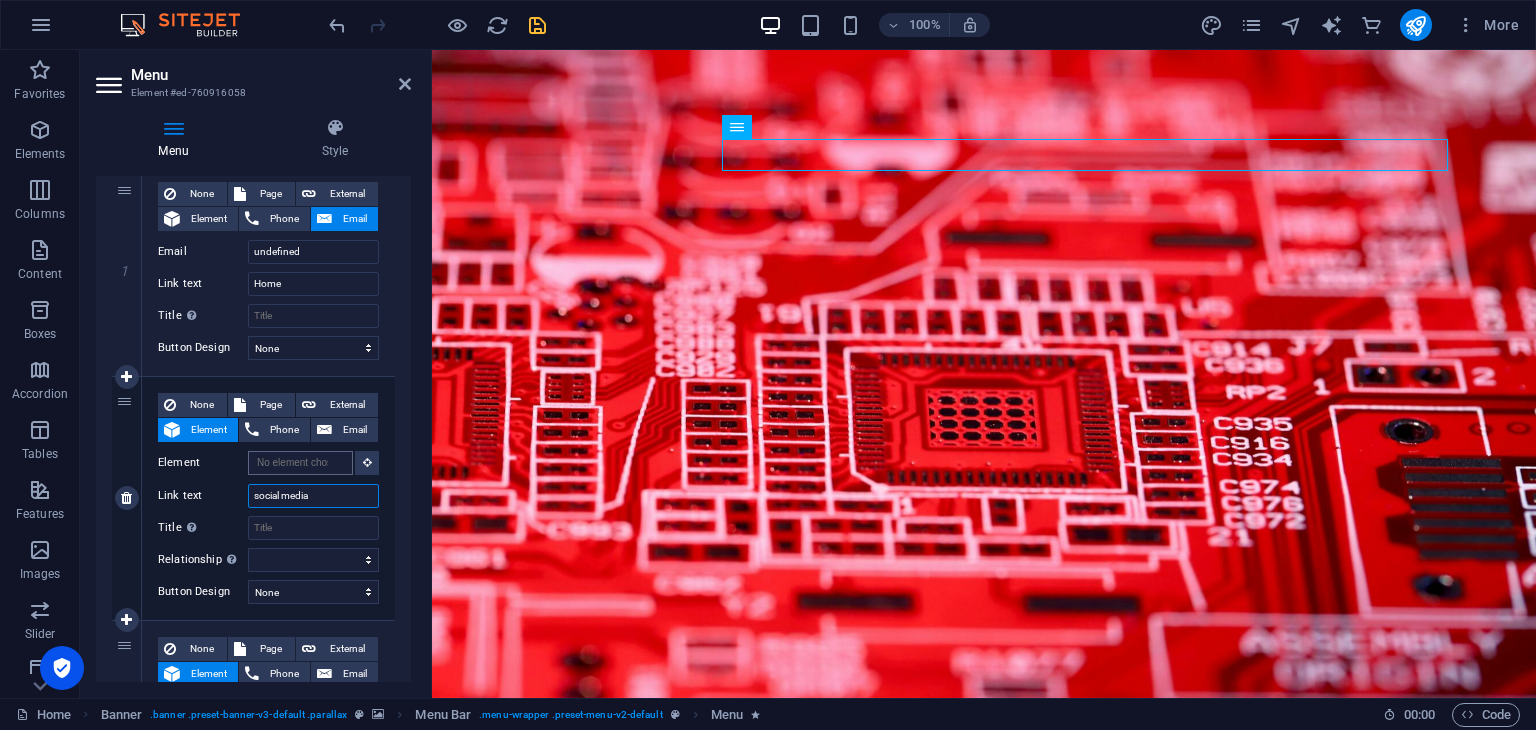 type on "social media" 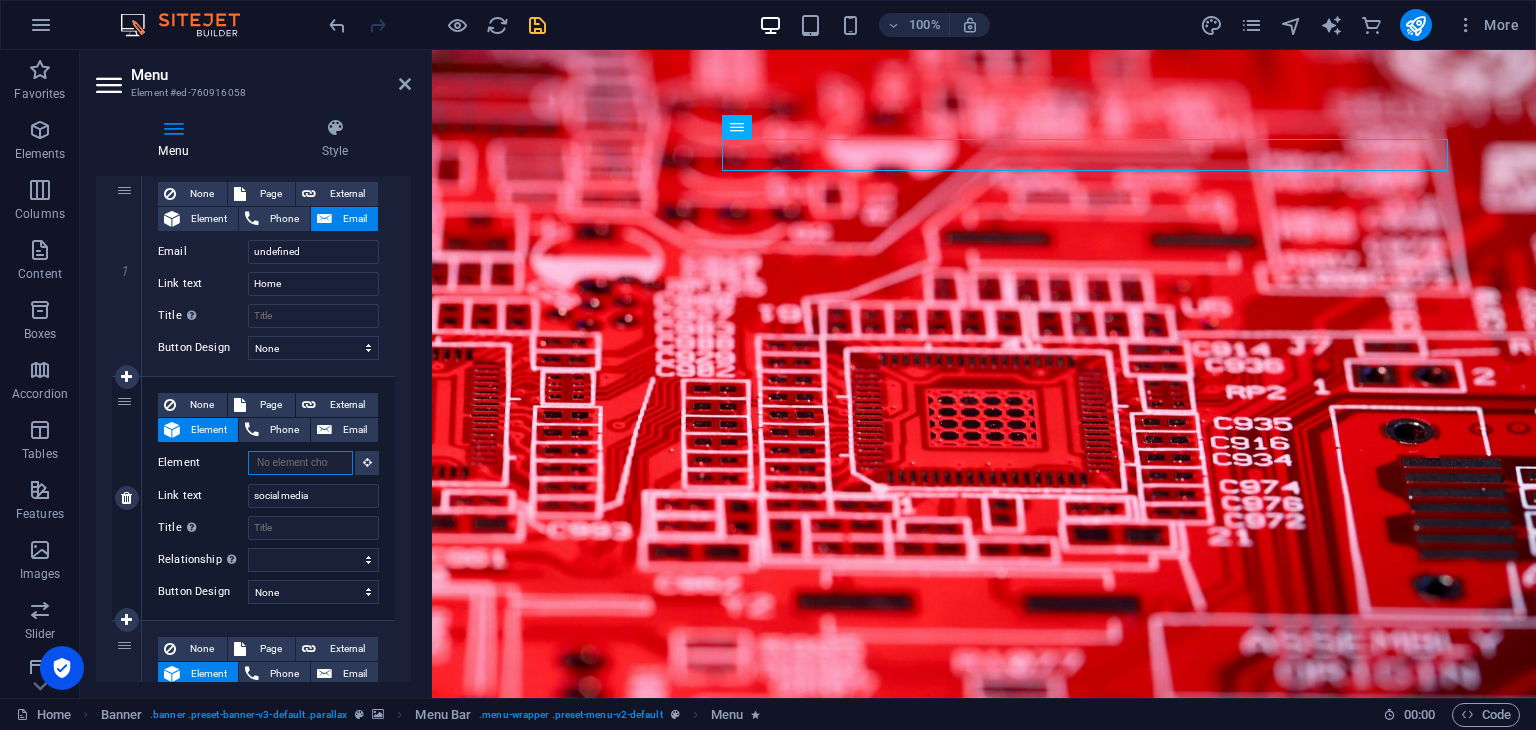 click on "Element" at bounding box center (300, 463) 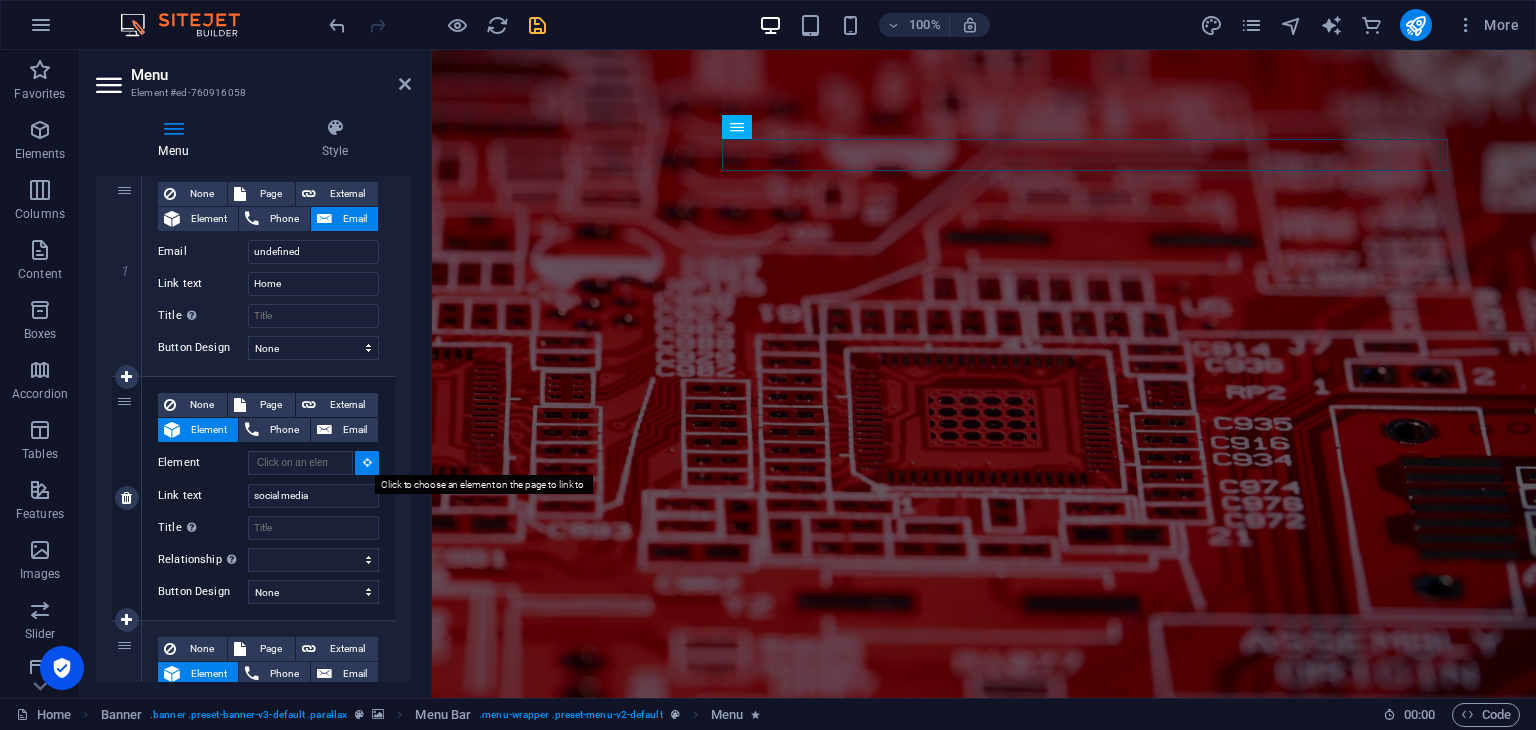 click at bounding box center [367, 462] 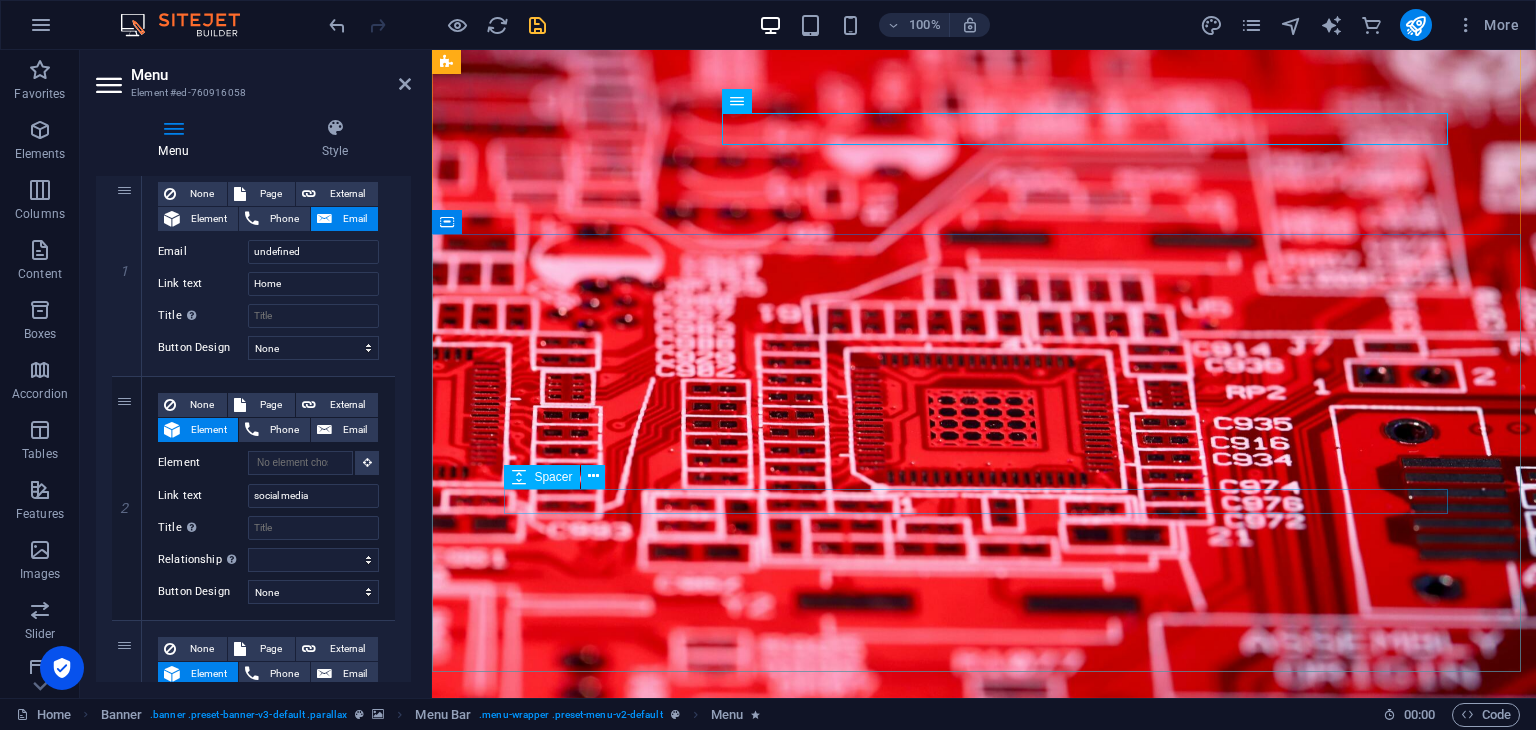 scroll, scrollTop: 319, scrollLeft: 0, axis: vertical 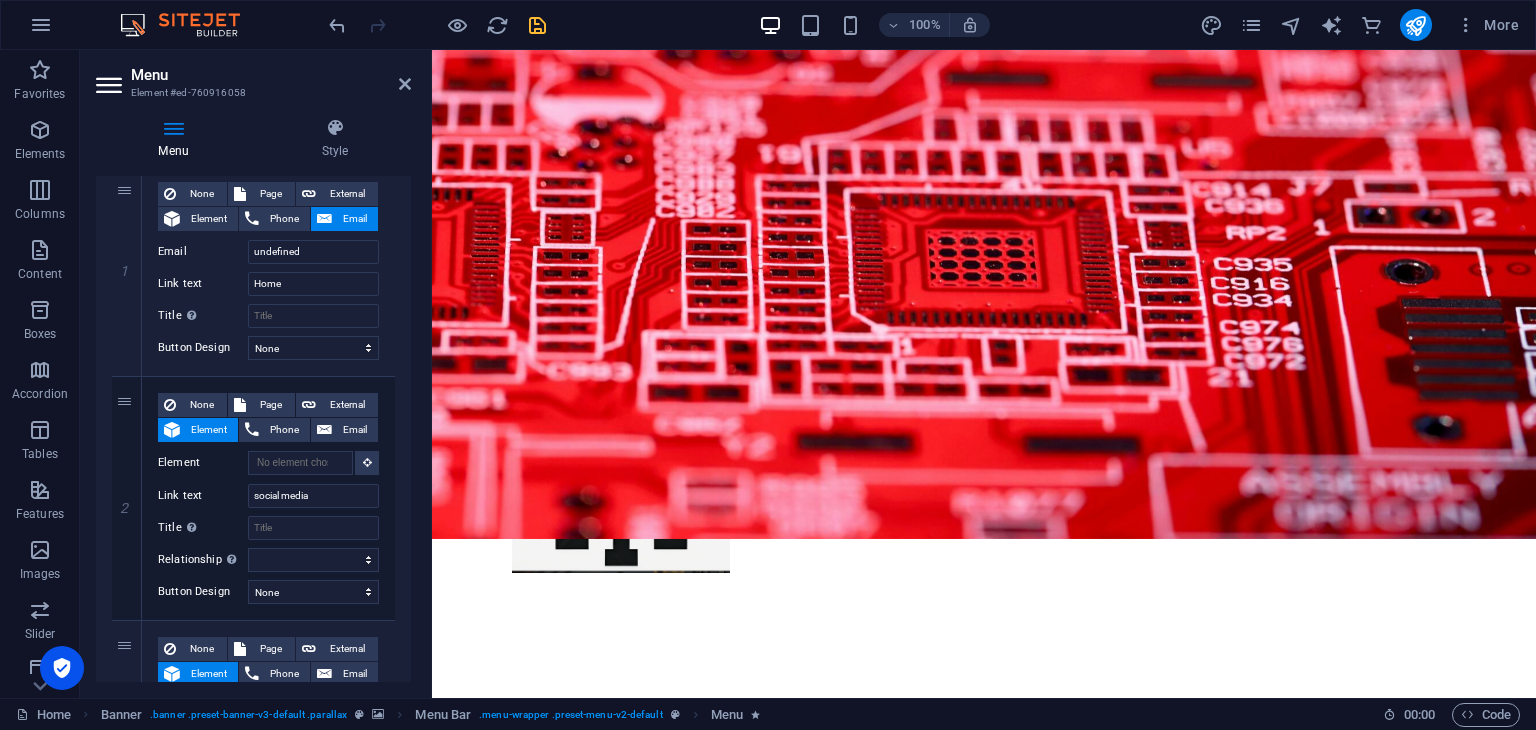 click at bounding box center (984, 1011) 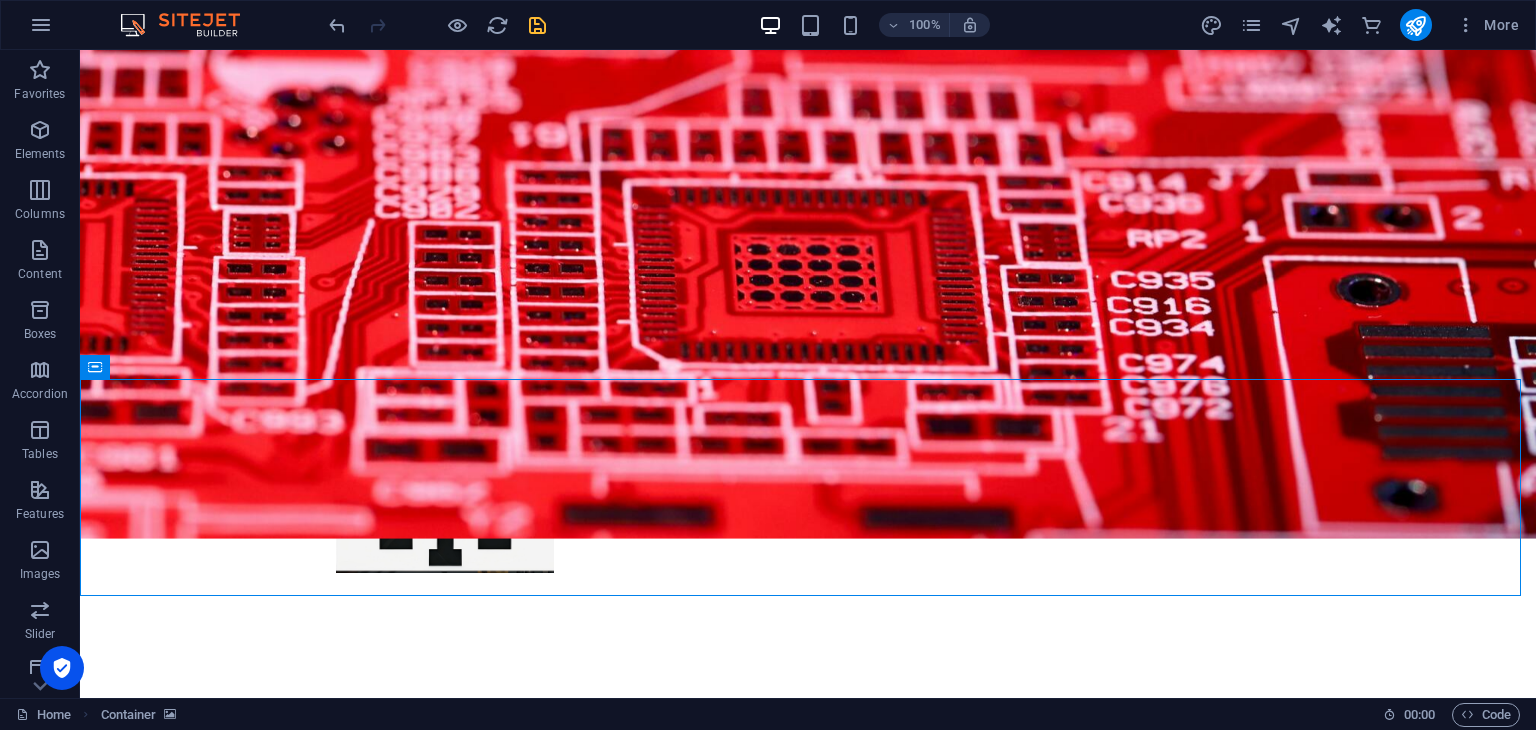 click at bounding box center (808, 1011) 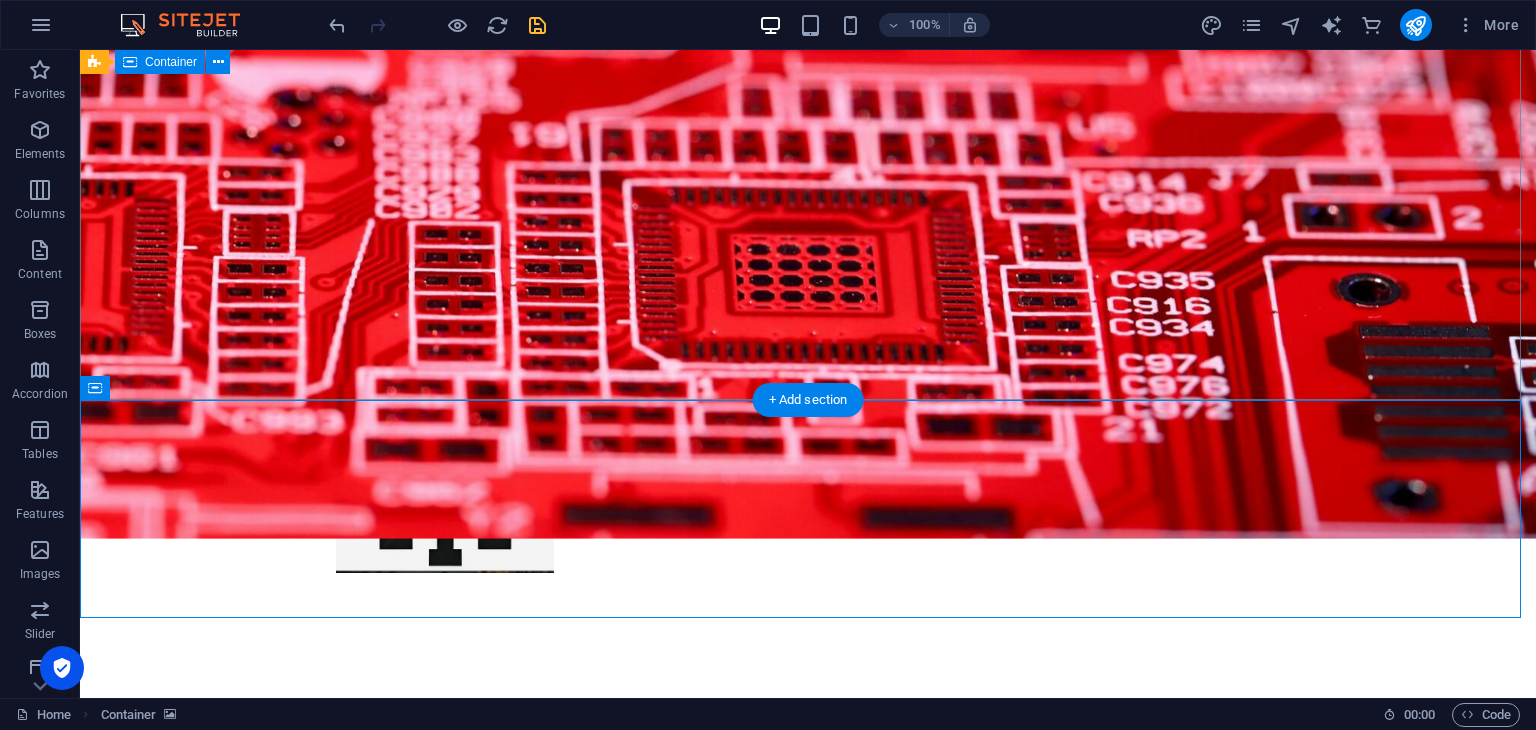 scroll, scrollTop: 0, scrollLeft: 0, axis: both 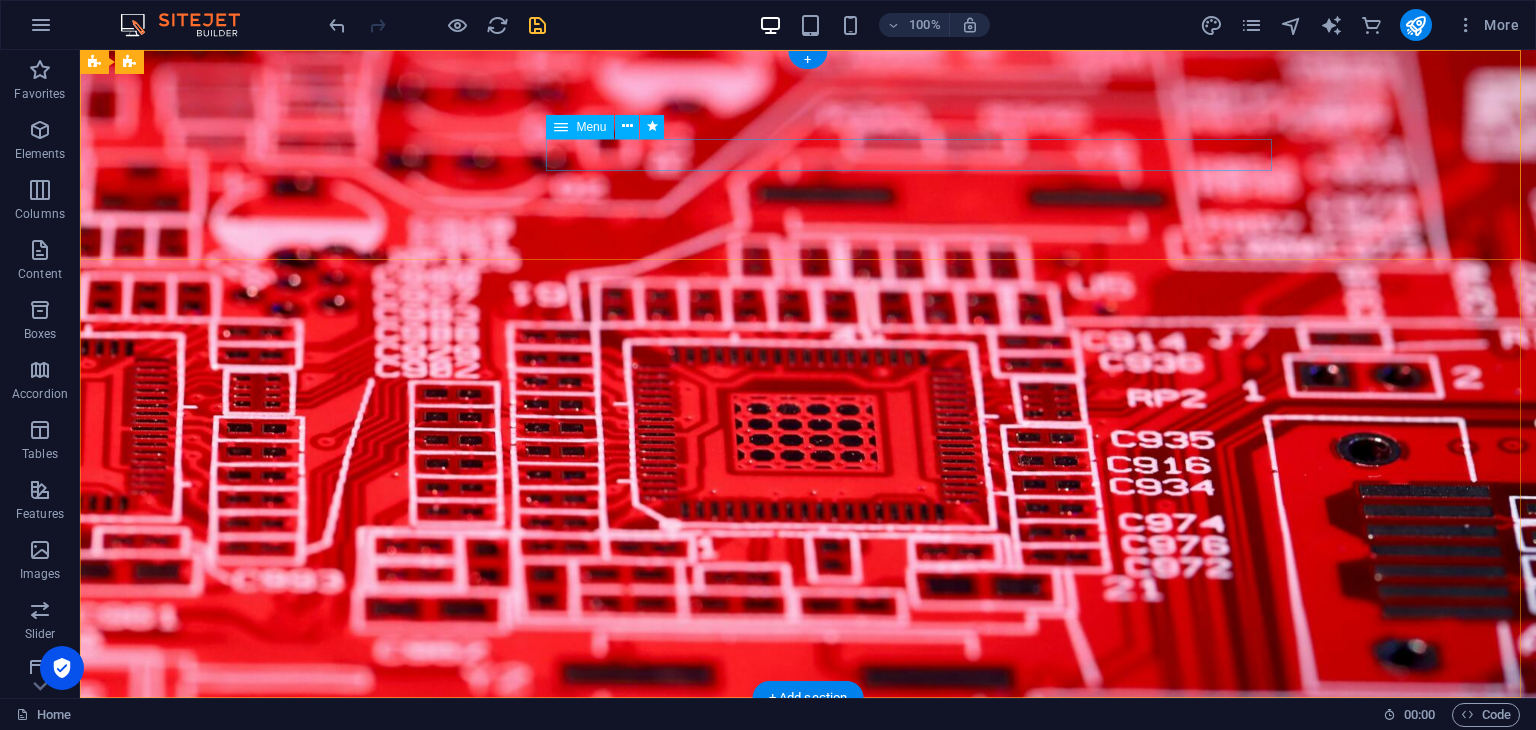 click on "Home social media About us Services Projects Team Contact" at bounding box center [808, 908] 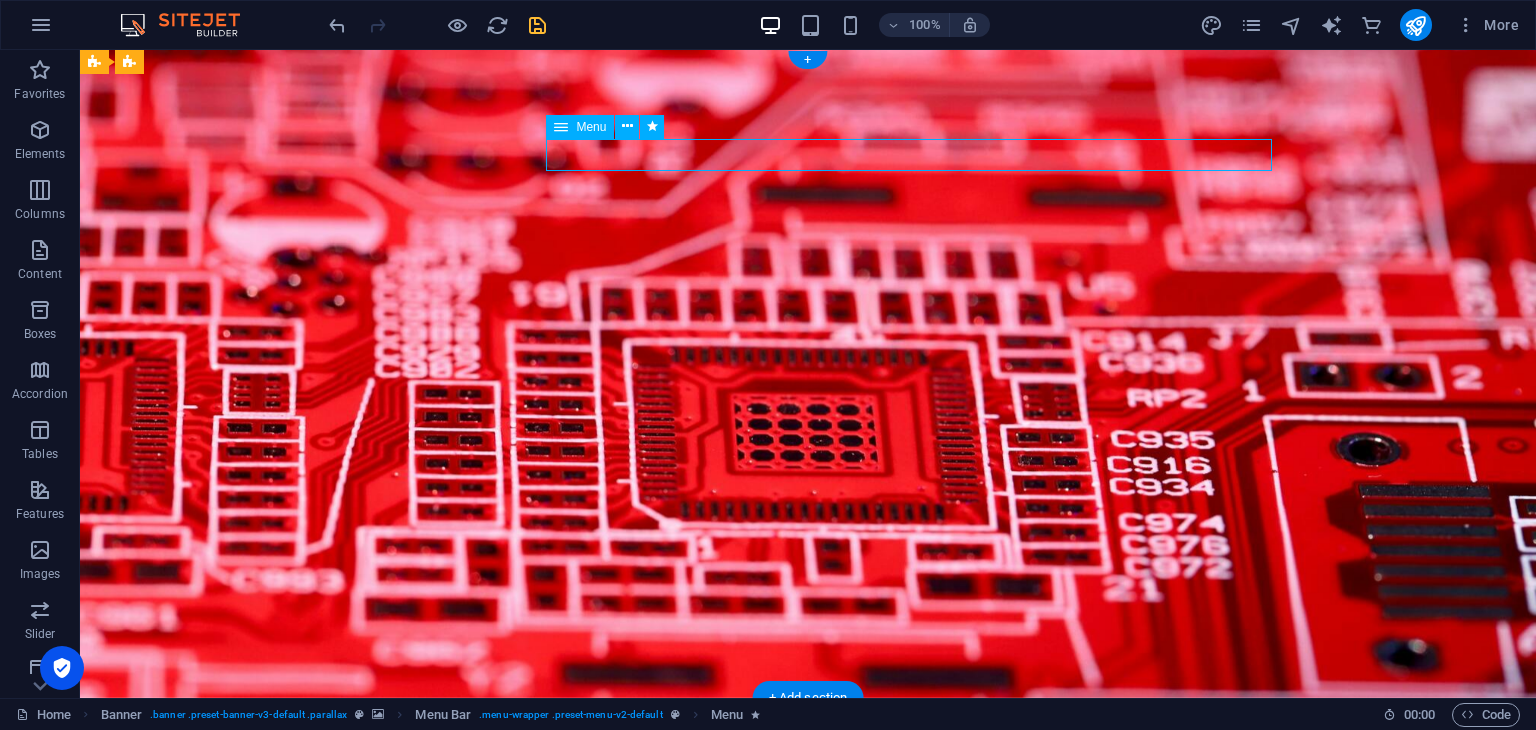 click on "Home social media About us Services Projects Team Contact" at bounding box center (808, 908) 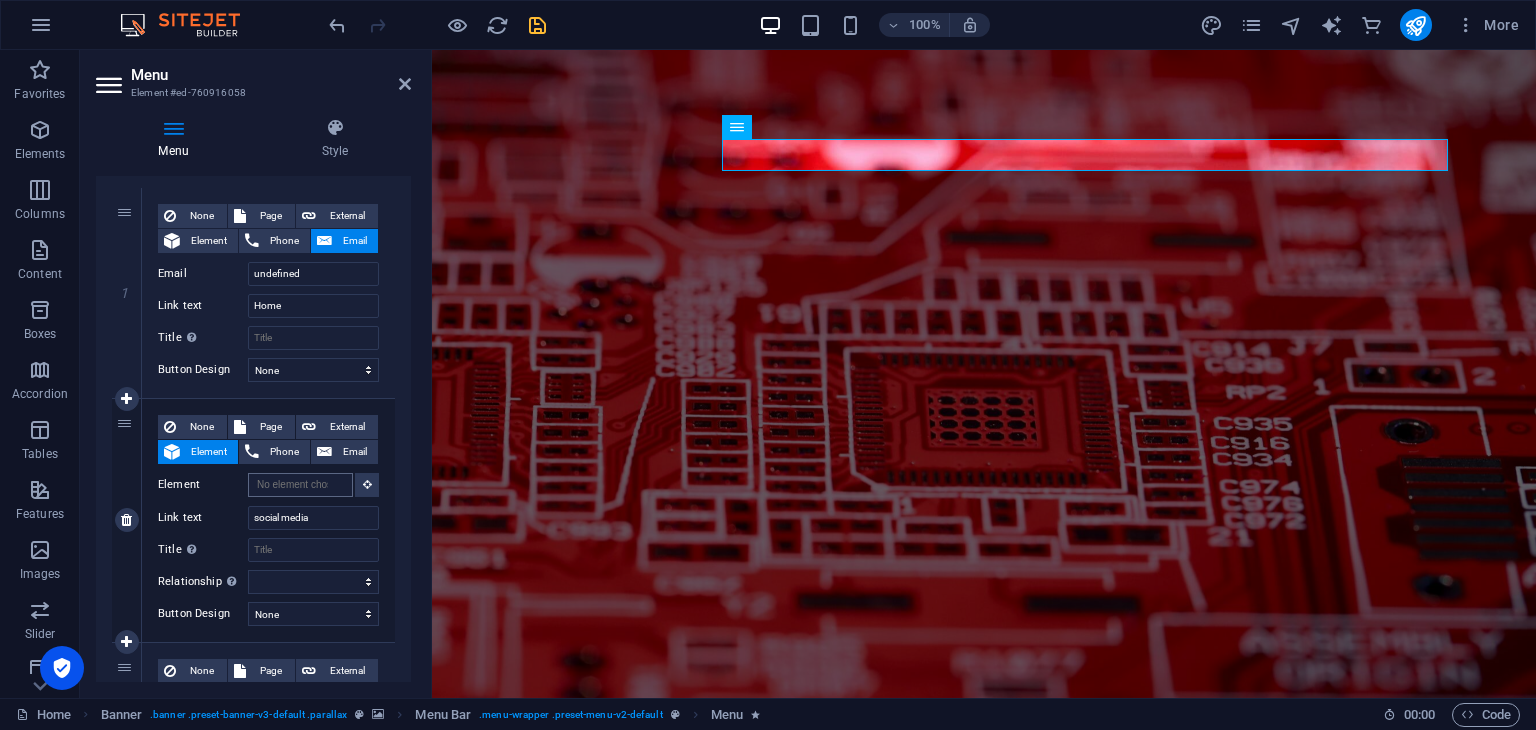 scroll, scrollTop: 200, scrollLeft: 0, axis: vertical 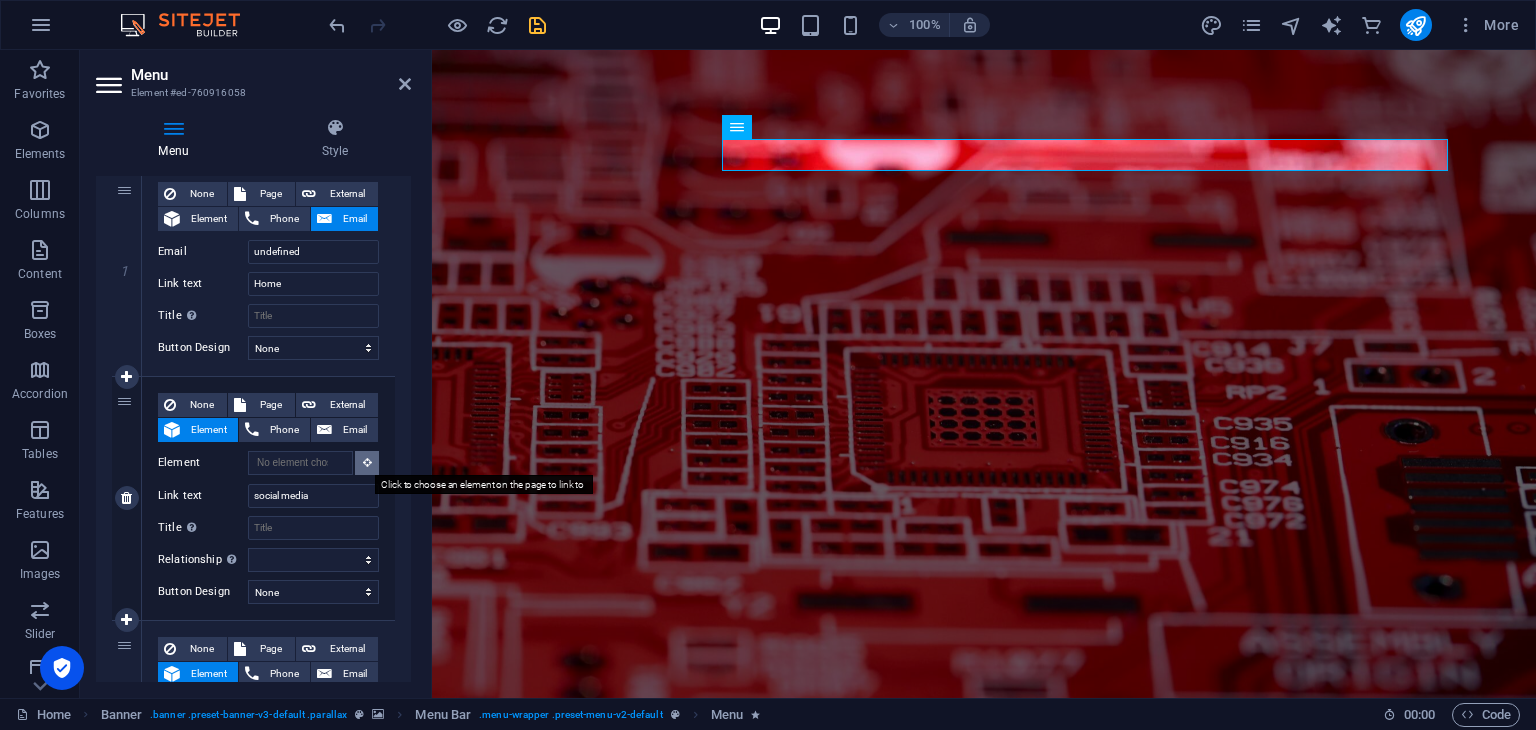 click at bounding box center [367, 463] 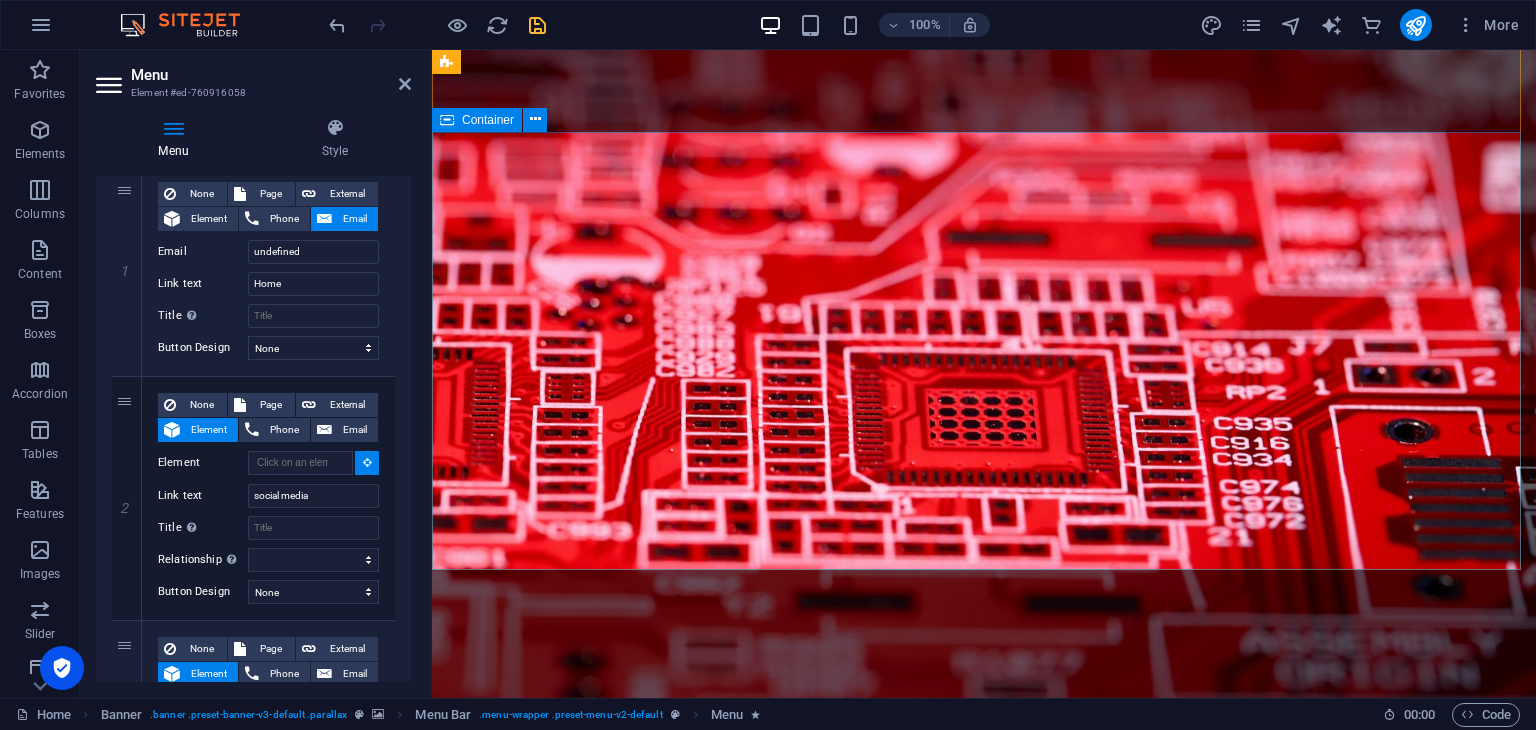 scroll, scrollTop: 300, scrollLeft: 0, axis: vertical 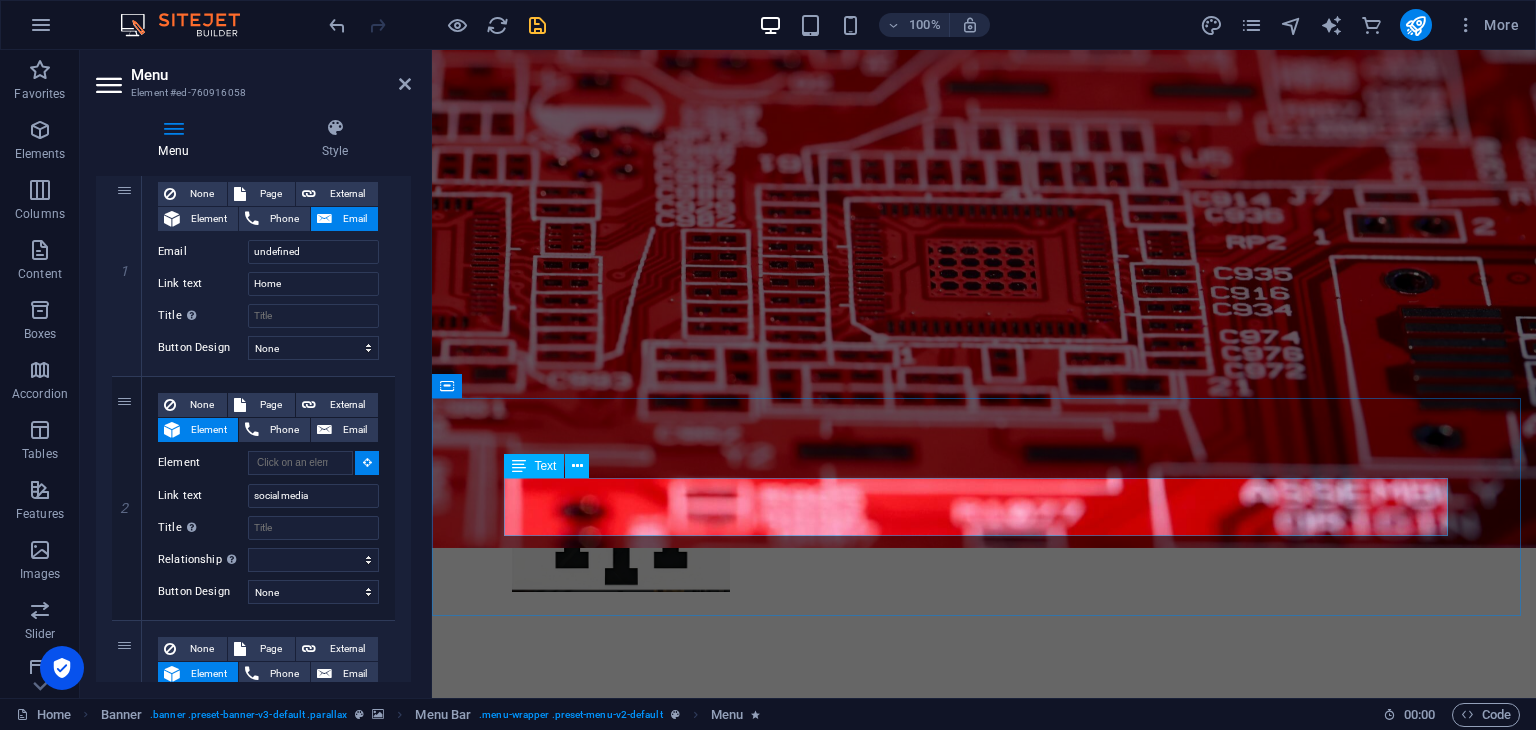 click on "Connect with us on social media!" at bounding box center (984, 1248) 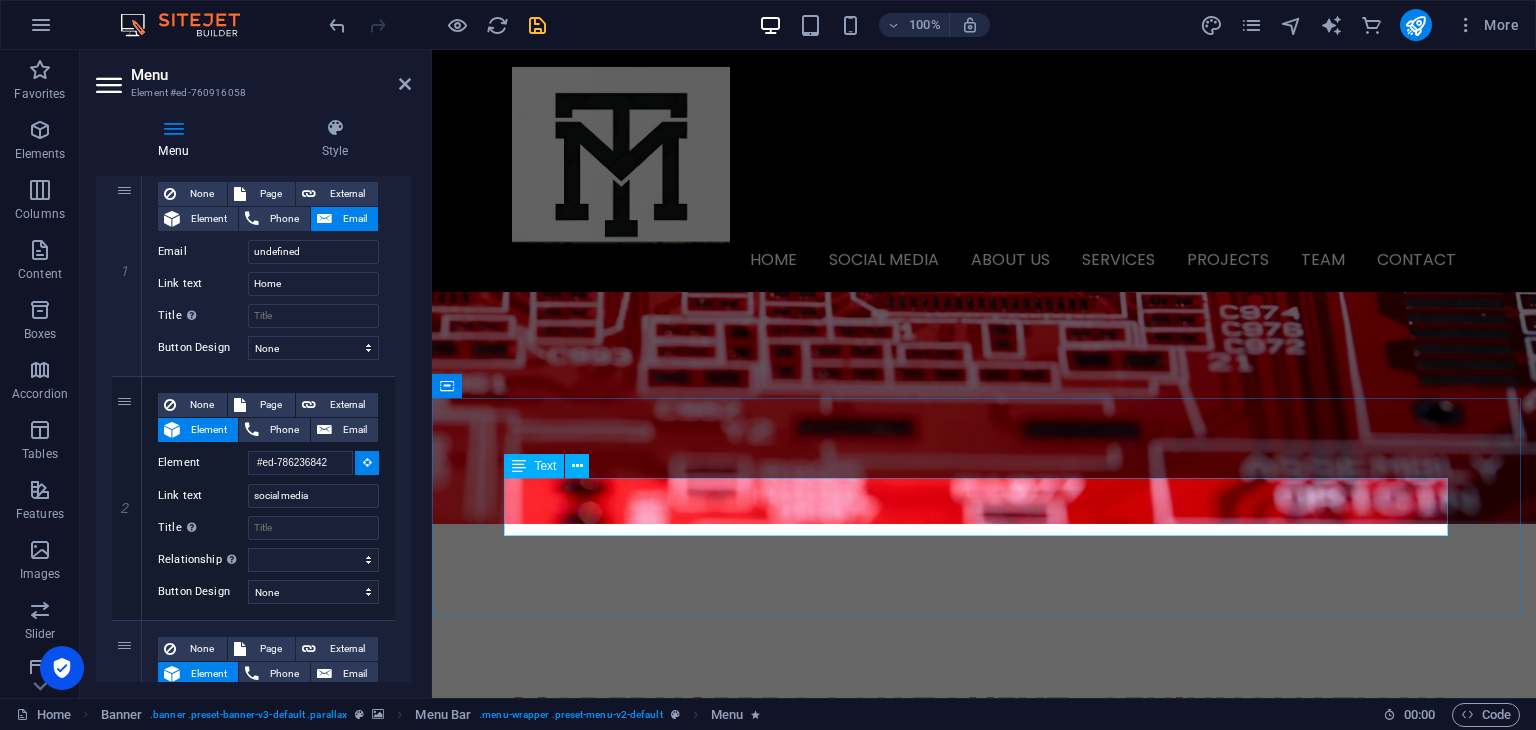 scroll, scrollTop: 0, scrollLeft: 0, axis: both 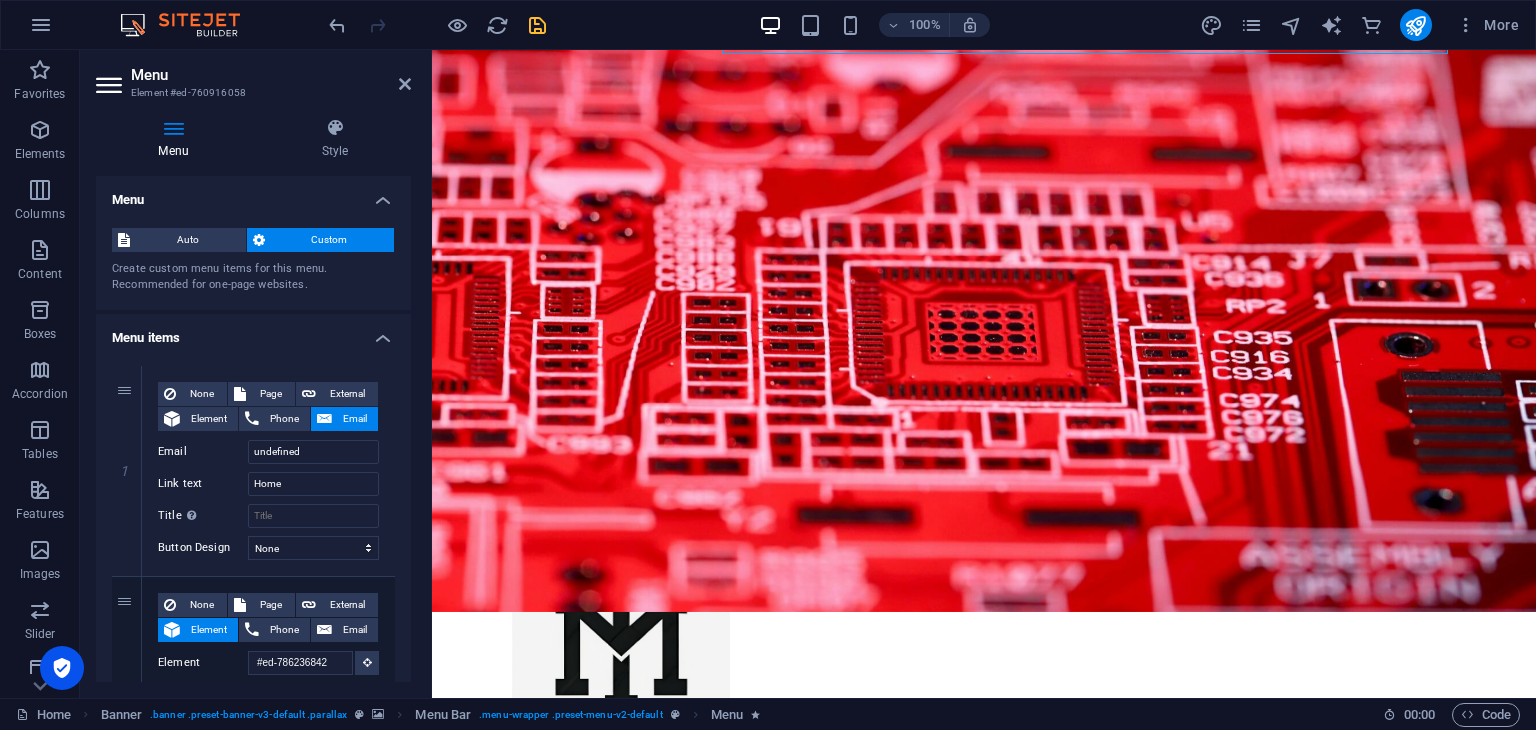 click at bounding box center (537, 25) 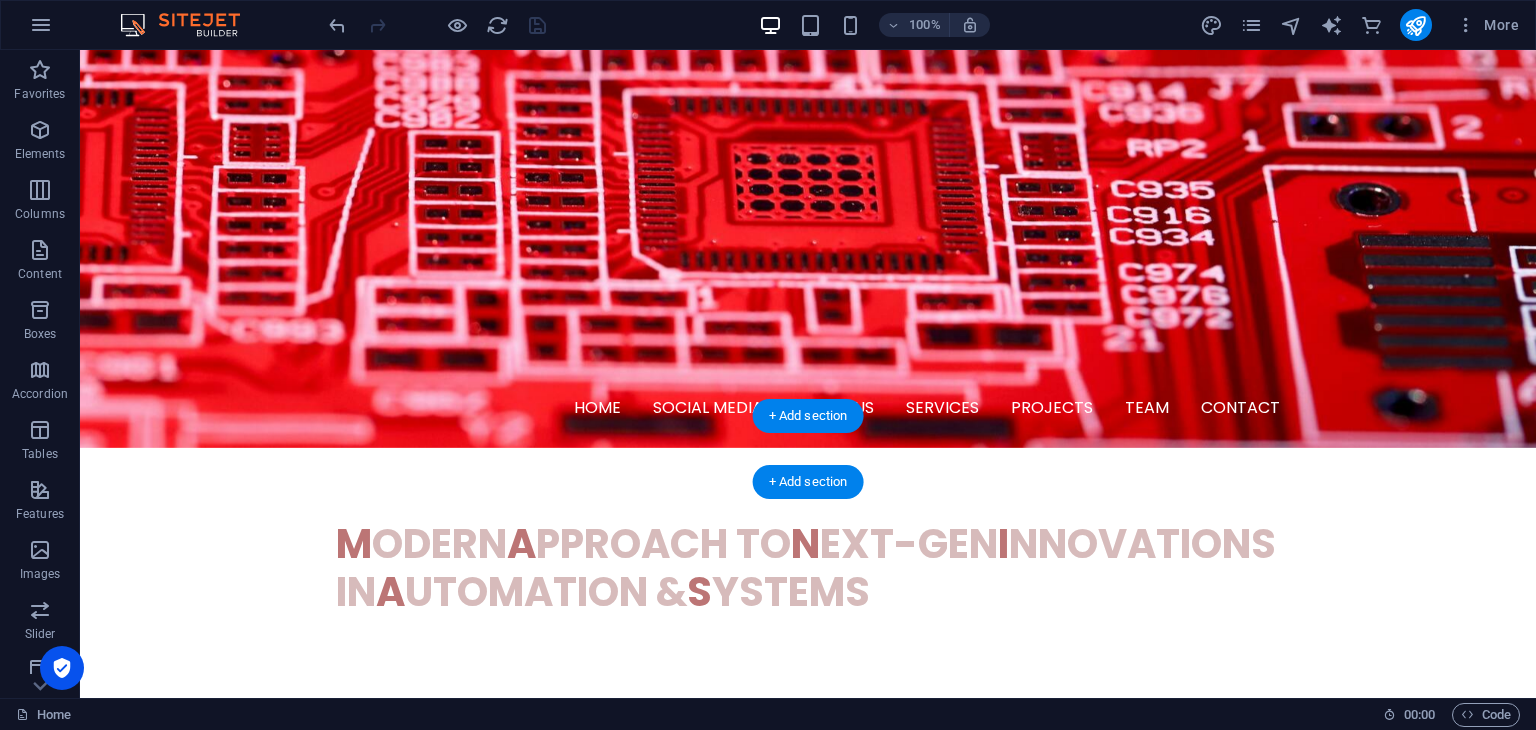 click at bounding box center (808, 1190) 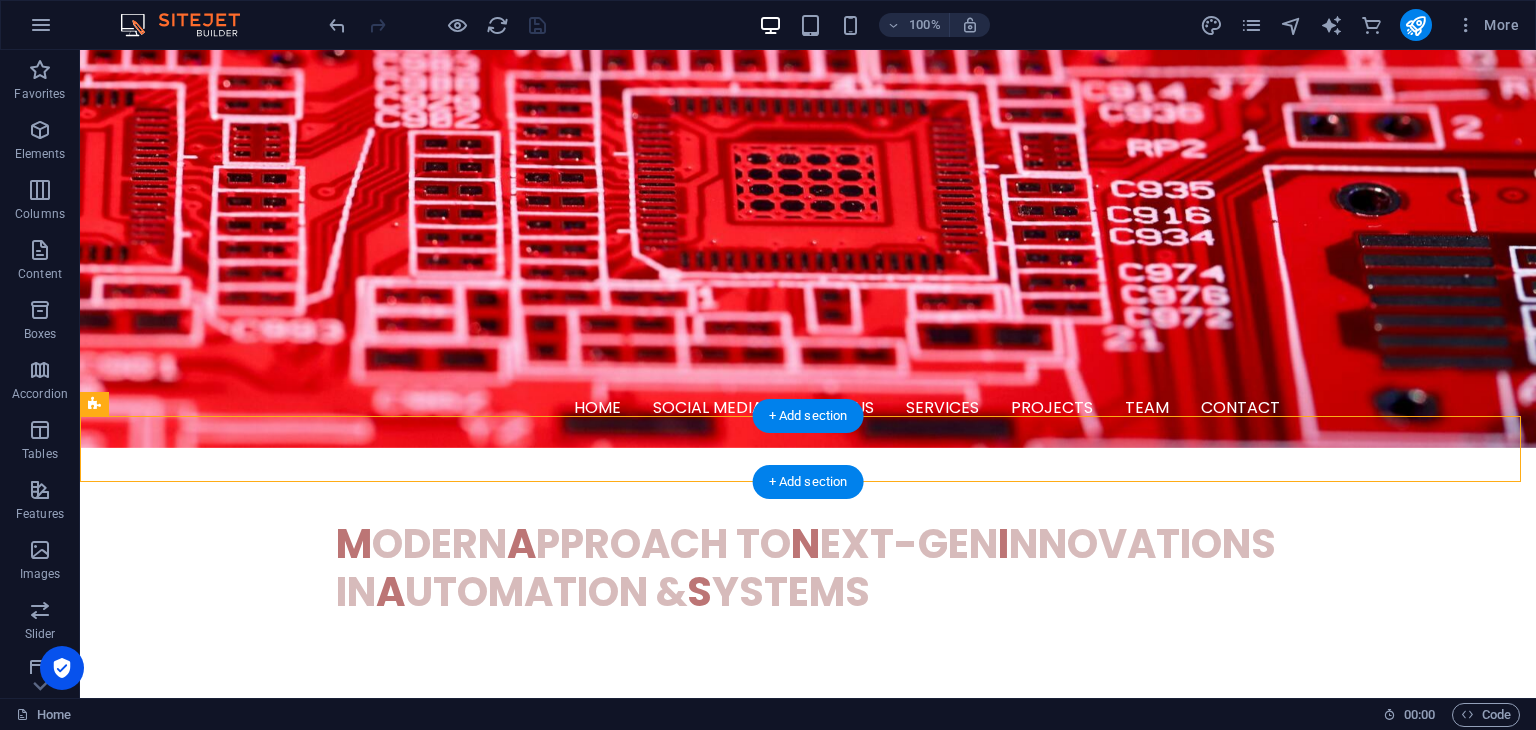 click at bounding box center [808, 1190] 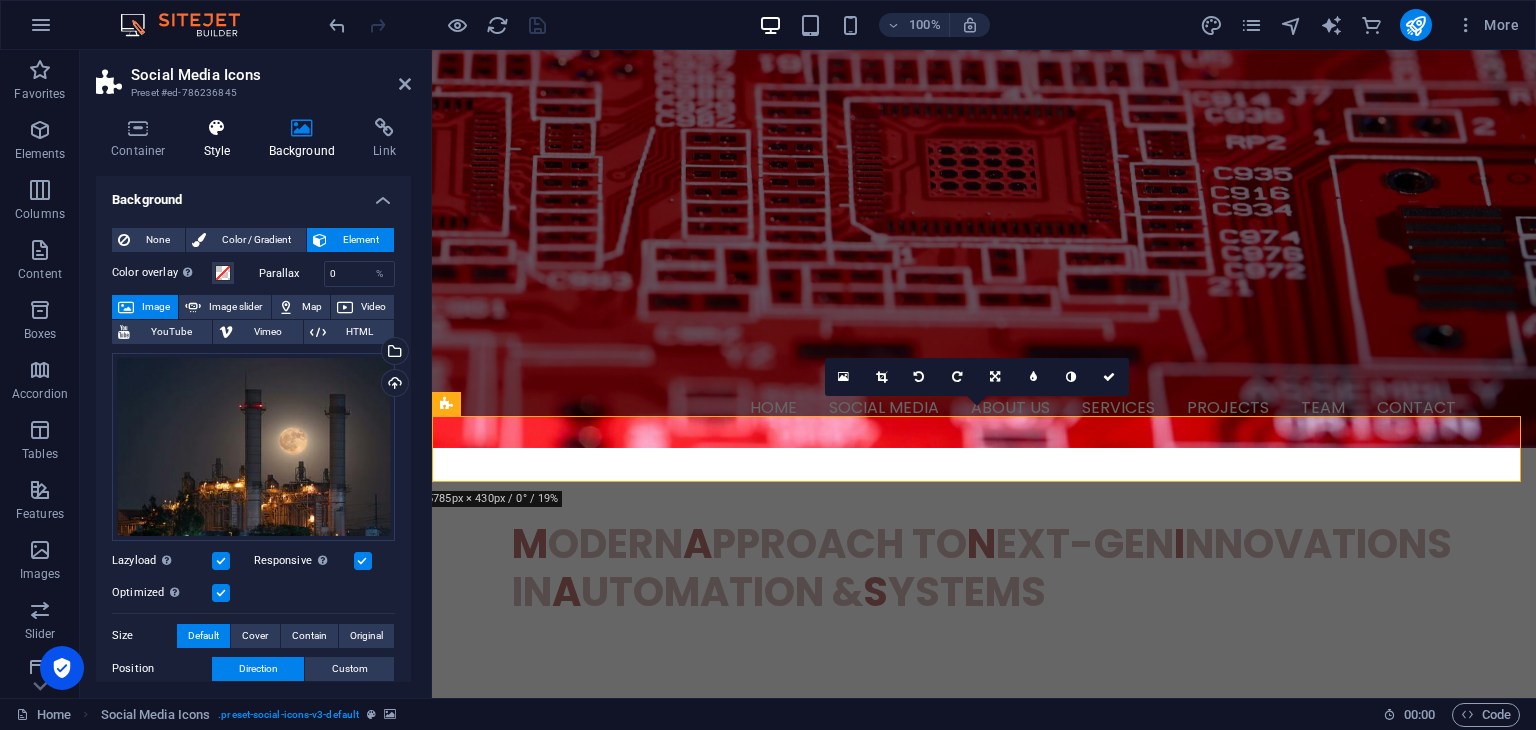 click at bounding box center (217, 128) 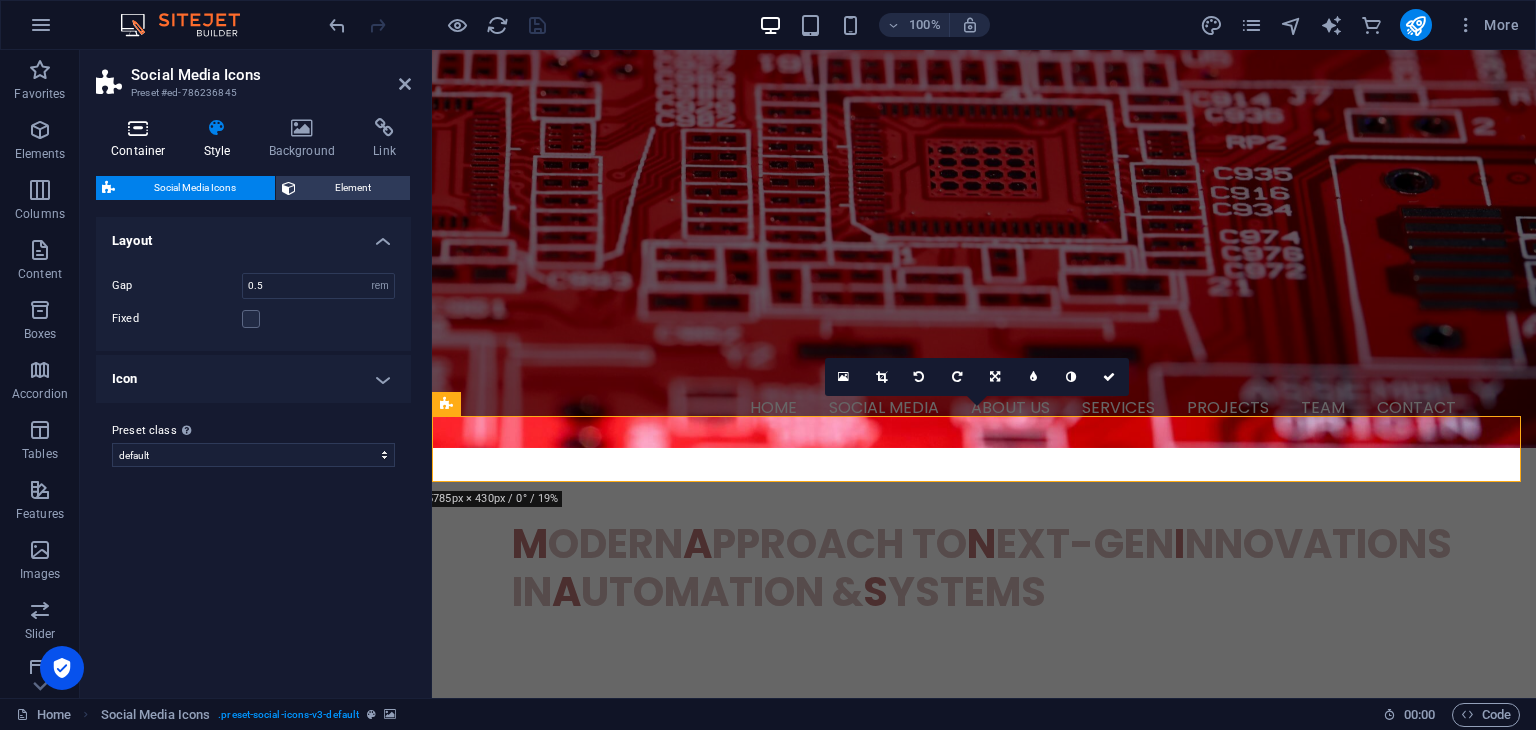 click at bounding box center (138, 128) 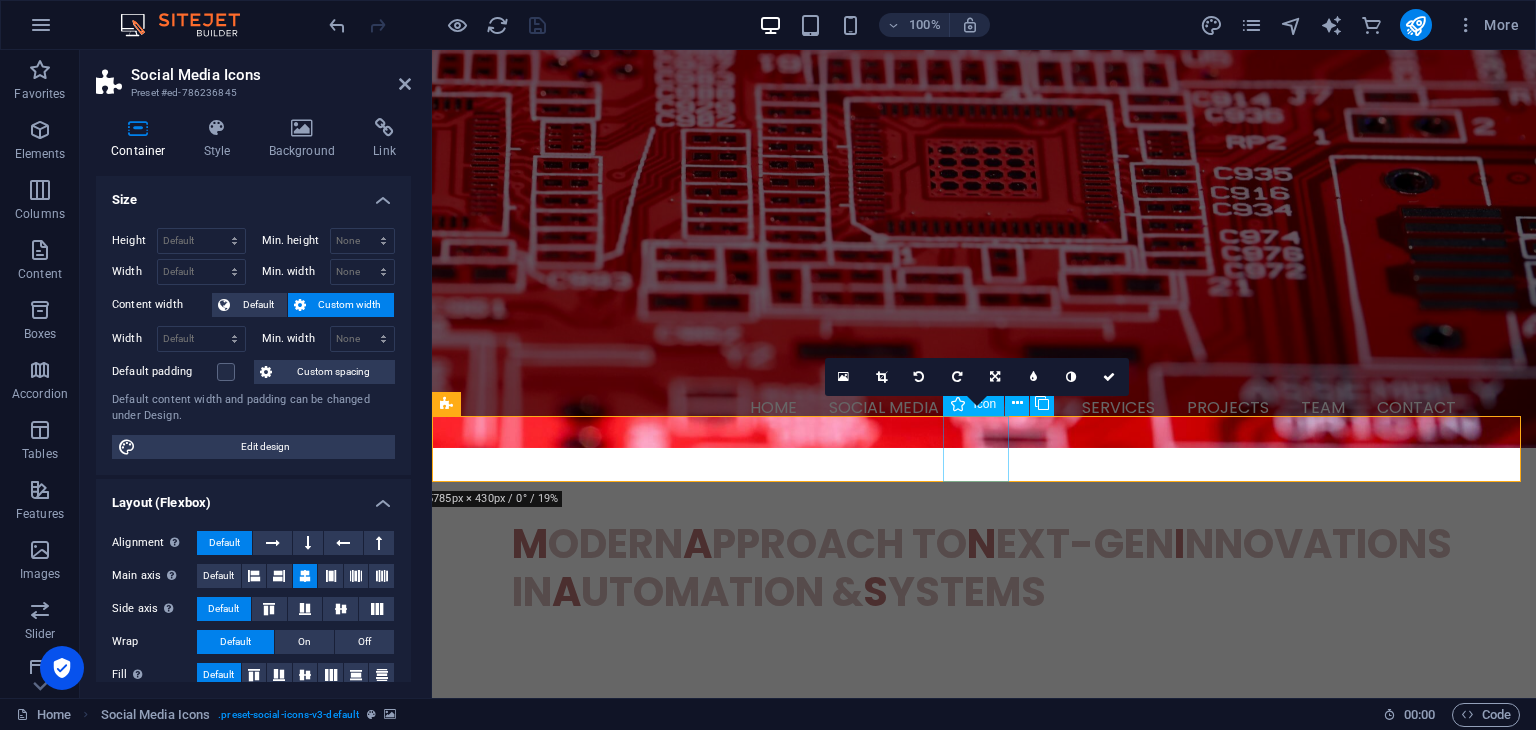 click at bounding box center [984, 1256] 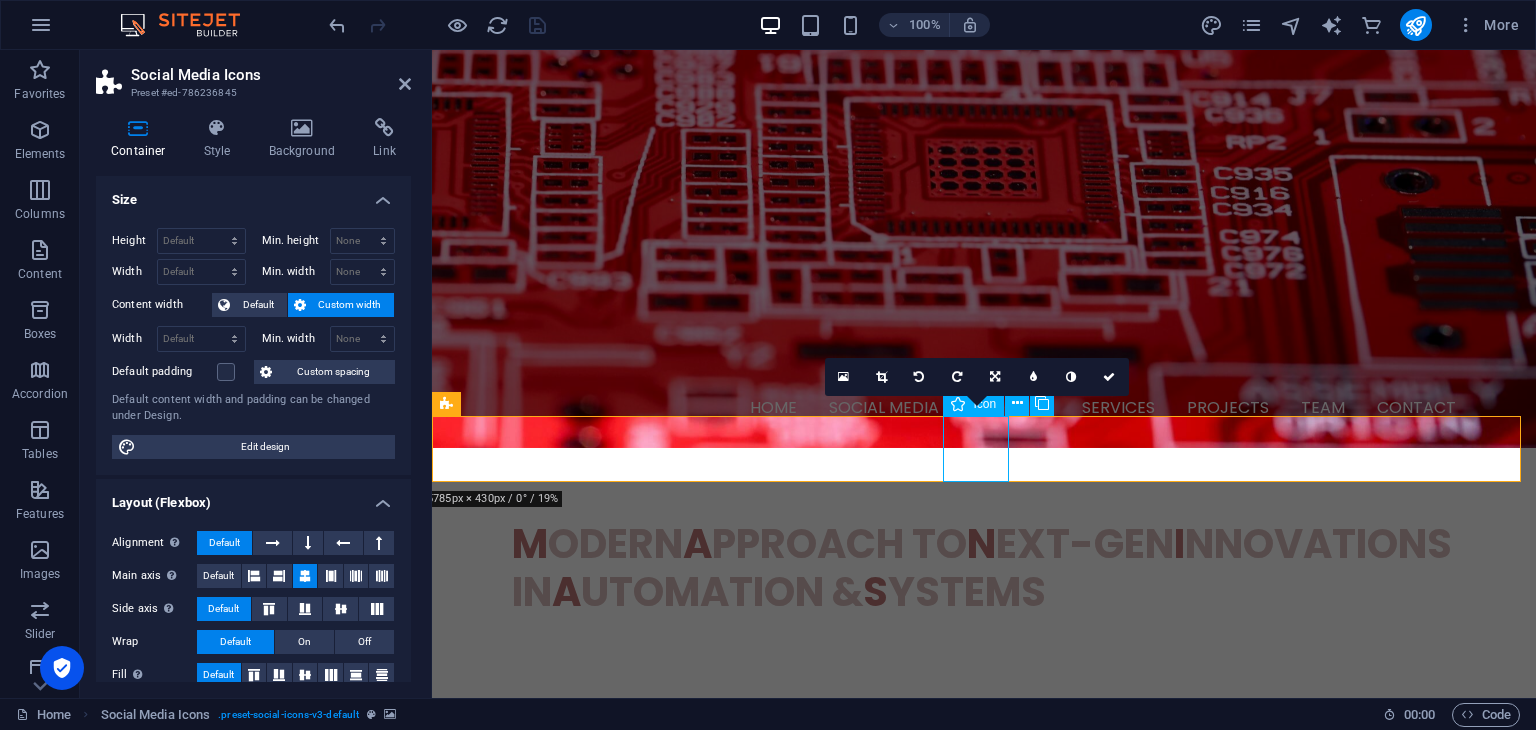 click at bounding box center [984, 1256] 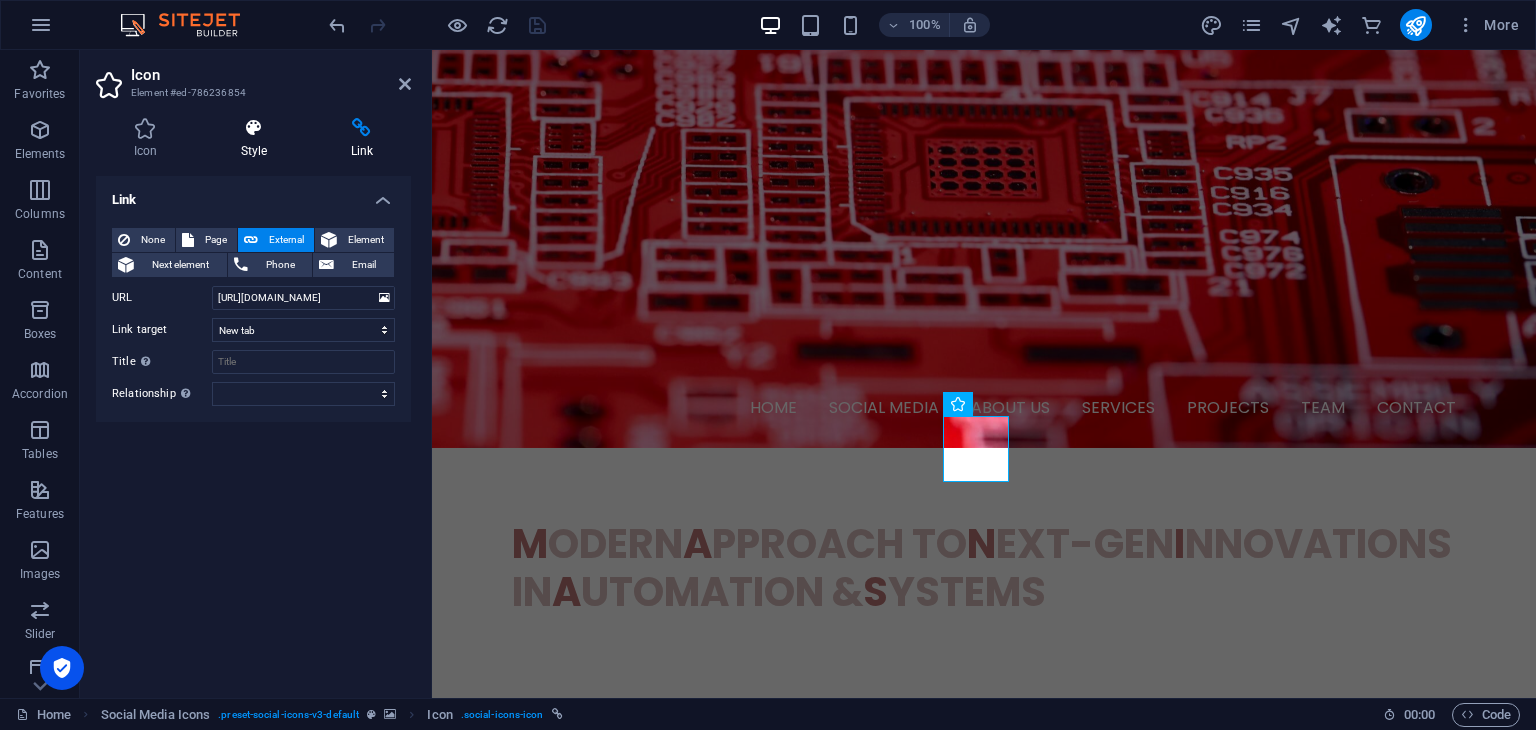 click at bounding box center (254, 128) 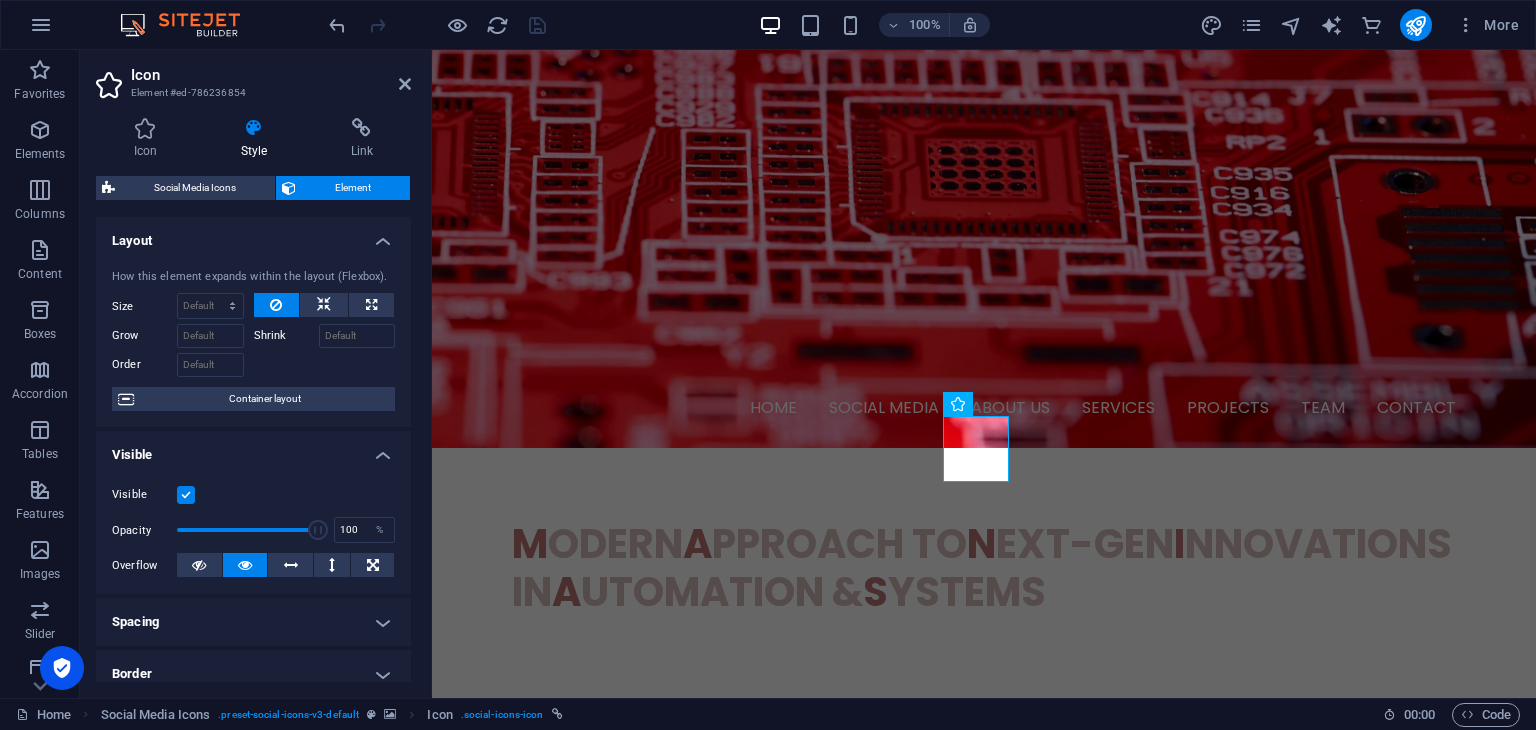 click on "Icon Style Link Icon instagram All icon sets... IcoFont Ionicons FontAwesome Brands FontAwesome Duotone FontAwesome Solid FontAwesome Regular FontAwesome Light FontAwesome Thin FontAwesome Sharp Solid FontAwesome Sharp Regular FontAwesome Sharp Light FontAwesome Sharp Thin Appearance Color Background Mode Scale Left Center Right Width 100 Default auto px rem % em vh vw Height 50 Default auto px rem em vh vw Padding Default px rem % em vh vw Stroke width 0 Default px rem % em vh vw Stroke color Overflow Alignment Alignment Shadow Default None Outside Color X offset 0 px rem vh vw Y offset 0 px rem vh vw Blur 0 px rem % vh vw Text Alternative text The alternative text is used by devices that cannot display images (e.g. image search engines) and should be added to every image to improve website accessibility. Social Media Icons Element Layout How this element expands within the layout (Flexbox). Size Default auto px % 1/1 1/2 1/3 1/4 1/5 1/6 1/7 1/8 1/9 1/10 Grow Shrink Order Container layout Visible Visible 100" at bounding box center [253, 400] 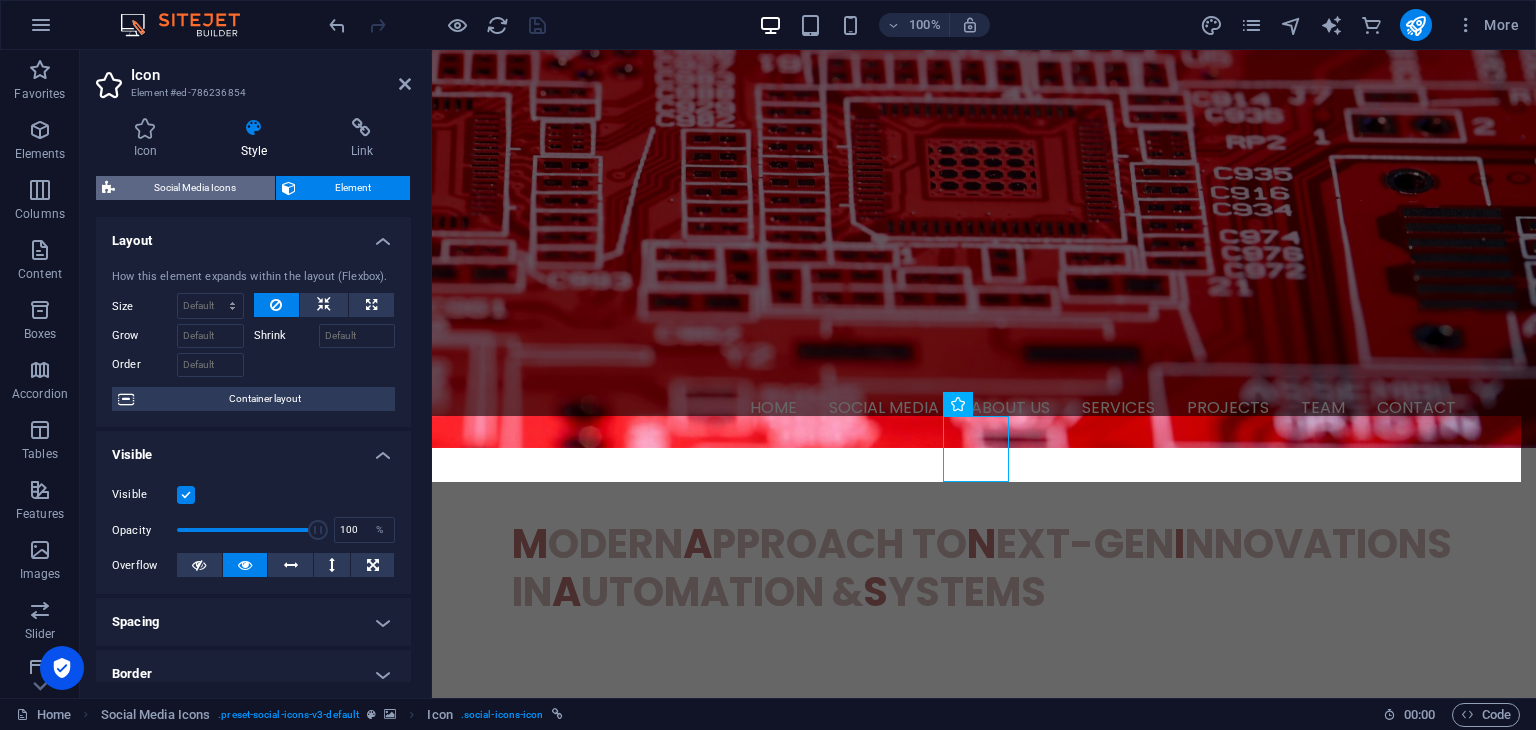click on "Social Media Icons" at bounding box center (195, 188) 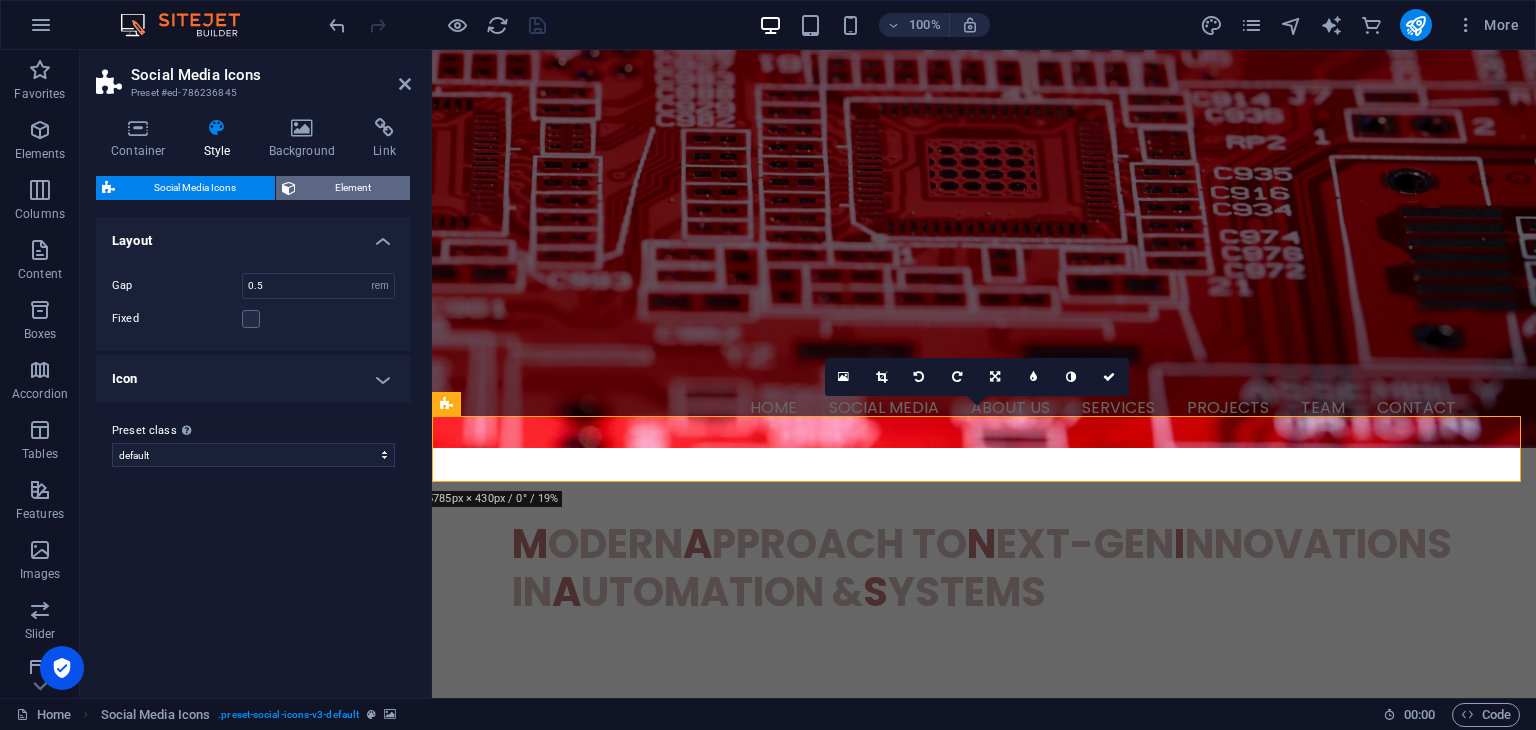 click on "Element" at bounding box center [353, 188] 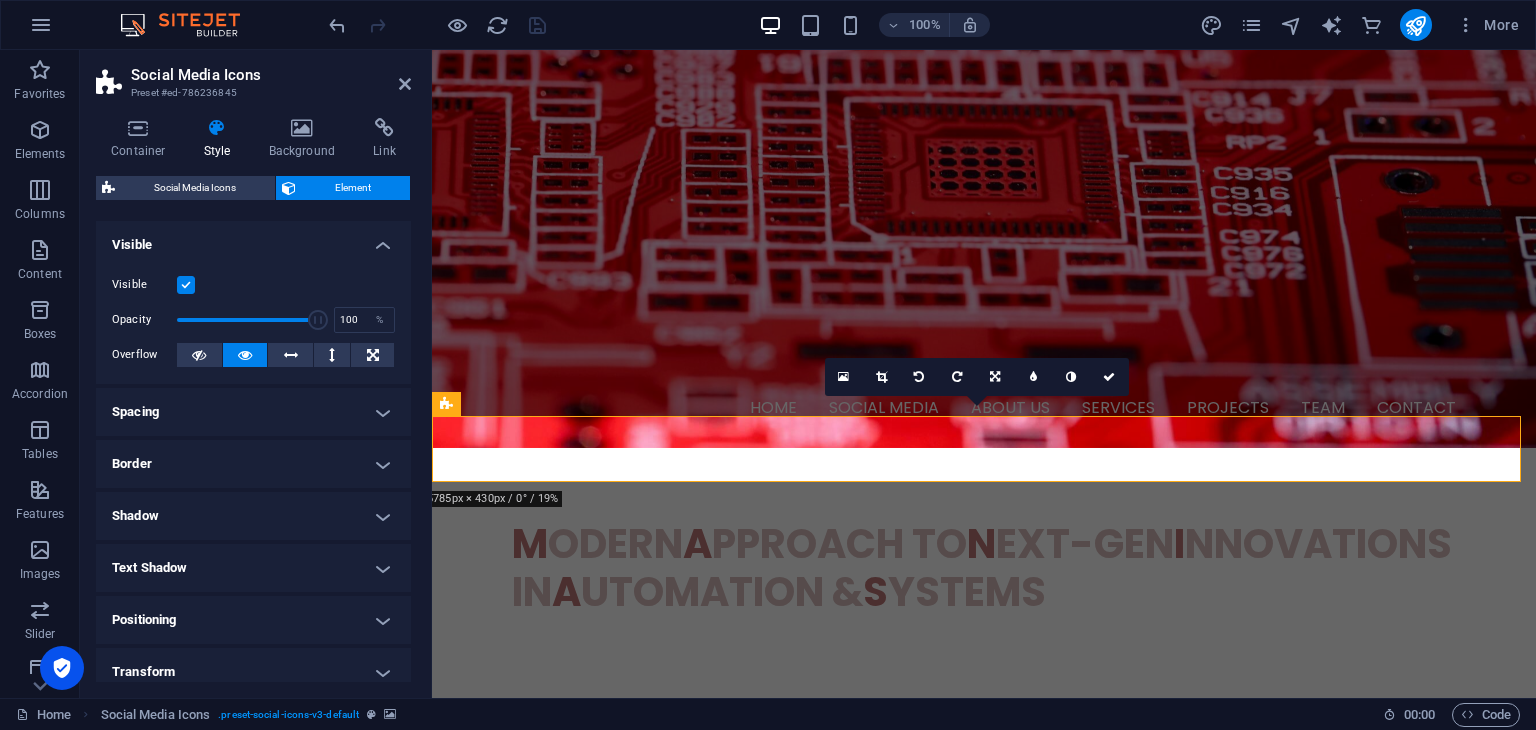 click at bounding box center [217, 128] 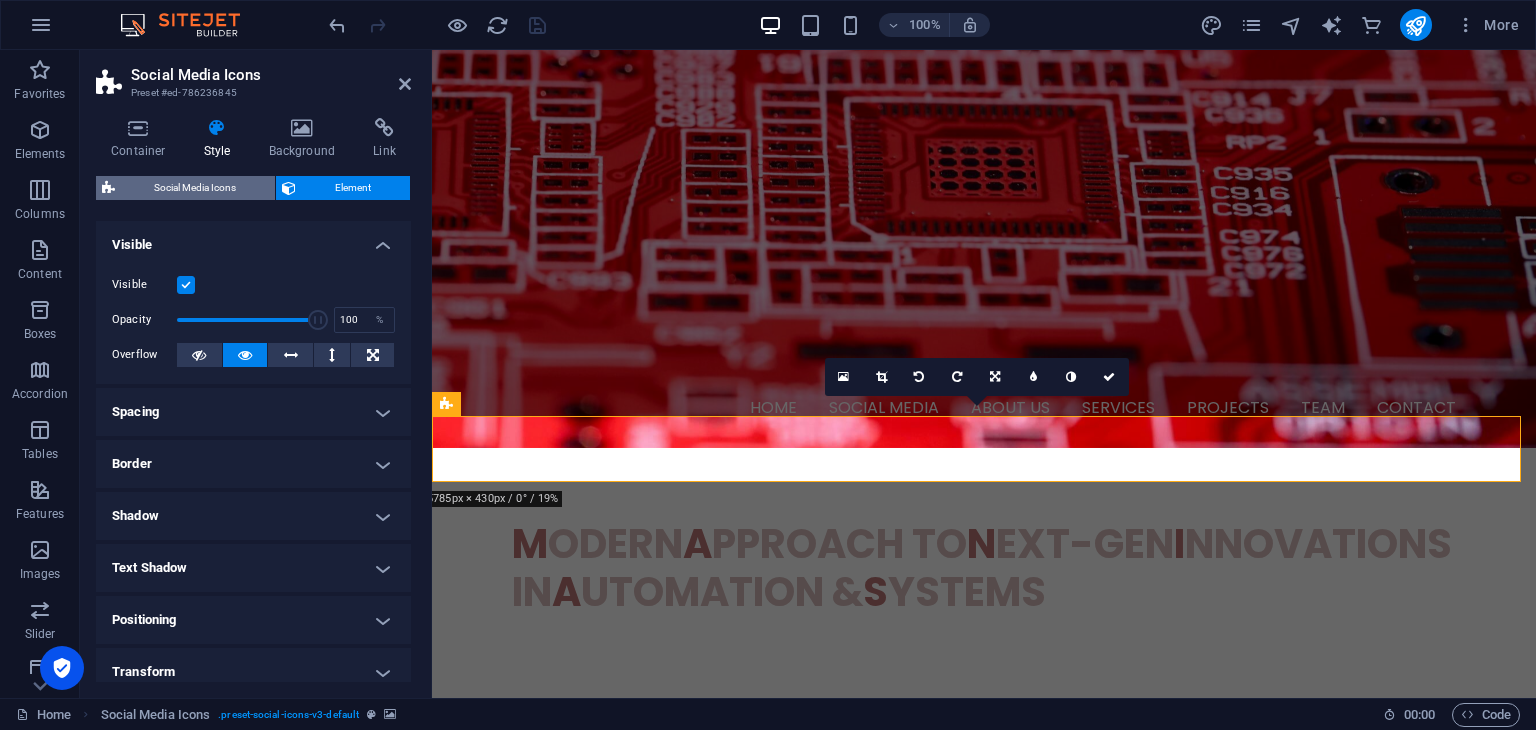 click on "Social Media Icons" at bounding box center [195, 188] 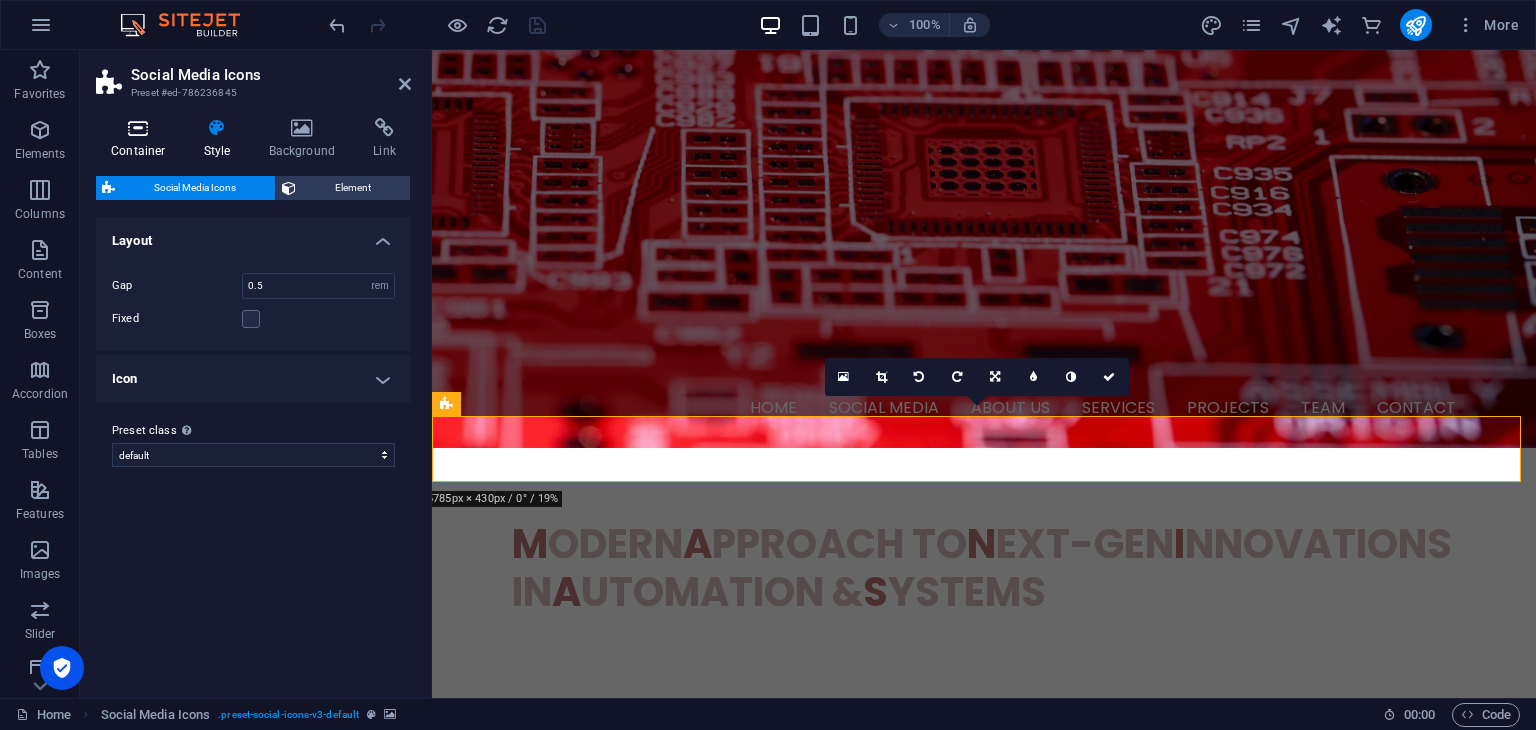 click on "Container" at bounding box center [142, 139] 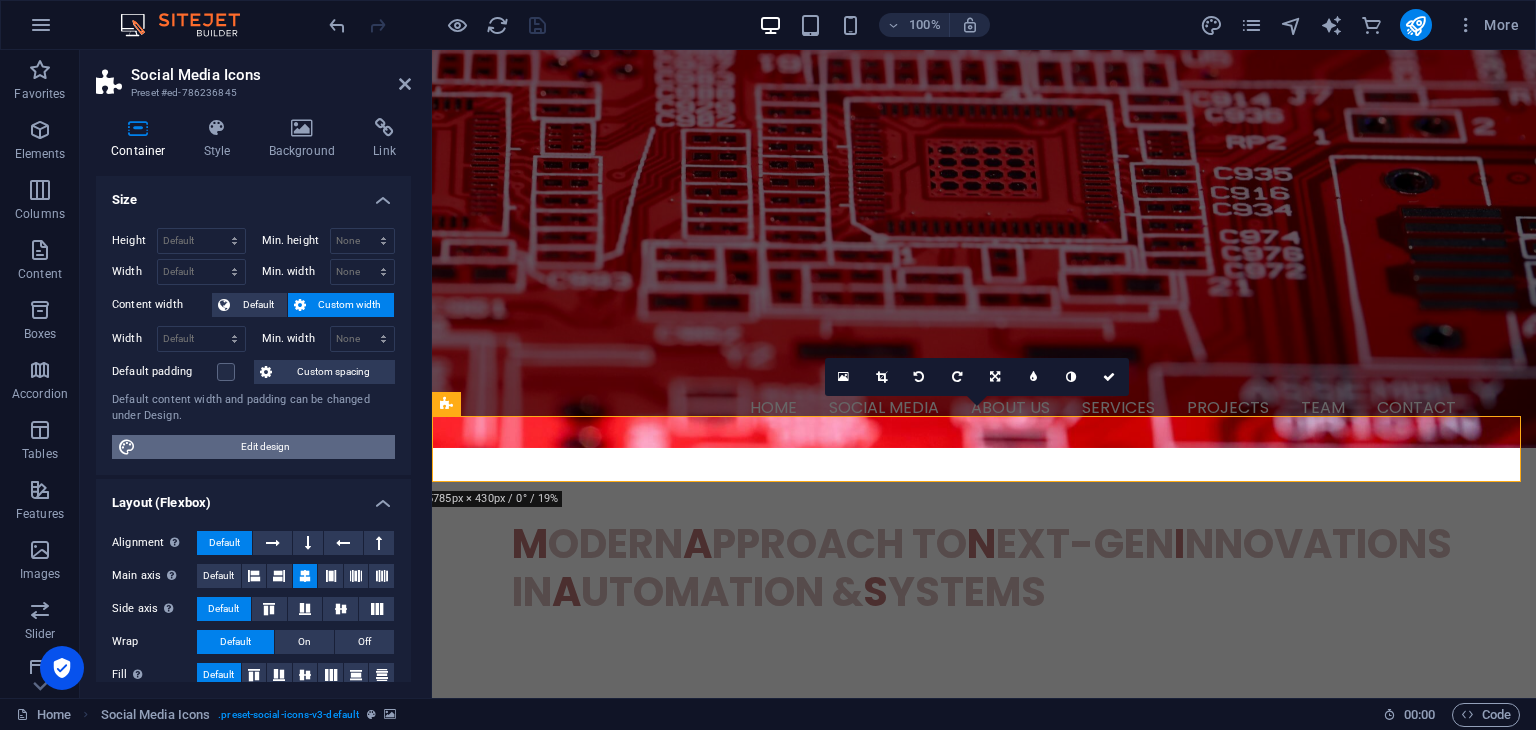 scroll, scrollTop: 0, scrollLeft: 0, axis: both 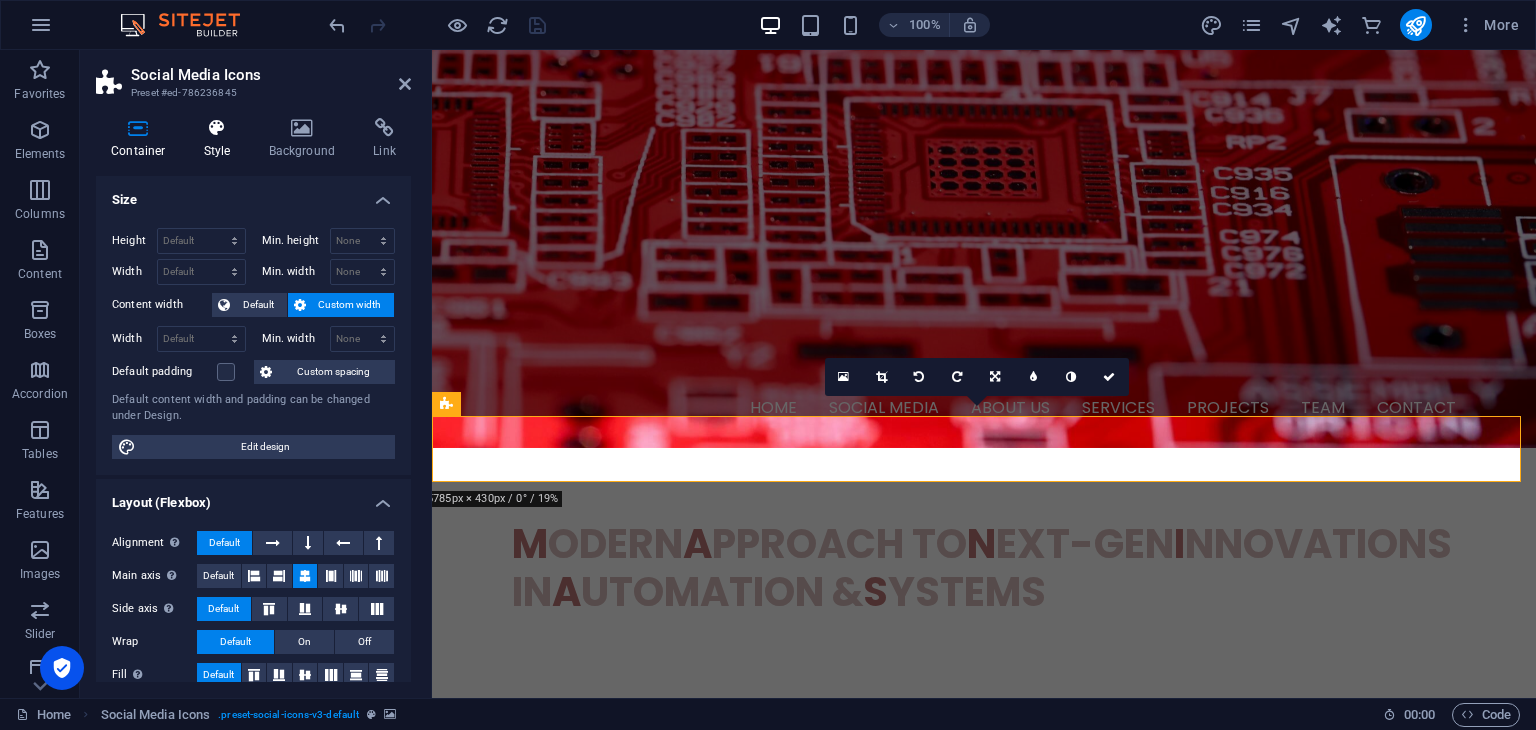 click on "Style" at bounding box center (221, 139) 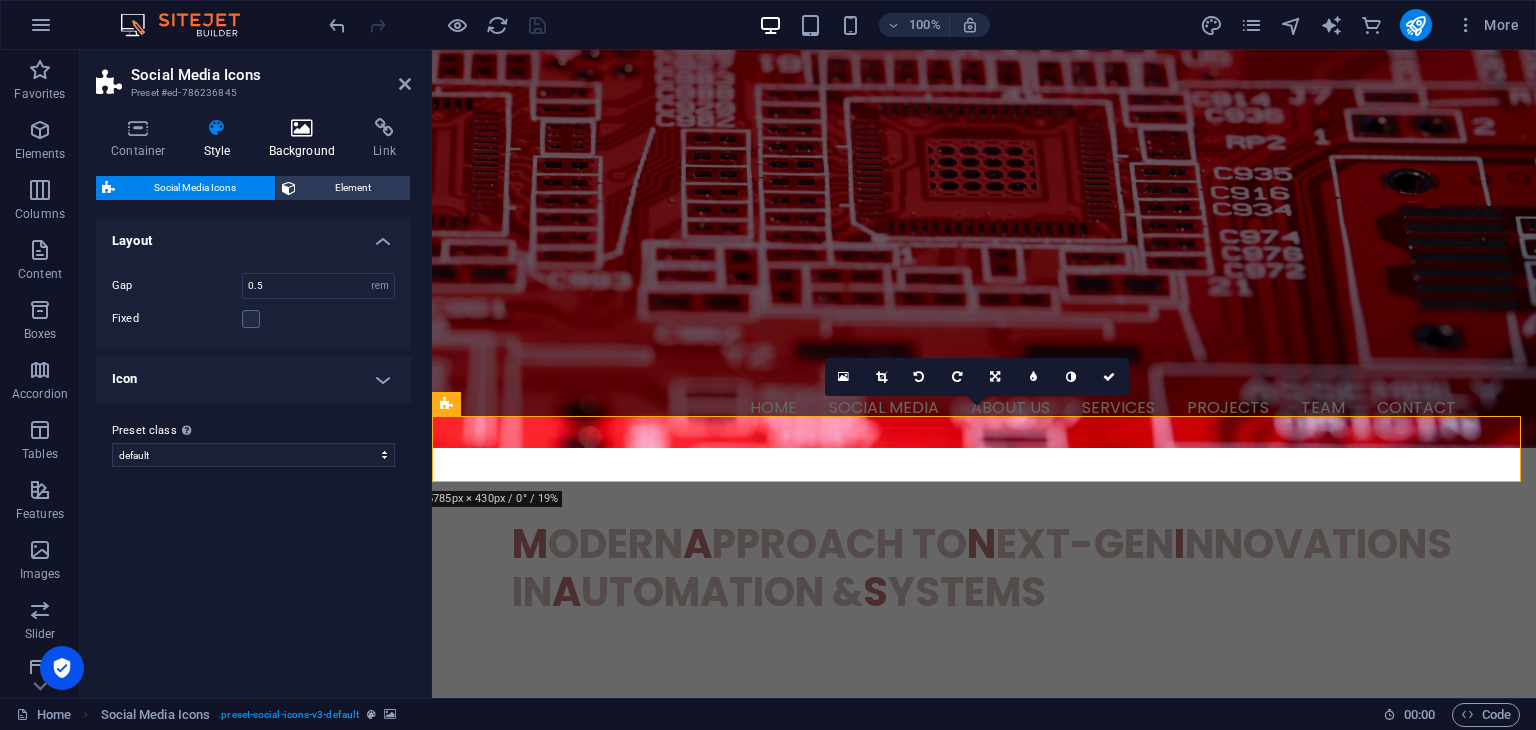 click on "Background" at bounding box center [306, 139] 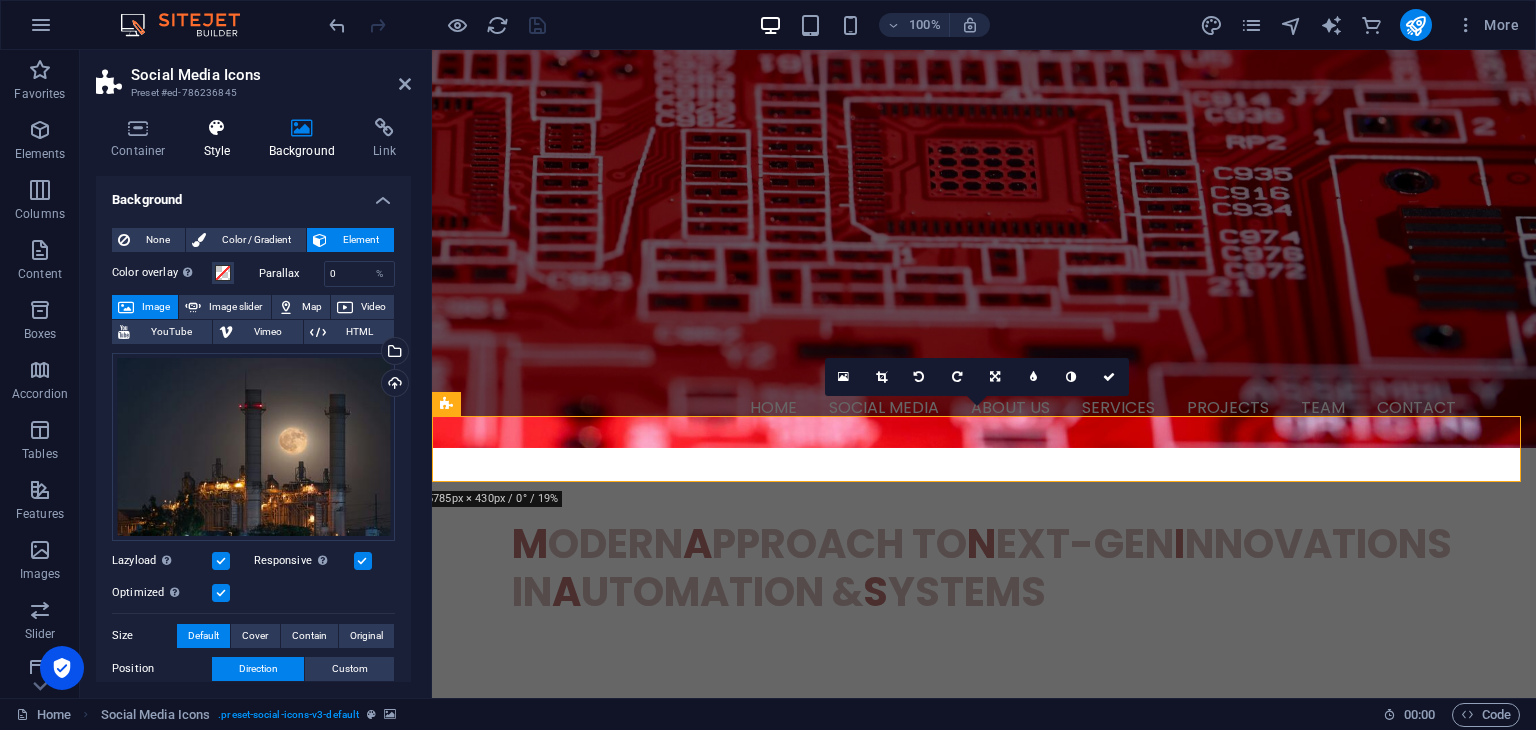 click at bounding box center (217, 128) 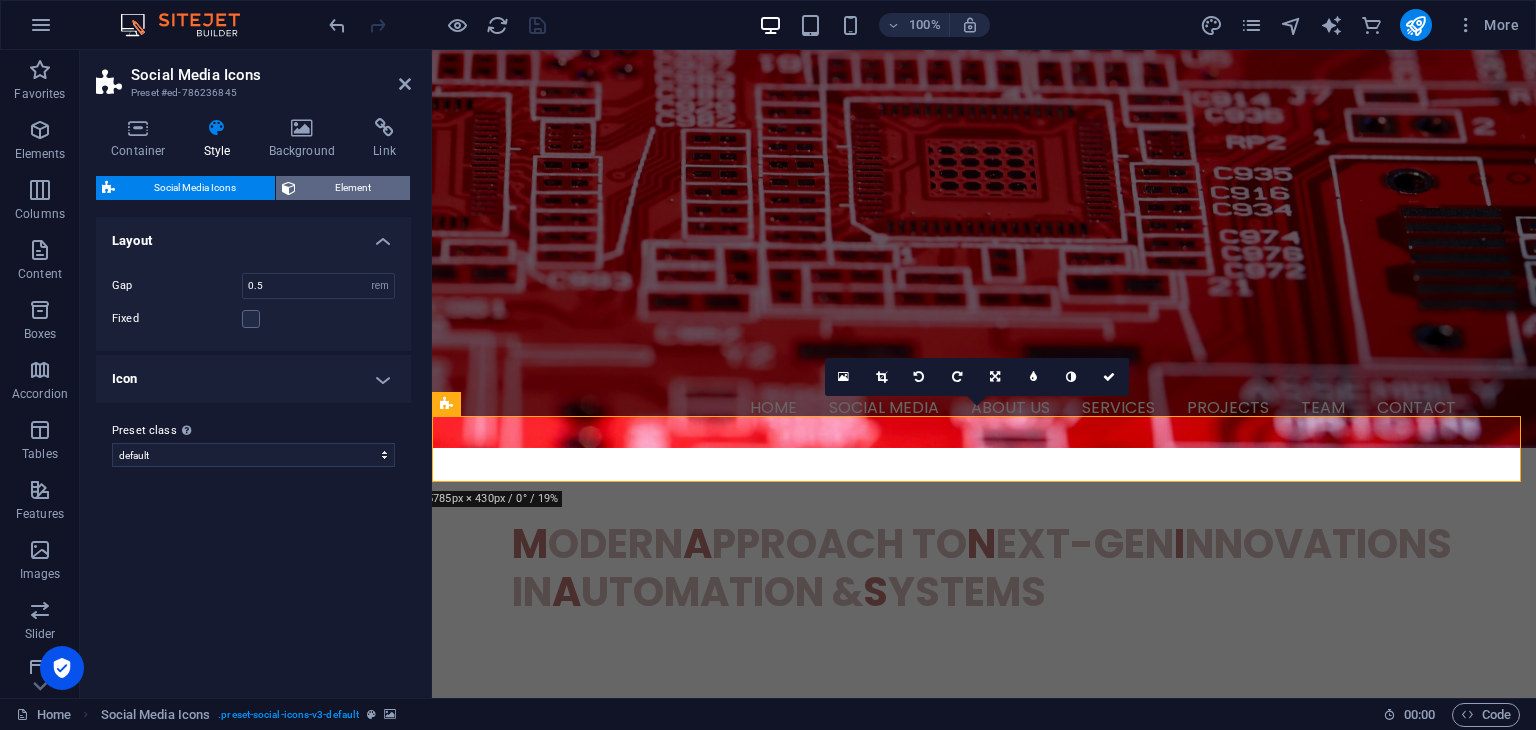 click on "Element" at bounding box center [353, 188] 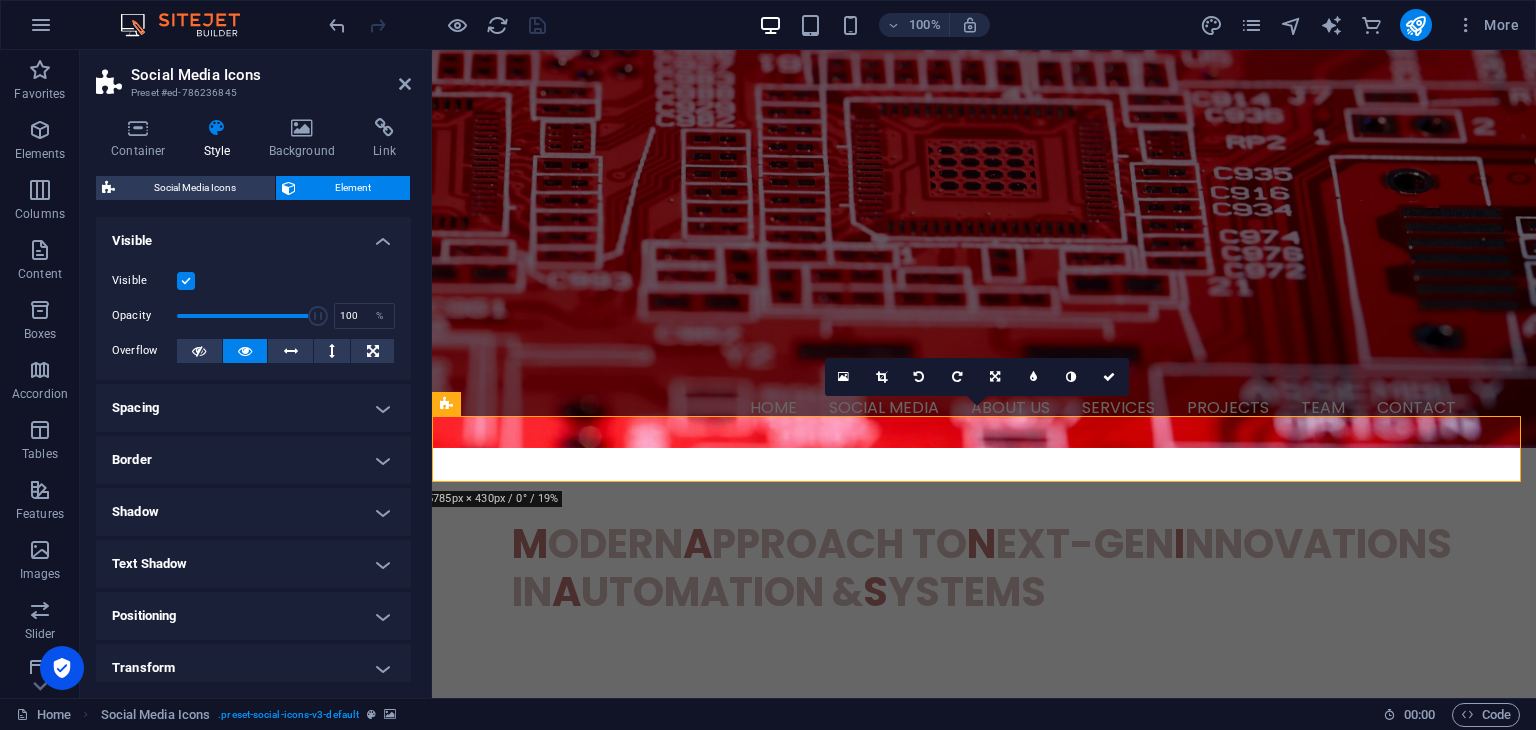 scroll, scrollTop: 0, scrollLeft: 0, axis: both 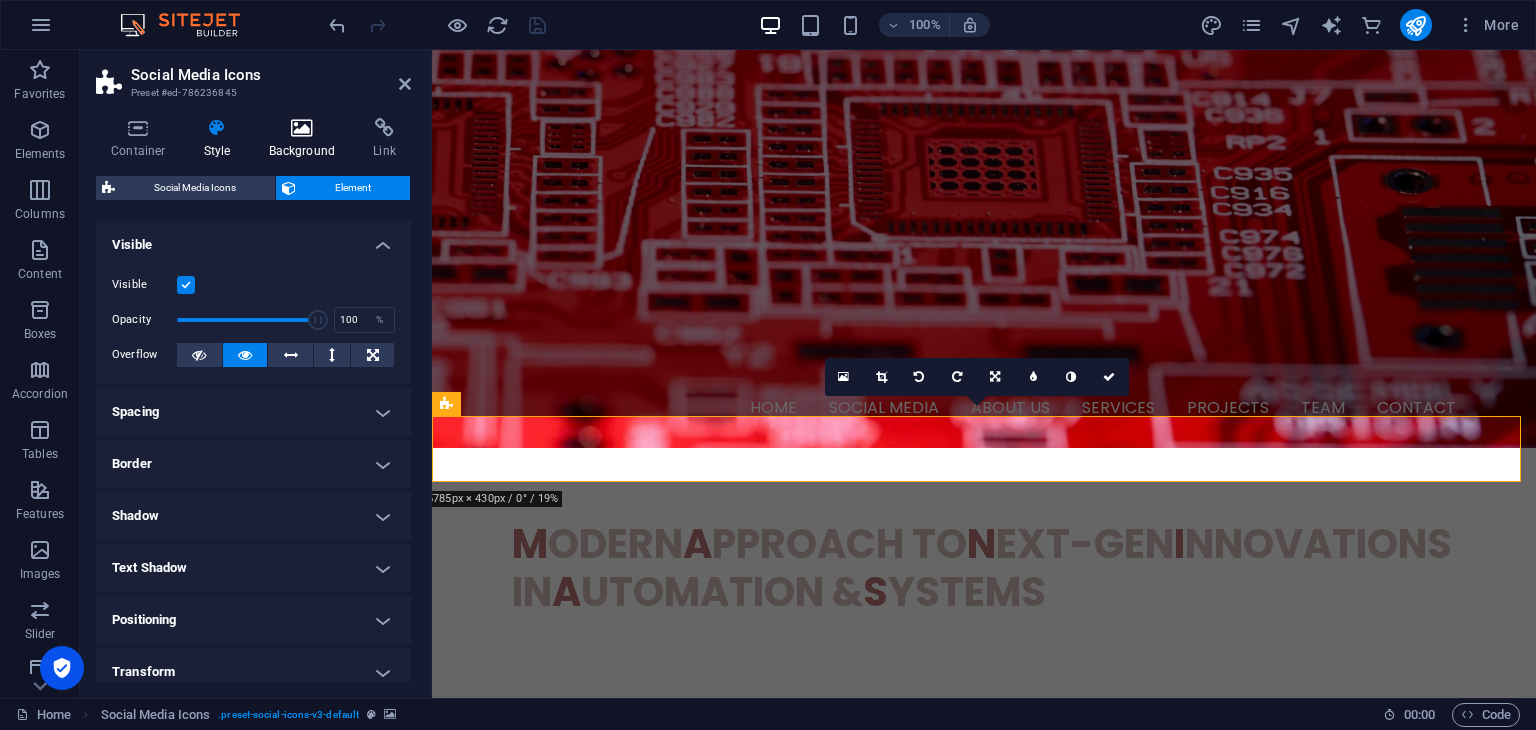 click on "Background" at bounding box center (306, 139) 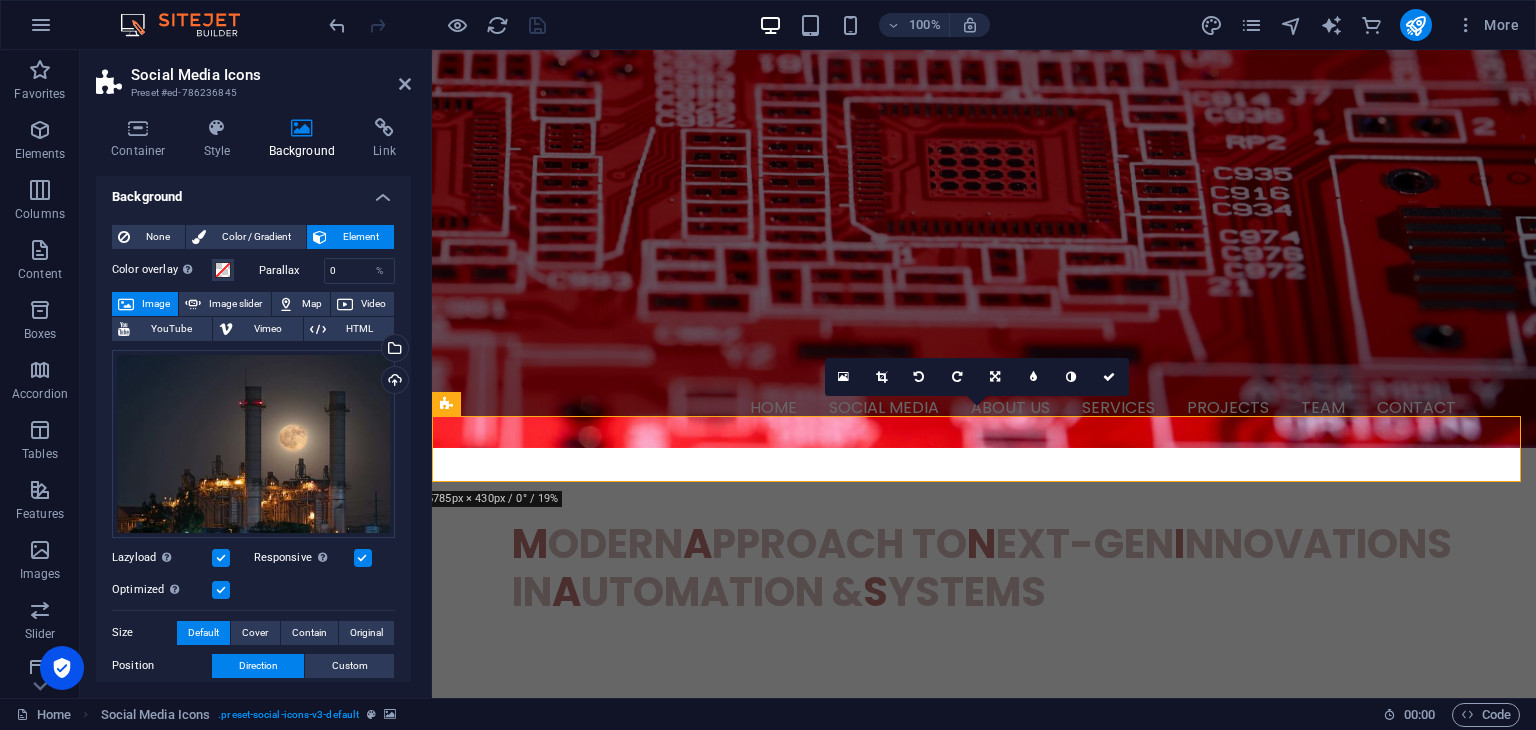 scroll, scrollTop: 0, scrollLeft: 0, axis: both 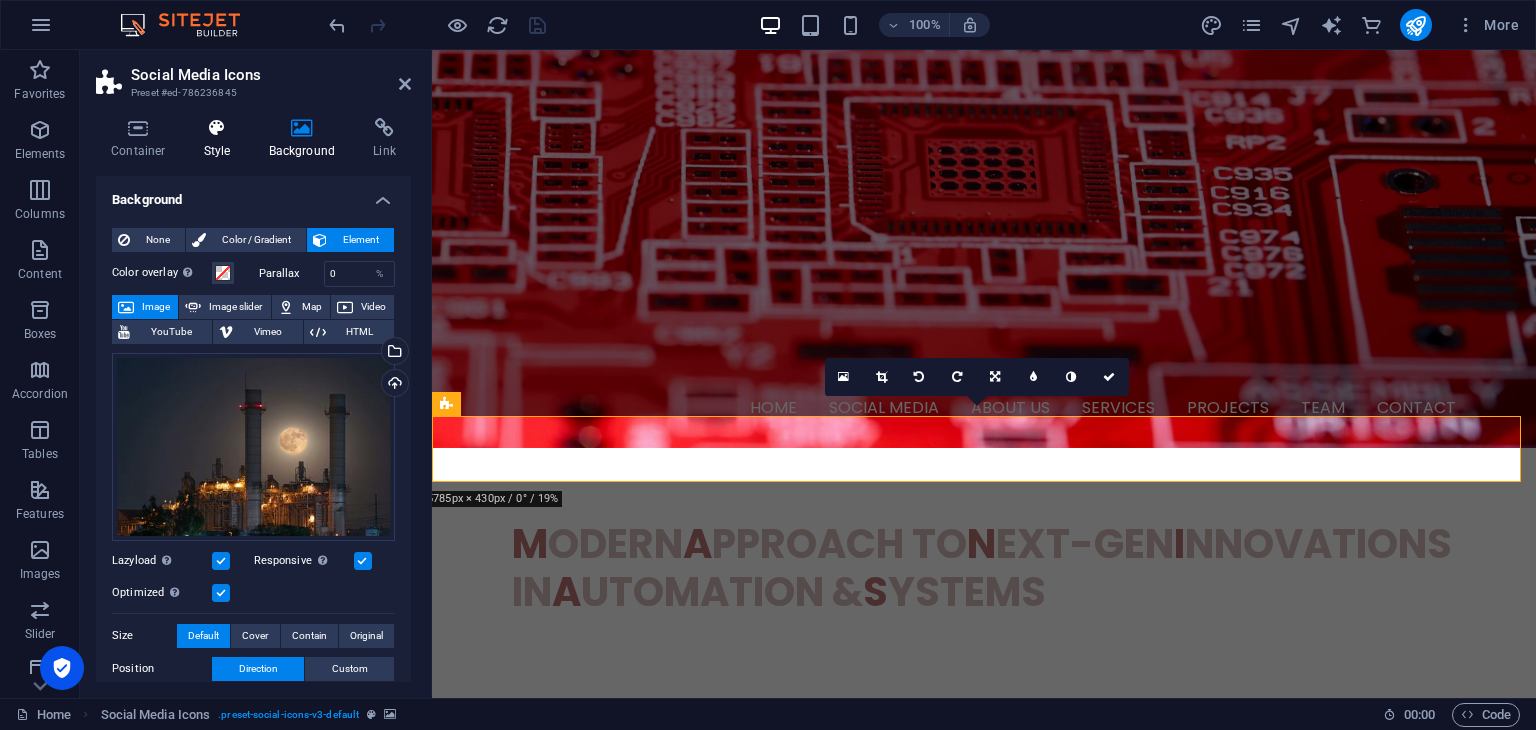 click on "Style" at bounding box center [221, 139] 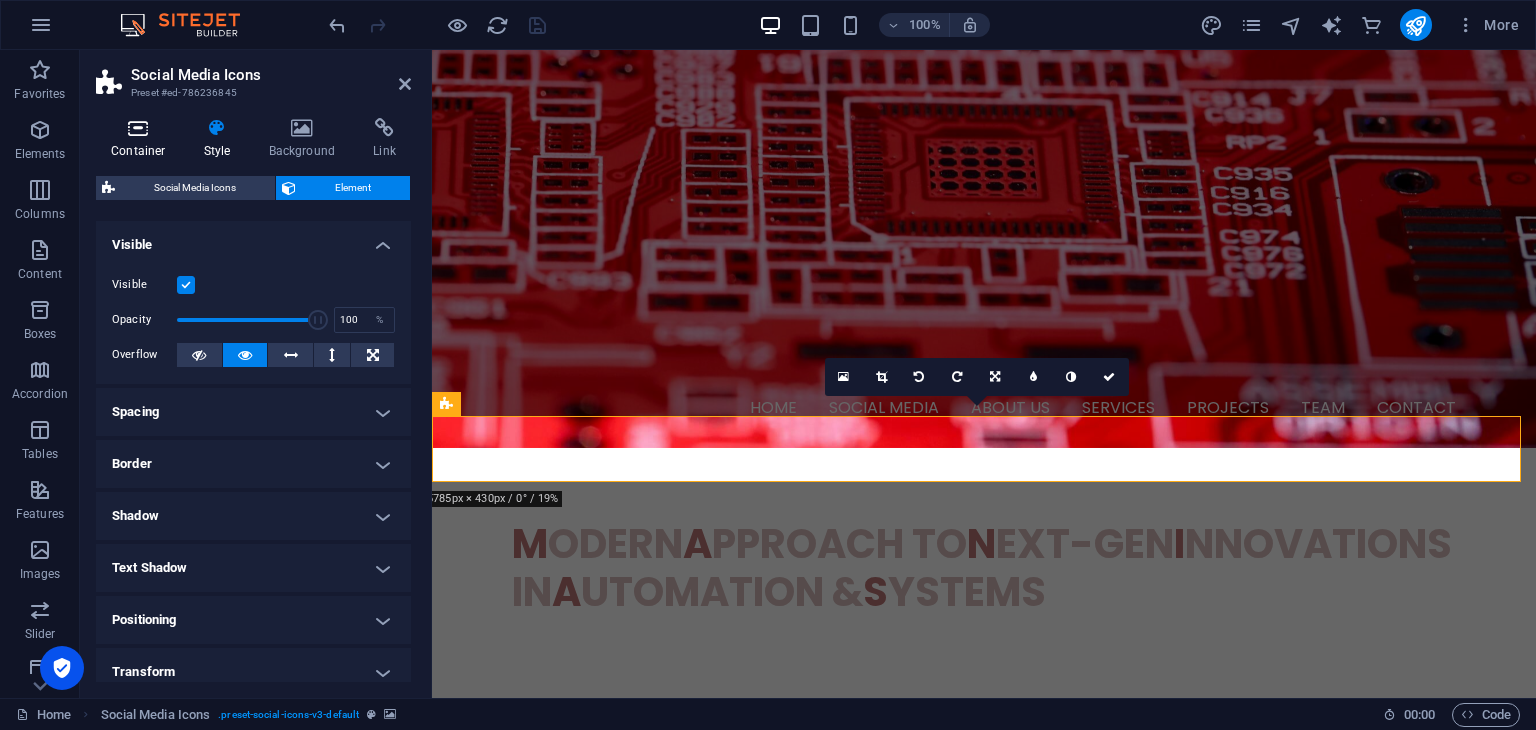 click at bounding box center (138, 128) 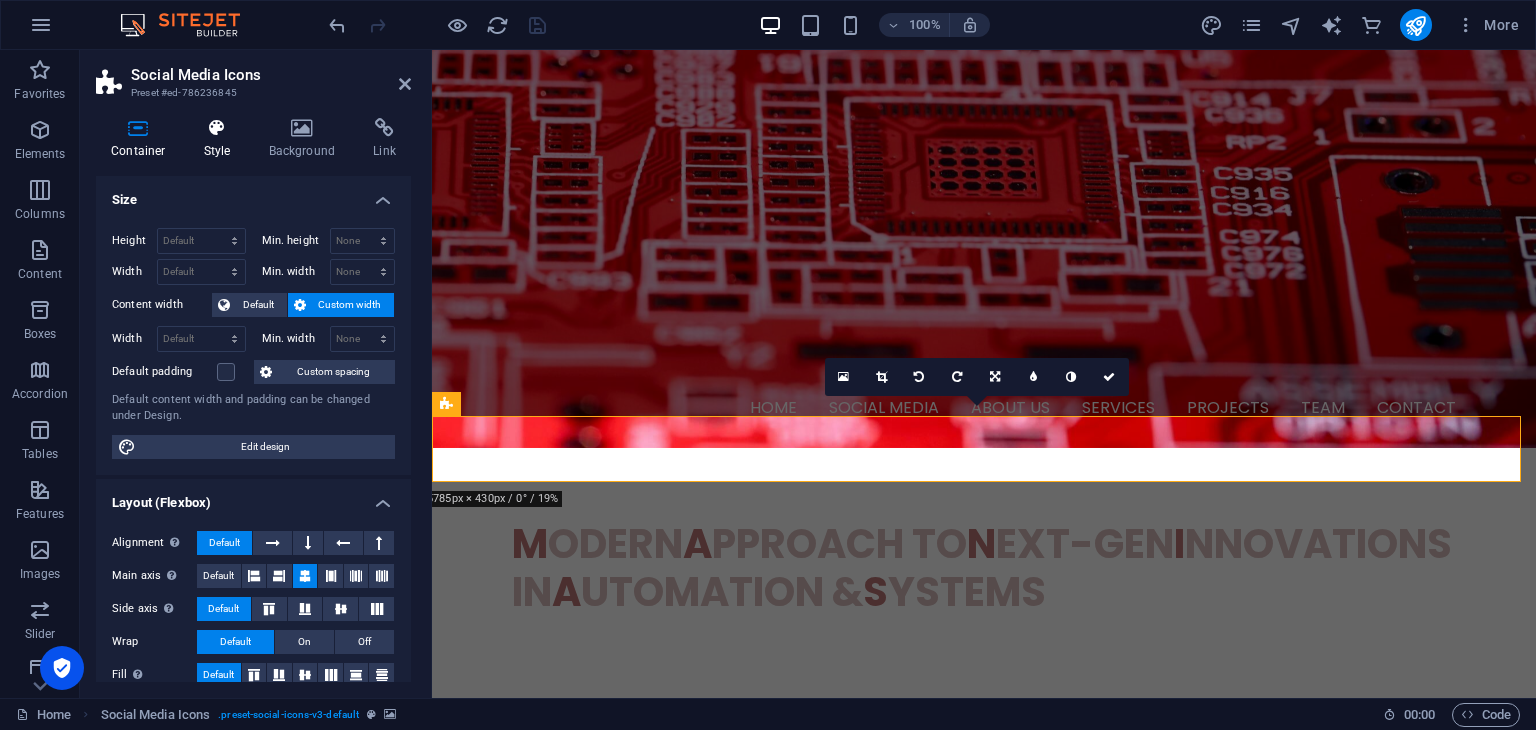 click on "Style" at bounding box center [221, 139] 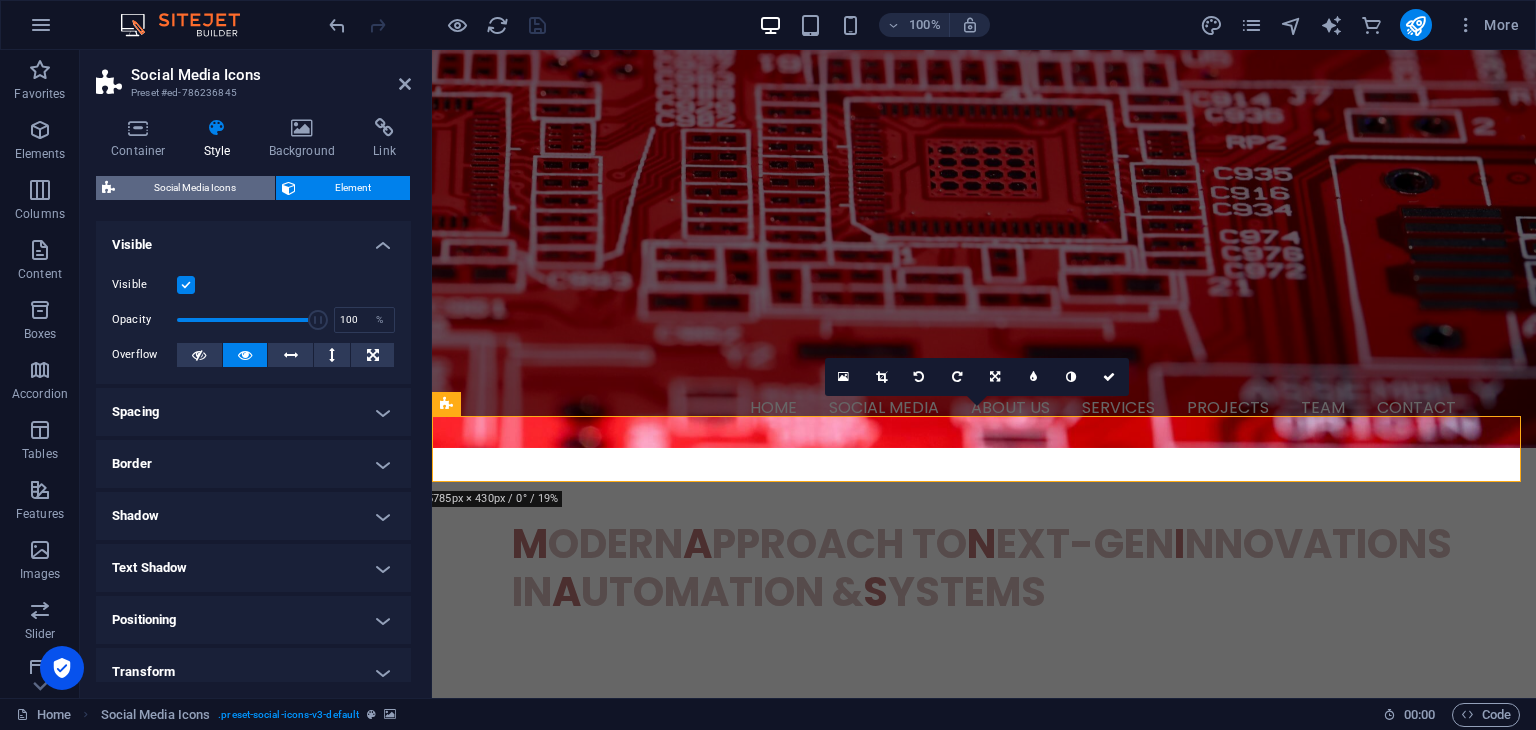 click on "Social Media Icons" at bounding box center (195, 188) 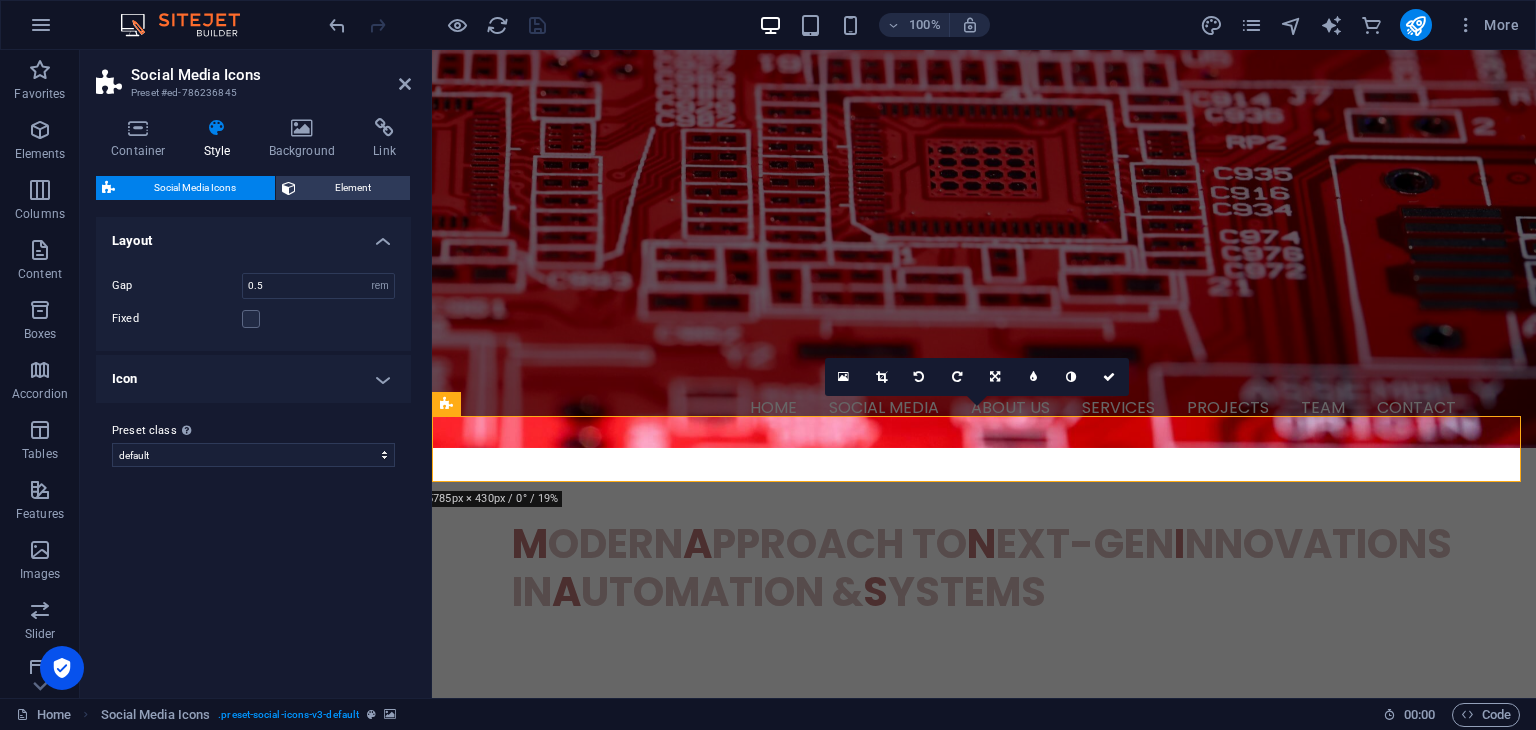 click on "Layout" at bounding box center [253, 235] 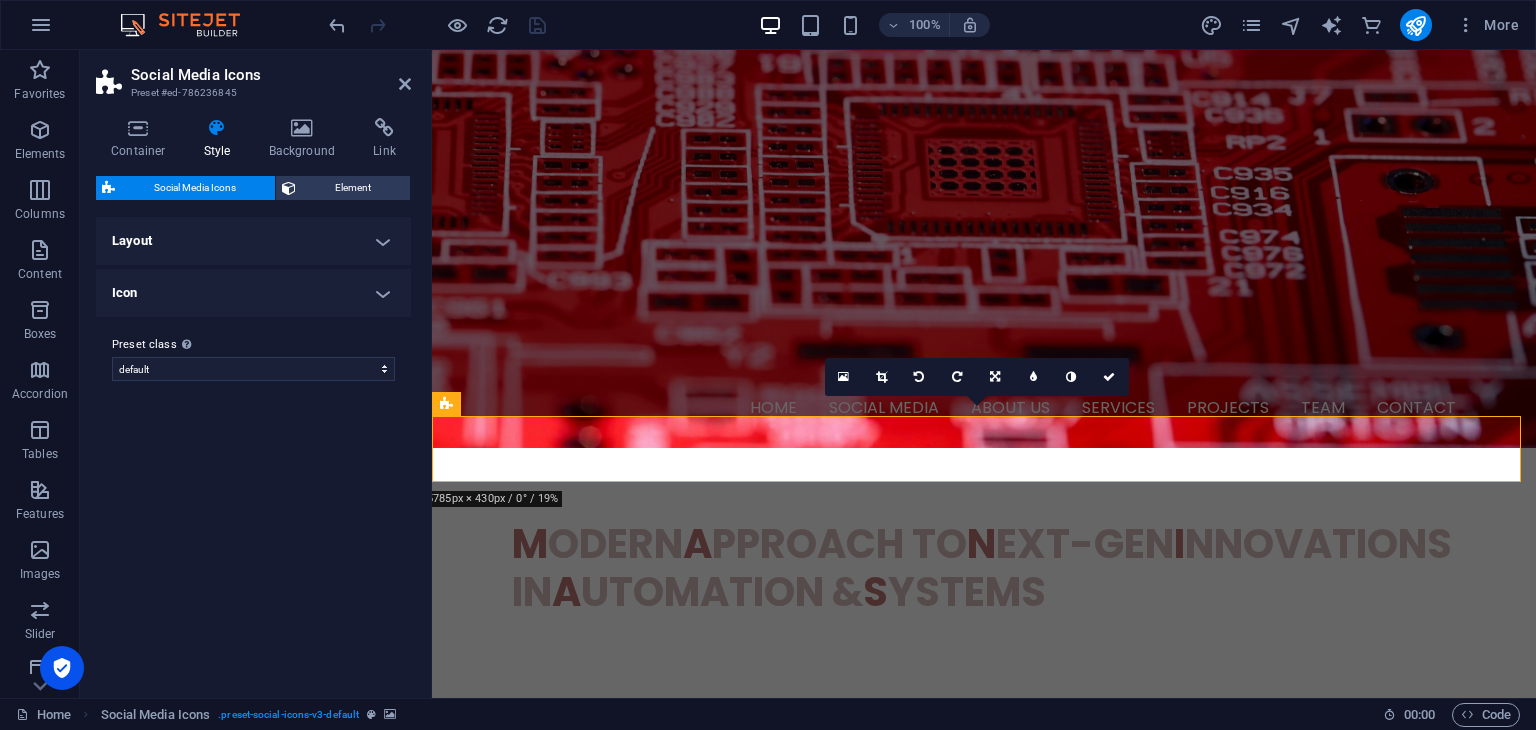 click on "Icon" at bounding box center [253, 293] 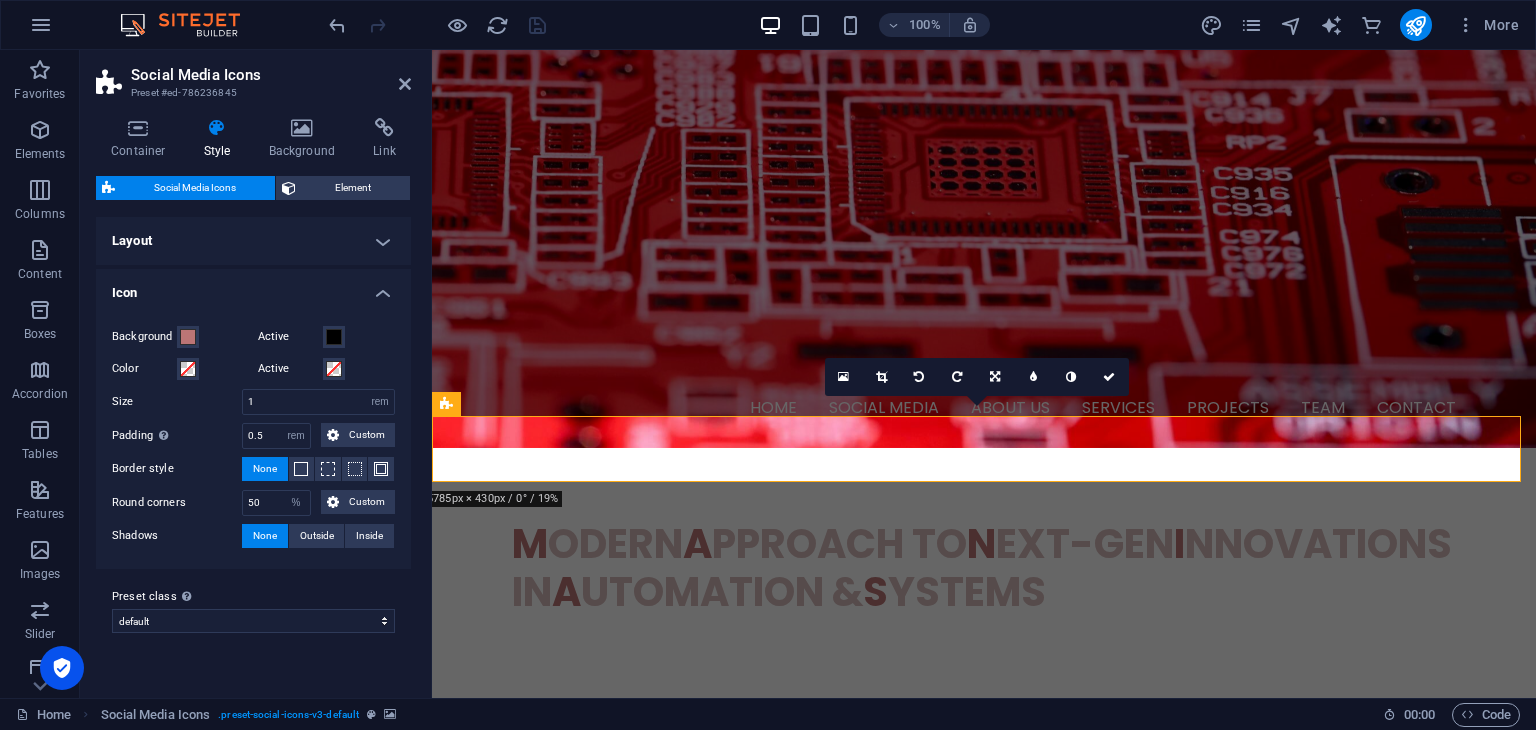 click on "Icon" at bounding box center (253, 287) 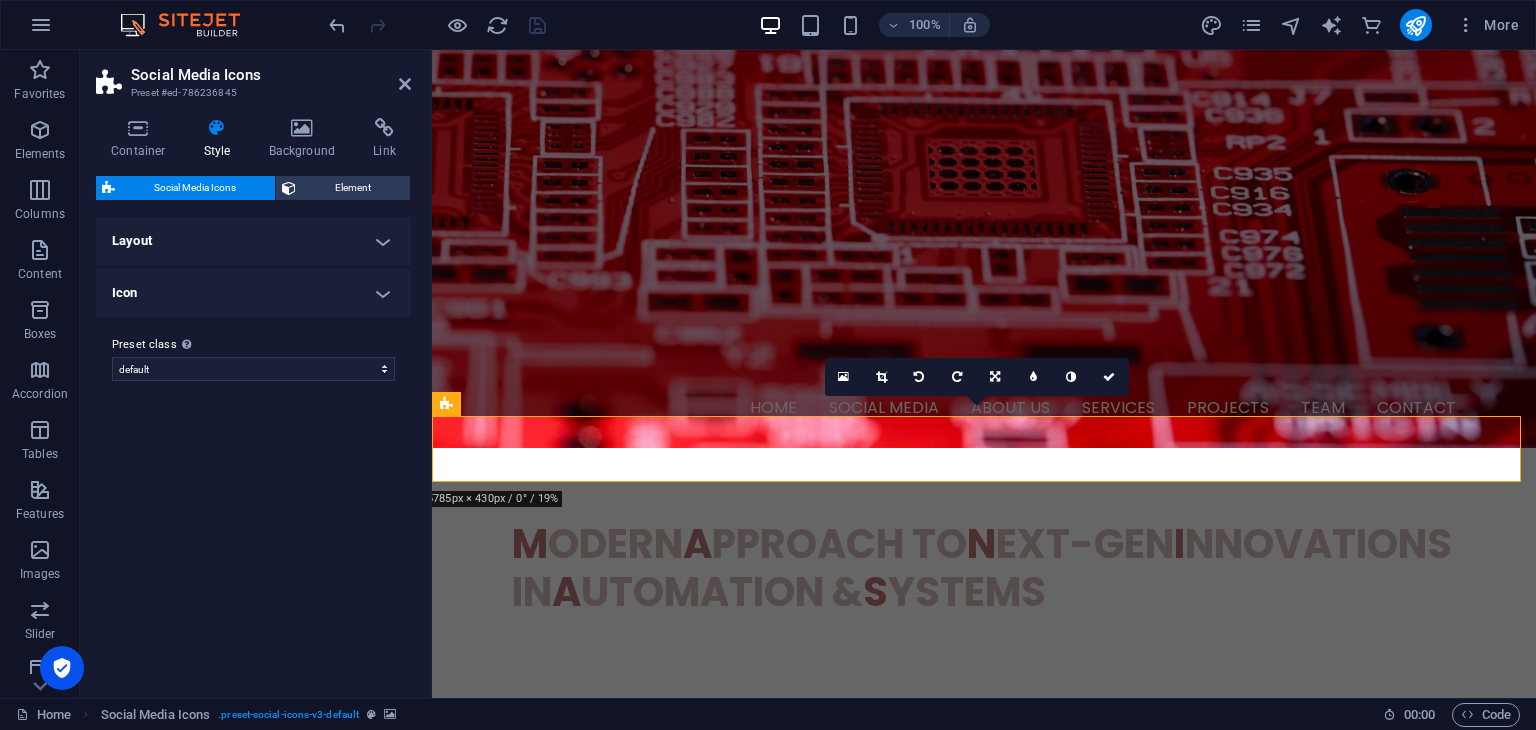 click on "Icon" at bounding box center (253, 293) 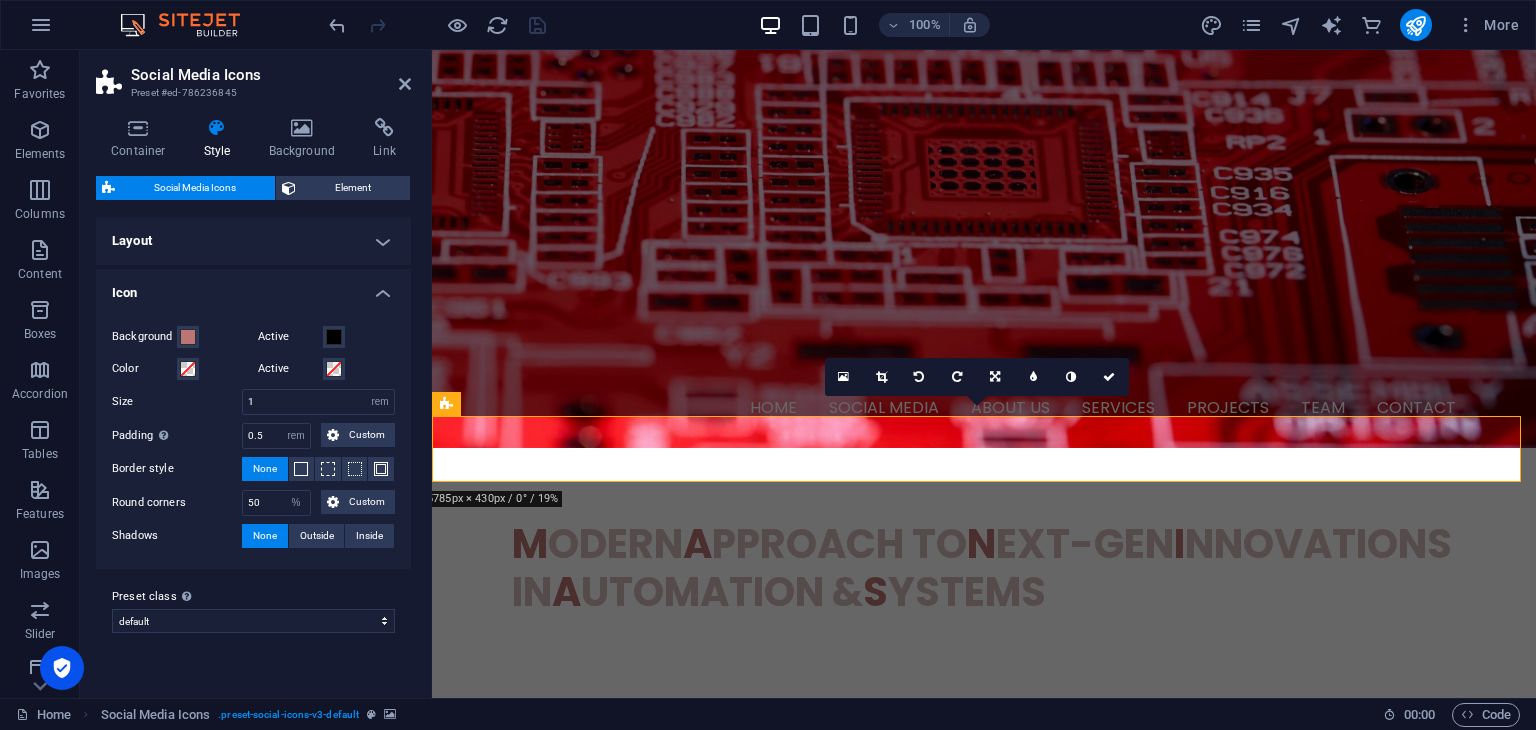 click on "Icon" at bounding box center (253, 287) 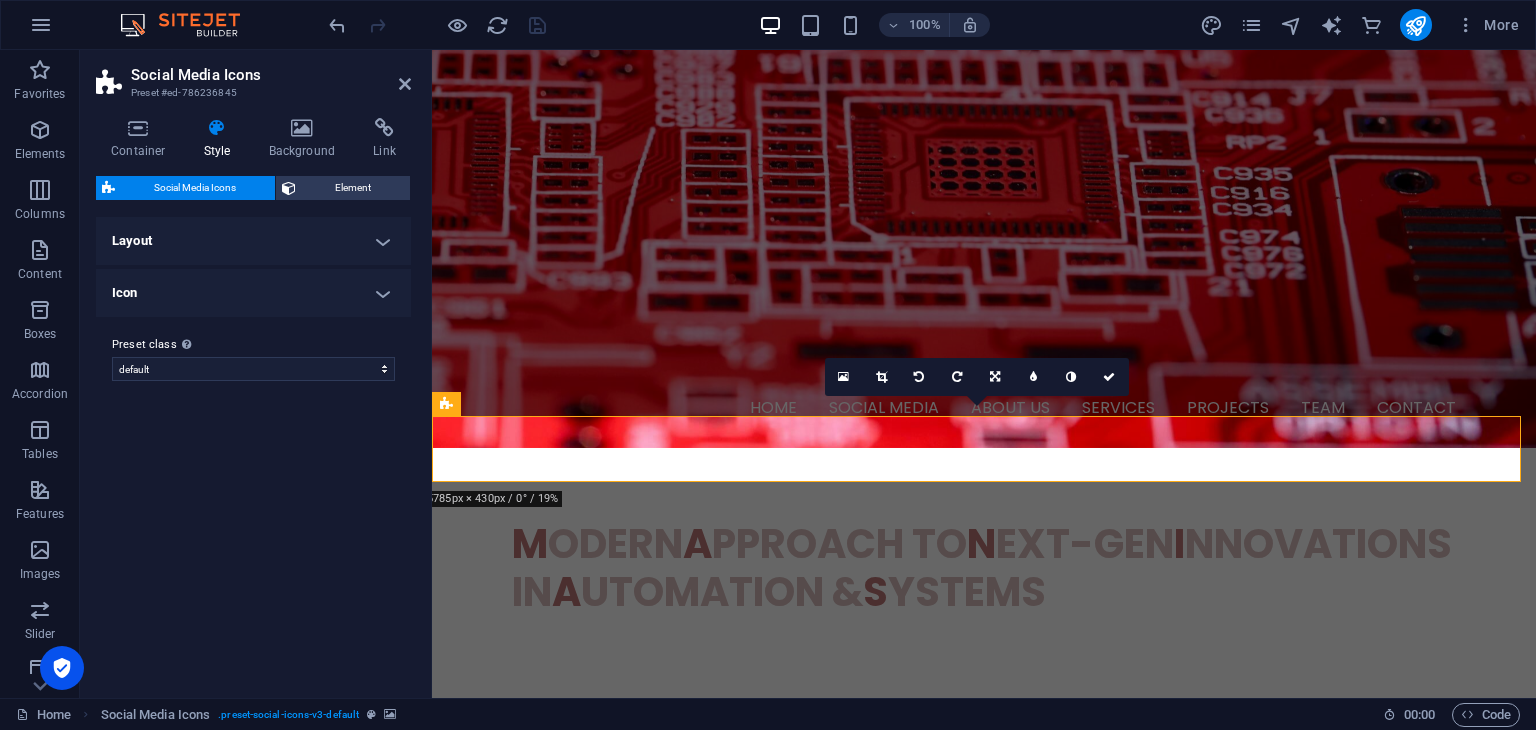 click at bounding box center (984, 1190) 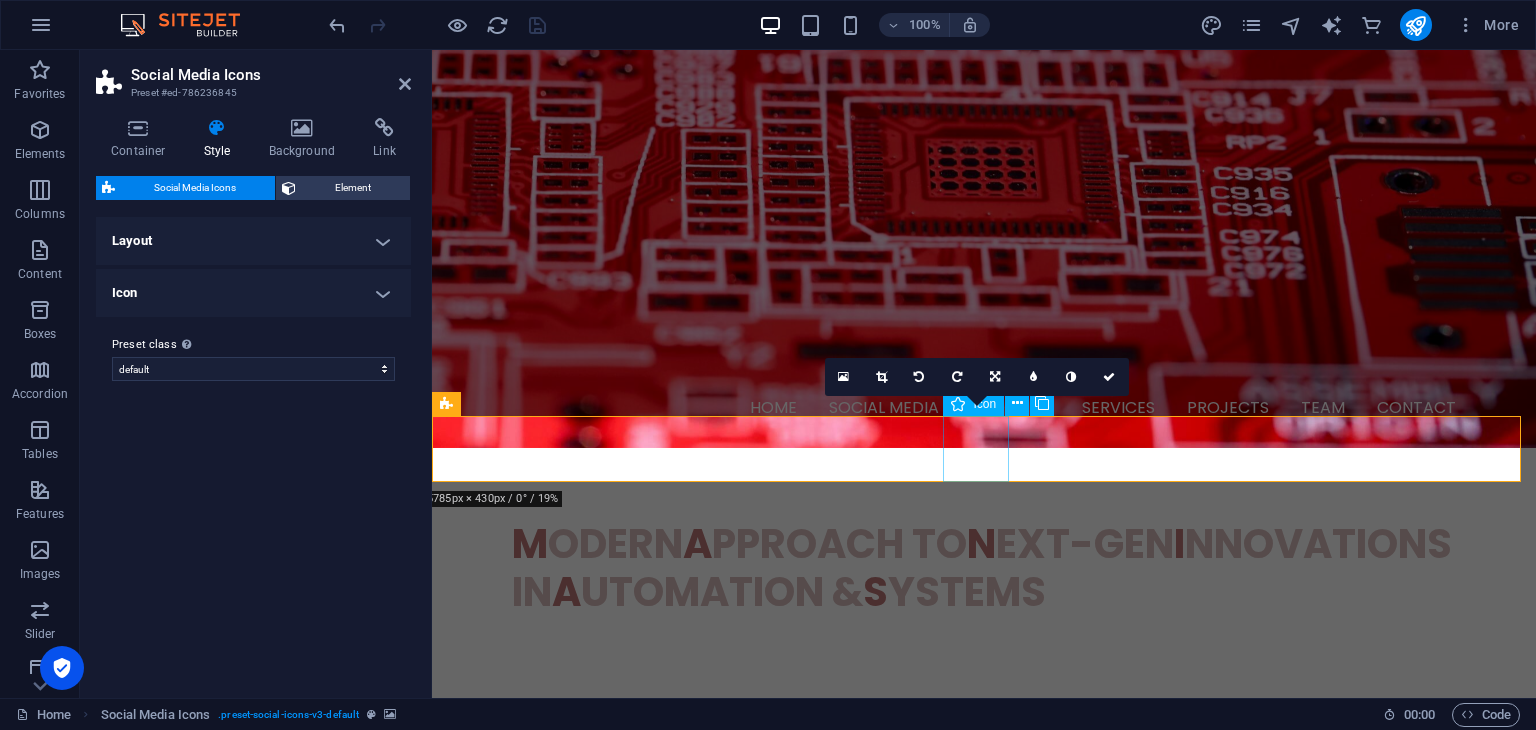 click at bounding box center [984, 1256] 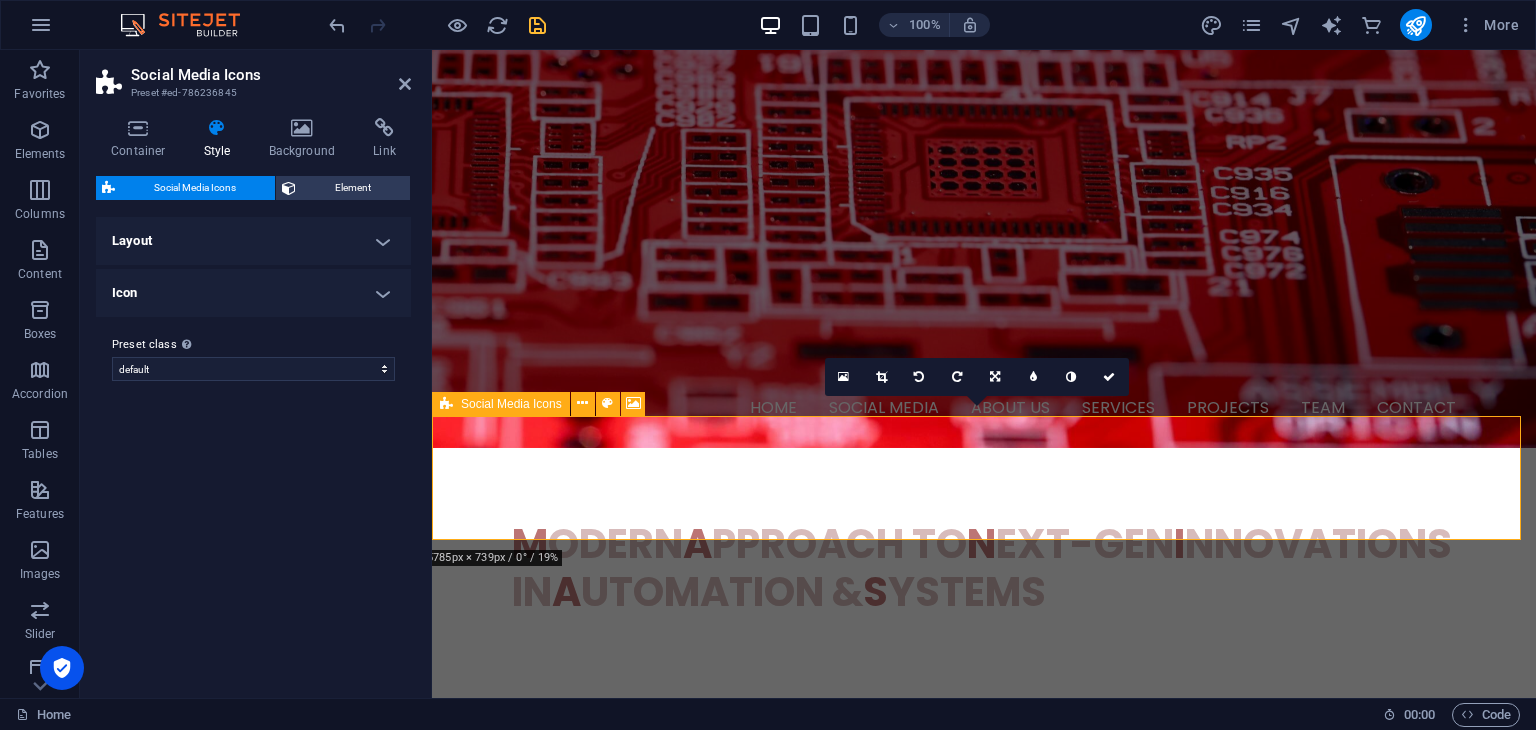 click on "Drop content here or  Add elements  Paste clipboard" at bounding box center [984, 1345] 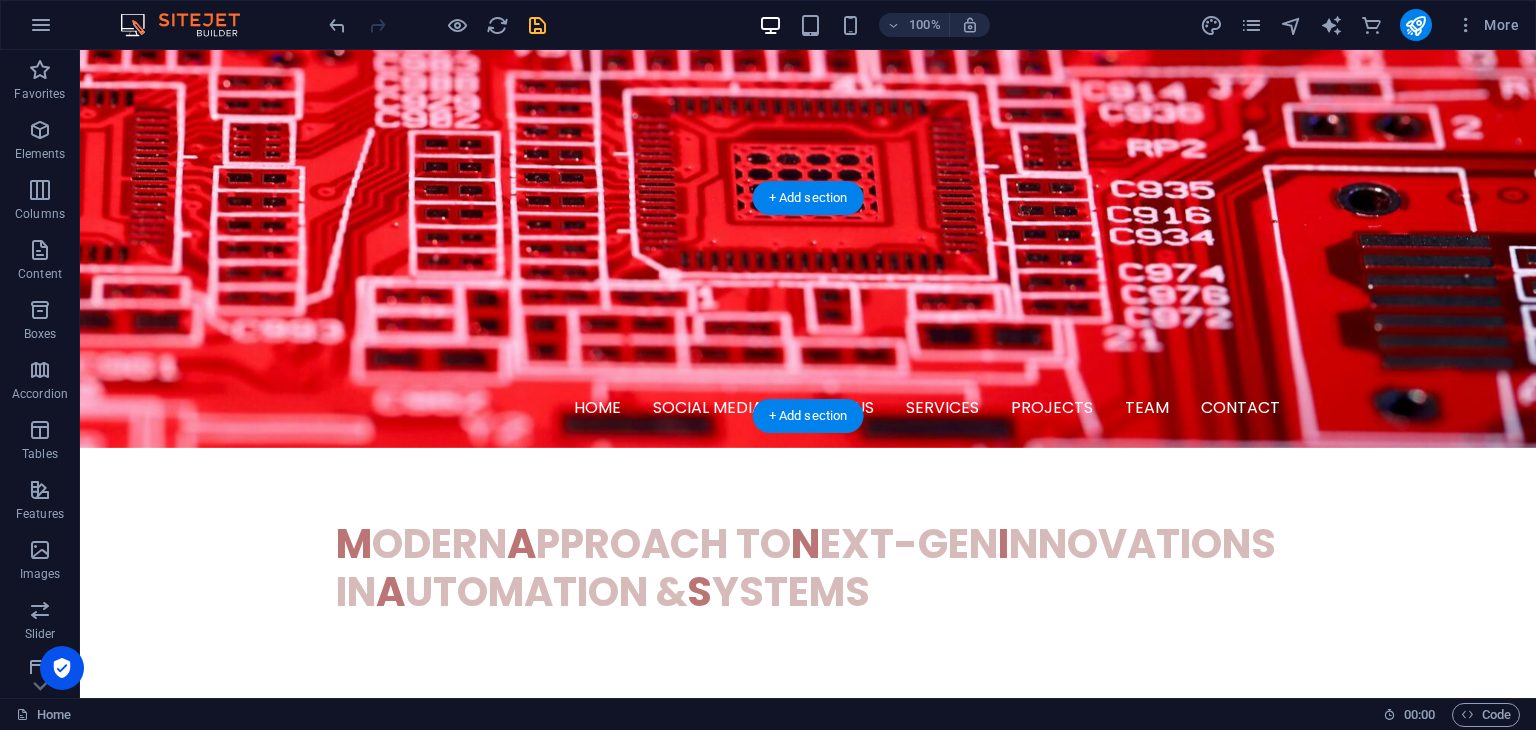 click at bounding box center [808, 830] 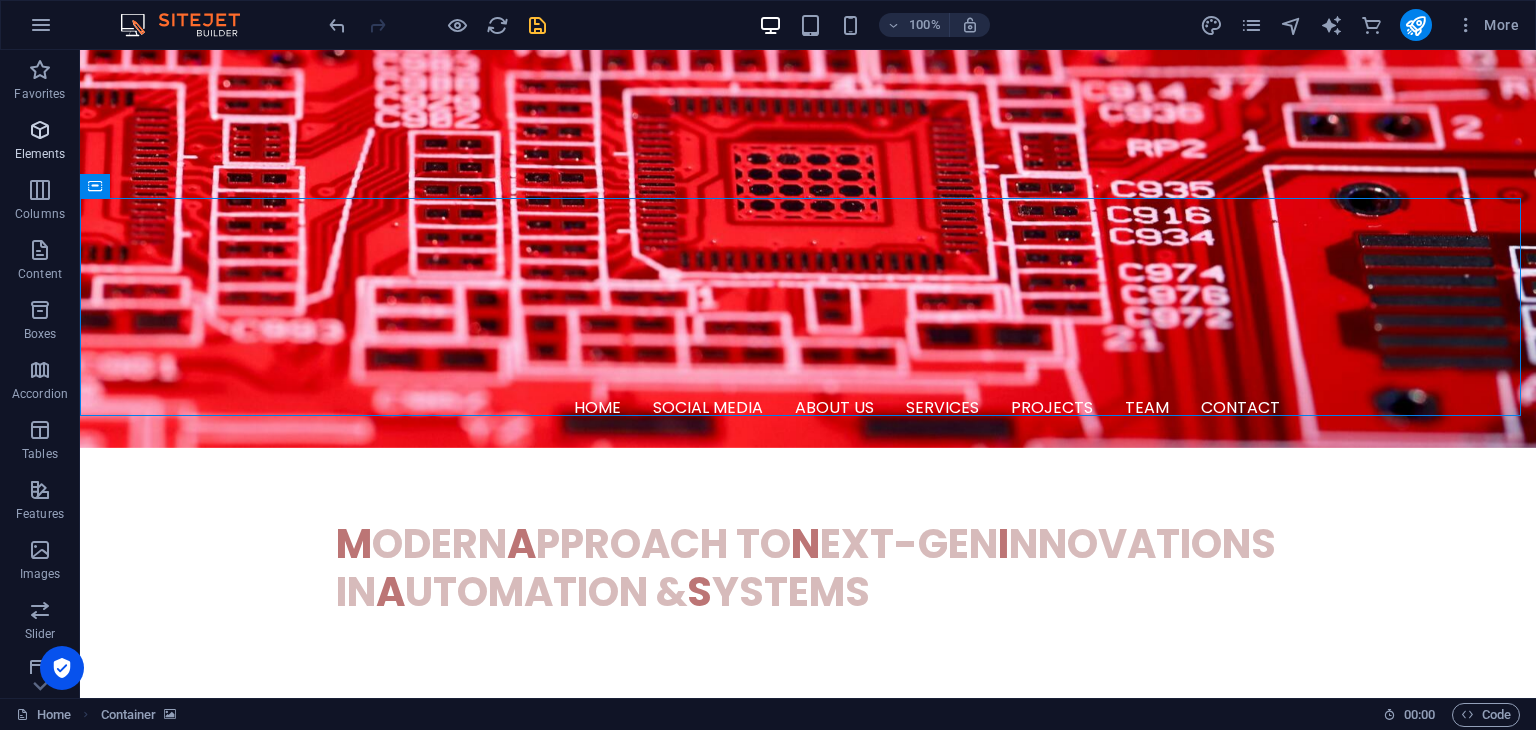 click on "Elements" at bounding box center [40, 154] 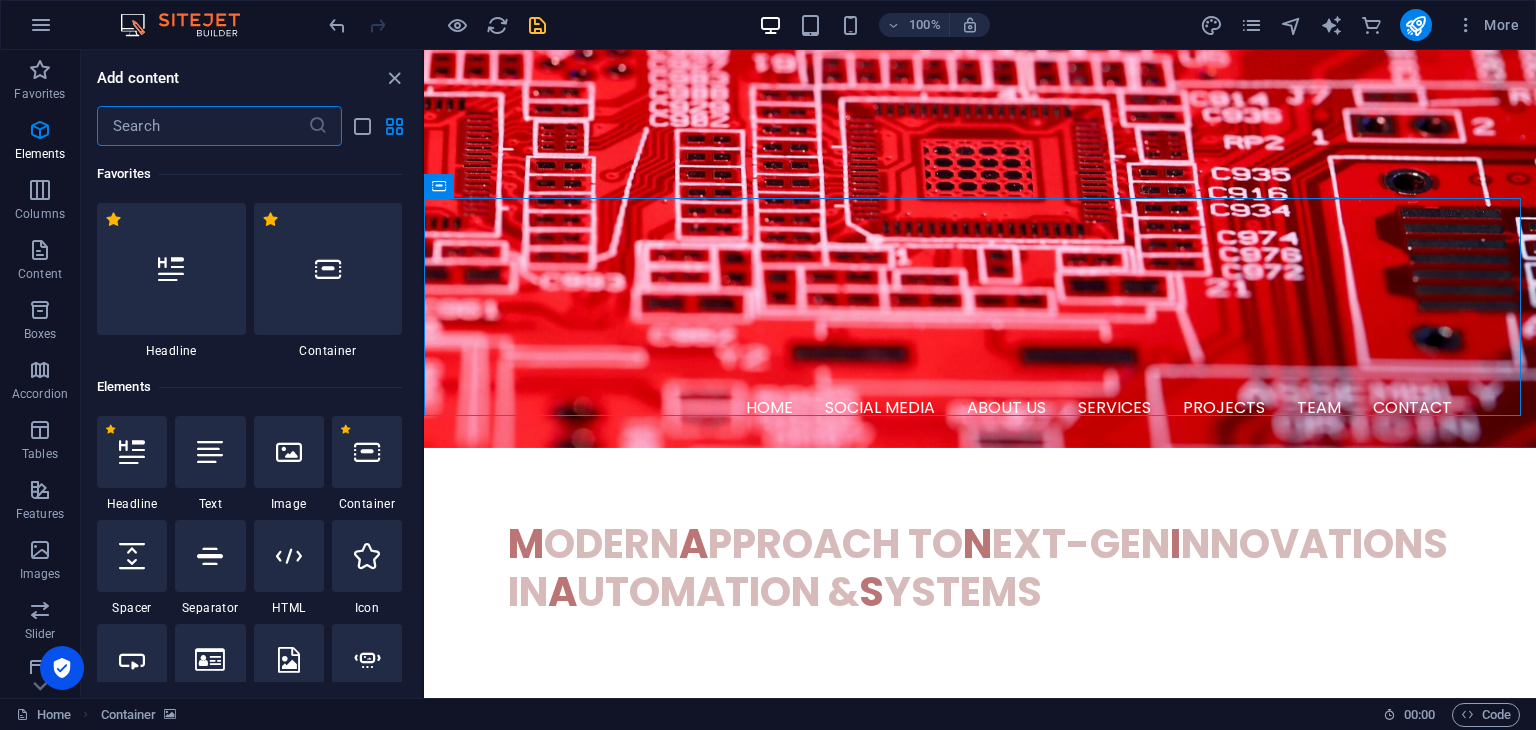 scroll, scrollTop: 212, scrollLeft: 0, axis: vertical 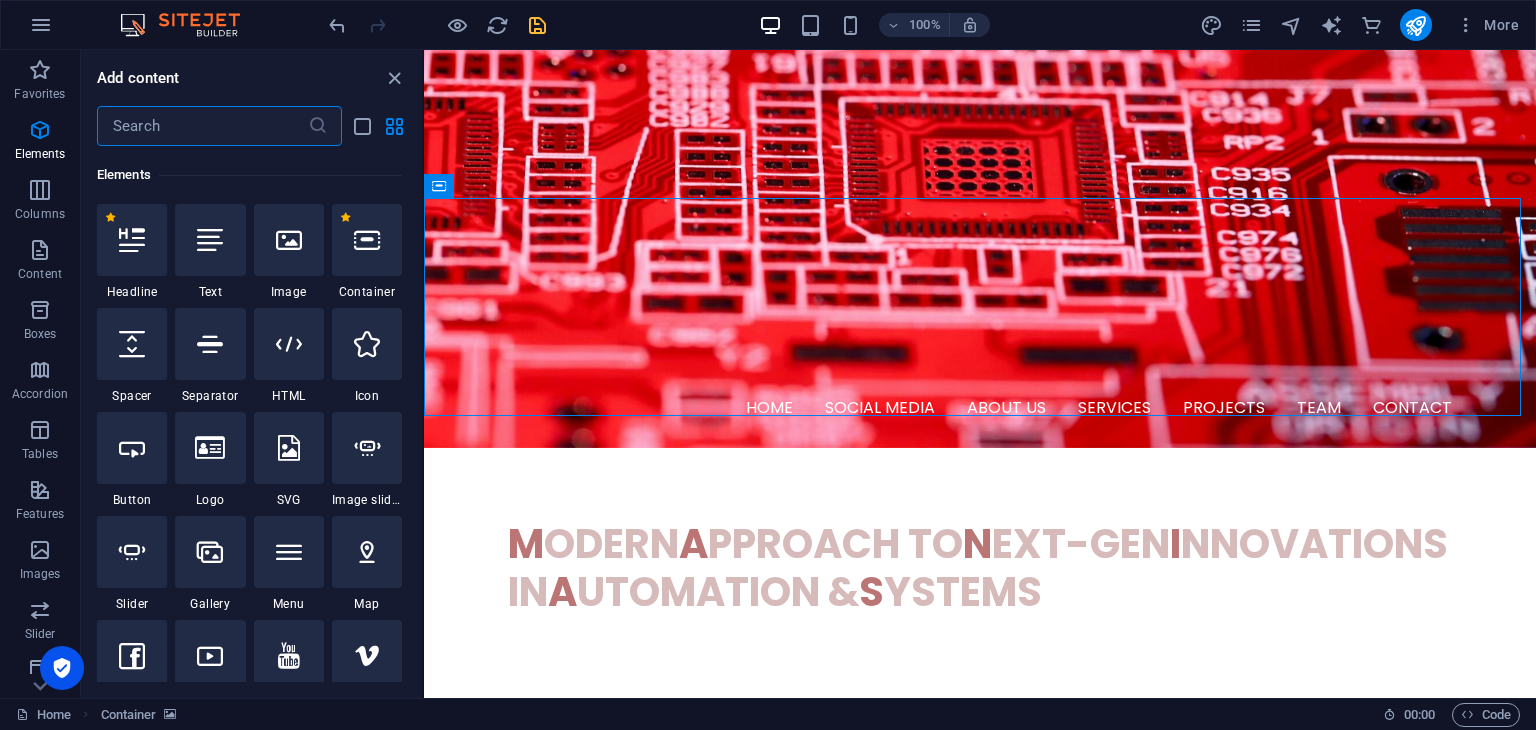 click at bounding box center [202, 126] 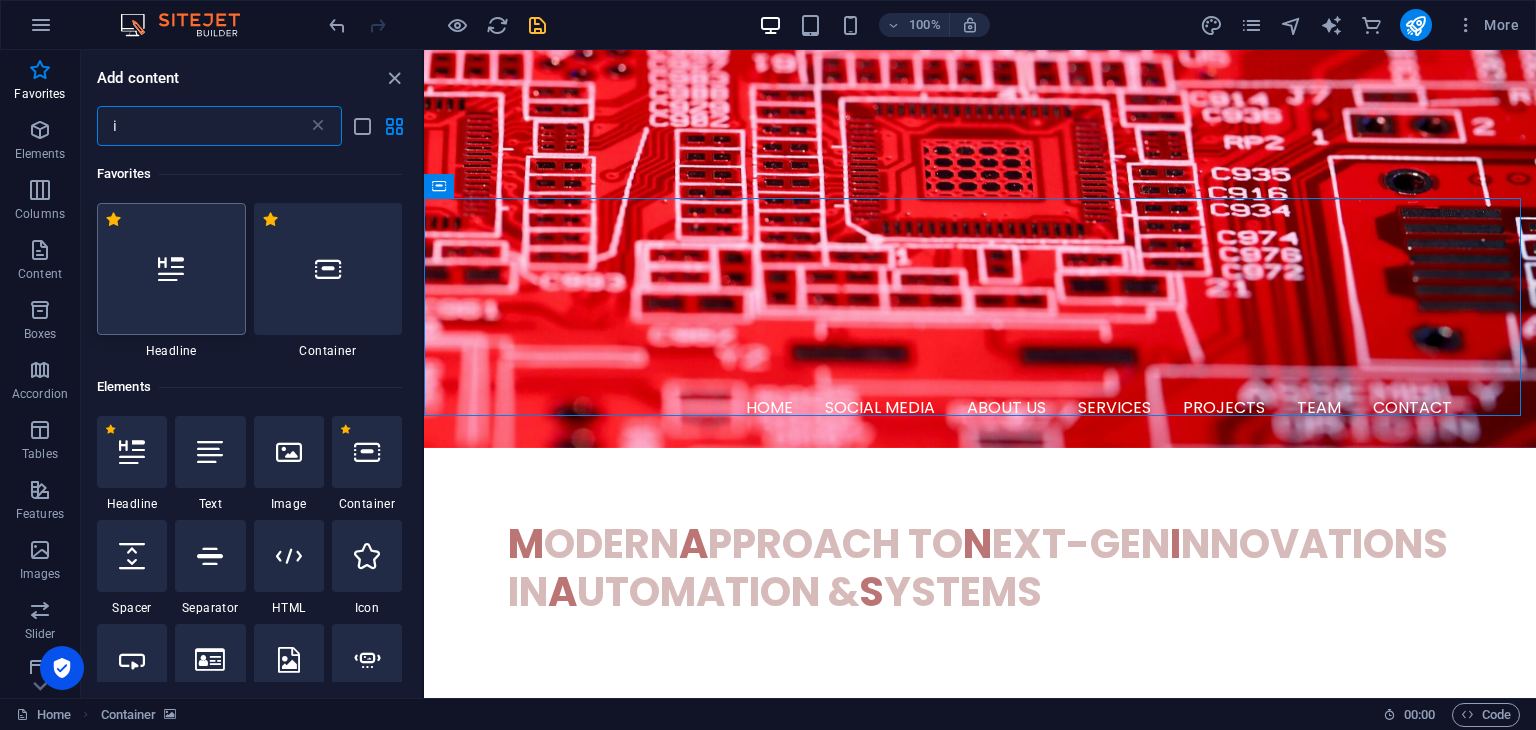 scroll, scrollTop: 0, scrollLeft: 0, axis: both 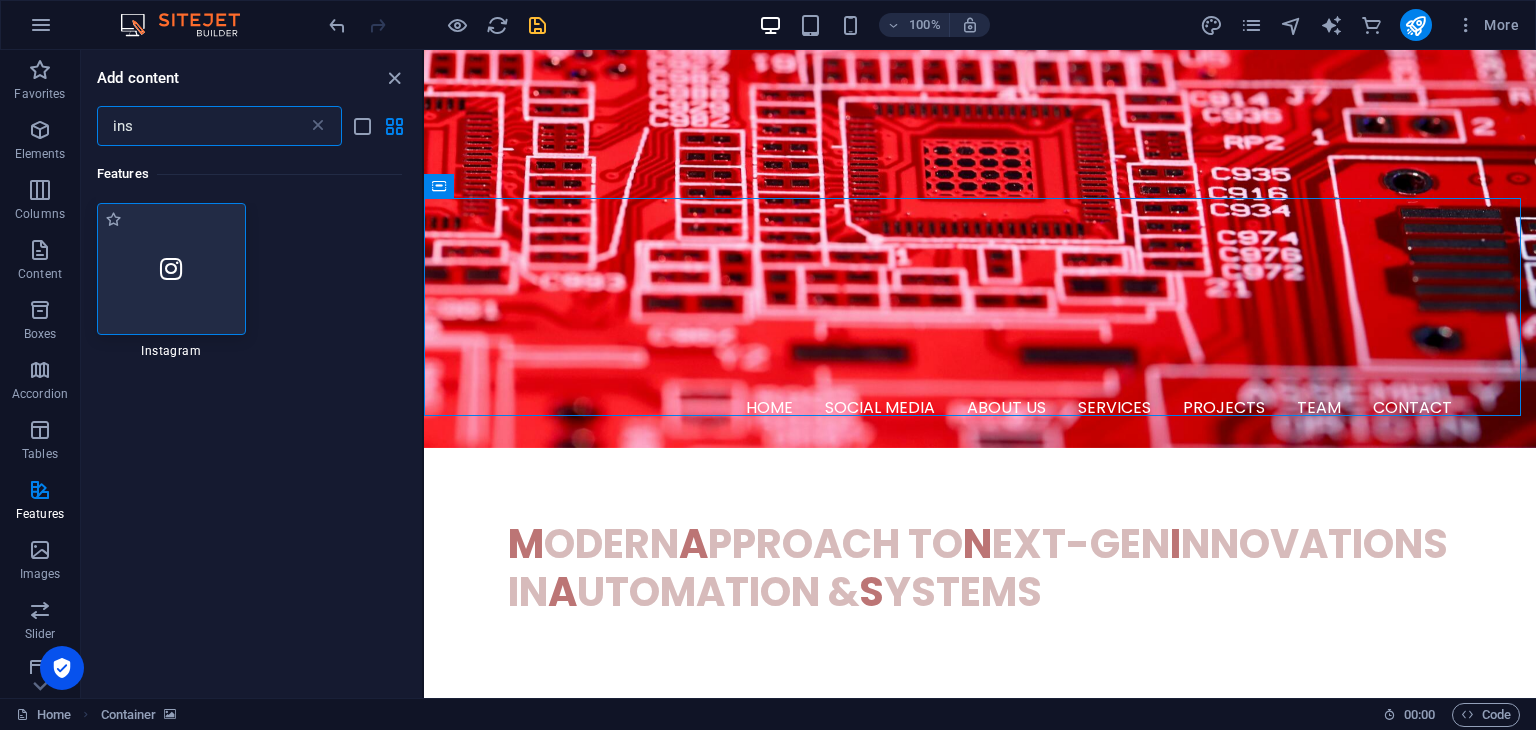 type on "ins" 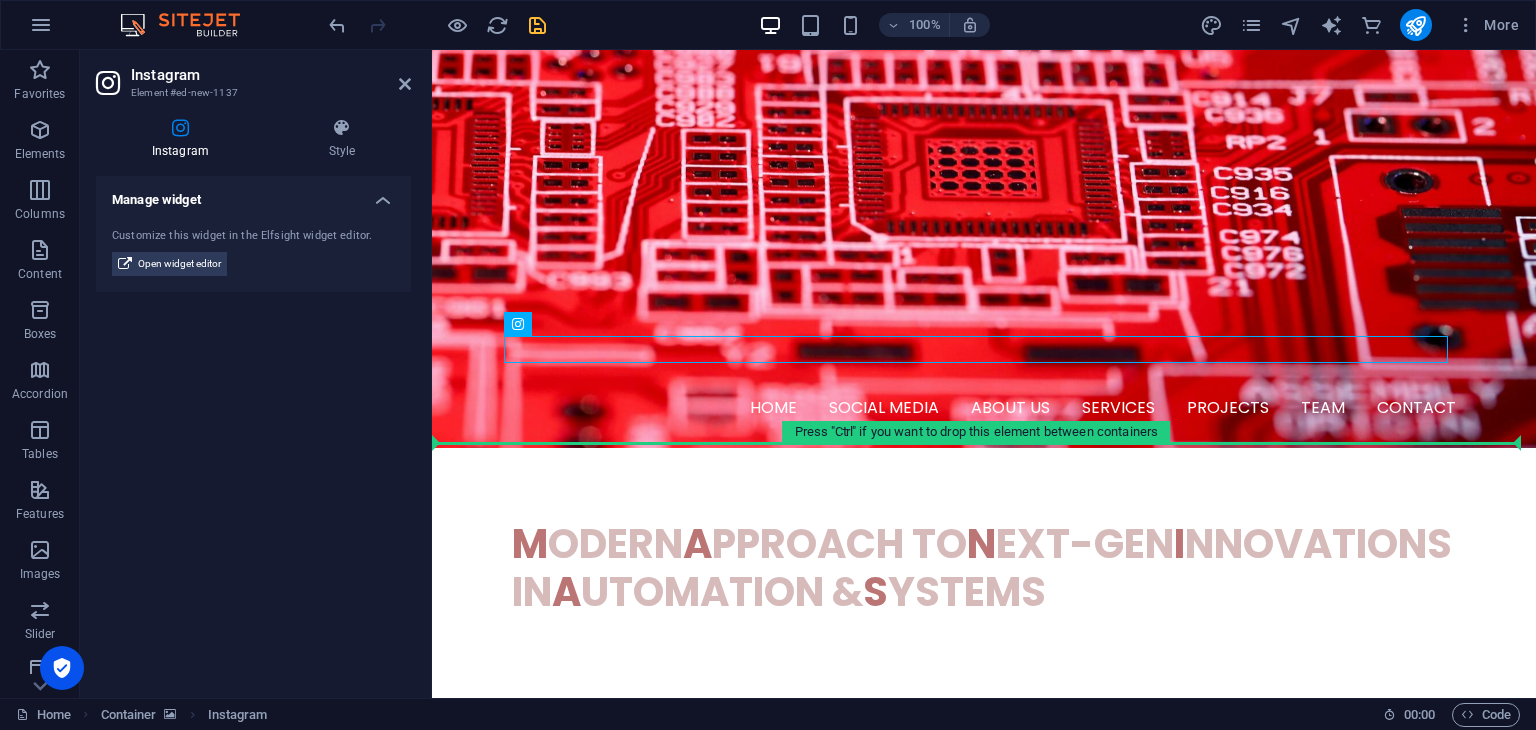drag, startPoint x: 958, startPoint y: 375, endPoint x: 665, endPoint y: 382, distance: 293.08362 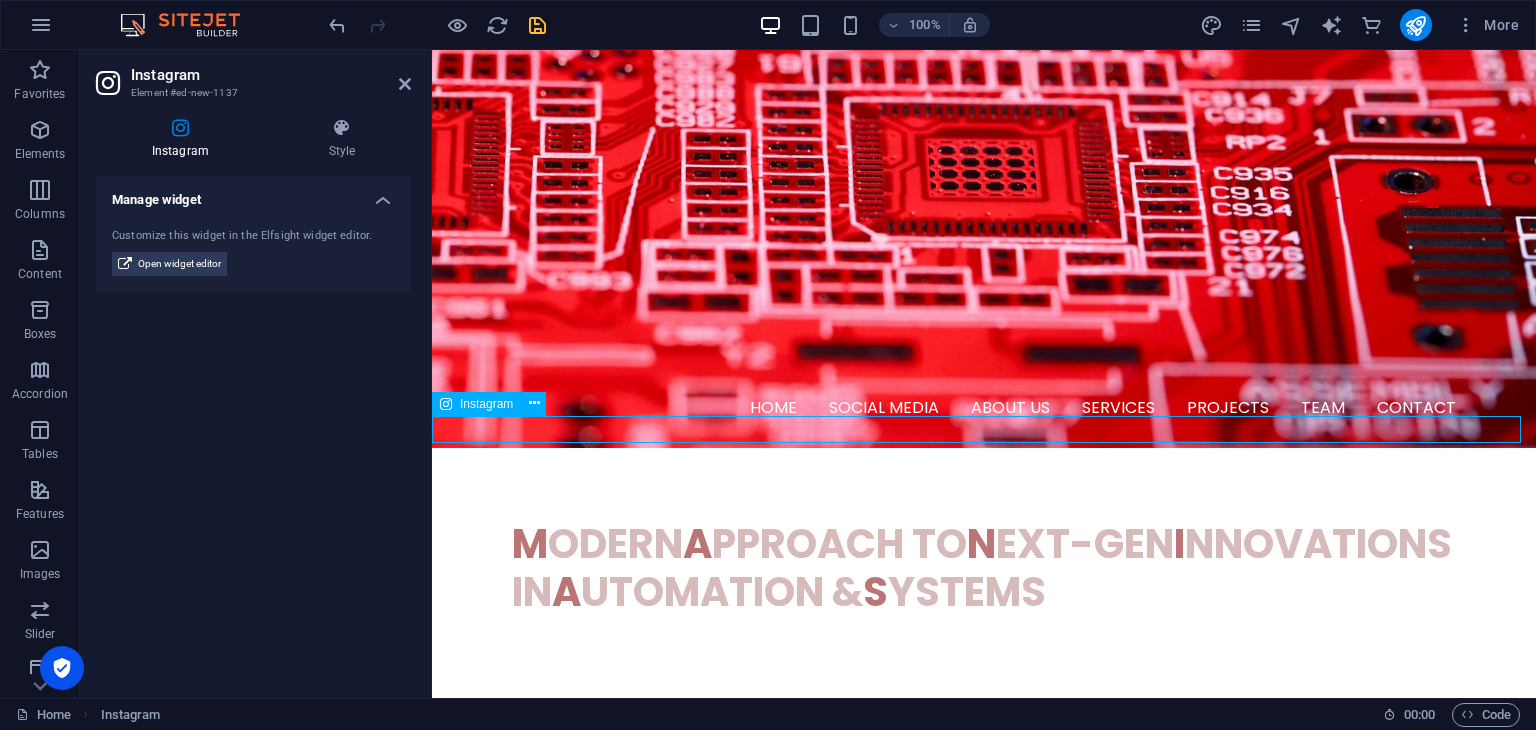 drag, startPoint x: 878, startPoint y: 459, endPoint x: 673, endPoint y: 382, distance: 218.98402 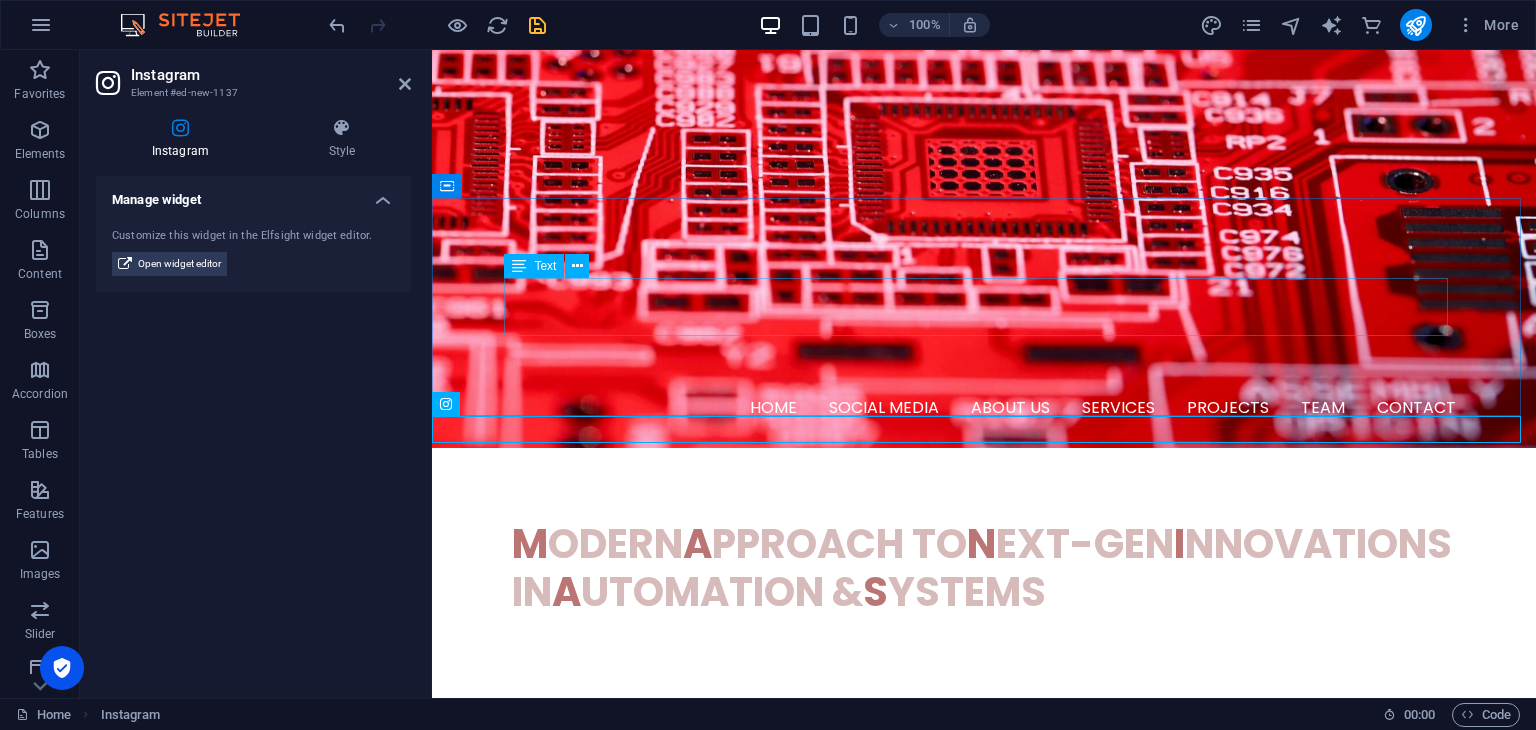 click on "Connect with us on social media!" at bounding box center [984, 1048] 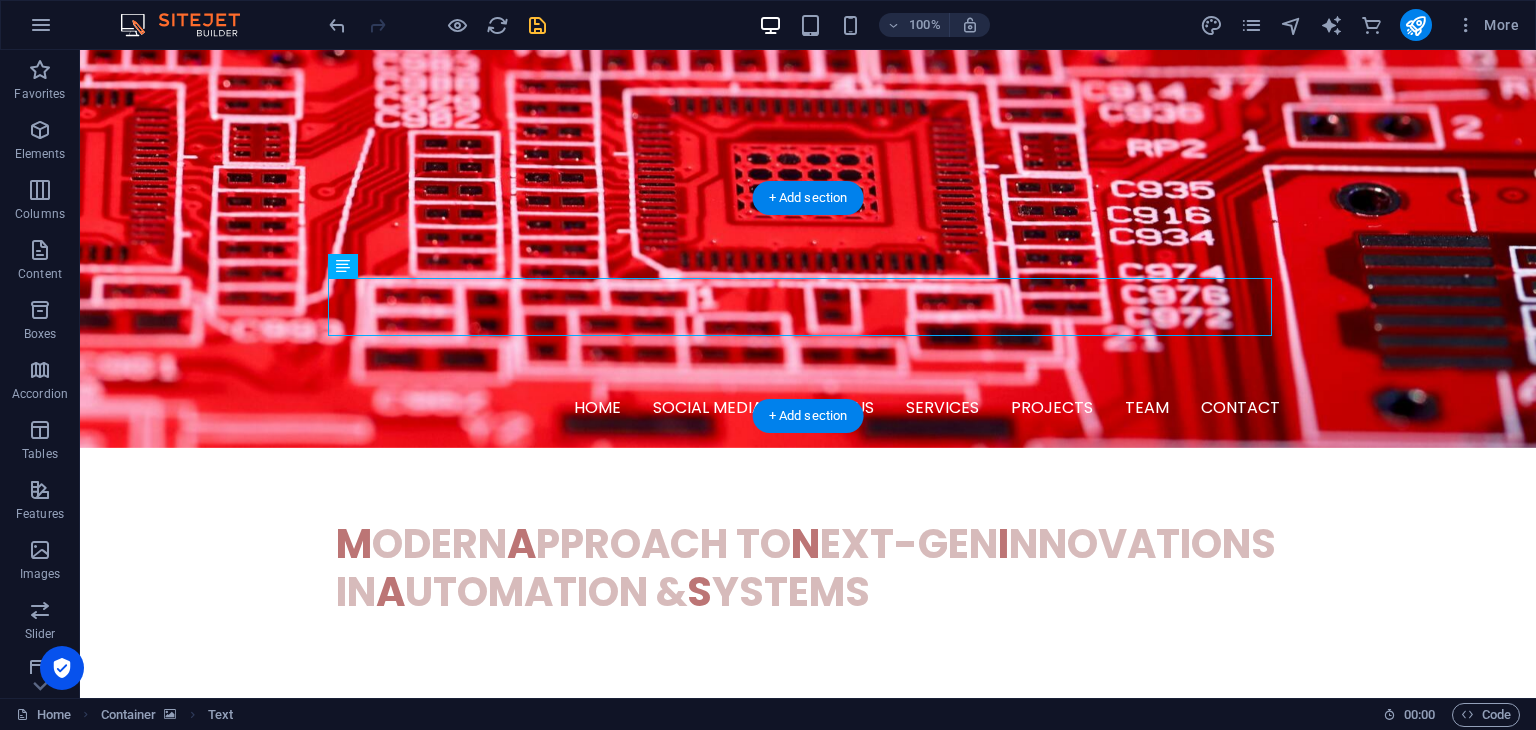 click at bounding box center [808, 830] 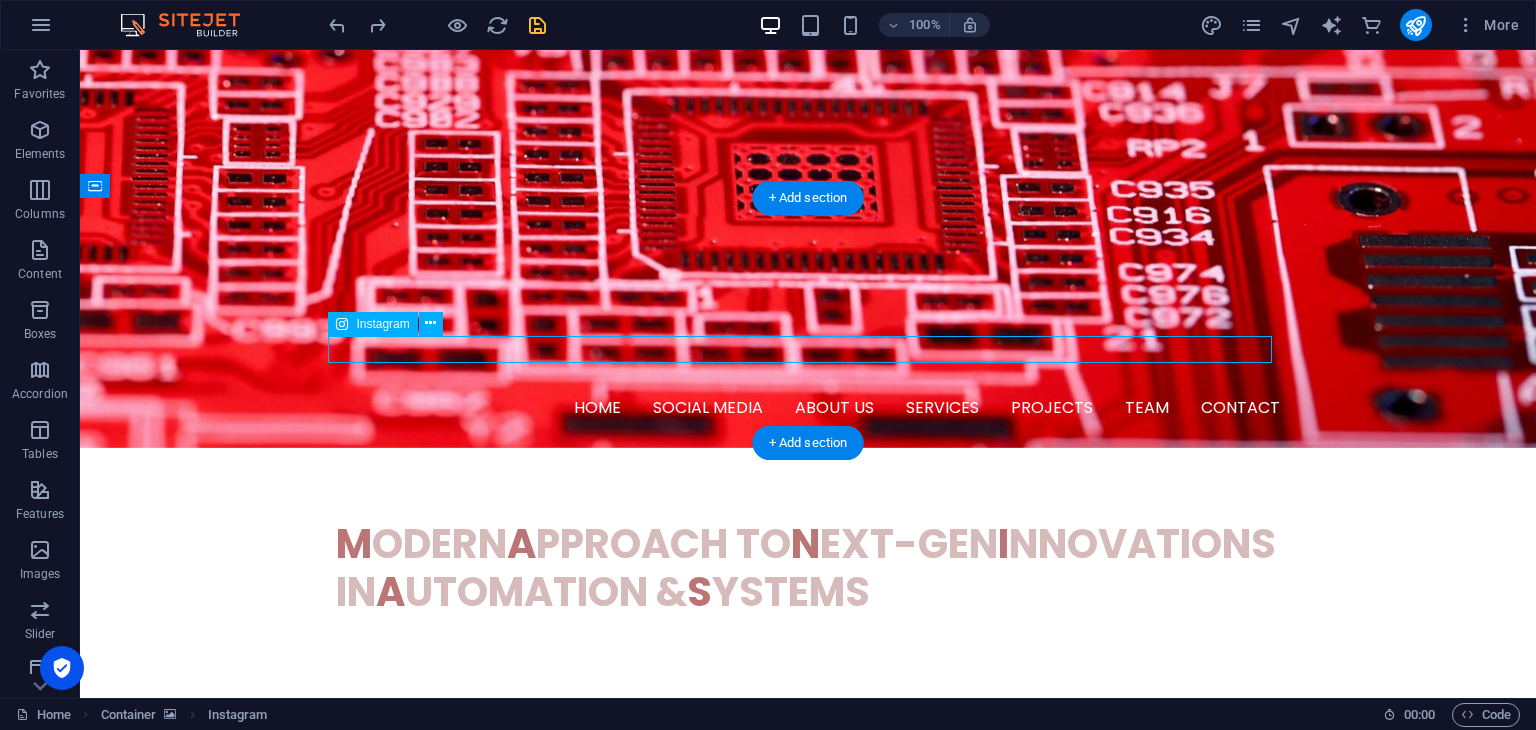 drag, startPoint x: 387, startPoint y: 345, endPoint x: 456, endPoint y: 345, distance: 69 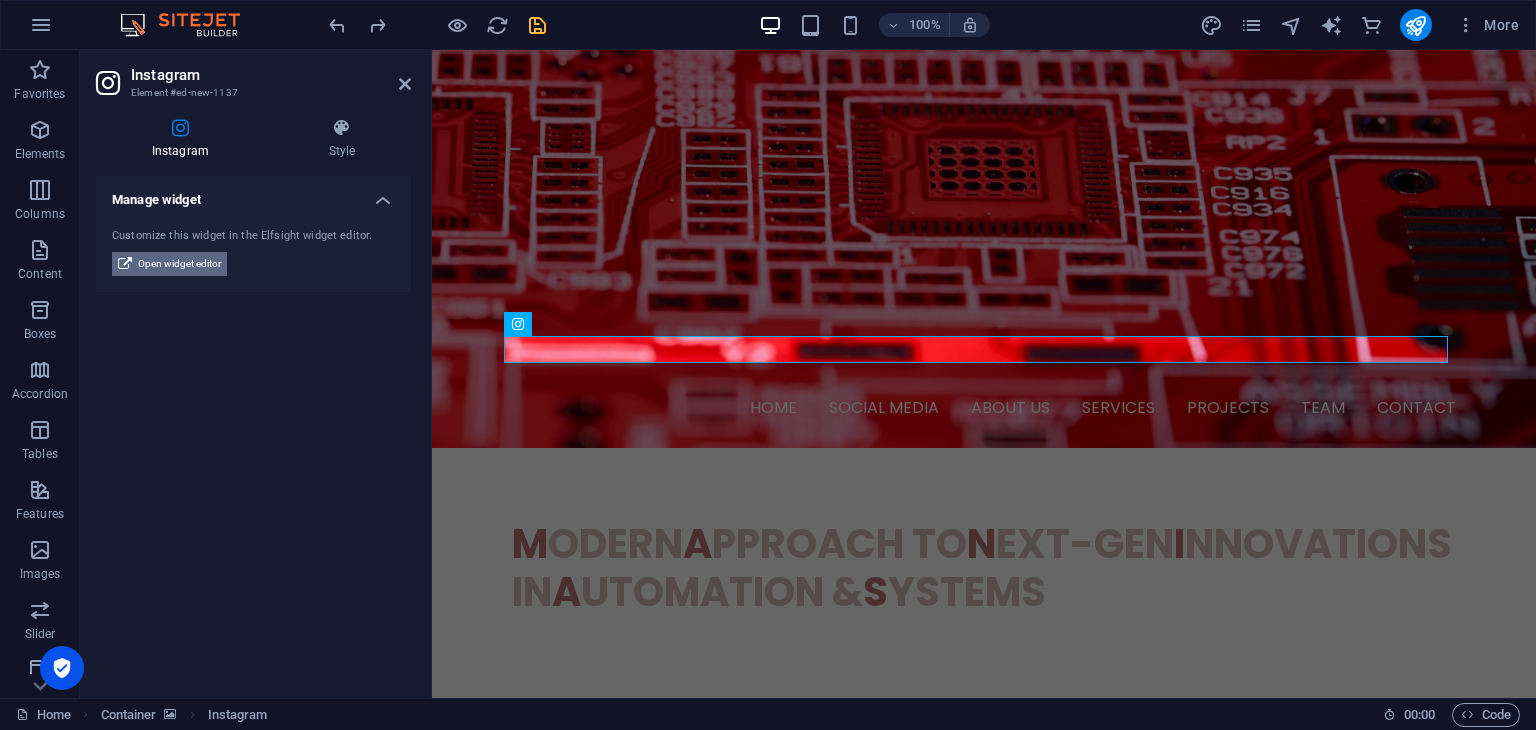 click on "Open widget editor" at bounding box center (179, 264) 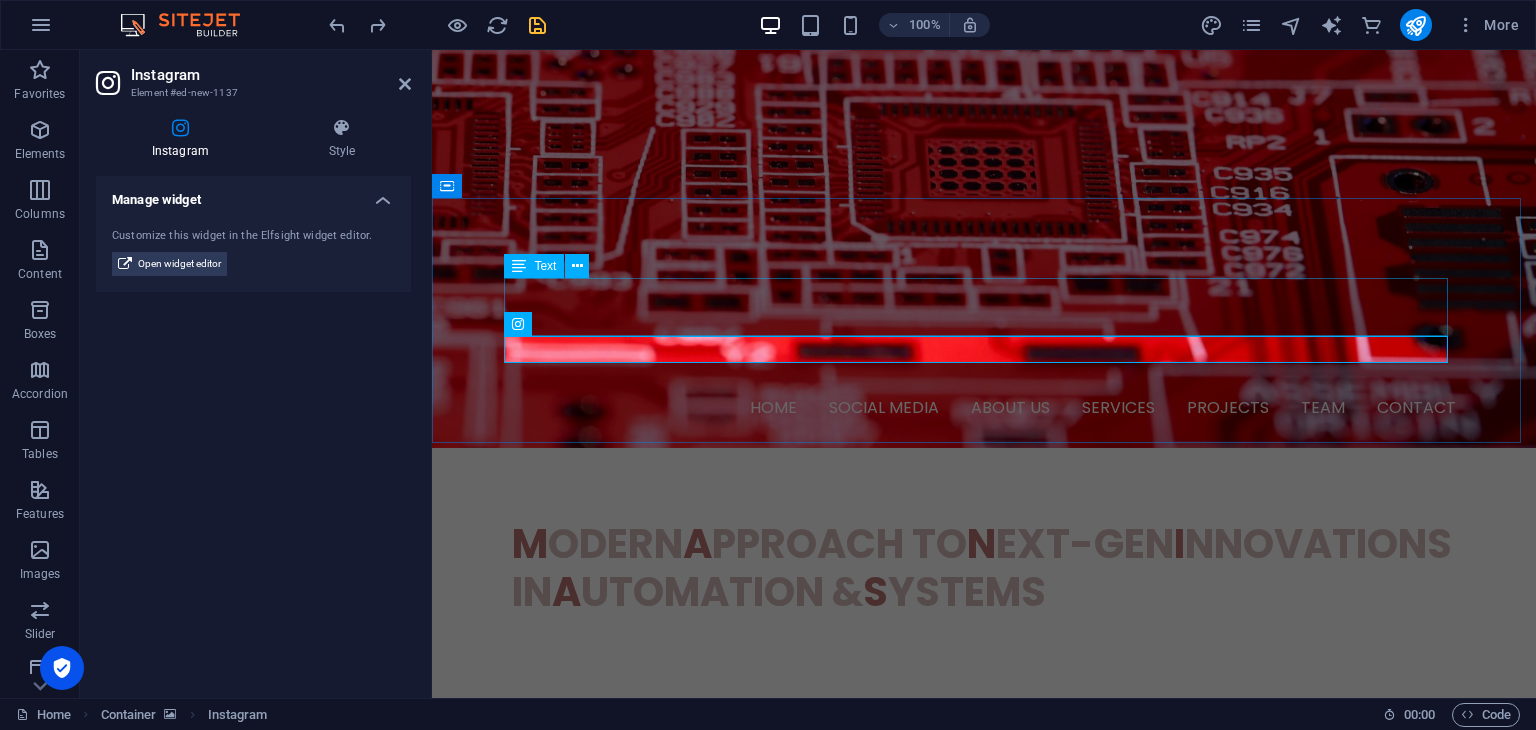 click on "Connect with us on social media!" at bounding box center [984, 1075] 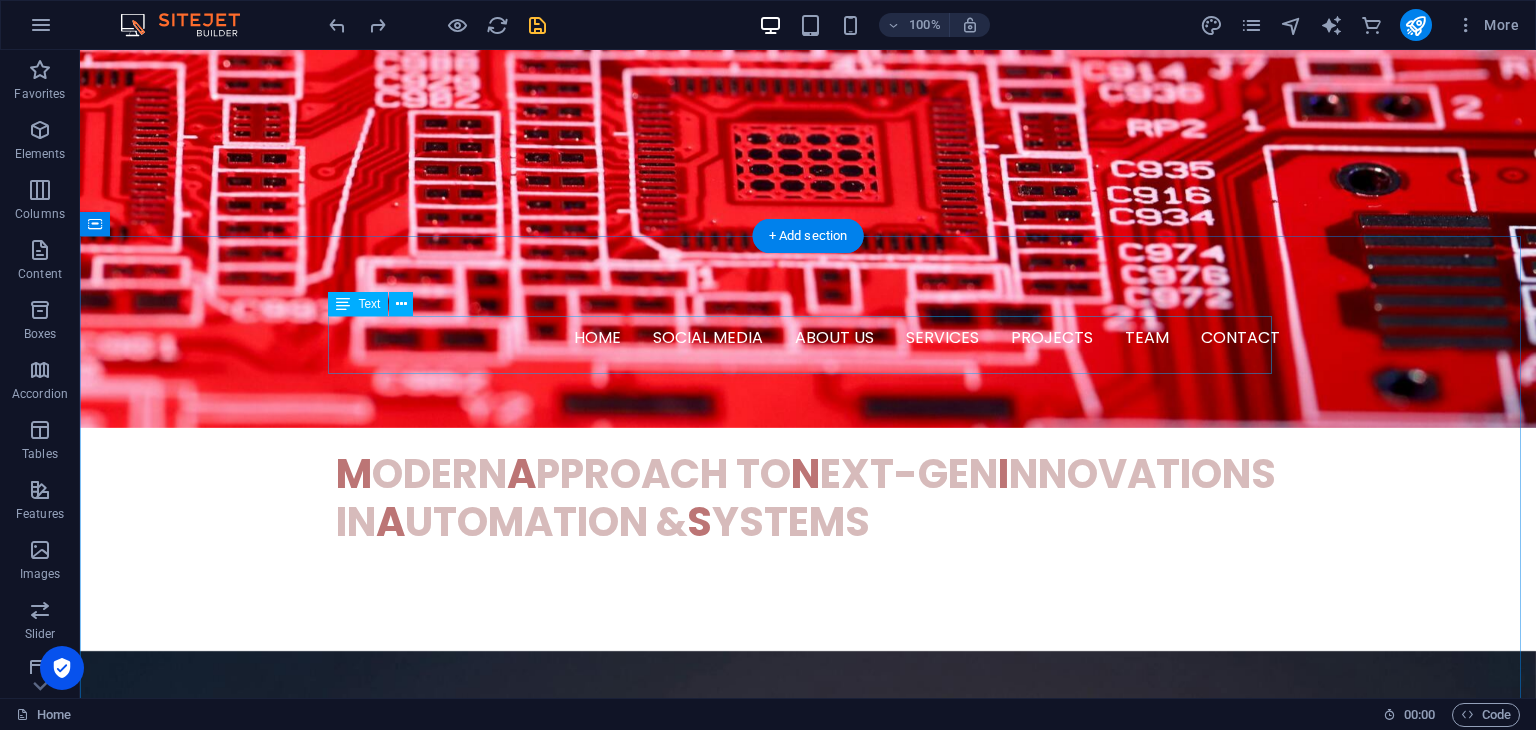 scroll, scrollTop: 600, scrollLeft: 0, axis: vertical 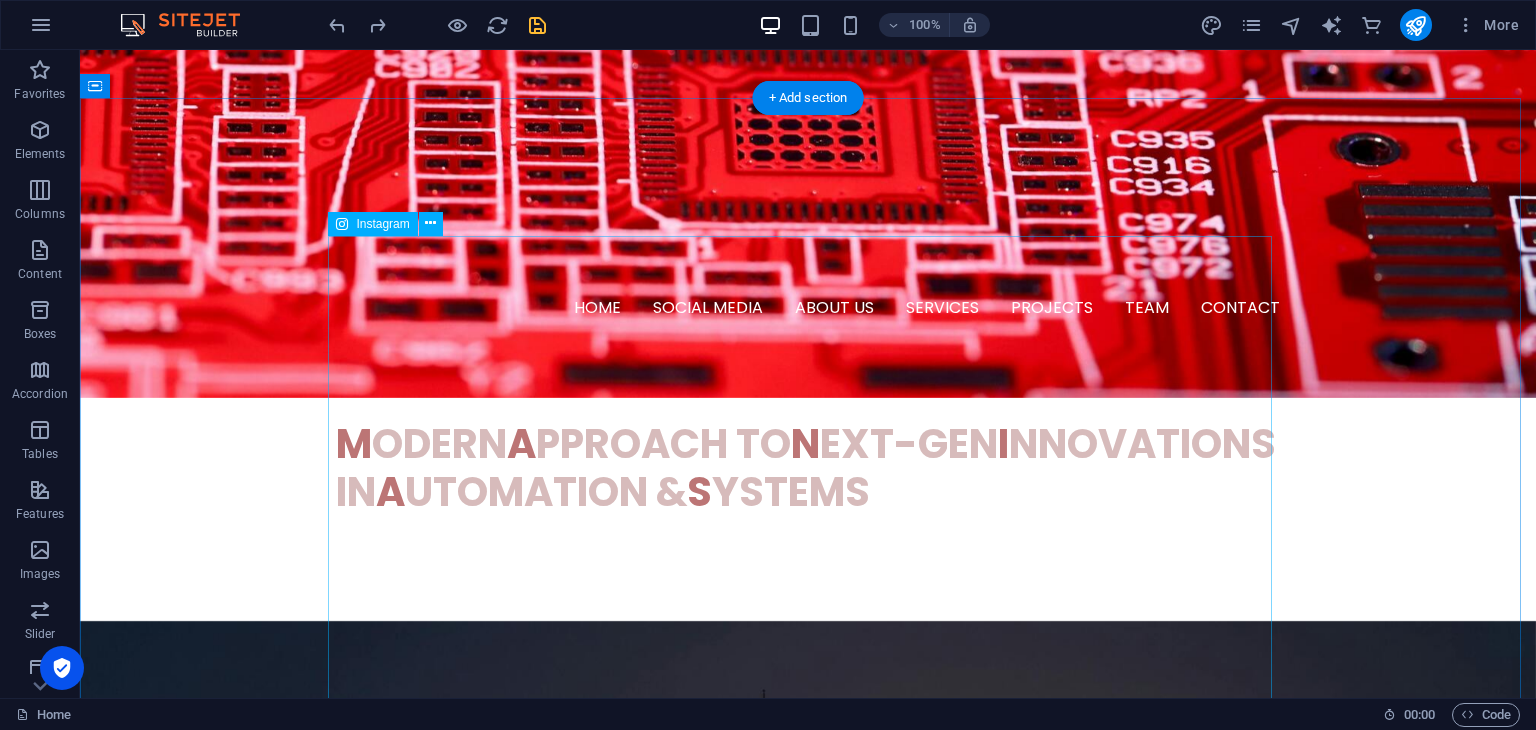 click on "Manias Technology
@manias_technology__
32
Posts 63 Followers 174" at bounding box center (808, 2078) 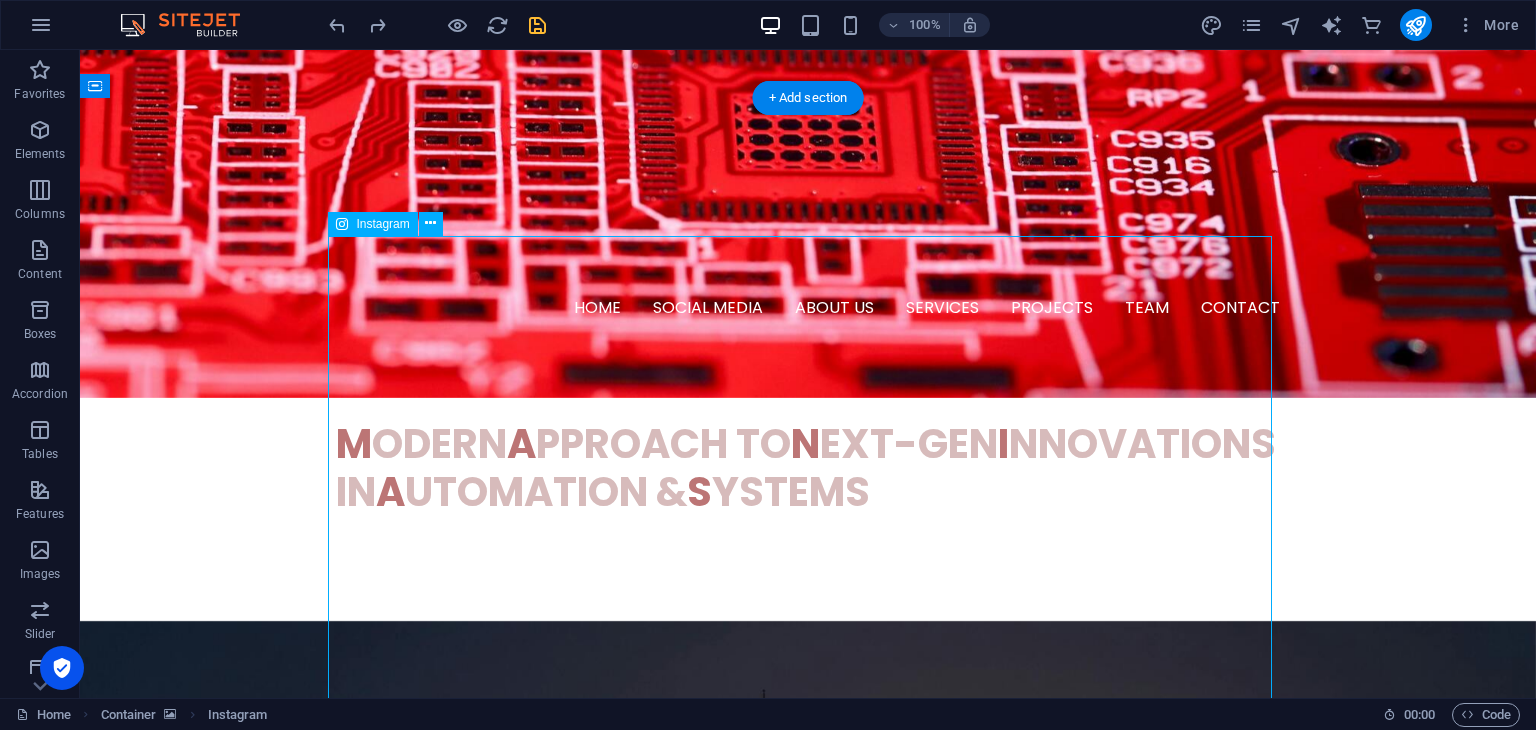 click on "Manias Technology
@manias_technology__
32
Posts 63 Followers 174" at bounding box center (808, 2078) 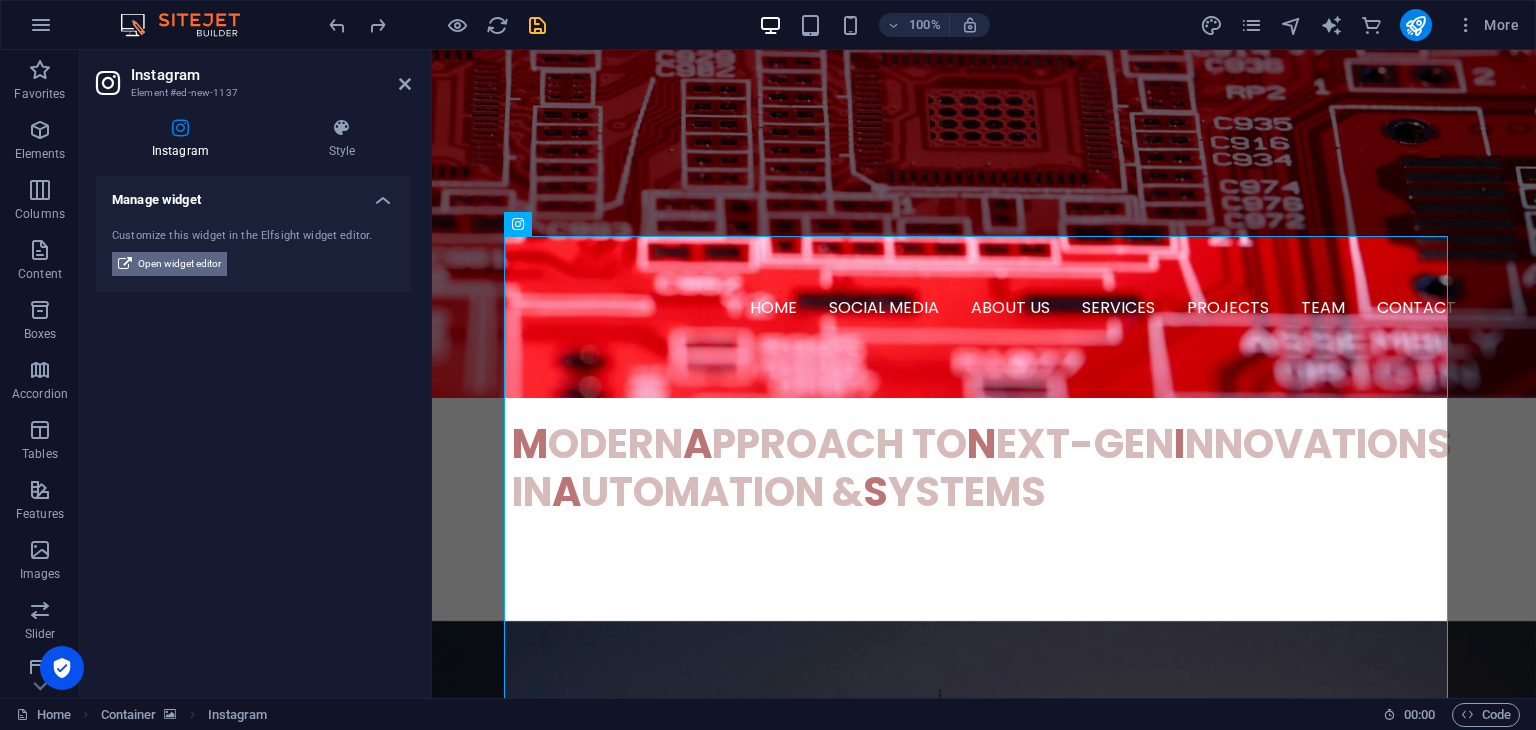 click on "Open widget editor" at bounding box center (179, 264) 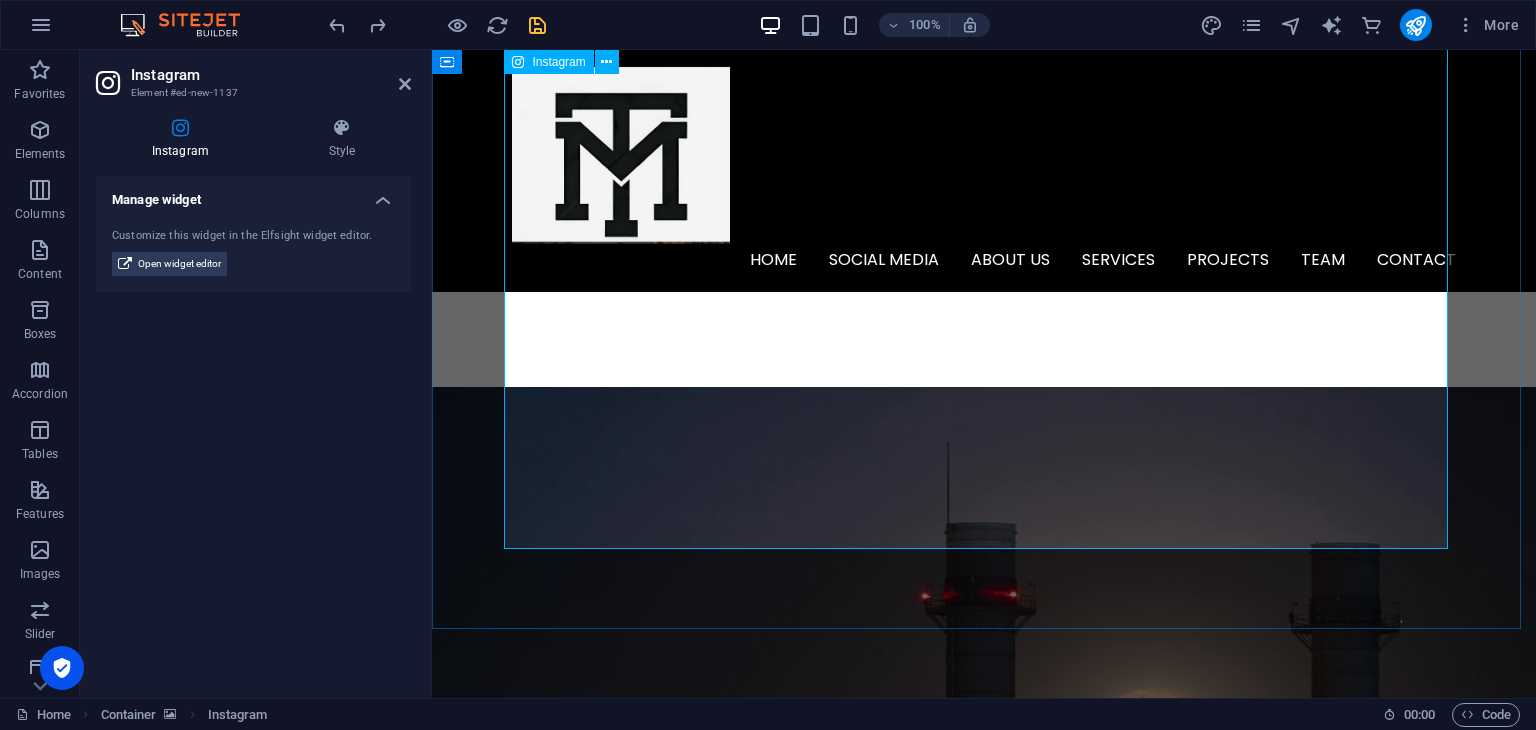 scroll, scrollTop: 800, scrollLeft: 0, axis: vertical 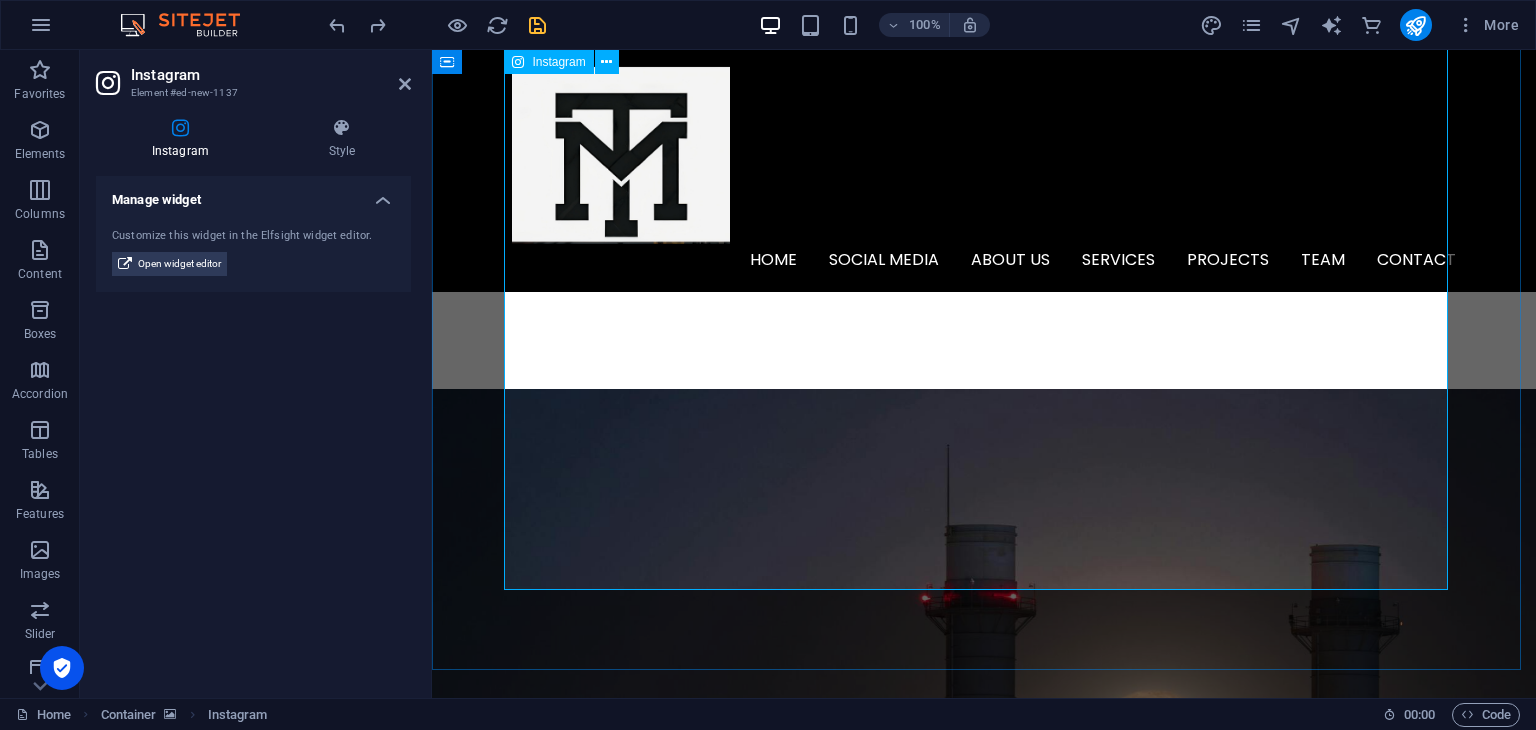 click on "Likes Count
5
Free Instagram Feed widget
Panel only seen by widget owner" at bounding box center [984, 1576] 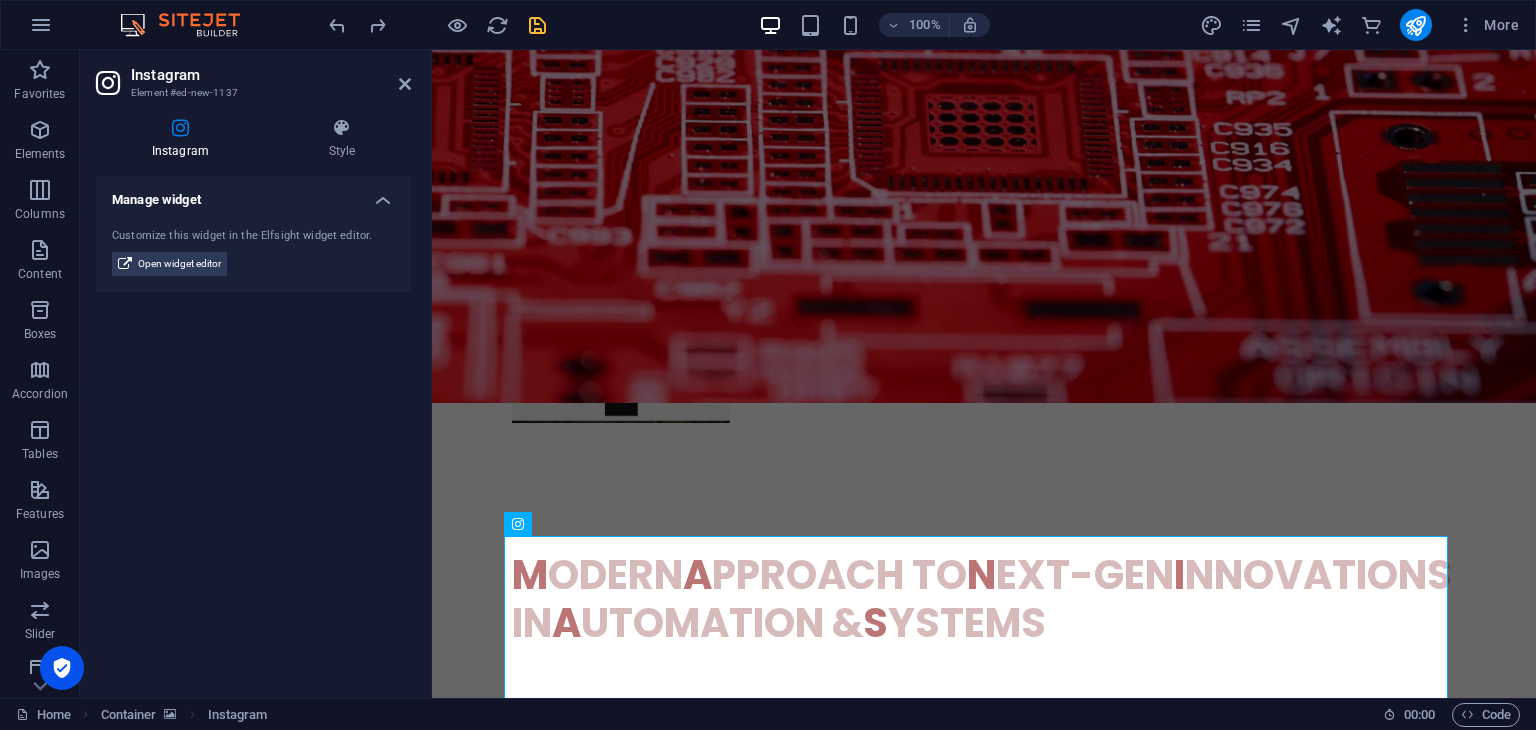 scroll, scrollTop: 1000, scrollLeft: 0, axis: vertical 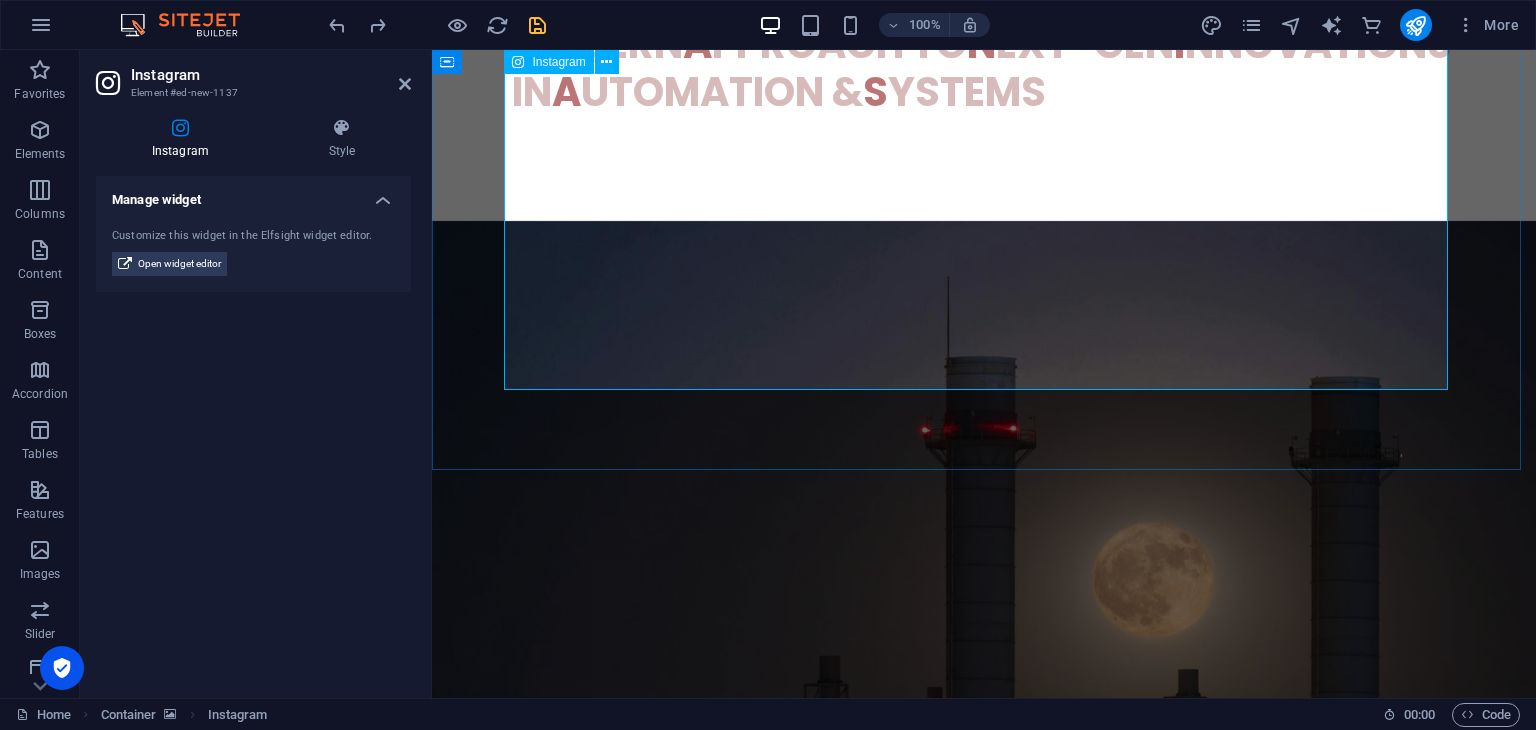 click on "Likes Count
5
Free Instagram Feed widget
Panel only seen by widget owner" at bounding box center [984, 1408] 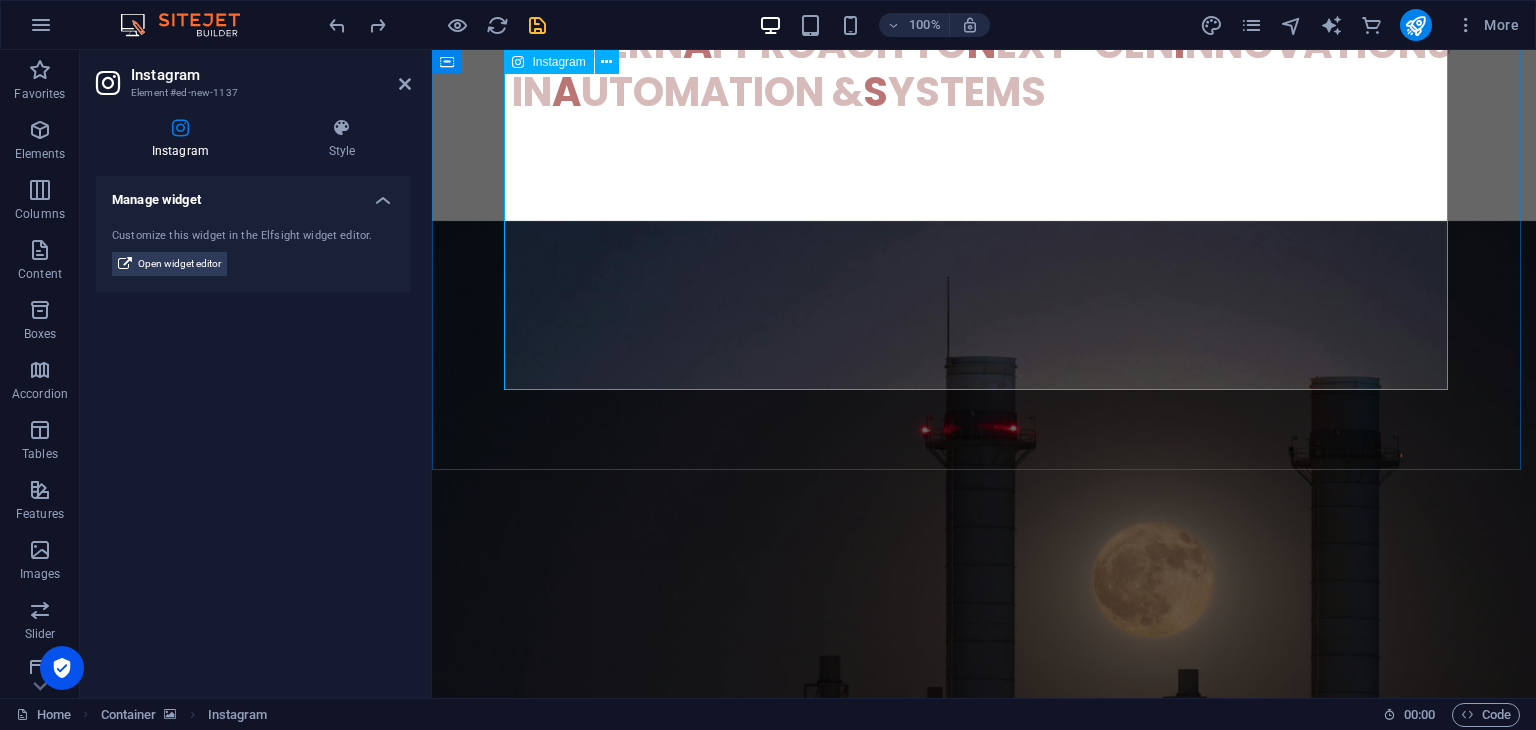 click on "Likes Count
5
Free Instagram Feed widget
Panel only seen by widget owner" at bounding box center (984, 1408) 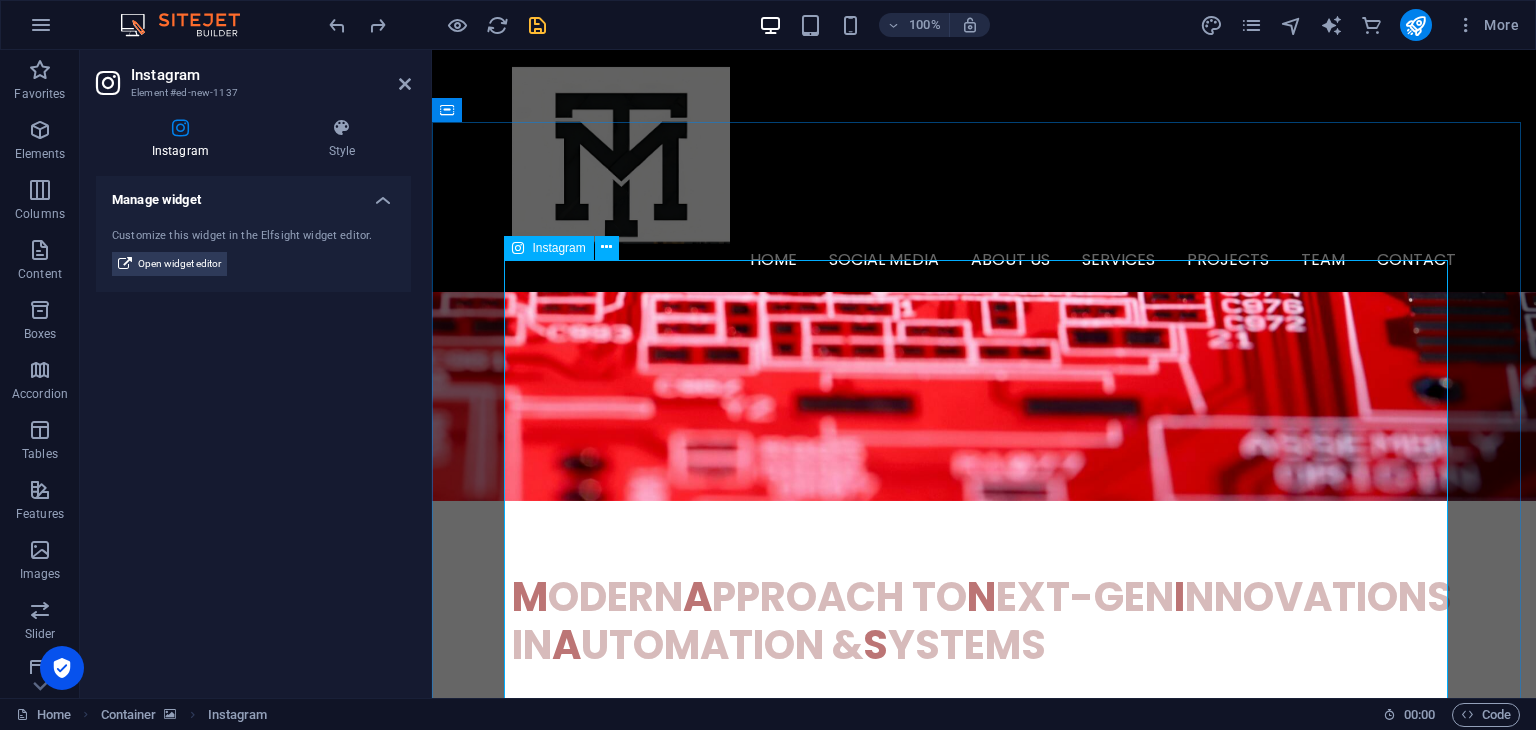scroll, scrollTop: 400, scrollLeft: 0, axis: vertical 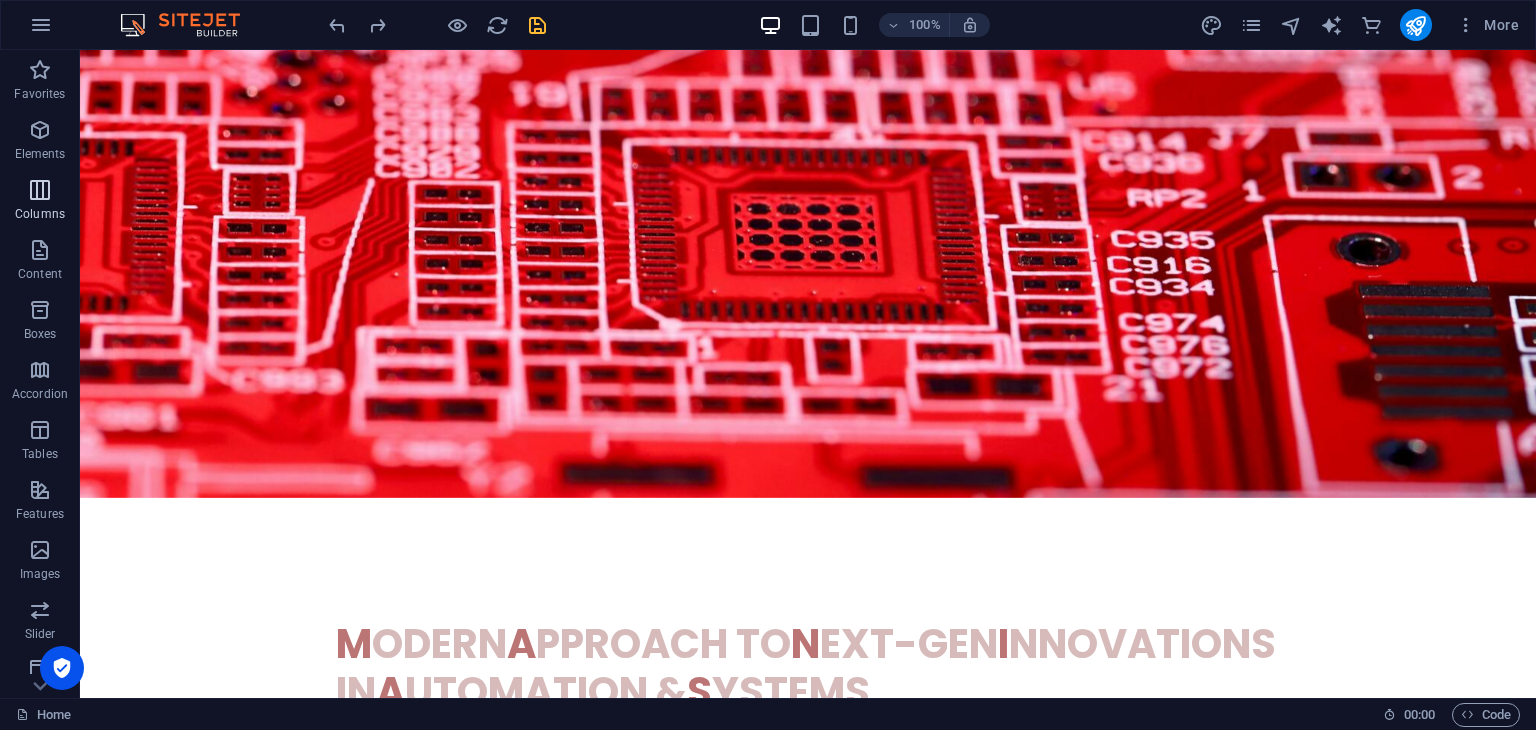 click on "Columns" at bounding box center [40, 214] 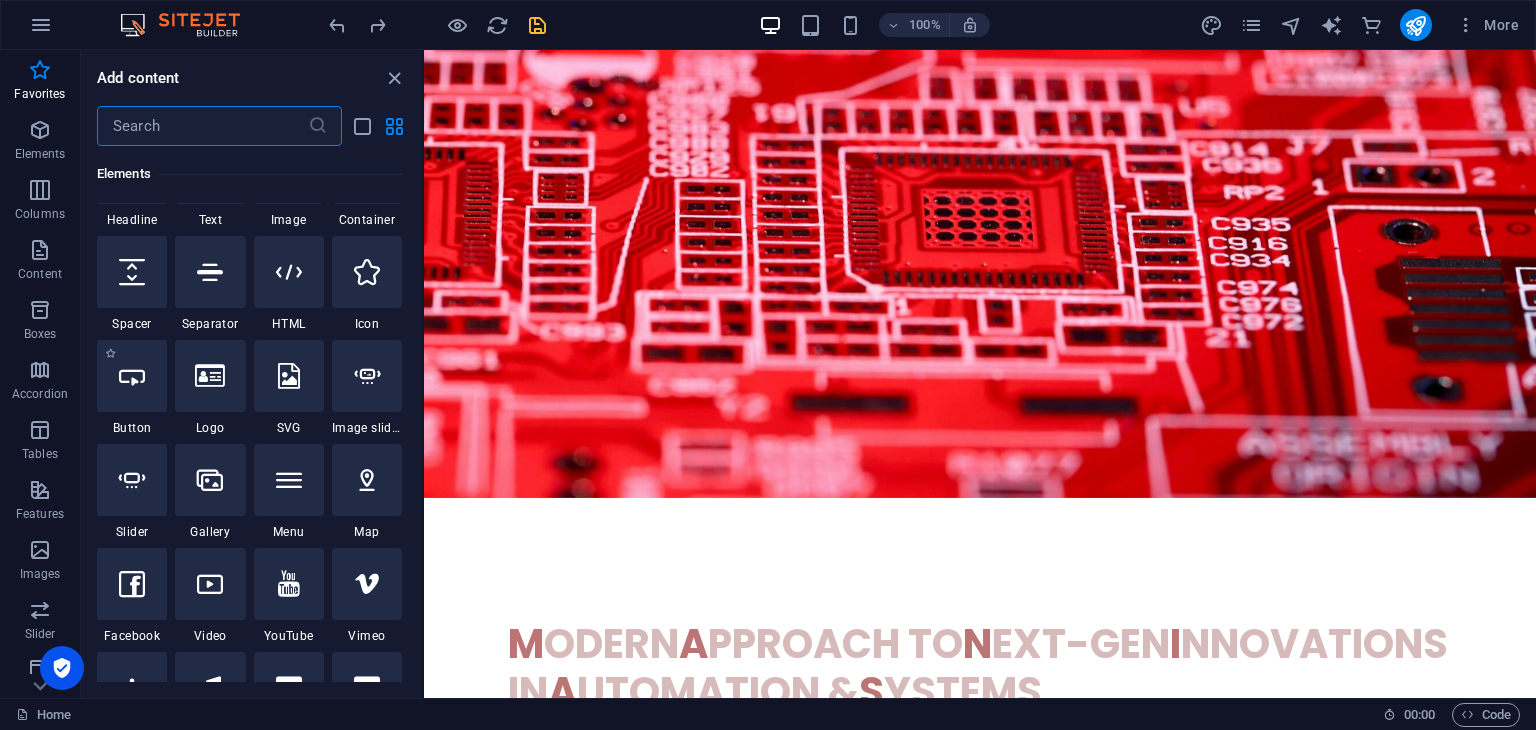 scroll, scrollTop: 290, scrollLeft: 0, axis: vertical 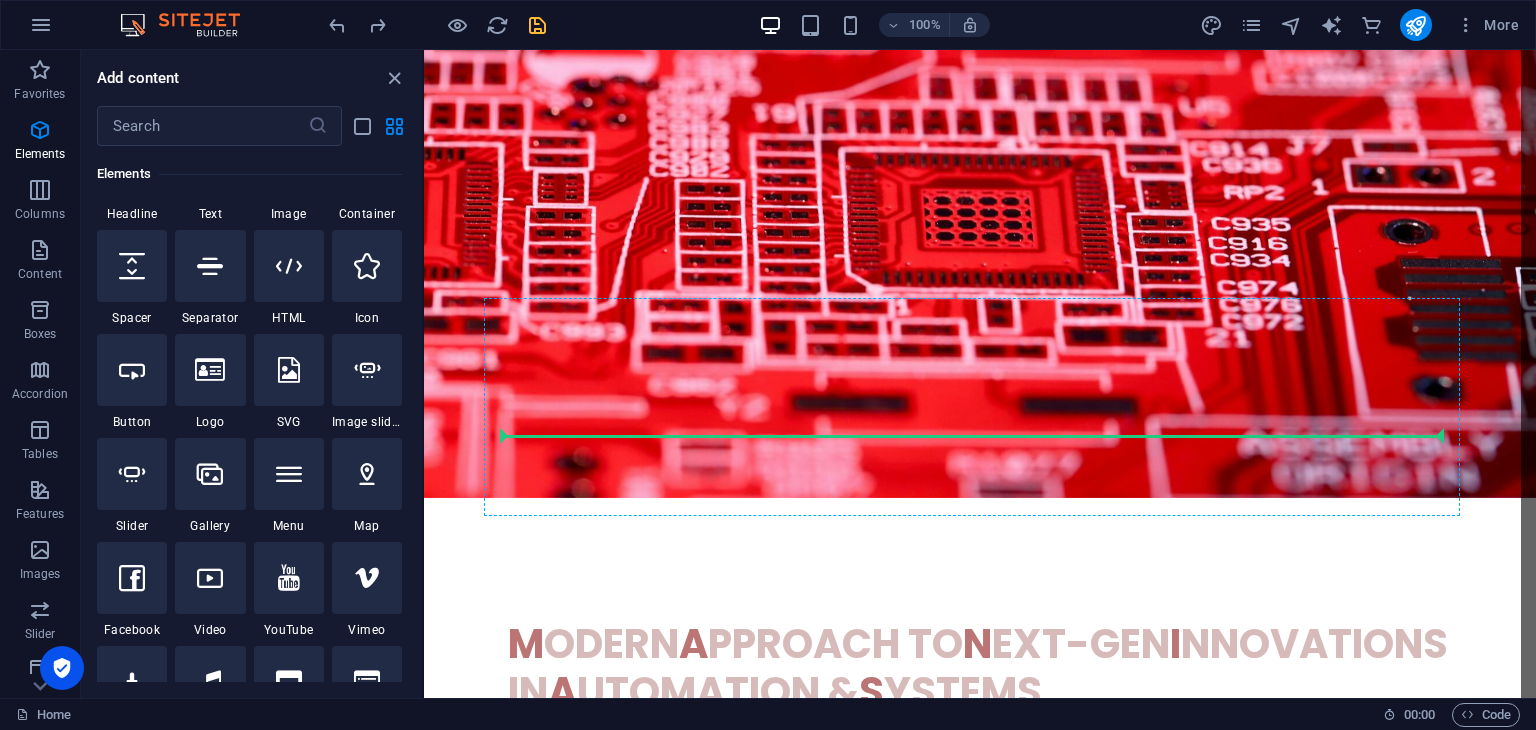 select on "%" 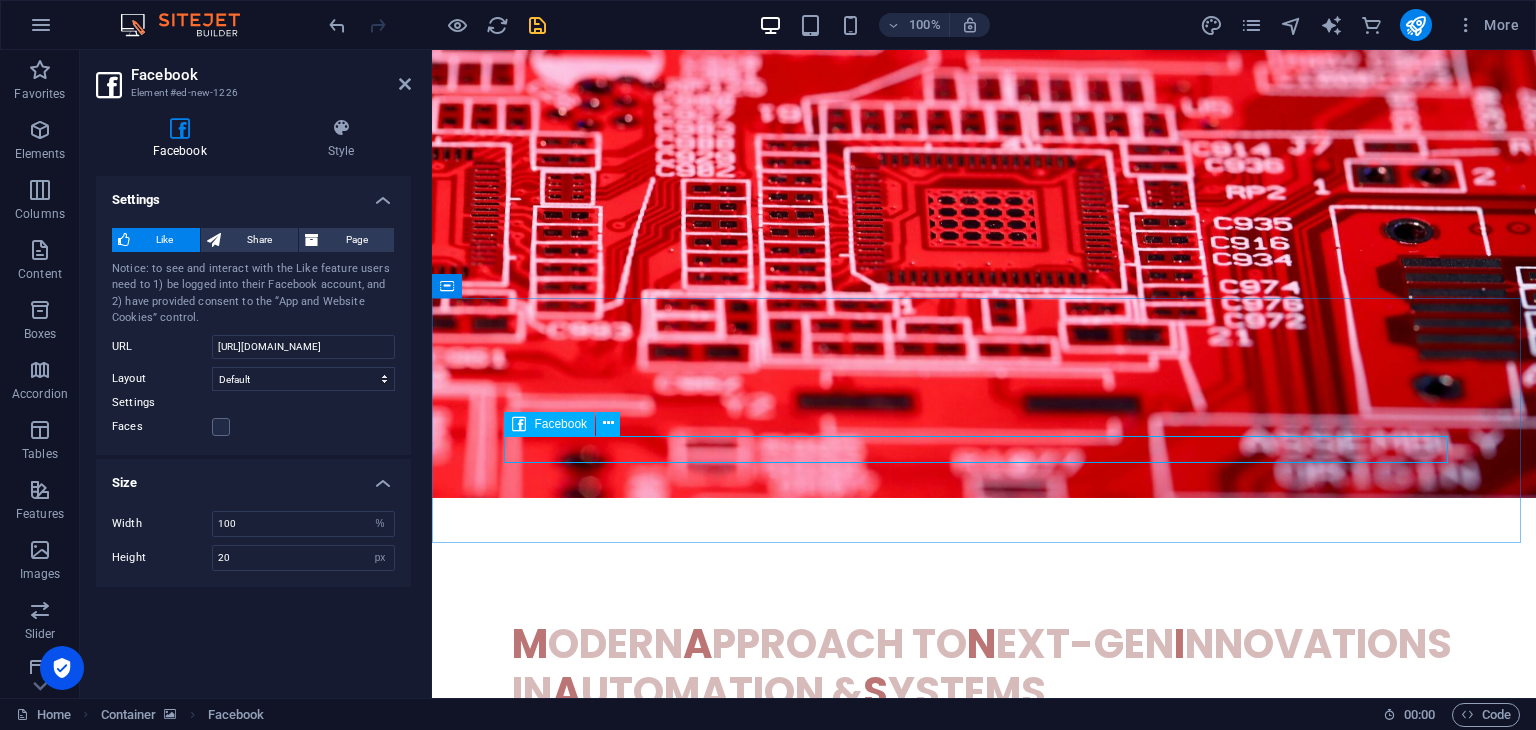 click at bounding box center [984, 1218] 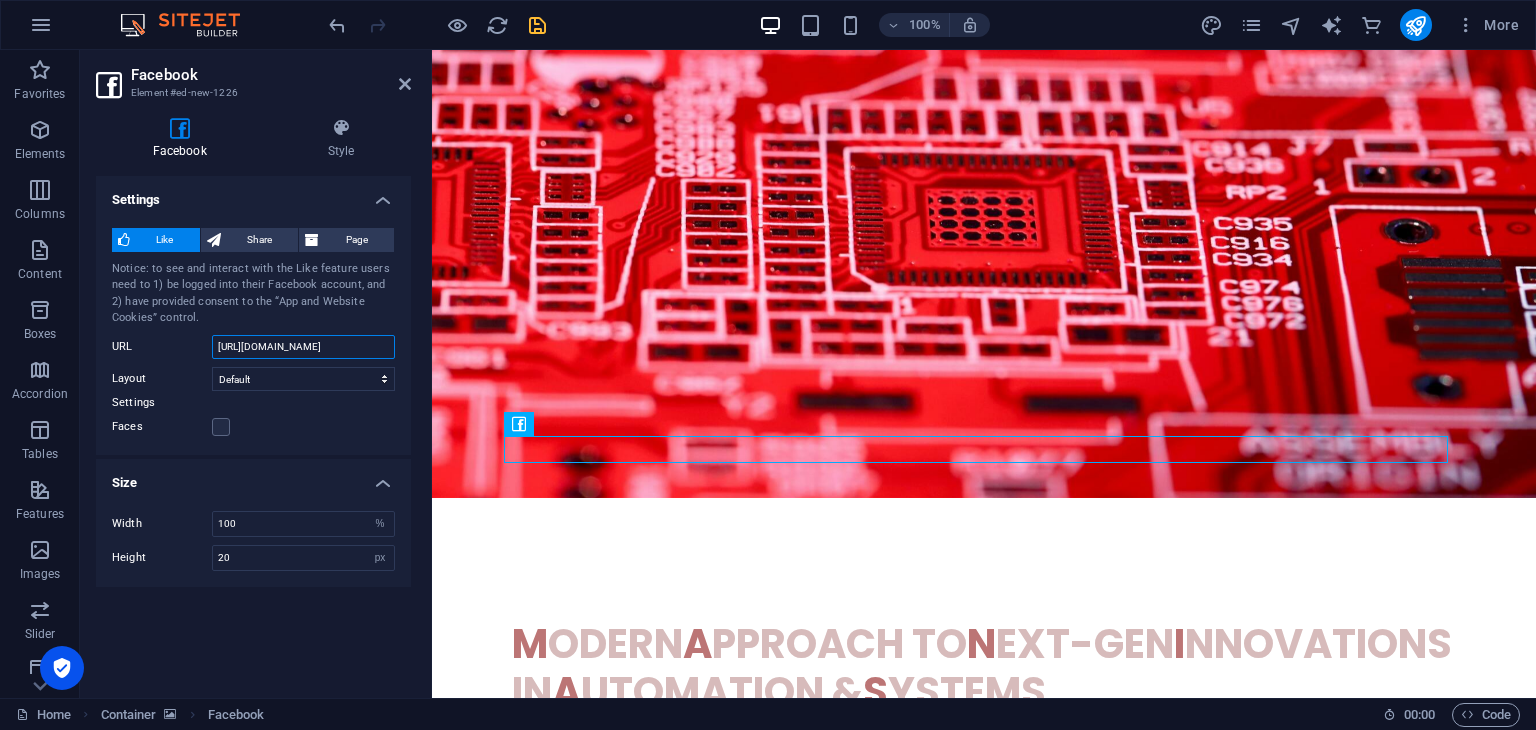 click on "[URL][DOMAIN_NAME]" at bounding box center [303, 347] 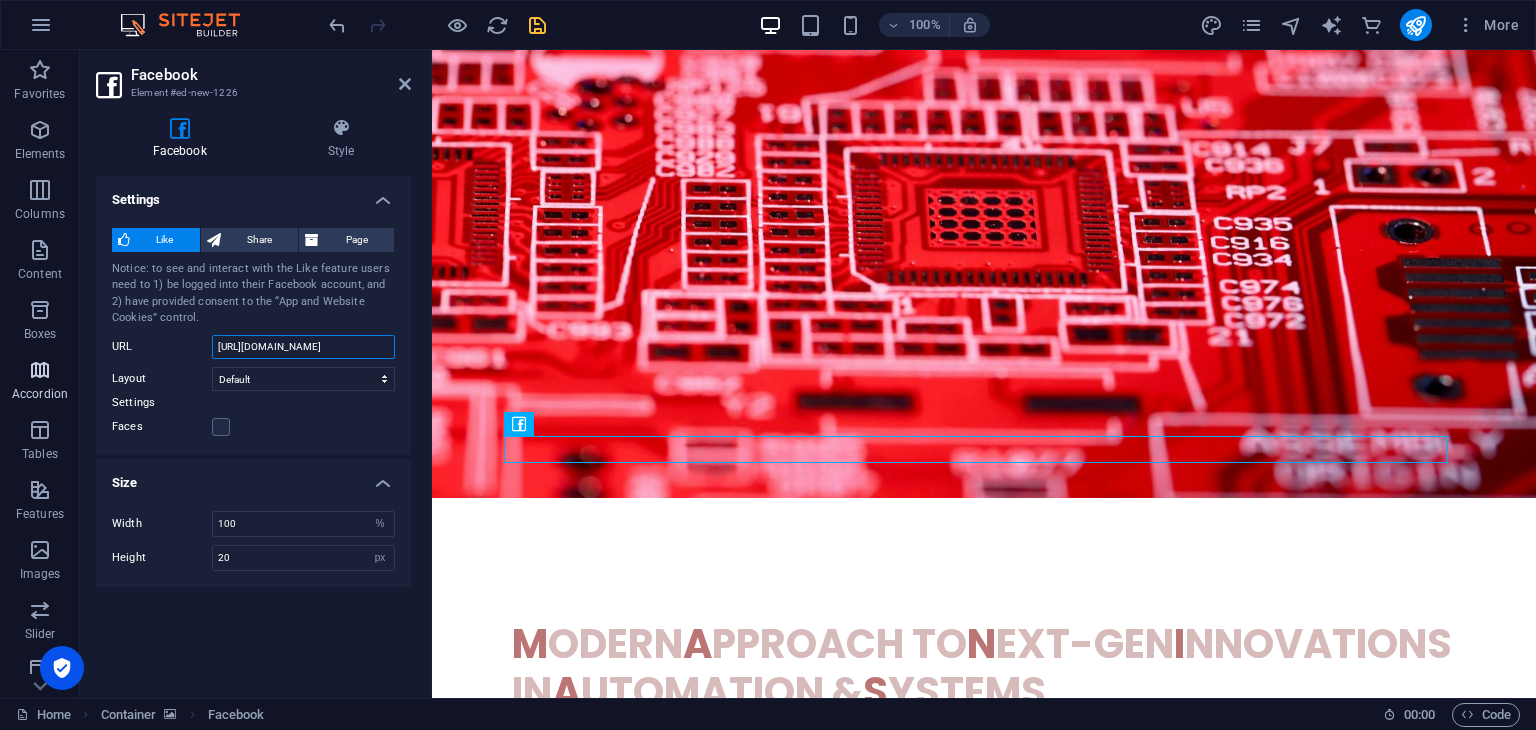 drag, startPoint x: 391, startPoint y: 351, endPoint x: 0, endPoint y: 350, distance: 391.00128 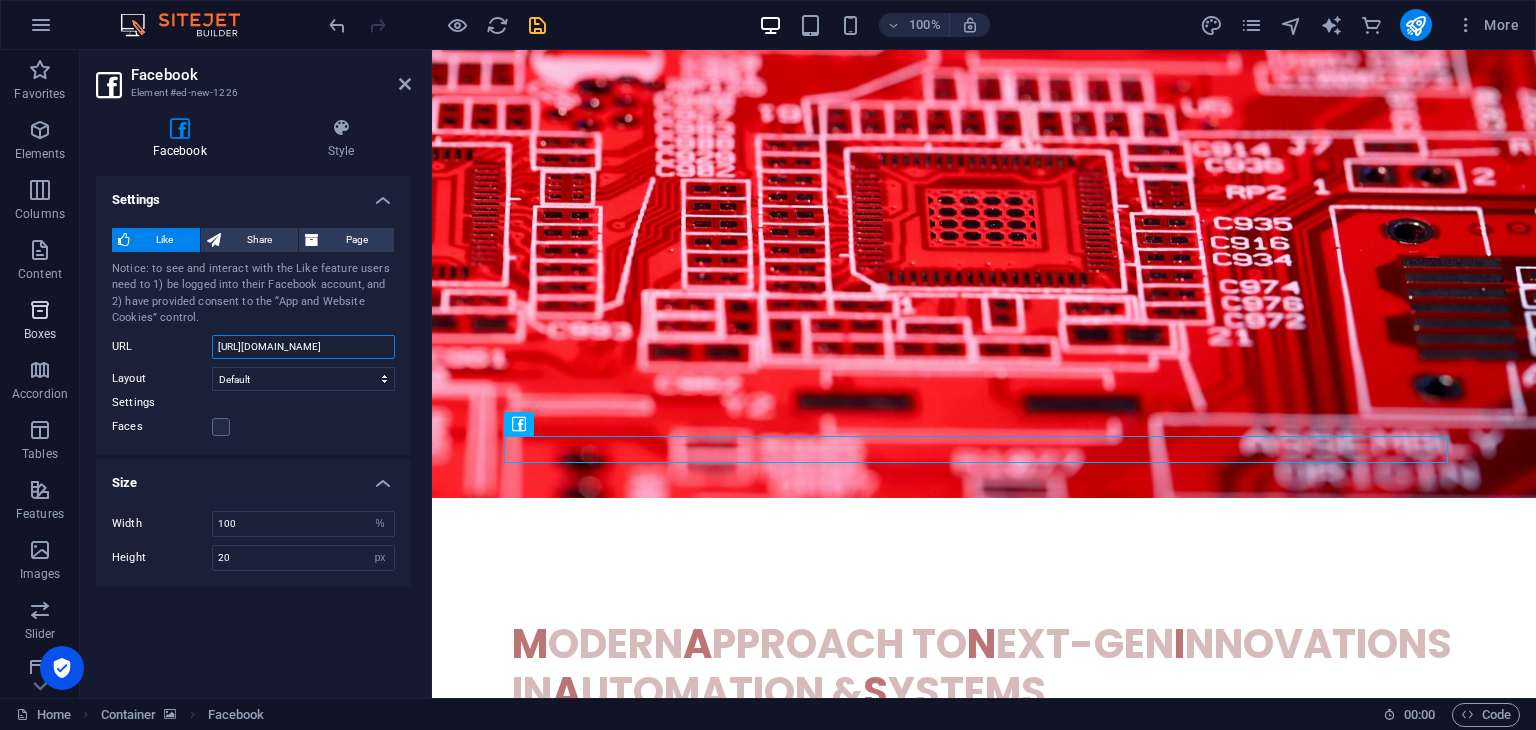 paste on "[DOMAIN_NAME][URL]" 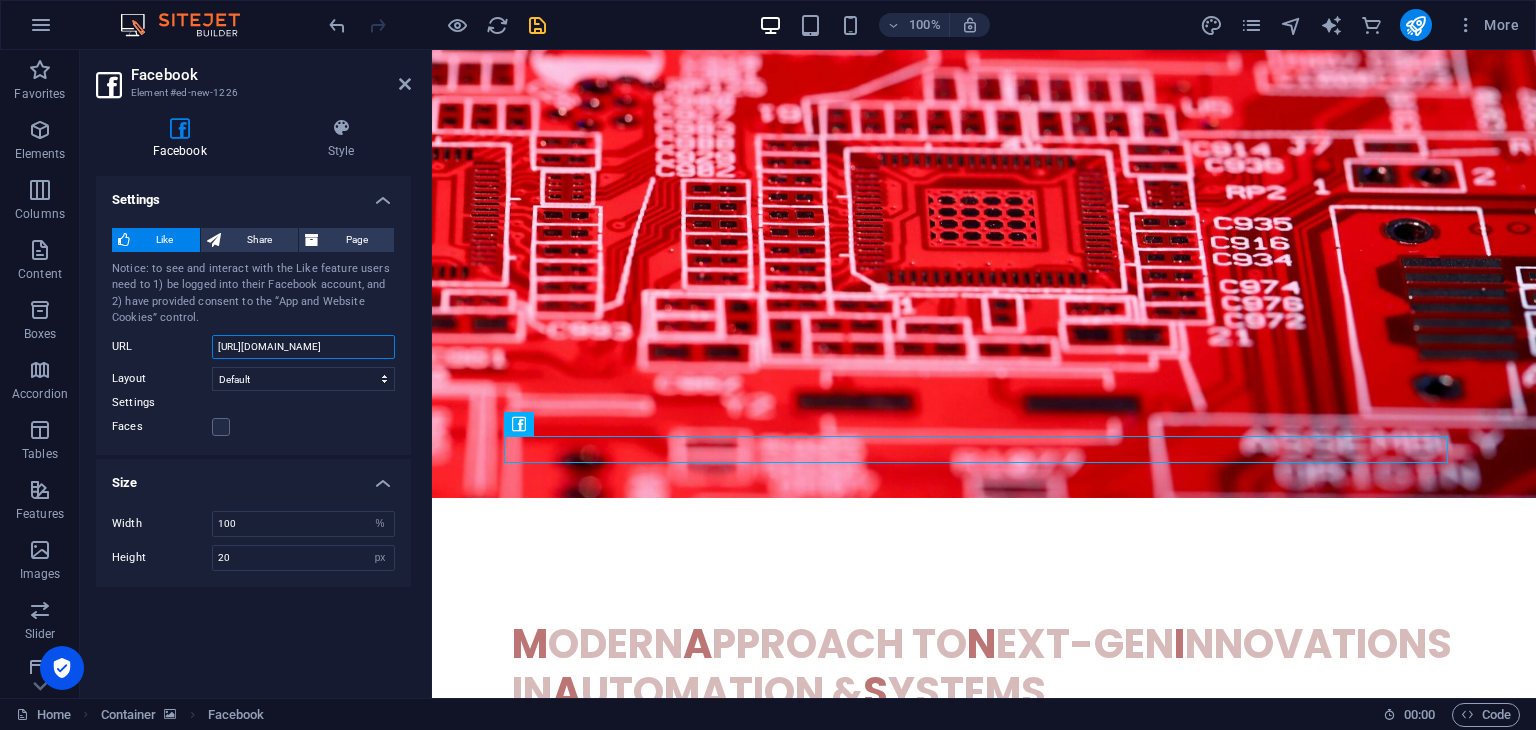 type on "[URL][DOMAIN_NAME]" 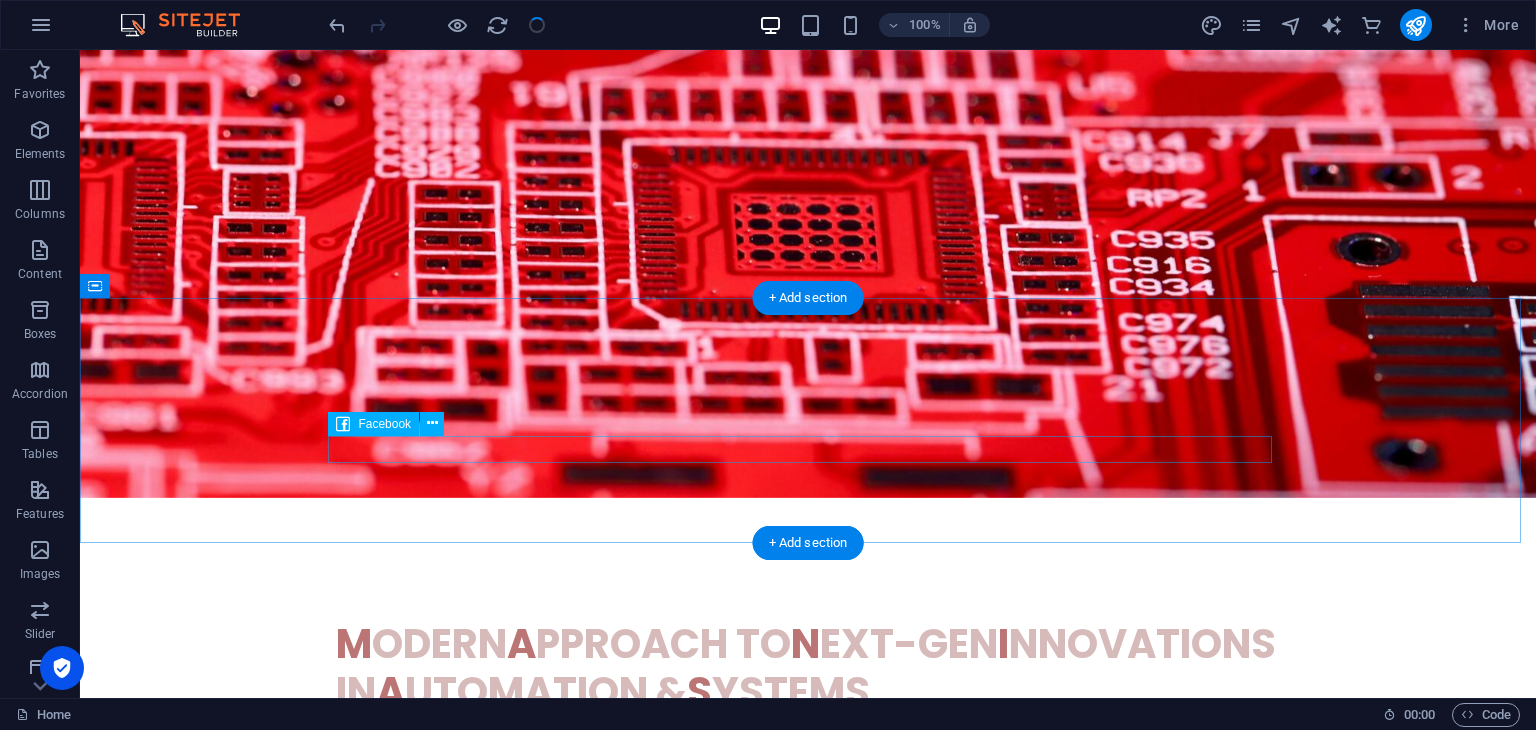 click at bounding box center [808, 1218] 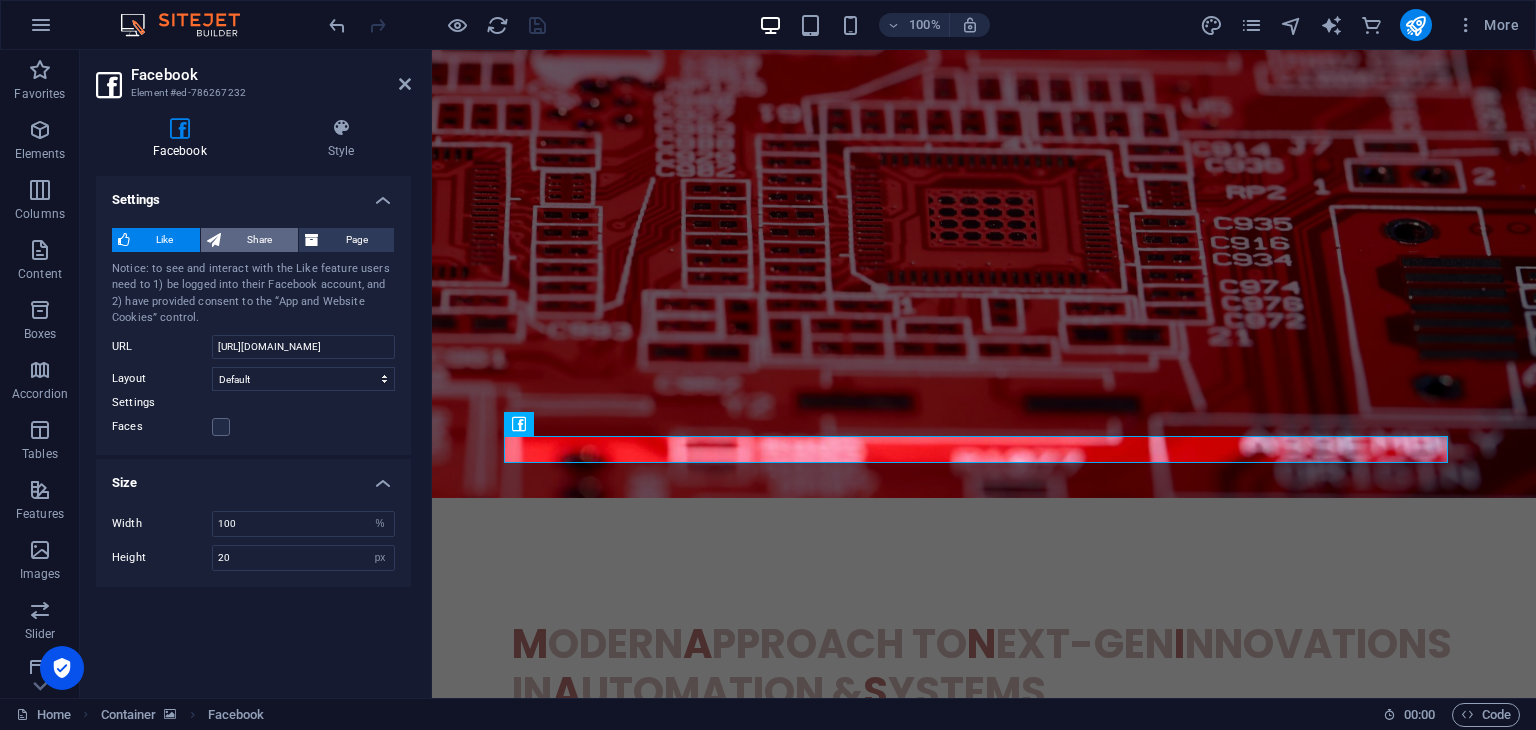 click on "Share" at bounding box center [260, 240] 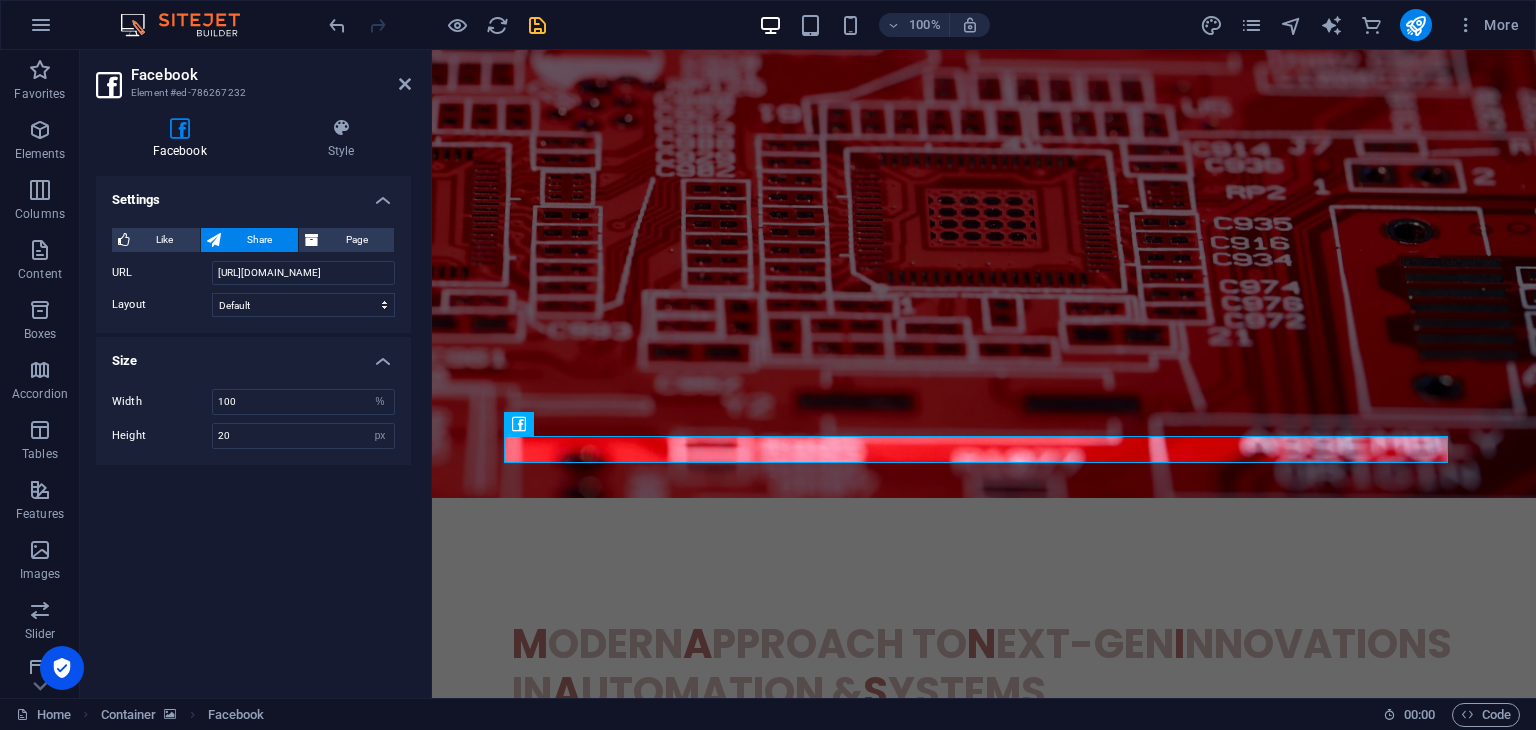 click on "Like Share Page Notice: to see and interact with the Like feature users need to 1) be logged into their Facebook account, and 2) have provided consent to the “App and Website Cookies” control. URL [URL][DOMAIN_NAME] Layout Default Button Box counter Button counter Streams Timeline Events Messages Settings Faces cover Small header" at bounding box center [253, 272] 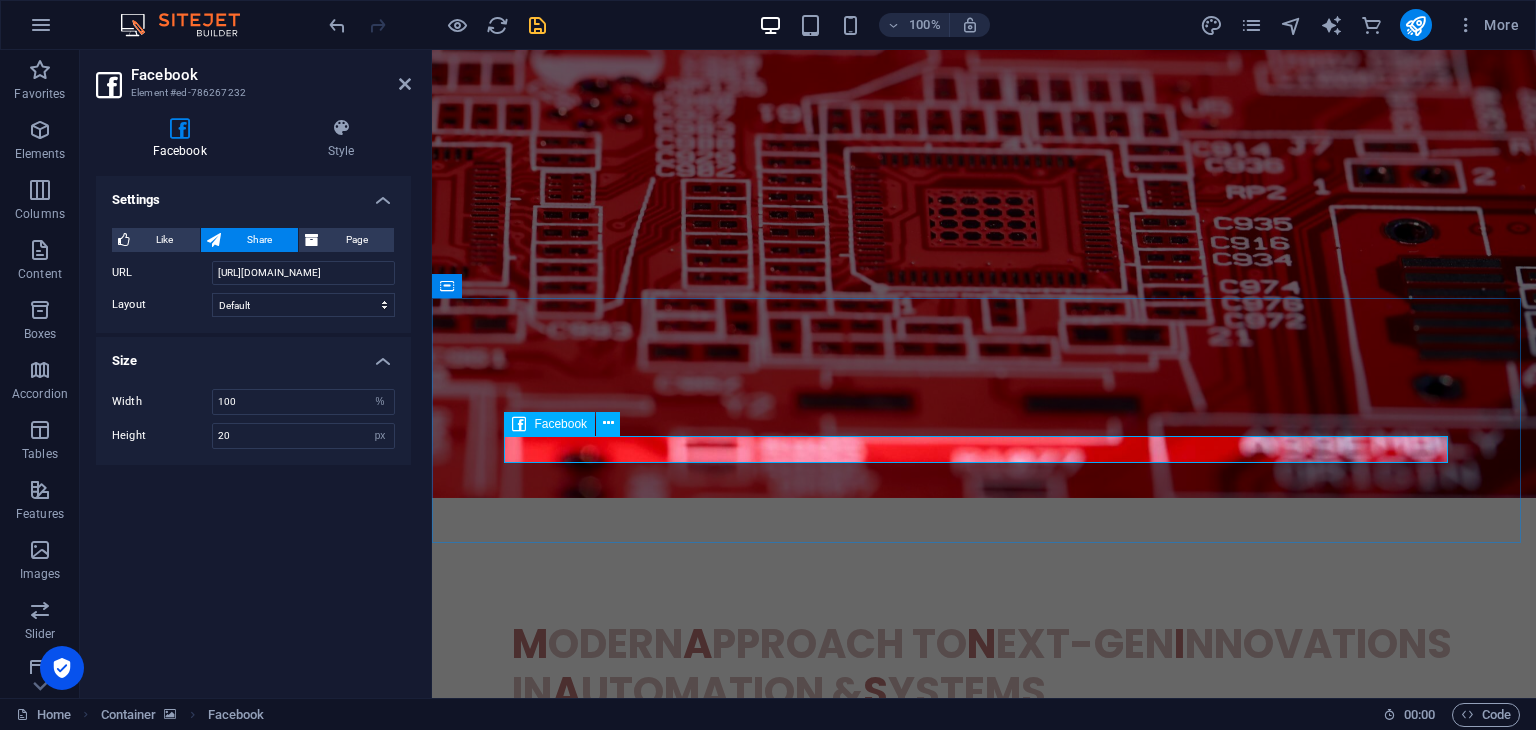 click at bounding box center (984, 1218) 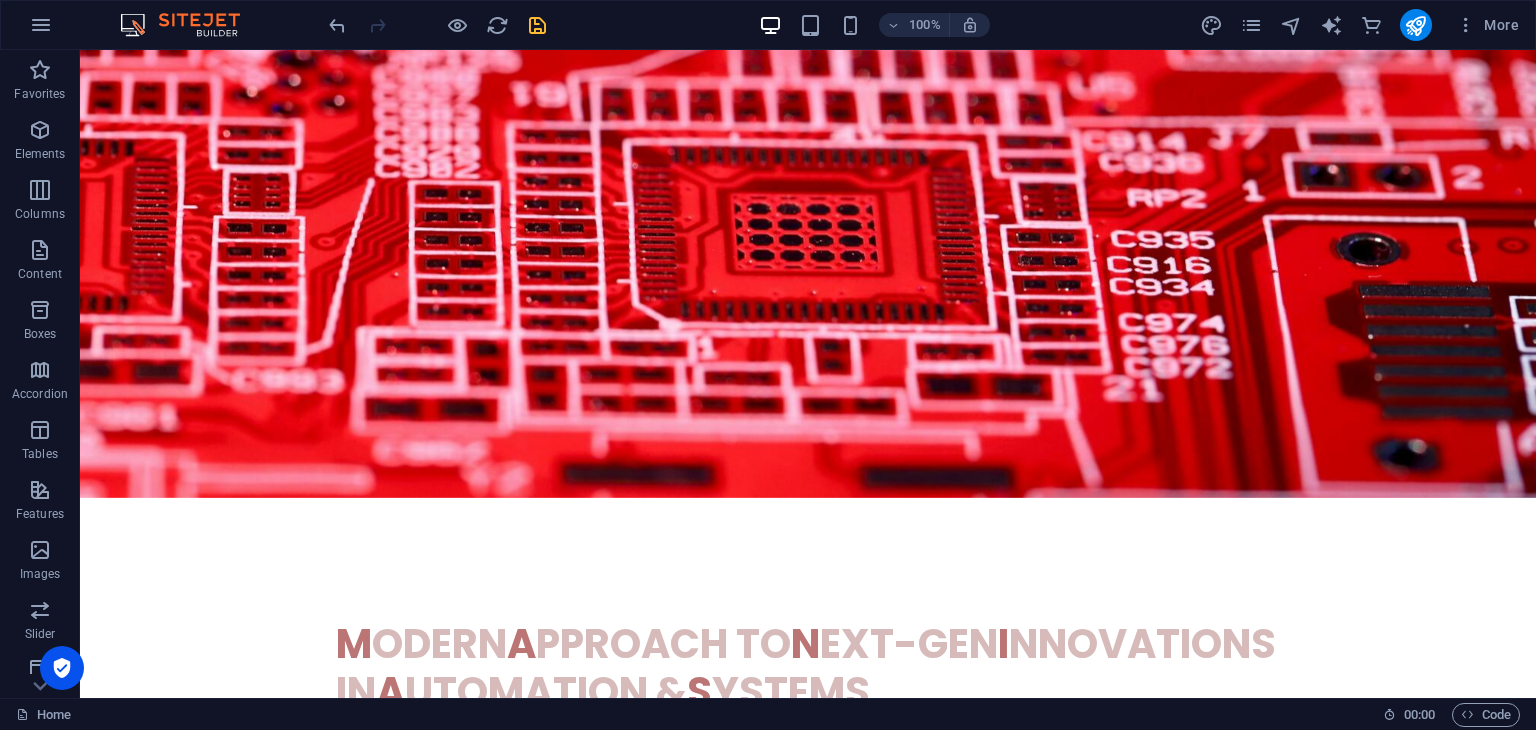 click at bounding box center (808, 930) 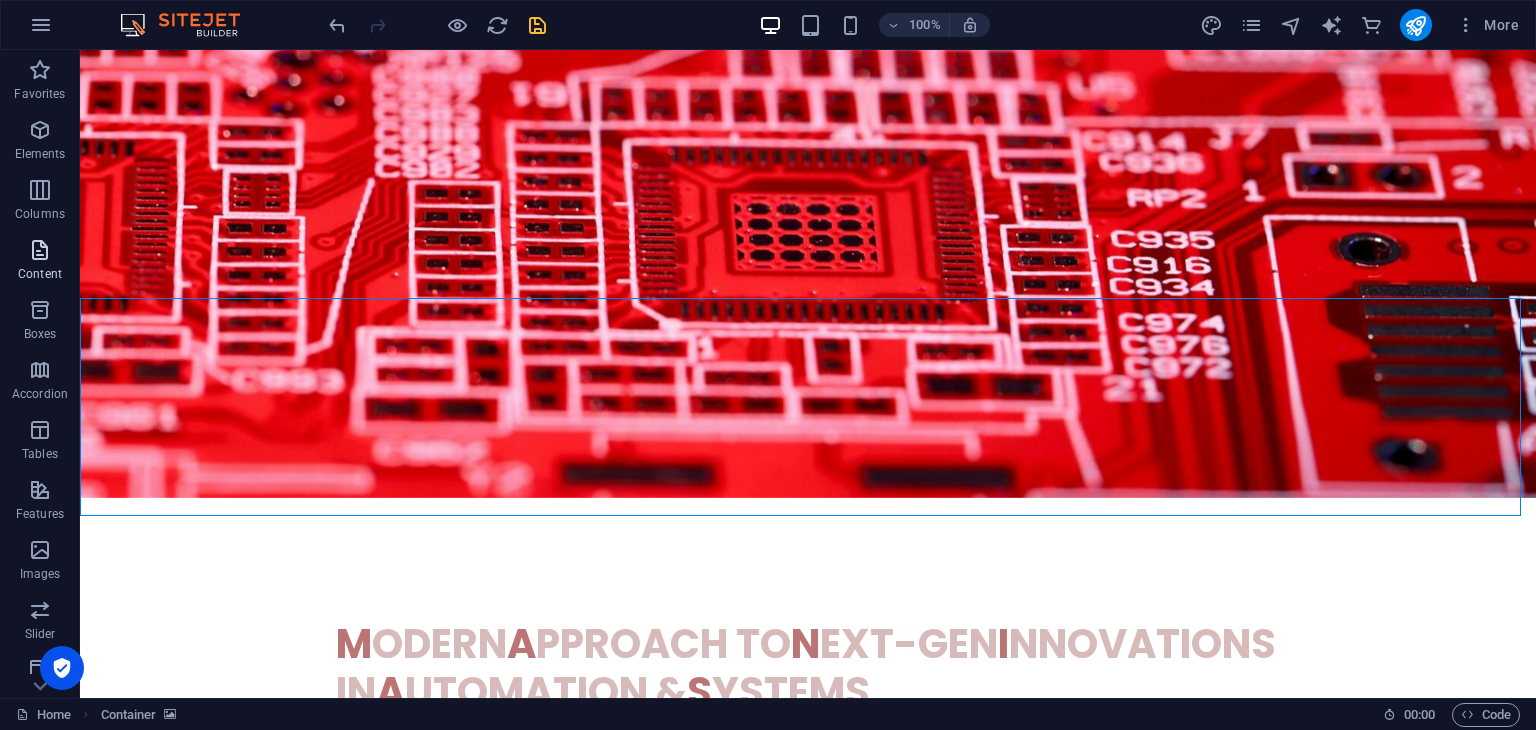 click on "Content" at bounding box center (40, 262) 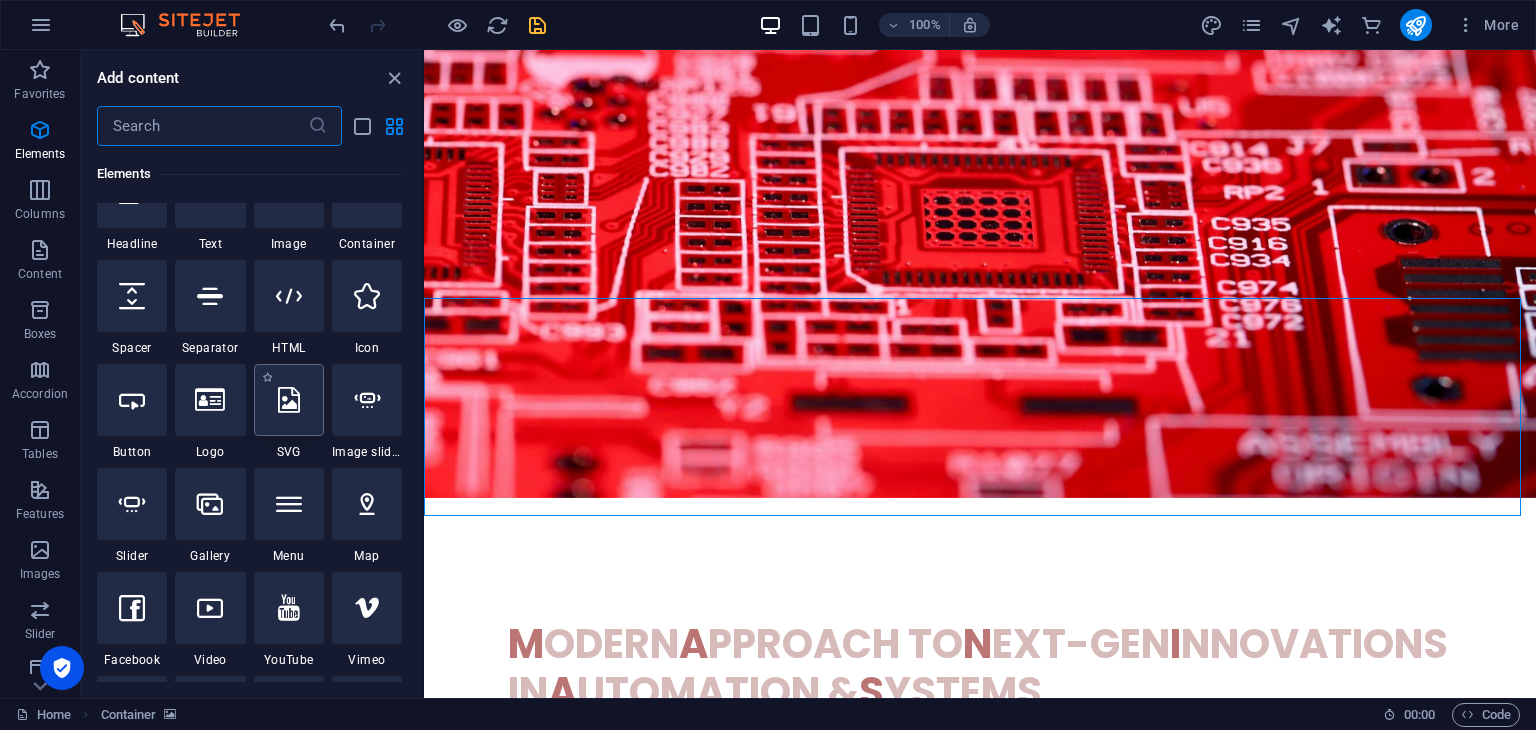scroll, scrollTop: 0, scrollLeft: 0, axis: both 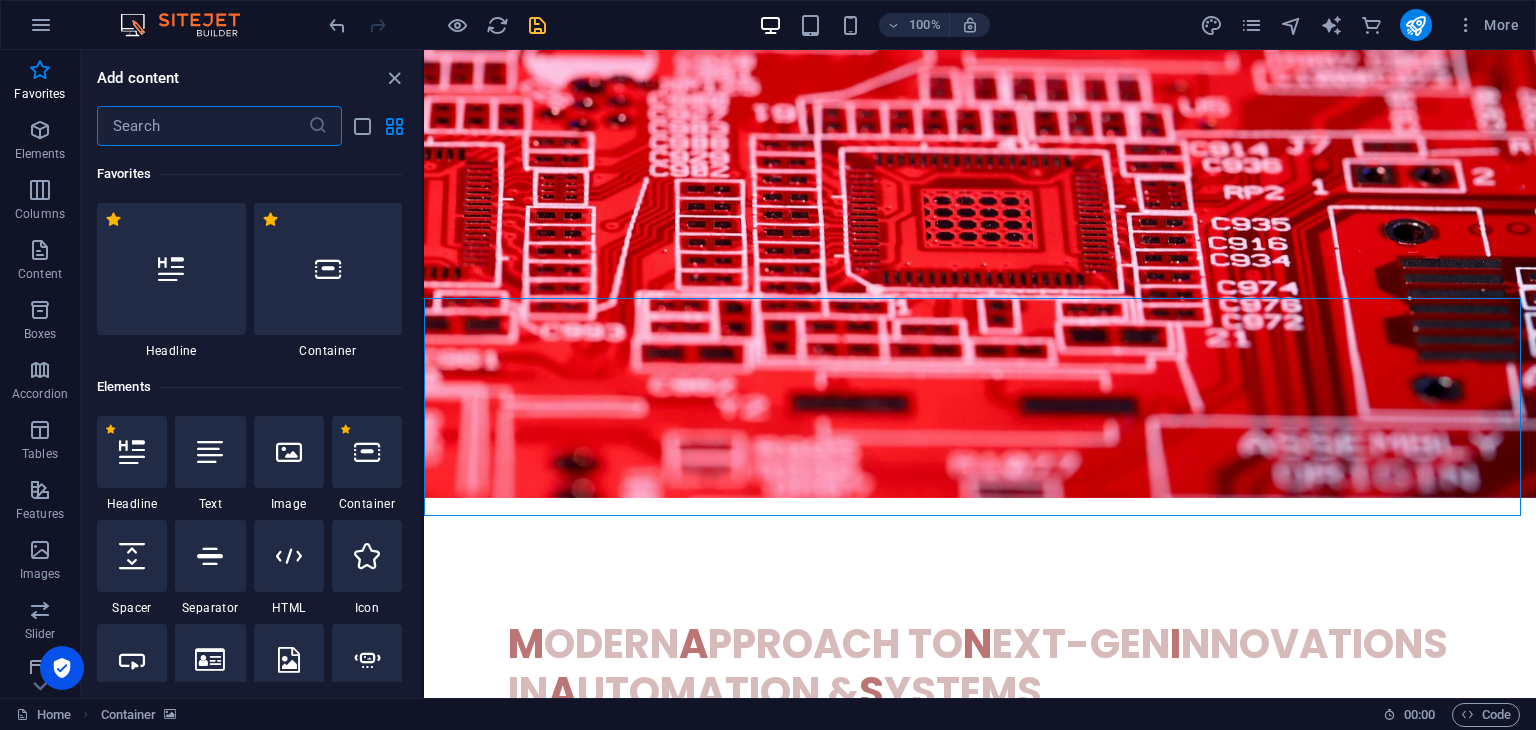 click at bounding box center (202, 126) 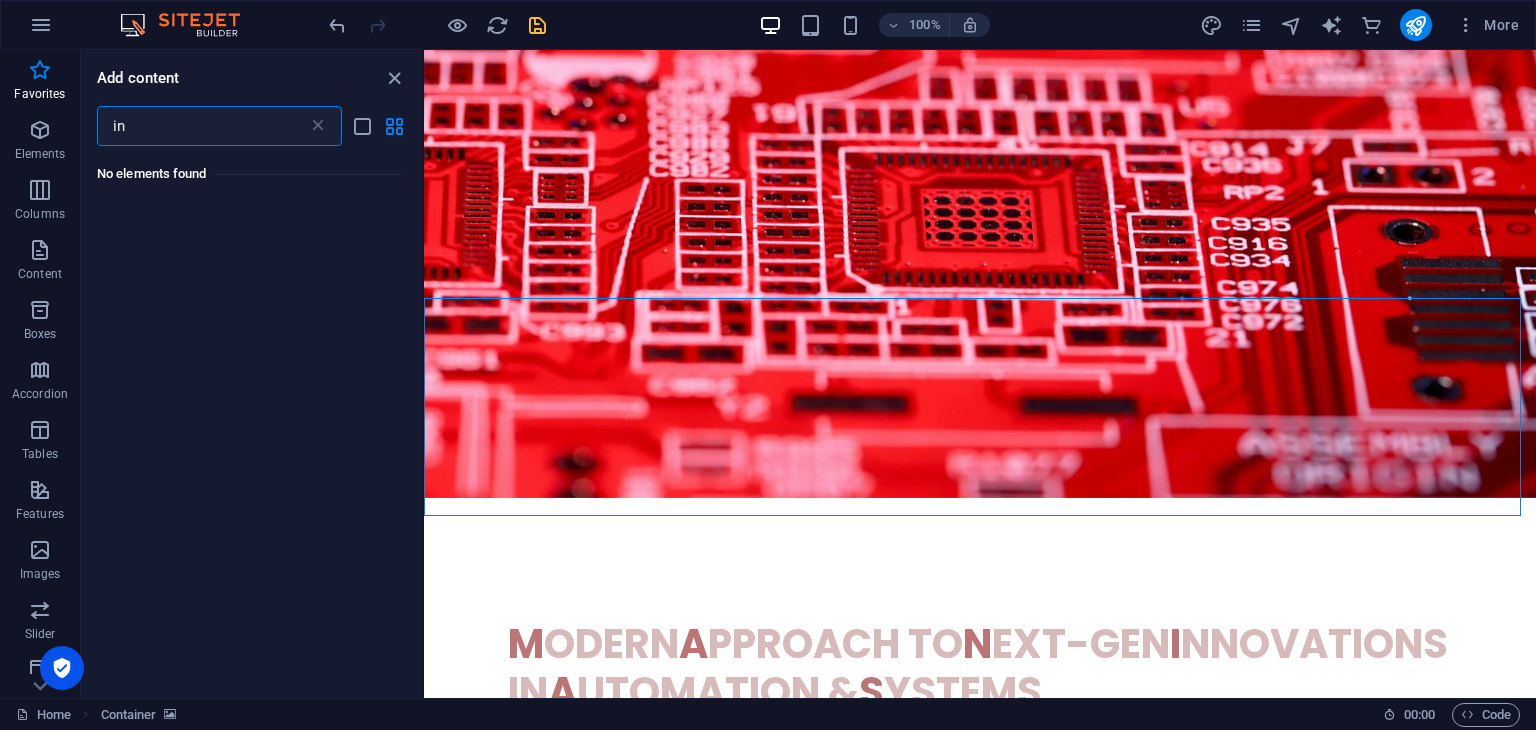 type on "i" 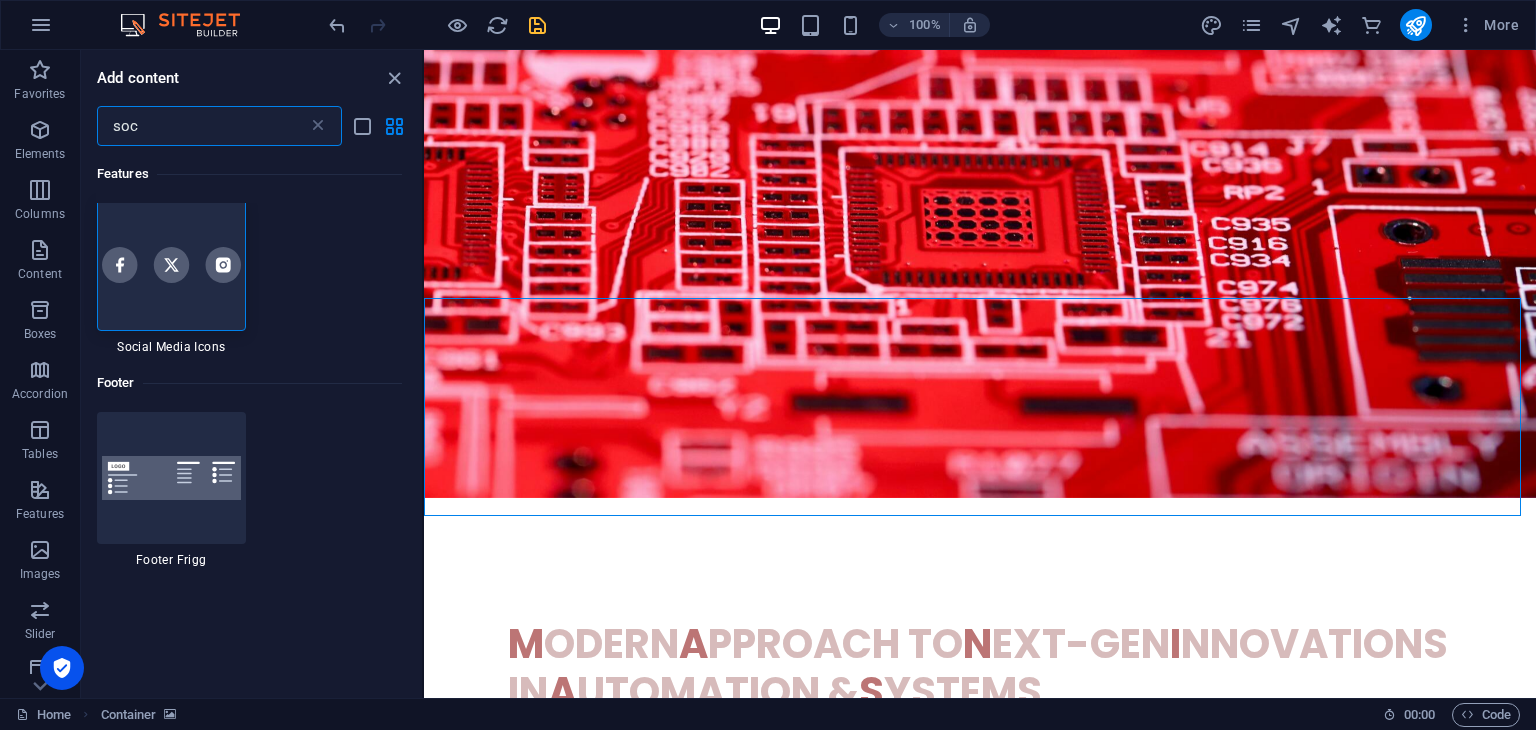 scroll, scrollTop: 0, scrollLeft: 0, axis: both 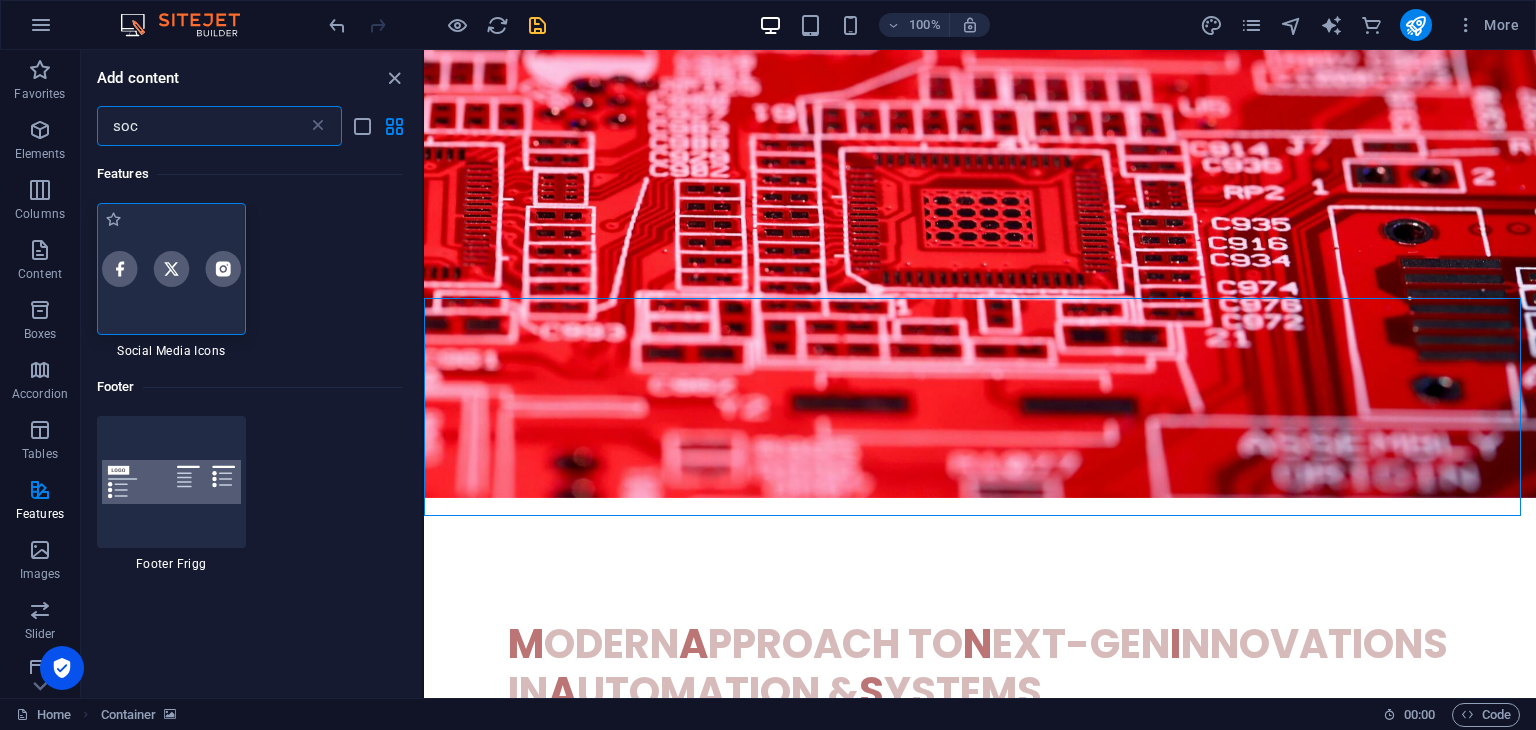 type on "soc" 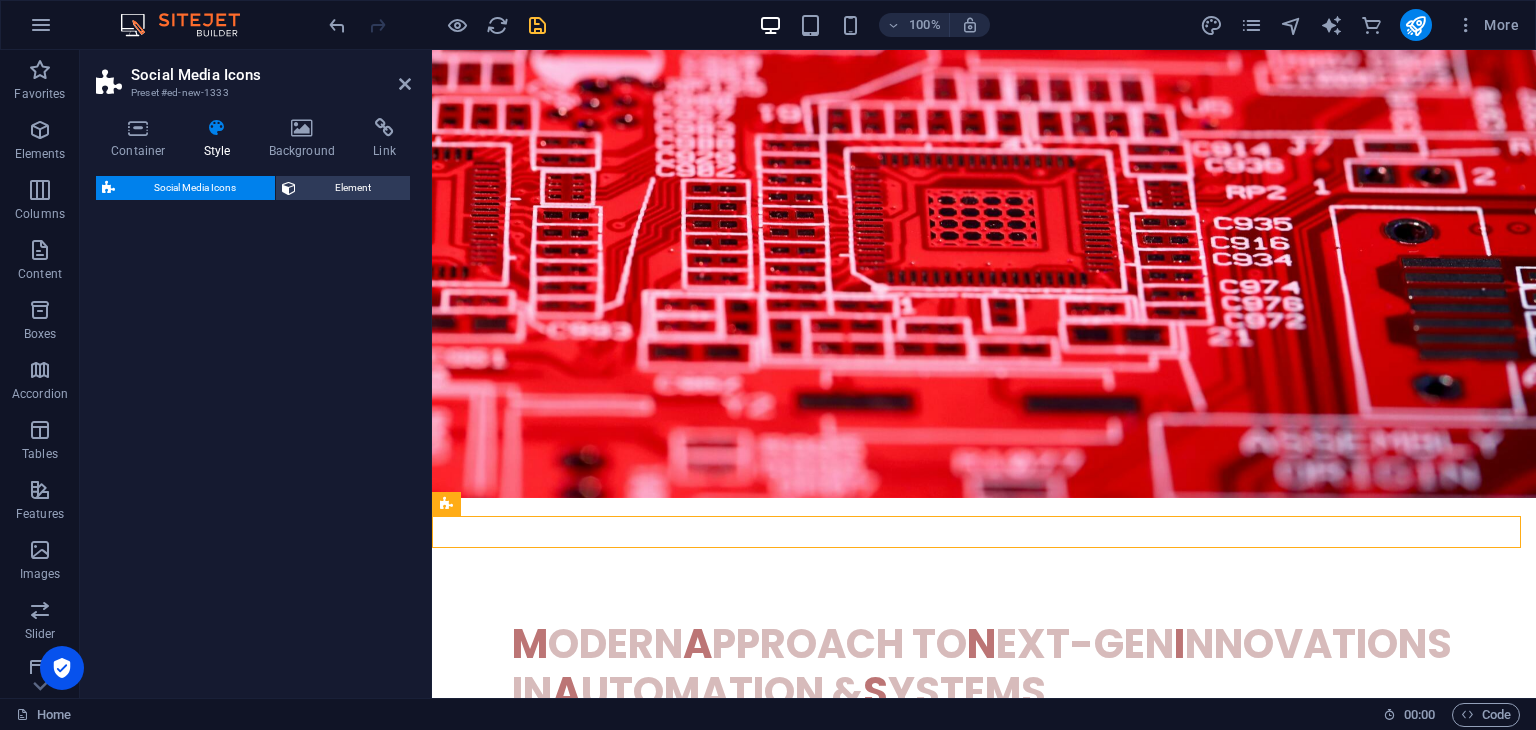 select on "rem" 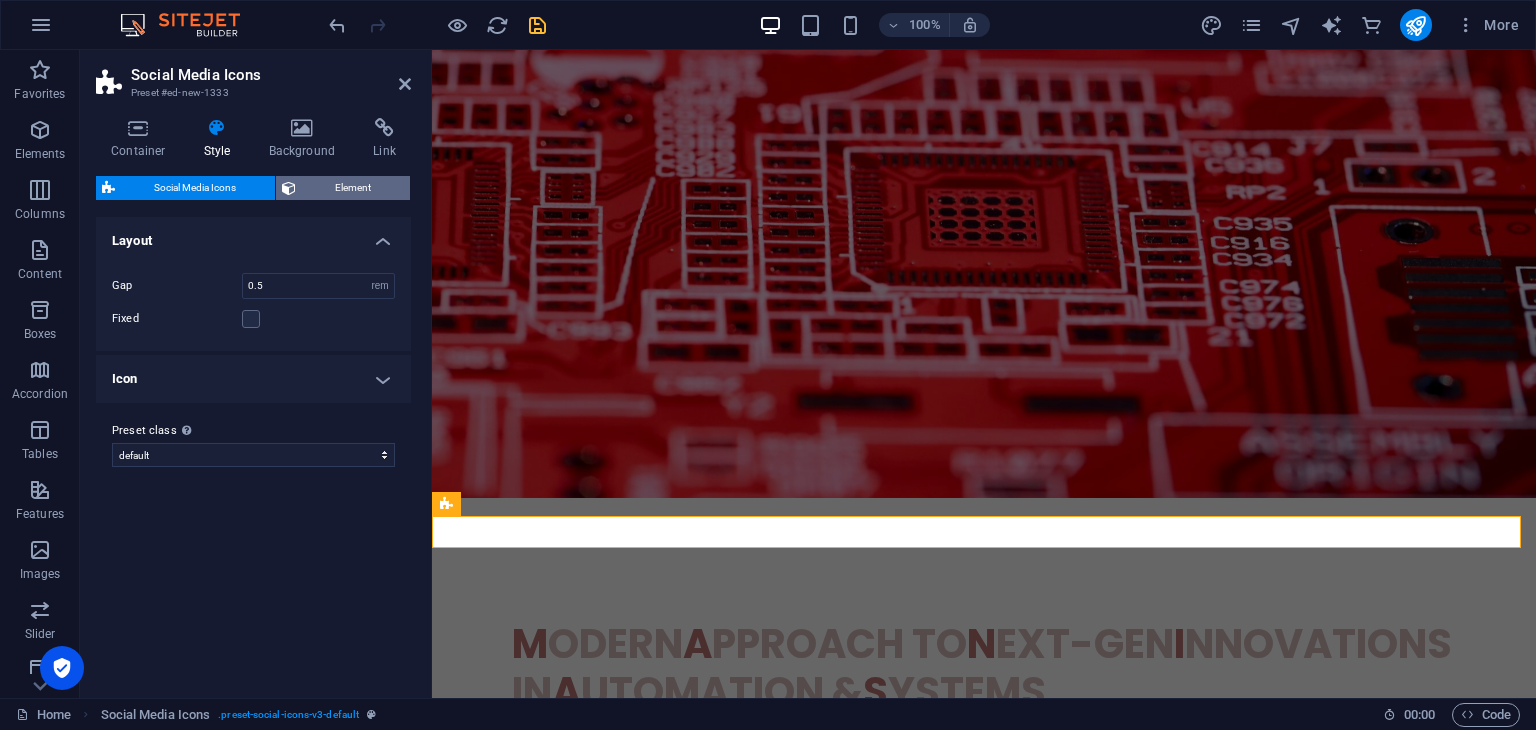 click on "Element" at bounding box center (353, 188) 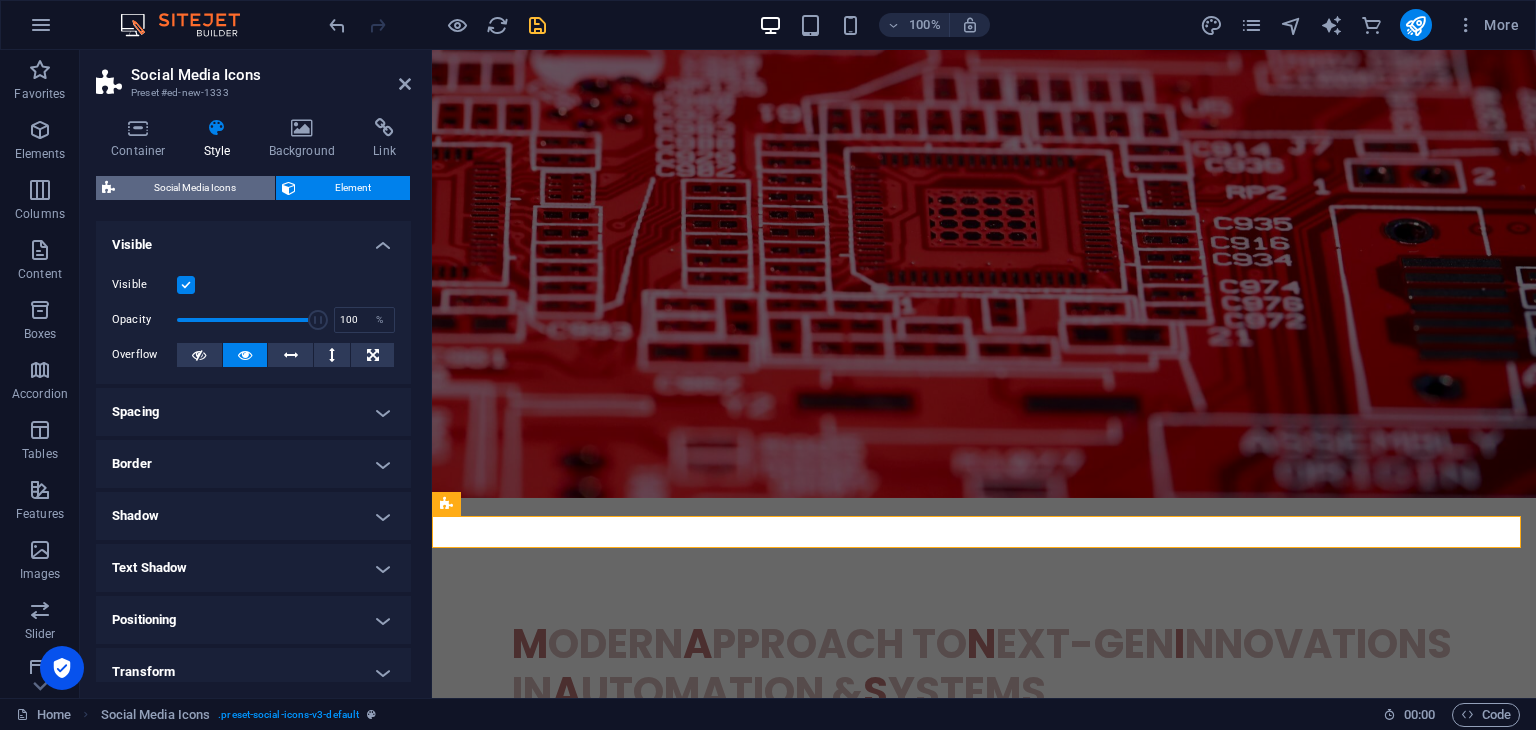 click on "Social Media Icons" at bounding box center (195, 188) 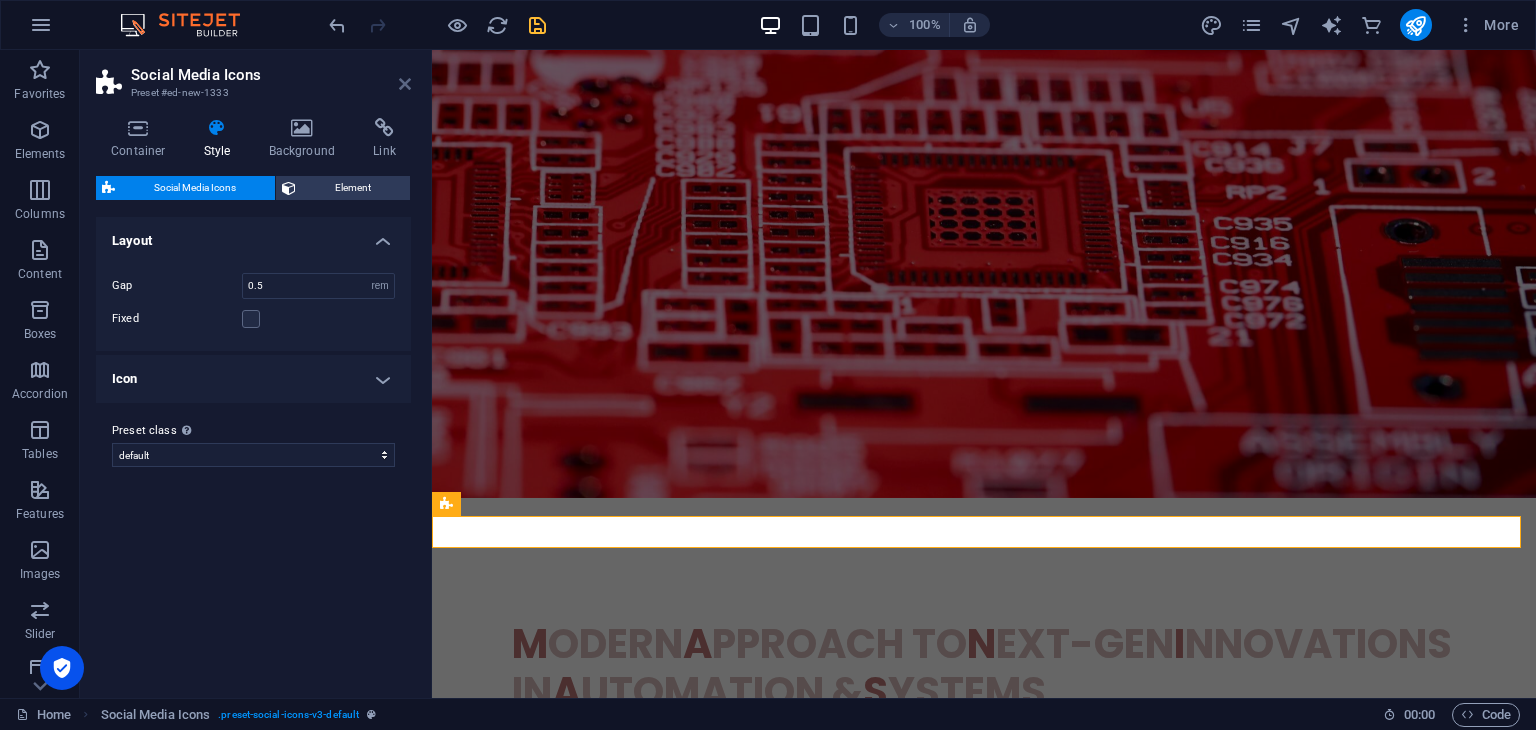 click at bounding box center (405, 84) 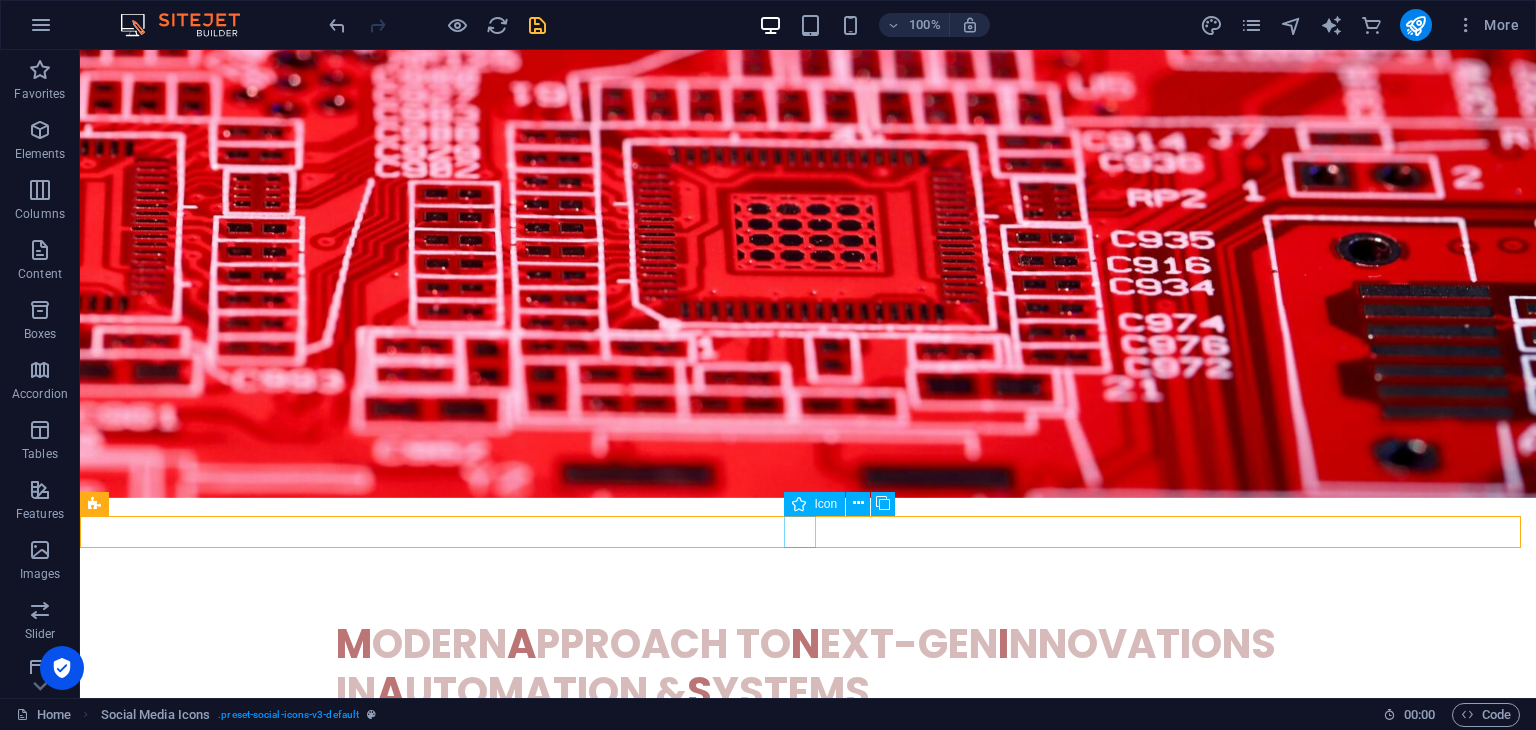 click at bounding box center [808, 1313] 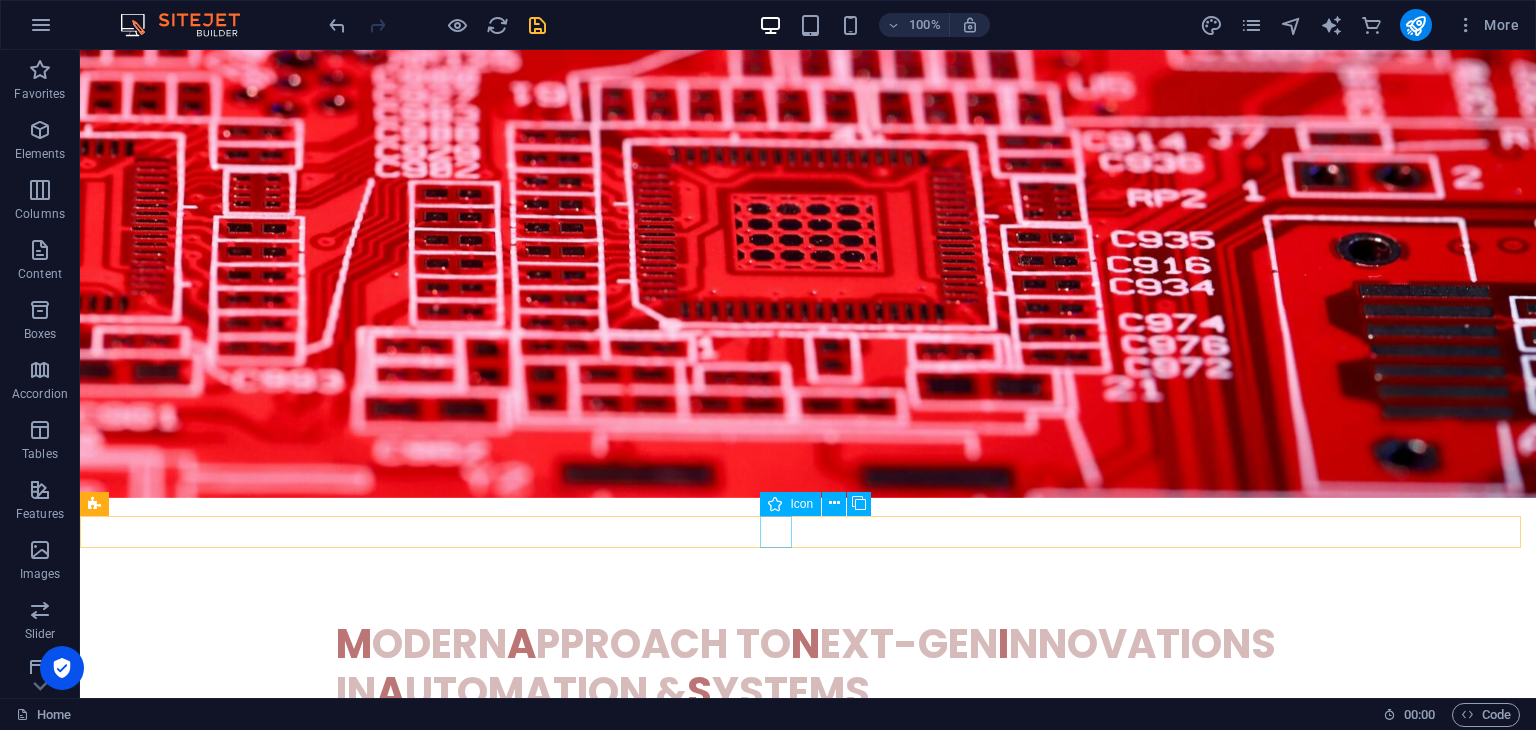 click at bounding box center [808, 1273] 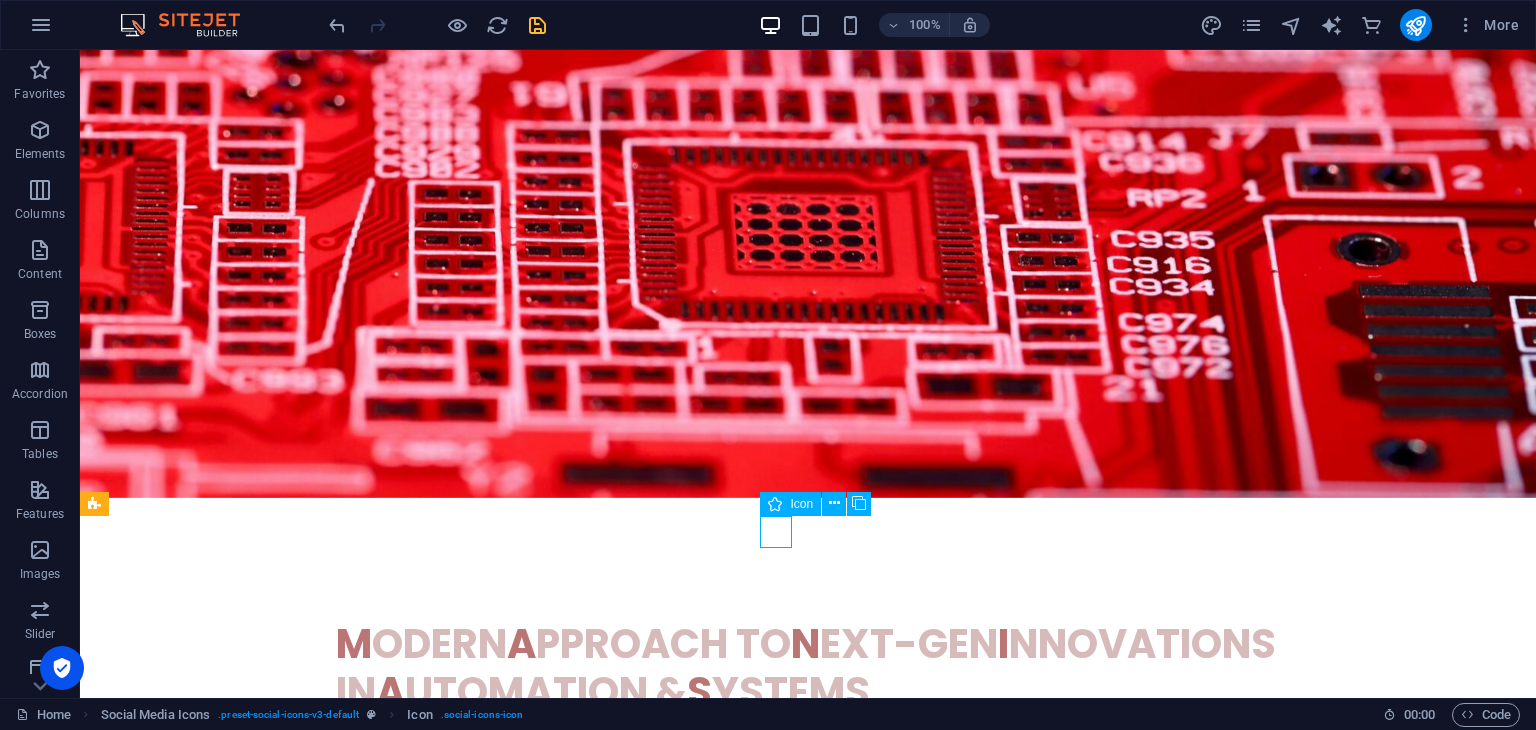 click at bounding box center (808, 1273) 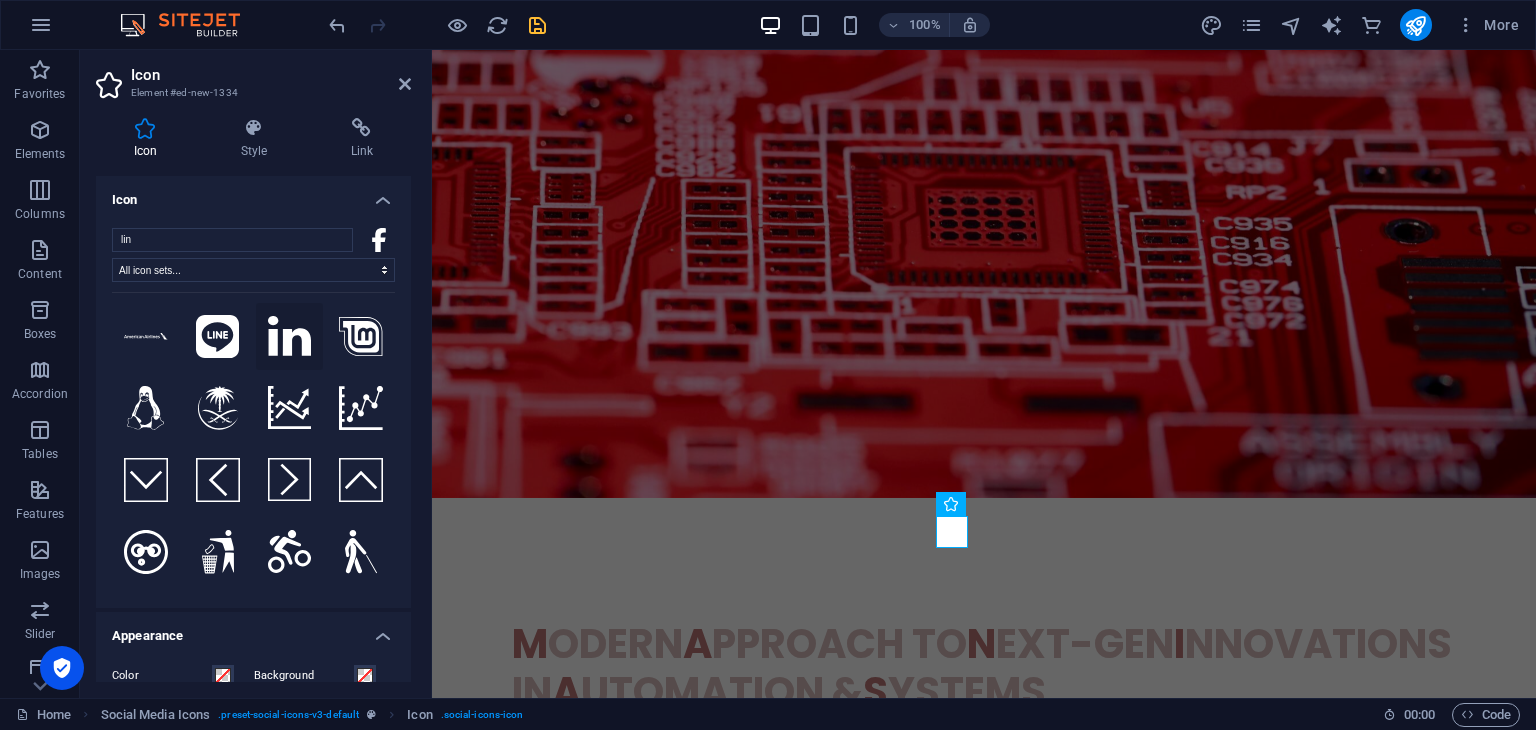 type on "lin" 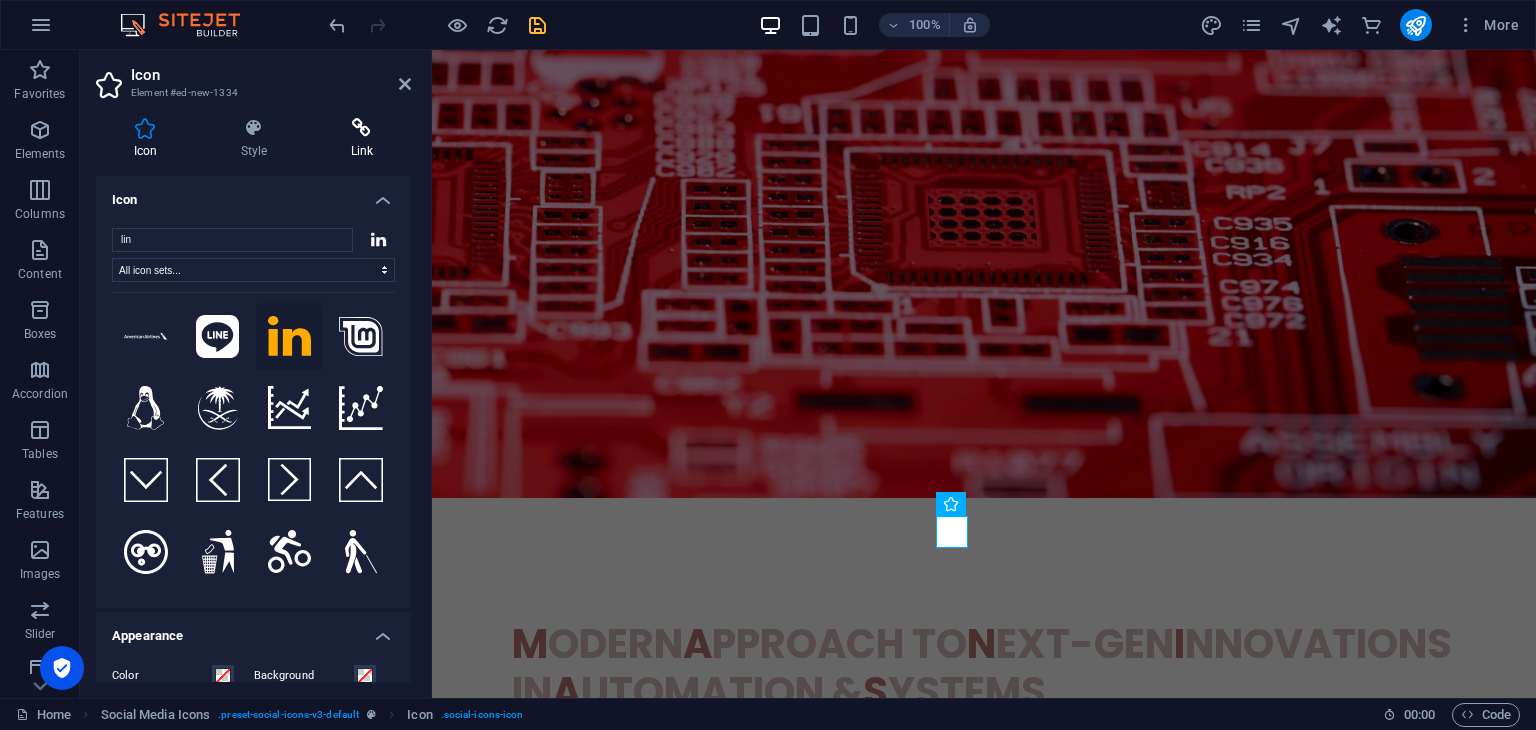 click at bounding box center [362, 128] 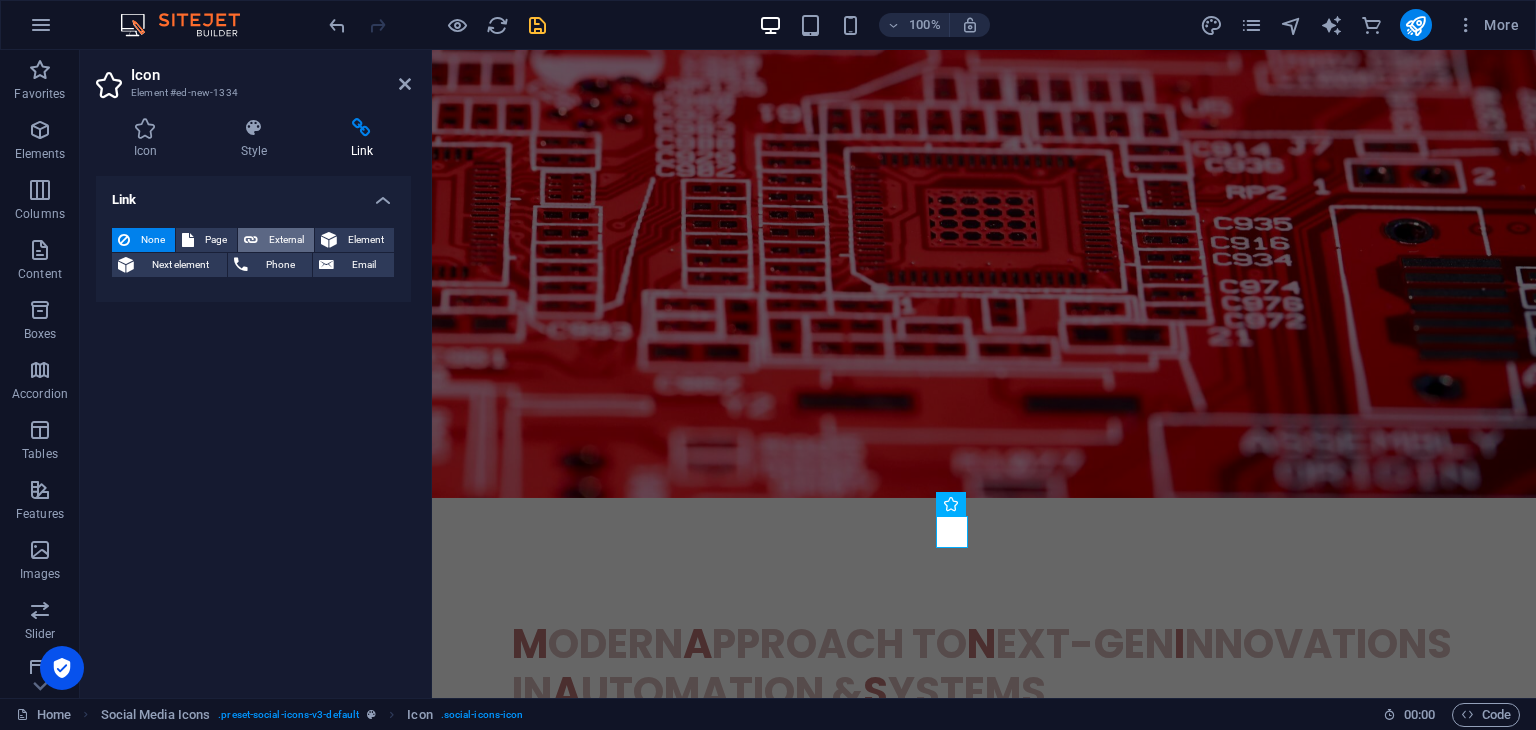 click on "External" at bounding box center (286, 240) 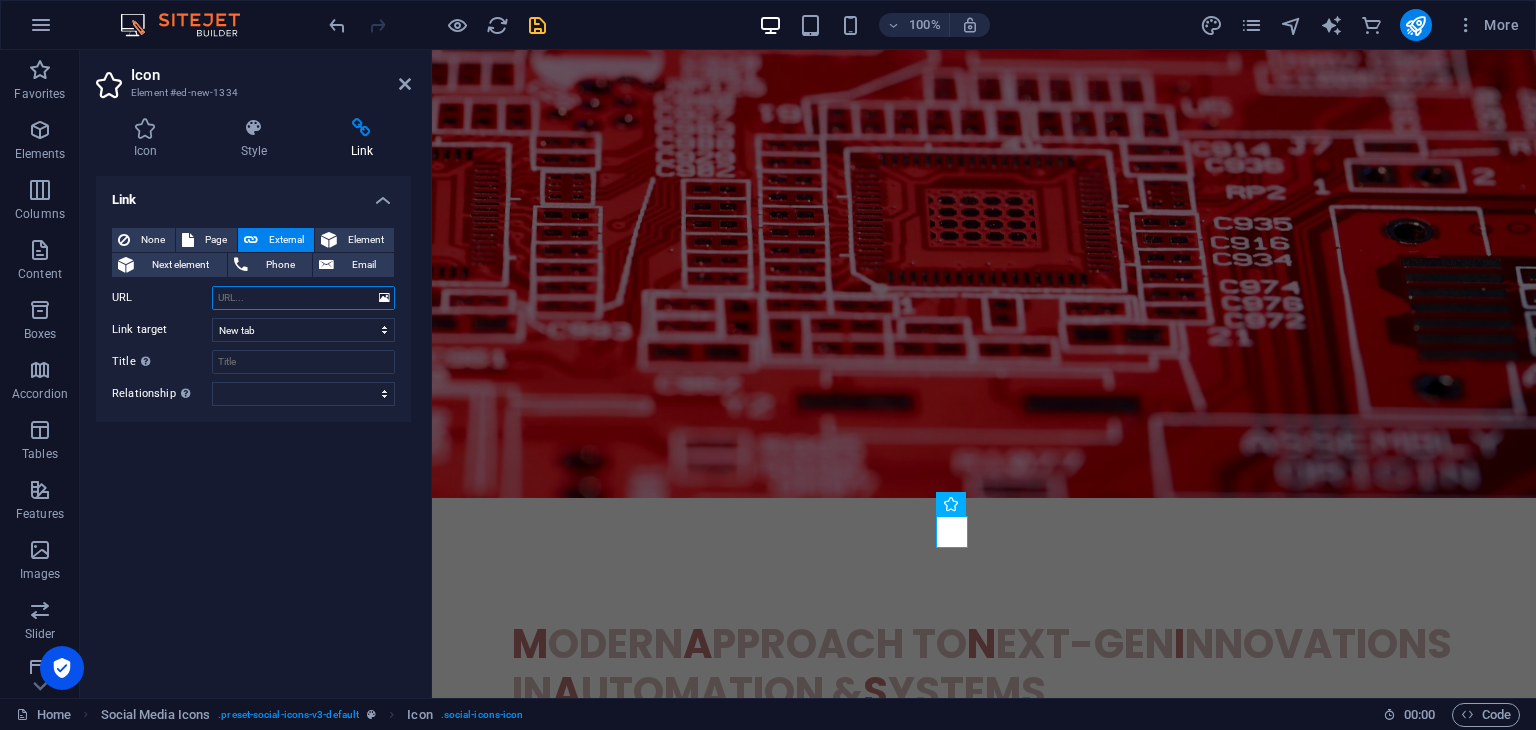 click on "URL" at bounding box center [303, 298] 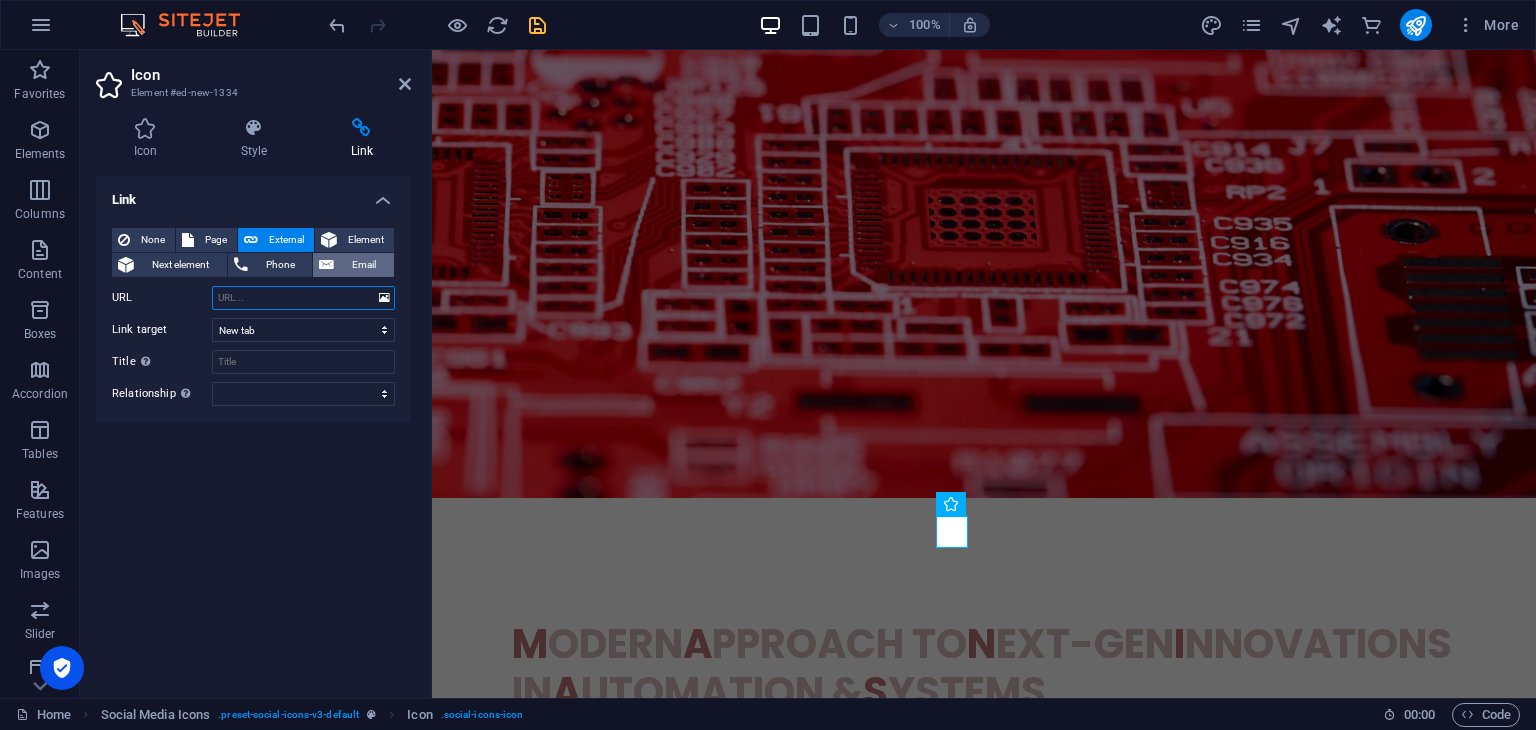 paste on "[URL][DOMAIN_NAME]" 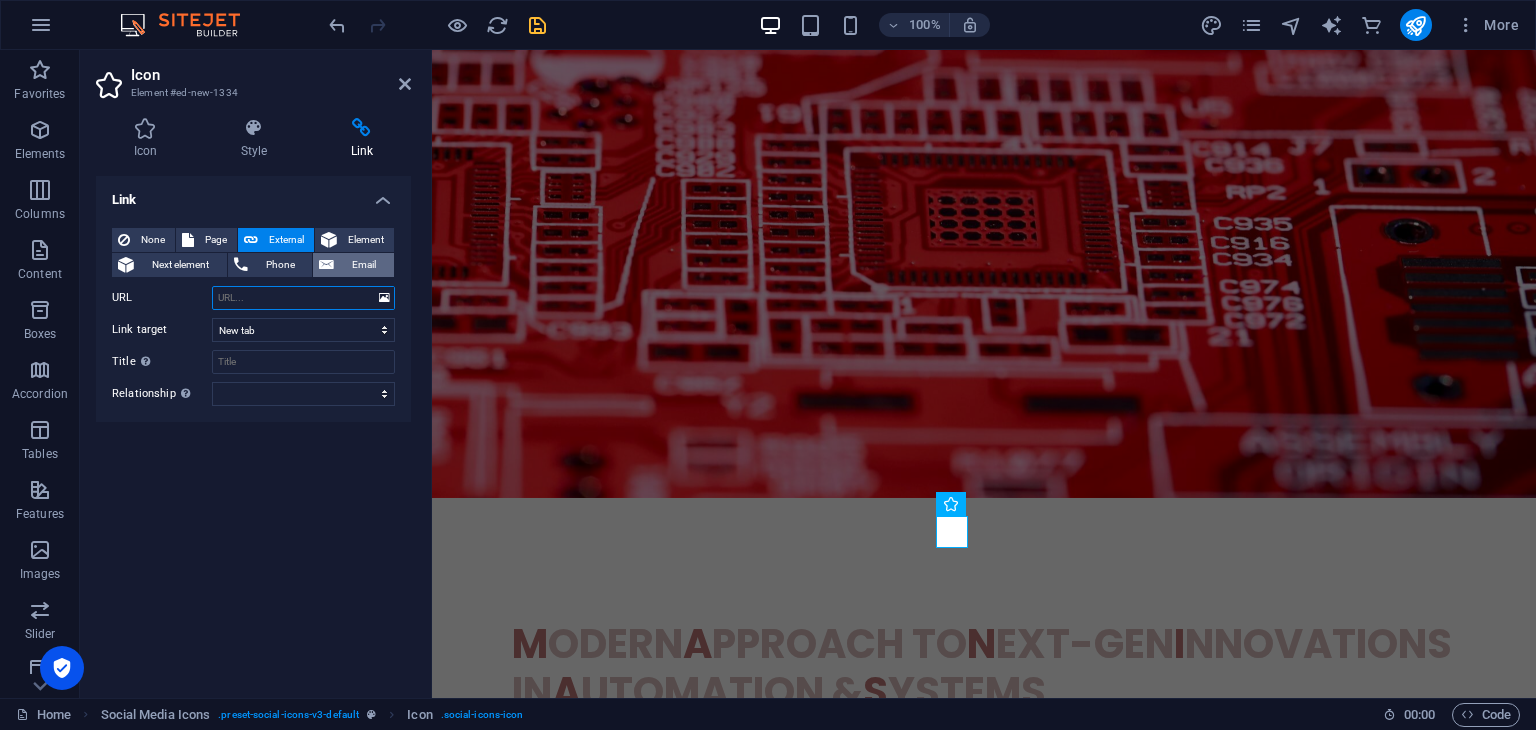 type on "[URL][DOMAIN_NAME]" 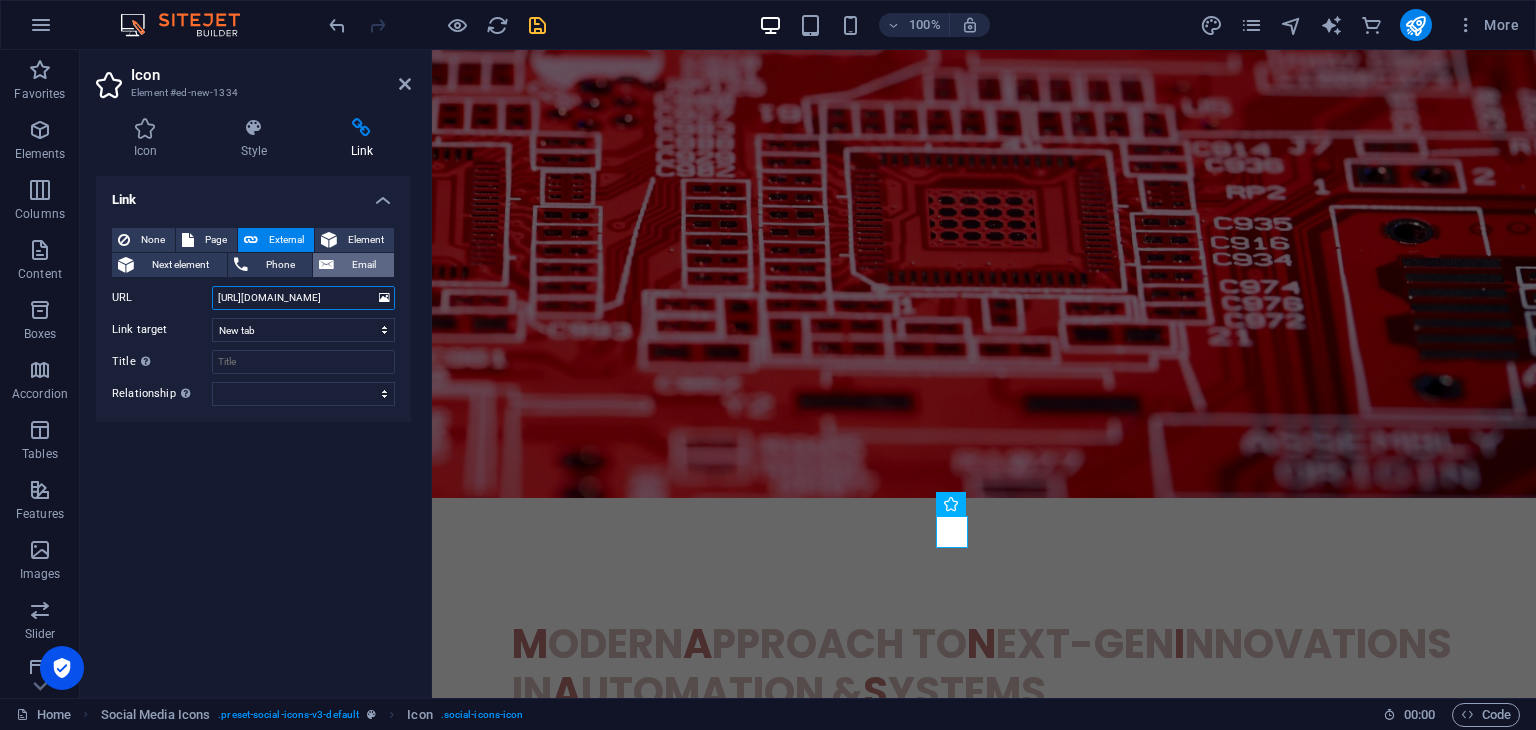 scroll, scrollTop: 0, scrollLeft: 98, axis: horizontal 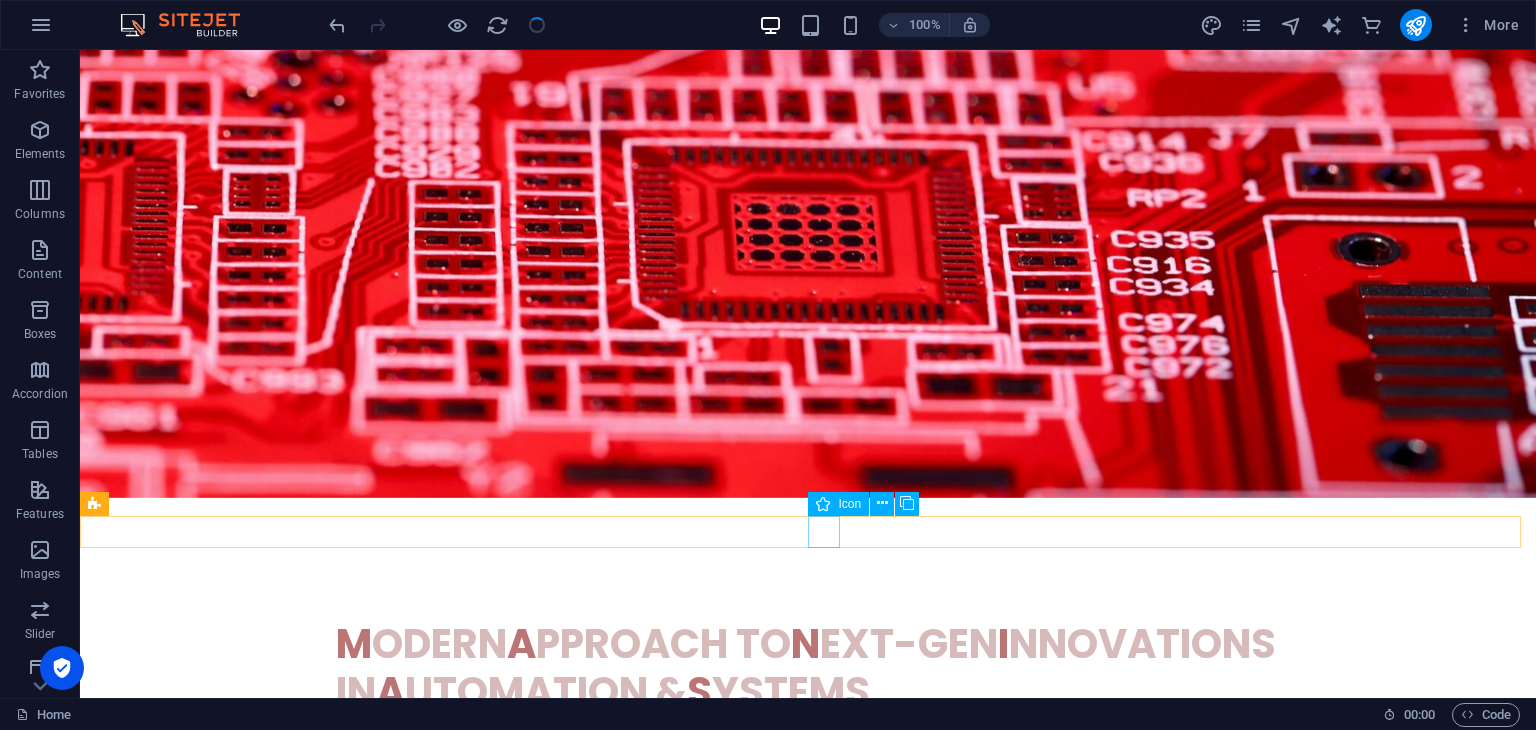 click at bounding box center [808, 1313] 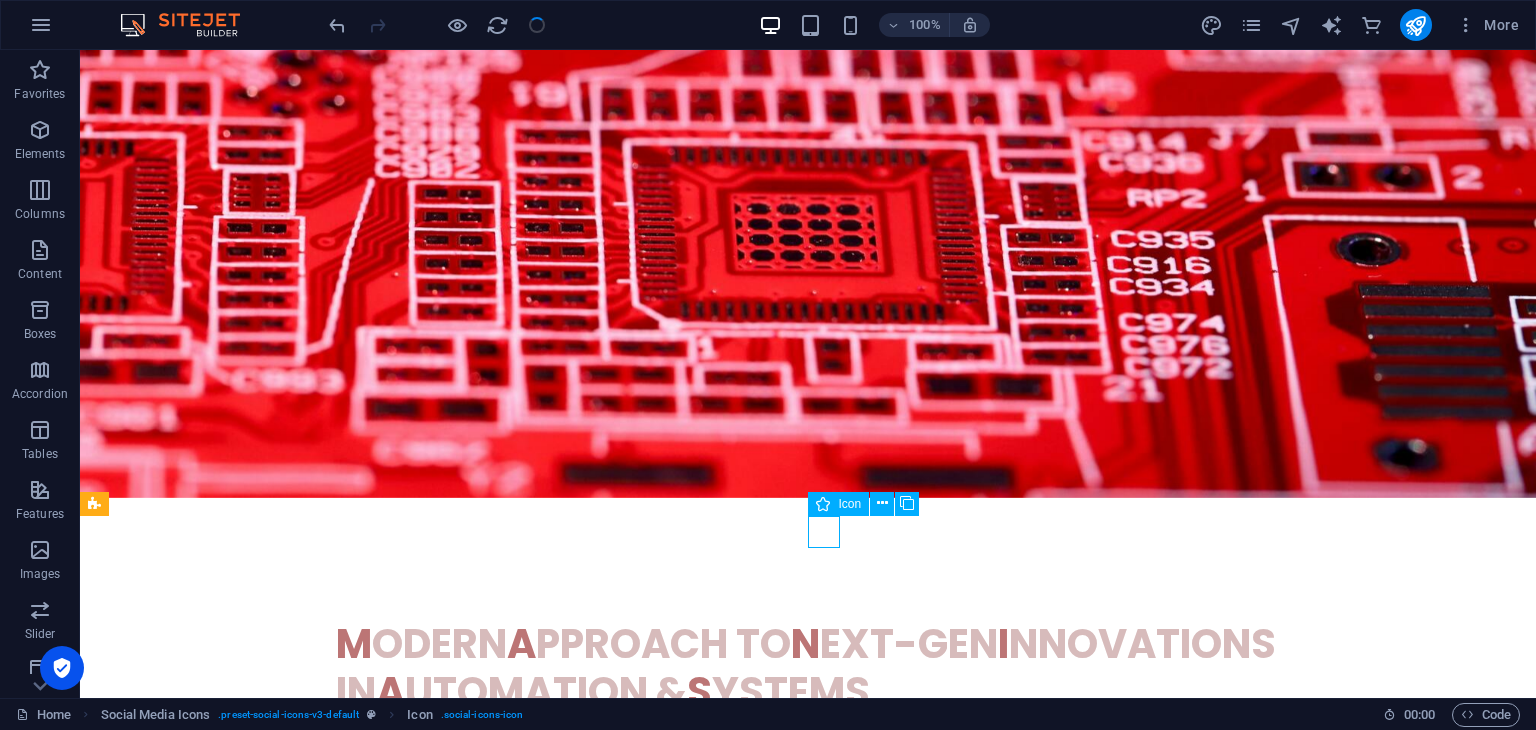 click at bounding box center (808, 1313) 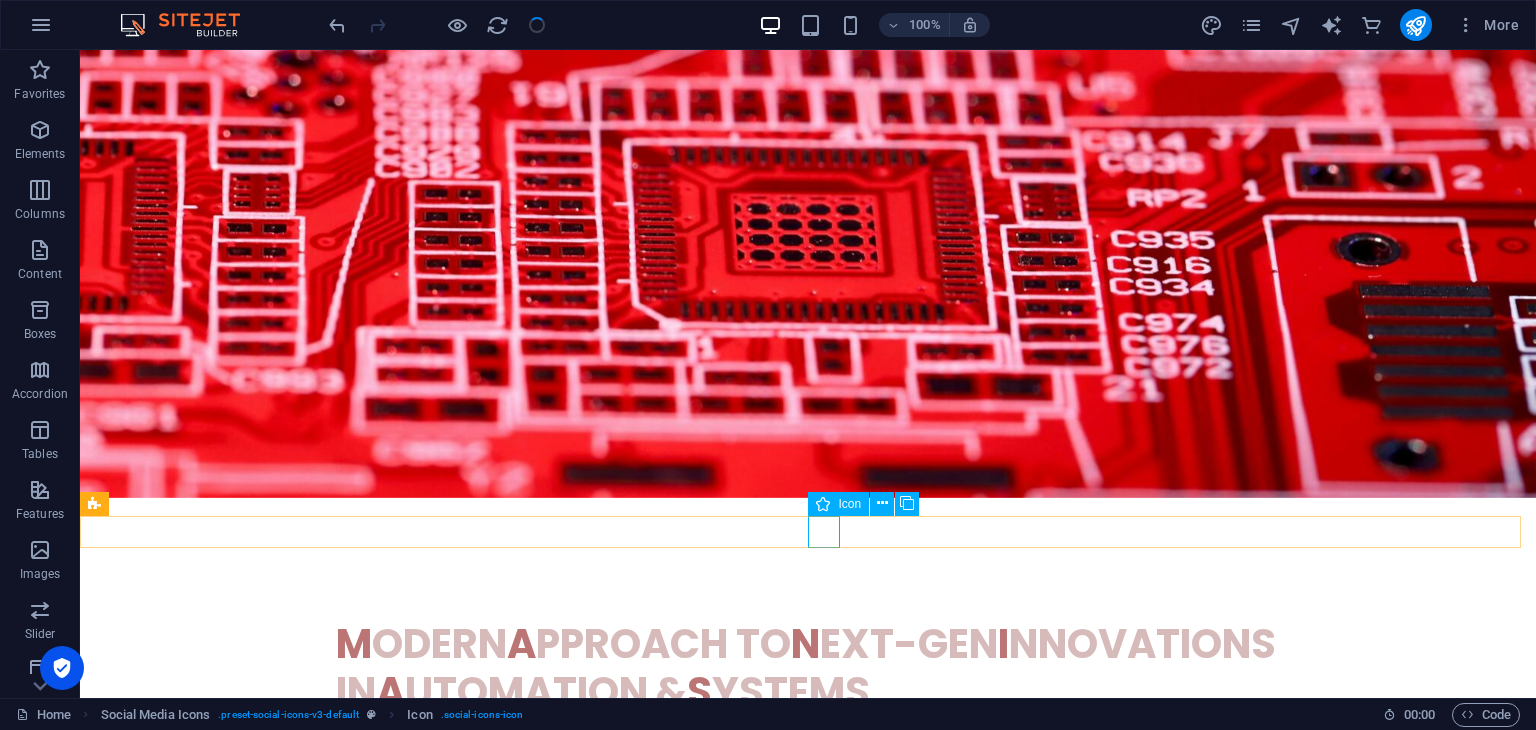 click at bounding box center (808, 1313) 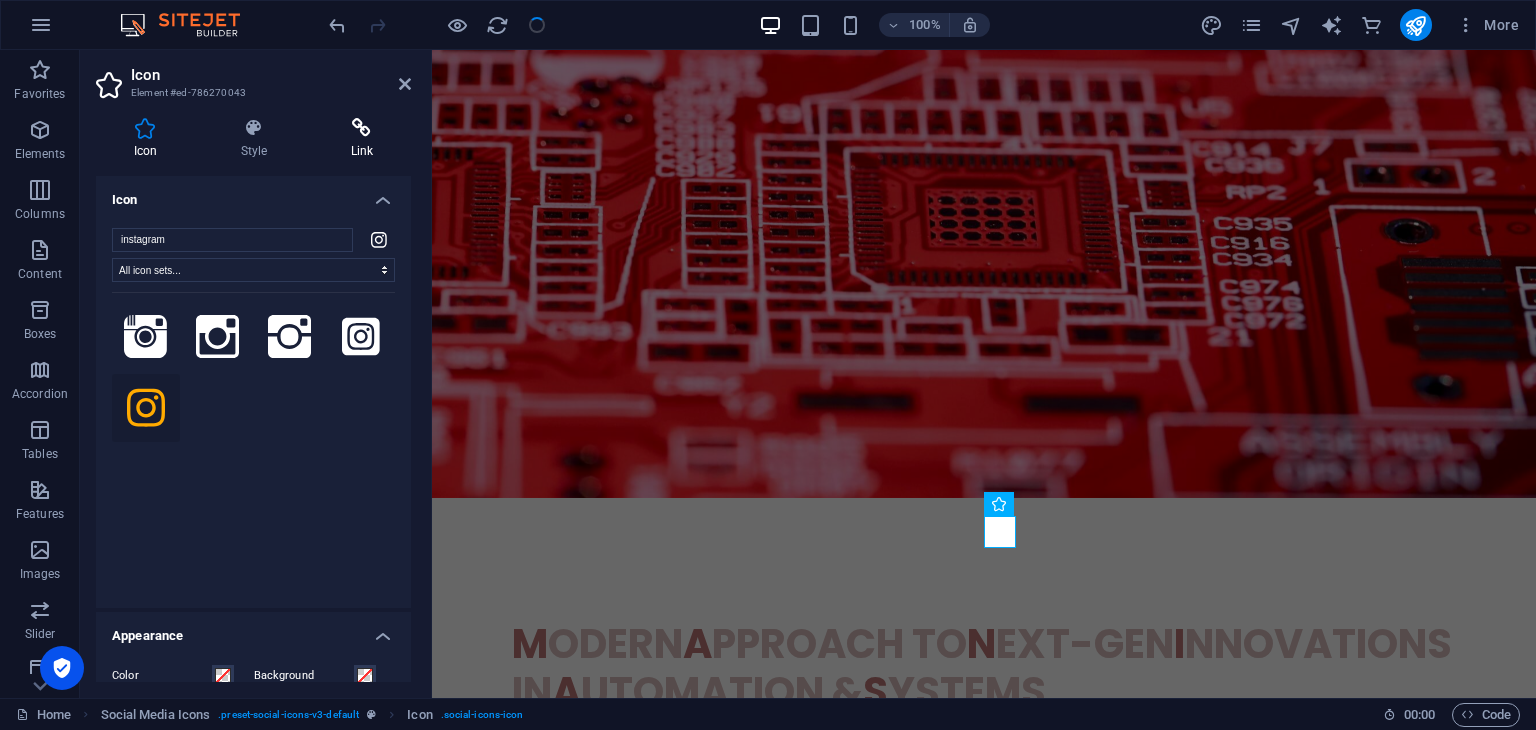 click at bounding box center (362, 128) 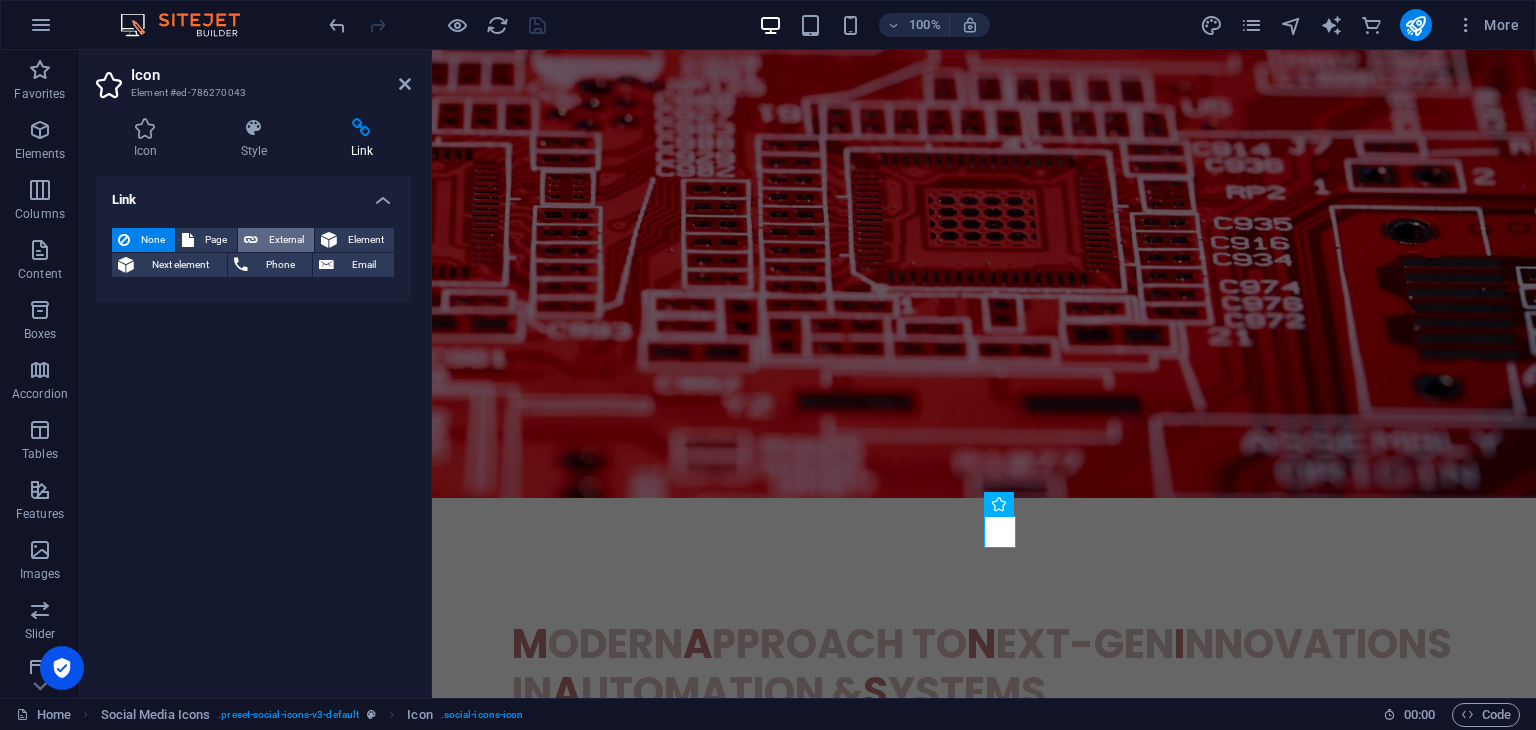 click on "External" at bounding box center [286, 240] 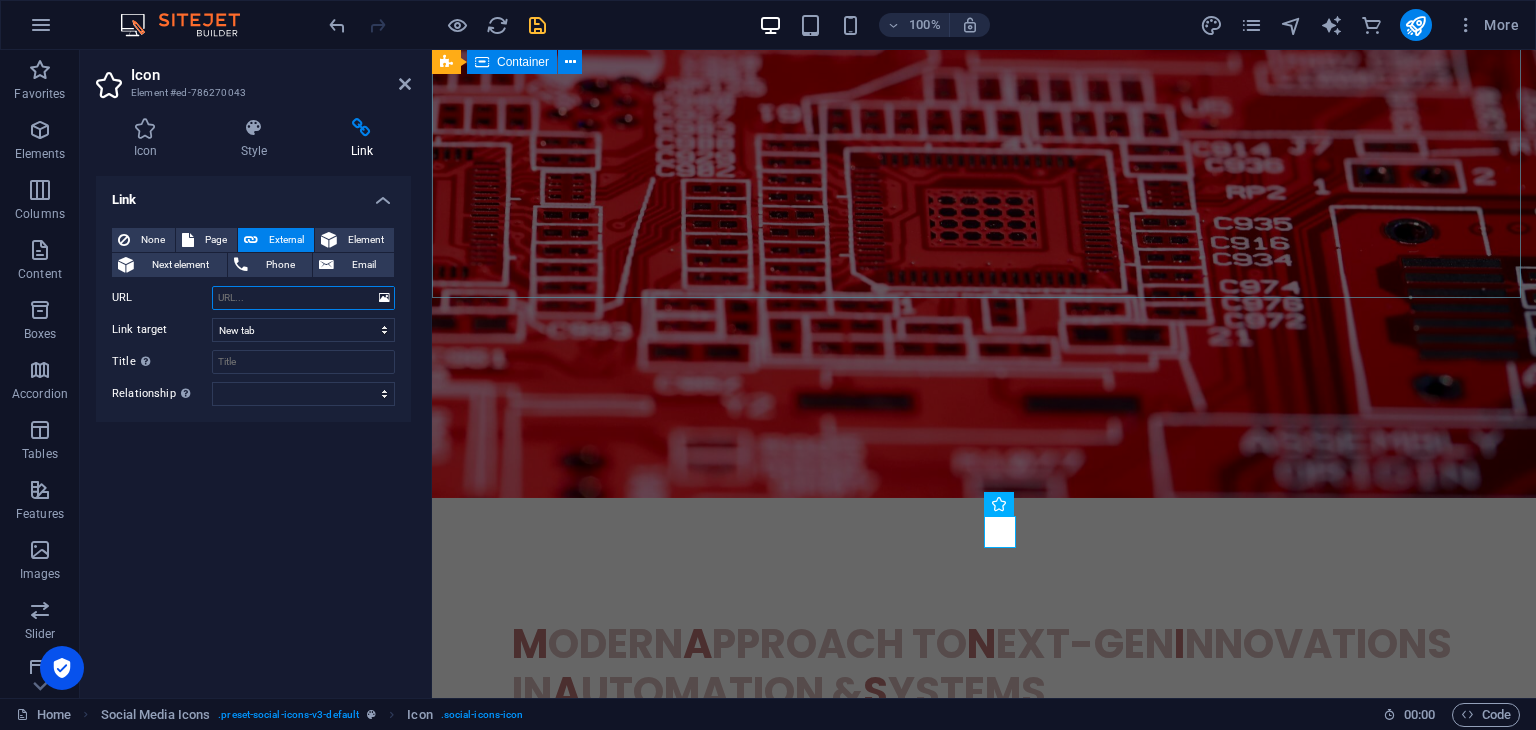 paste on "[URL][DOMAIN_NAME]" 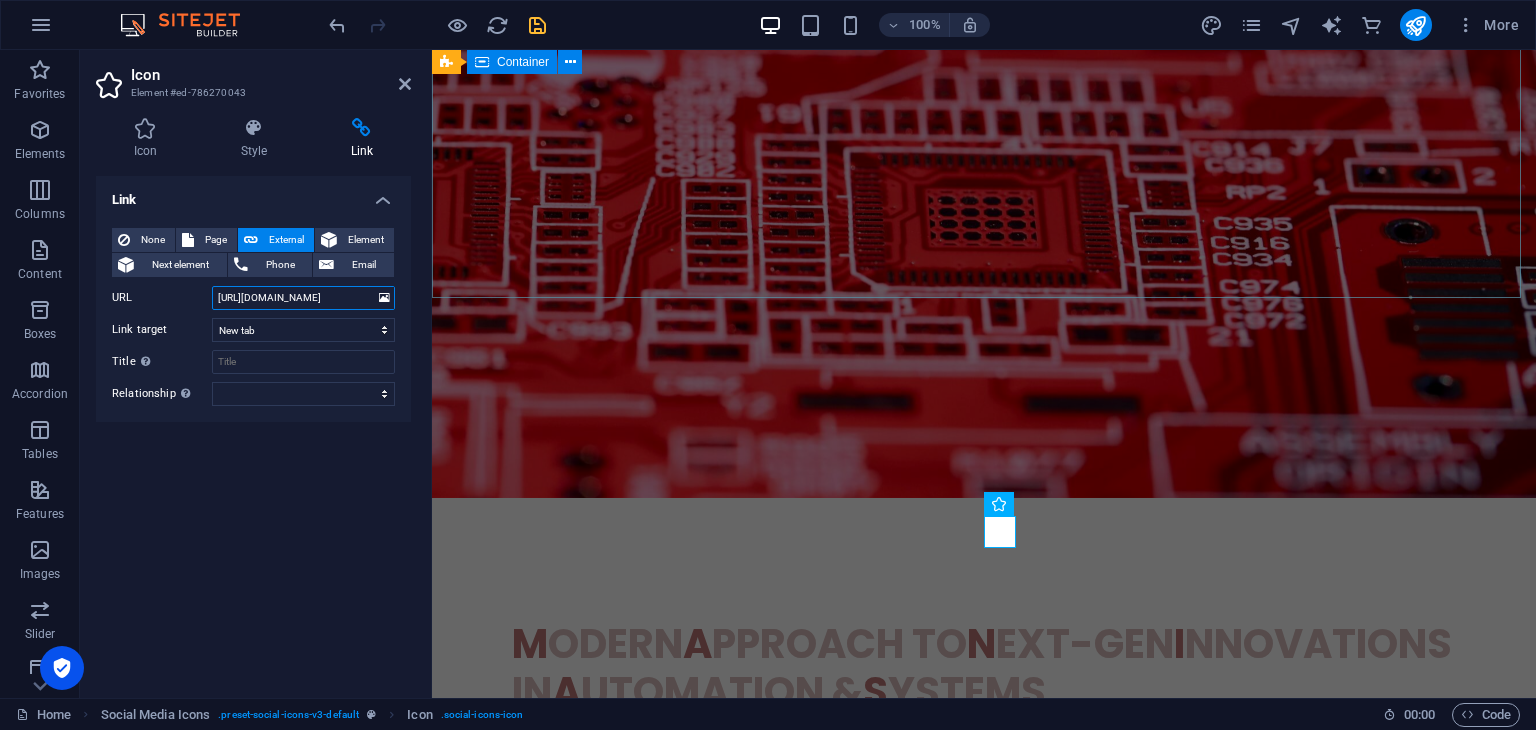 scroll, scrollTop: 0, scrollLeft: 46, axis: horizontal 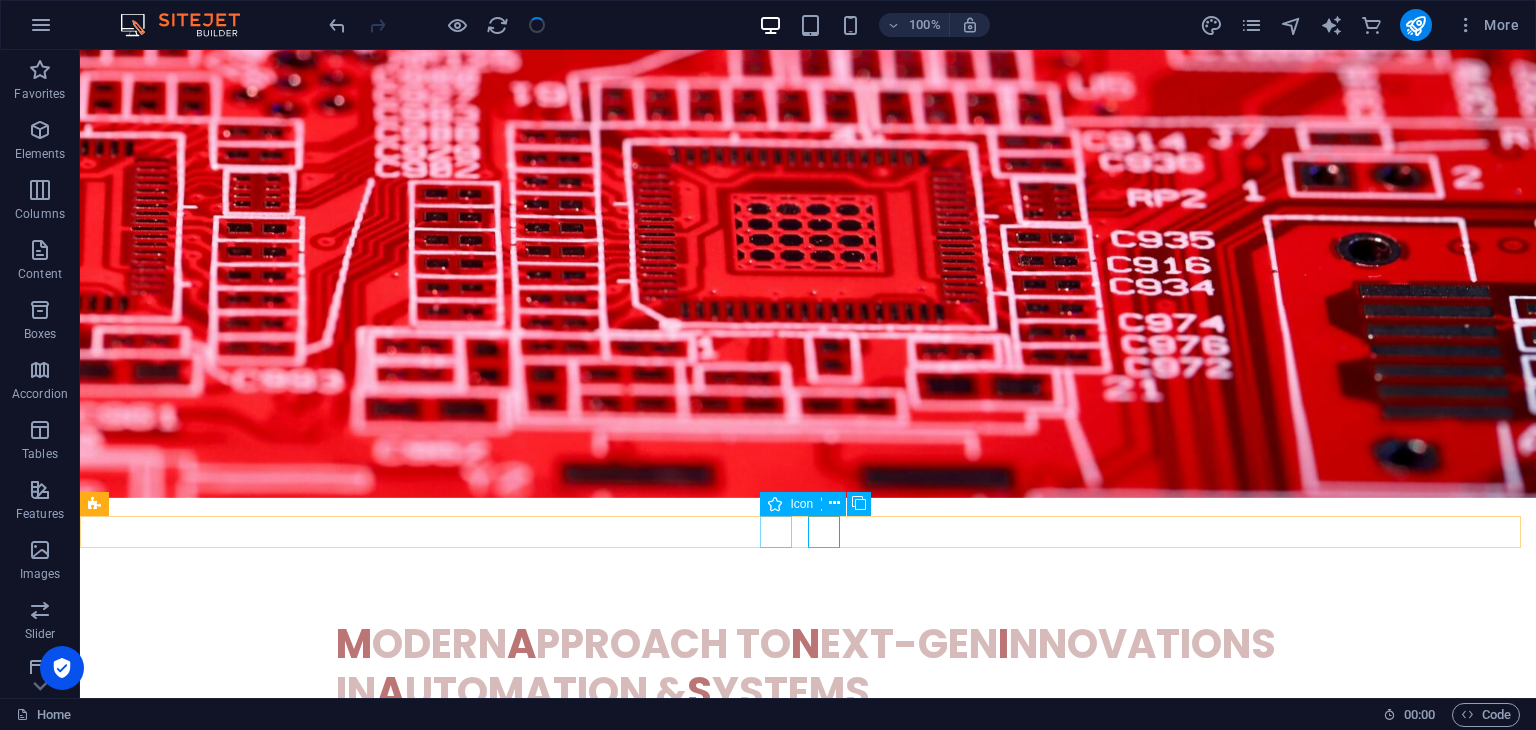 click at bounding box center [808, 1273] 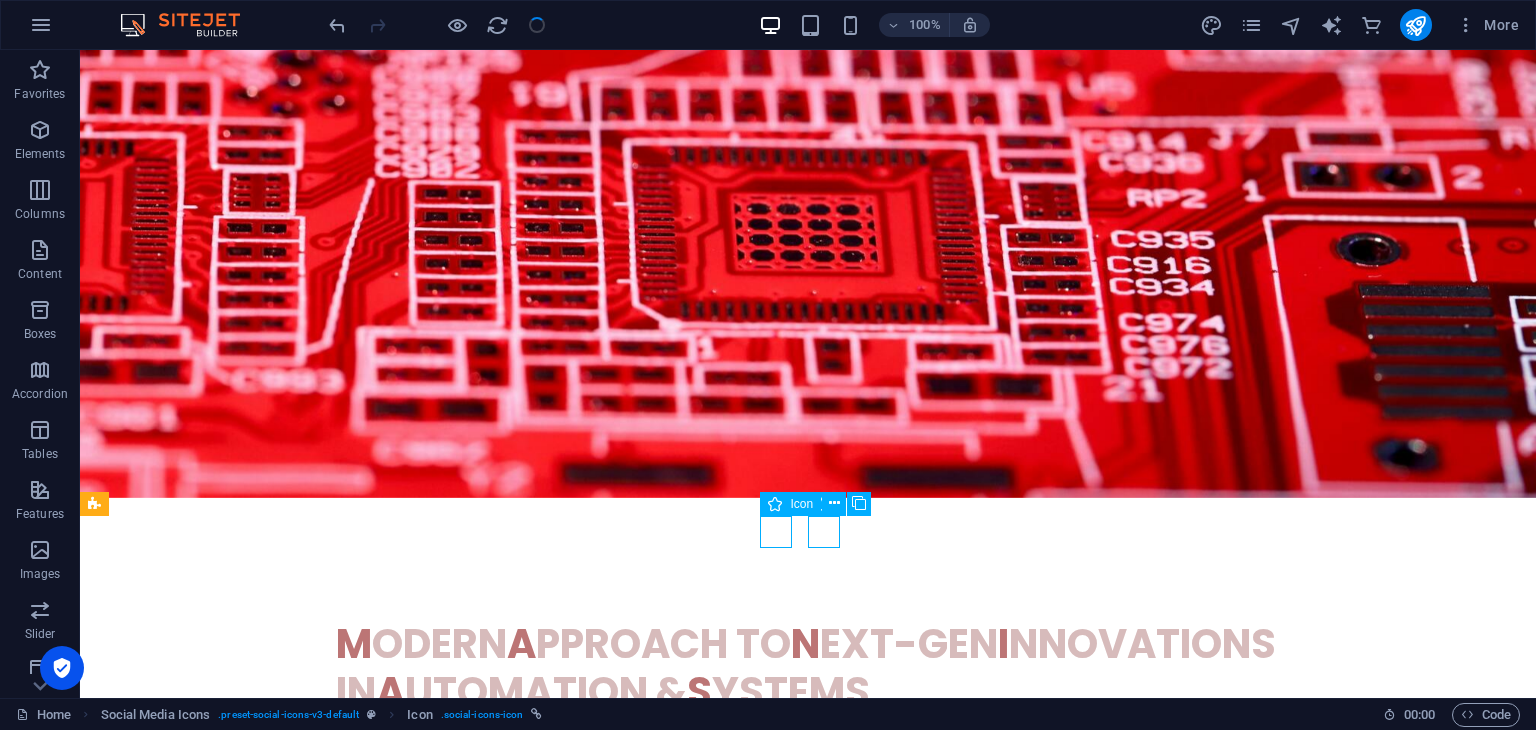 click at bounding box center [808, 1273] 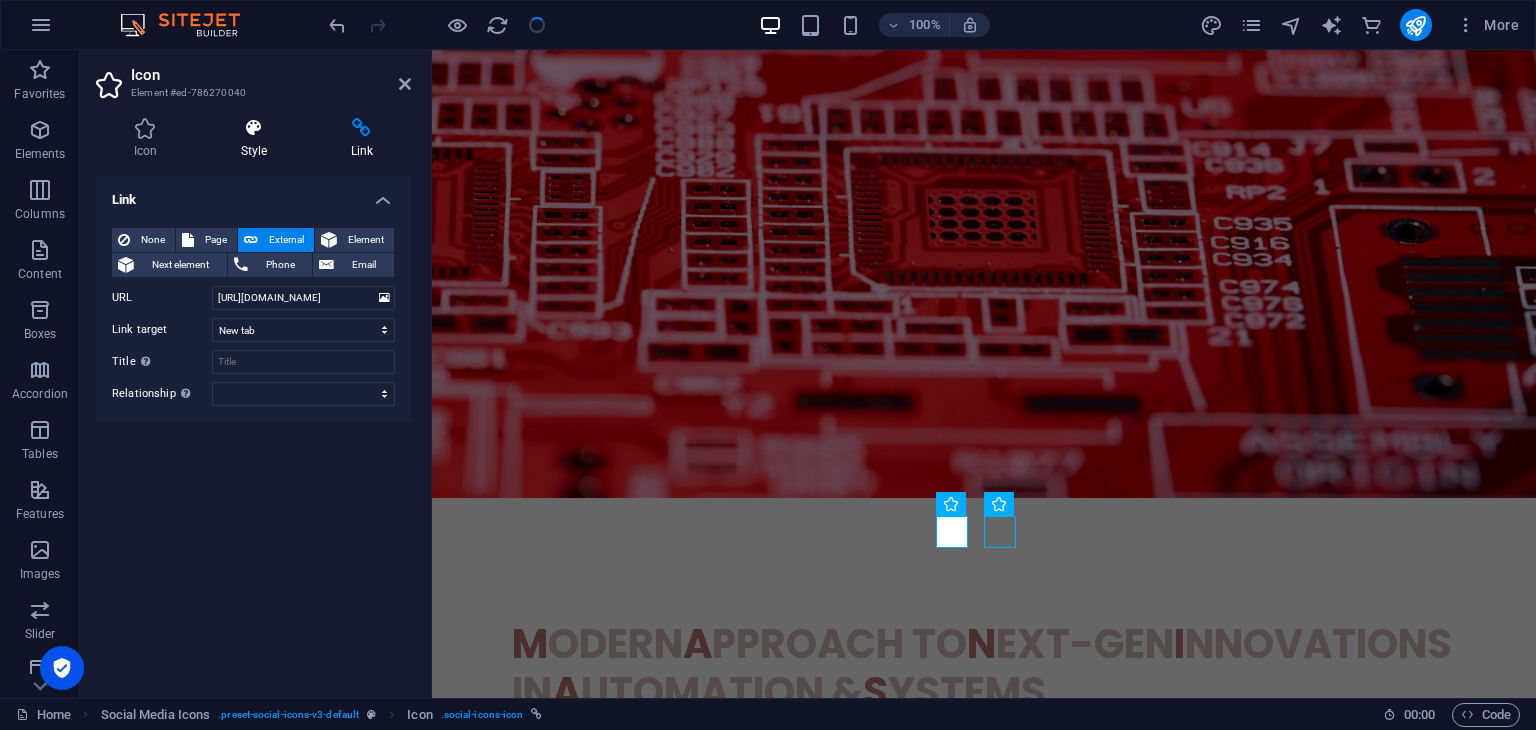 click on "Style" at bounding box center [258, 139] 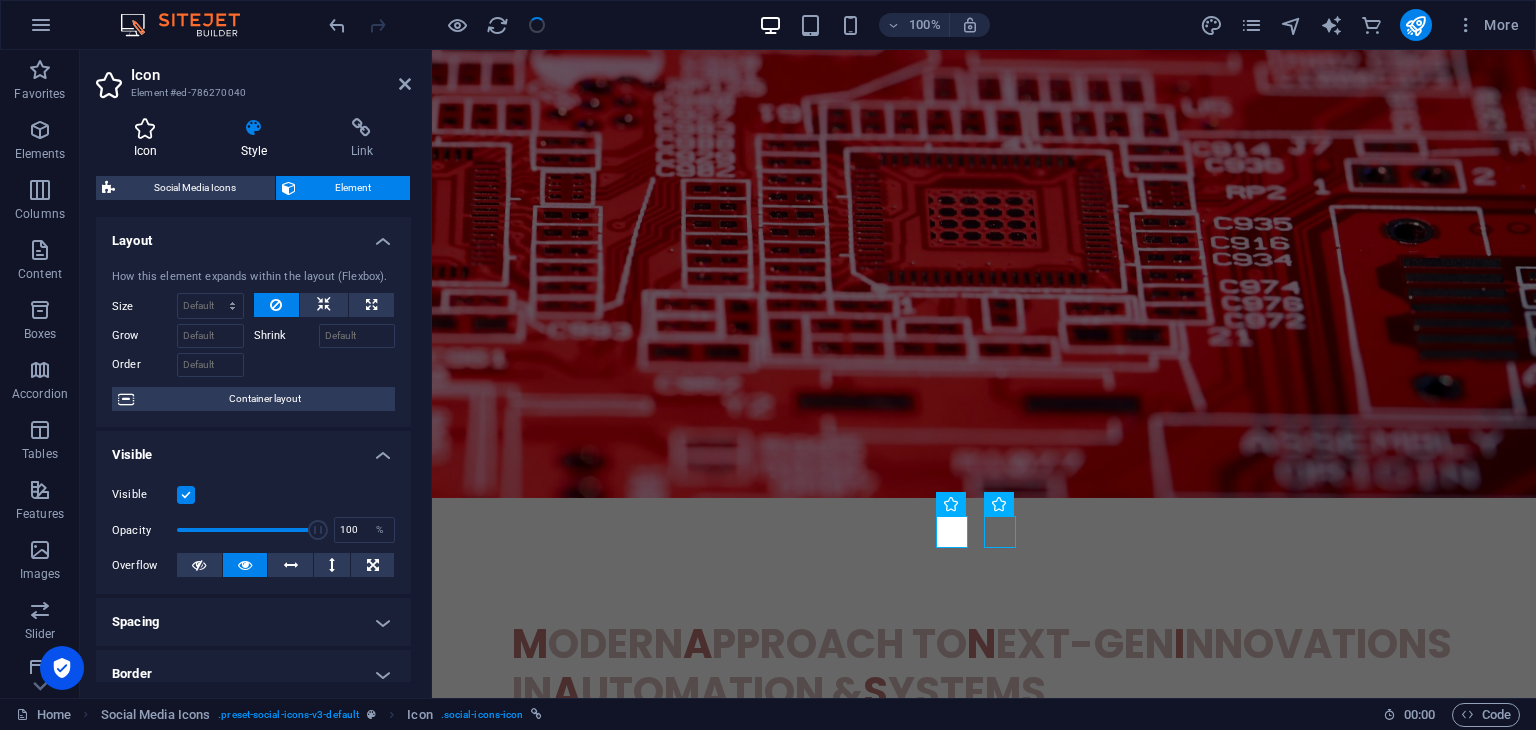 click on "Icon" at bounding box center [149, 139] 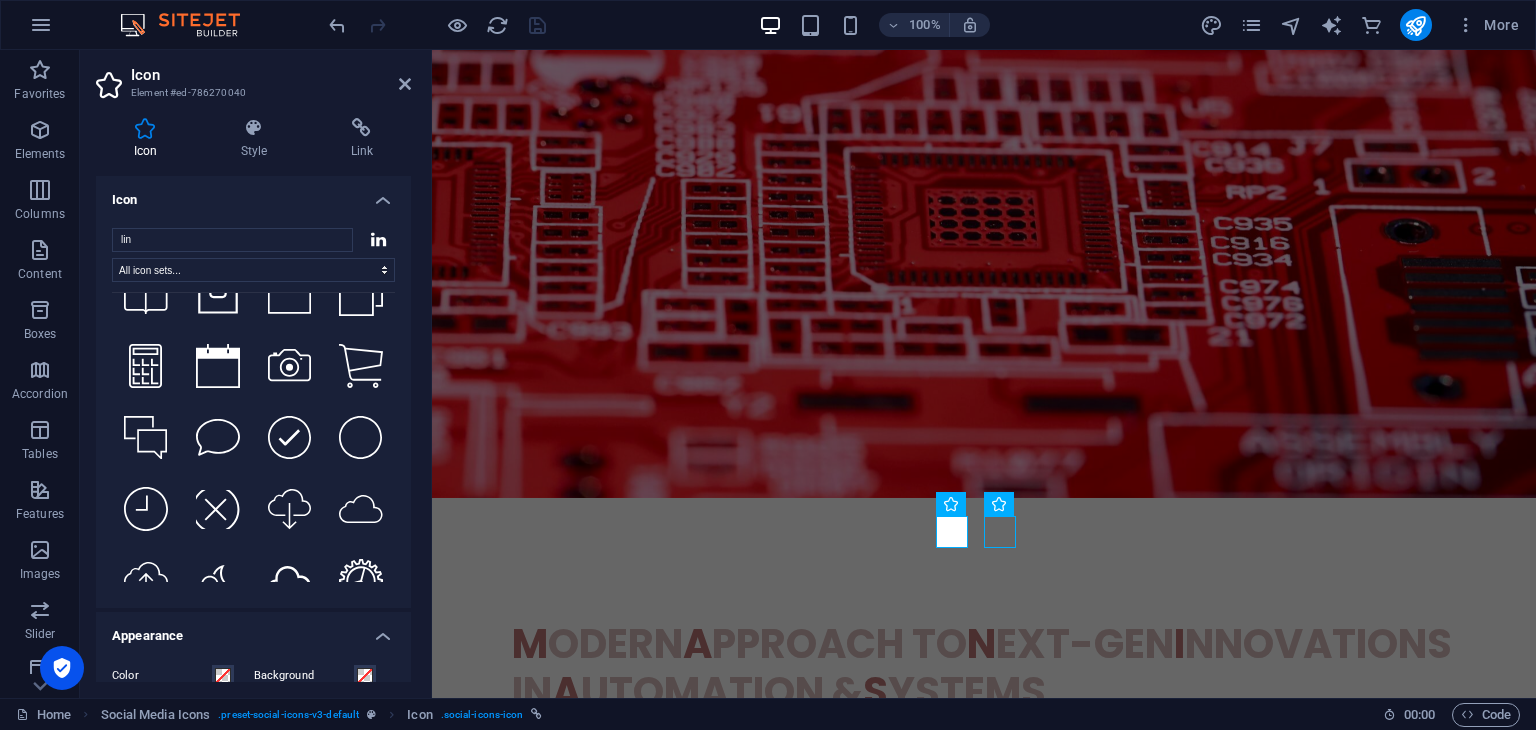 scroll, scrollTop: 1100, scrollLeft: 0, axis: vertical 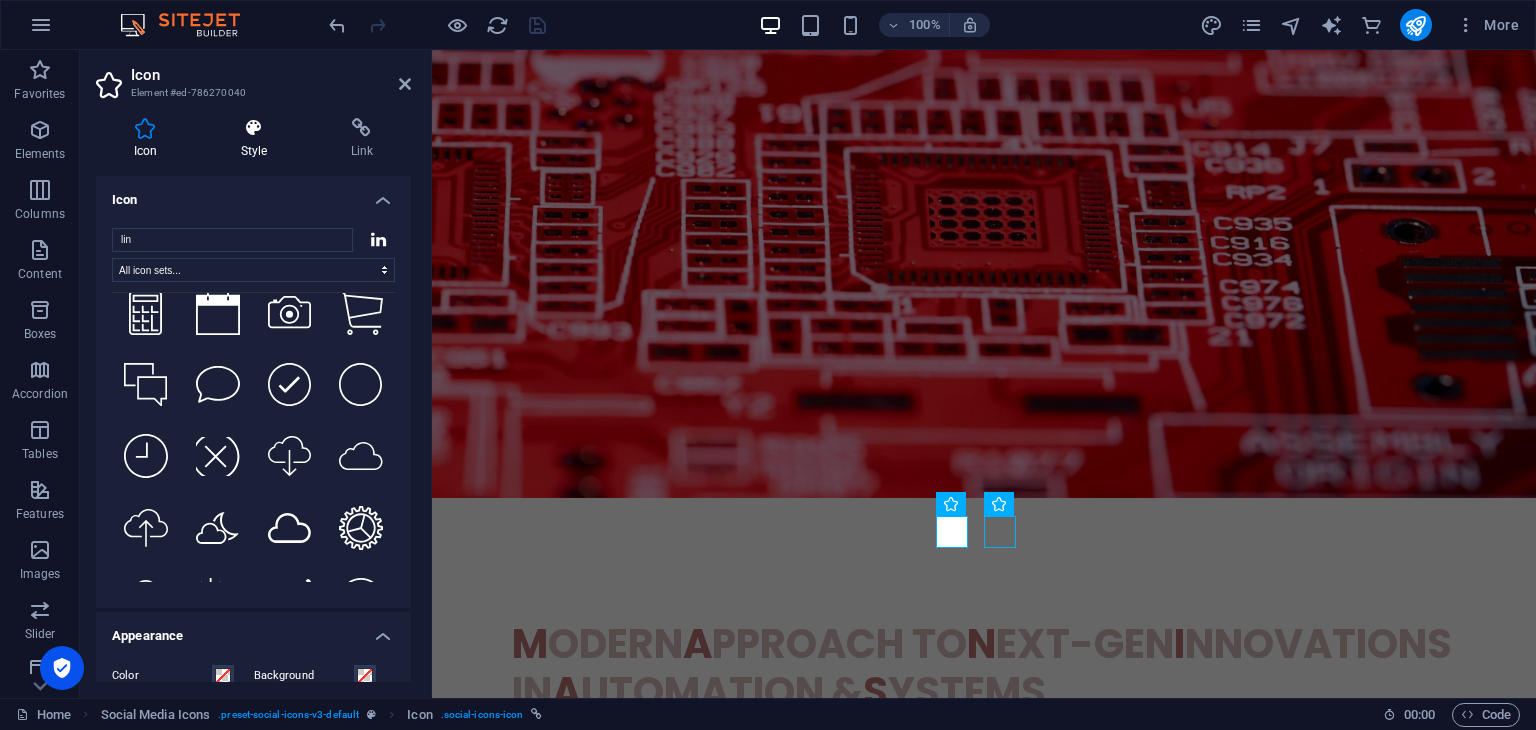 click at bounding box center (254, 128) 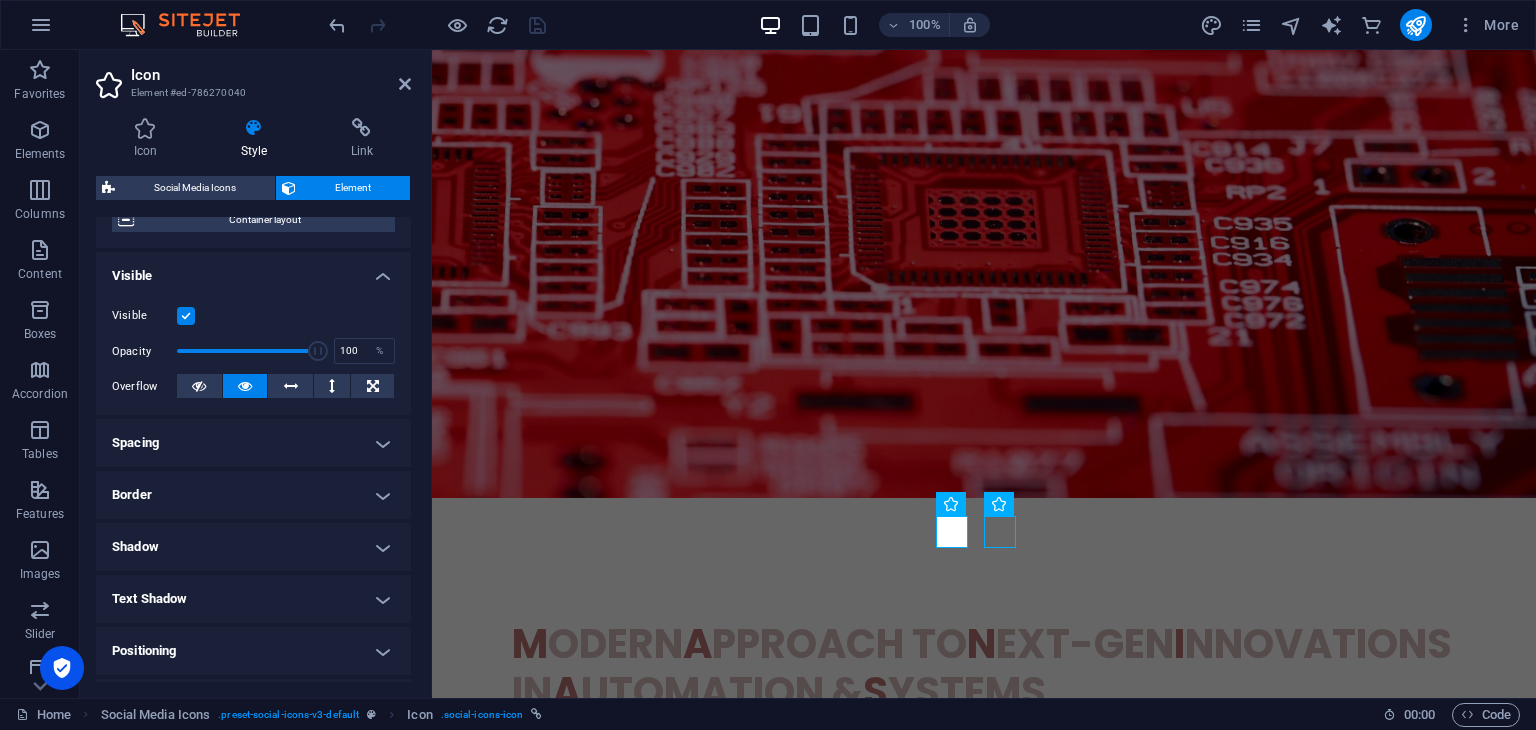 scroll, scrollTop: 0, scrollLeft: 0, axis: both 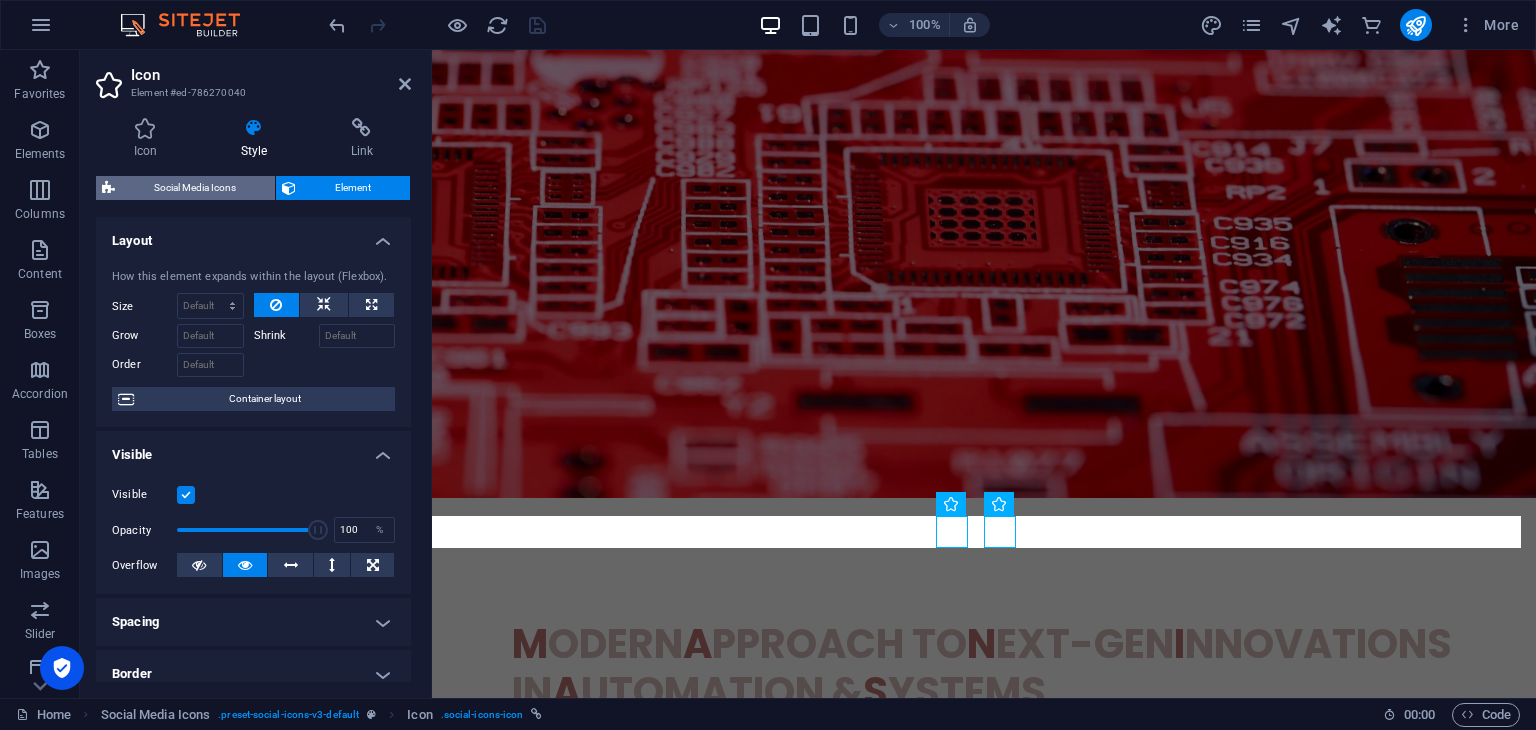 click on "Social Media Icons" at bounding box center (195, 188) 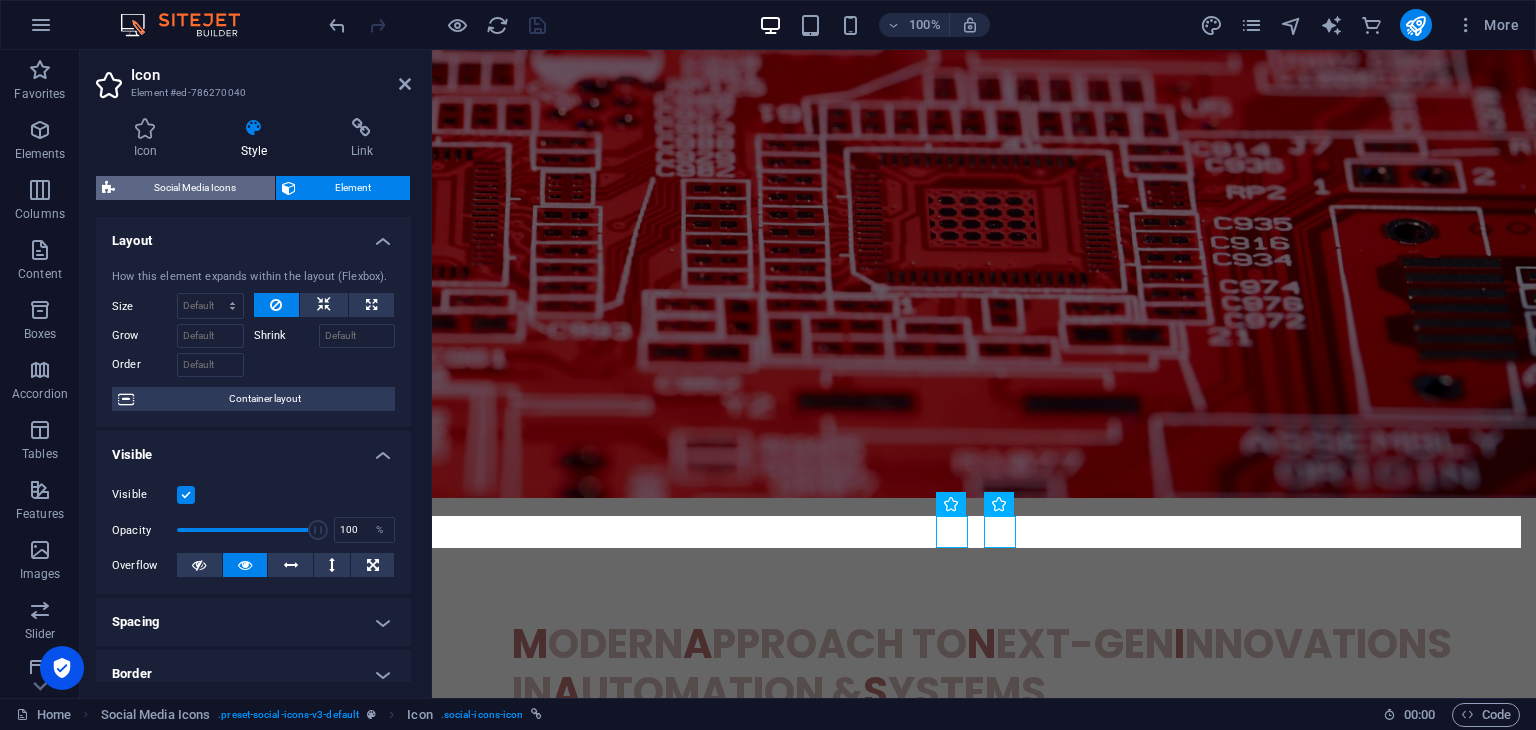 select on "rem" 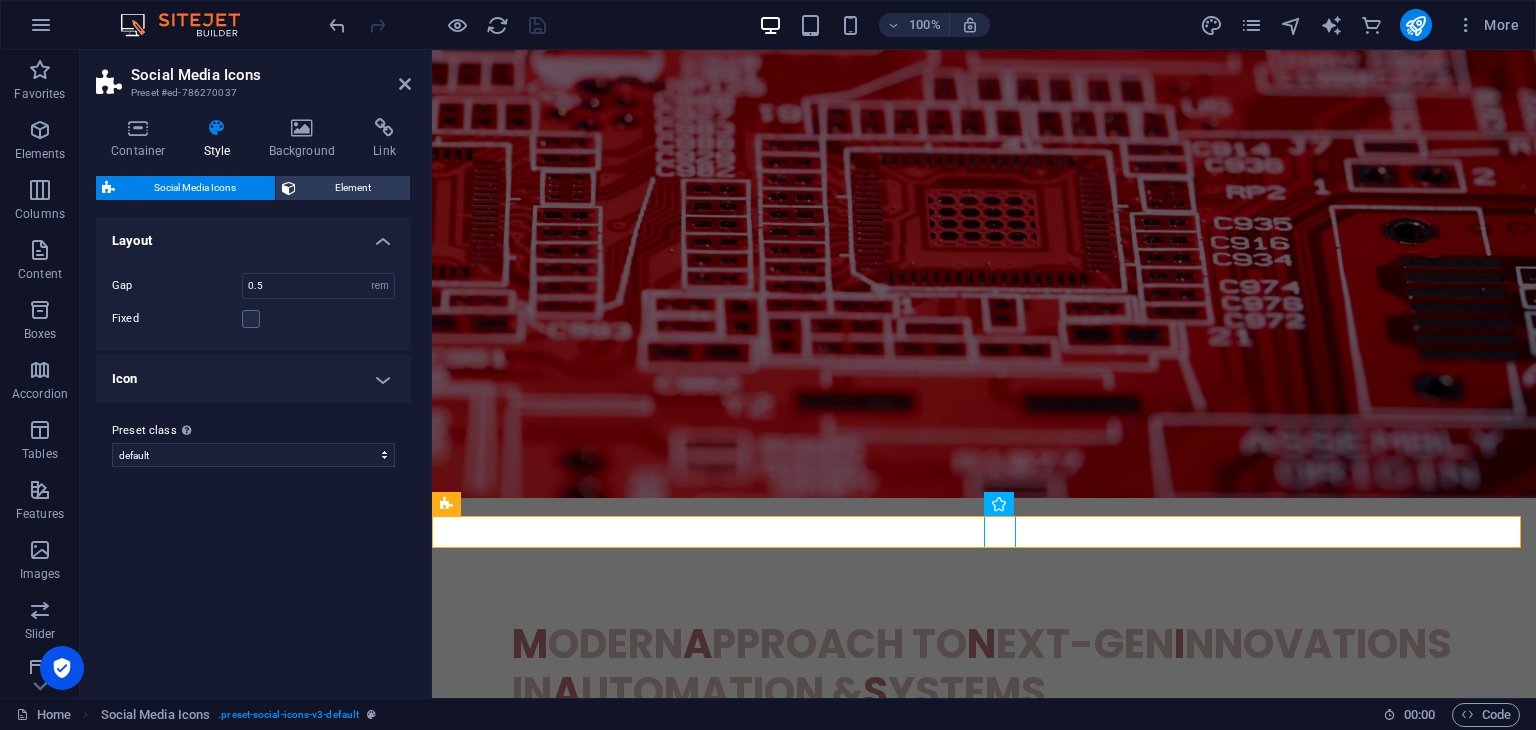 click on "Icon" at bounding box center [253, 379] 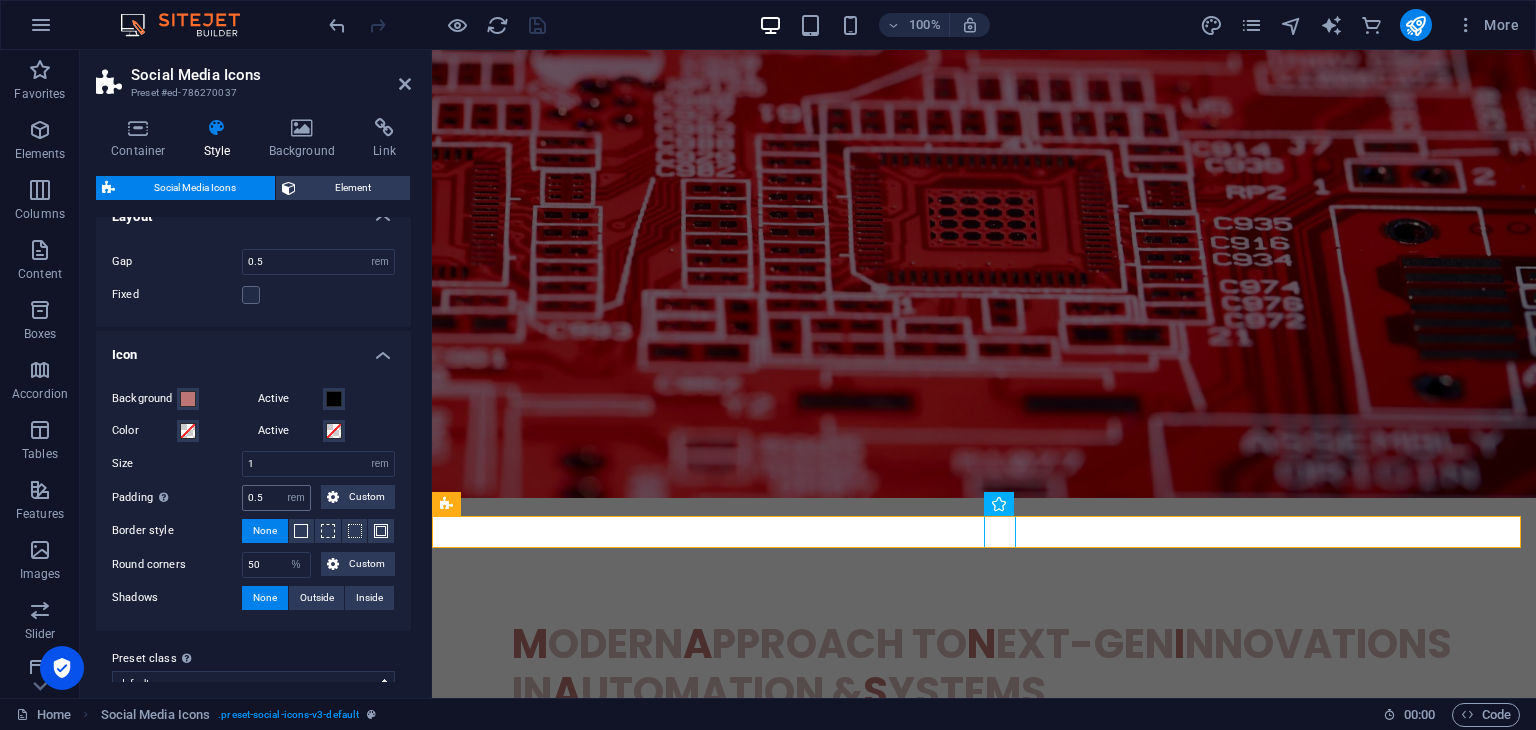 scroll, scrollTop: 51, scrollLeft: 0, axis: vertical 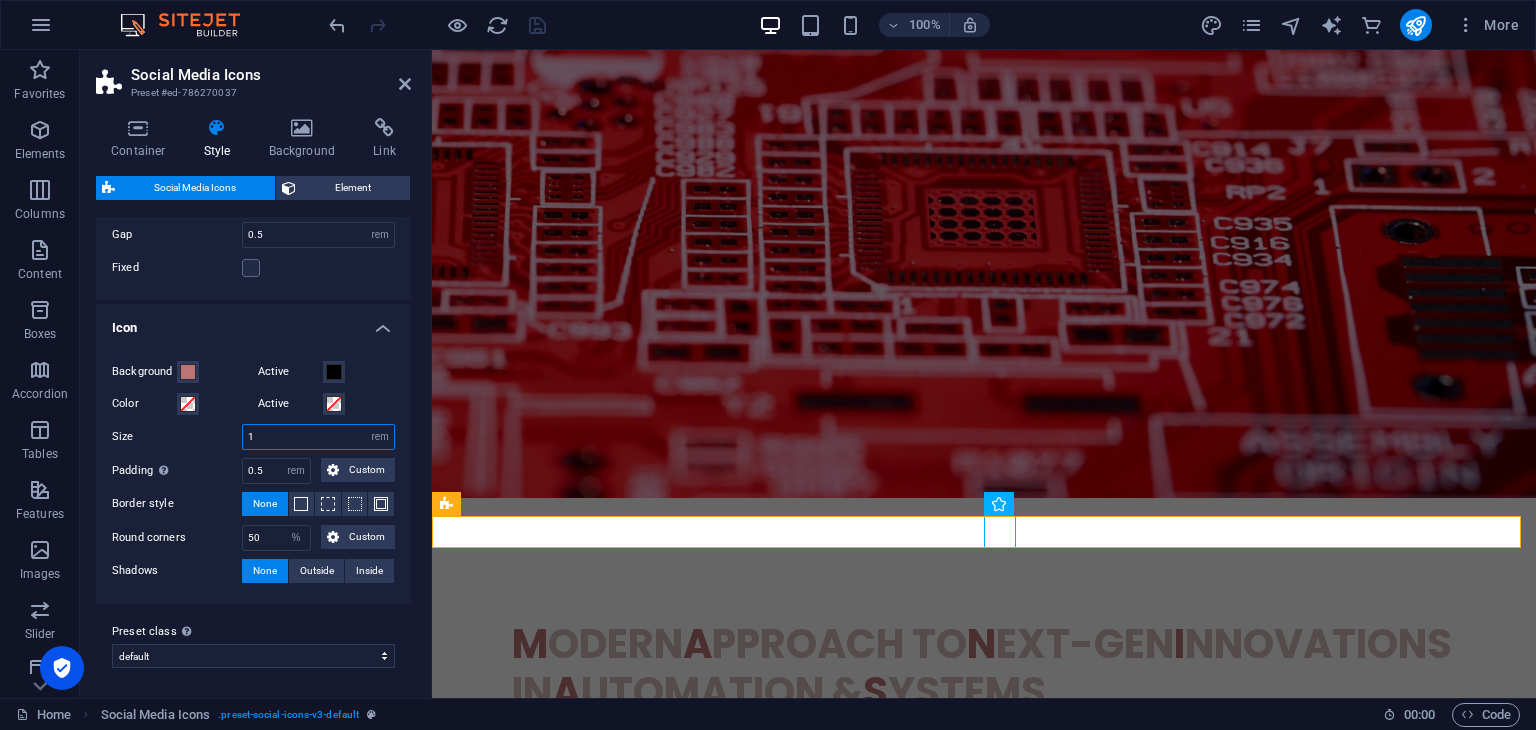 click on "1" at bounding box center (318, 437) 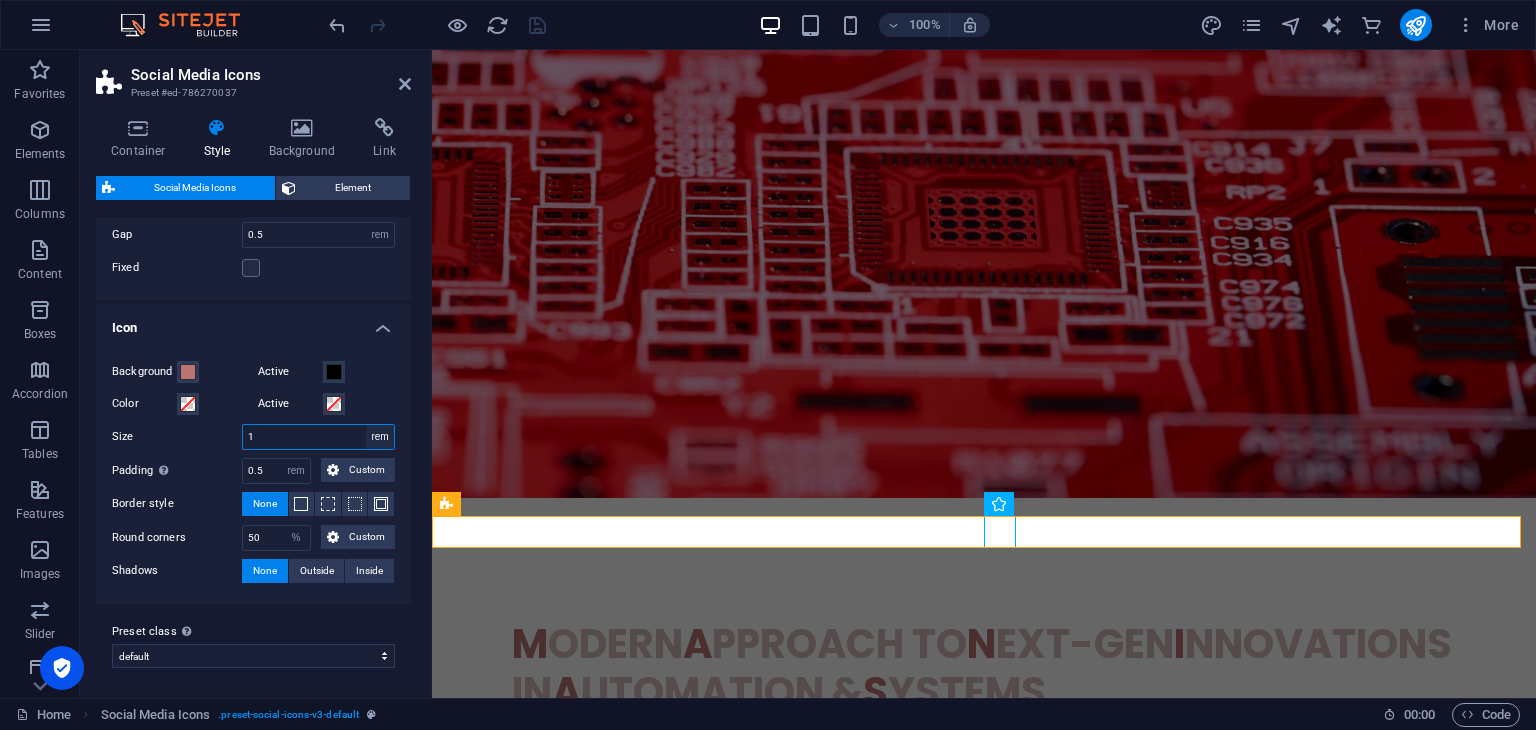 click on "px rem vh vw" at bounding box center (380, 437) 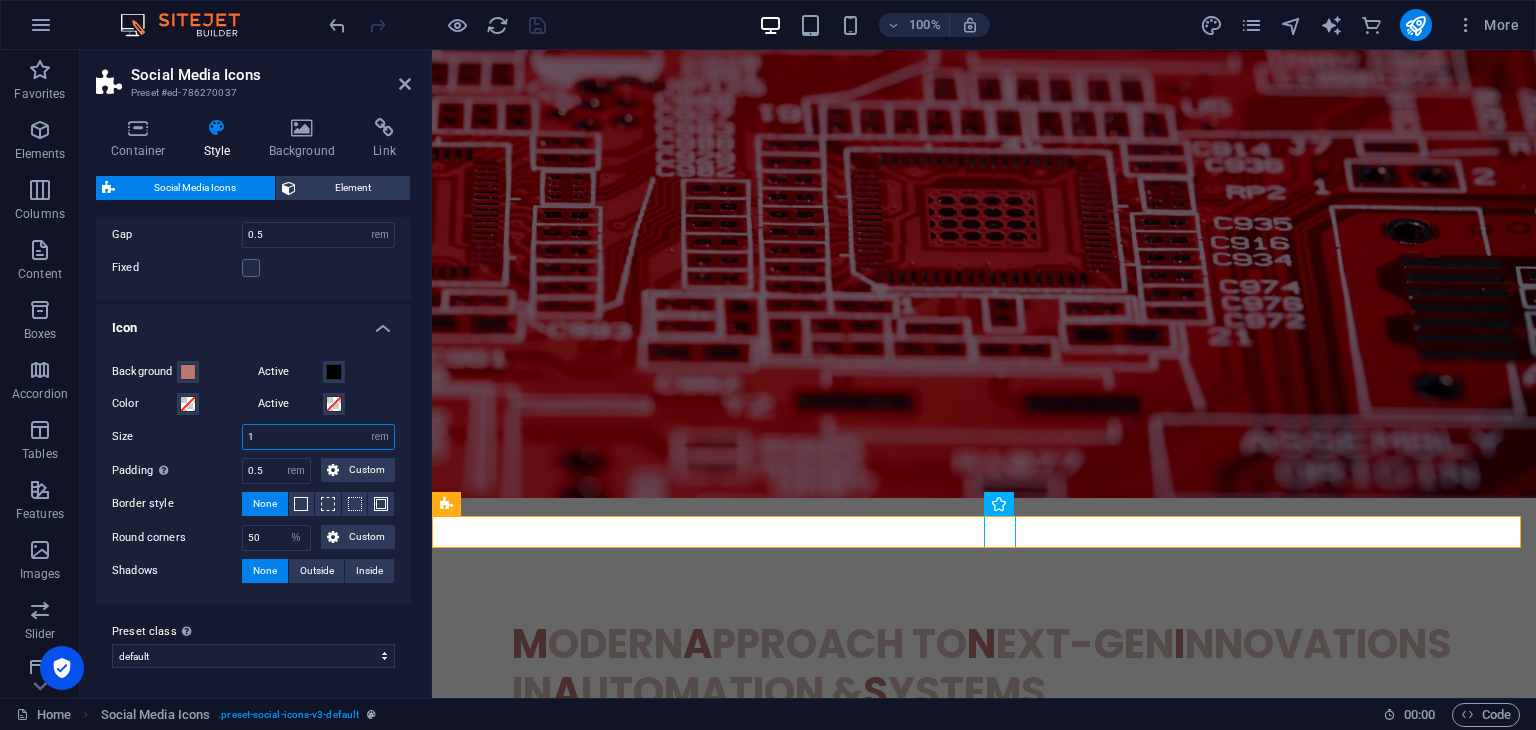 click on "1" at bounding box center [318, 437] 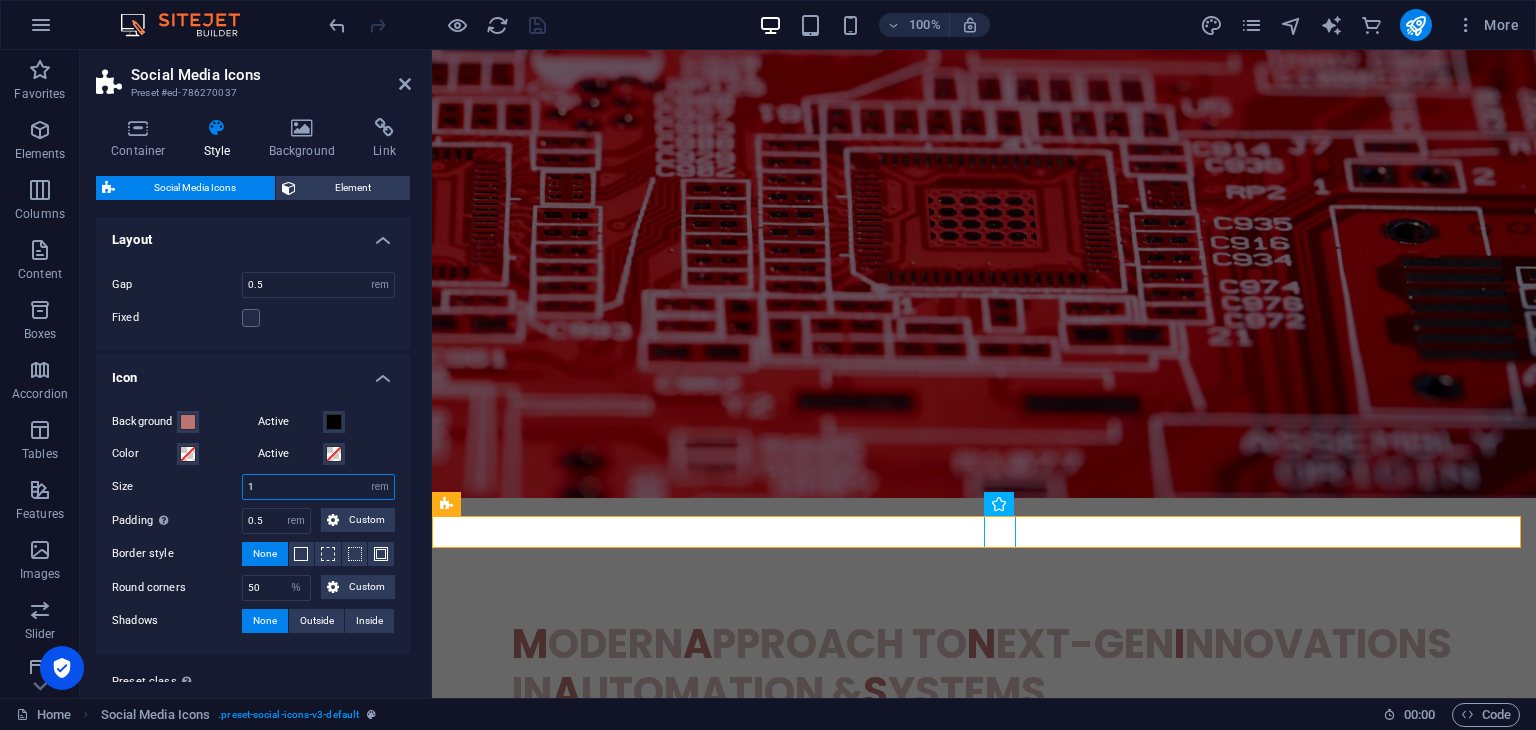 scroll, scrollTop: 0, scrollLeft: 0, axis: both 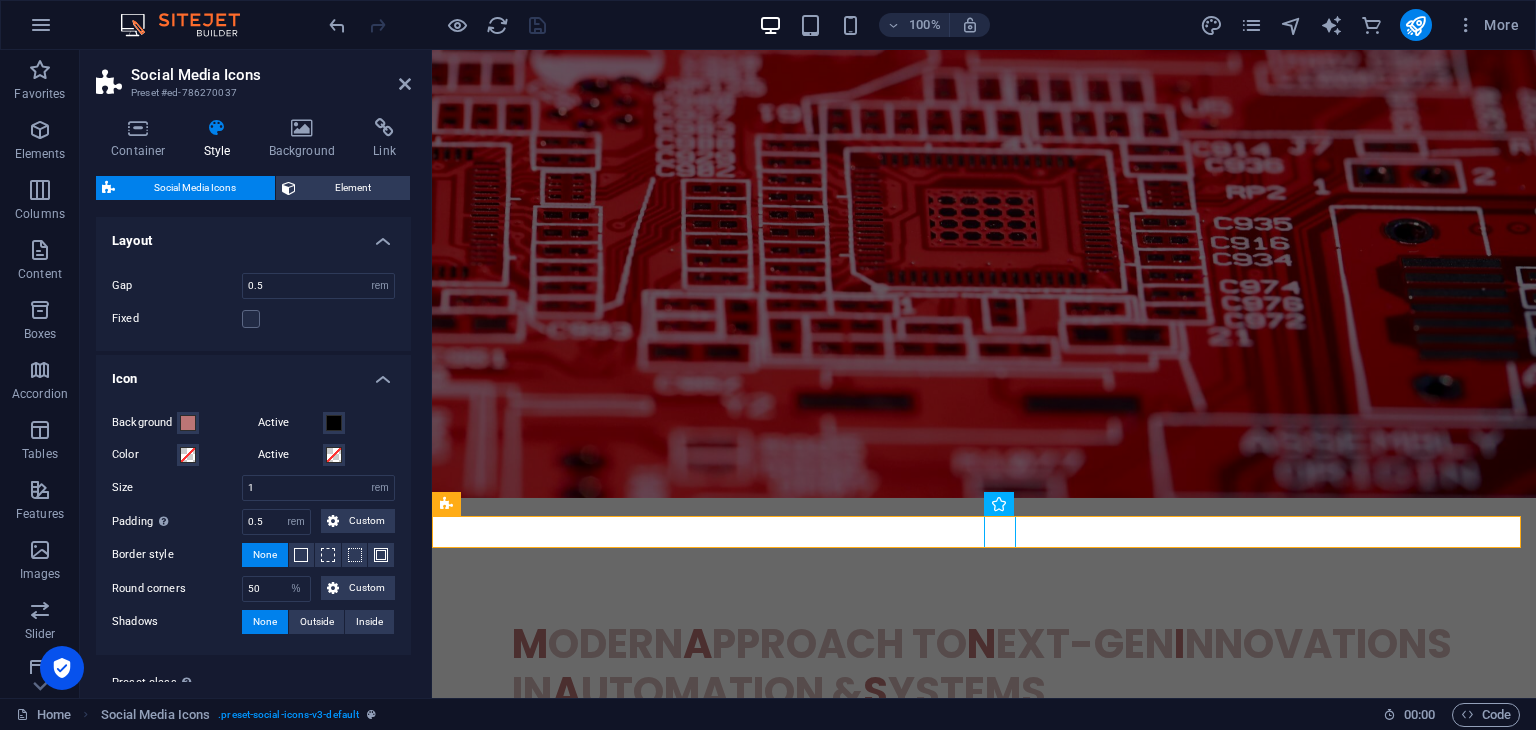 click on "Icon" at bounding box center [253, 373] 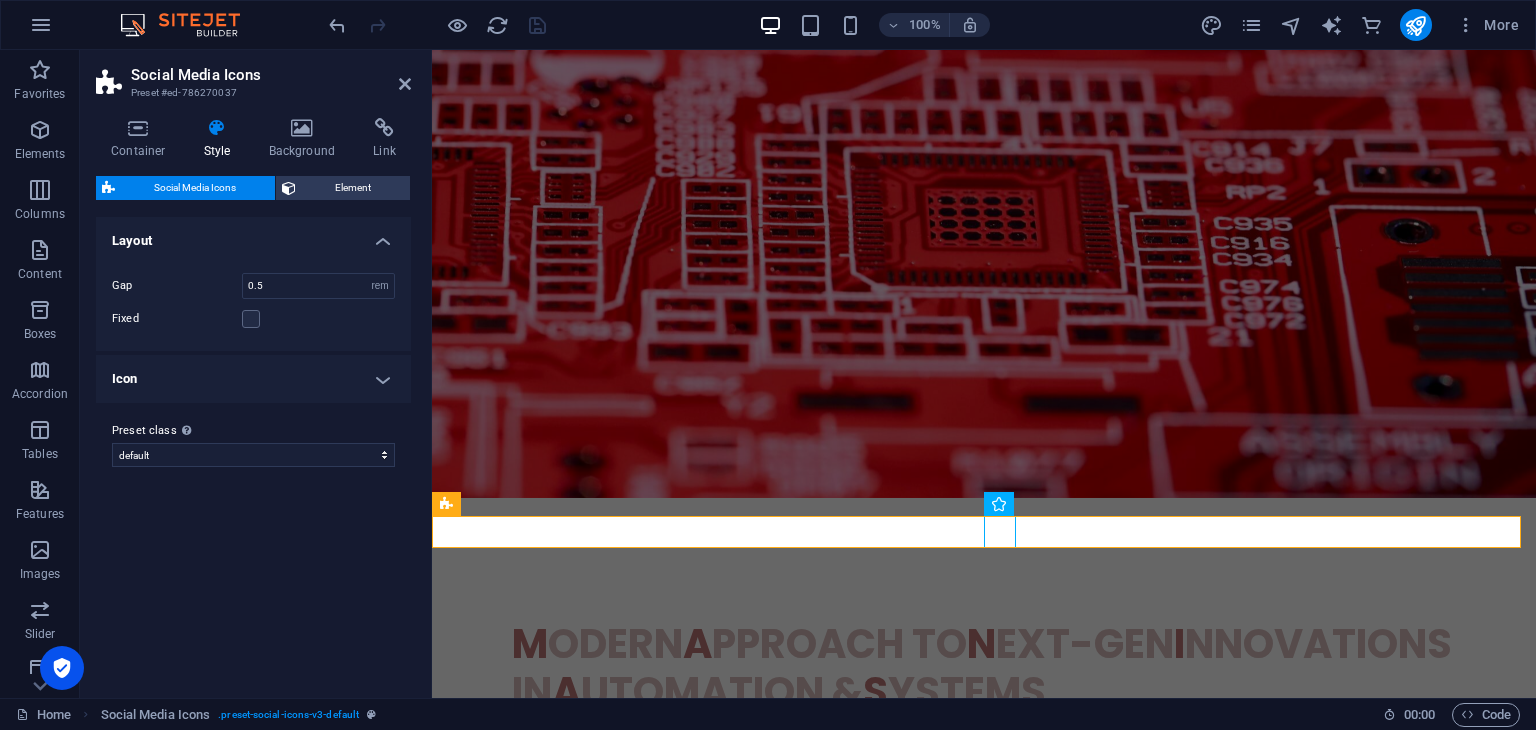 click on "Layout" at bounding box center (253, 235) 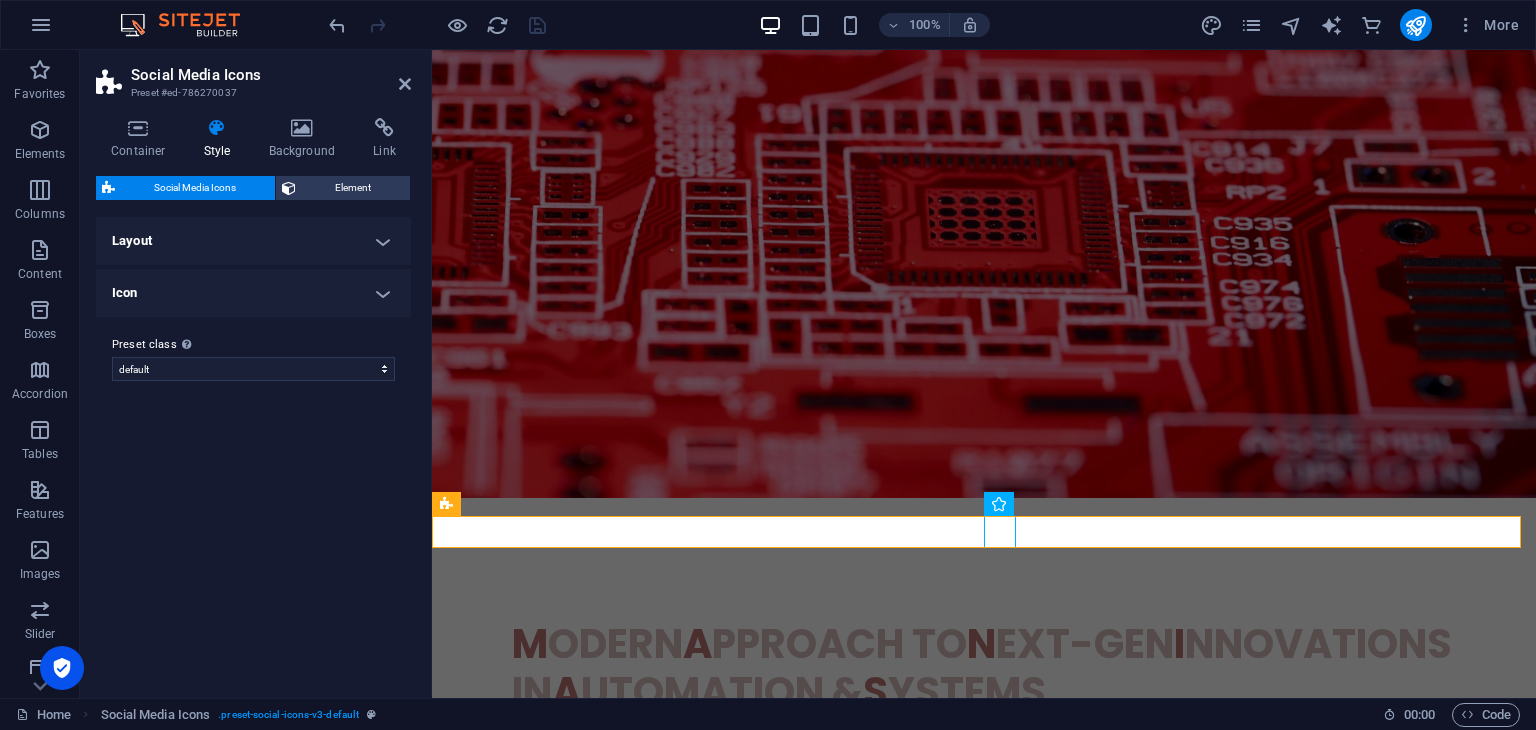 click on "Icon" at bounding box center [253, 293] 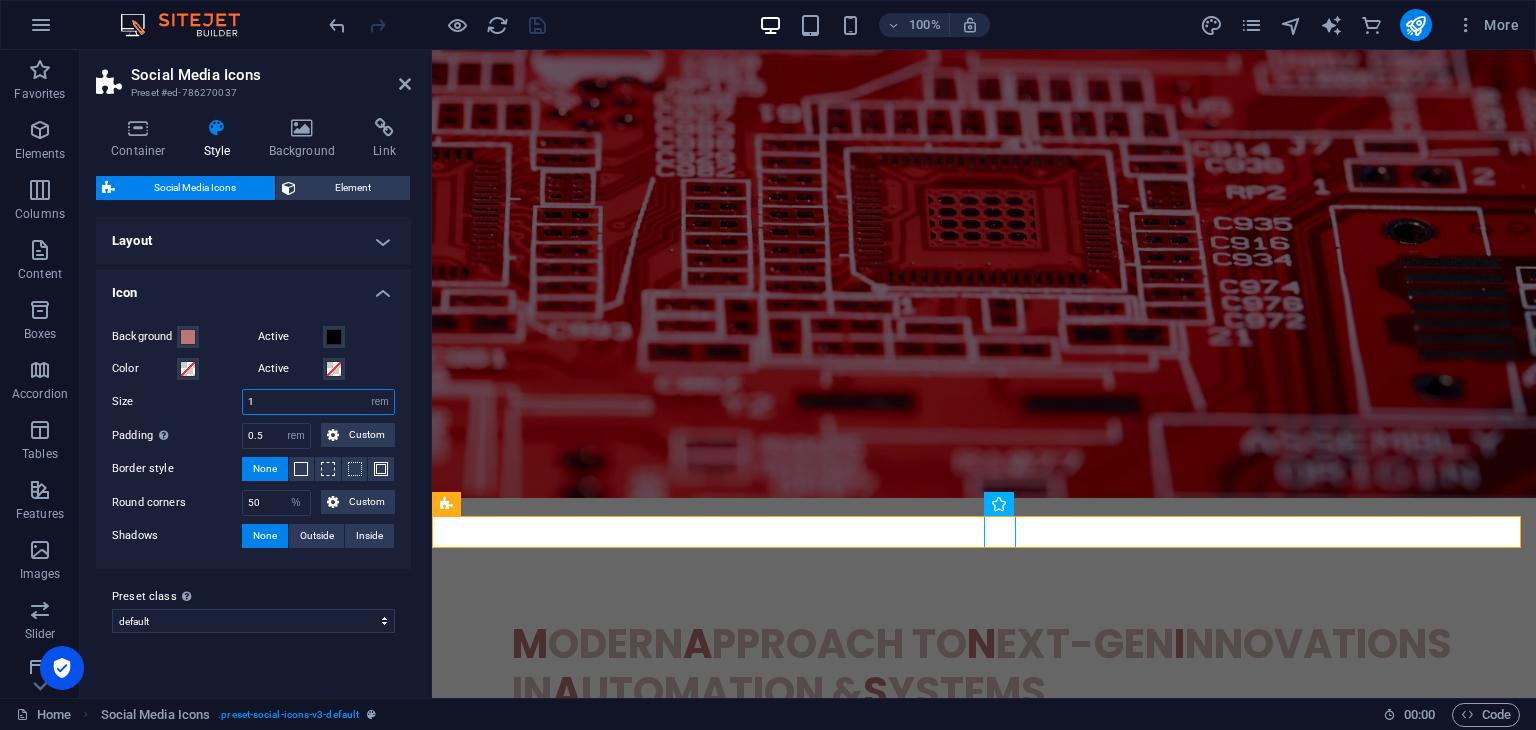 click on "1" at bounding box center (318, 402) 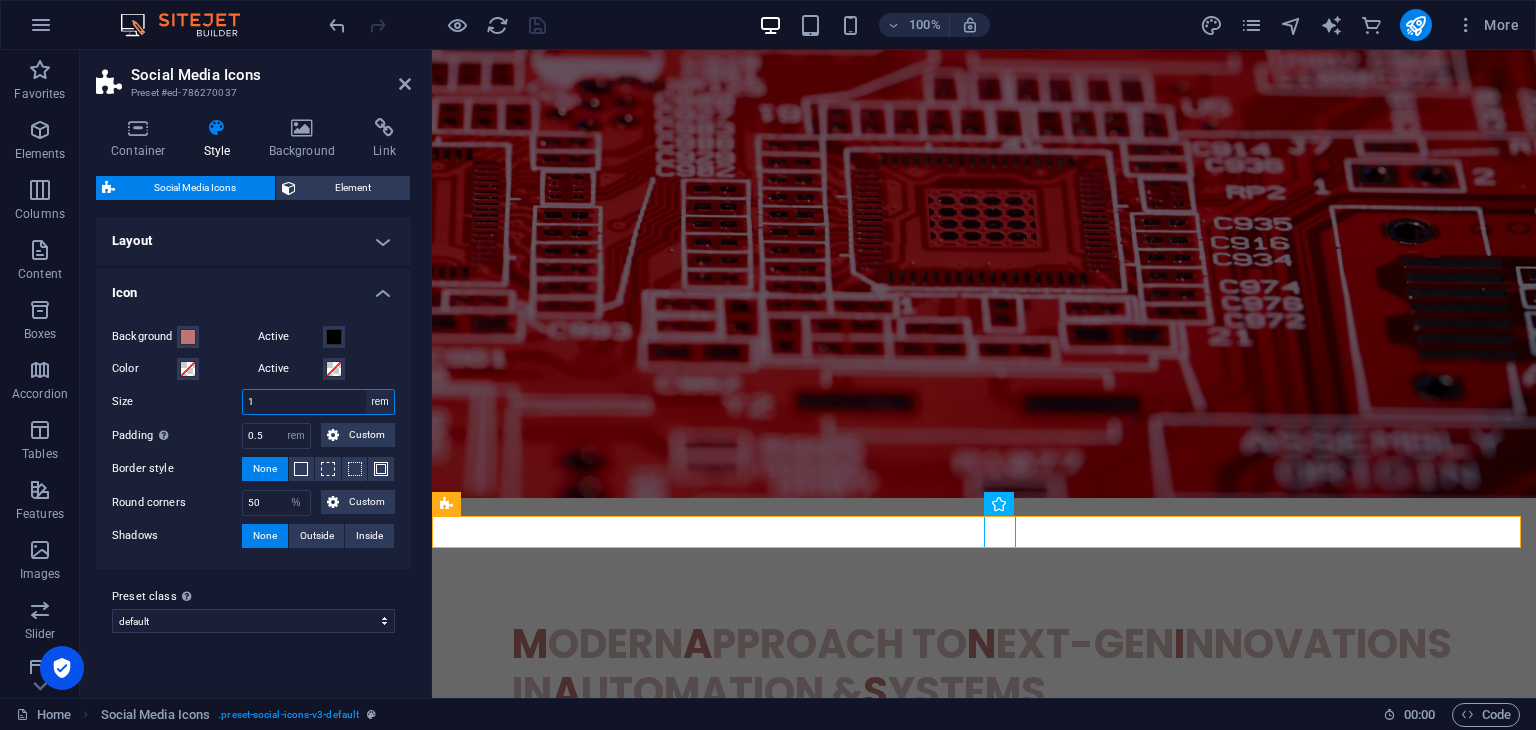 click on "px rem vh vw" at bounding box center (380, 402) 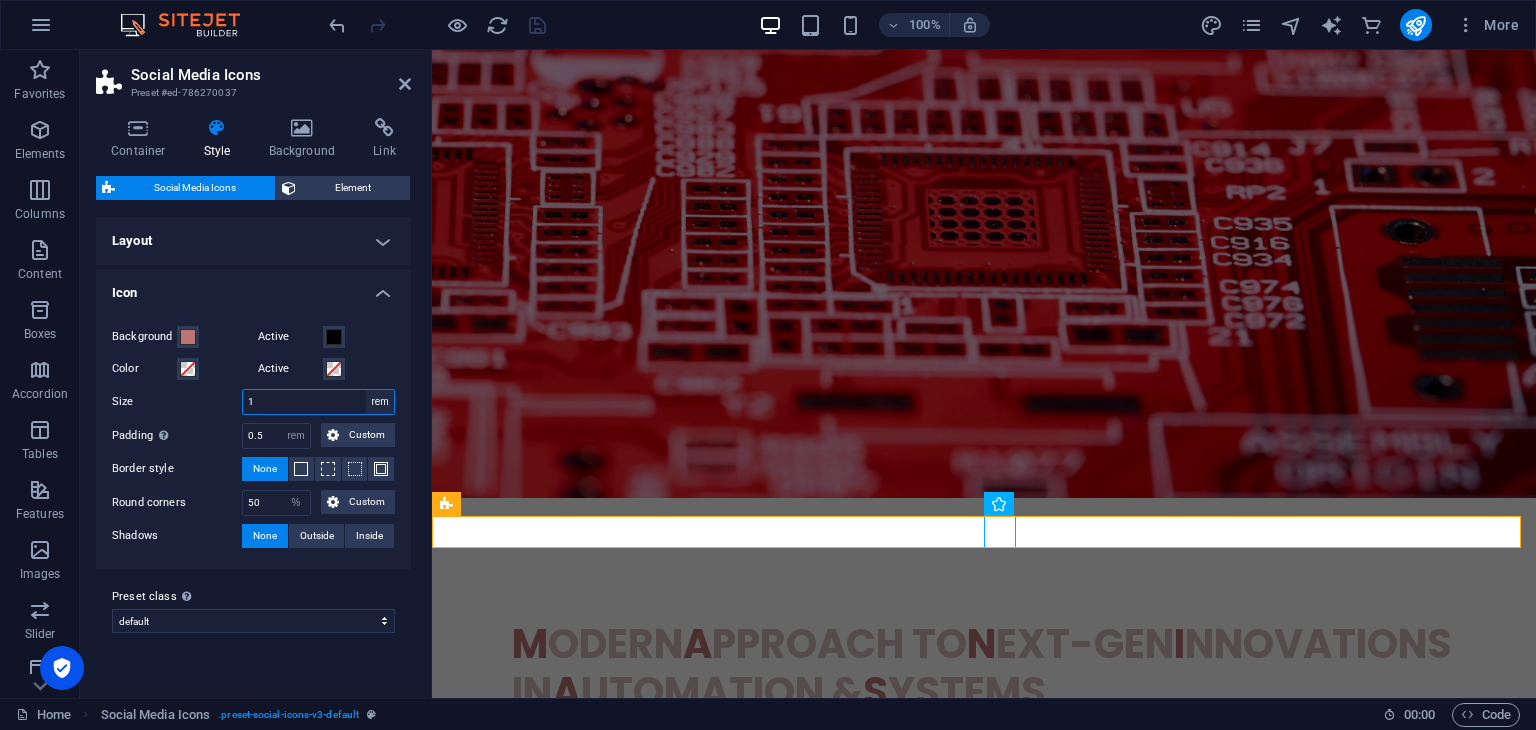 select on "px" 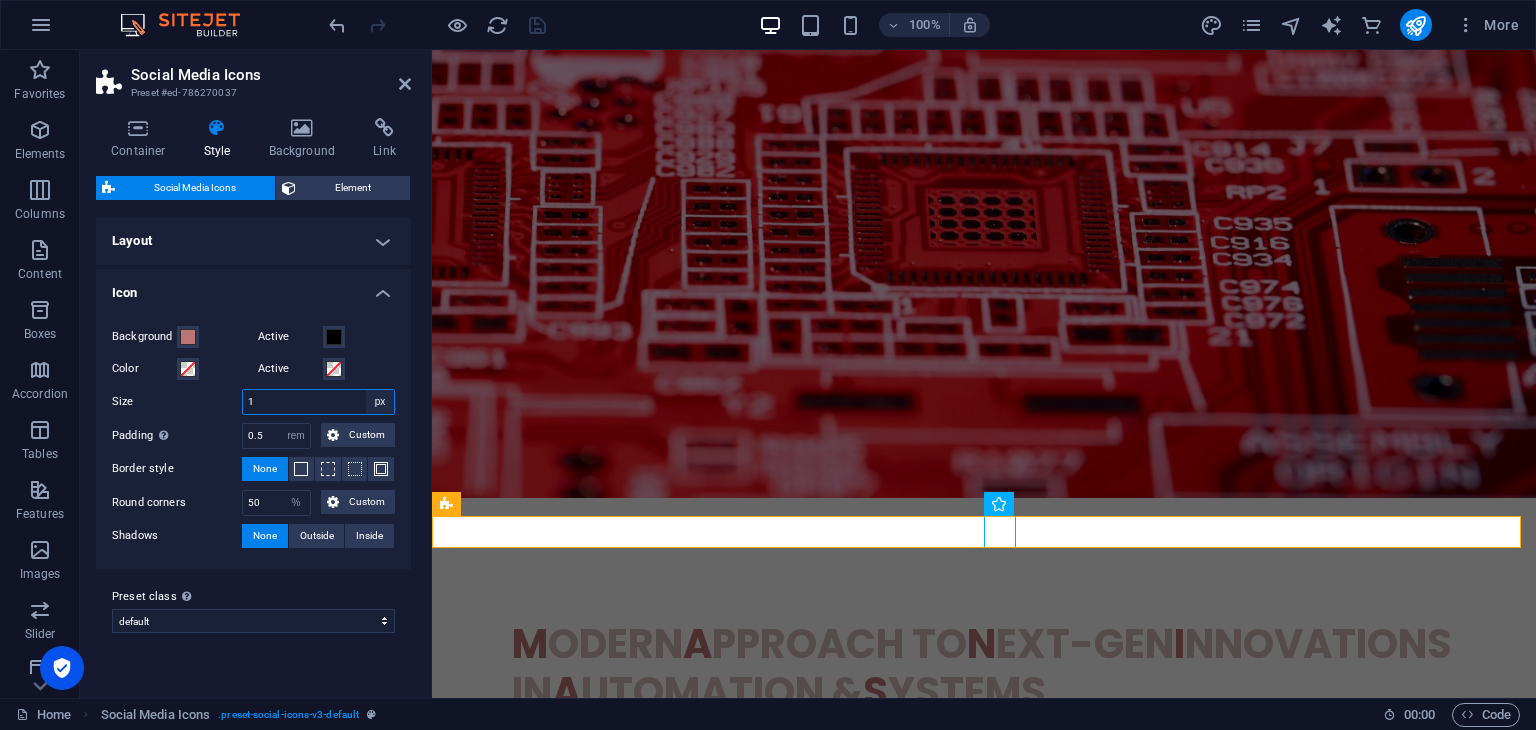 click on "px rem vh vw" at bounding box center (380, 402) 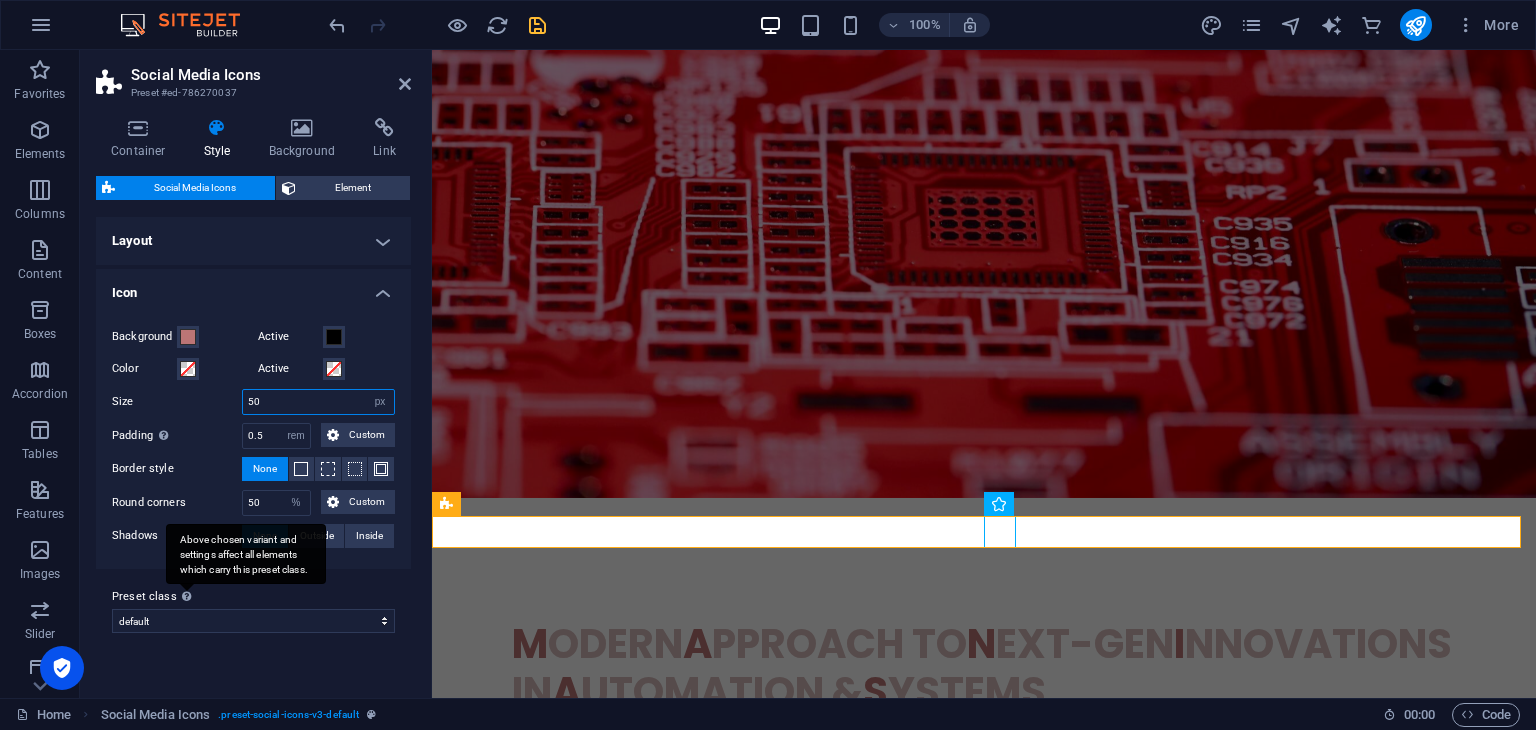 type on "50" 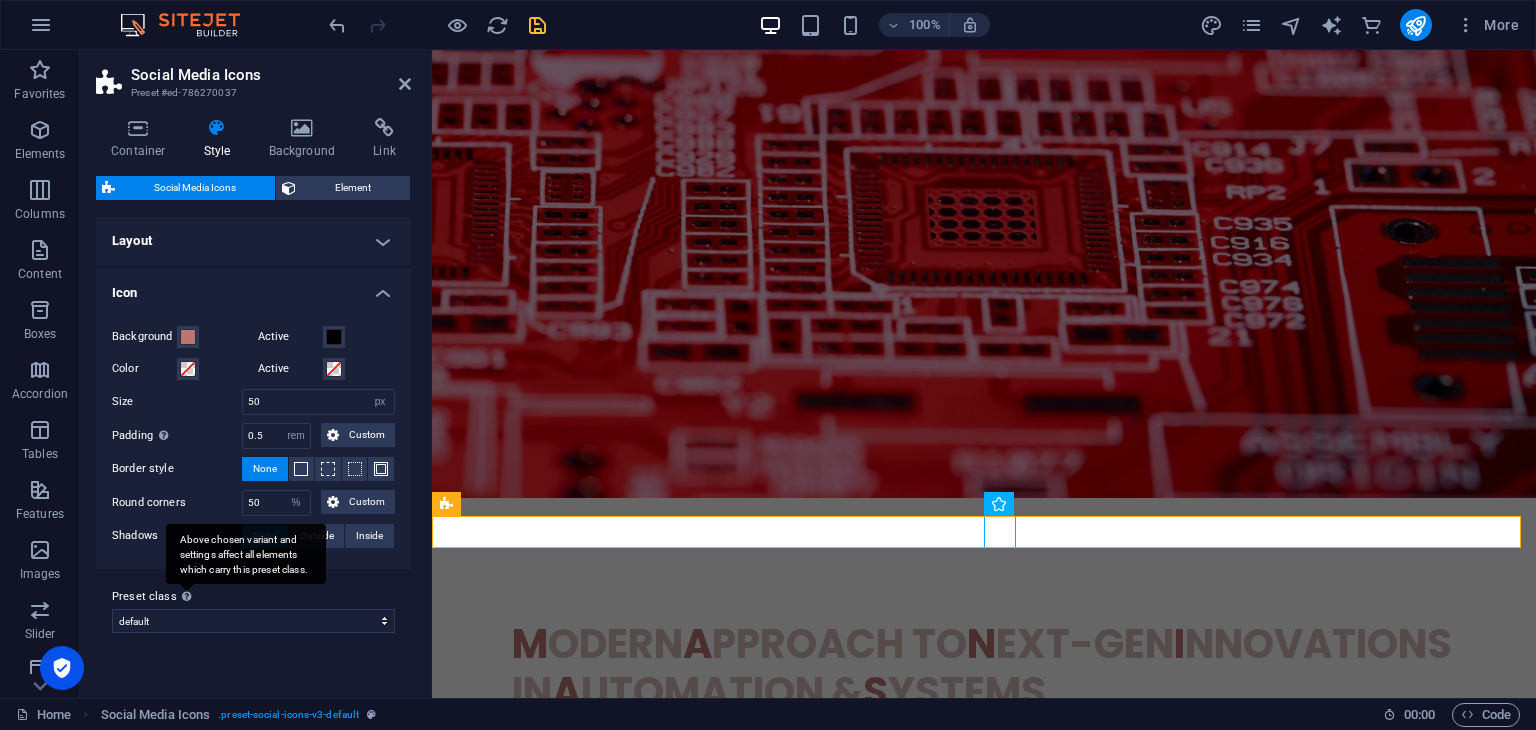 click on "Preset class Above chosen variant and settings affect all elements which carry this preset class. default Add preset class" at bounding box center [253, 609] 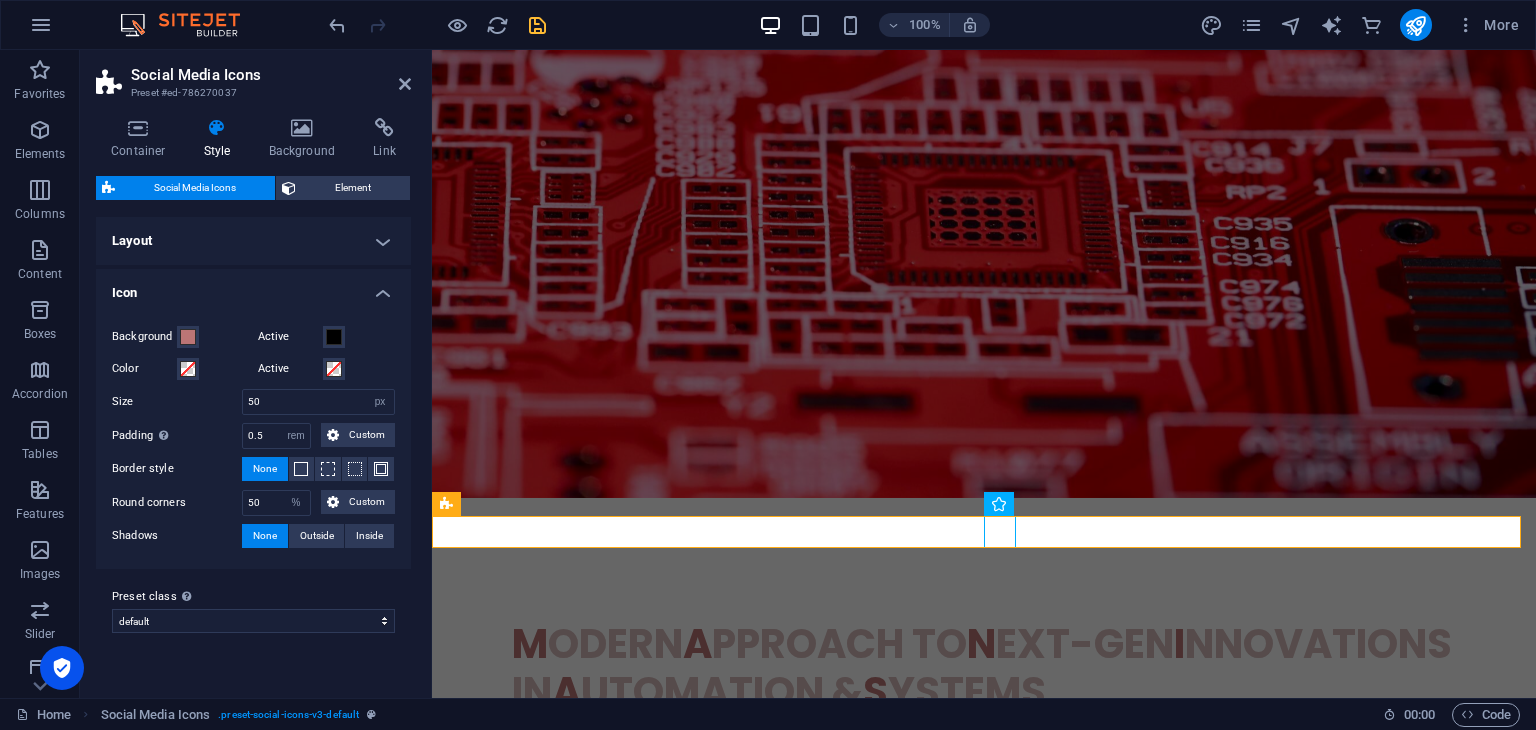 click on "Preset class Above chosen variant and settings affect all elements which carry this preset class. default Add preset class" at bounding box center [253, 609] 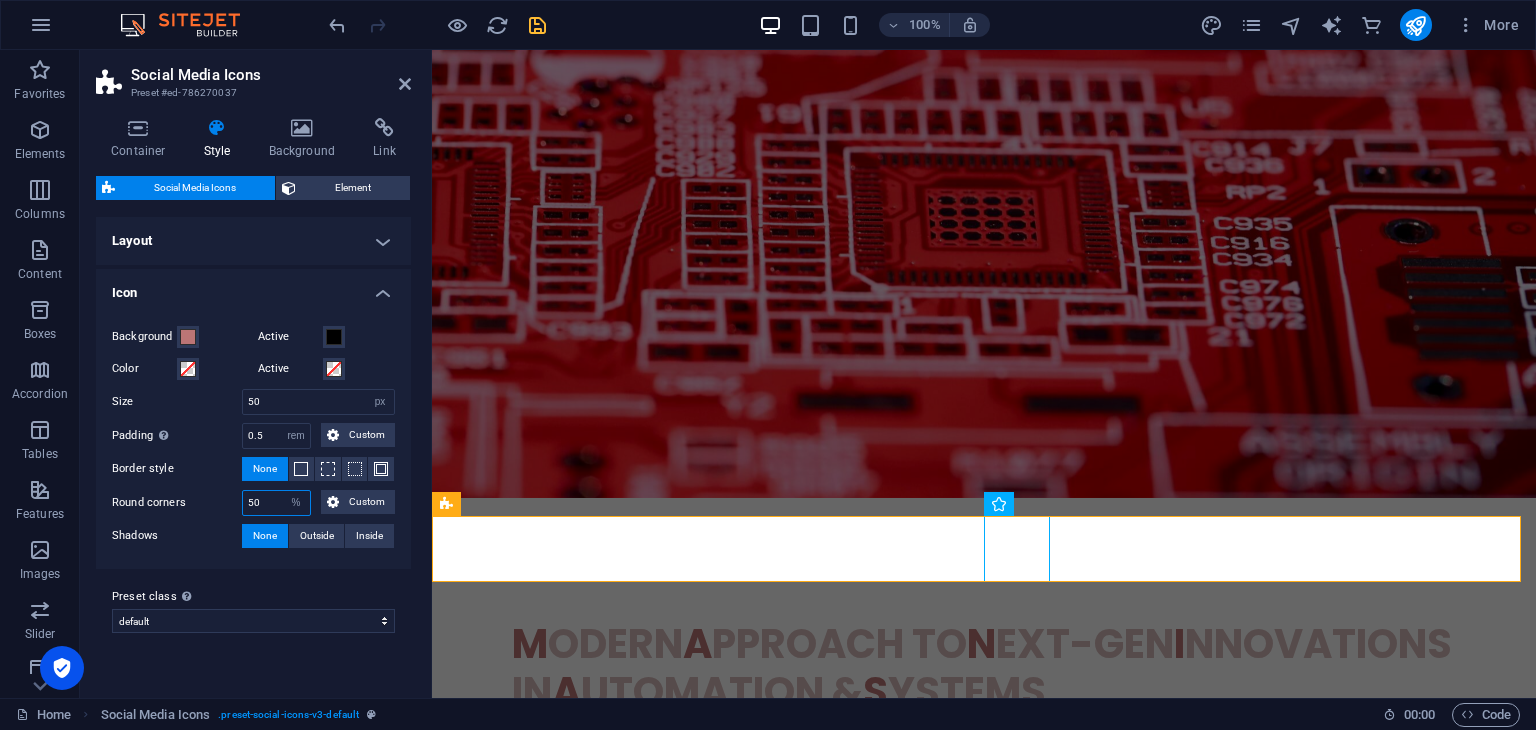 drag, startPoint x: 264, startPoint y: 493, endPoint x: 233, endPoint y: 497, distance: 31.257 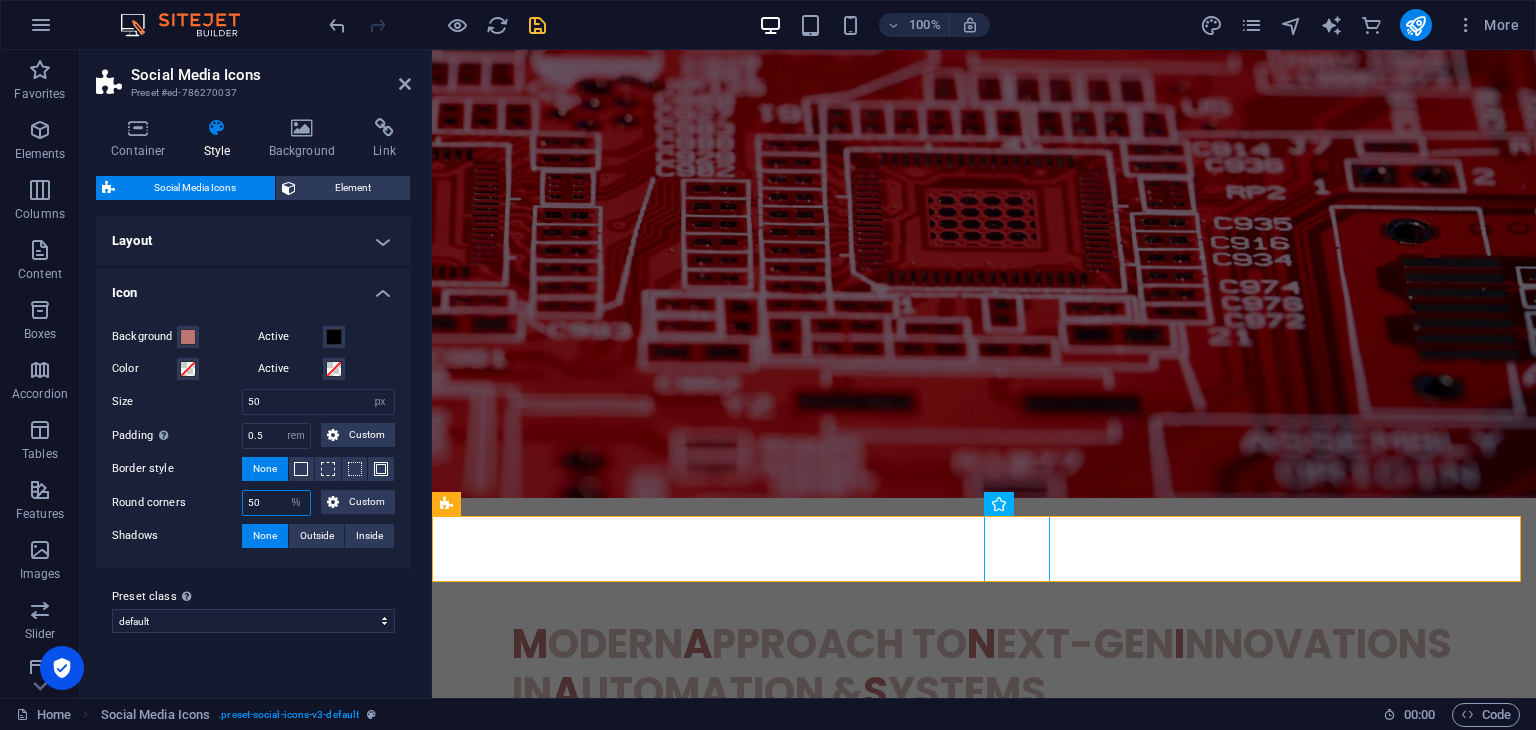 click on "Round corners 50 px rem % vh vw Custom Custom" at bounding box center [253, 503] 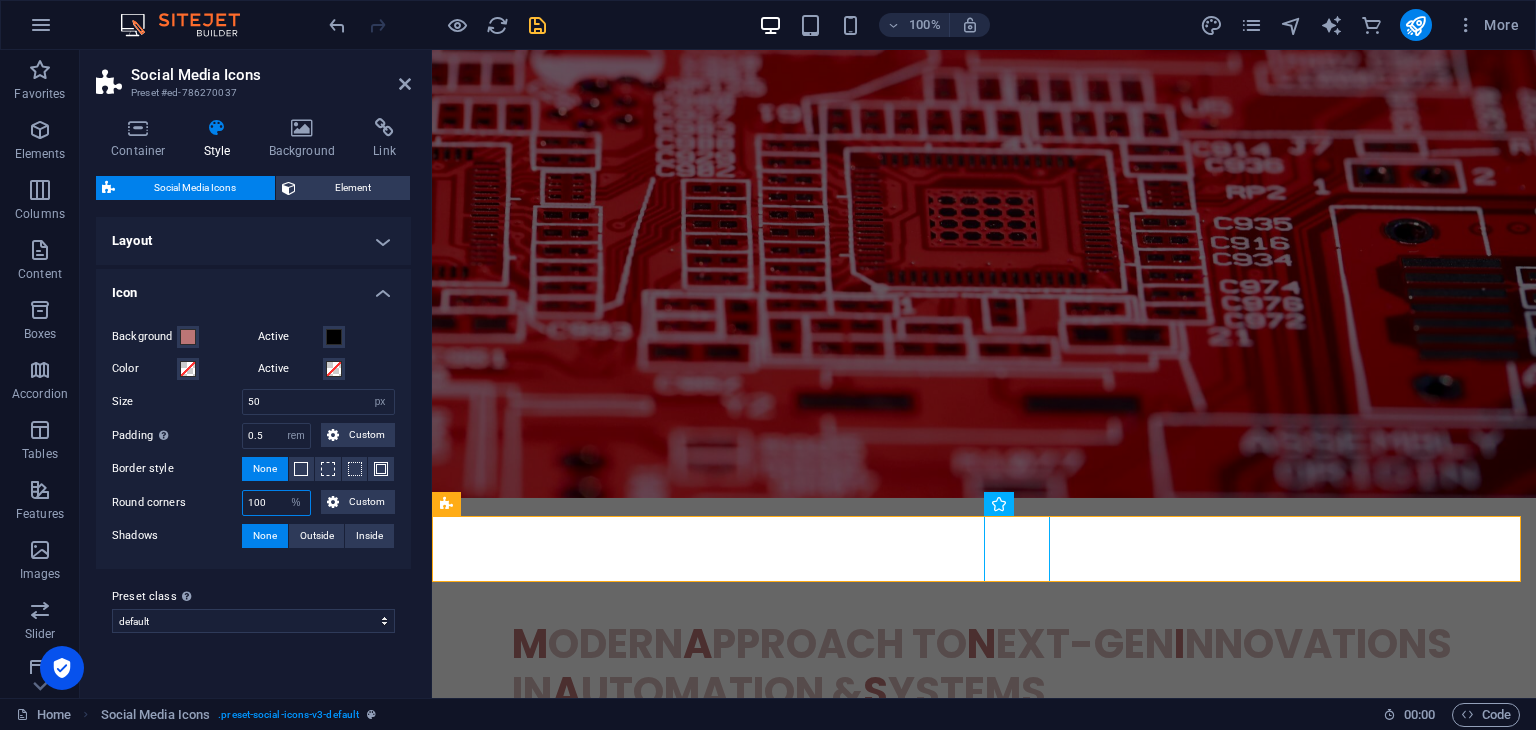 type on "100" 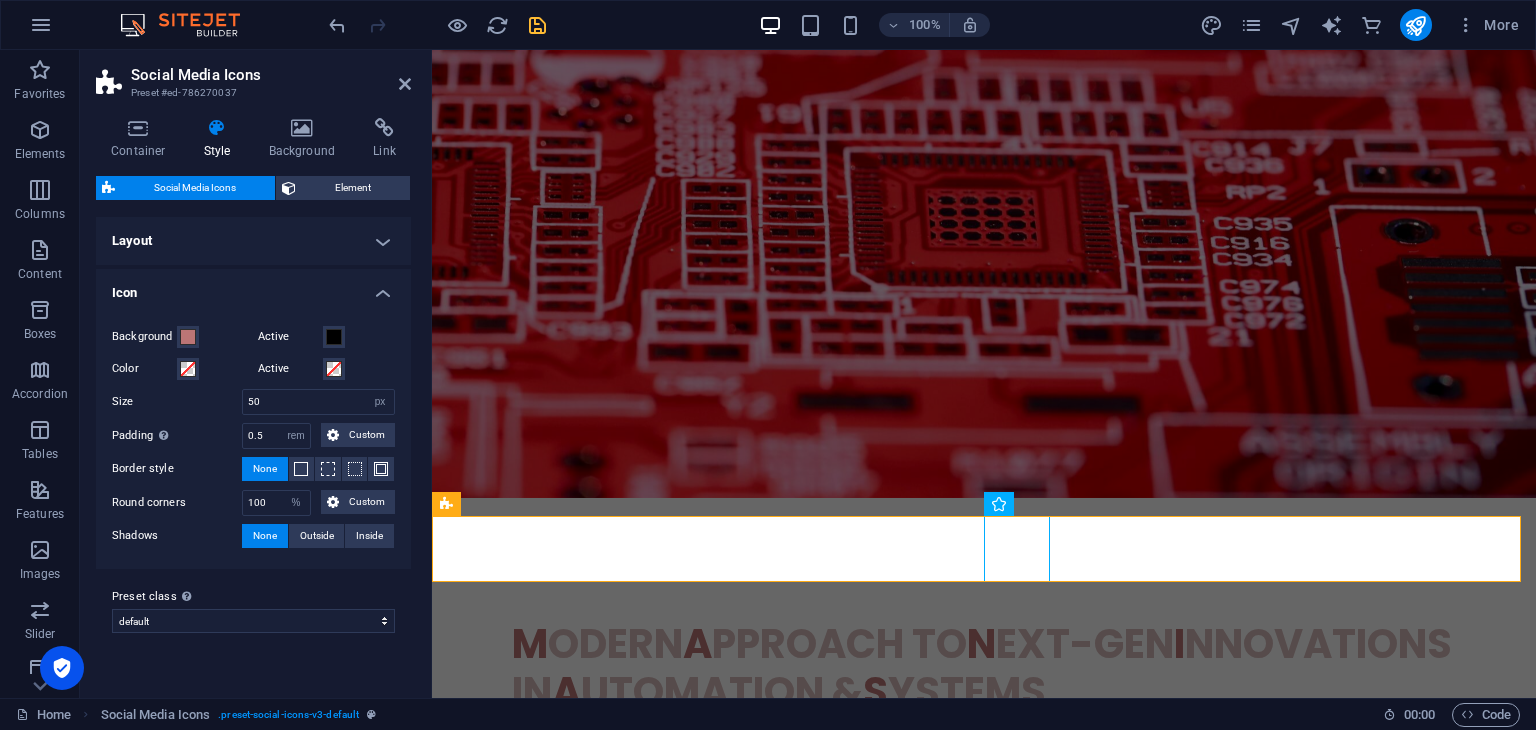 click on "Preset class Above chosen variant and settings affect all elements which carry this preset class. default Add preset class" at bounding box center (253, 609) 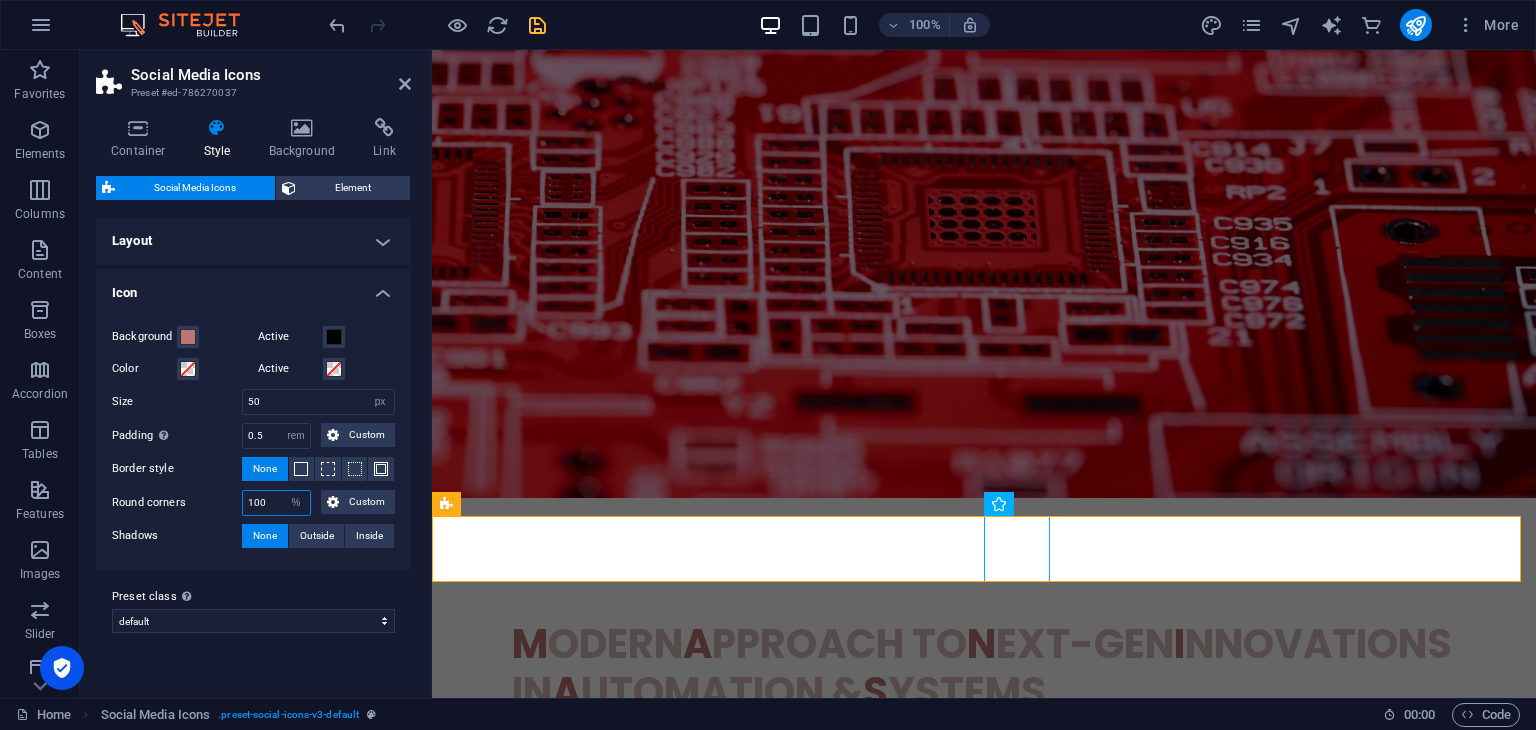 drag, startPoint x: 280, startPoint y: 498, endPoint x: 176, endPoint y: 497, distance: 104.00481 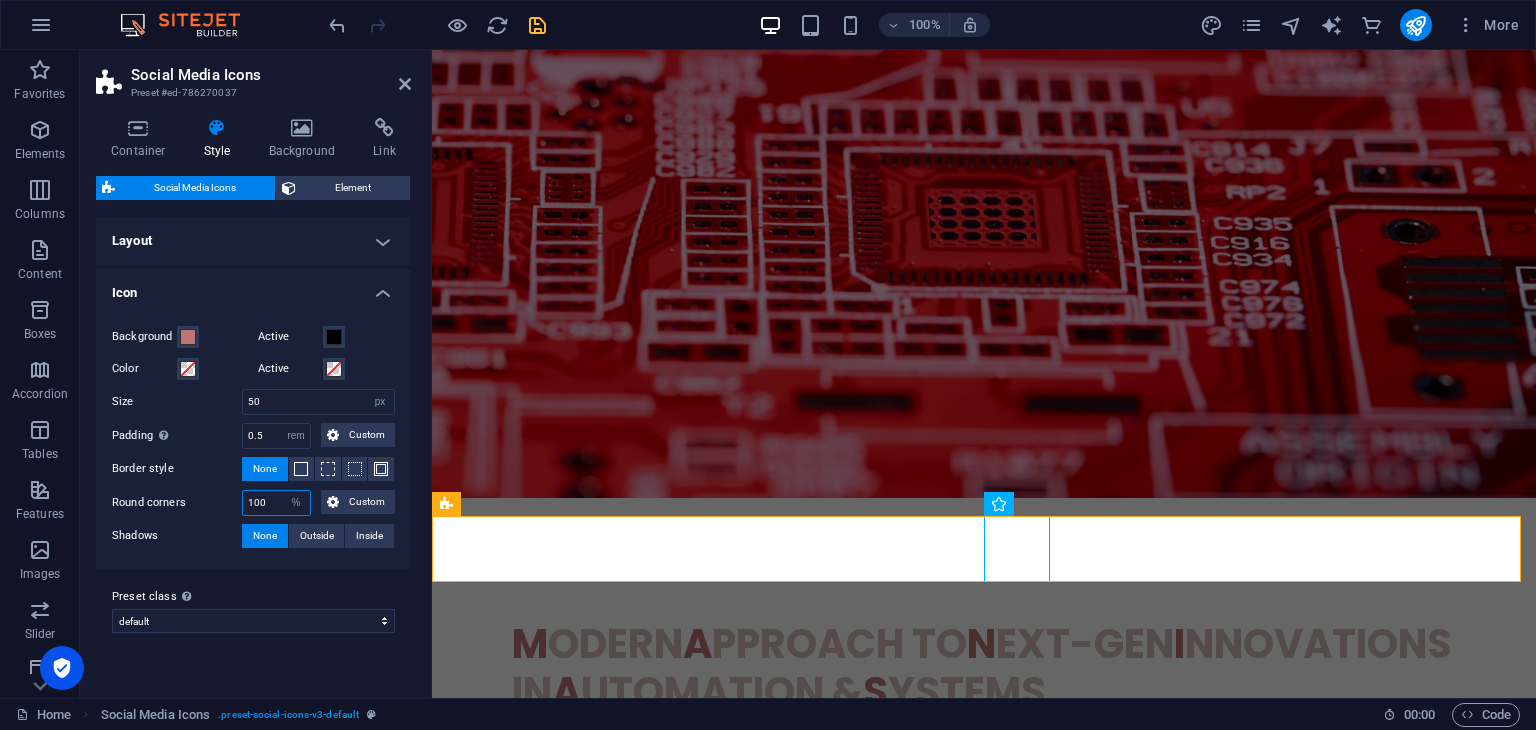 click on "Round corners 100 px rem % vh vw Custom Custom" at bounding box center [253, 503] 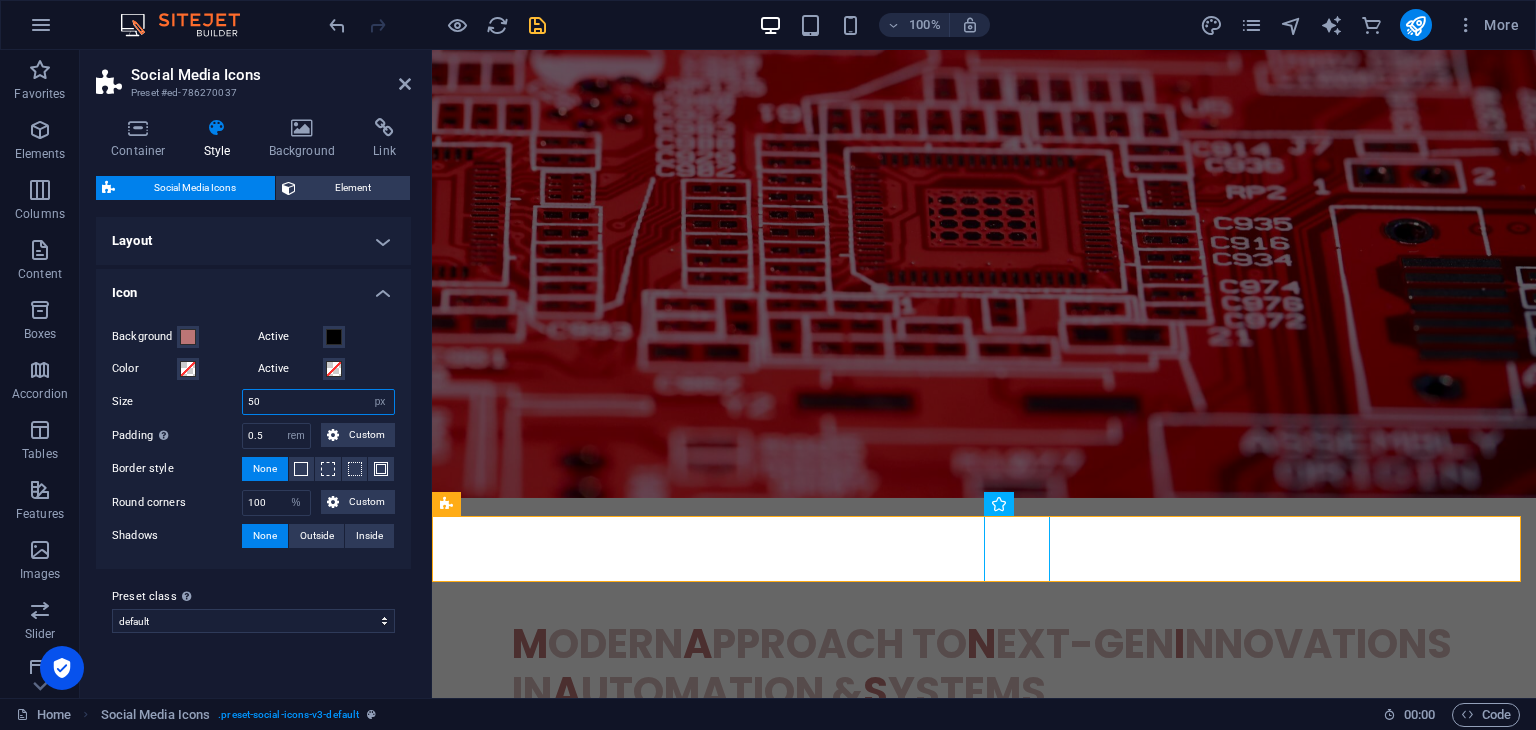 click on "50" at bounding box center (318, 402) 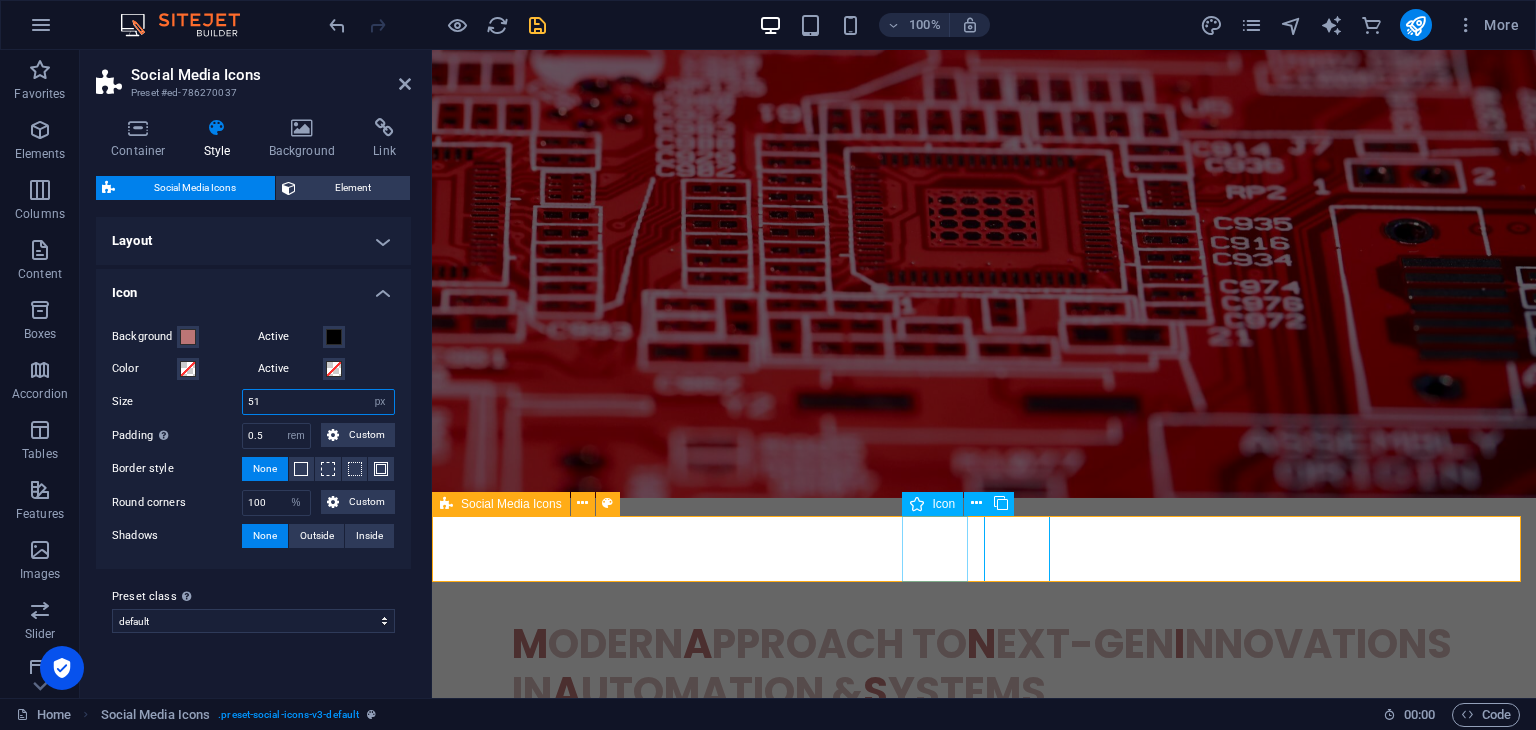 type on "51" 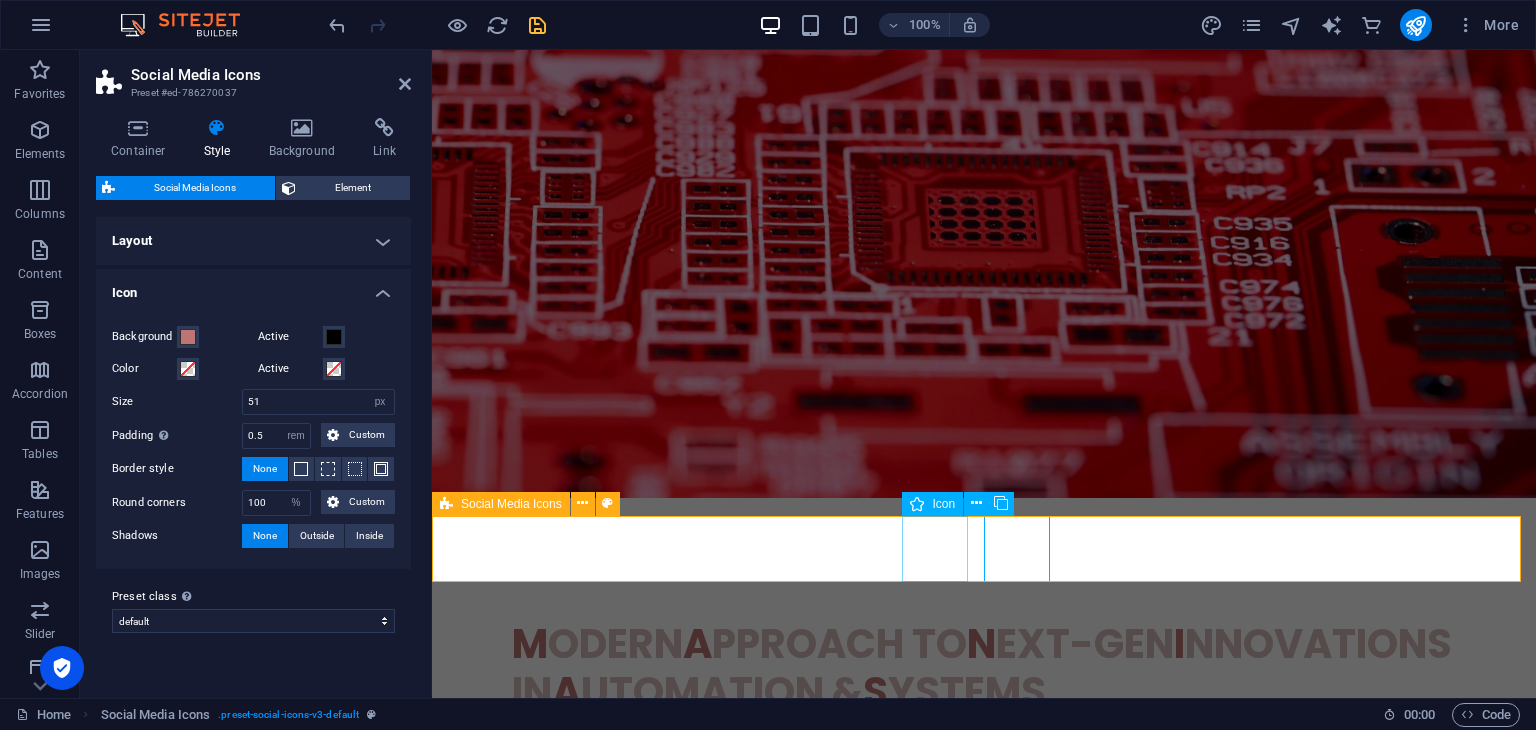 click at bounding box center (984, 1290) 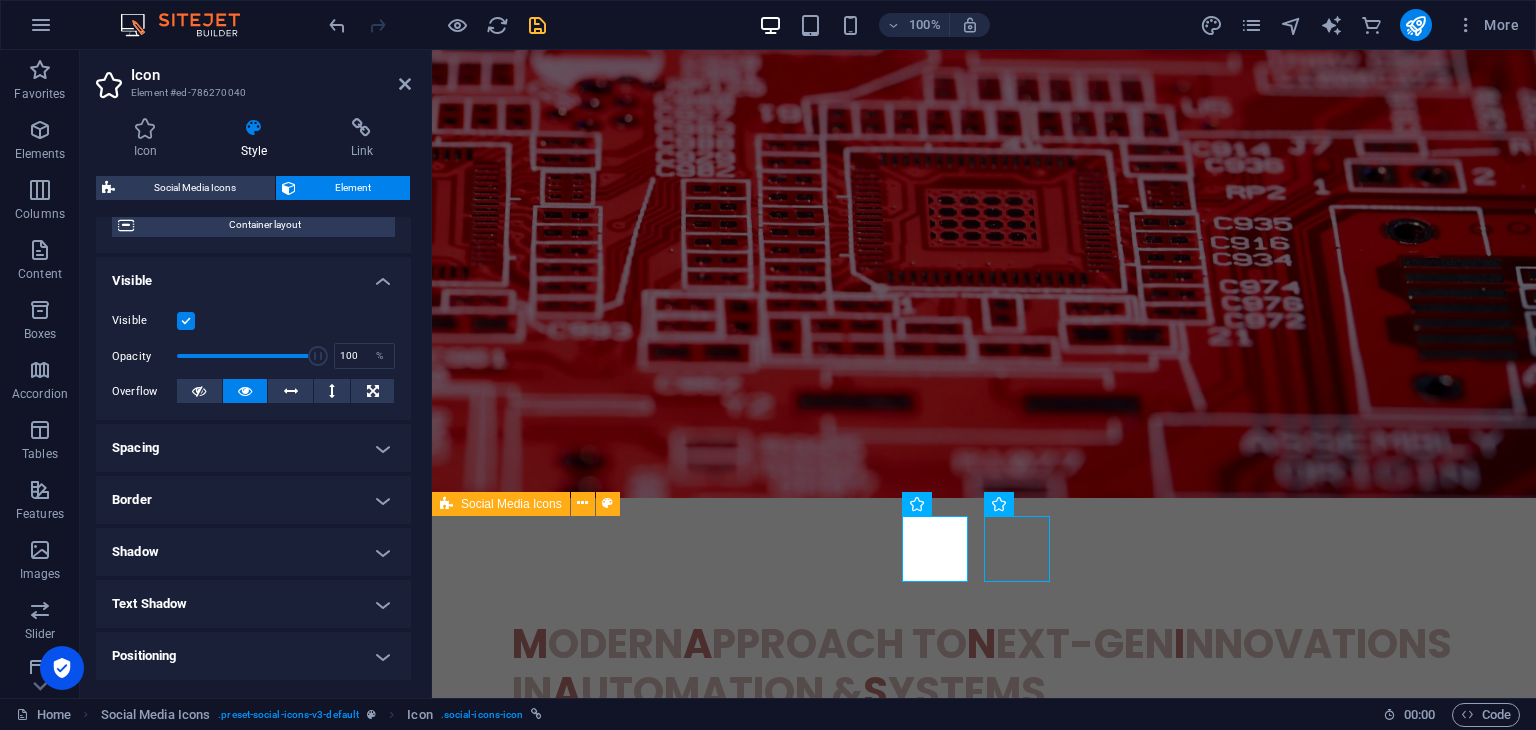 scroll, scrollTop: 0, scrollLeft: 0, axis: both 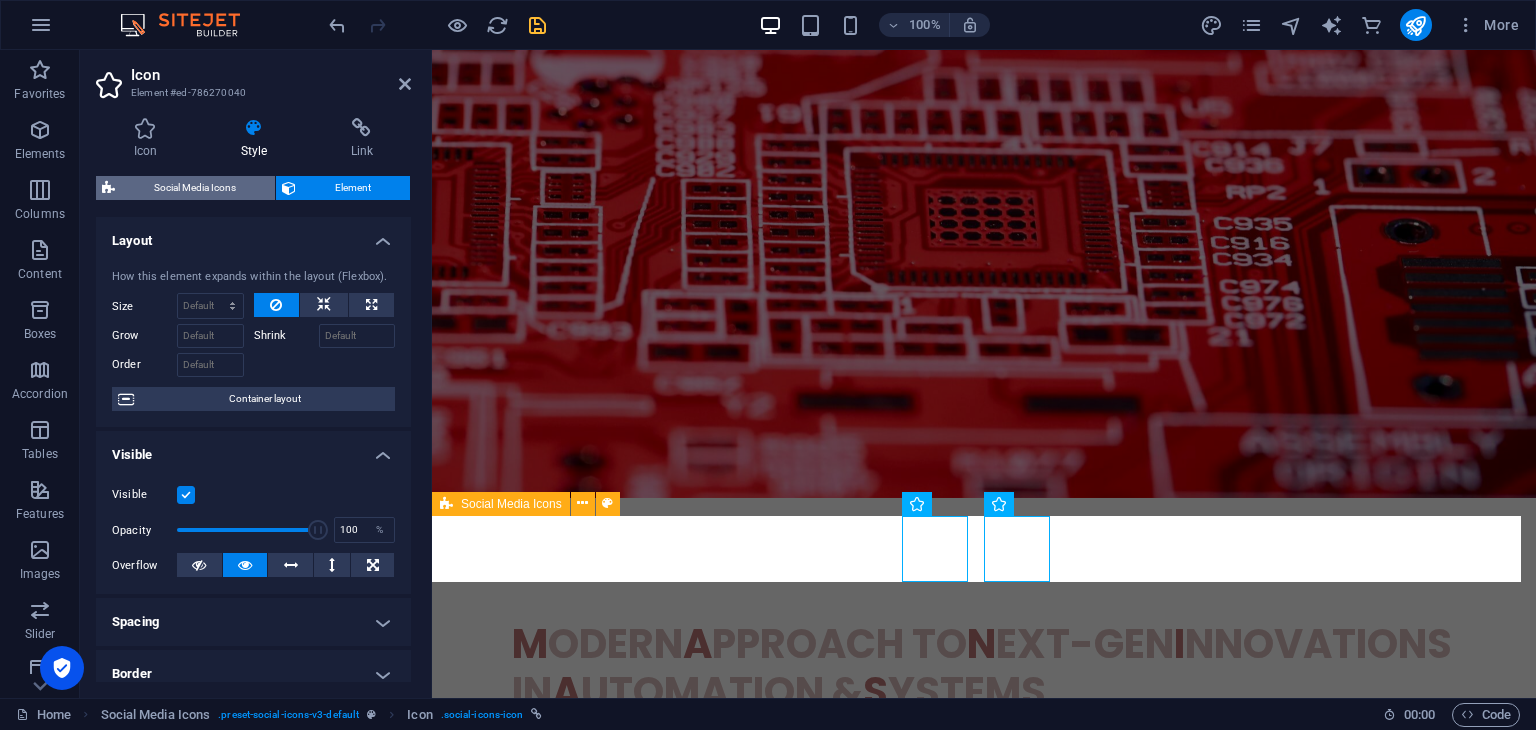 click on "Social Media Icons" at bounding box center (195, 188) 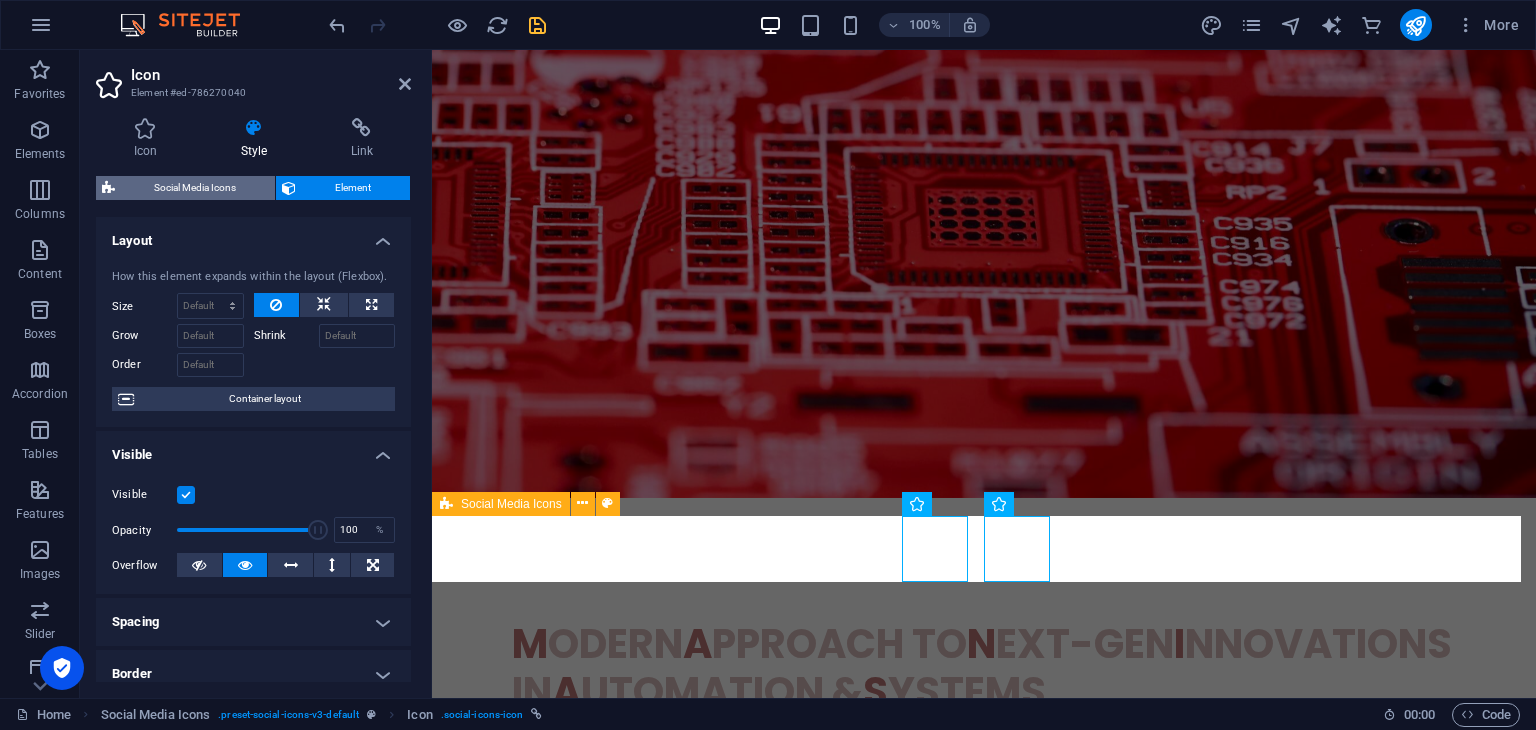 select on "rem" 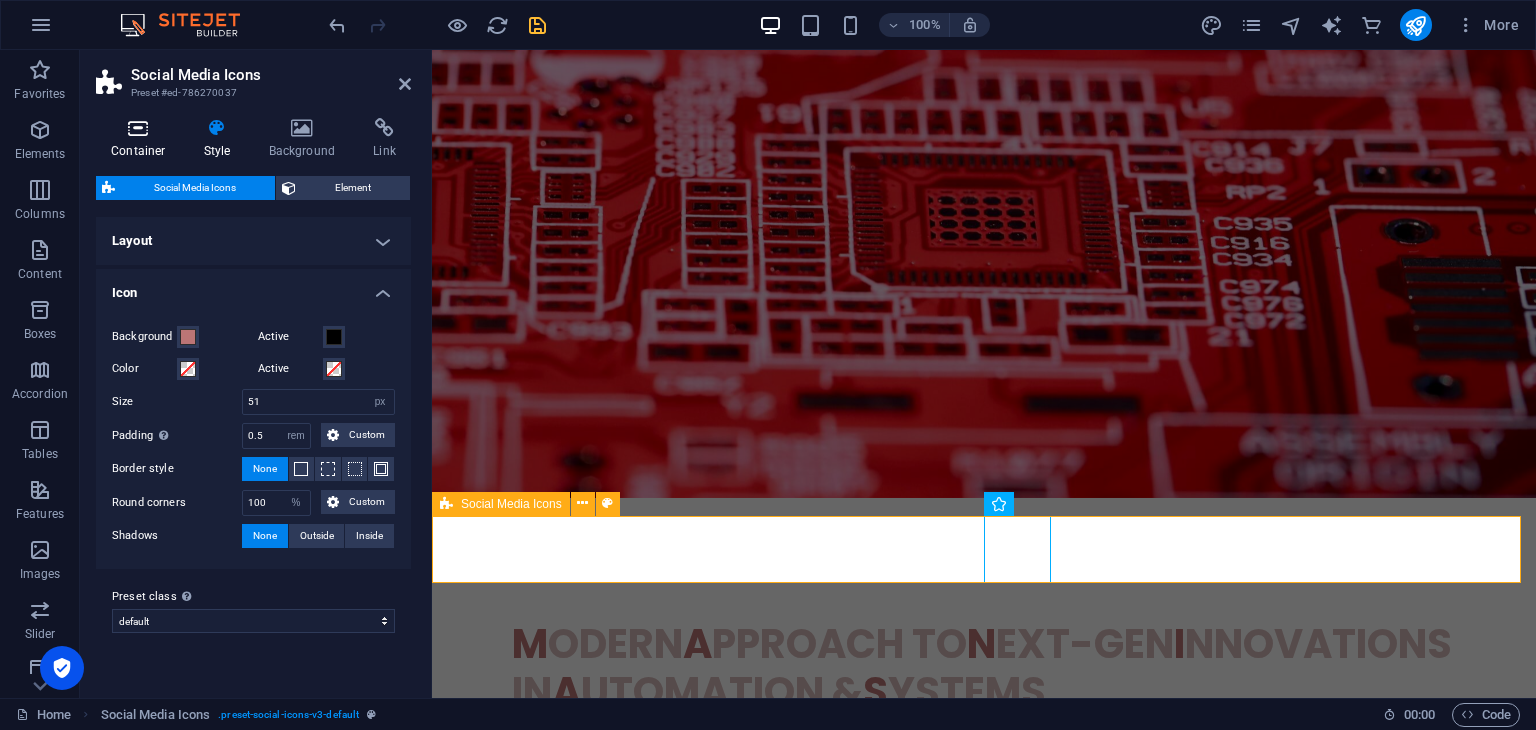 click at bounding box center (138, 128) 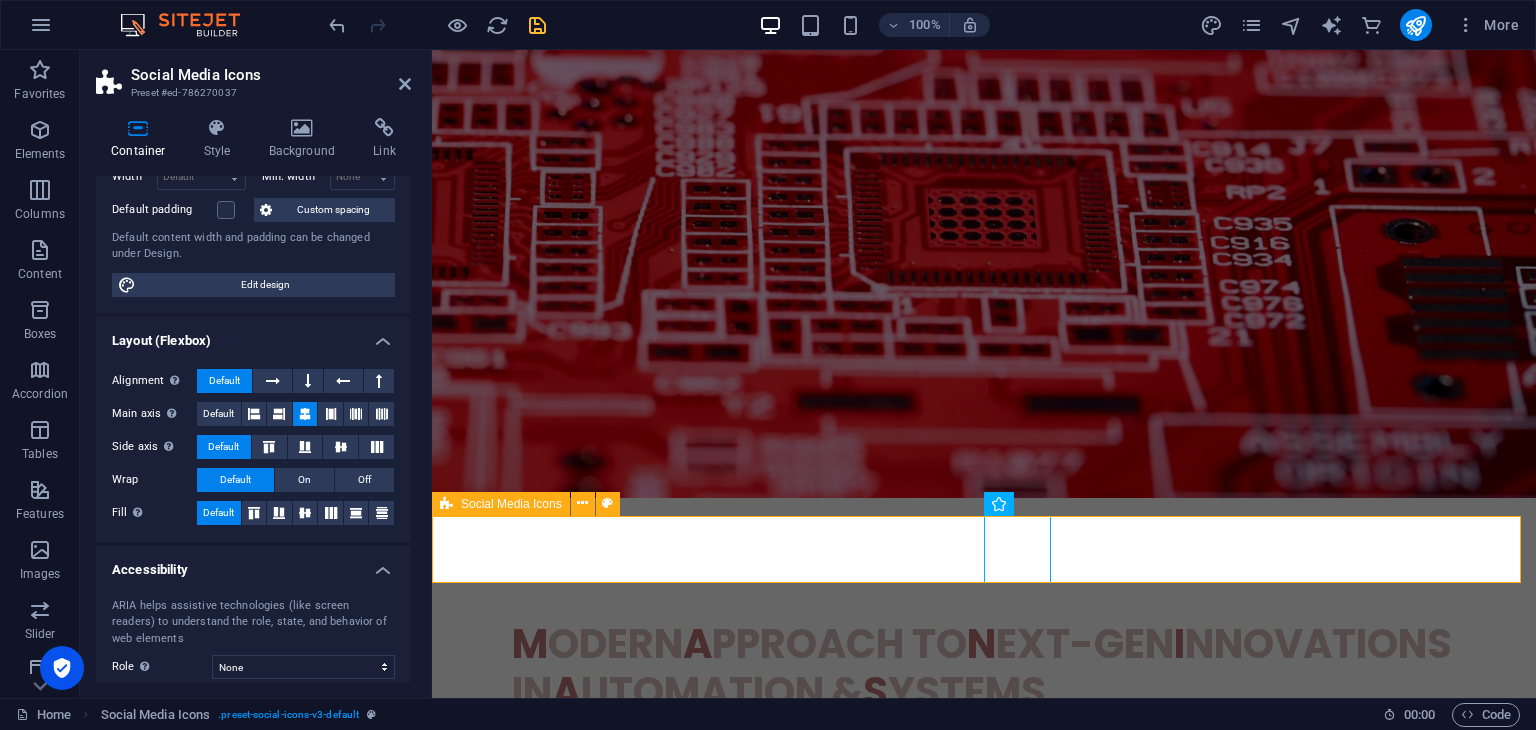 scroll, scrollTop: 0, scrollLeft: 0, axis: both 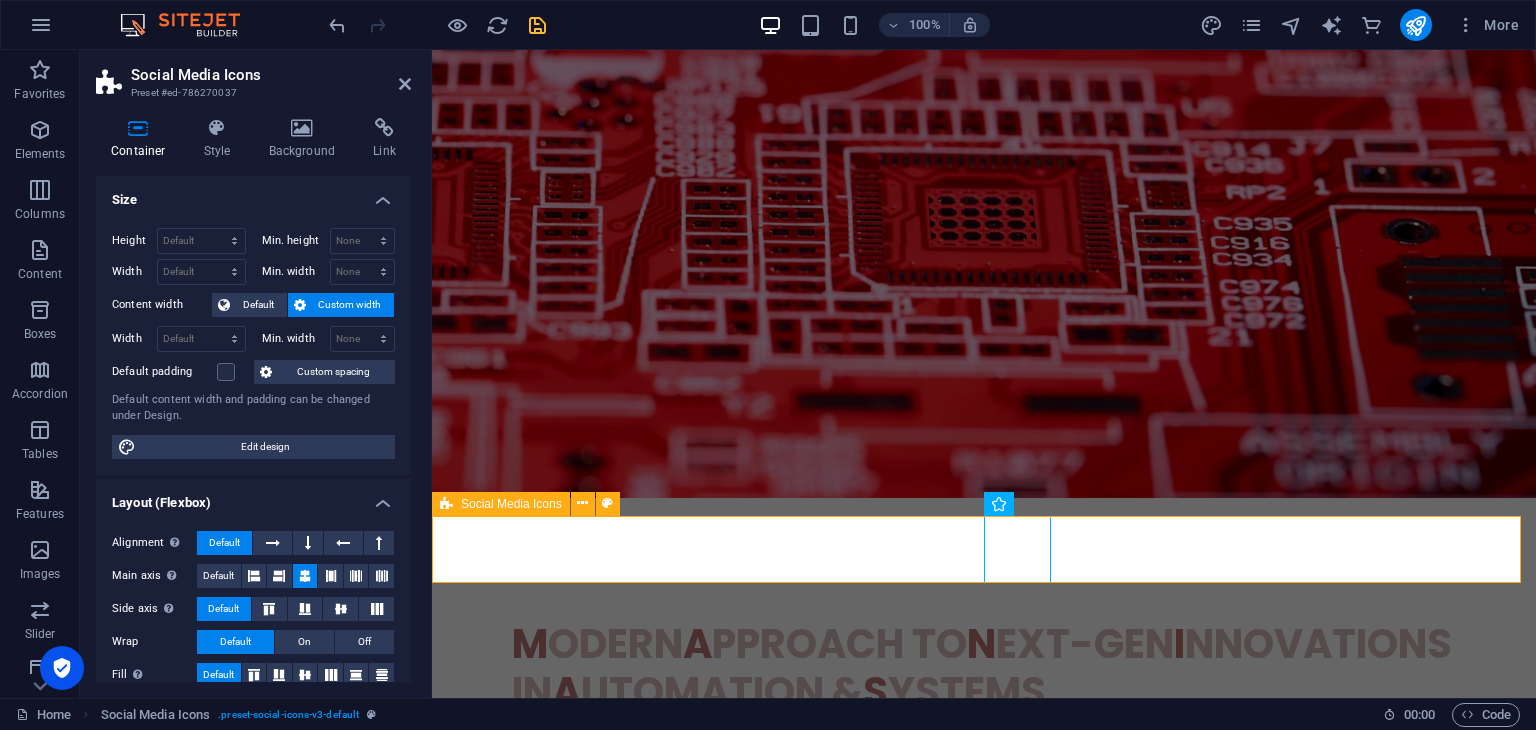 click on "Social Media Icons" at bounding box center (271, 75) 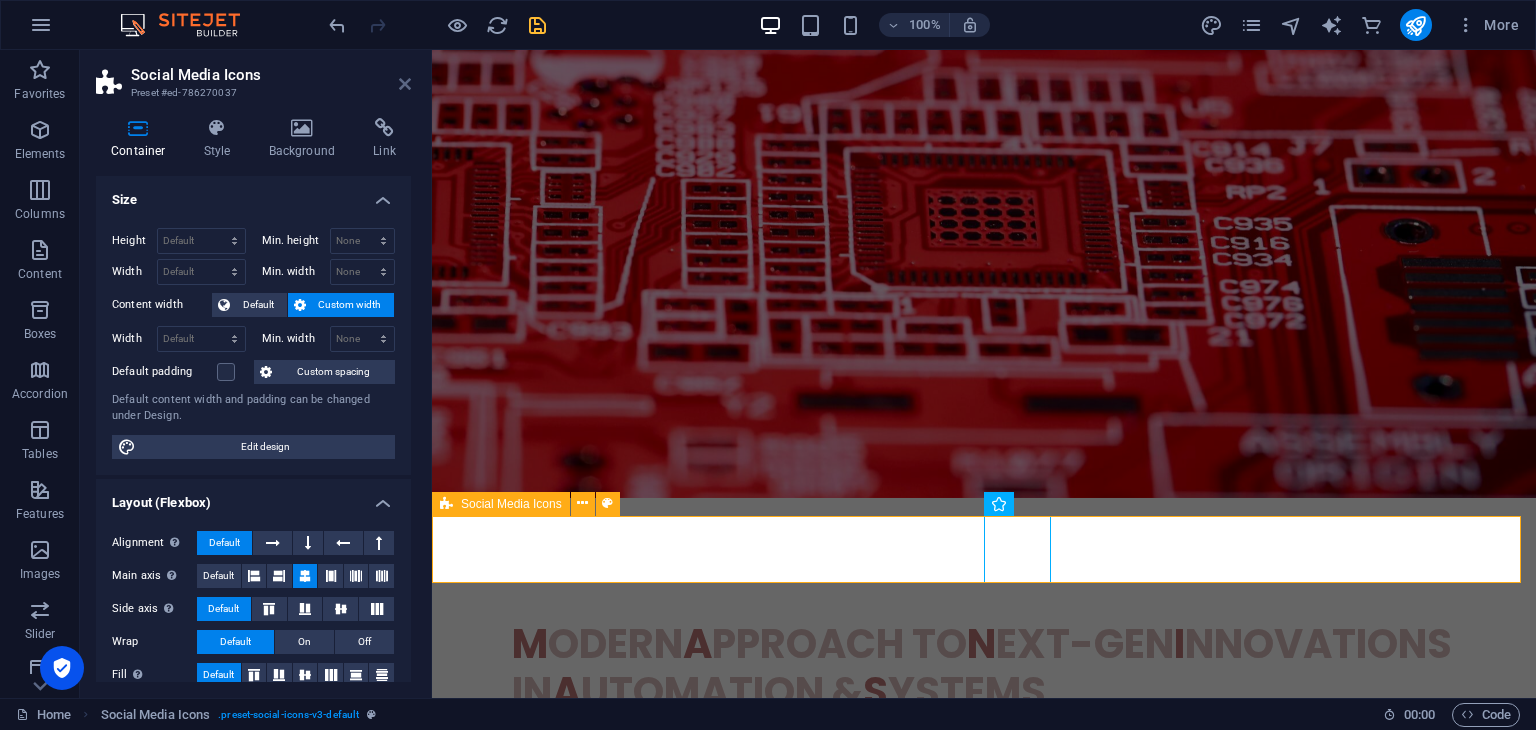drag, startPoint x: 403, startPoint y: 81, endPoint x: 330, endPoint y: 29, distance: 89.62701 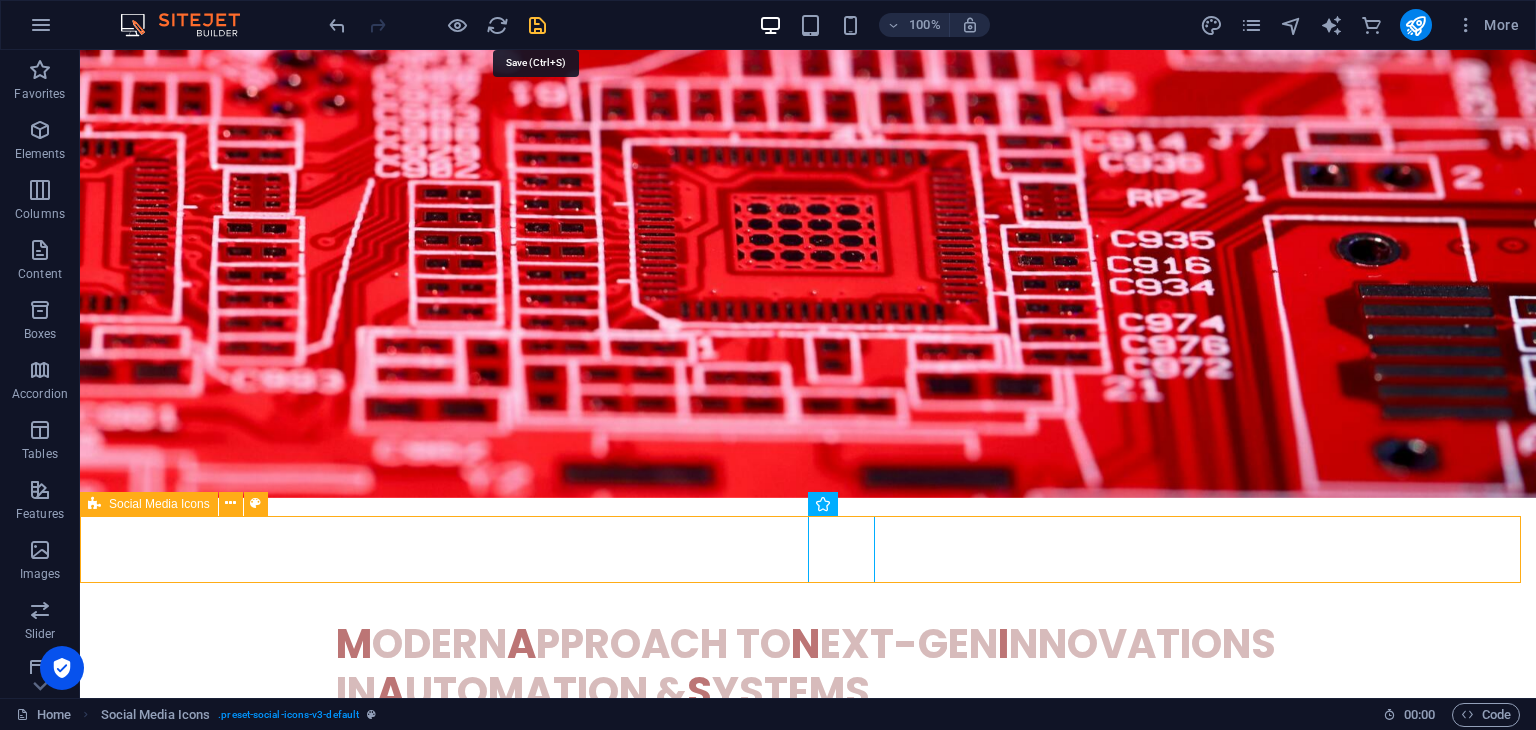 click at bounding box center [537, 25] 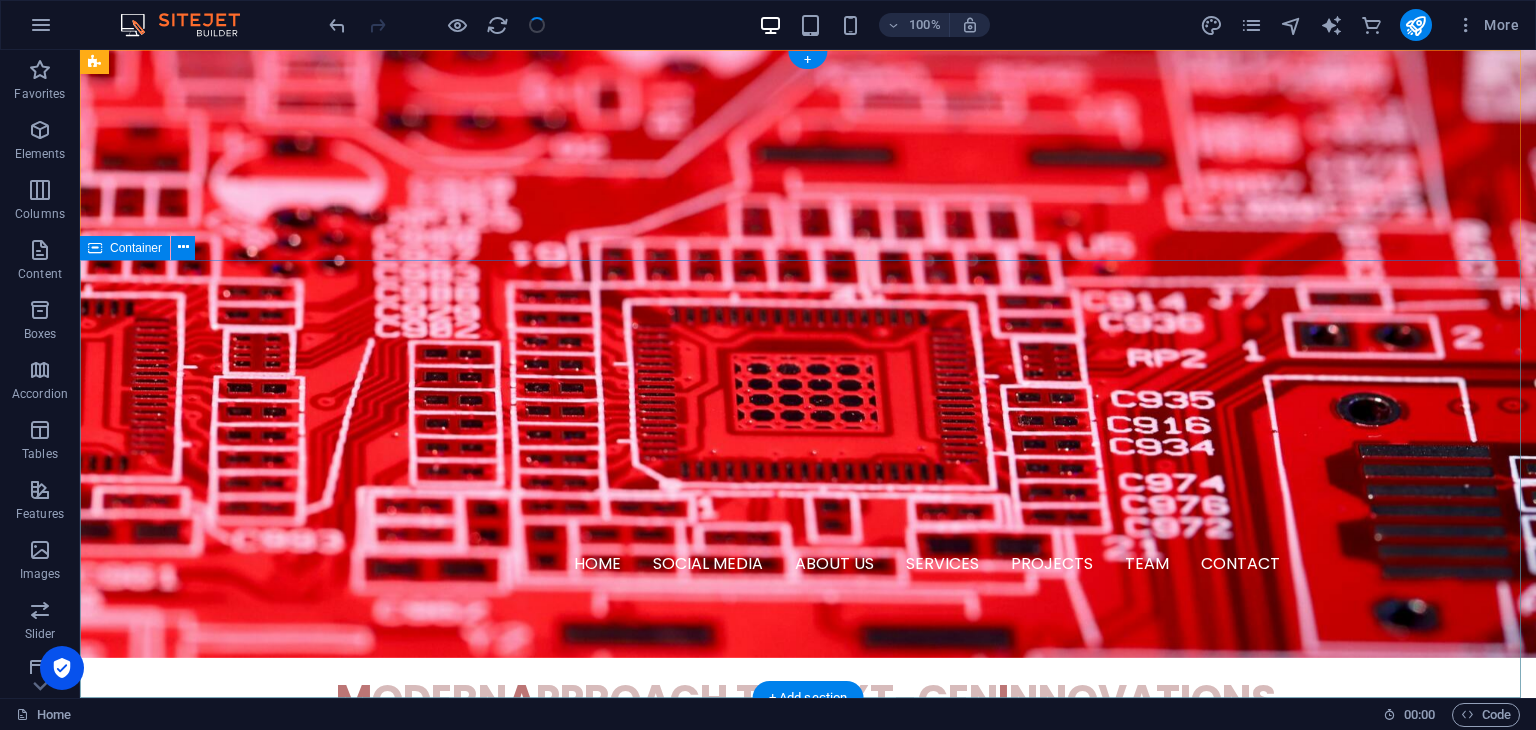 scroll, scrollTop: 800, scrollLeft: 0, axis: vertical 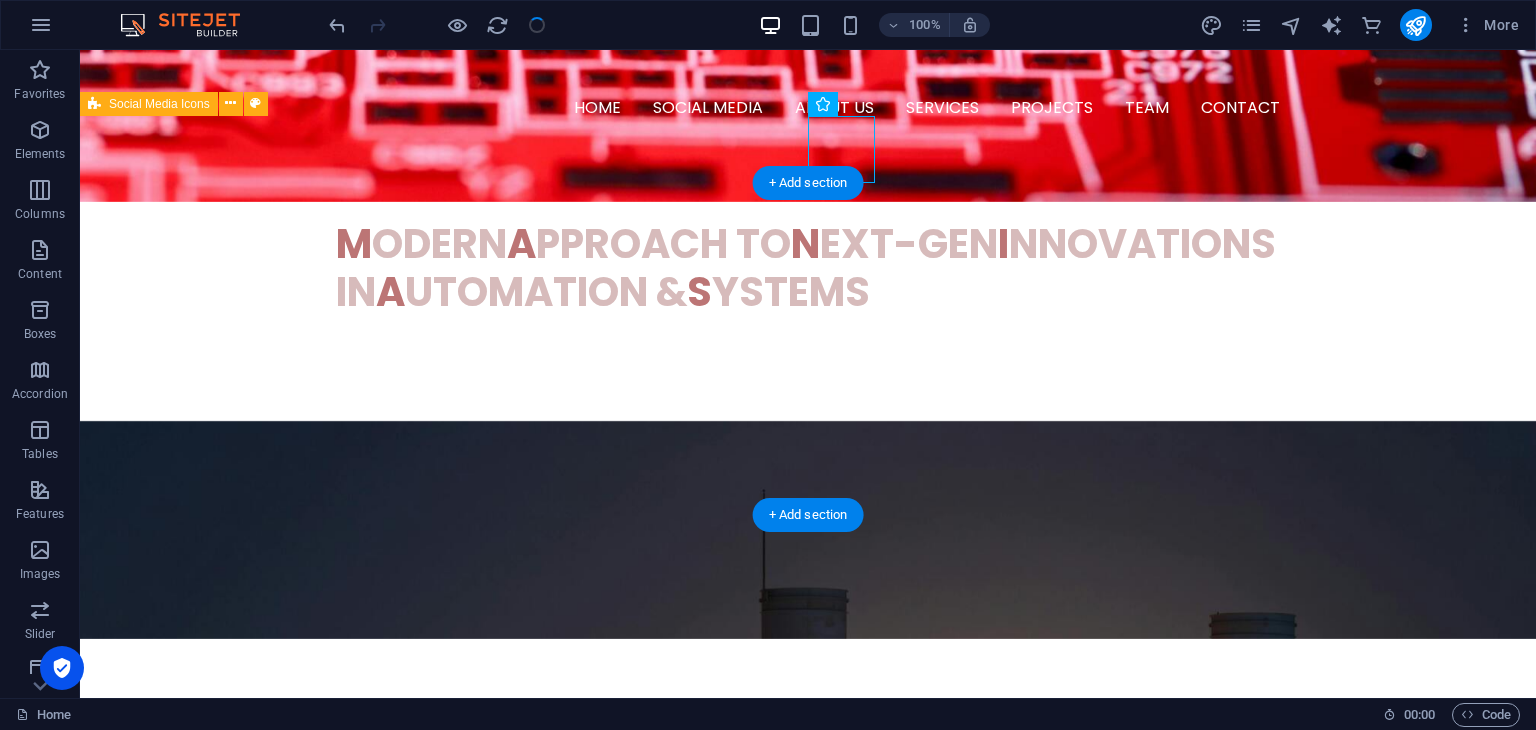 click on "We are a visionary team of tech enthusiasts and engineering experts." at bounding box center [324, 1465] 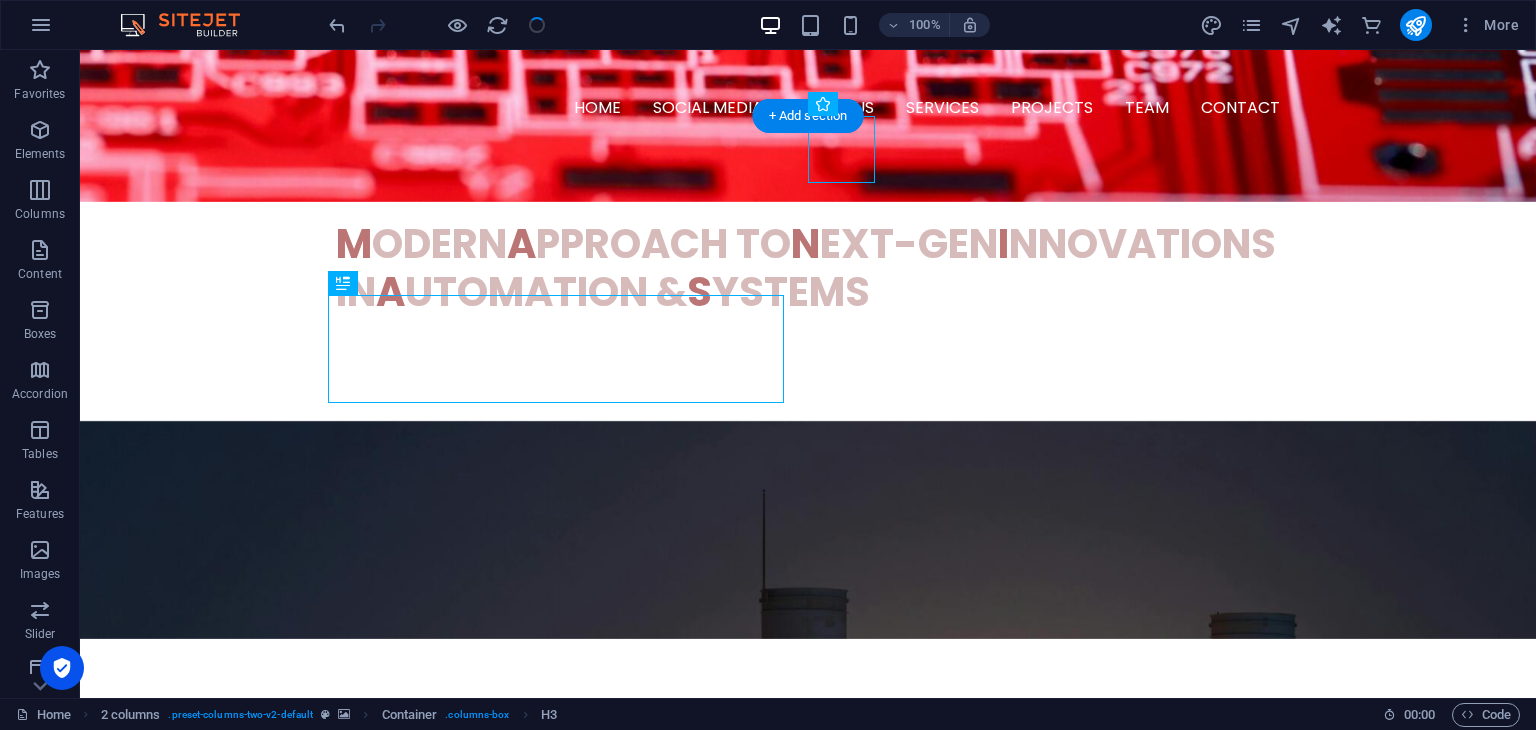 click at bounding box center (808, 530) 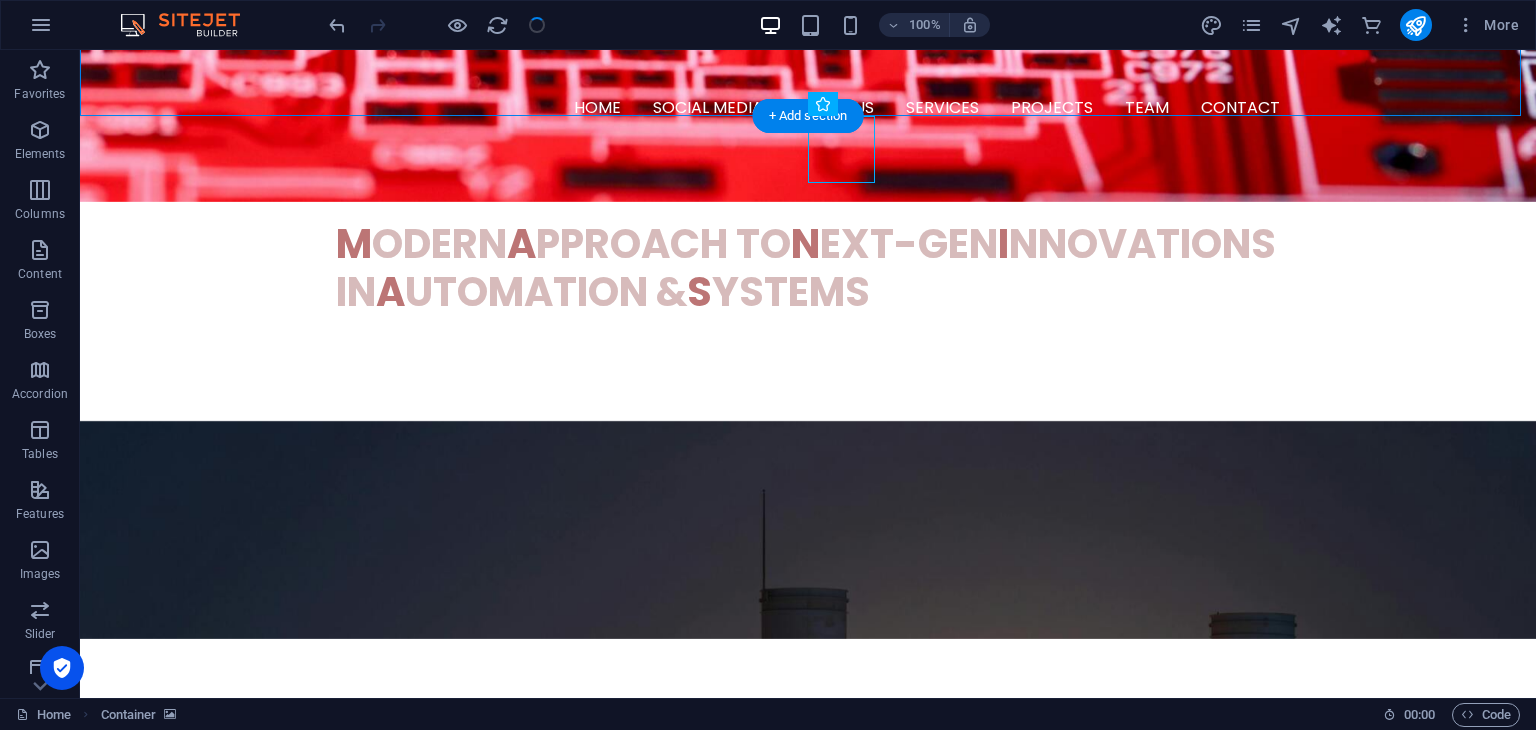 click at bounding box center (808, 530) 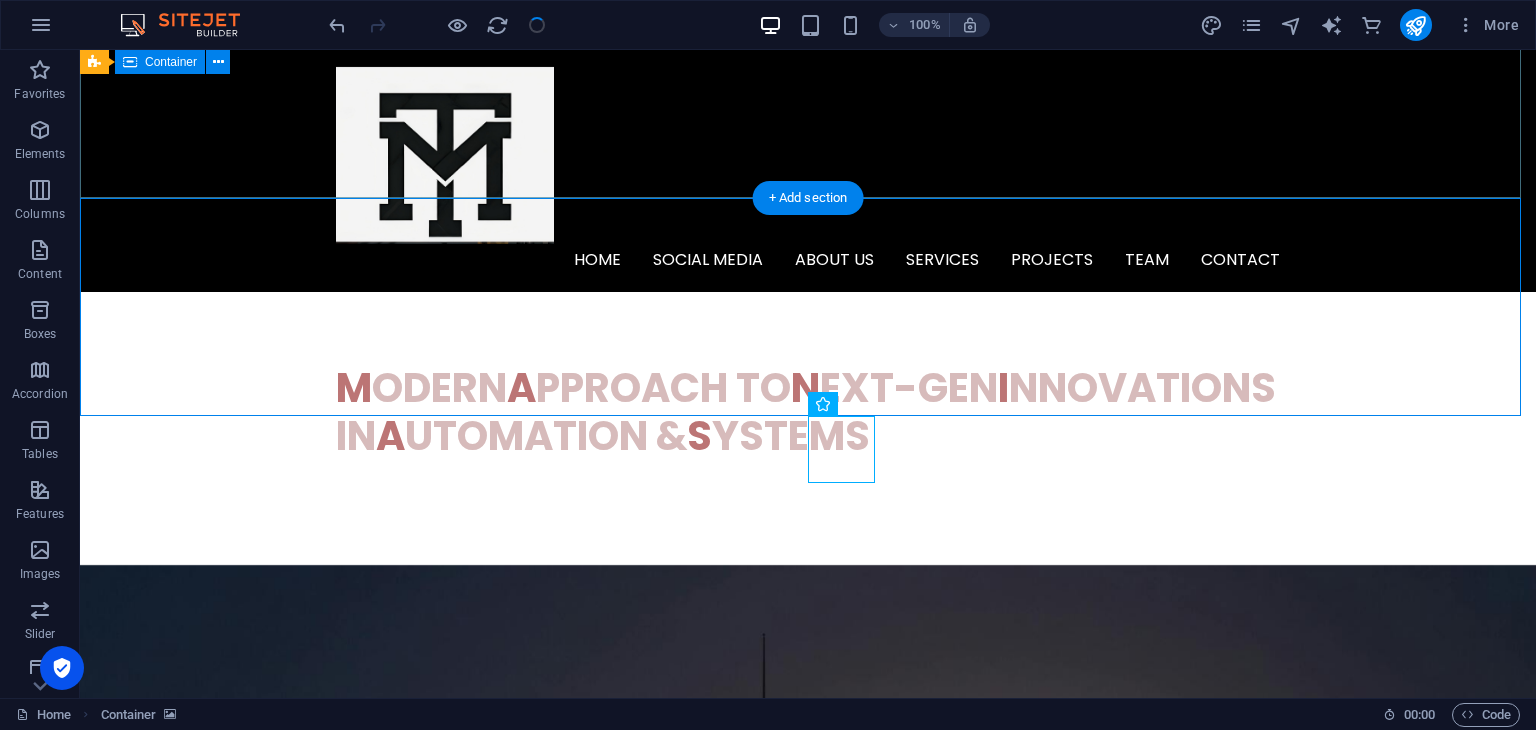 scroll, scrollTop: 500, scrollLeft: 0, axis: vertical 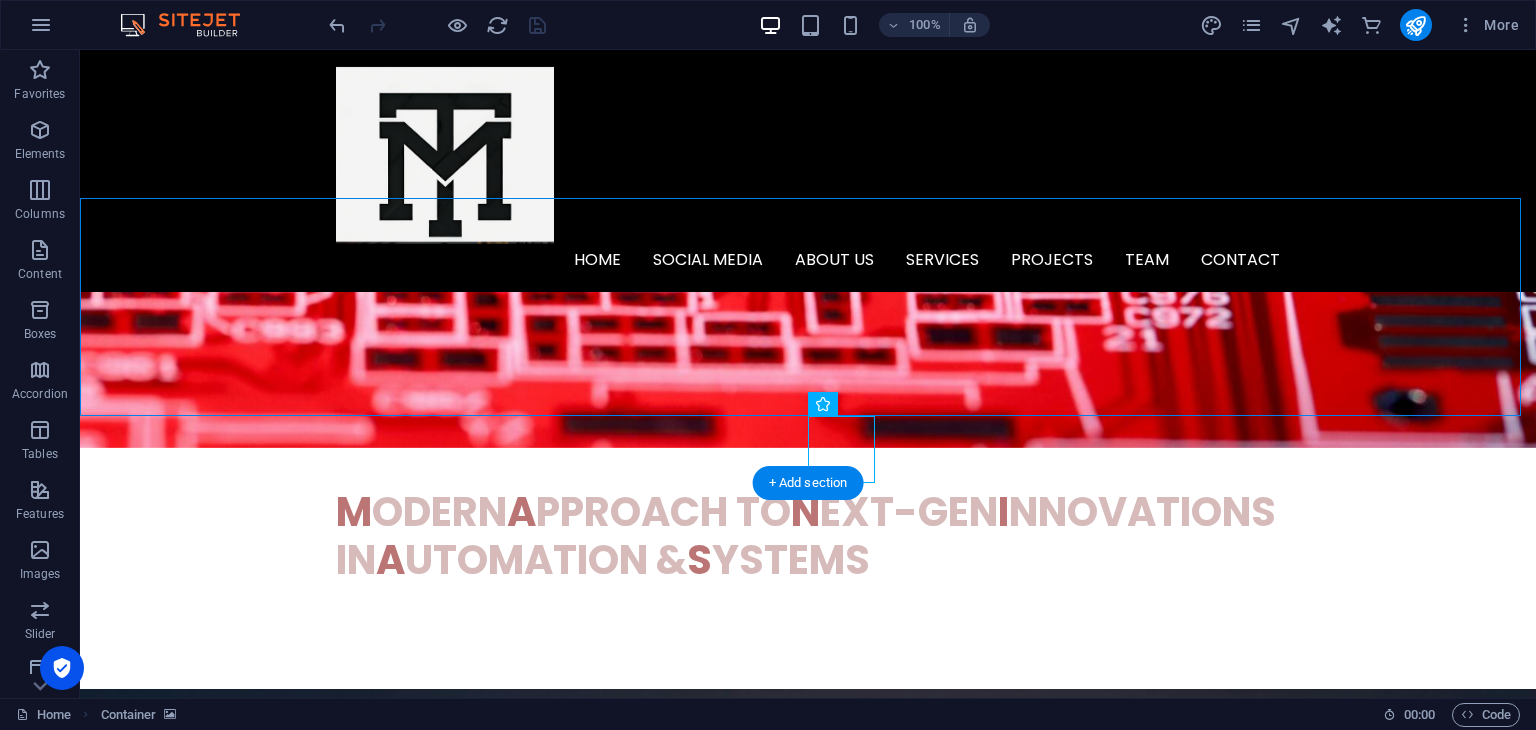 click at bounding box center (808, 1433) 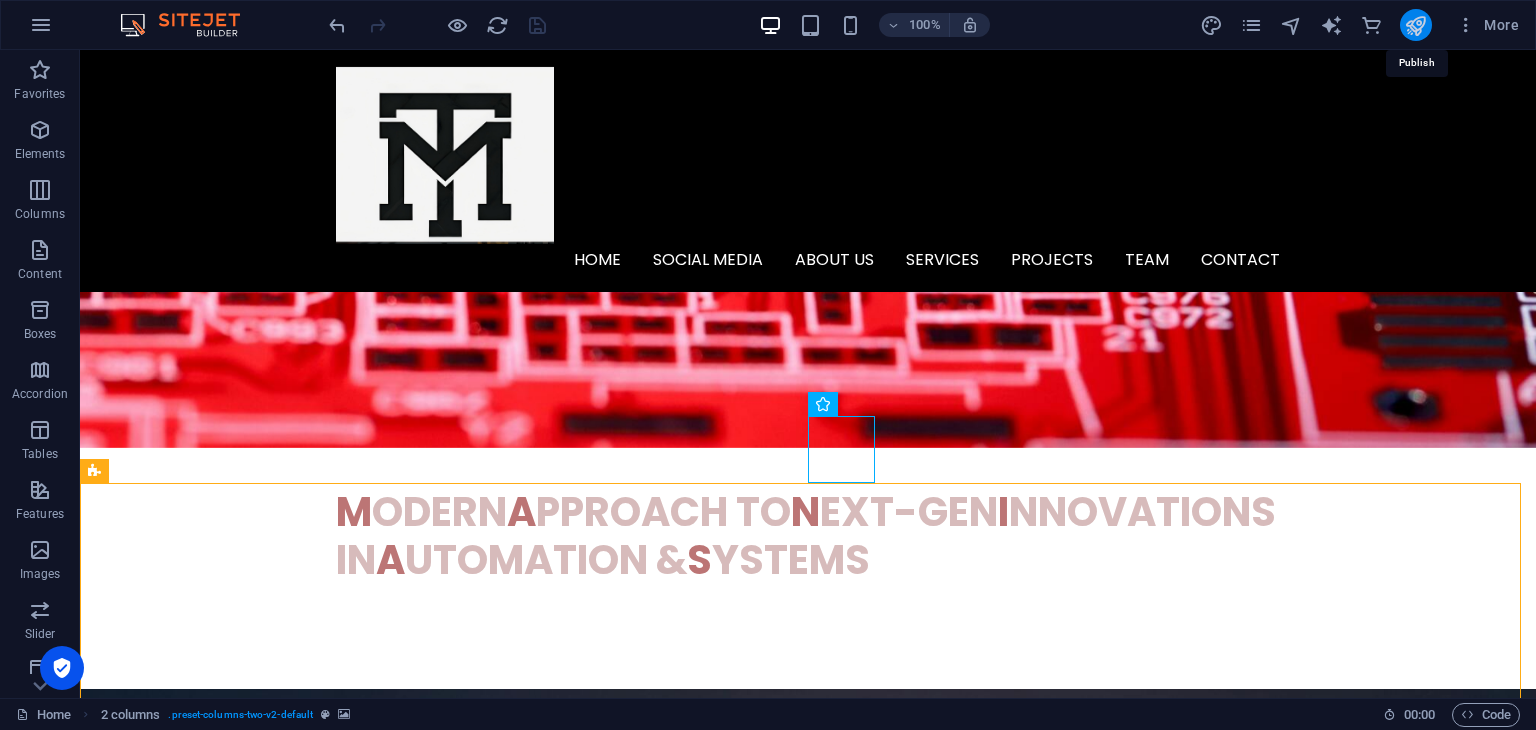 click at bounding box center (1415, 25) 